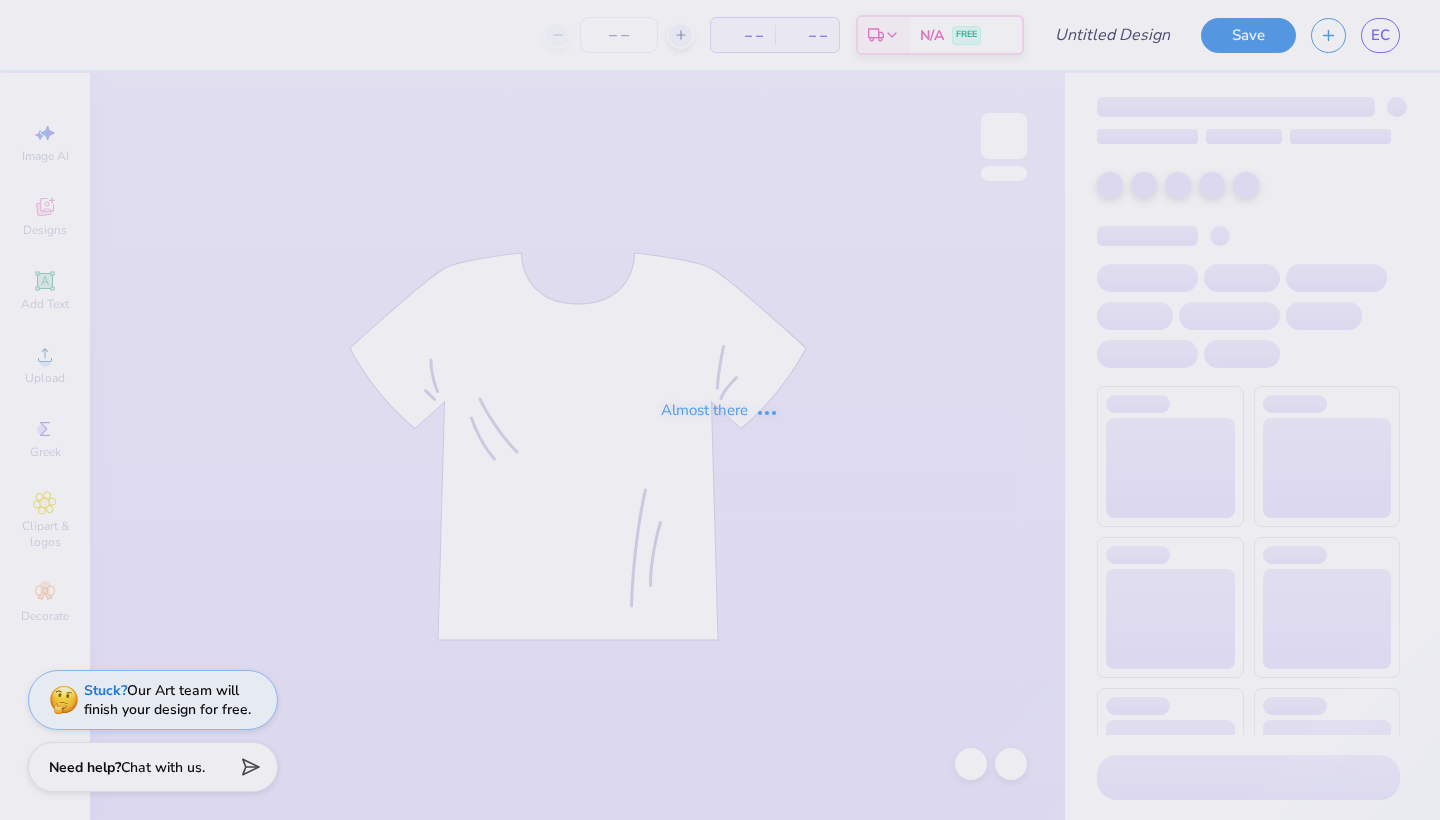 scroll, scrollTop: 0, scrollLeft: 0, axis: both 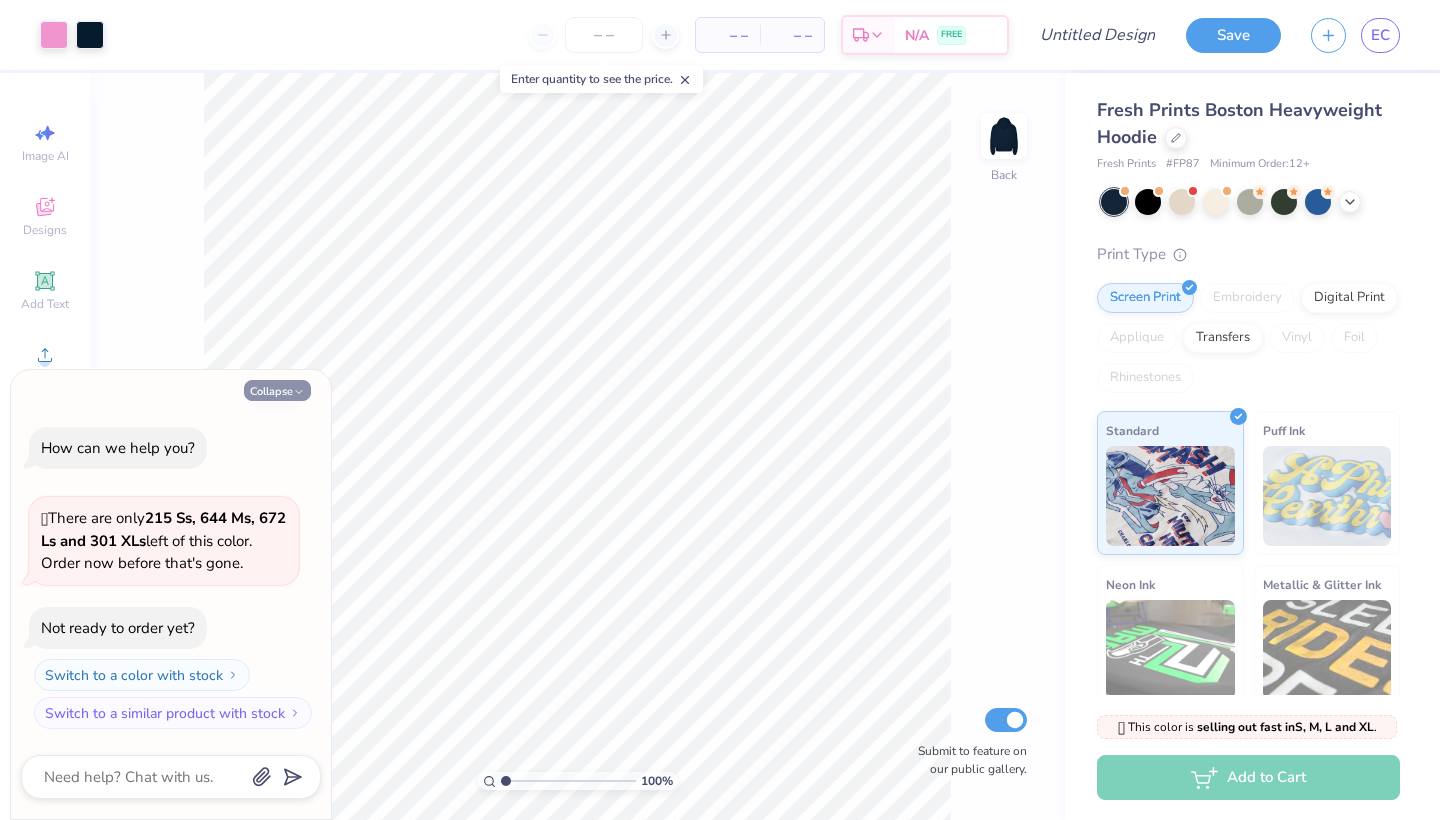 click on "Collapse" at bounding box center (277, 390) 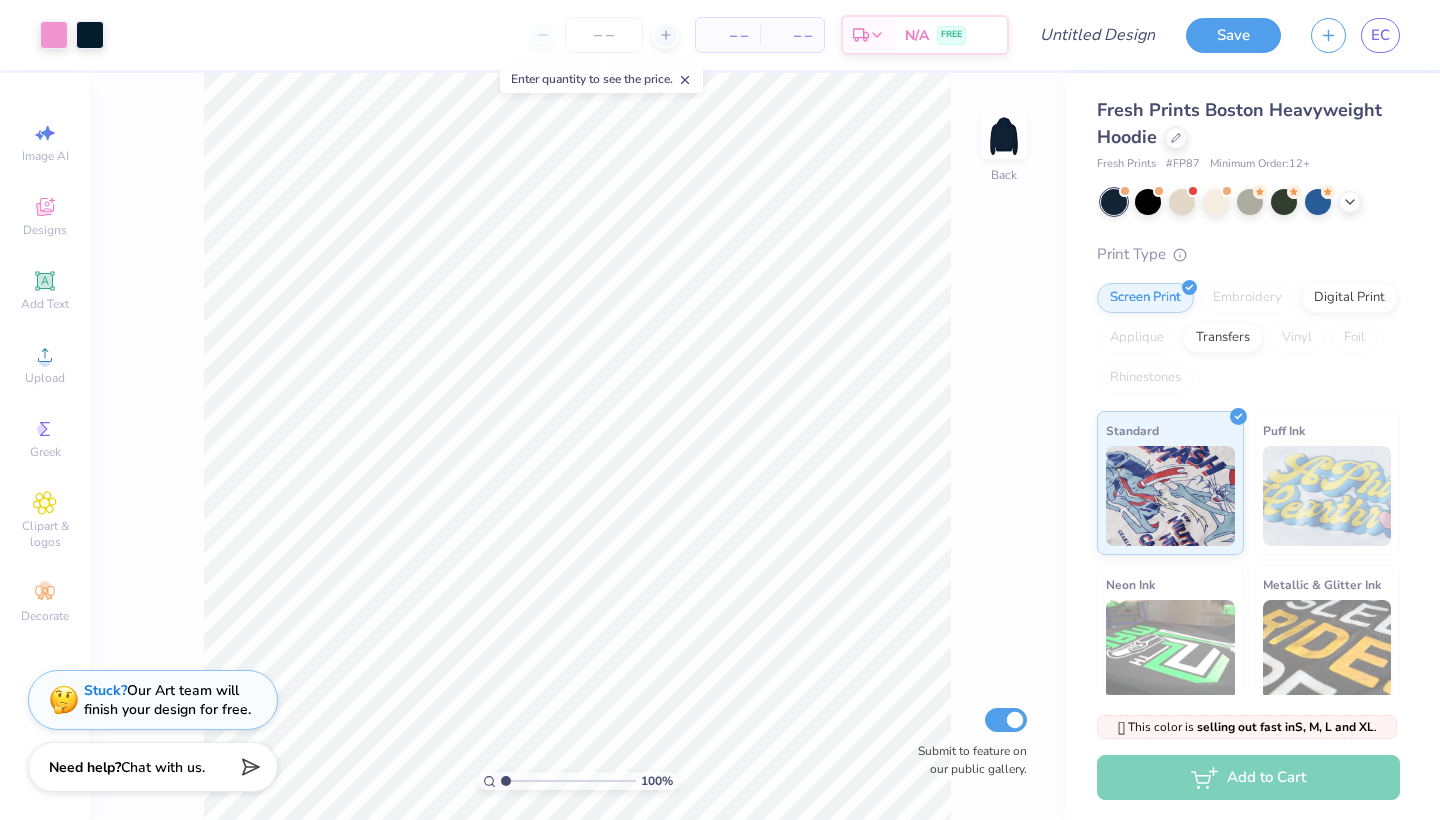 type on "x" 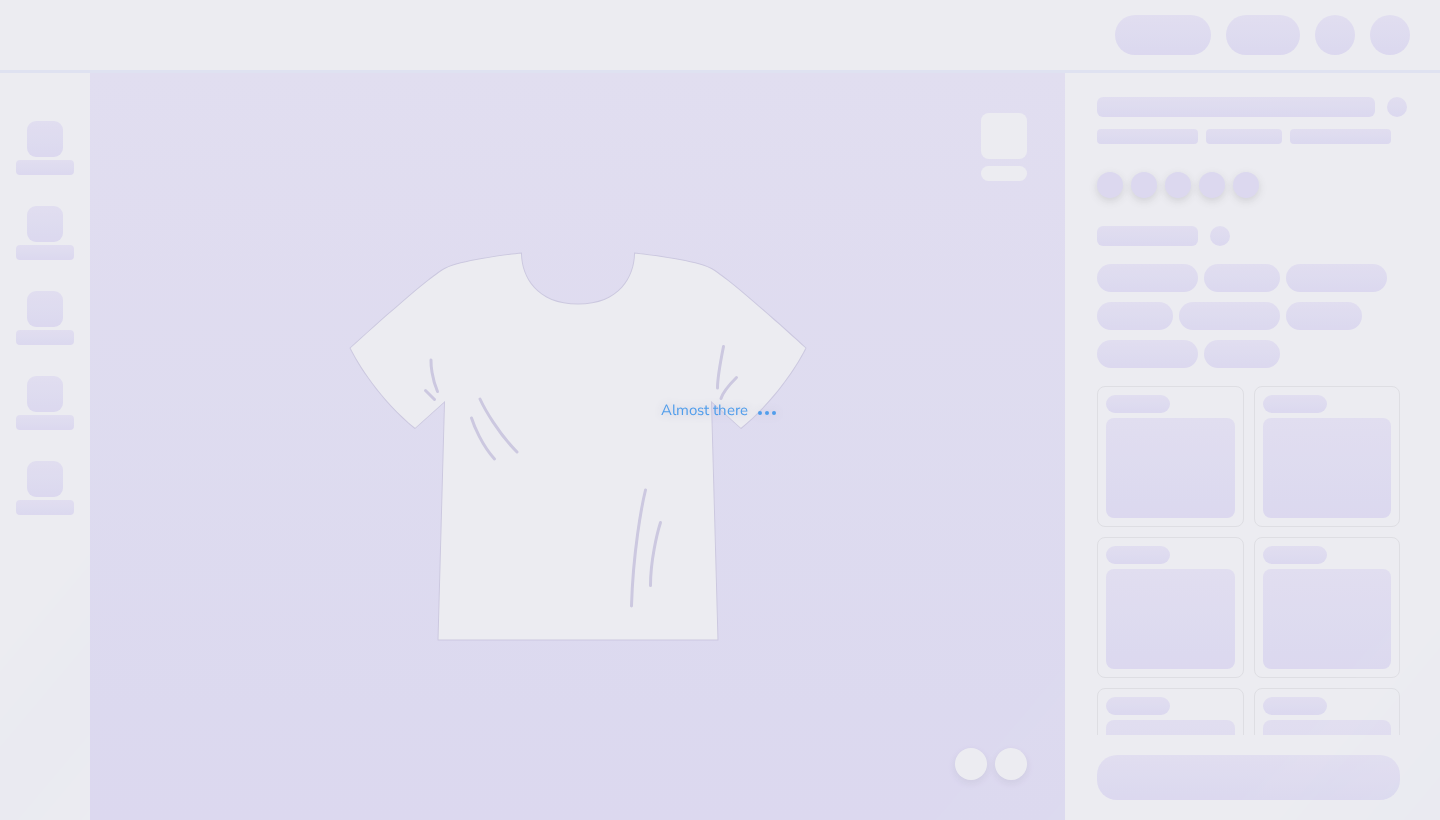 scroll, scrollTop: 0, scrollLeft: 0, axis: both 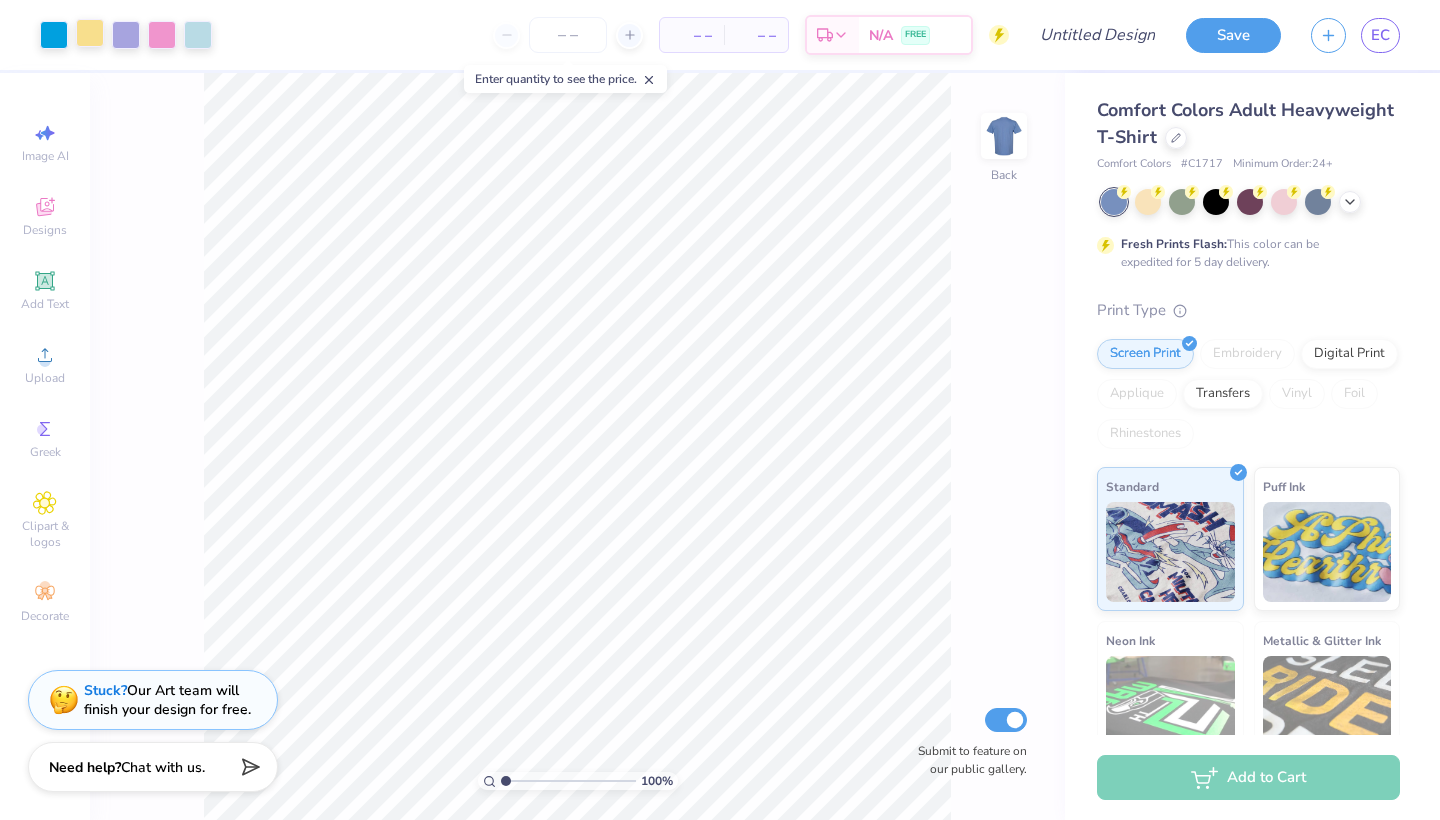 click at bounding box center (90, 33) 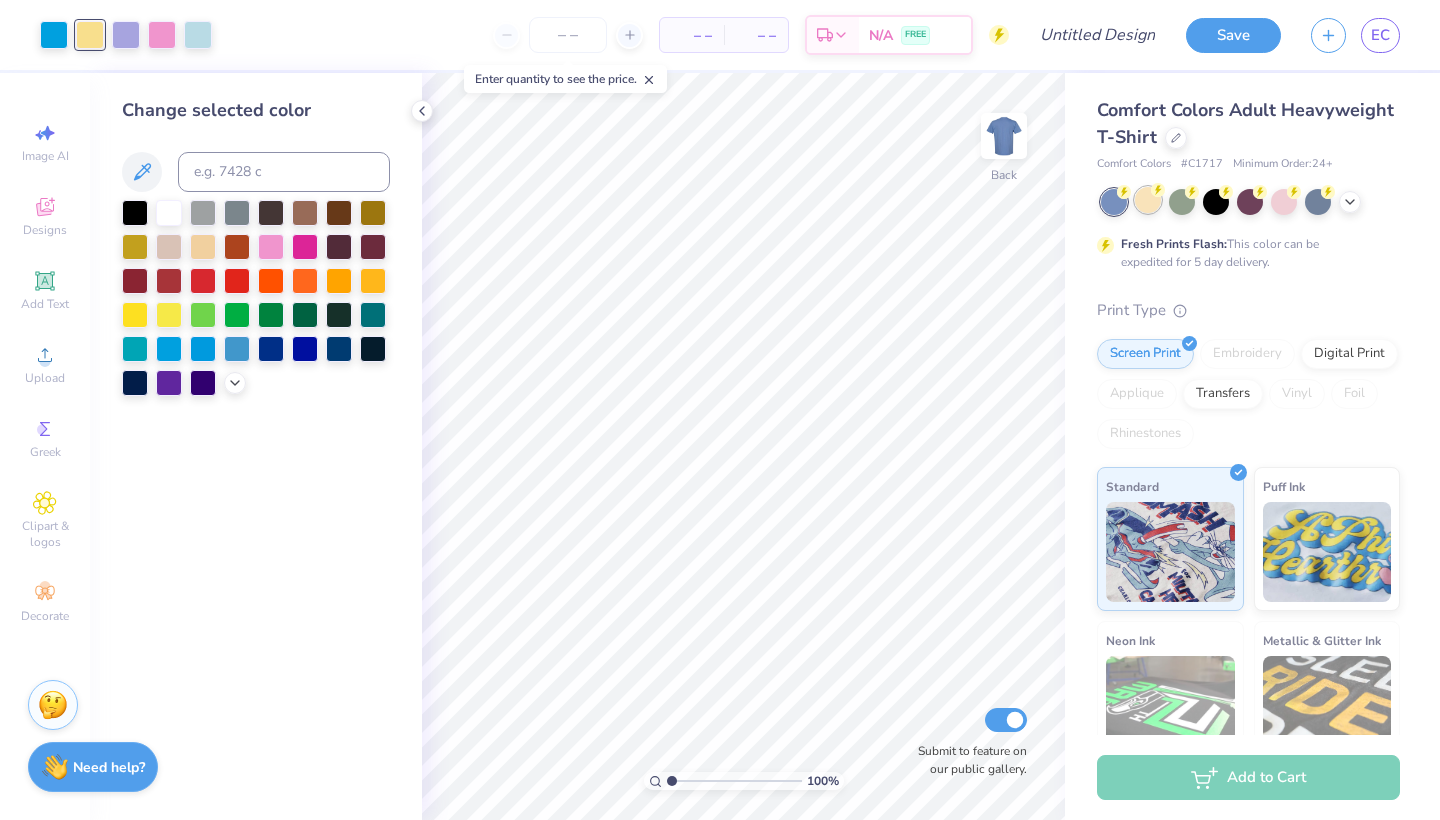 click at bounding box center (1148, 200) 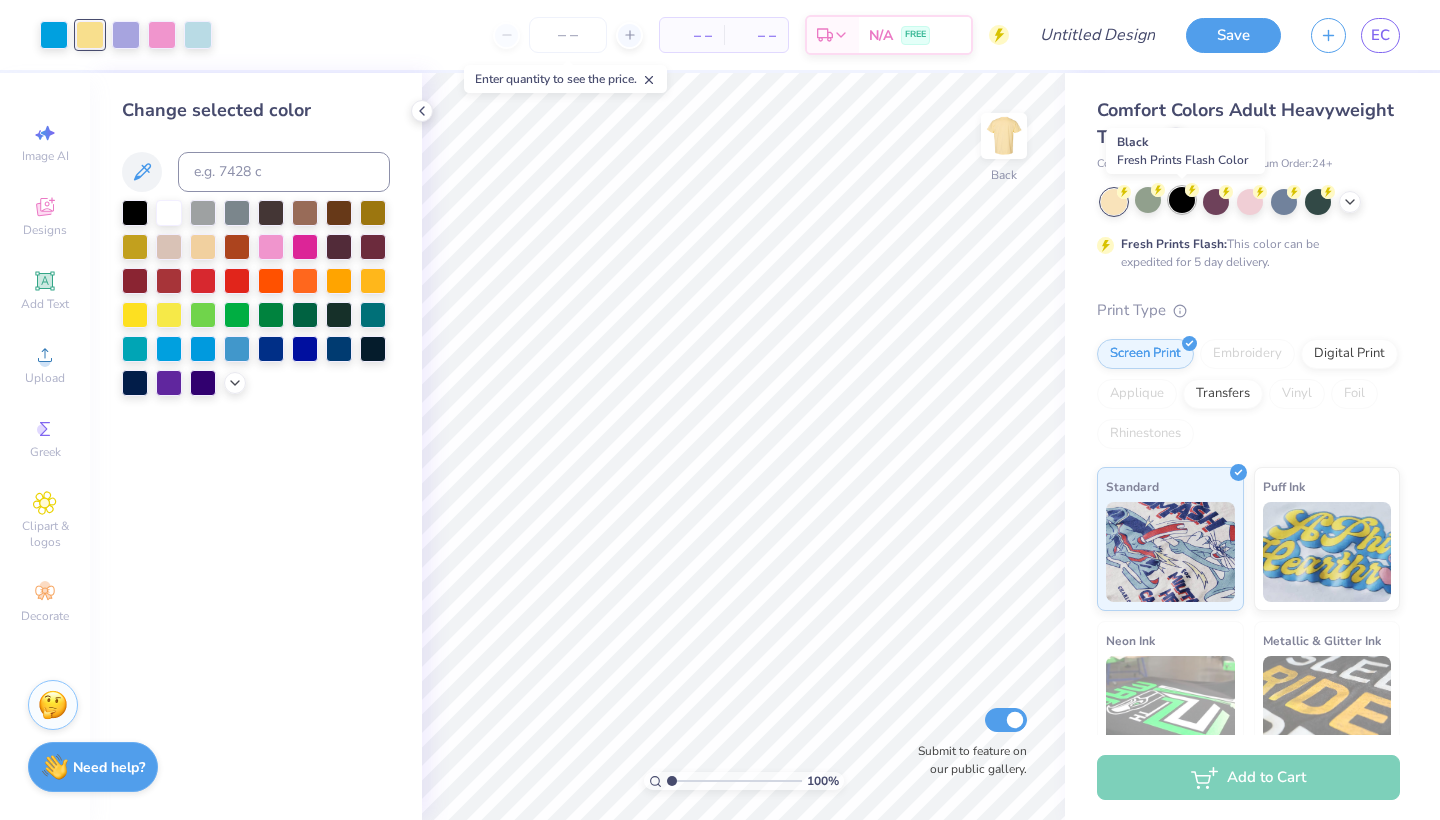 click at bounding box center (1182, 200) 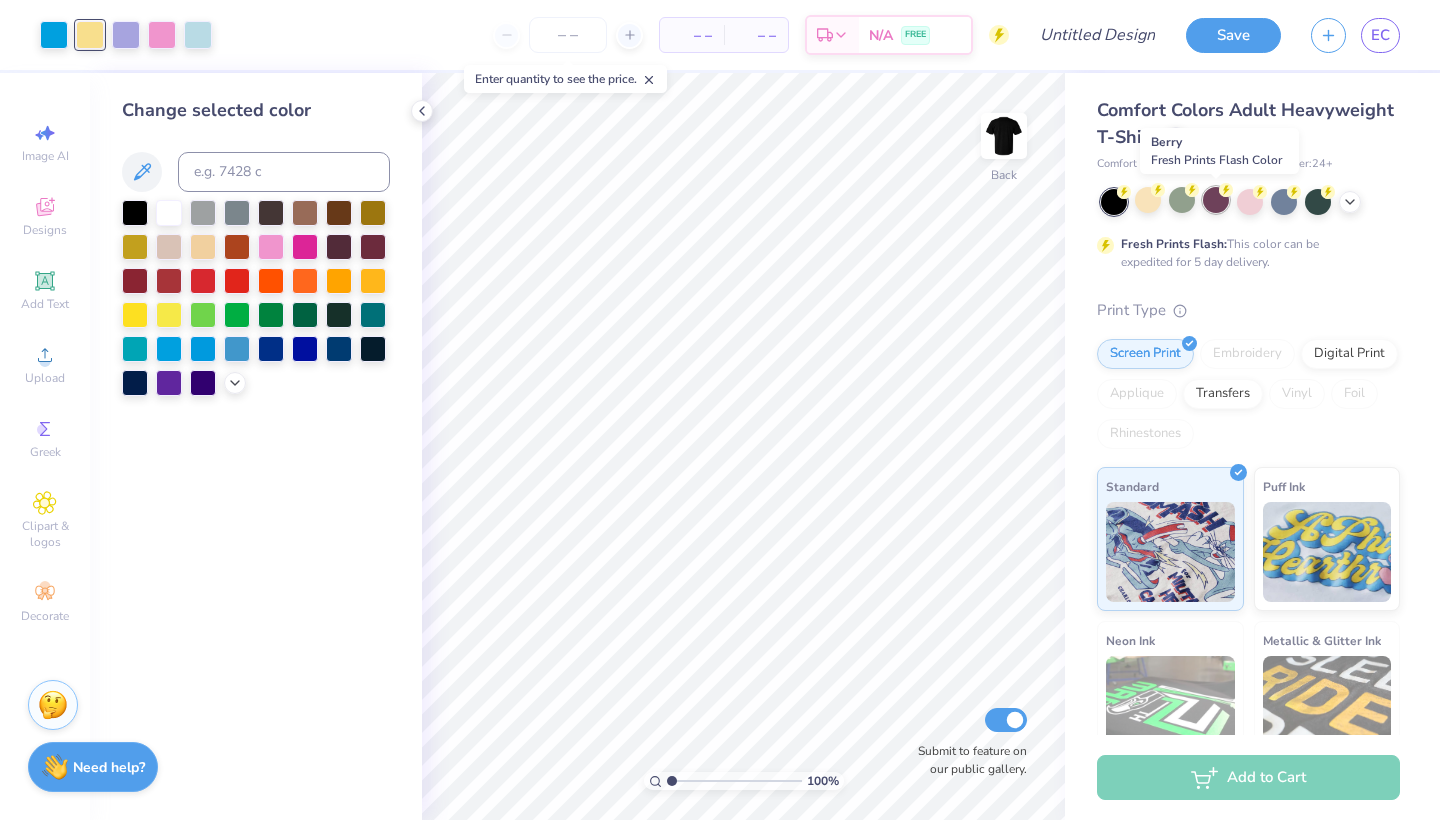click at bounding box center [1216, 200] 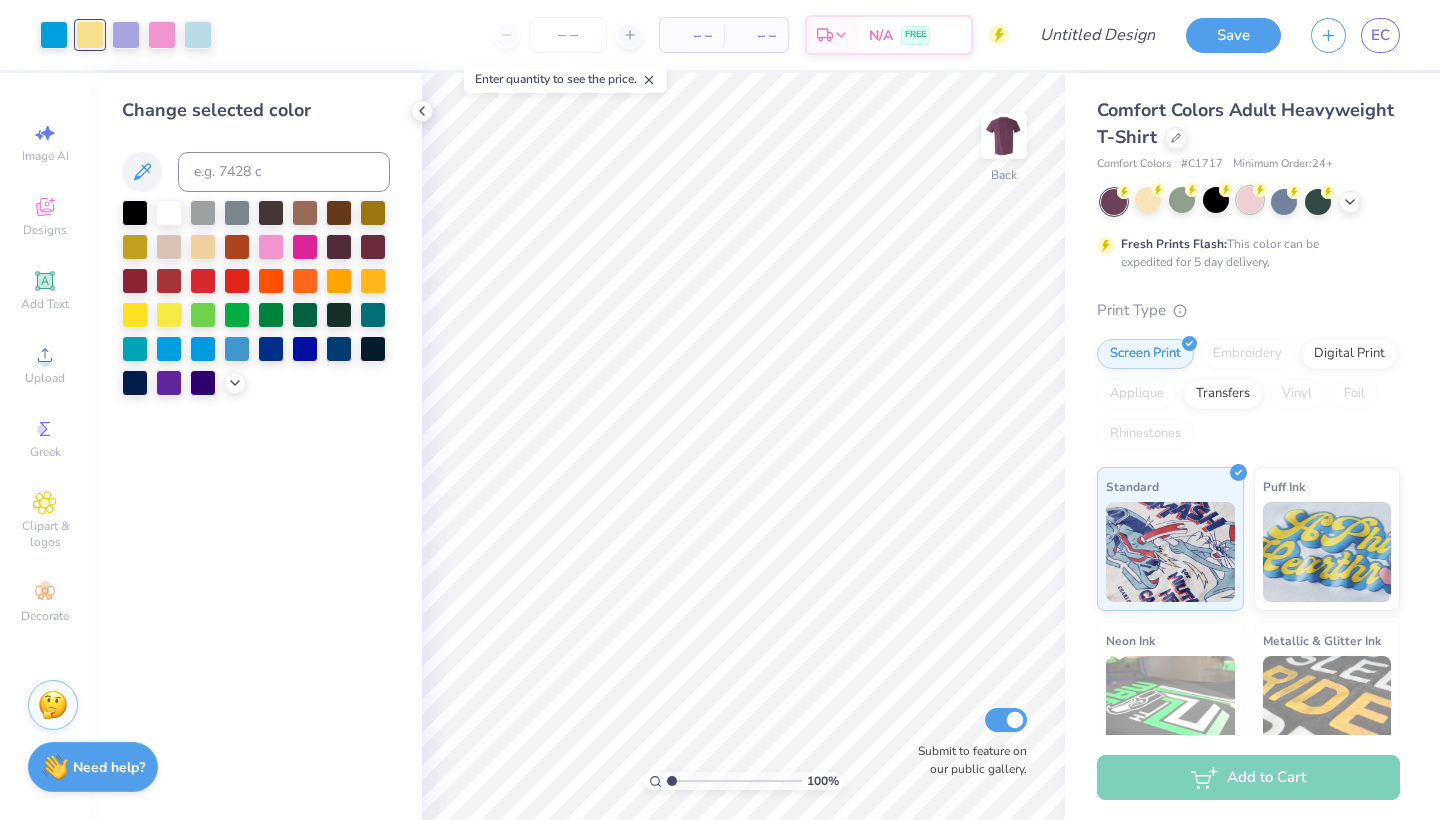 click at bounding box center (1250, 200) 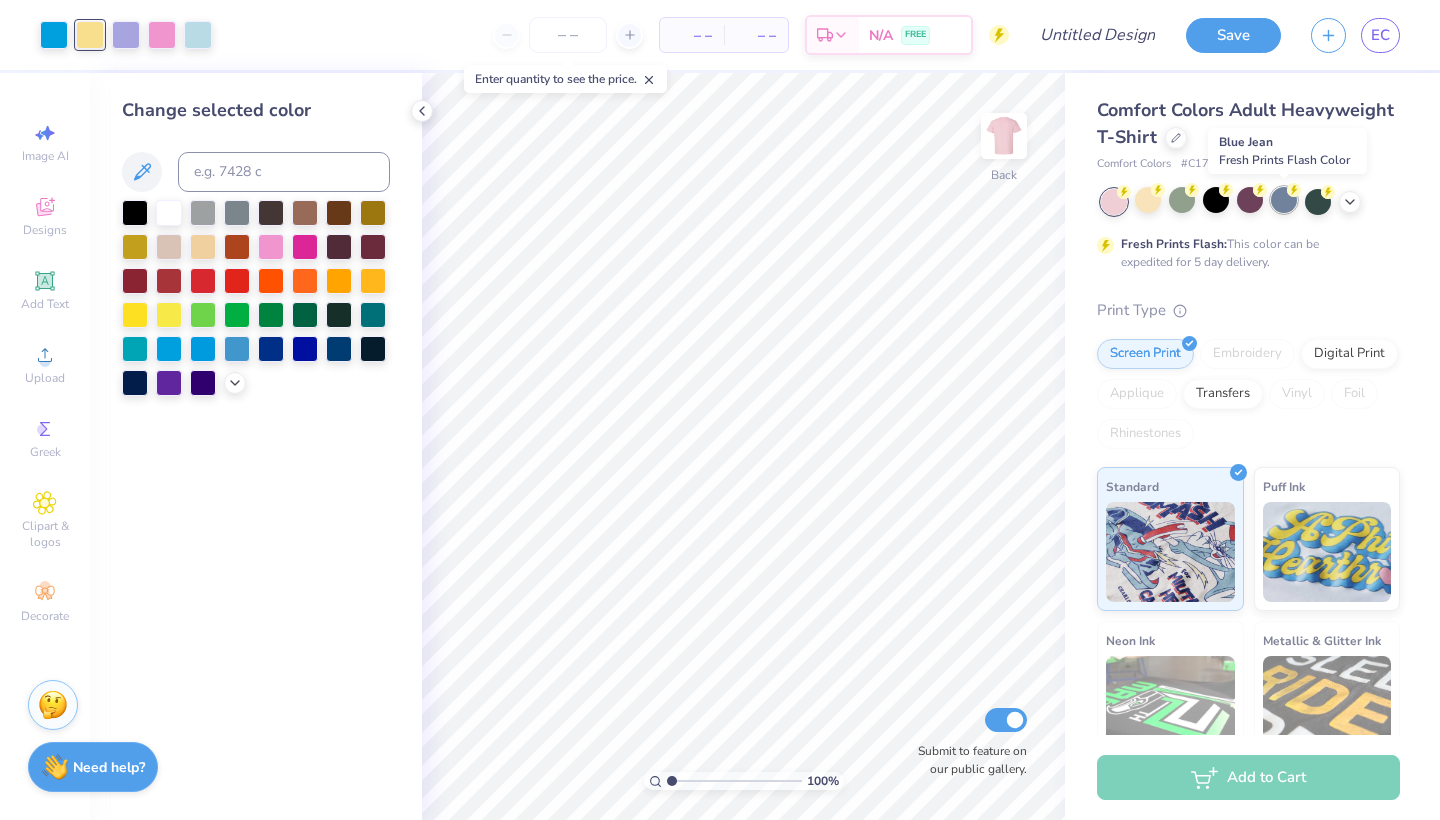 click at bounding box center (1284, 200) 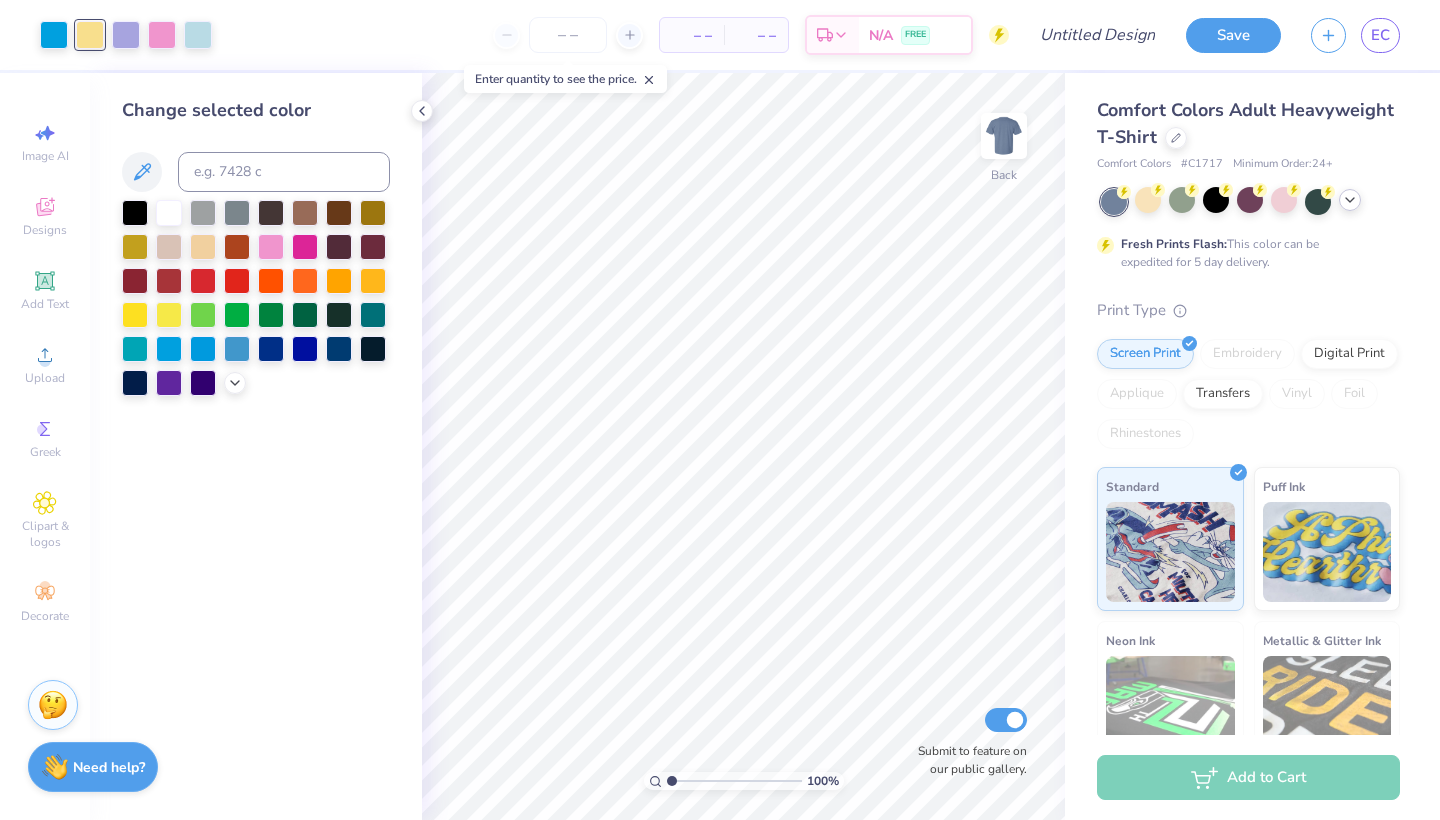 click 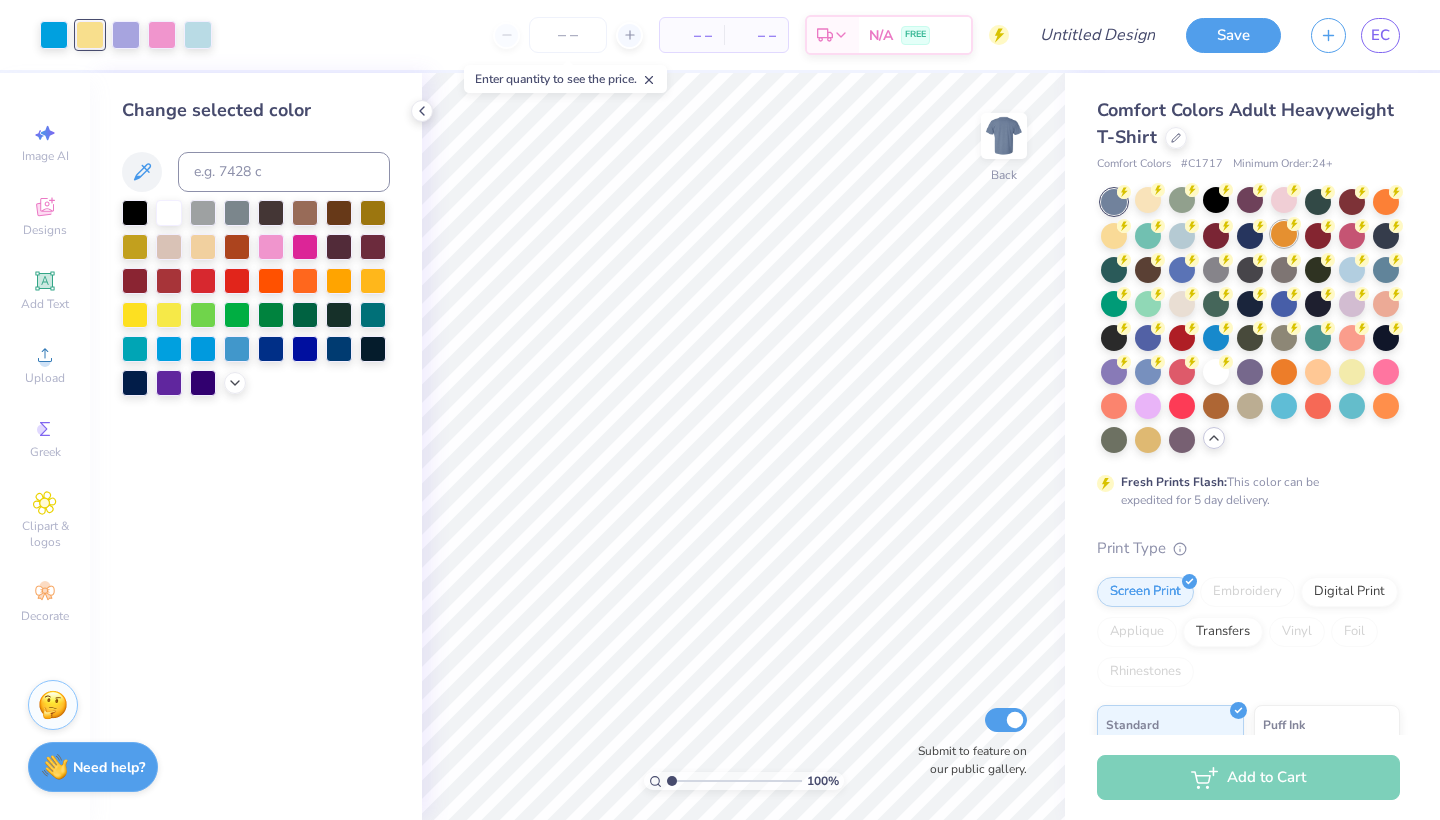 click at bounding box center (1284, 234) 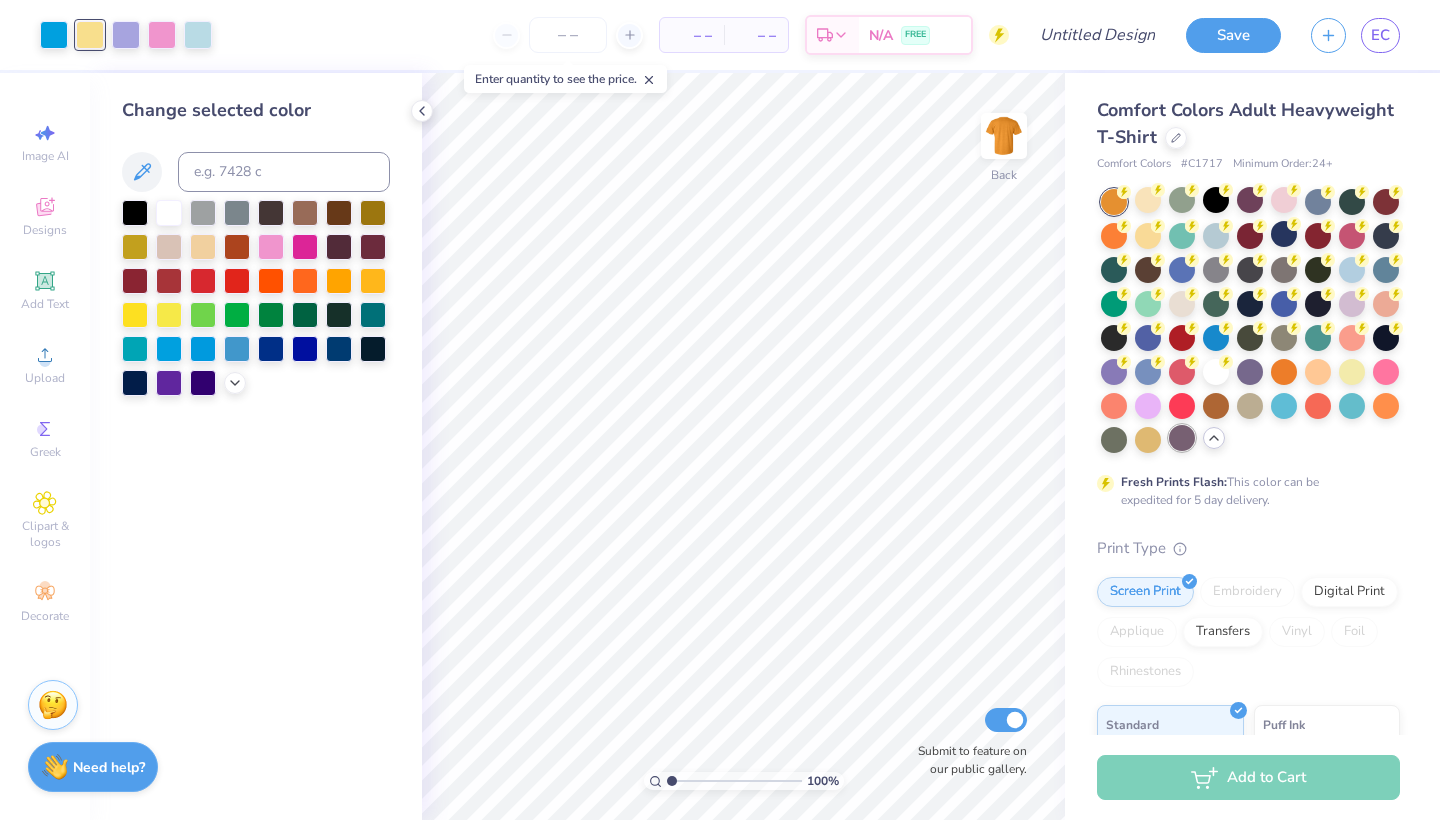 click at bounding box center [1182, 438] 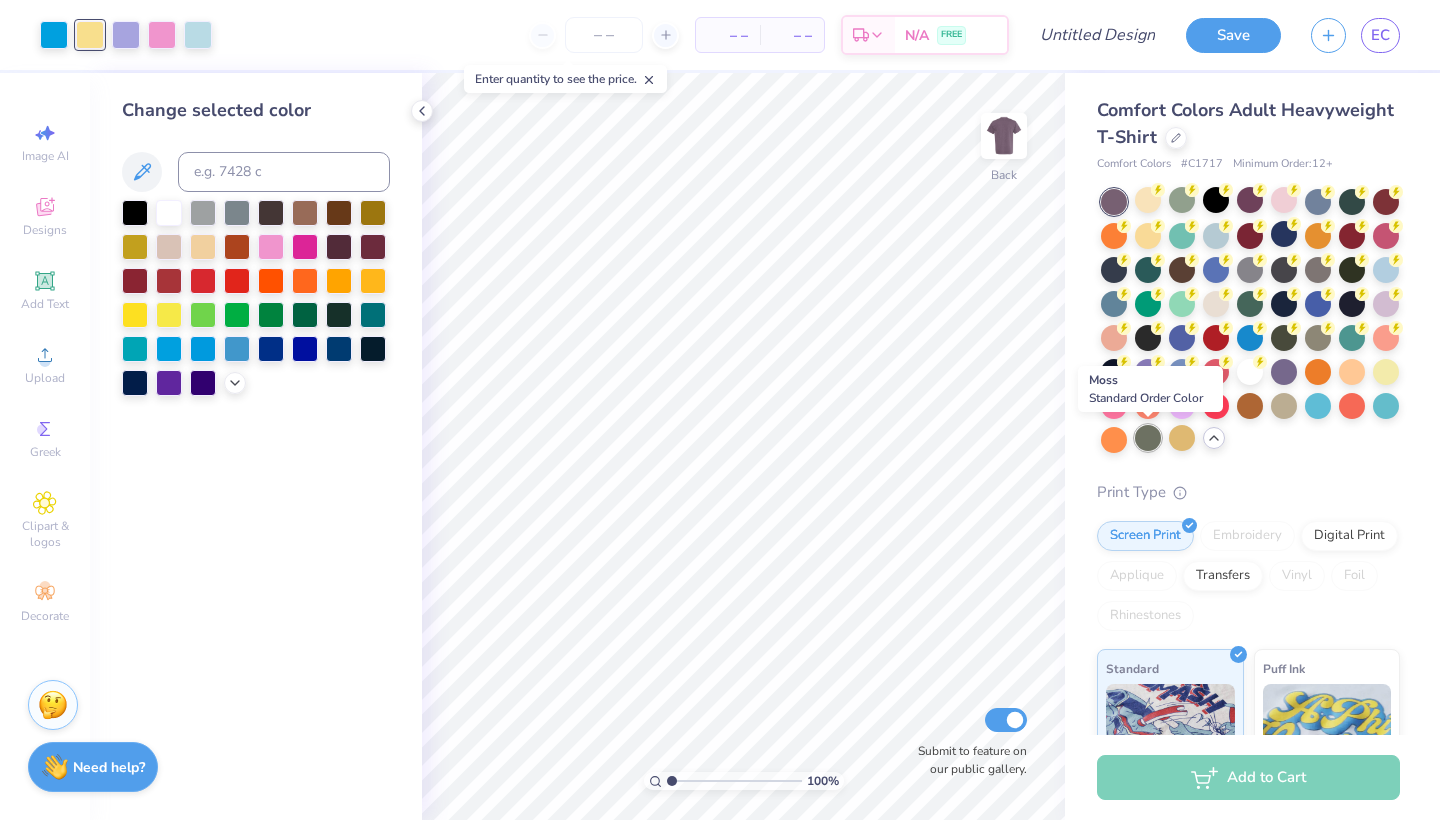 click at bounding box center [1148, 438] 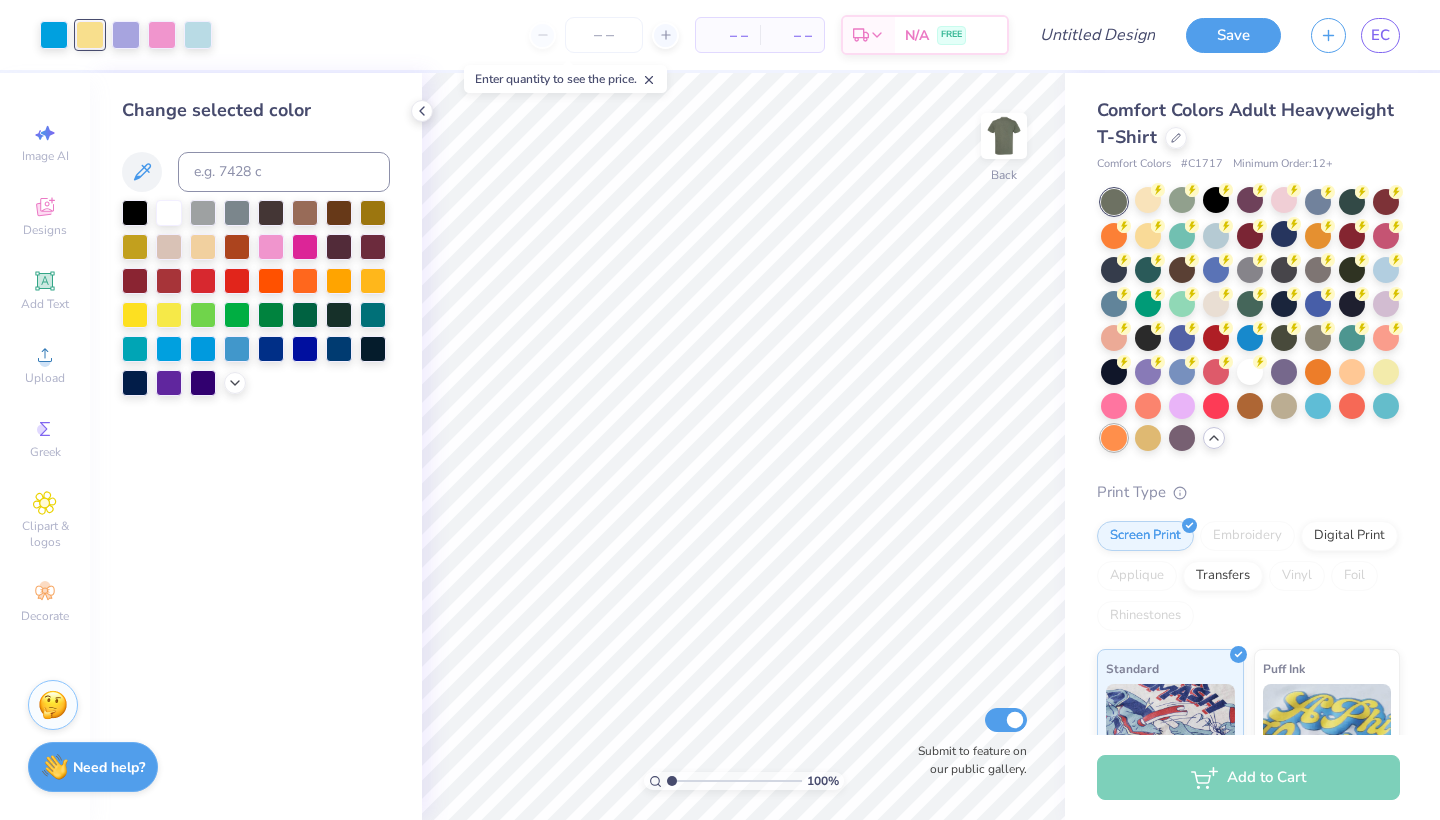 click at bounding box center (1114, 438) 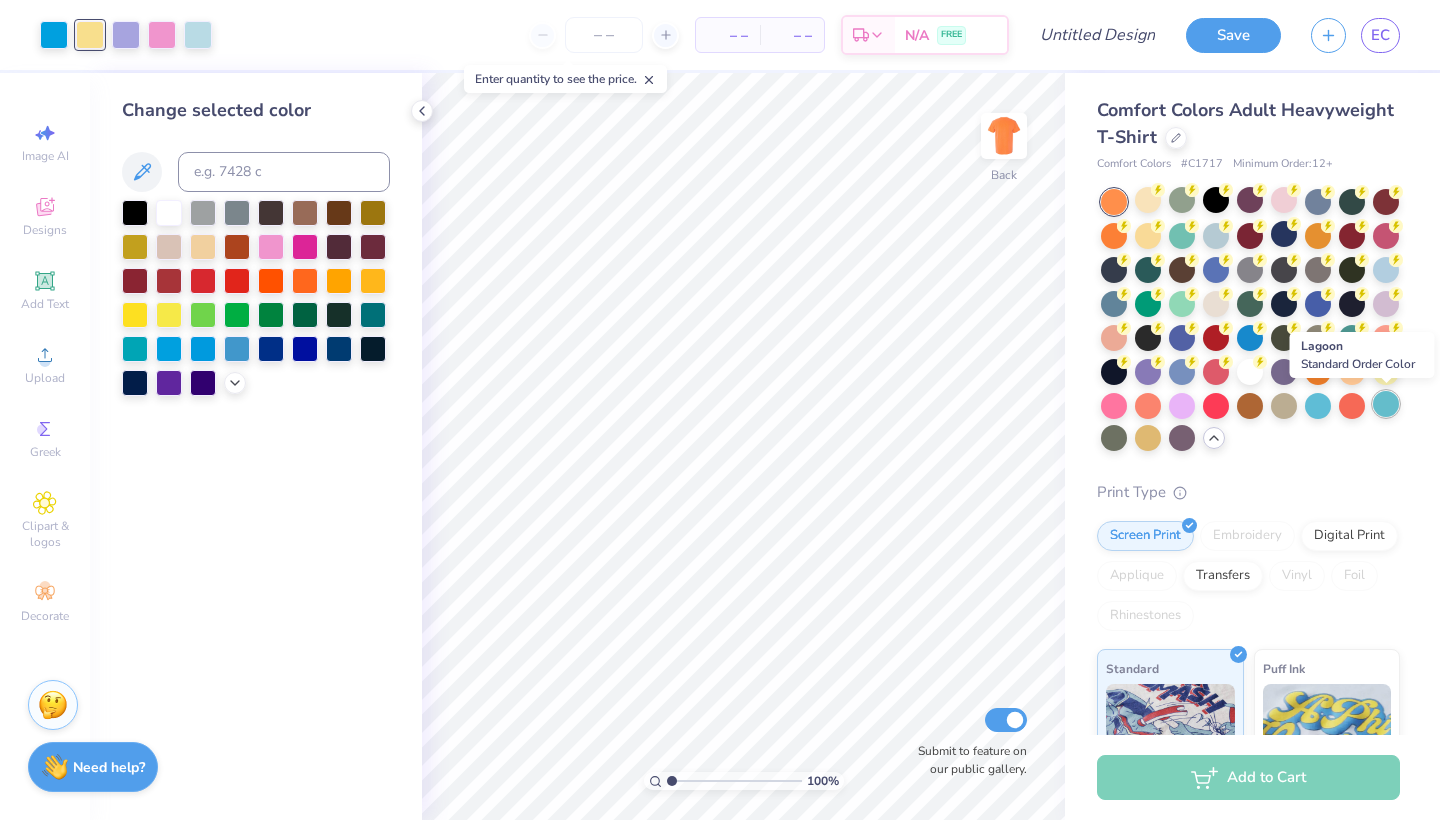 click at bounding box center (1386, 404) 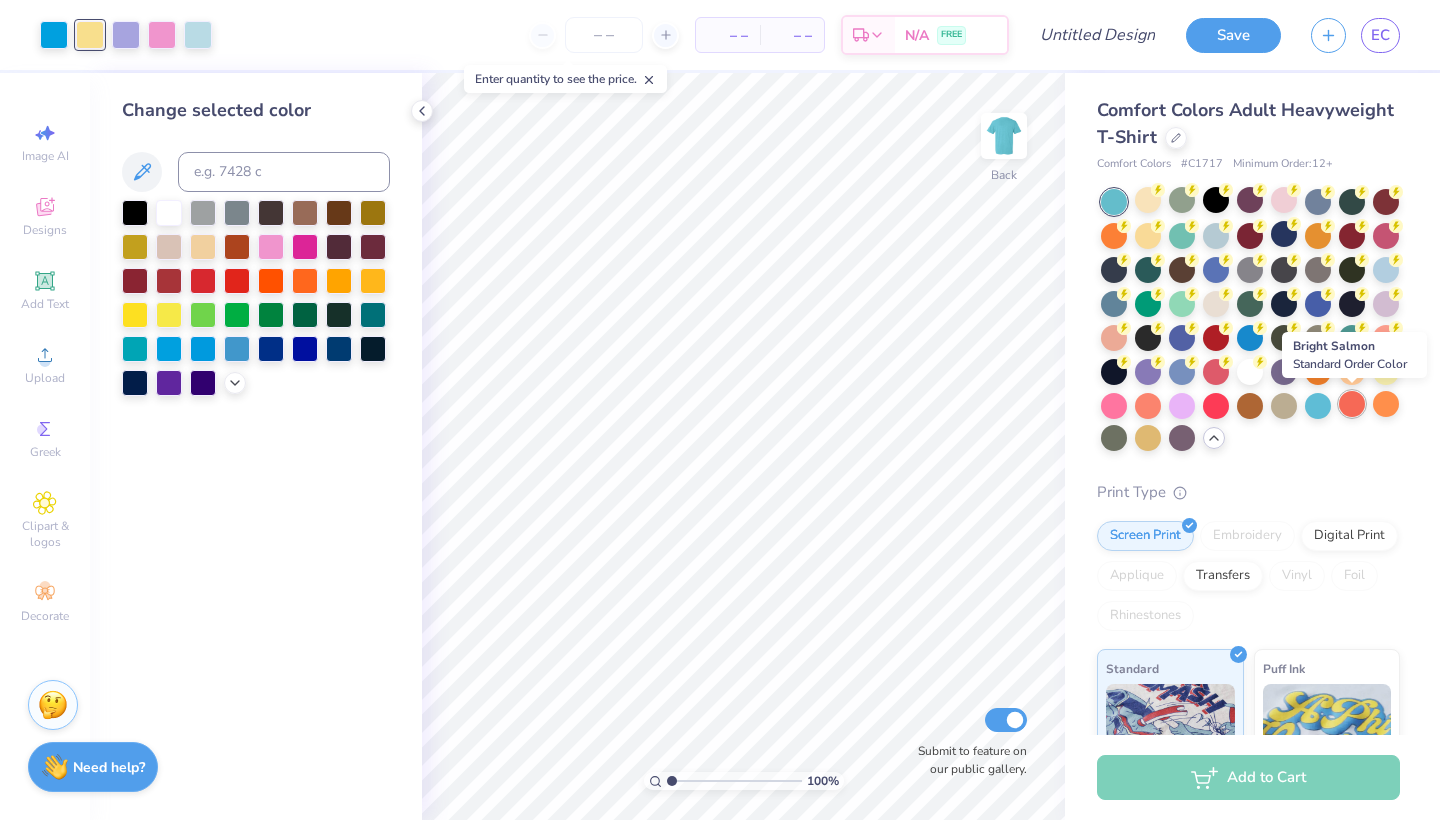 click at bounding box center [1352, 404] 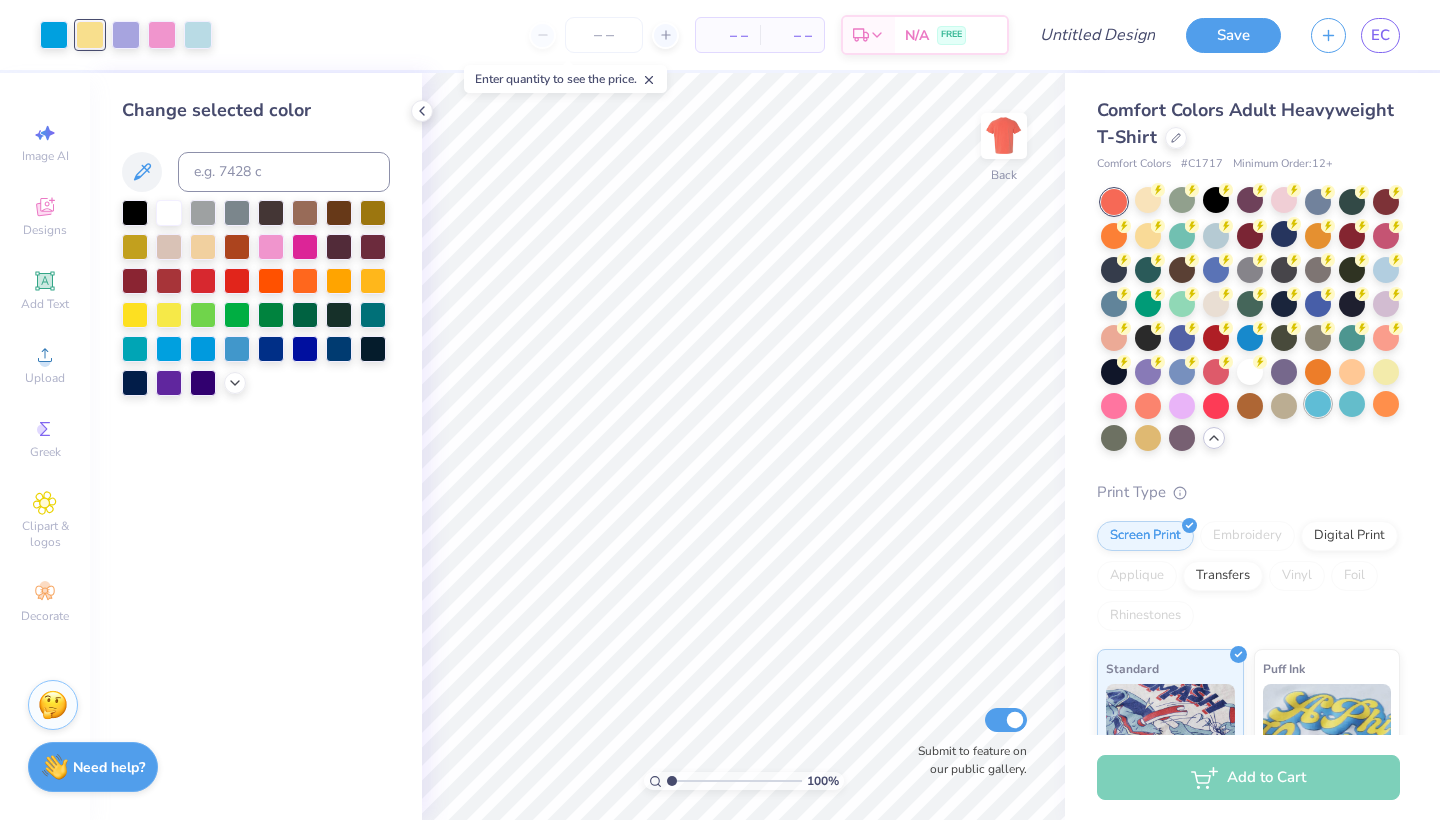 click at bounding box center [1318, 404] 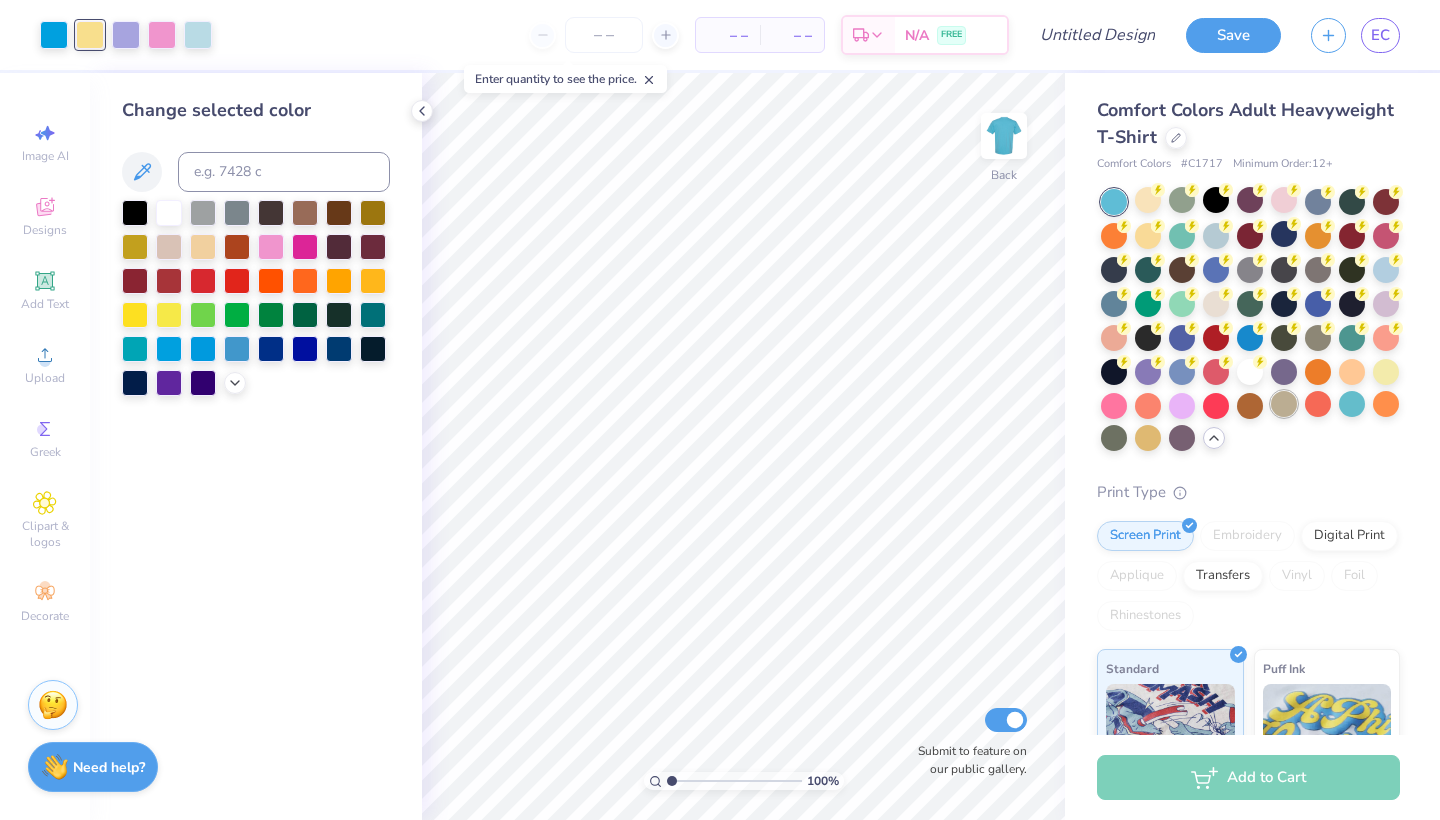 click at bounding box center [1284, 404] 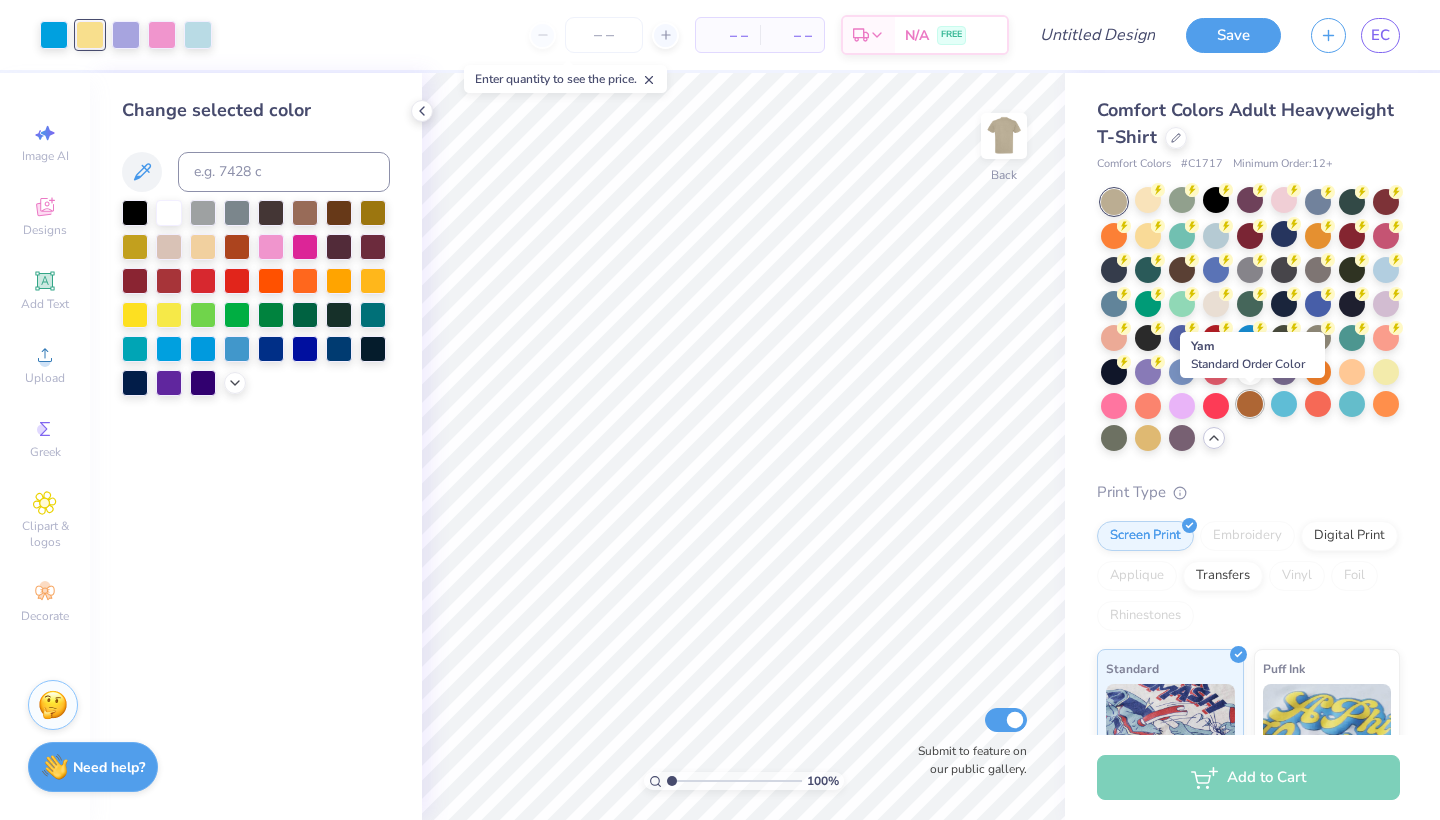 click at bounding box center [1250, 404] 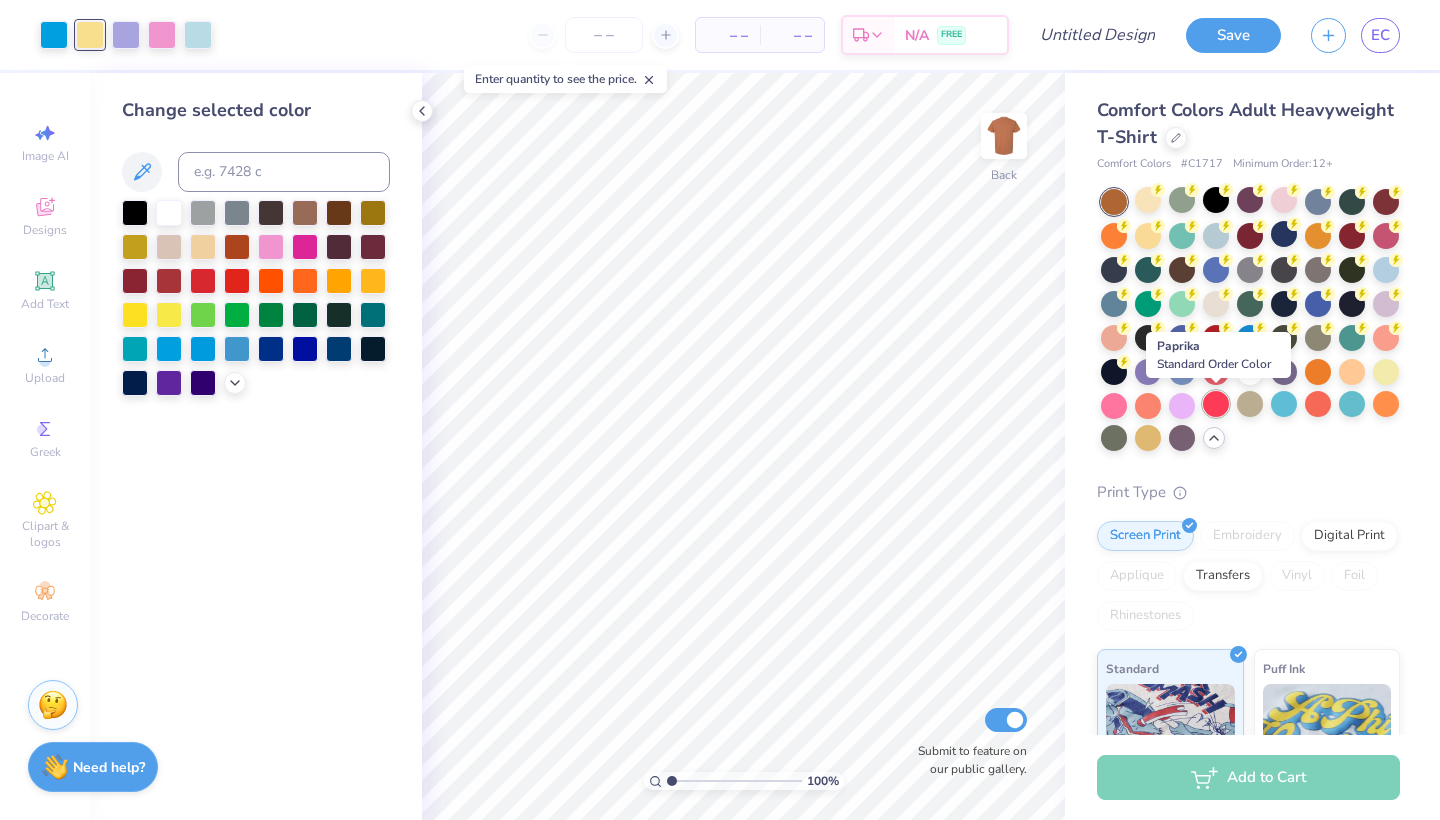 click at bounding box center (1216, 404) 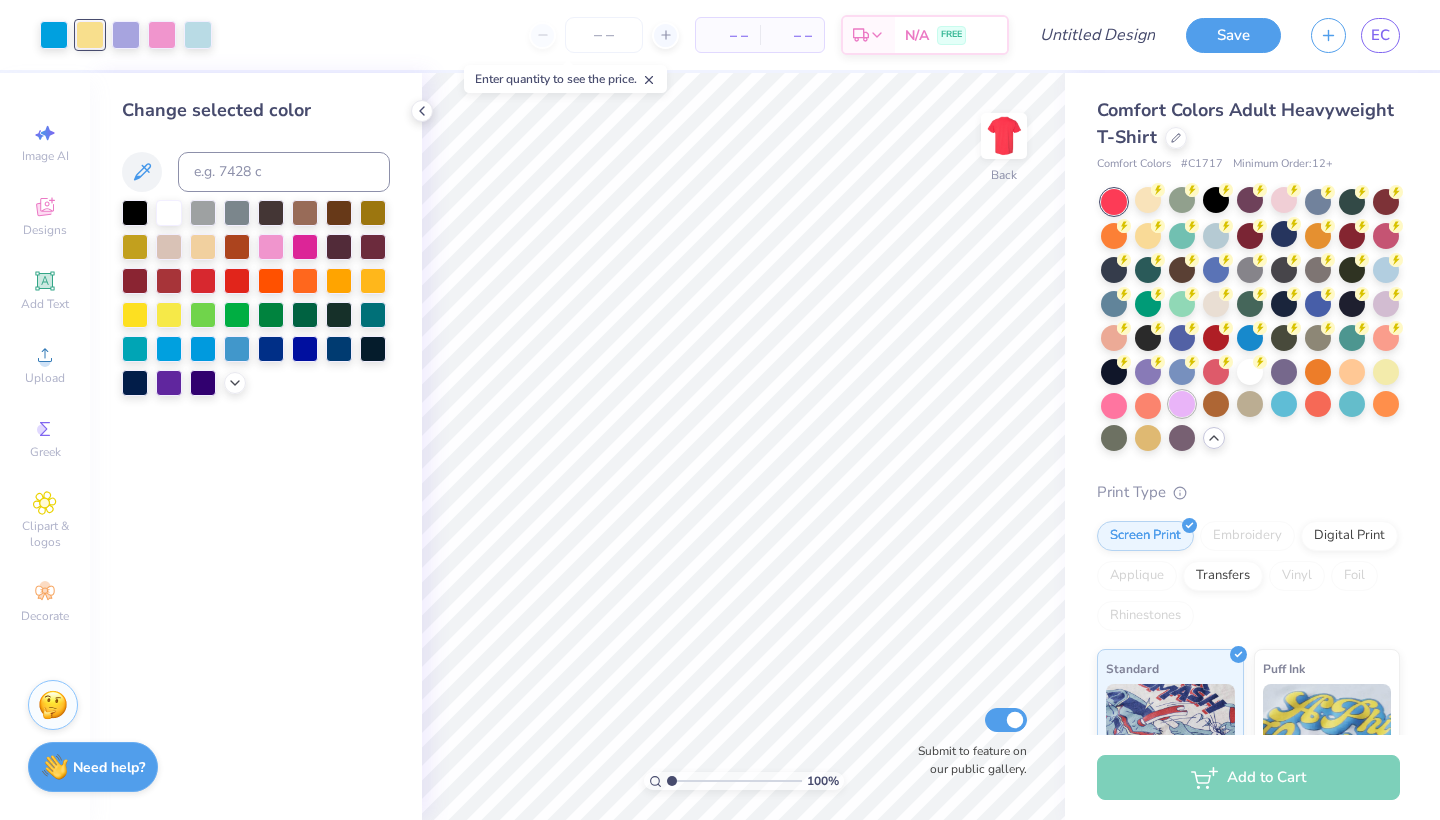 click at bounding box center [1182, 404] 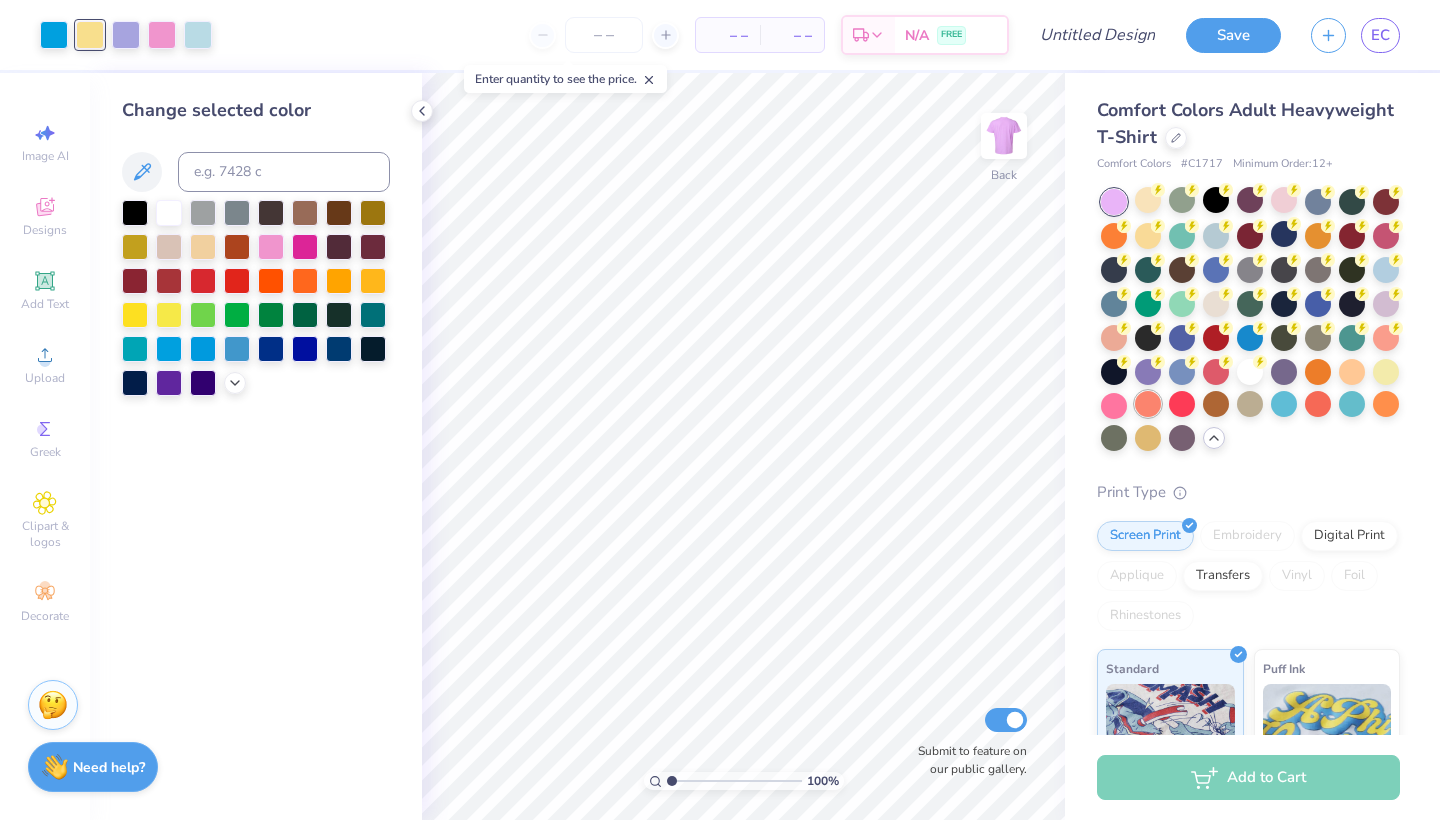 click at bounding box center (1148, 404) 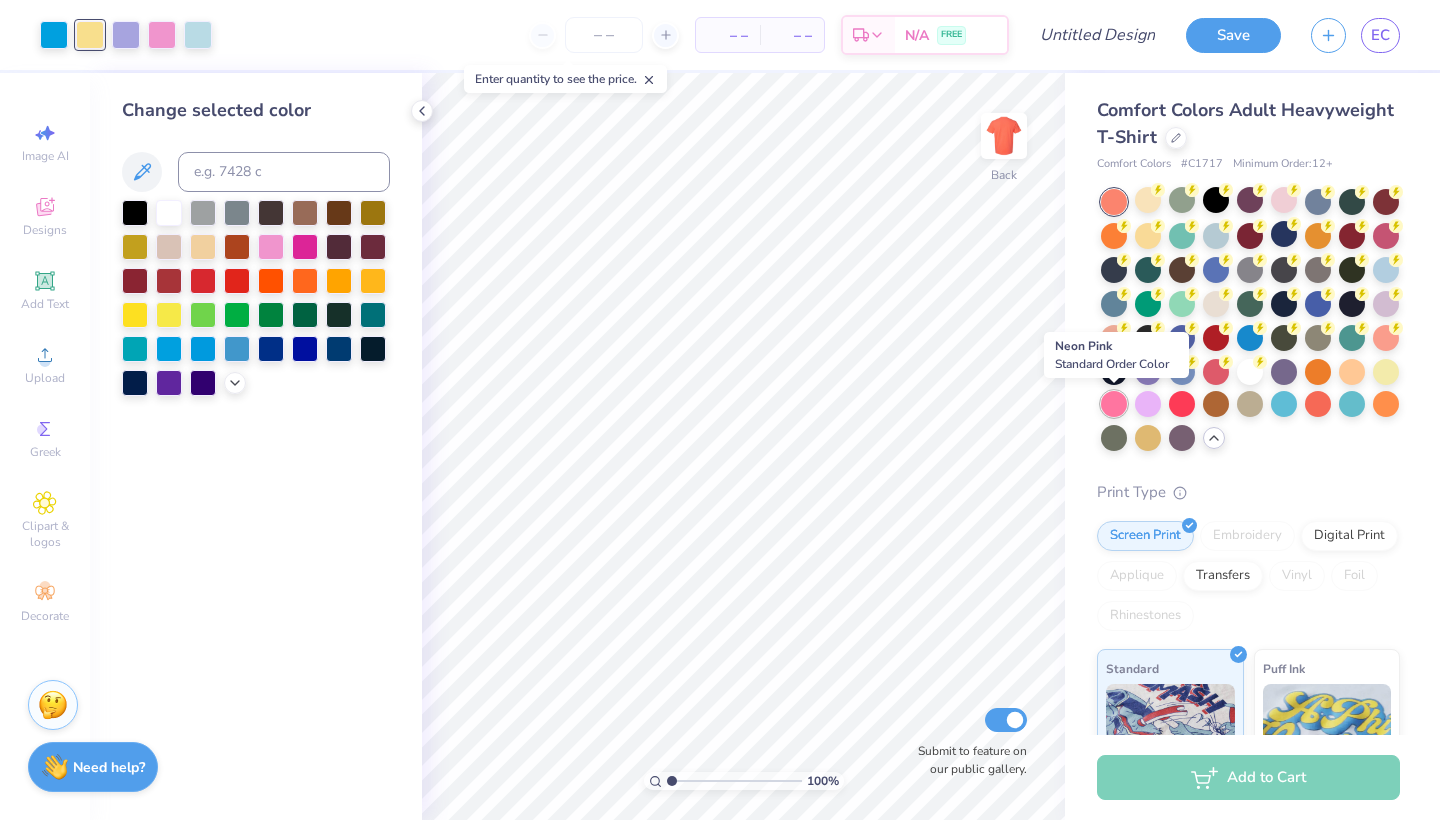 click at bounding box center (1114, 404) 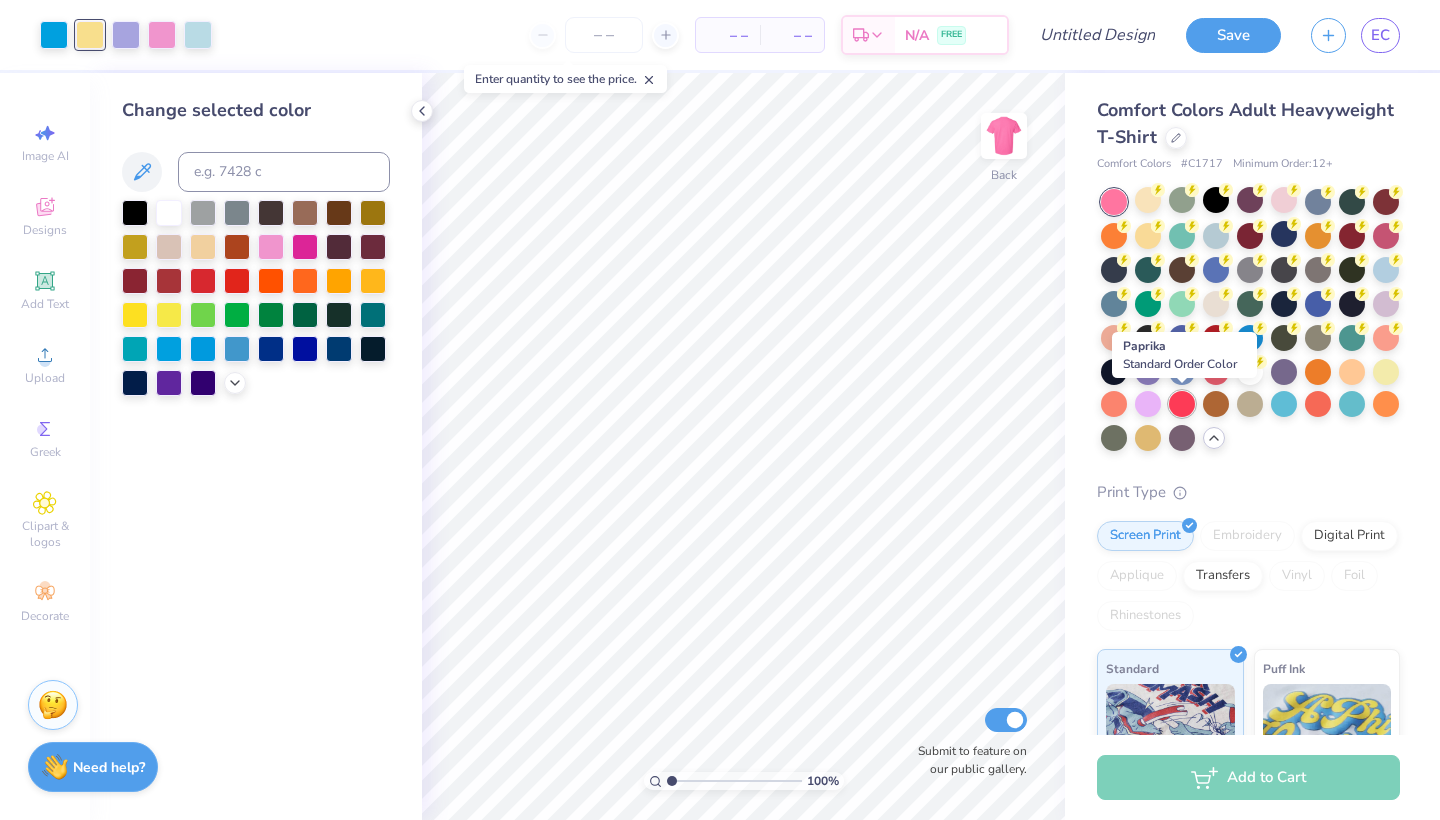 click at bounding box center [1182, 404] 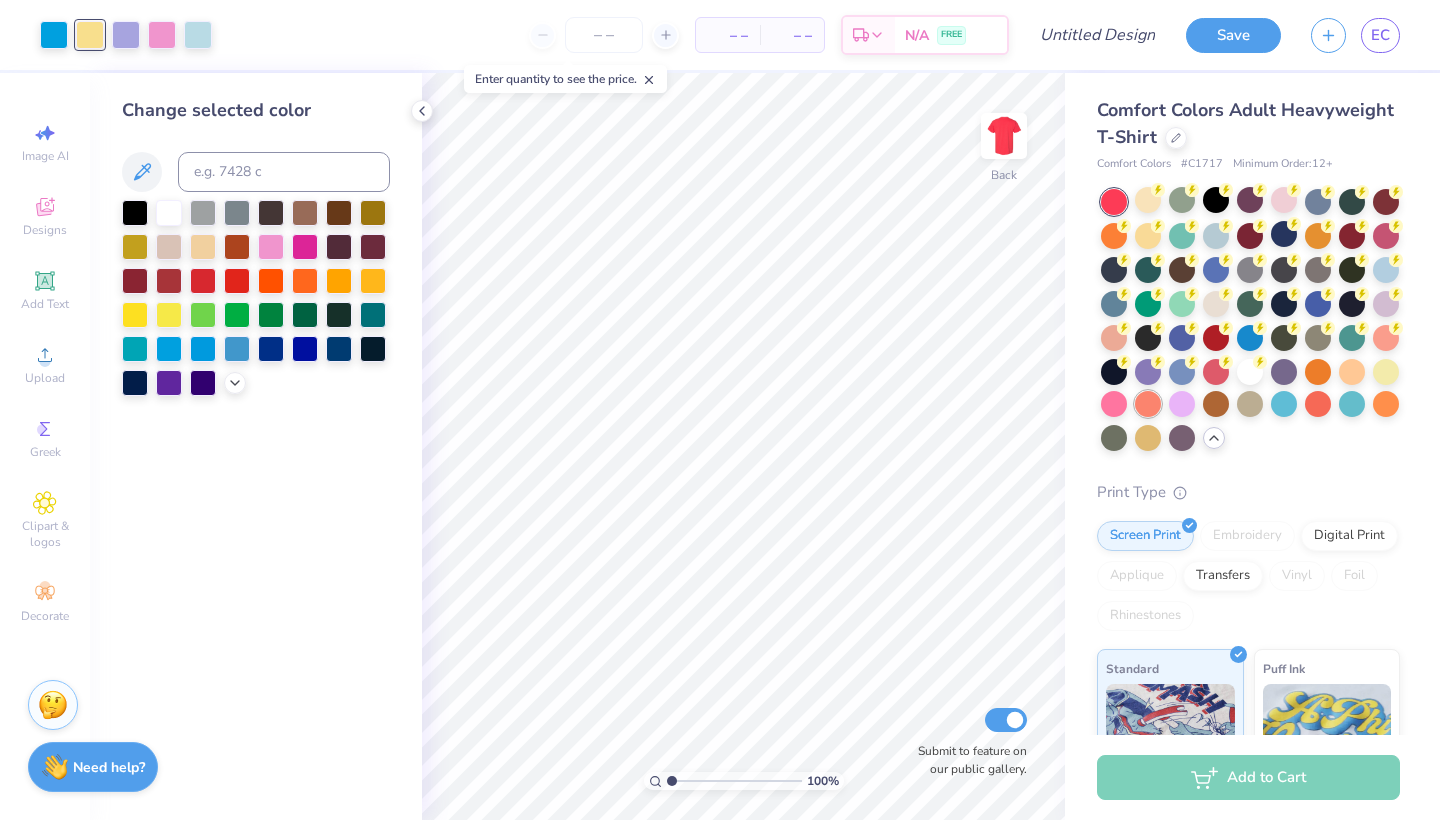 click at bounding box center [1148, 404] 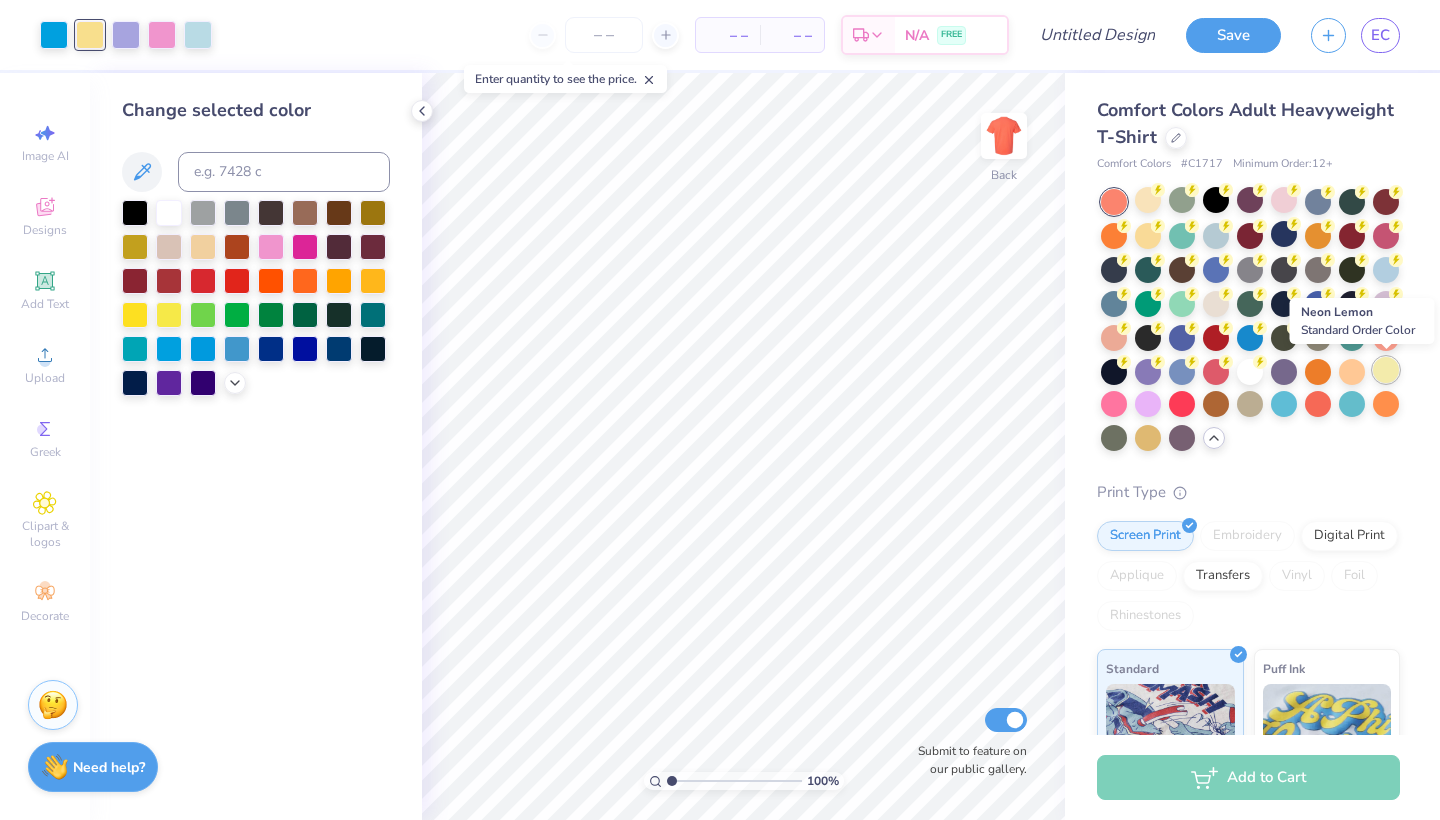 click at bounding box center (1386, 370) 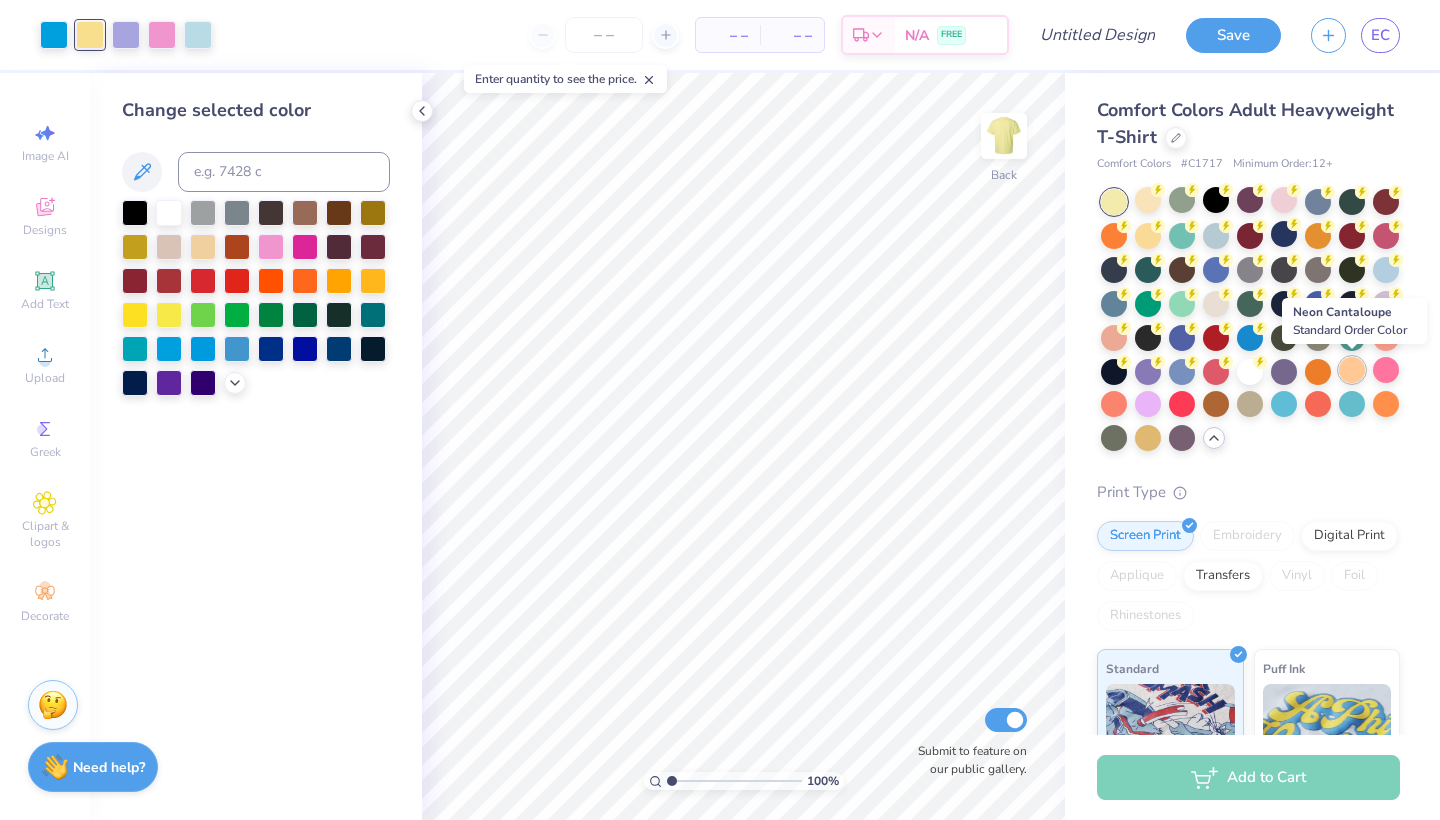 click at bounding box center [1352, 370] 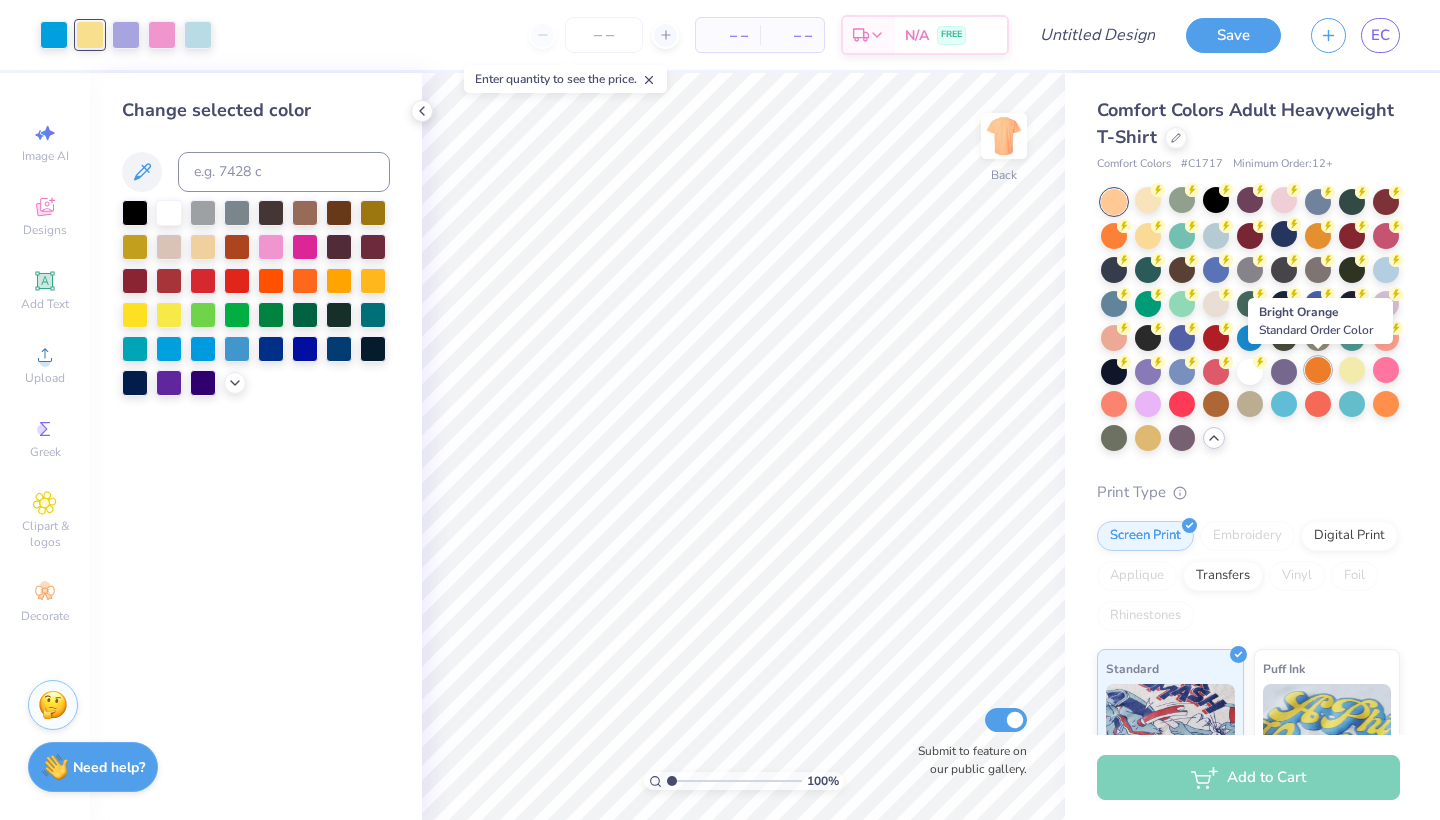 click at bounding box center (1318, 370) 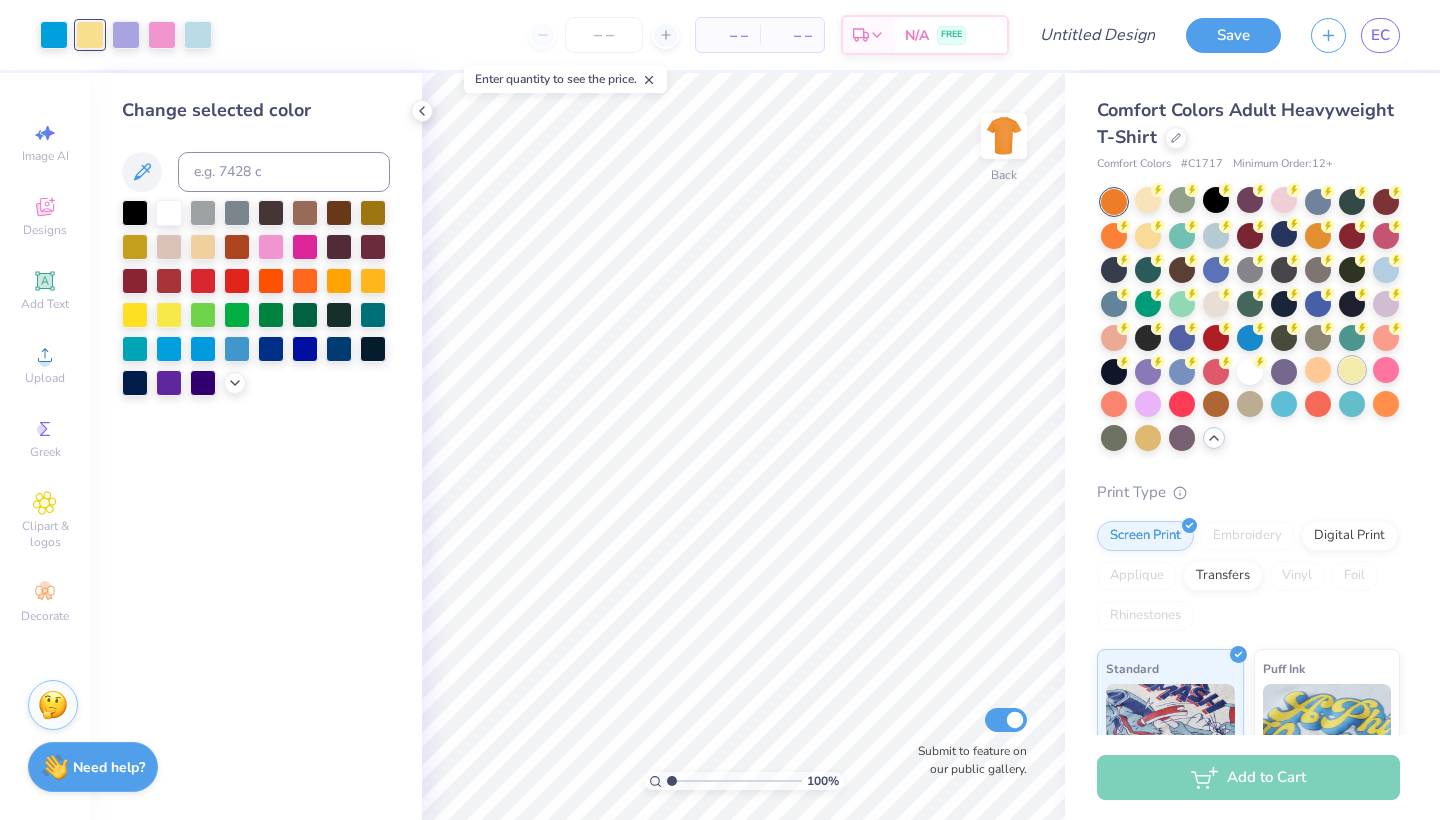 click at bounding box center (1352, 370) 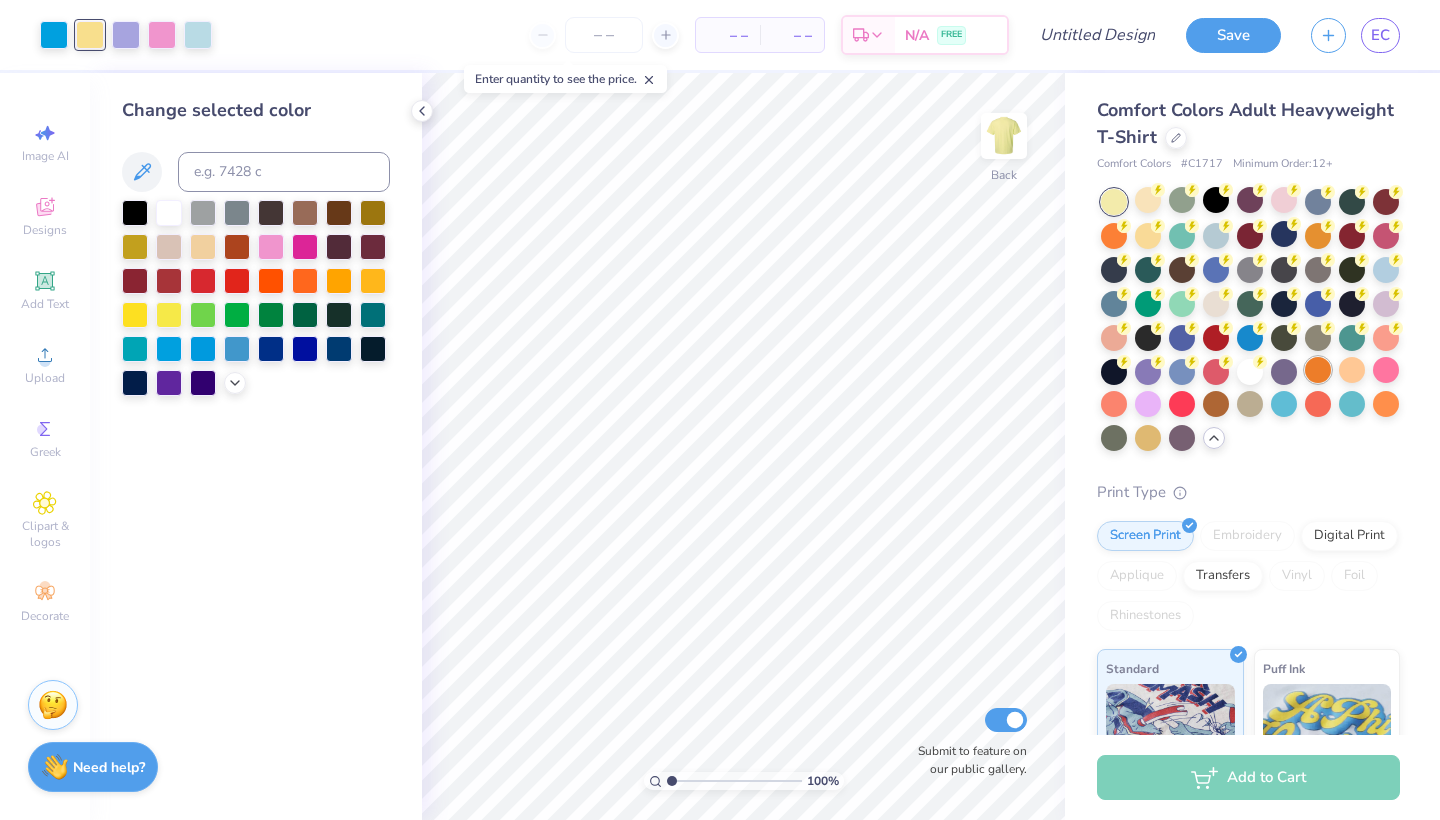 click at bounding box center [1318, 370] 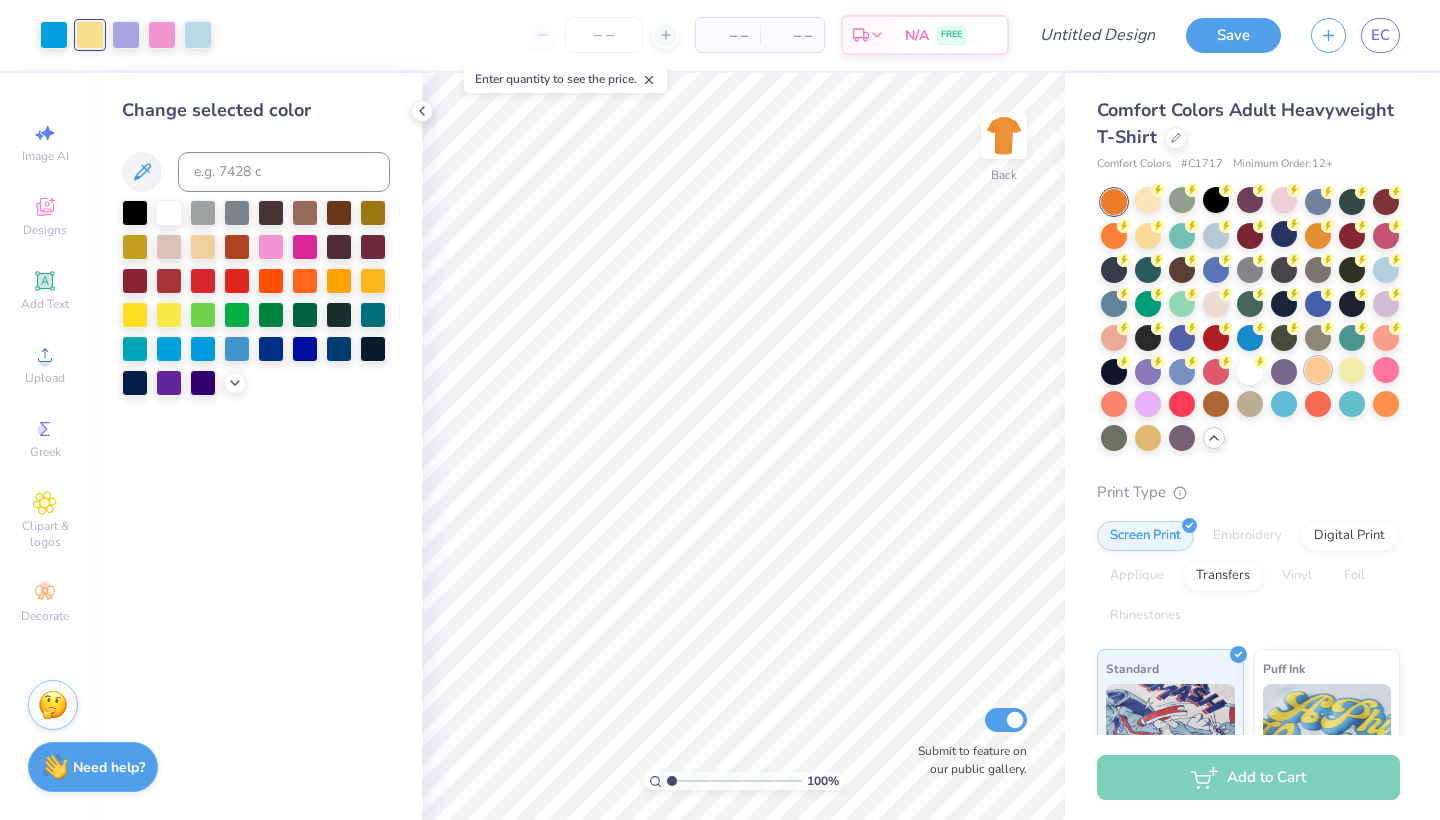 click at bounding box center [1318, 370] 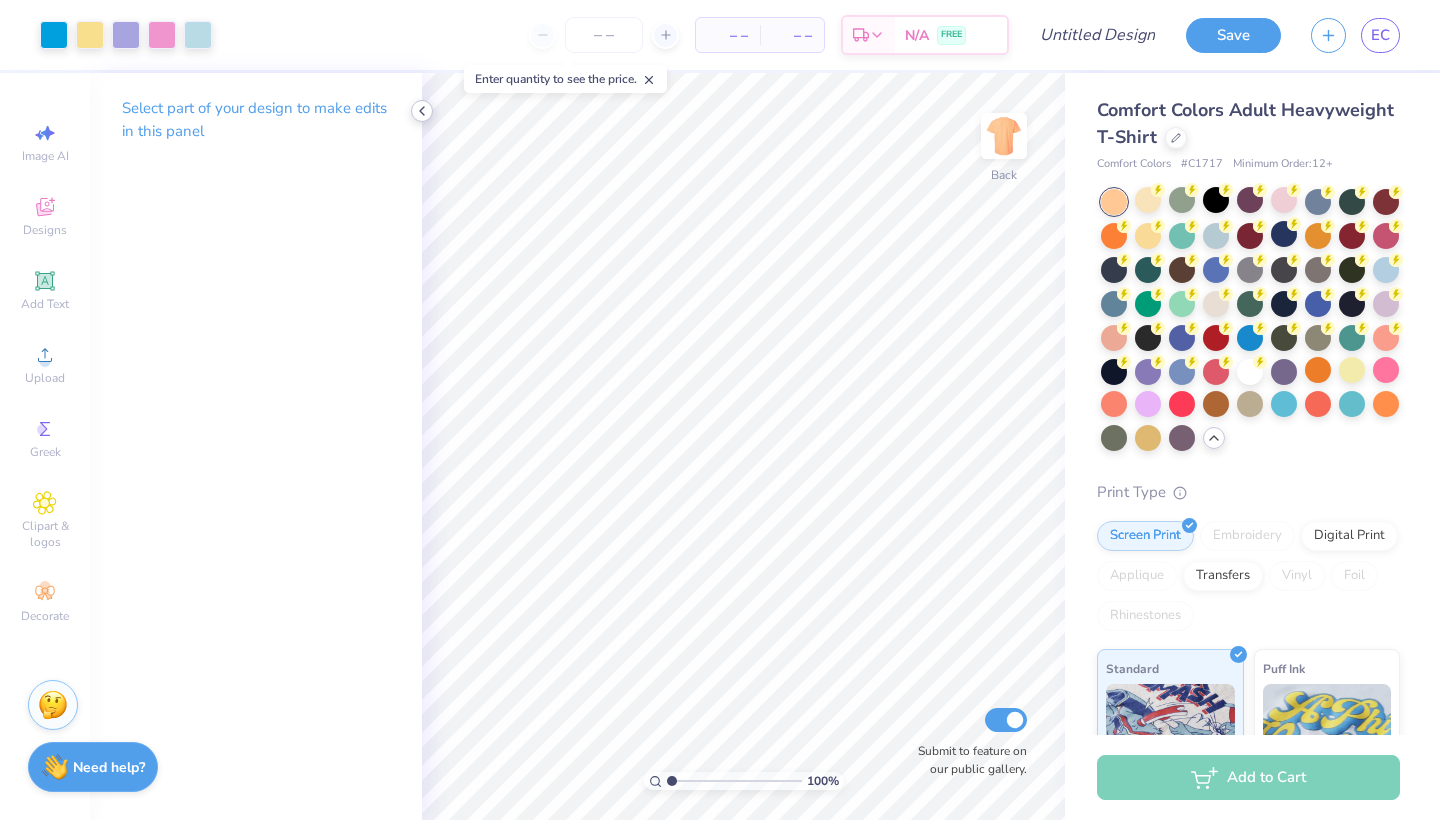 click 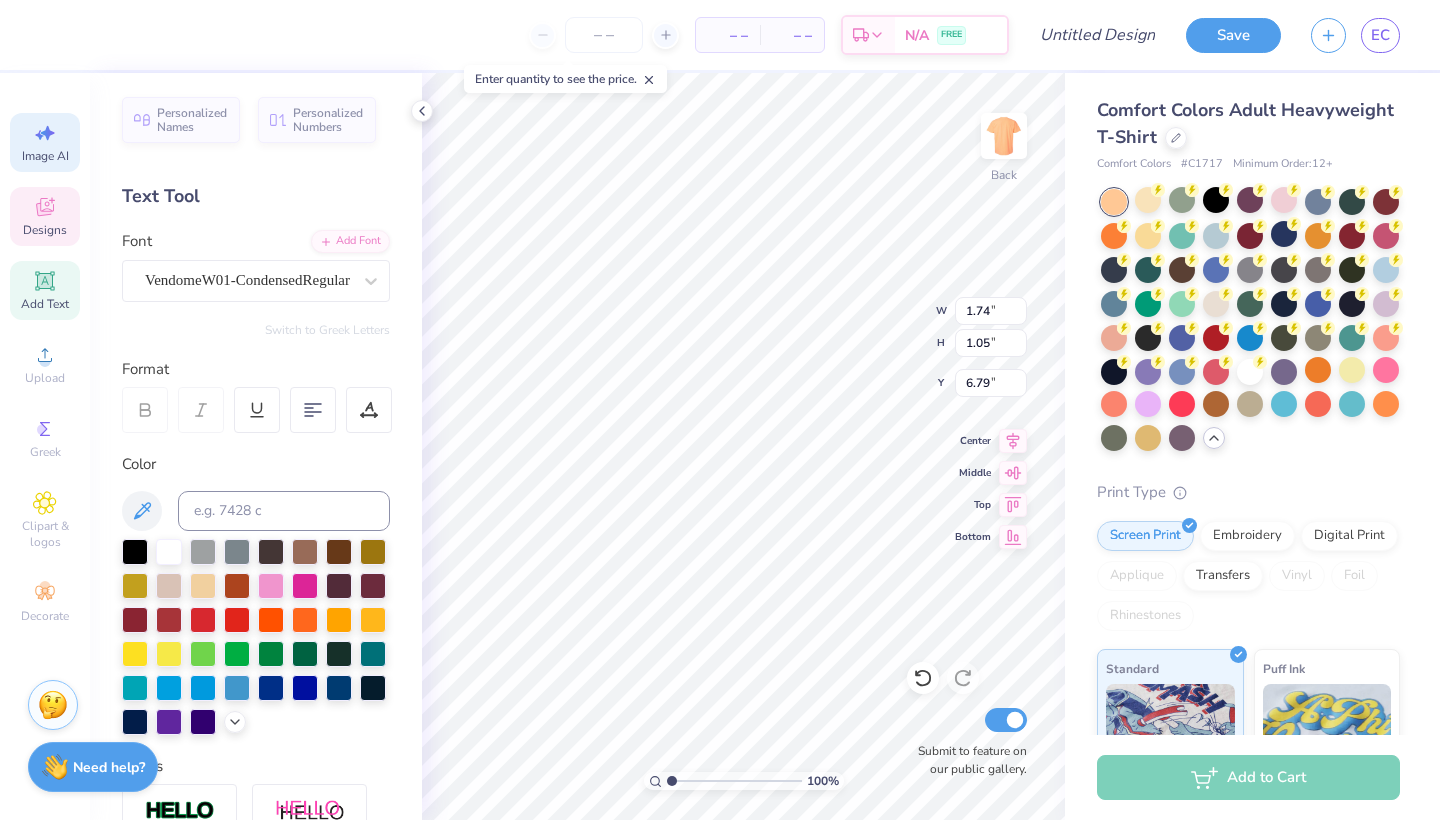 scroll, scrollTop: 0, scrollLeft: 0, axis: both 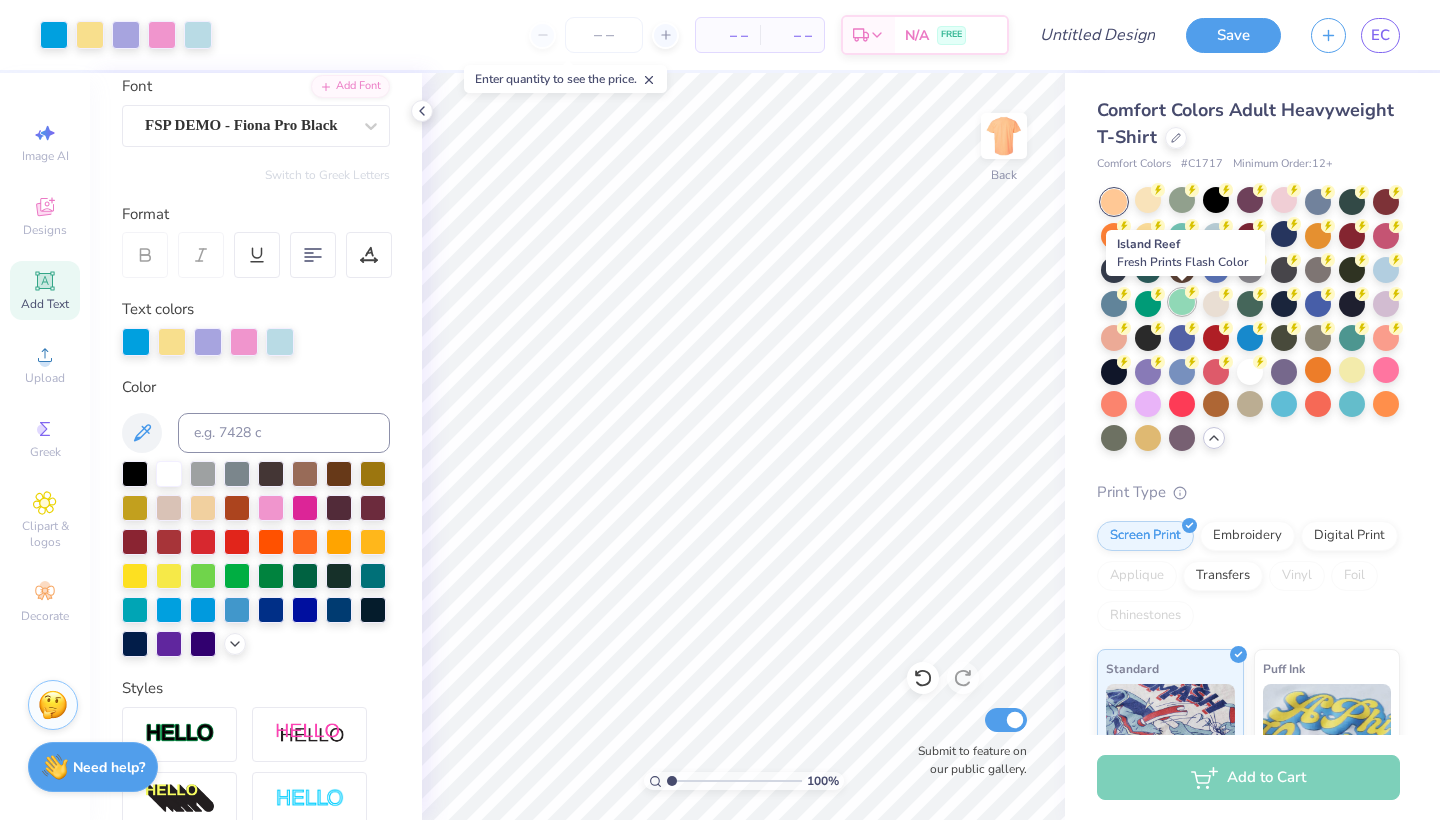click at bounding box center [1182, 302] 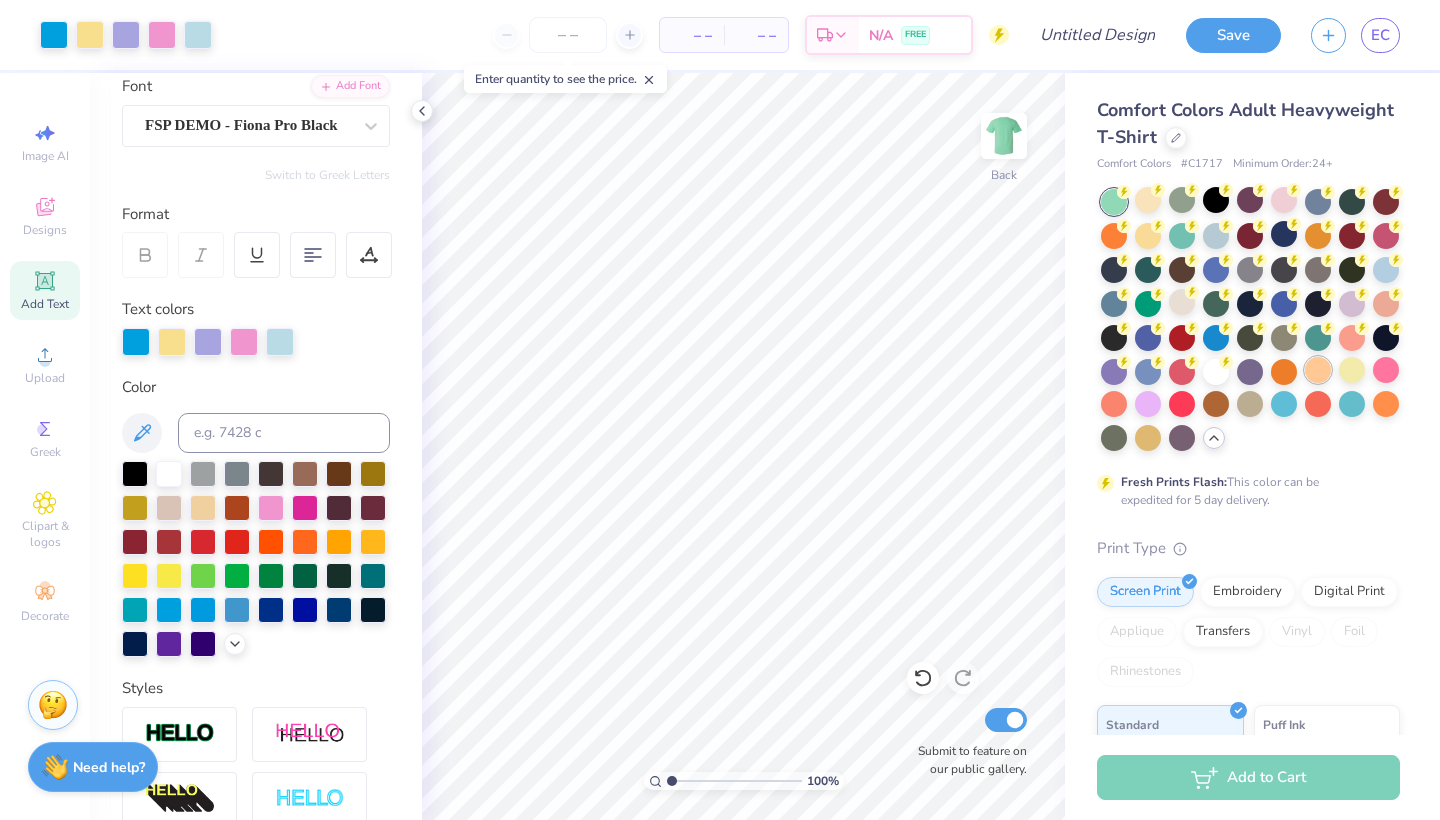 click at bounding box center [1318, 370] 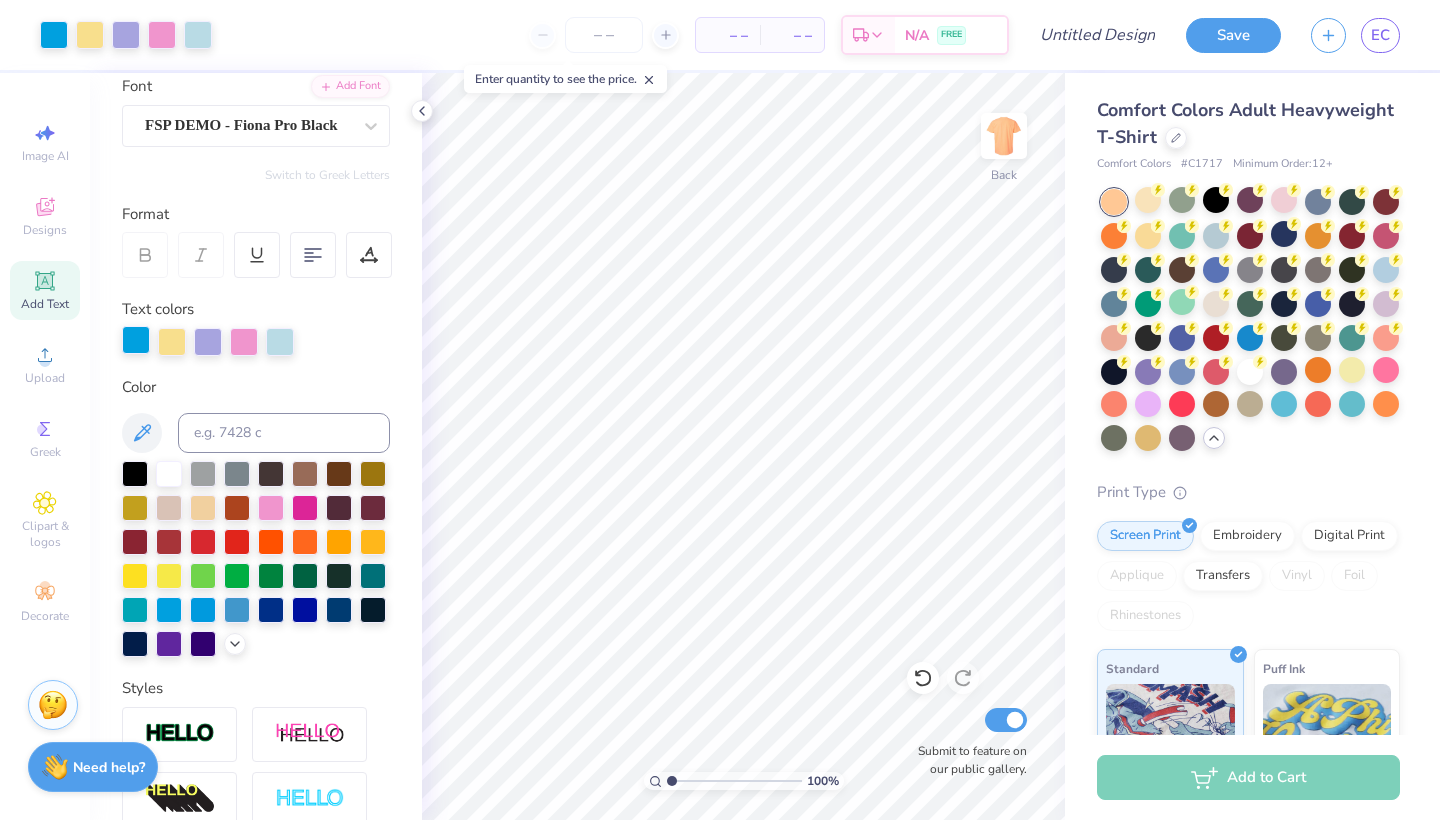 click at bounding box center [136, 340] 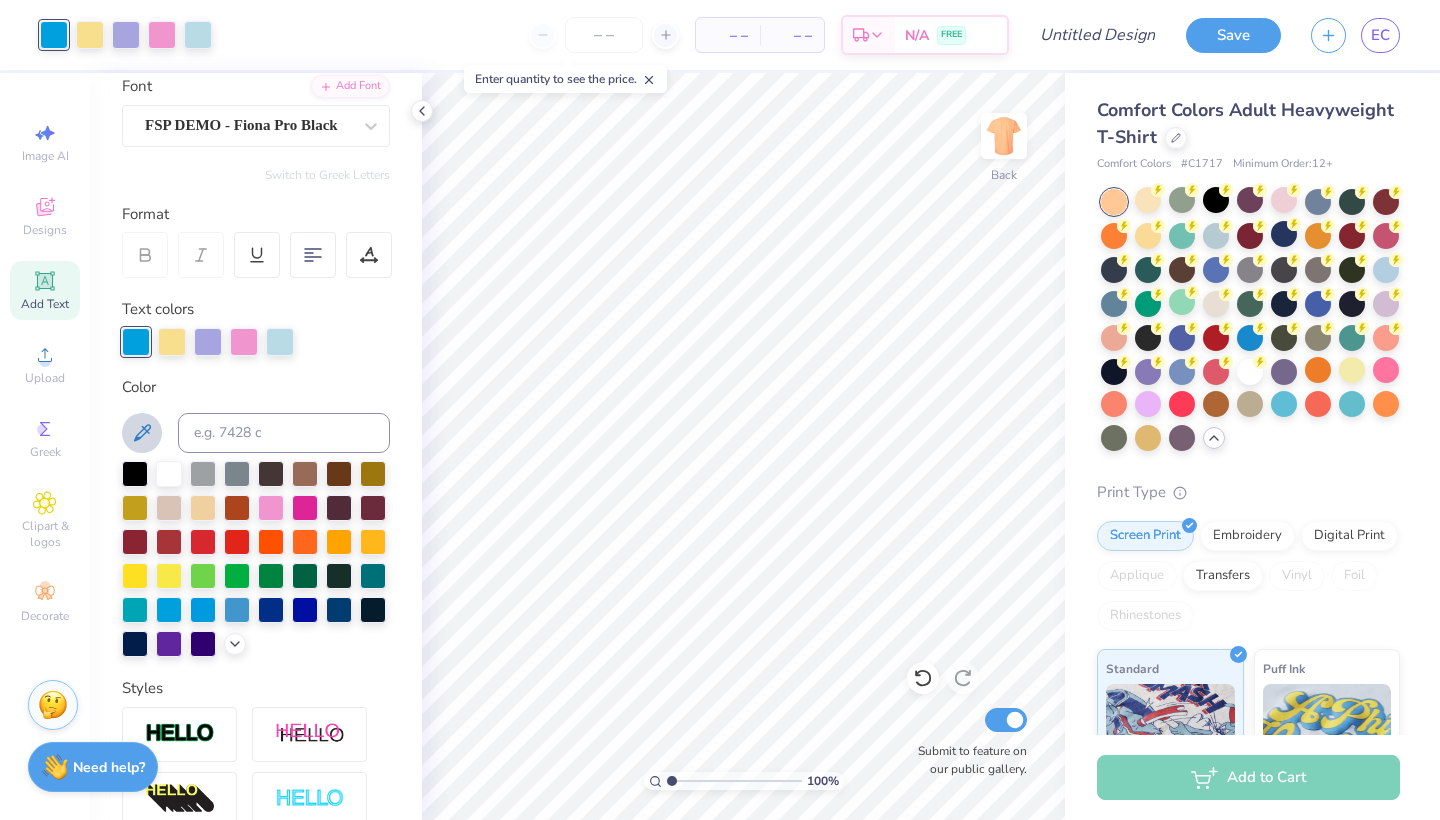 click 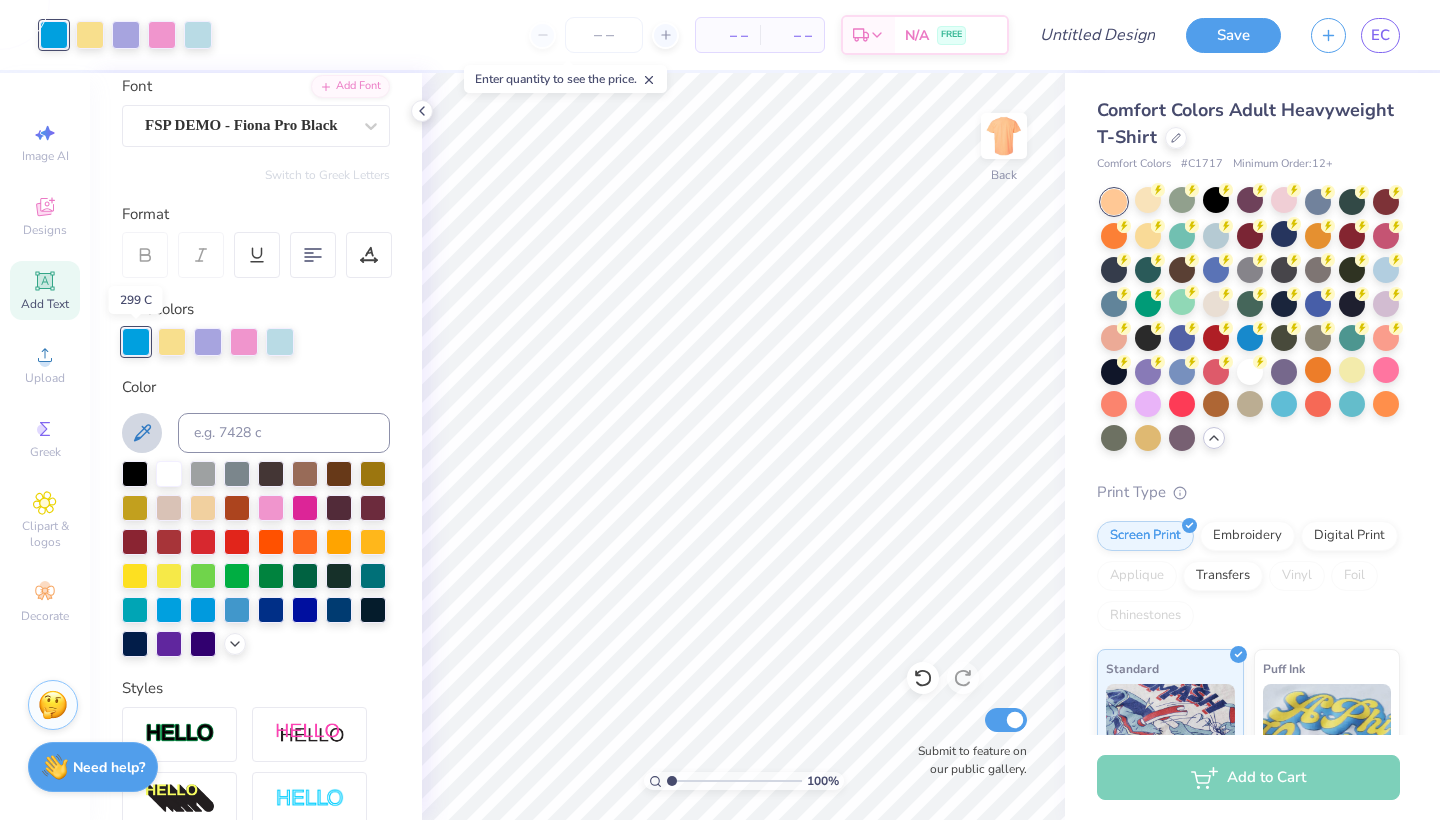 click at bounding box center (136, 342) 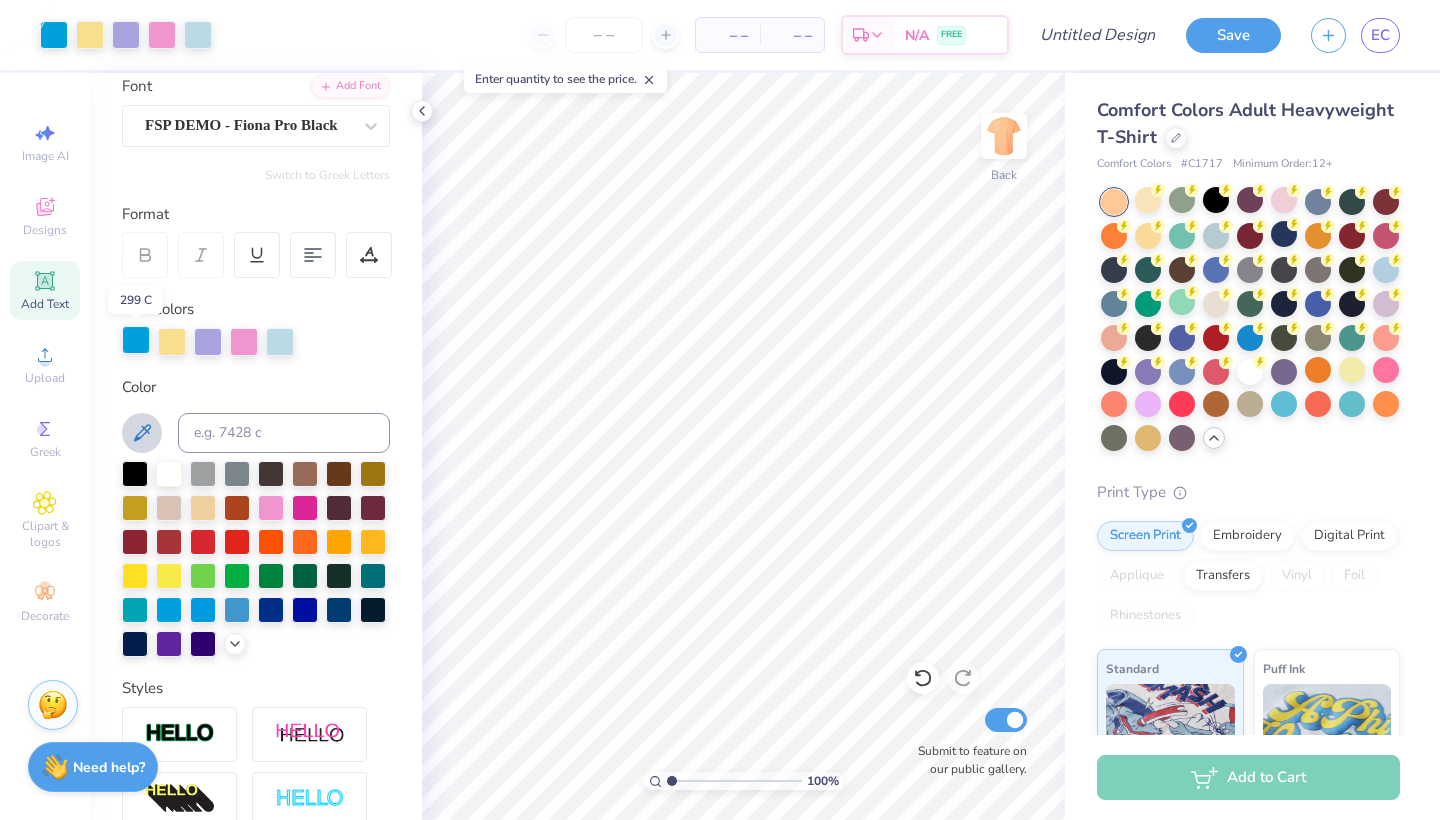 click at bounding box center (136, 340) 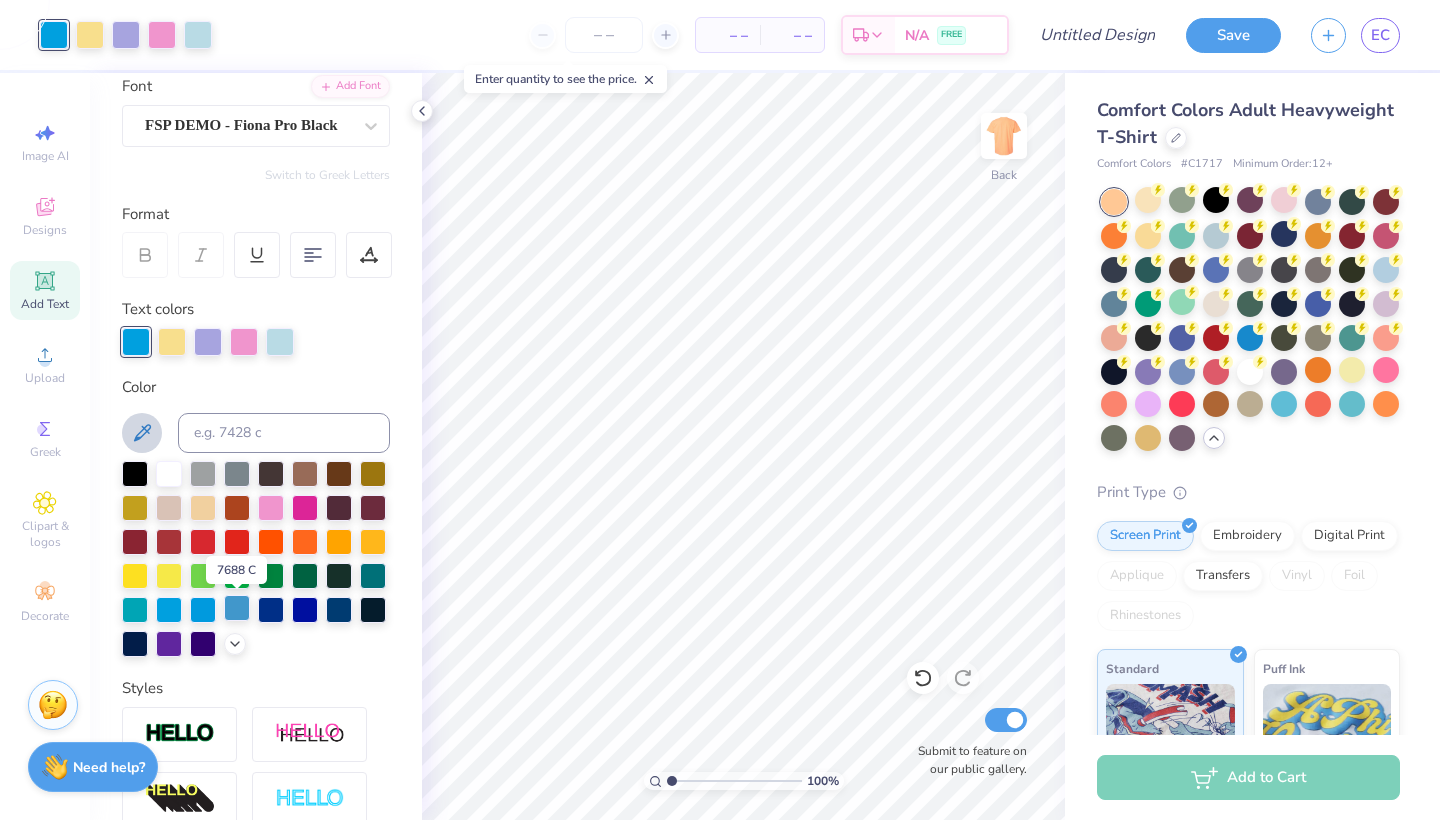 click at bounding box center [237, 608] 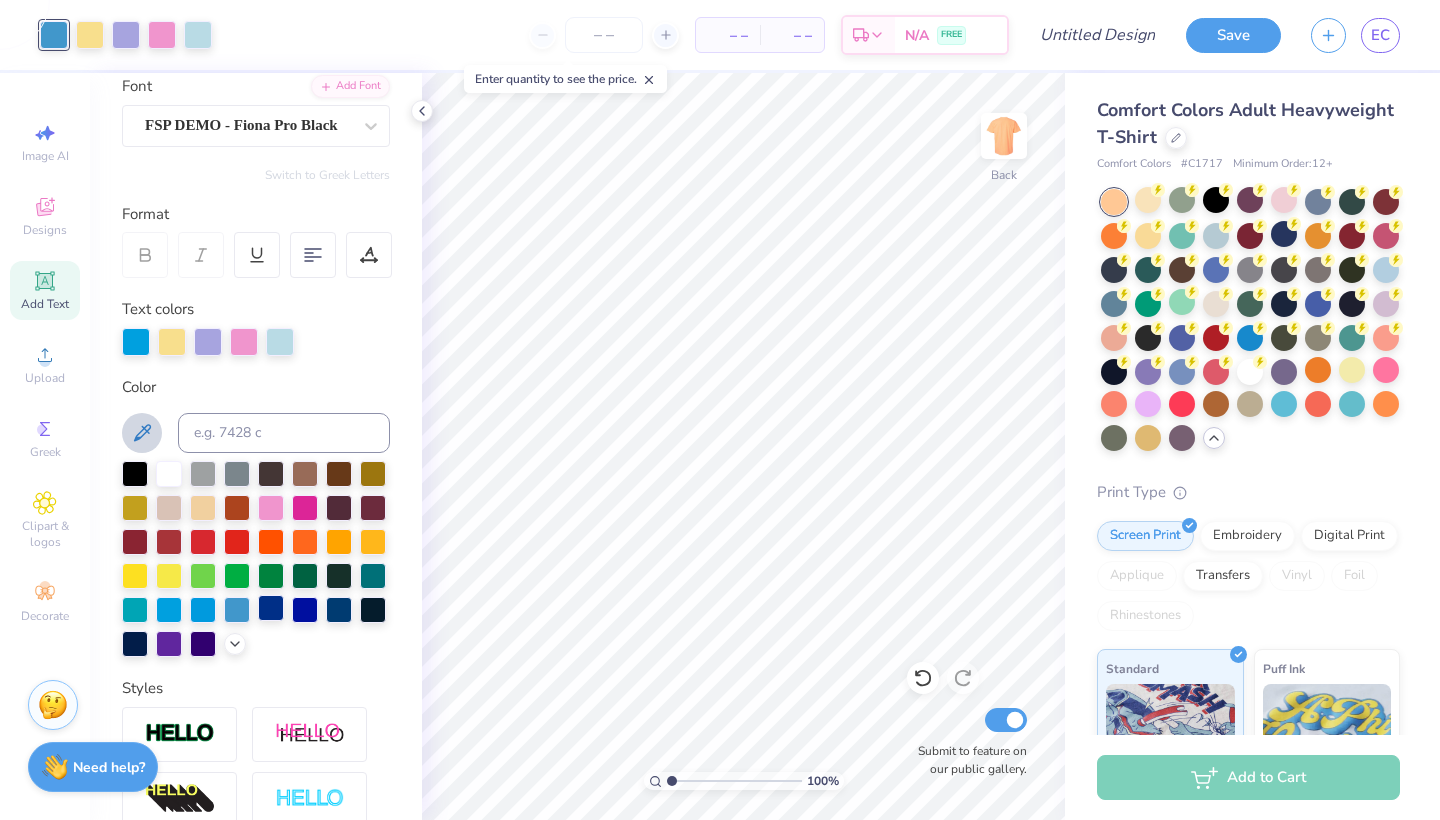 click at bounding box center (271, 608) 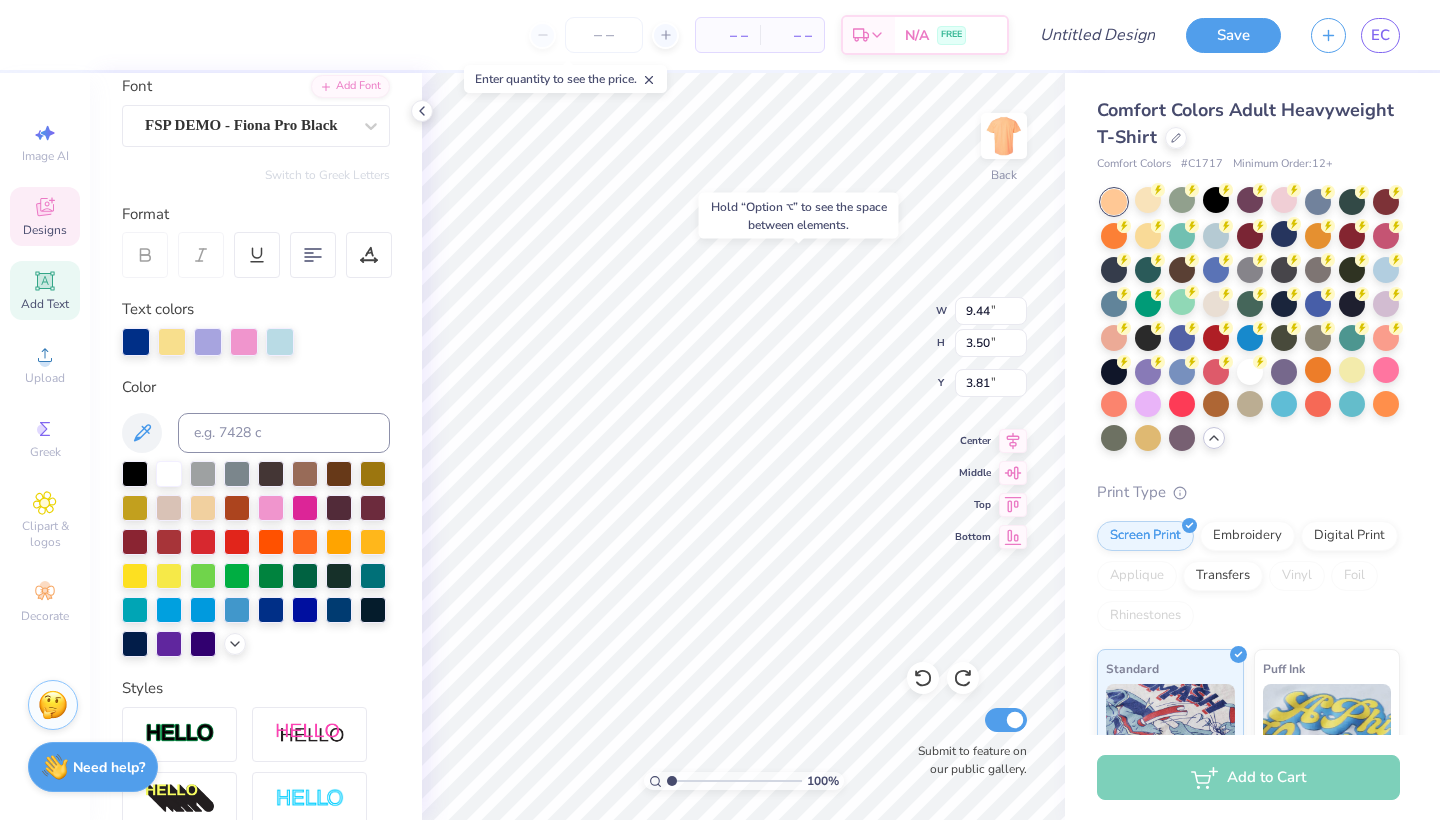 type on "2.30" 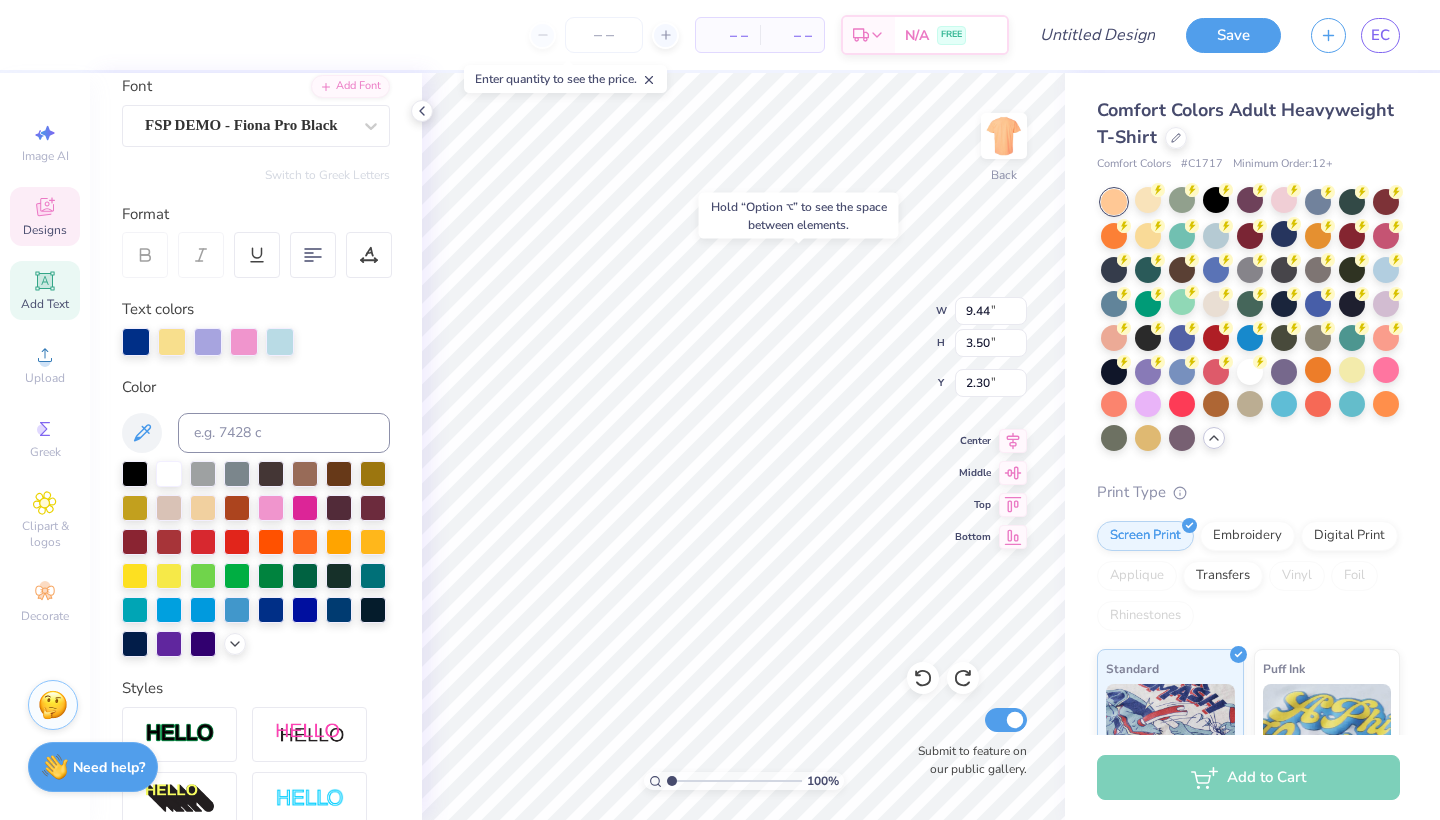 type on "1.51" 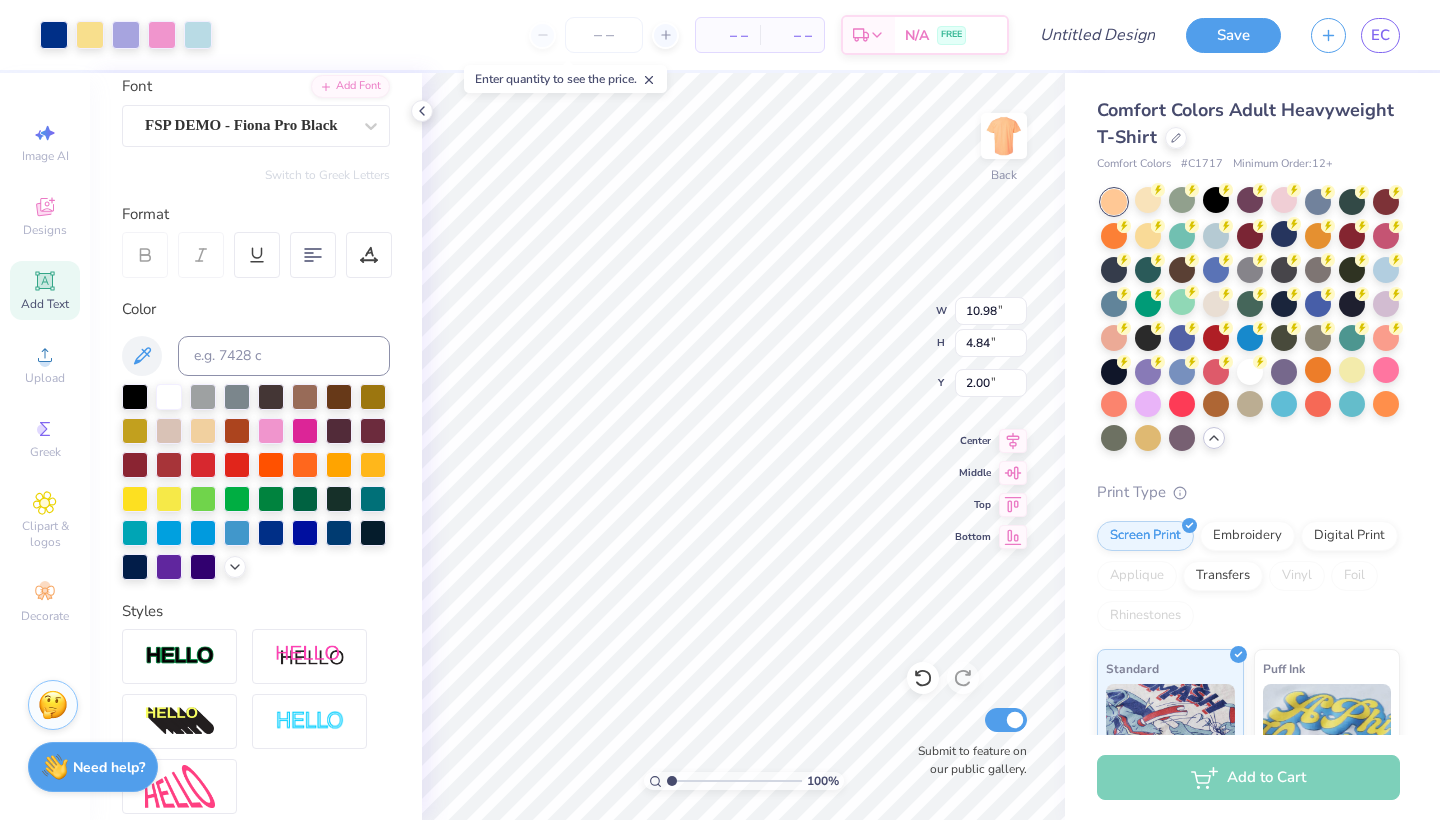 type on "12.50" 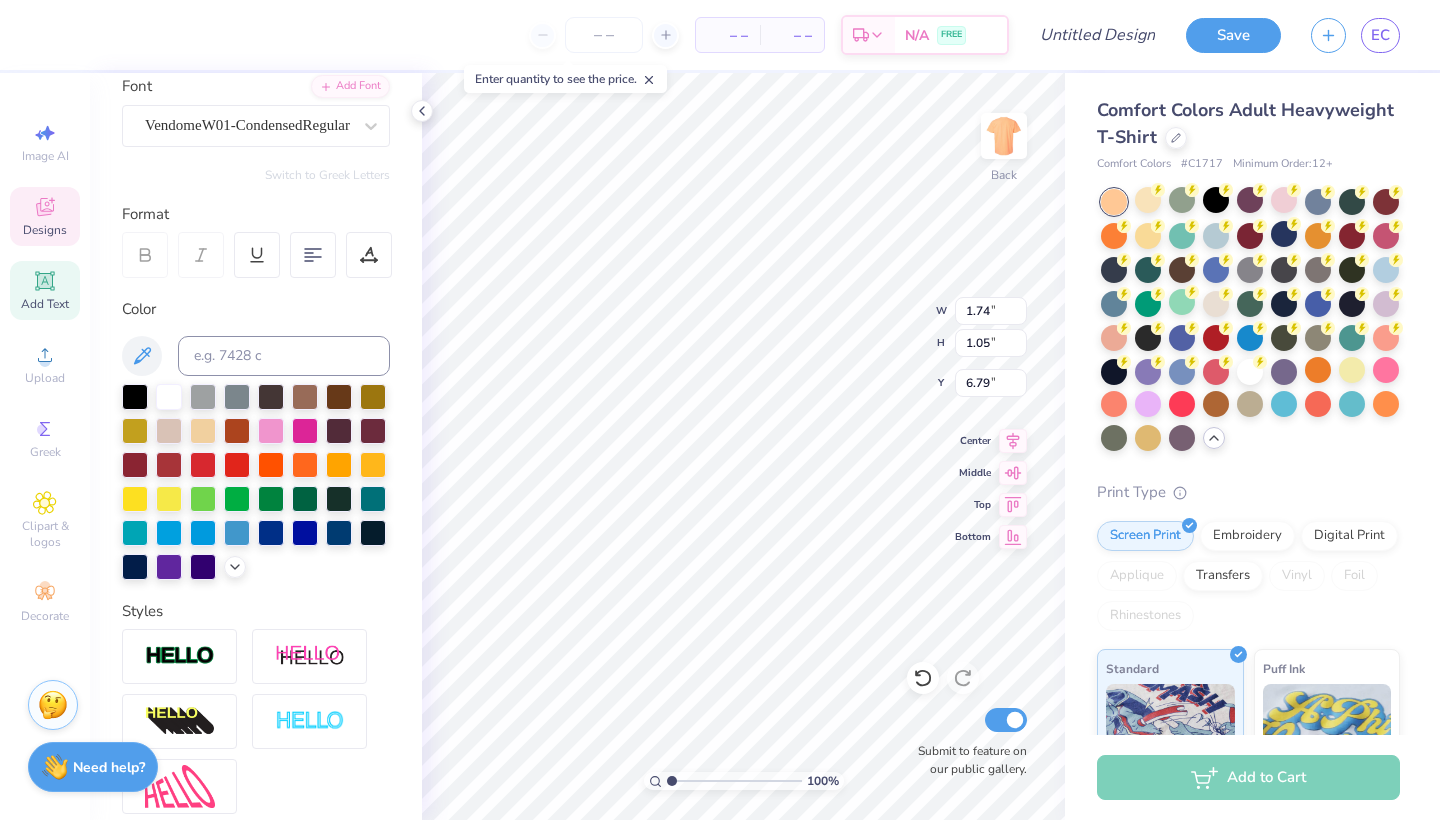 type on "7.86" 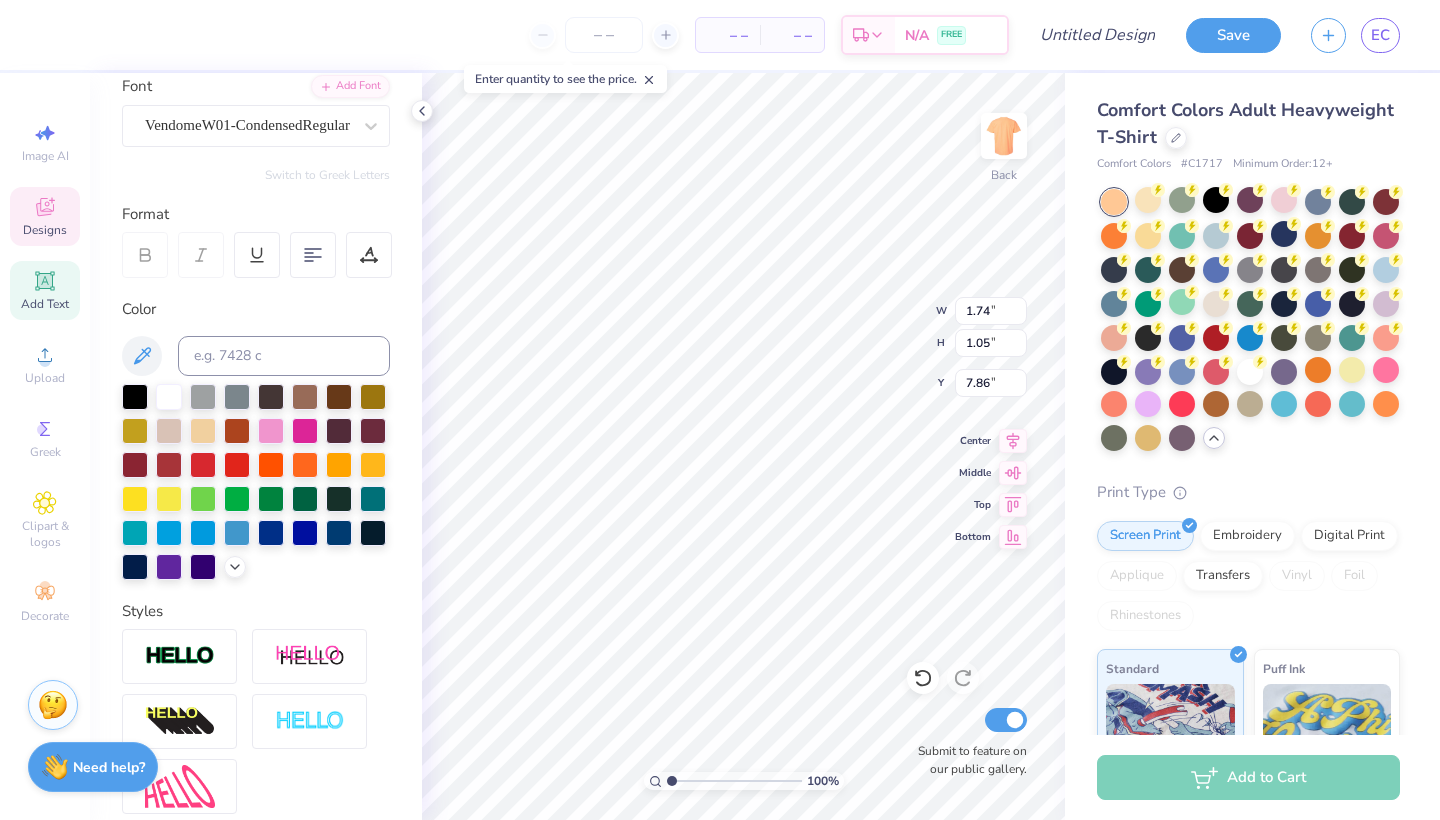 click on "Add Text" at bounding box center [45, 304] 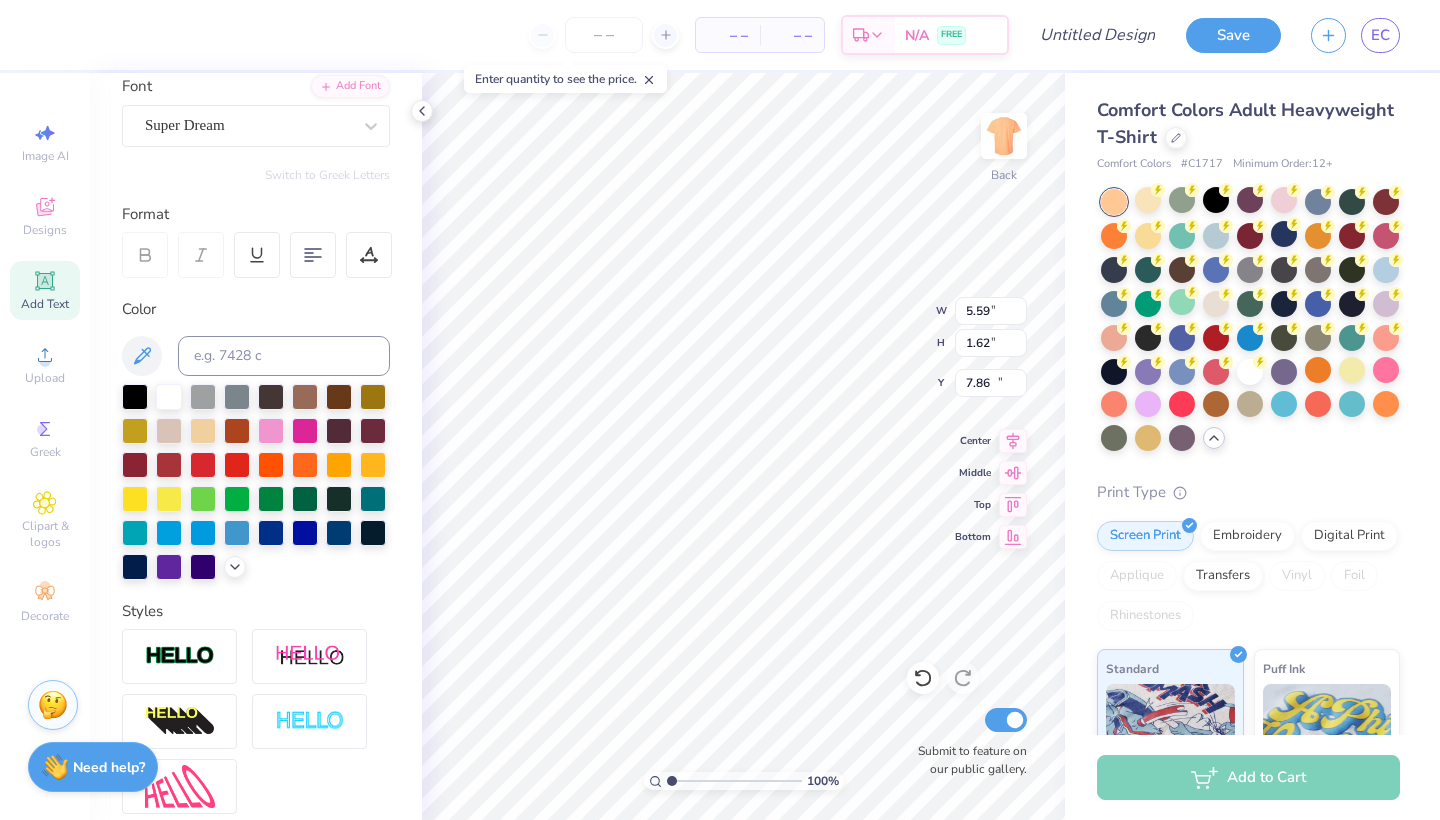 type on "5.59" 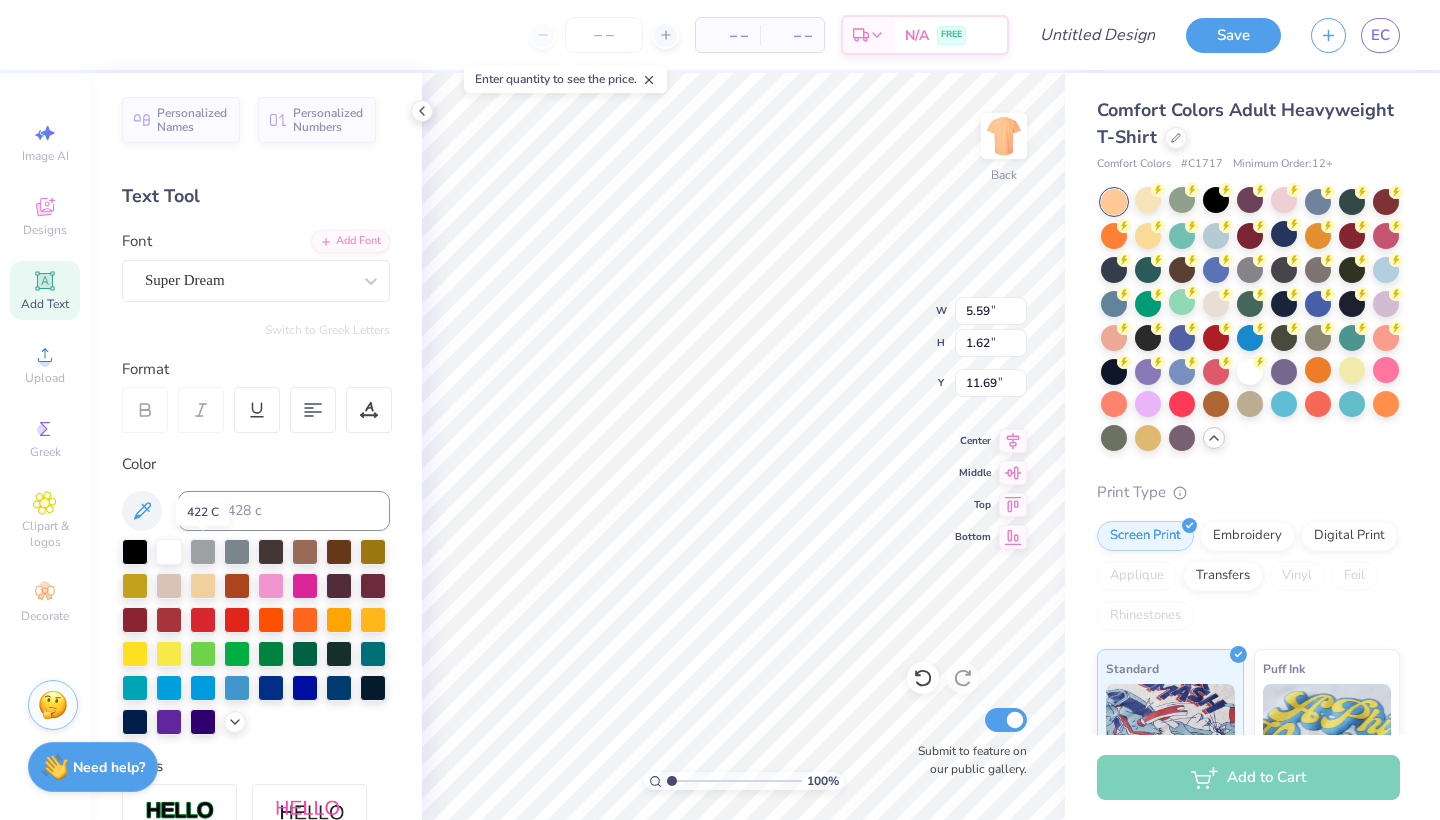 scroll, scrollTop: 0, scrollLeft: 0, axis: both 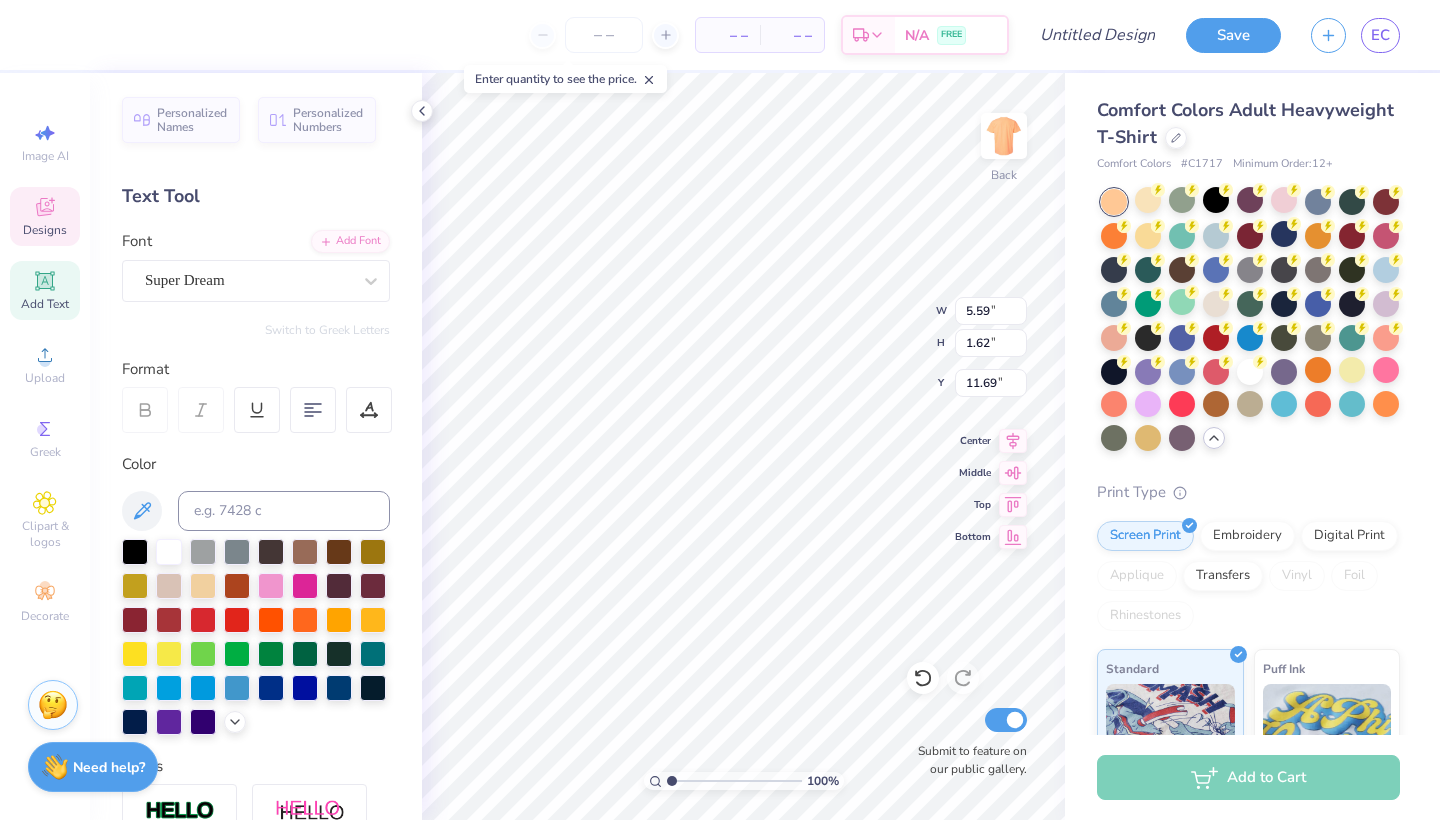 type on "1.74" 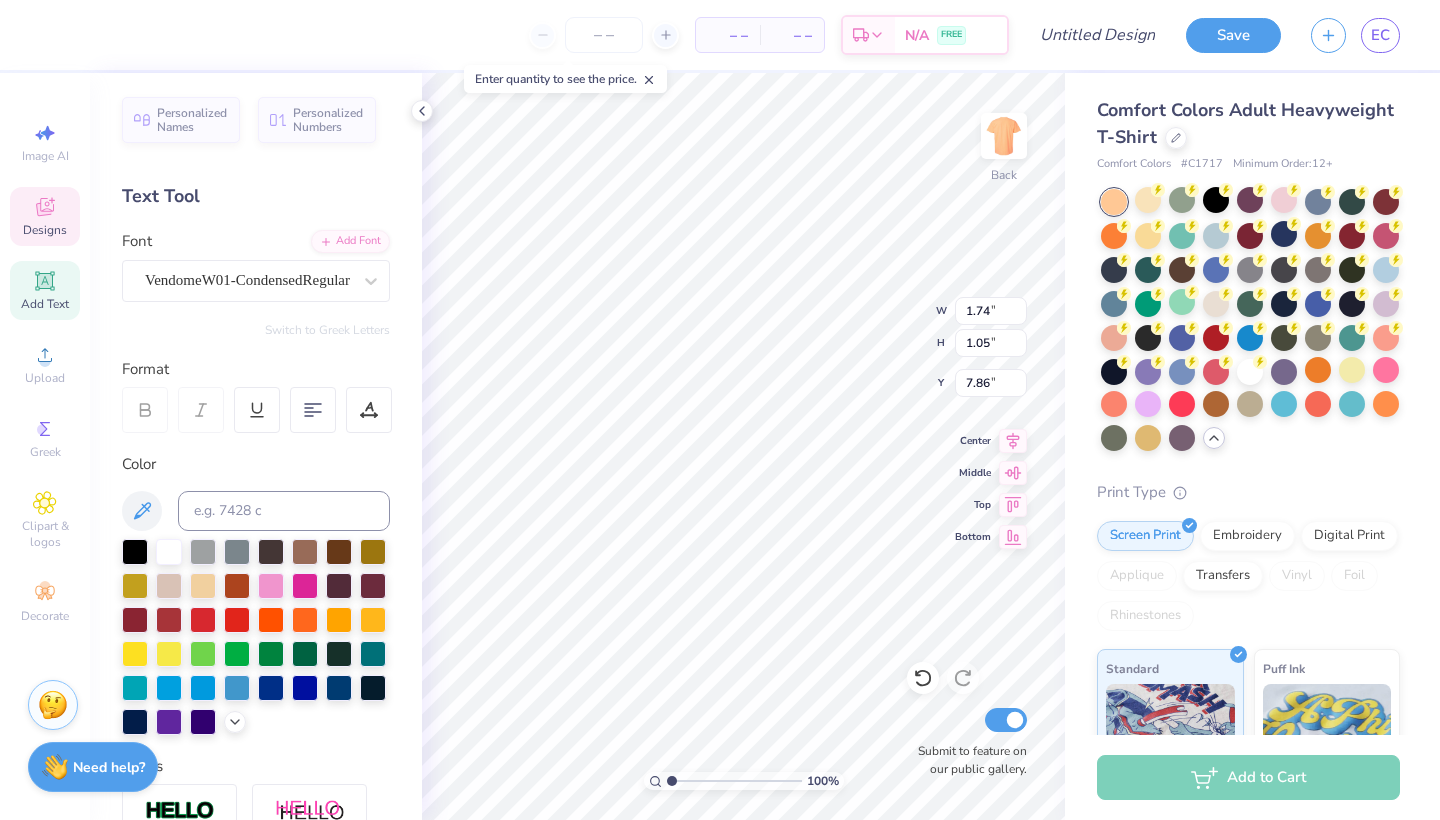 type on "15.07" 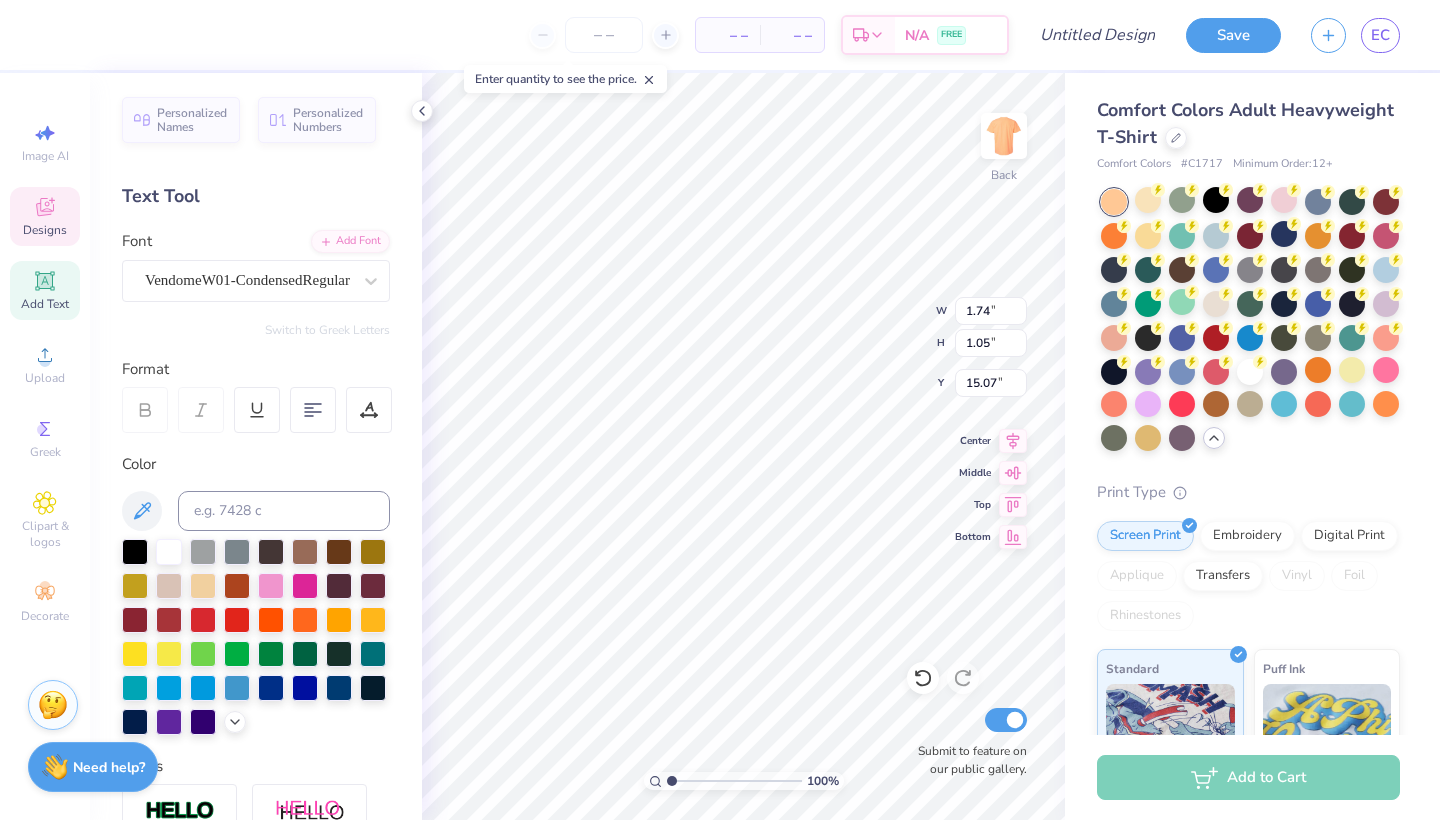 type on "5.59" 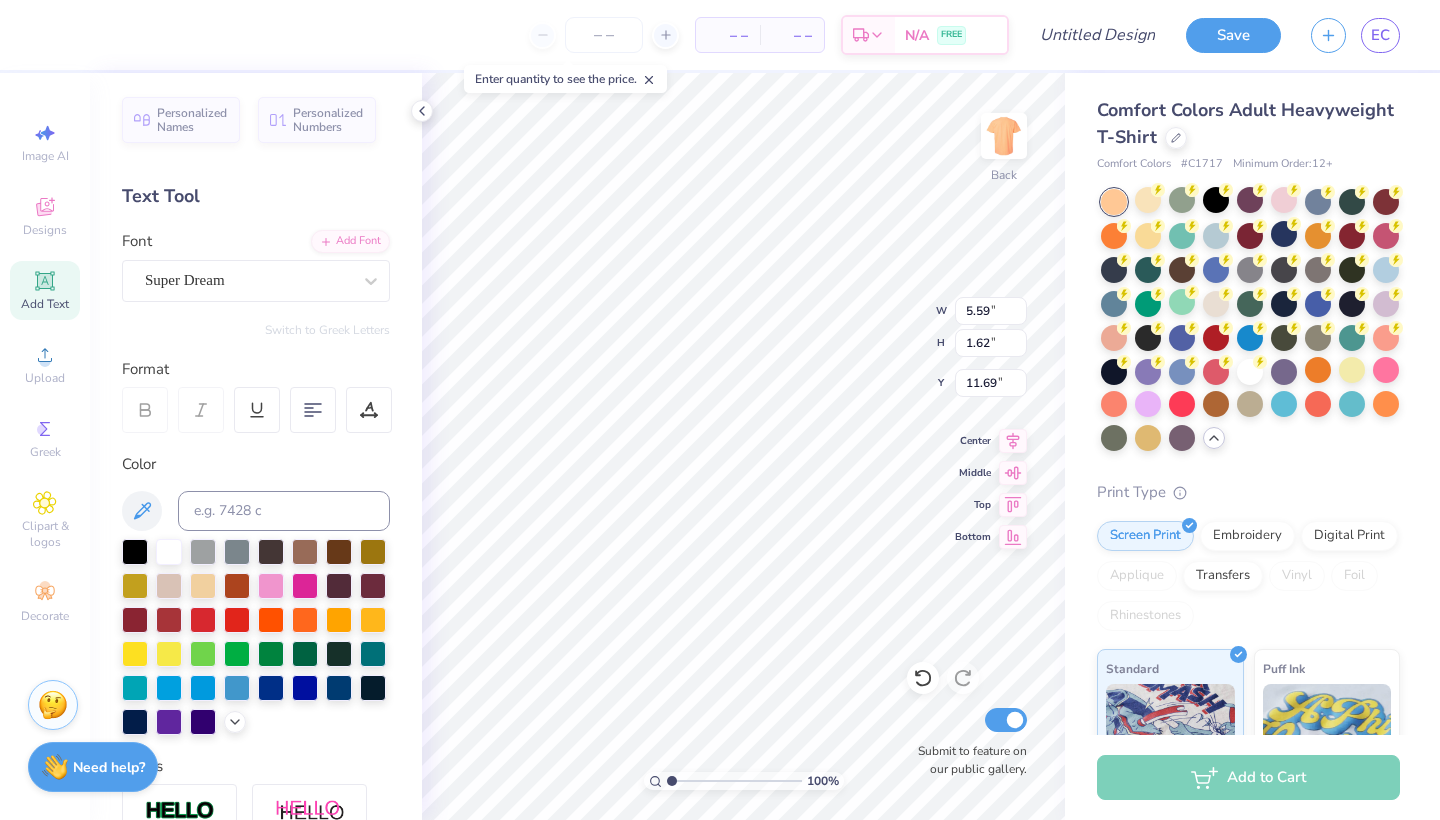 type on "7.29" 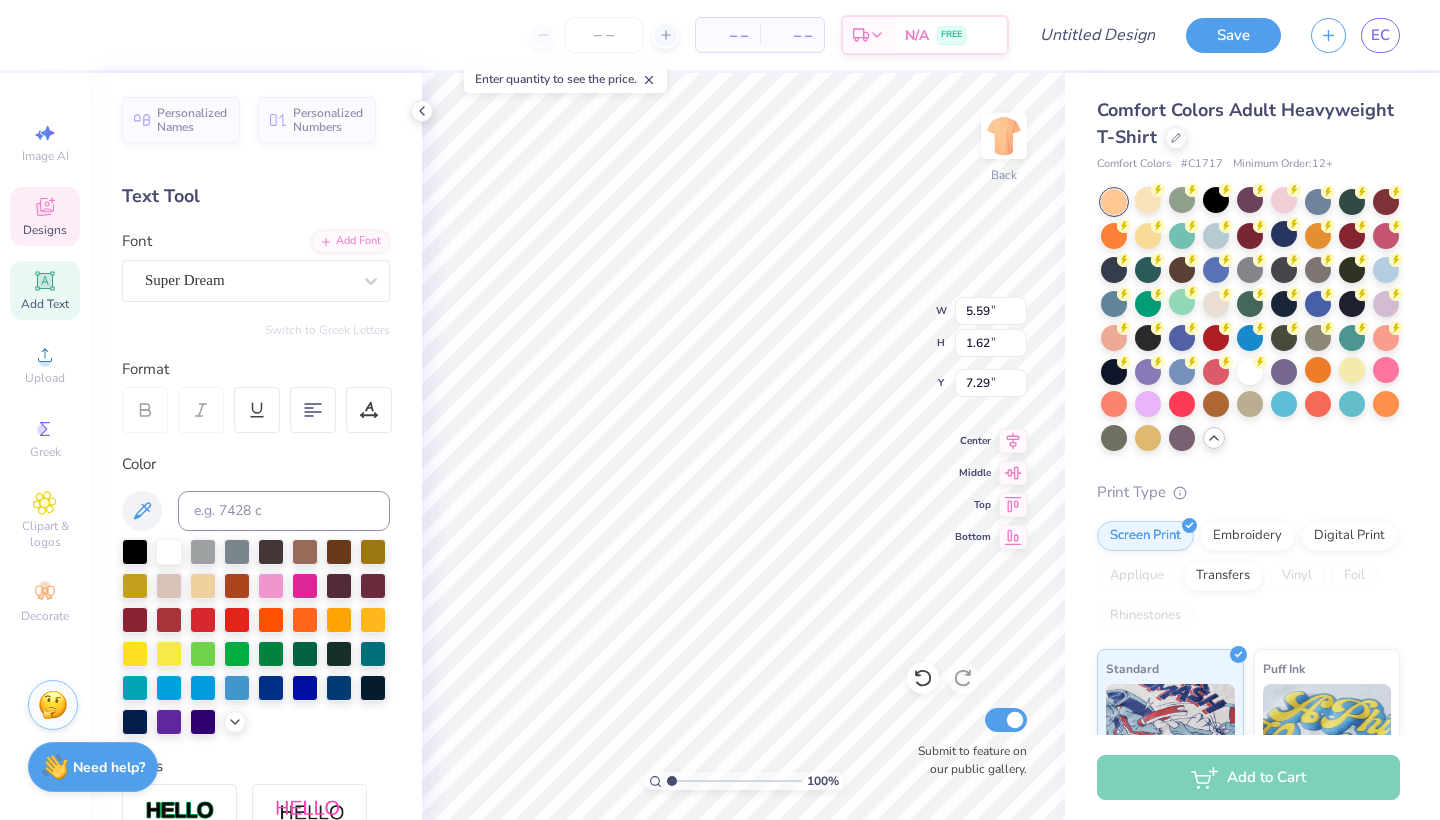 type on "1.74" 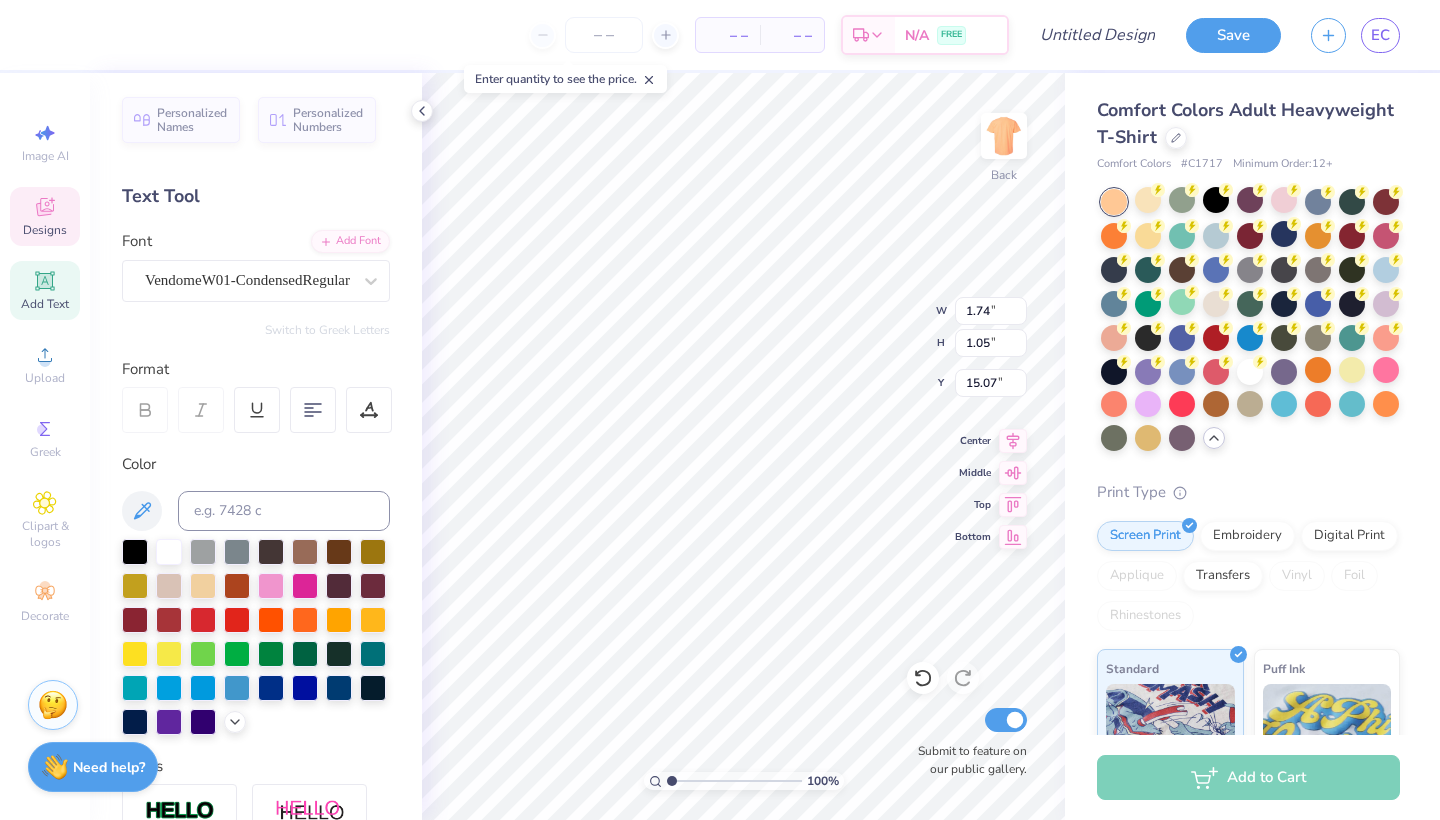 type on "9.61" 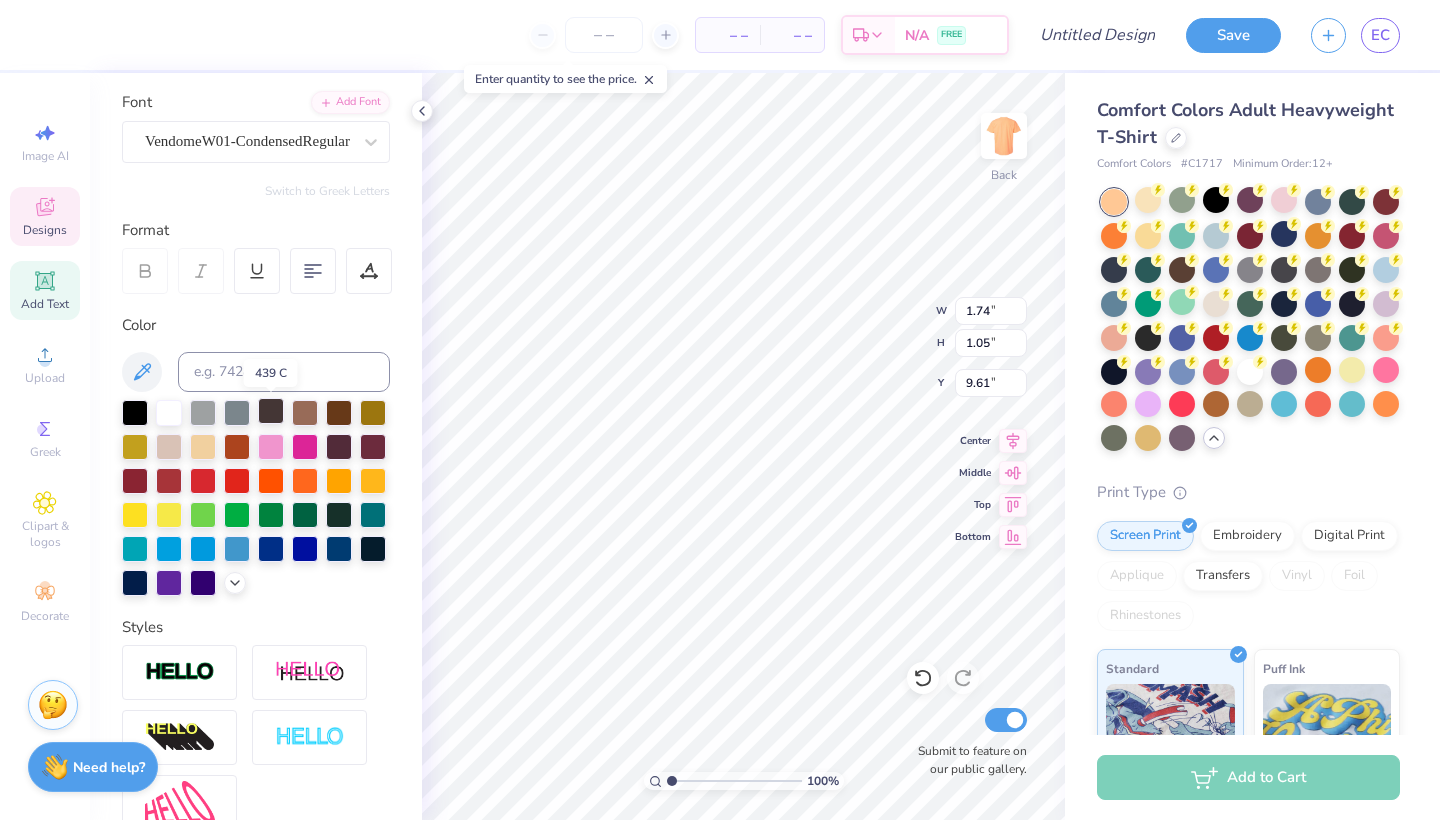 scroll, scrollTop: 137, scrollLeft: 0, axis: vertical 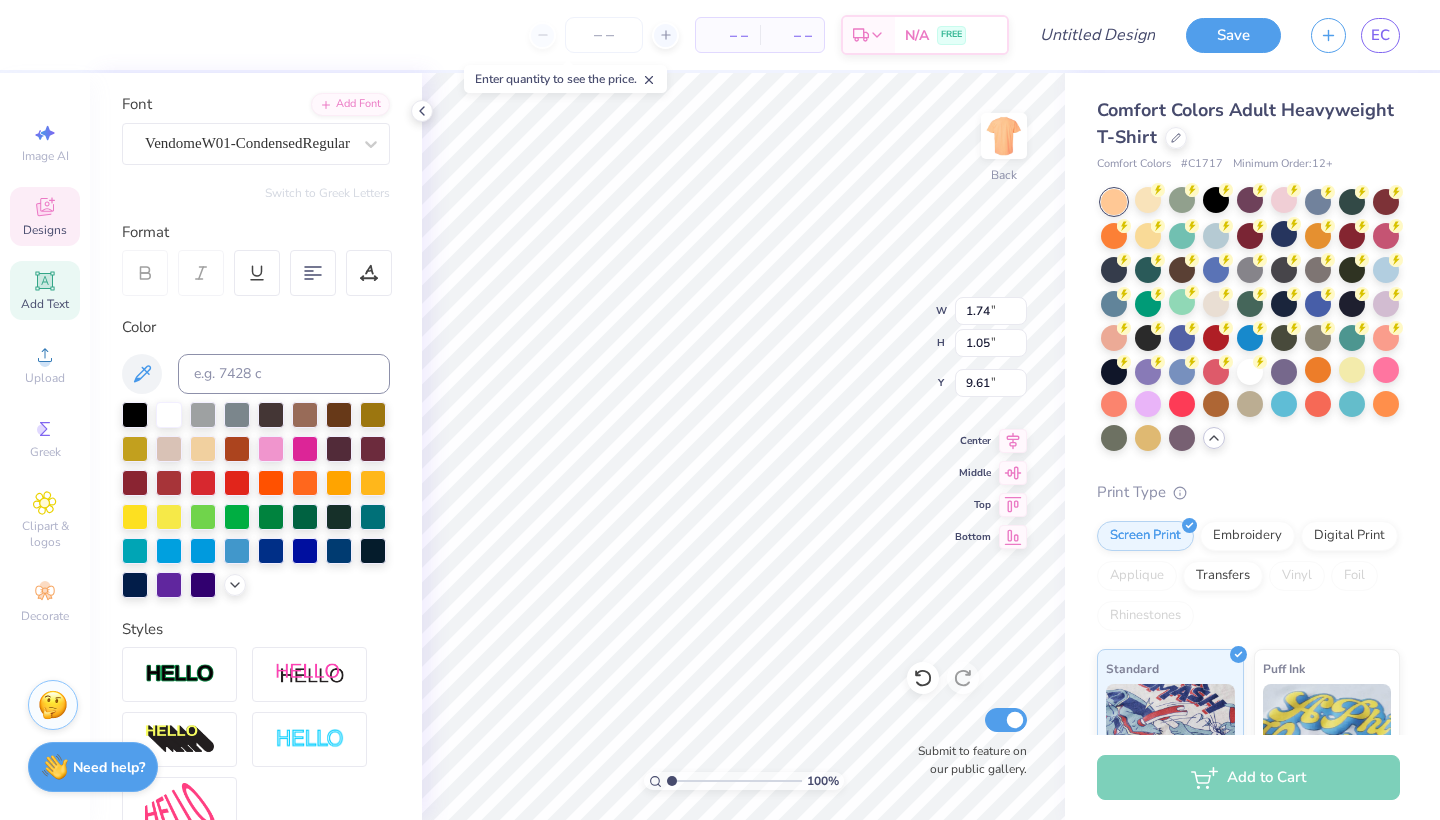 type on "5.59" 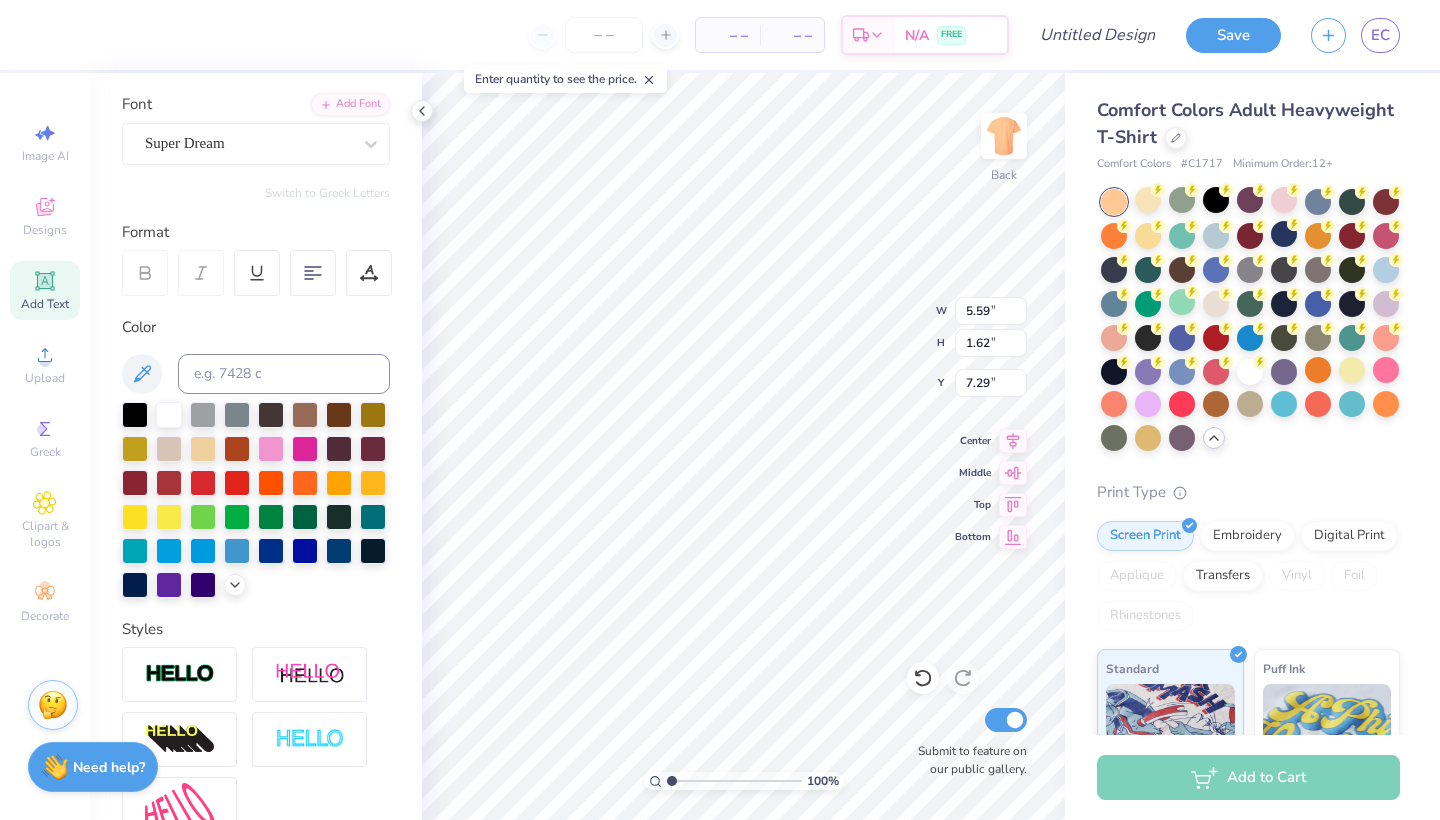 scroll, scrollTop: 0, scrollLeft: 9, axis: horizontal 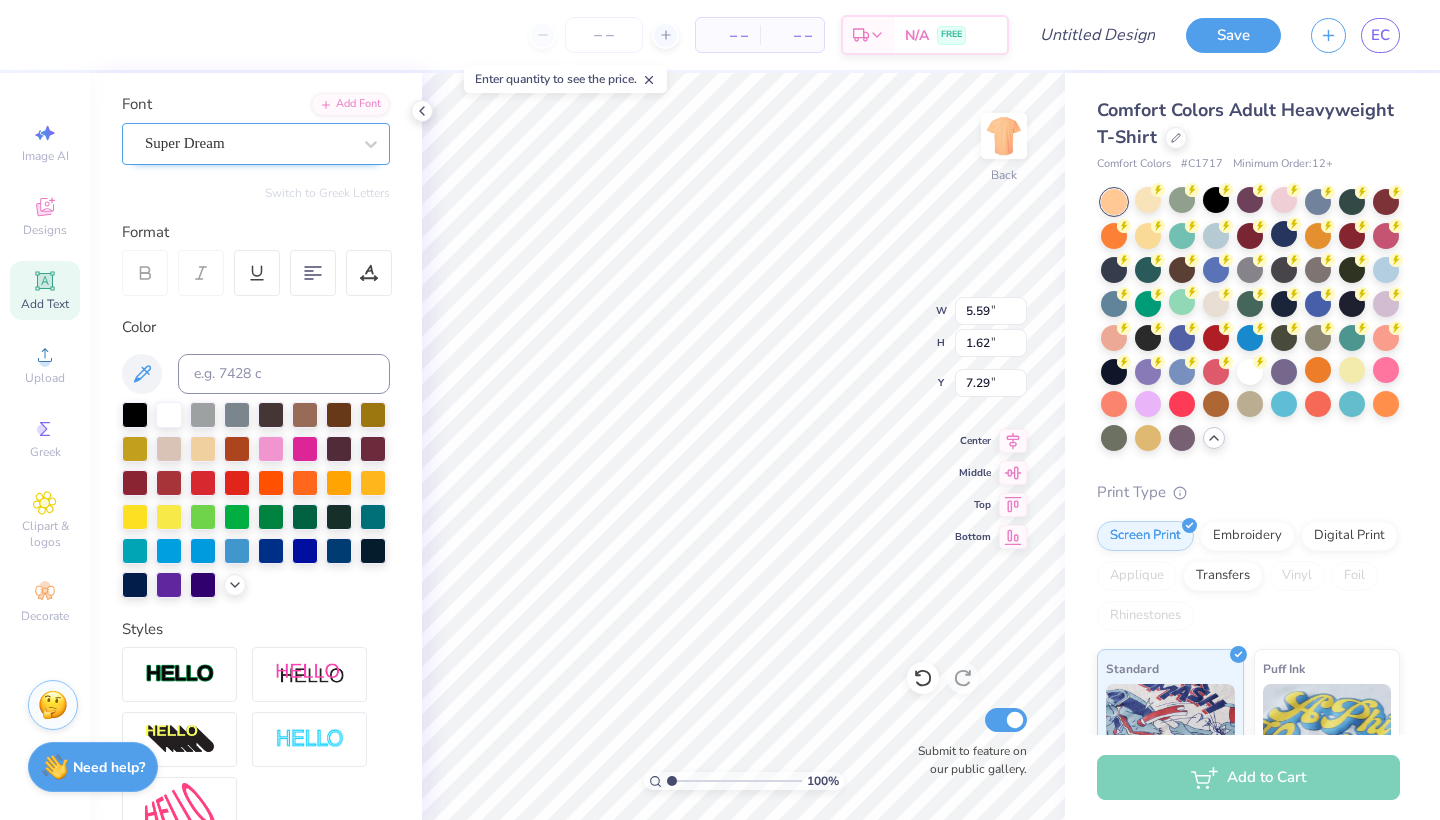 type on "University of [STATE]" 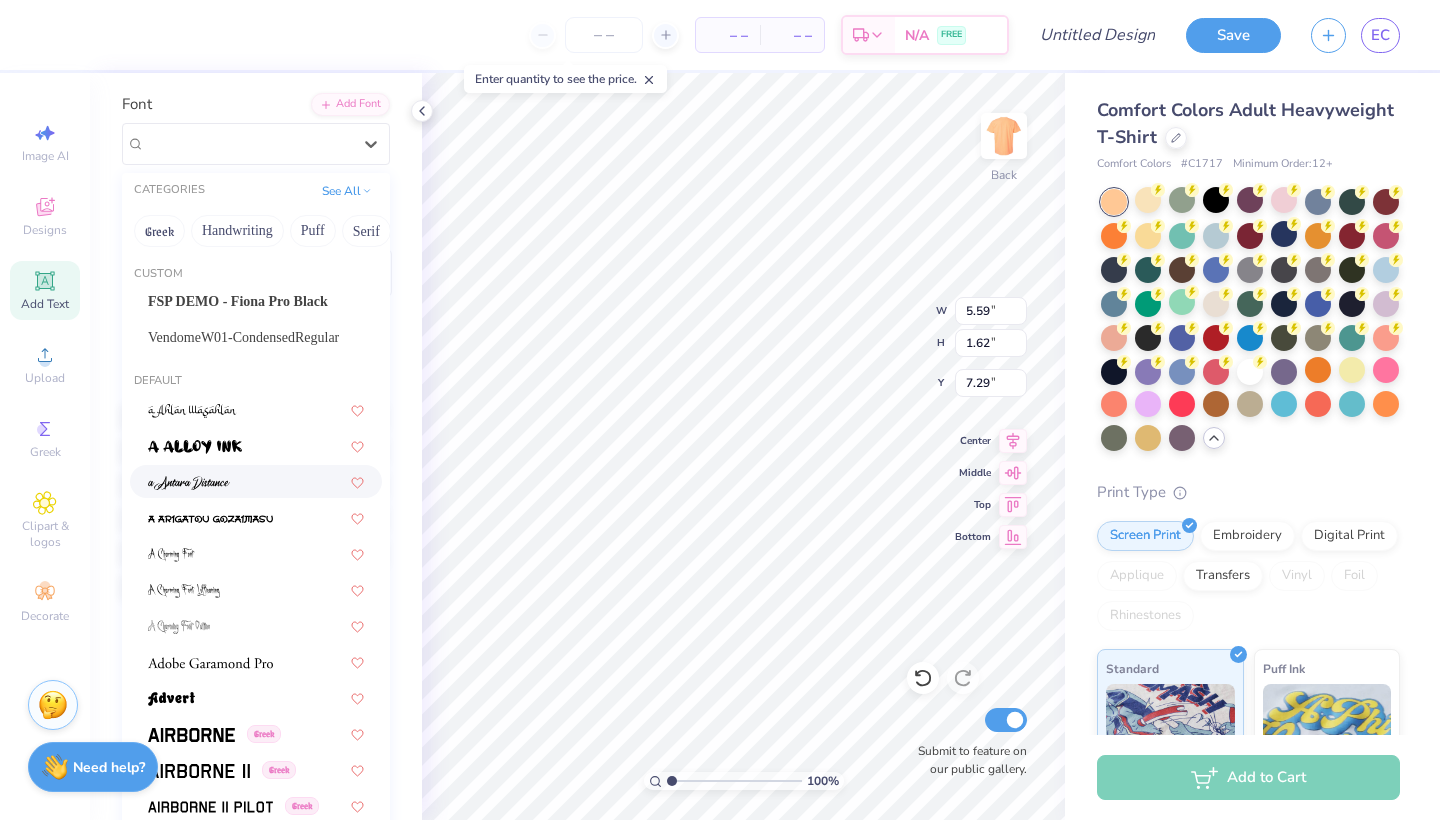 scroll, scrollTop: 47, scrollLeft: 0, axis: vertical 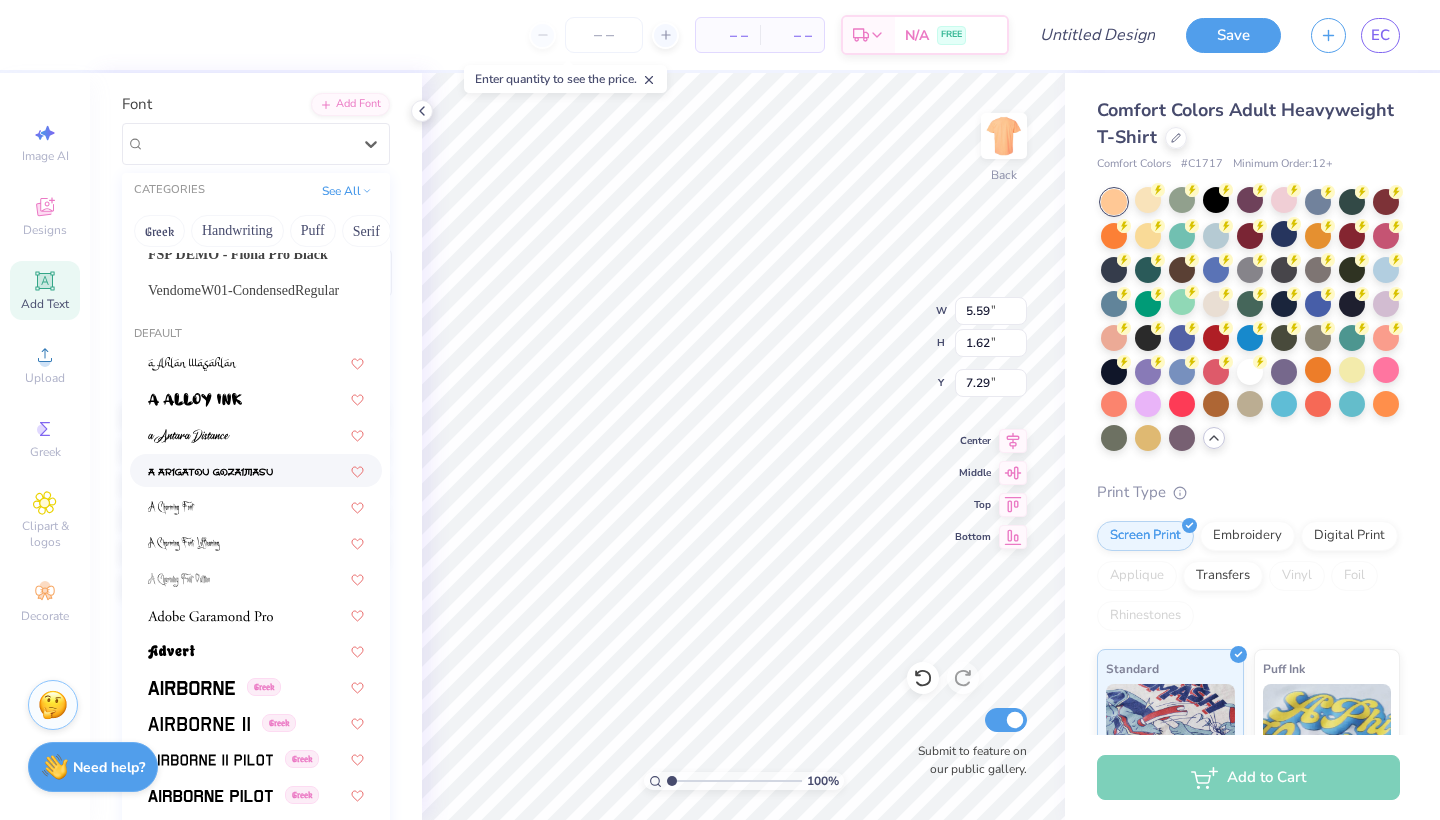 click on "Greek Greek Greek Greek Greek Greek Greek Greek Greek Greek Greek Greek Greek Greek Greek Greek Greek Greek Greek Greek Greek Greek Greek Greek Greek Greek Greek Greek Greek Greek Greek Greek Greek Greek Greek Greek Greek Greek Greek Super Dream Greek Greek Greek Greek Times New Roman Greek Varsity Team Greek Greek Greek Greek Greek" at bounding box center [256, 5942] 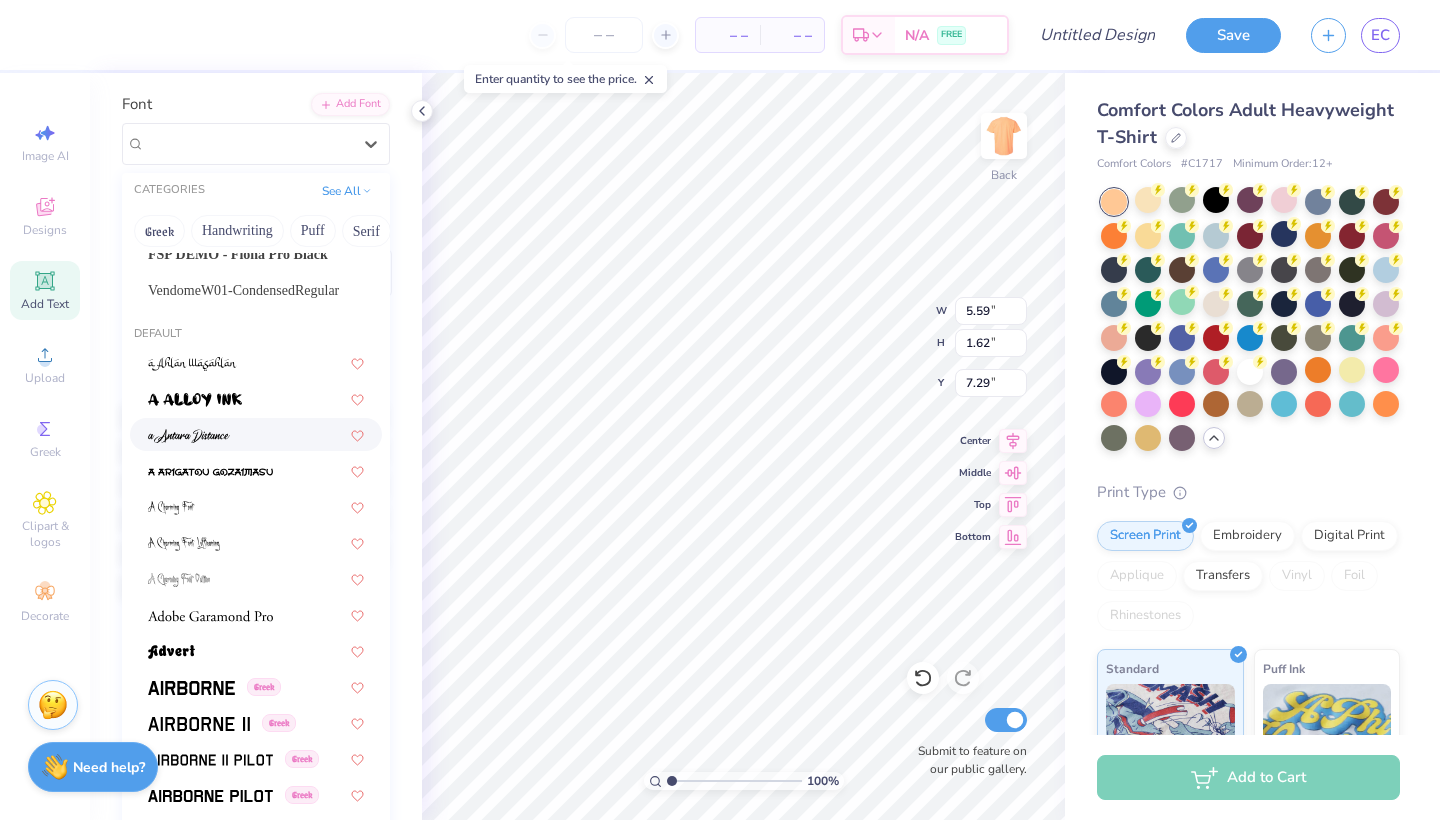 click at bounding box center [256, 434] 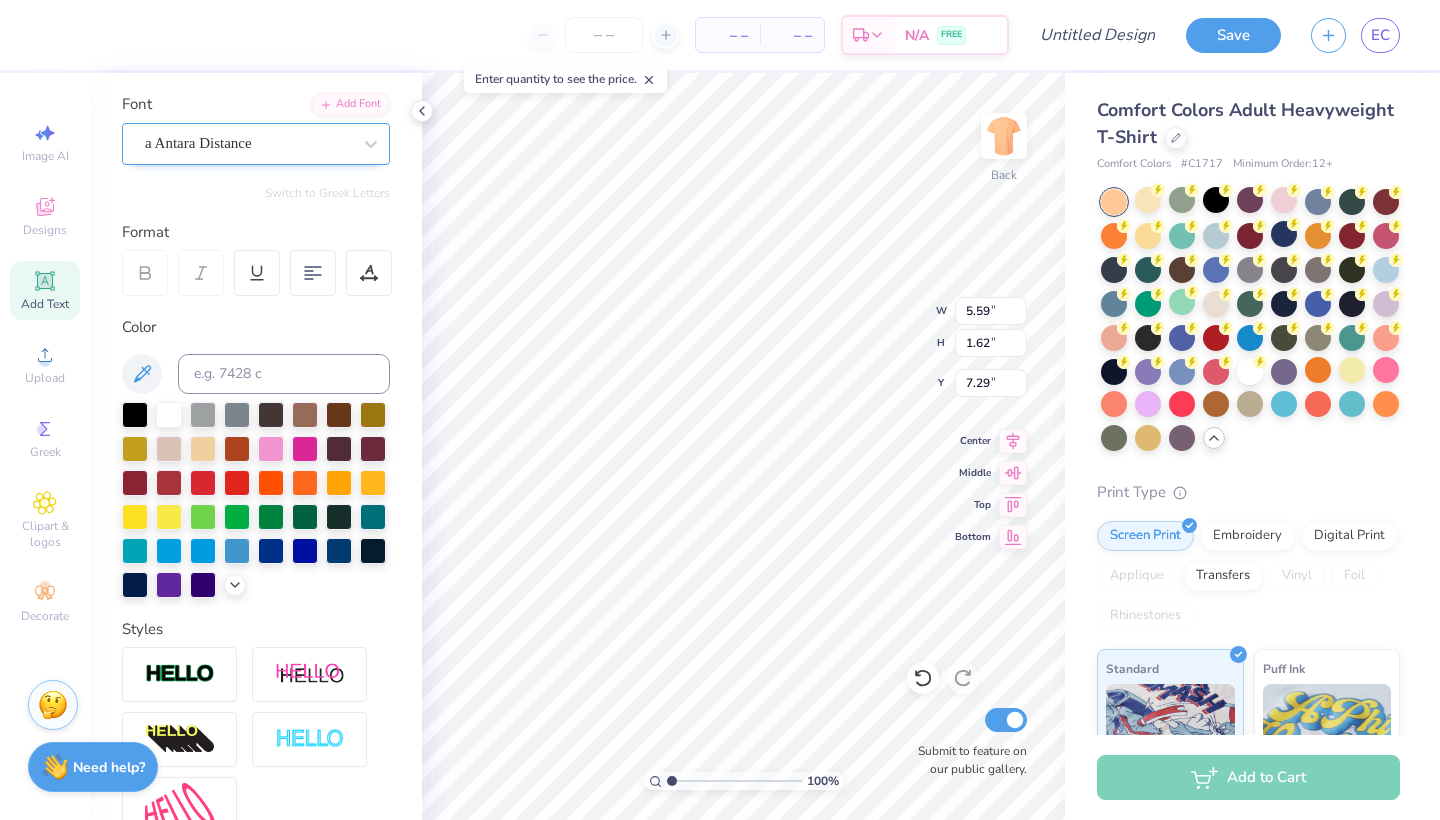 click on "a Antara Distance" at bounding box center [248, 143] 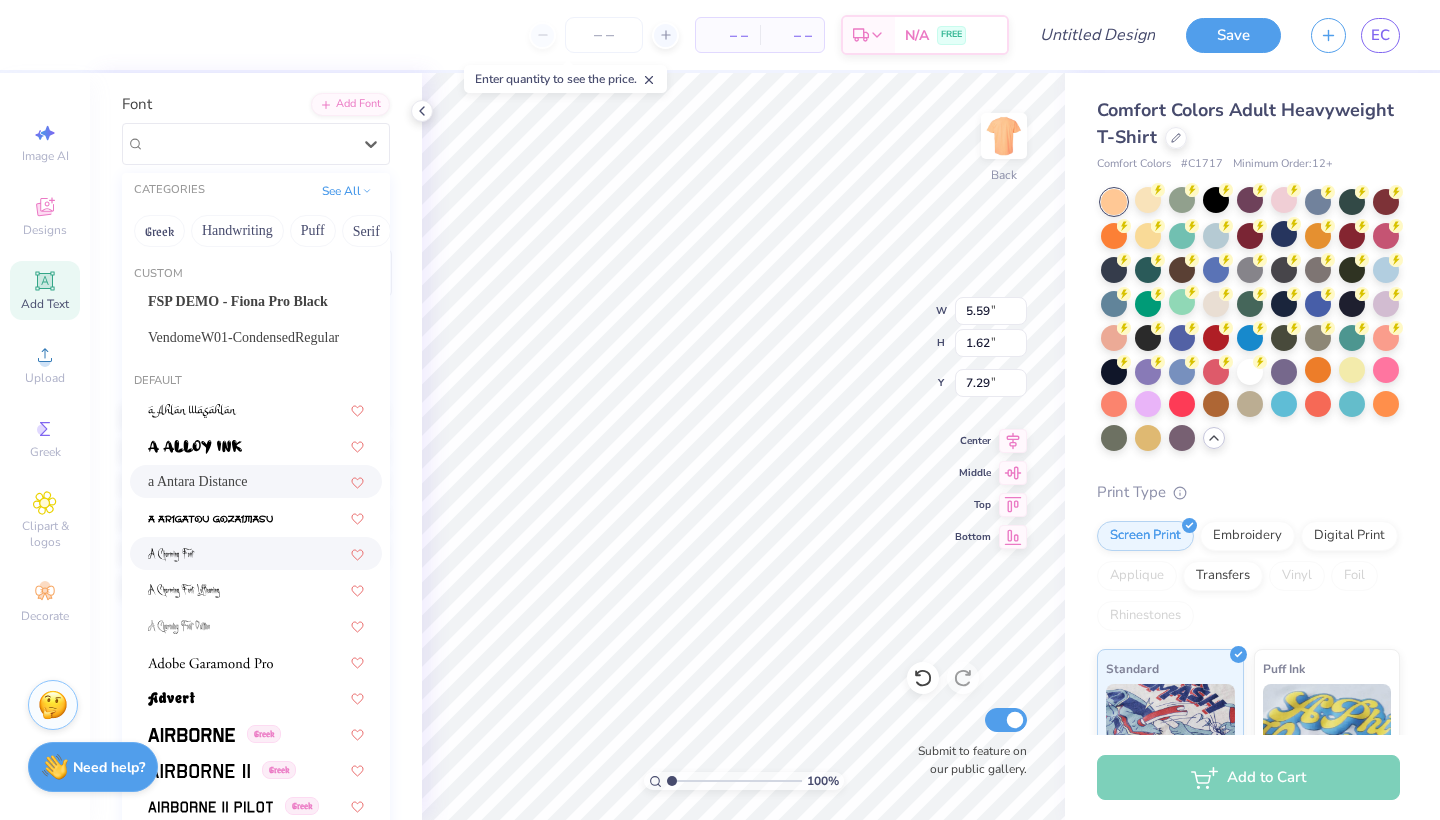 click at bounding box center (256, 553) 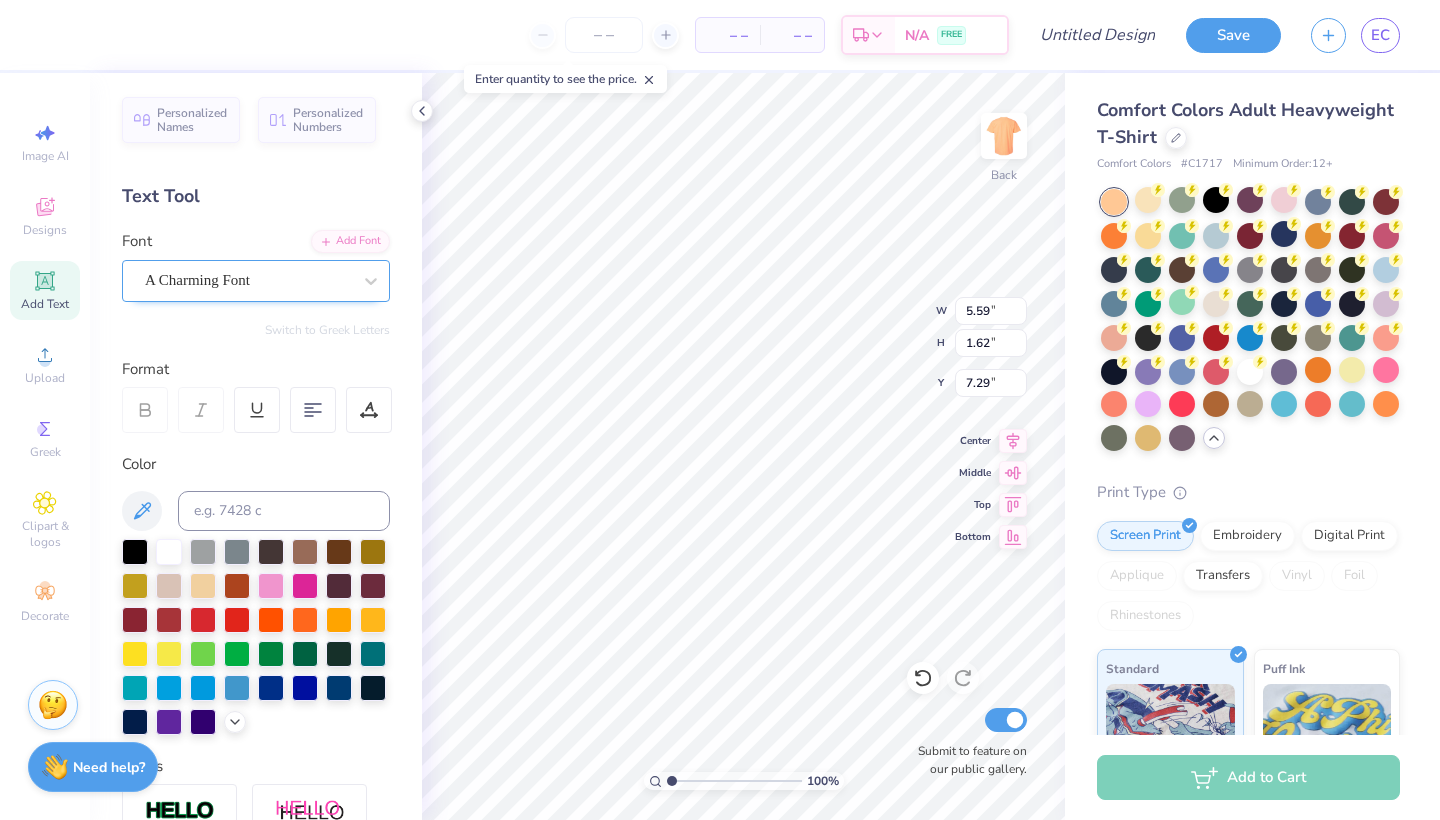 scroll, scrollTop: -4, scrollLeft: 0, axis: vertical 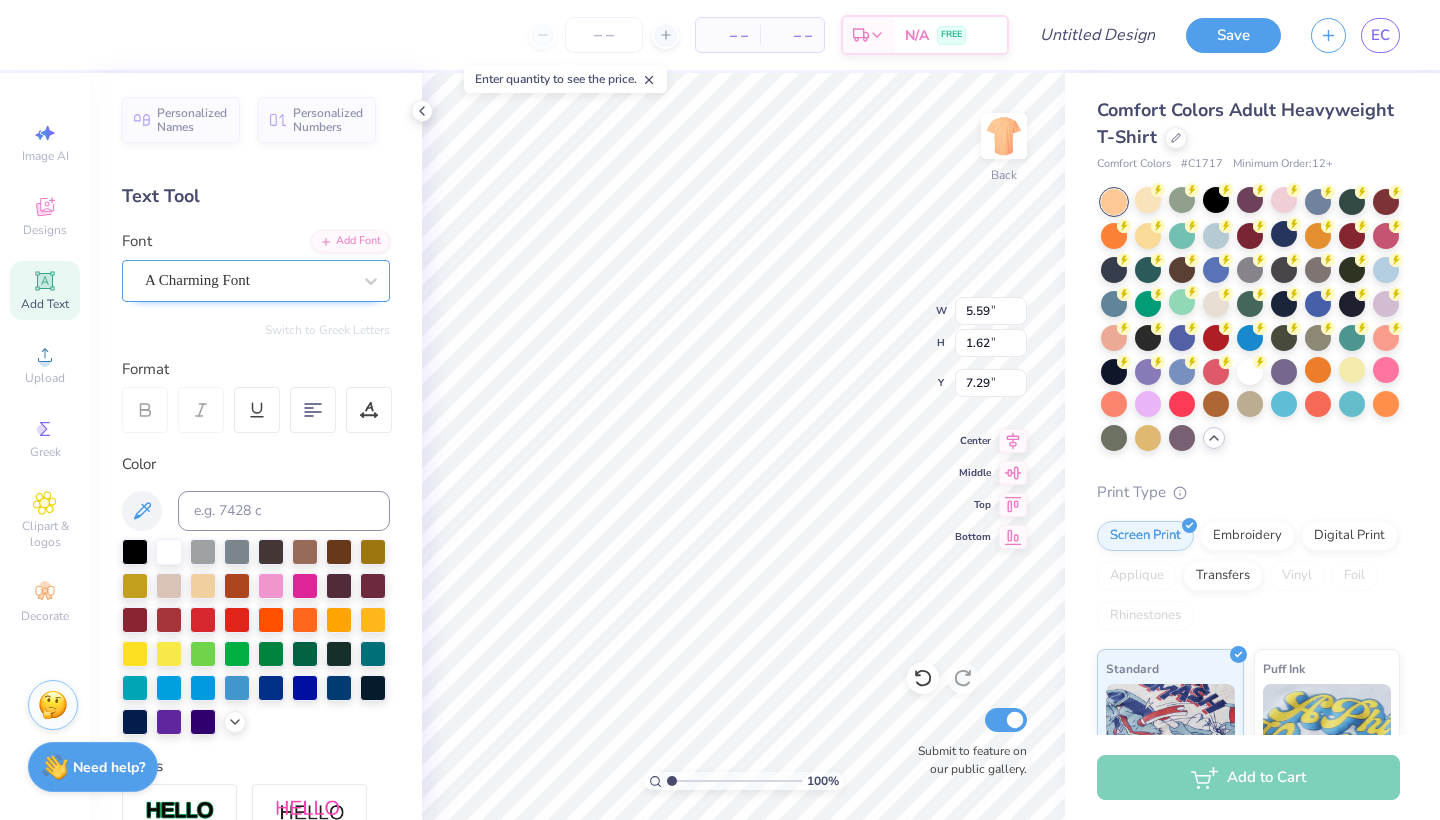 click on "A Charming Font" at bounding box center (248, 280) 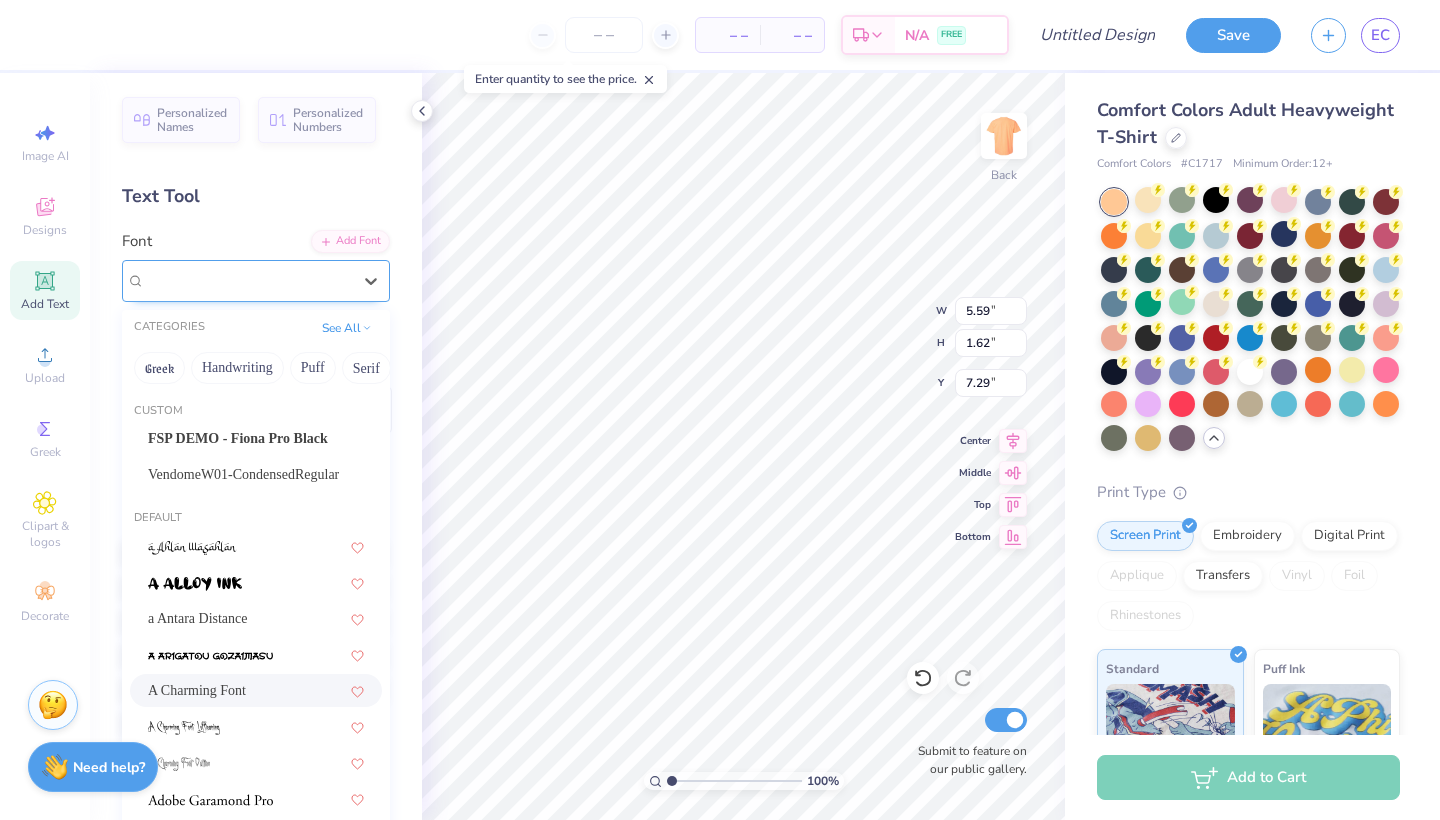 scroll, scrollTop: 0, scrollLeft: 0, axis: both 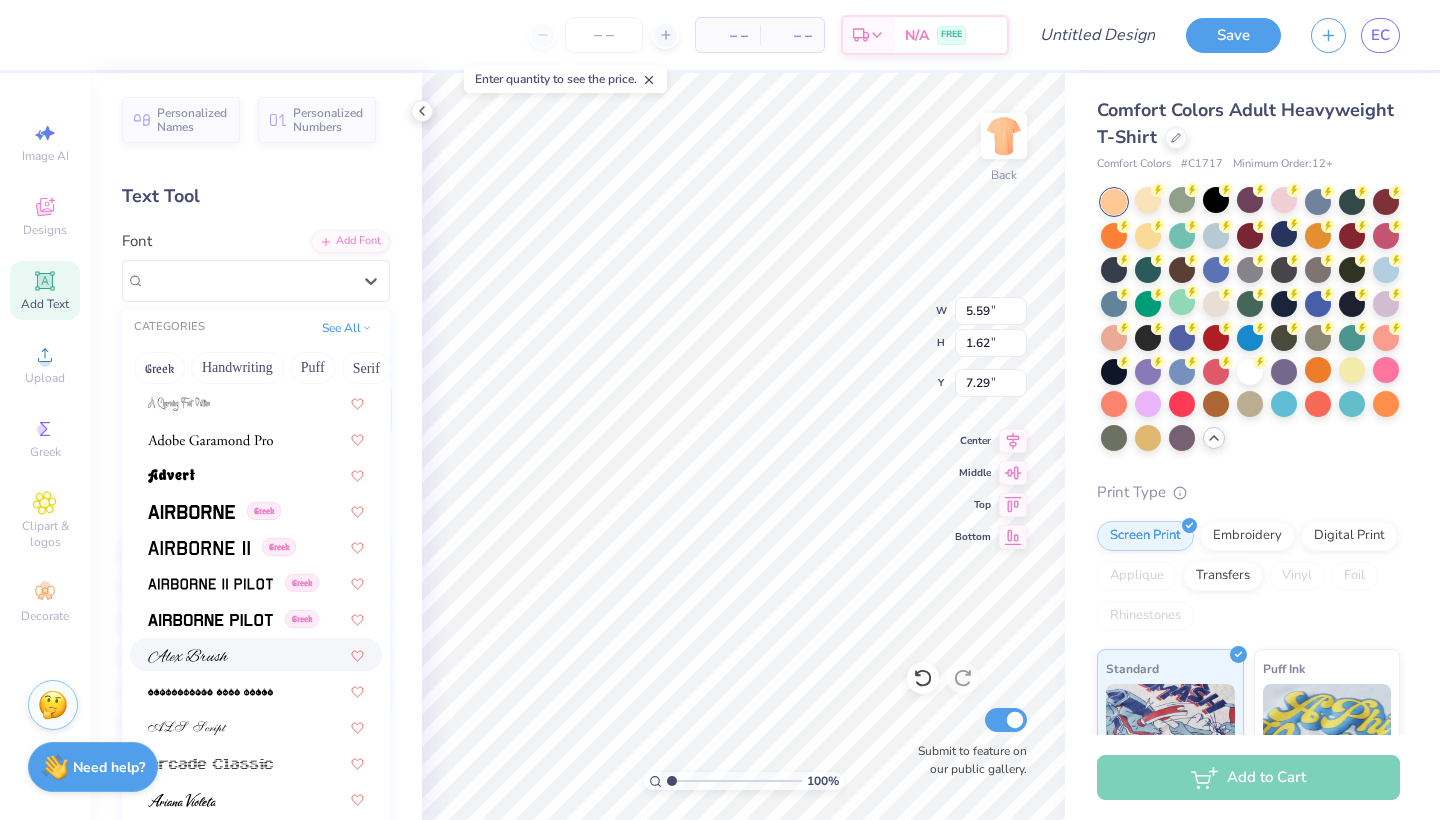 click at bounding box center [256, 654] 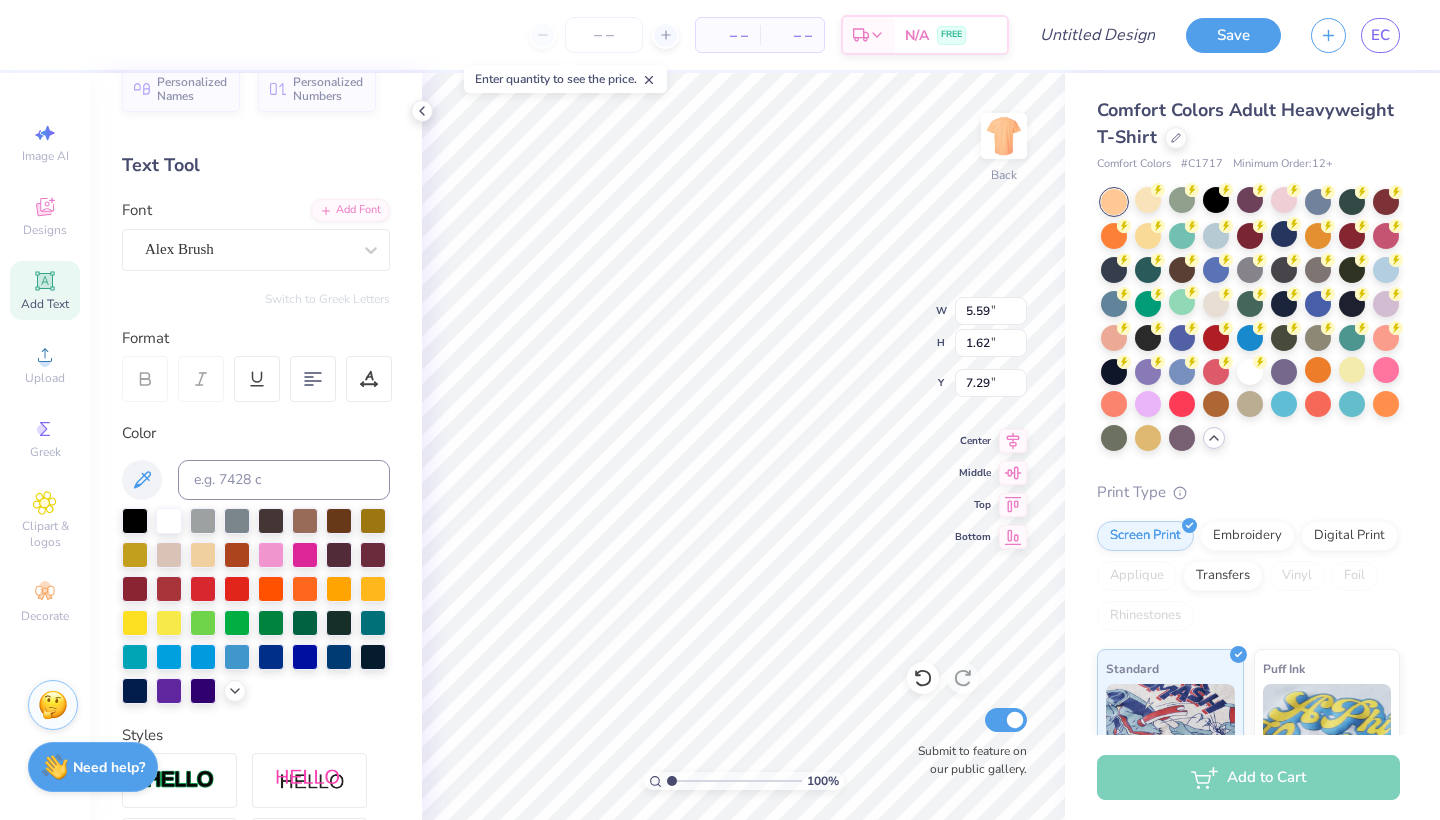 scroll, scrollTop: 39, scrollLeft: 0, axis: vertical 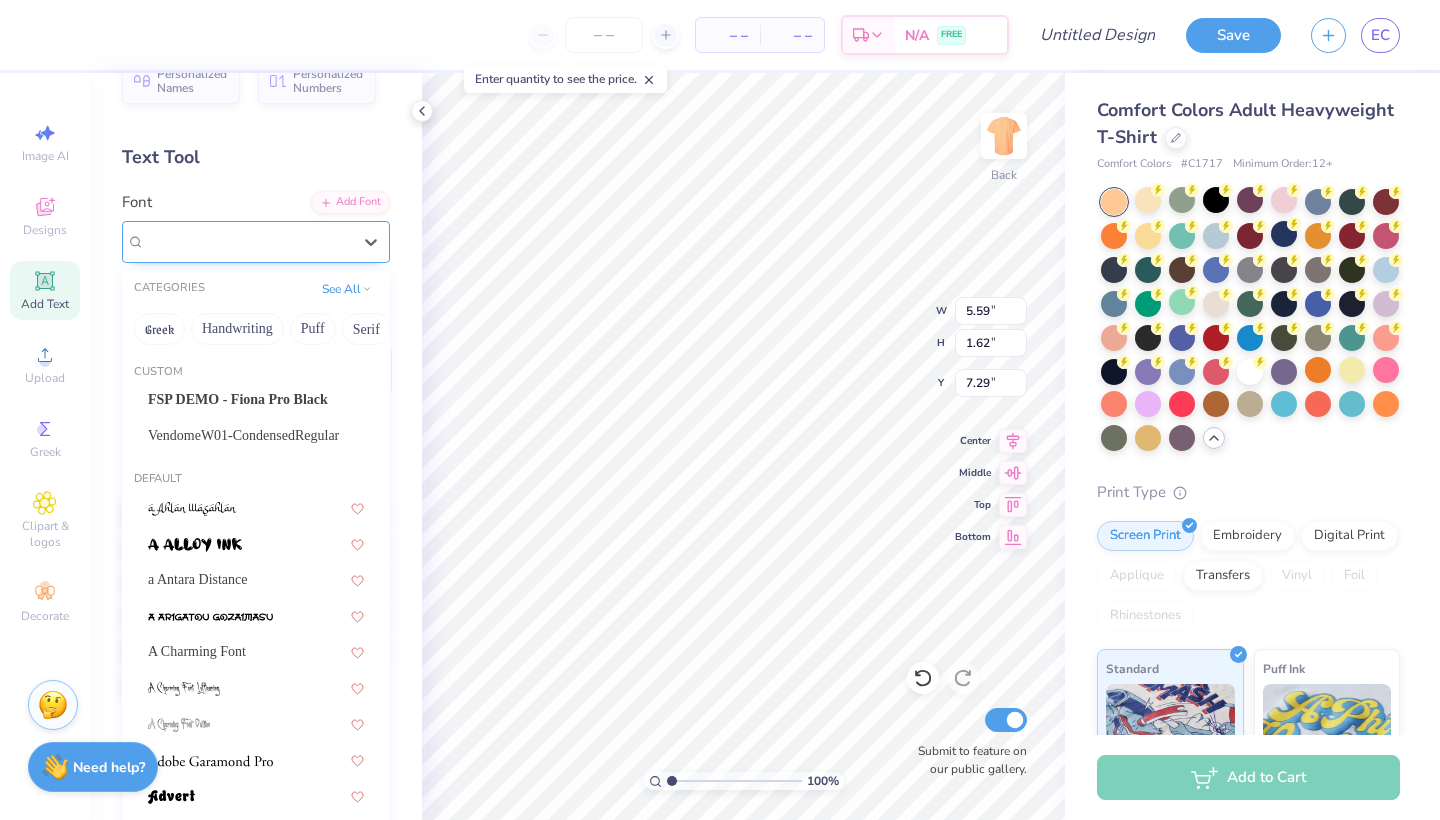 click on "Alex Brush" at bounding box center (179, 241) 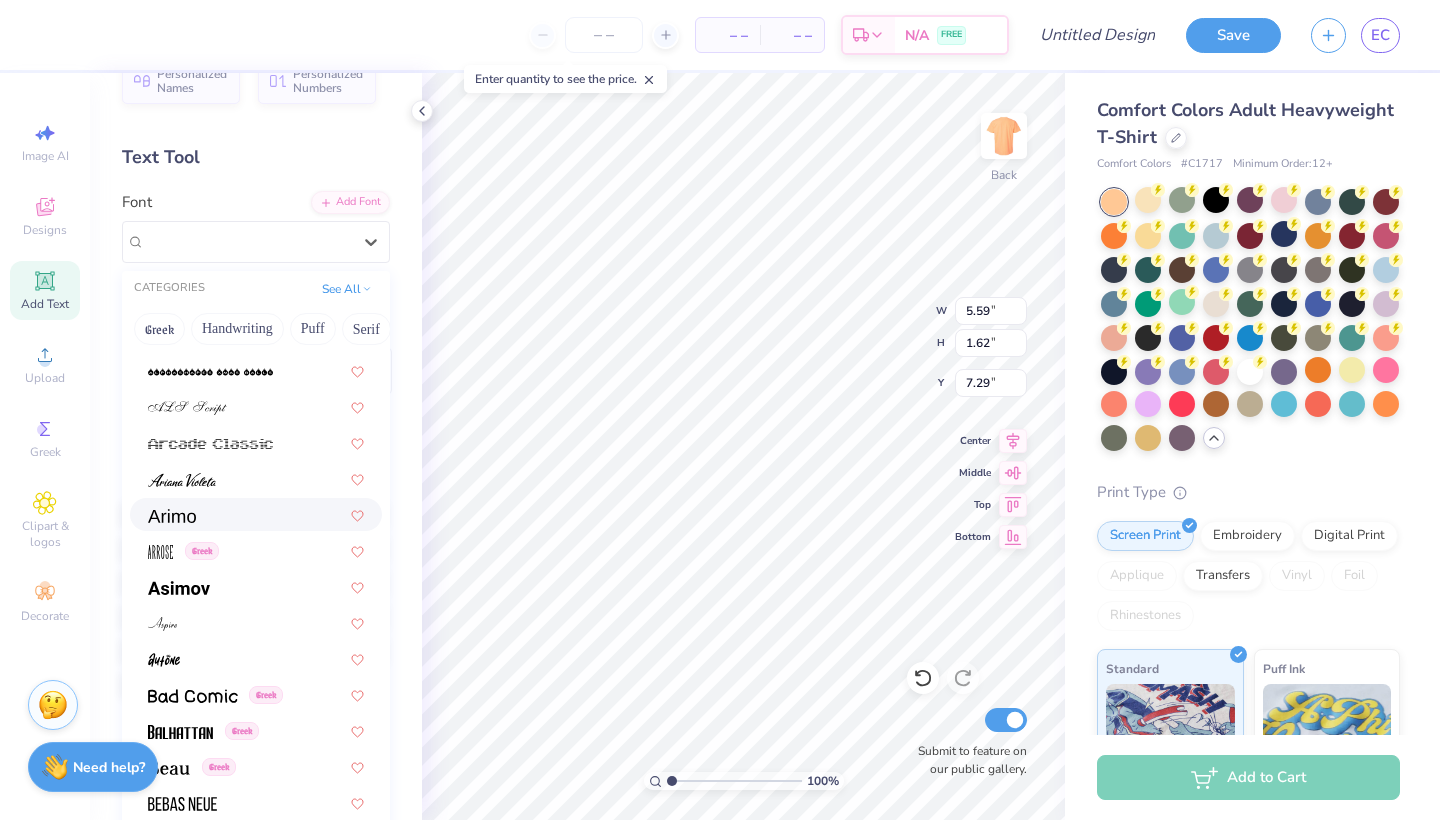 scroll, scrollTop: 644, scrollLeft: 0, axis: vertical 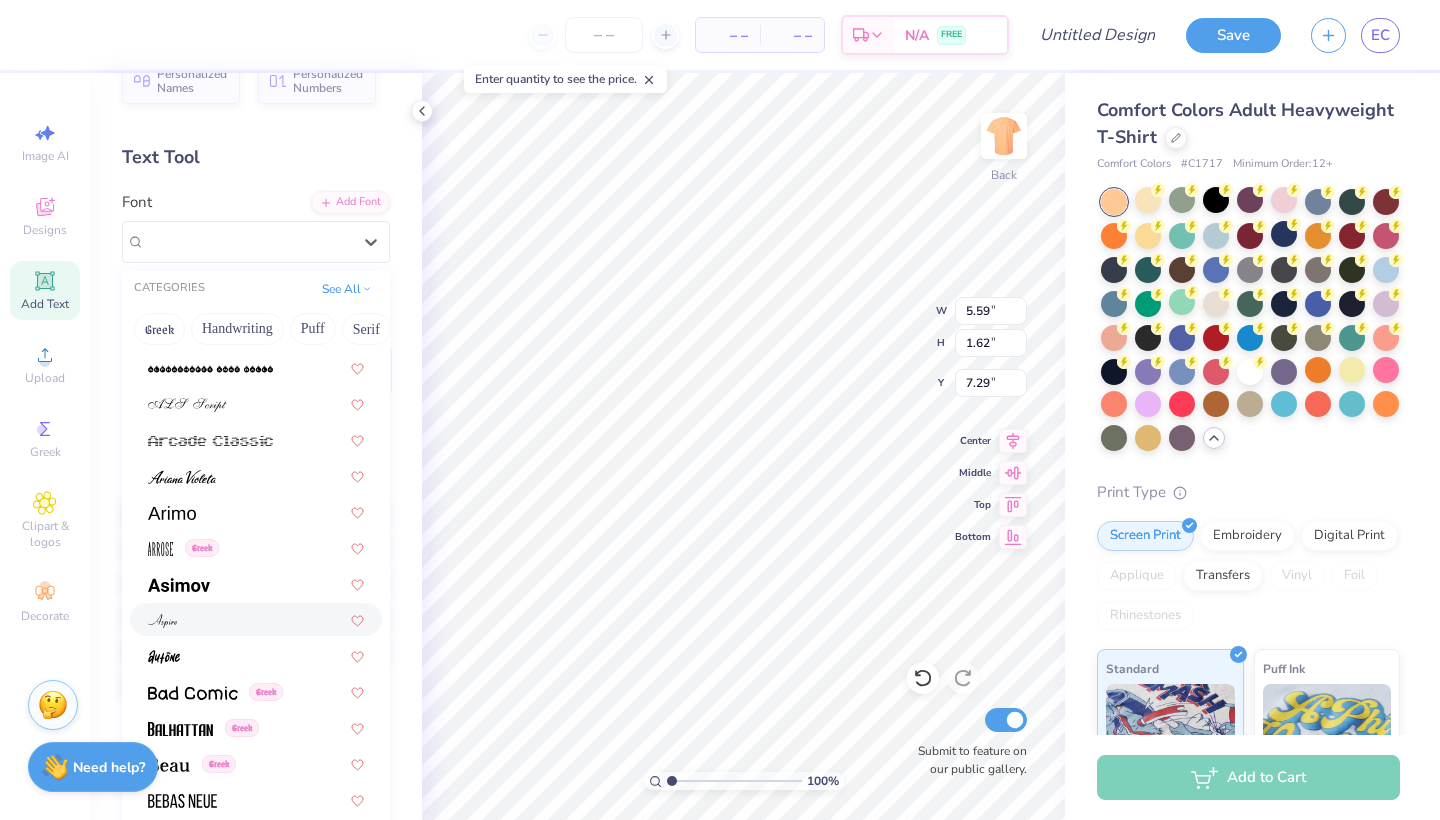 click at bounding box center [256, 619] 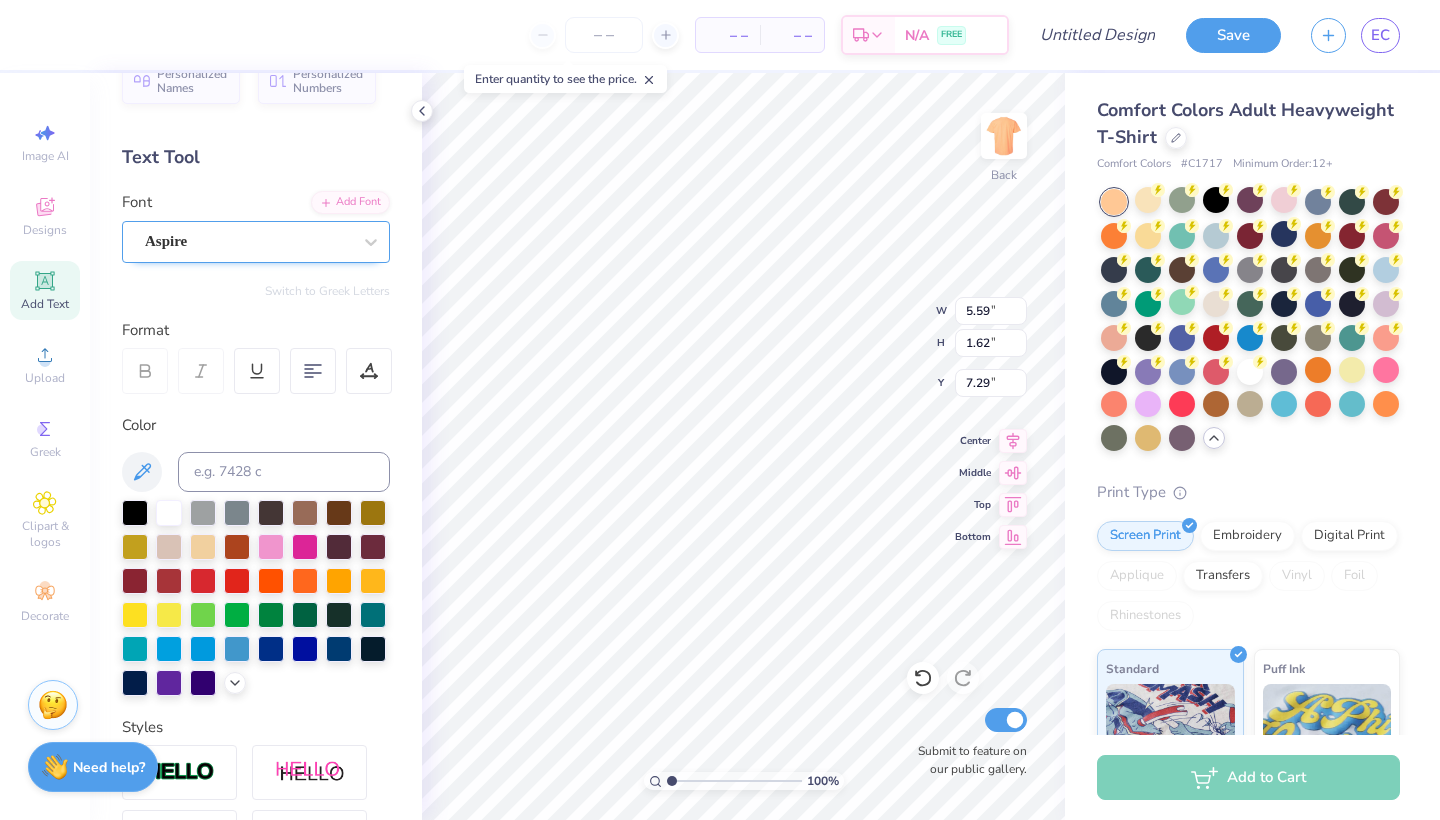 click on "Aspire" at bounding box center (248, 241) 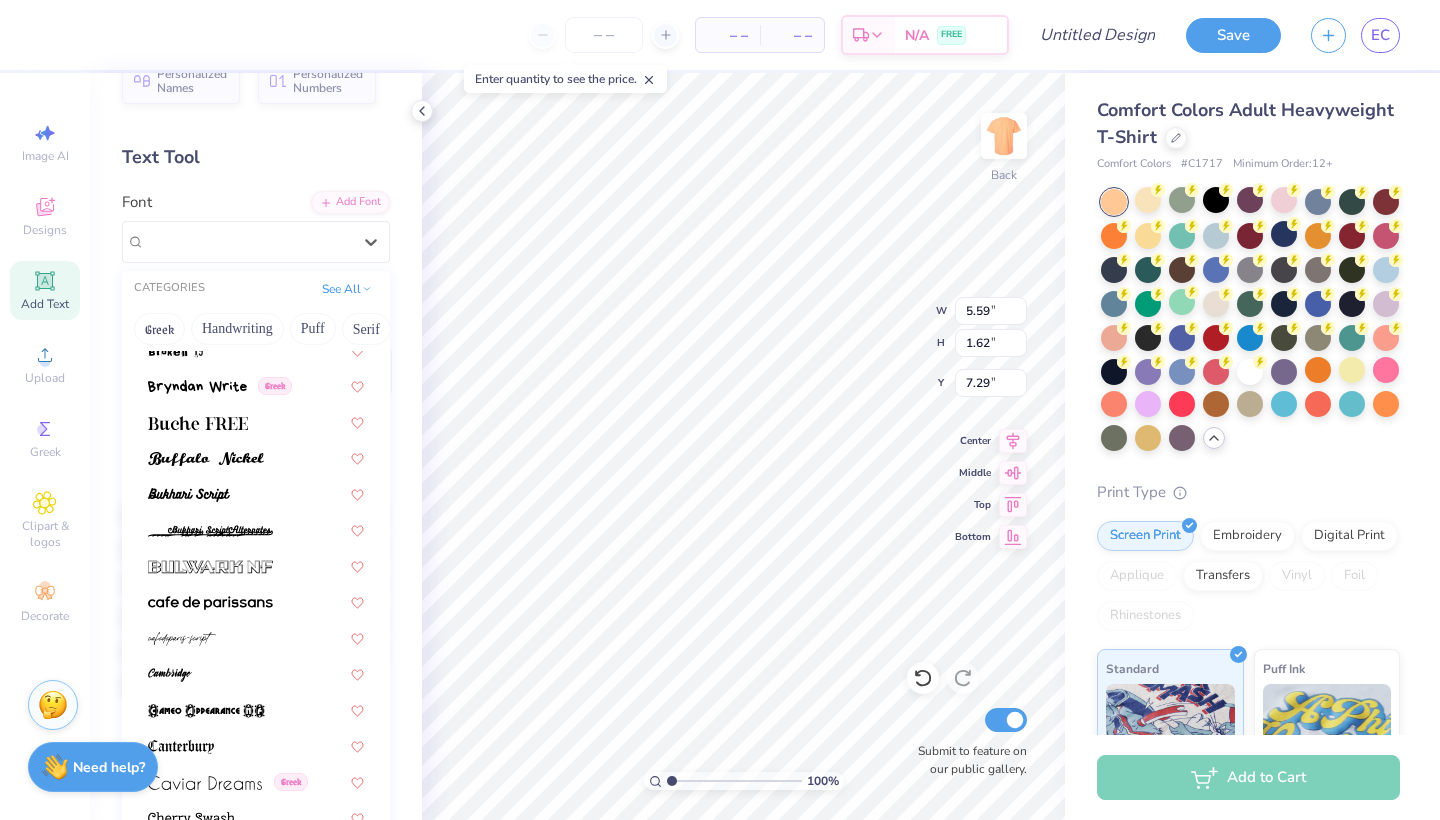 scroll, scrollTop: 2029, scrollLeft: 0, axis: vertical 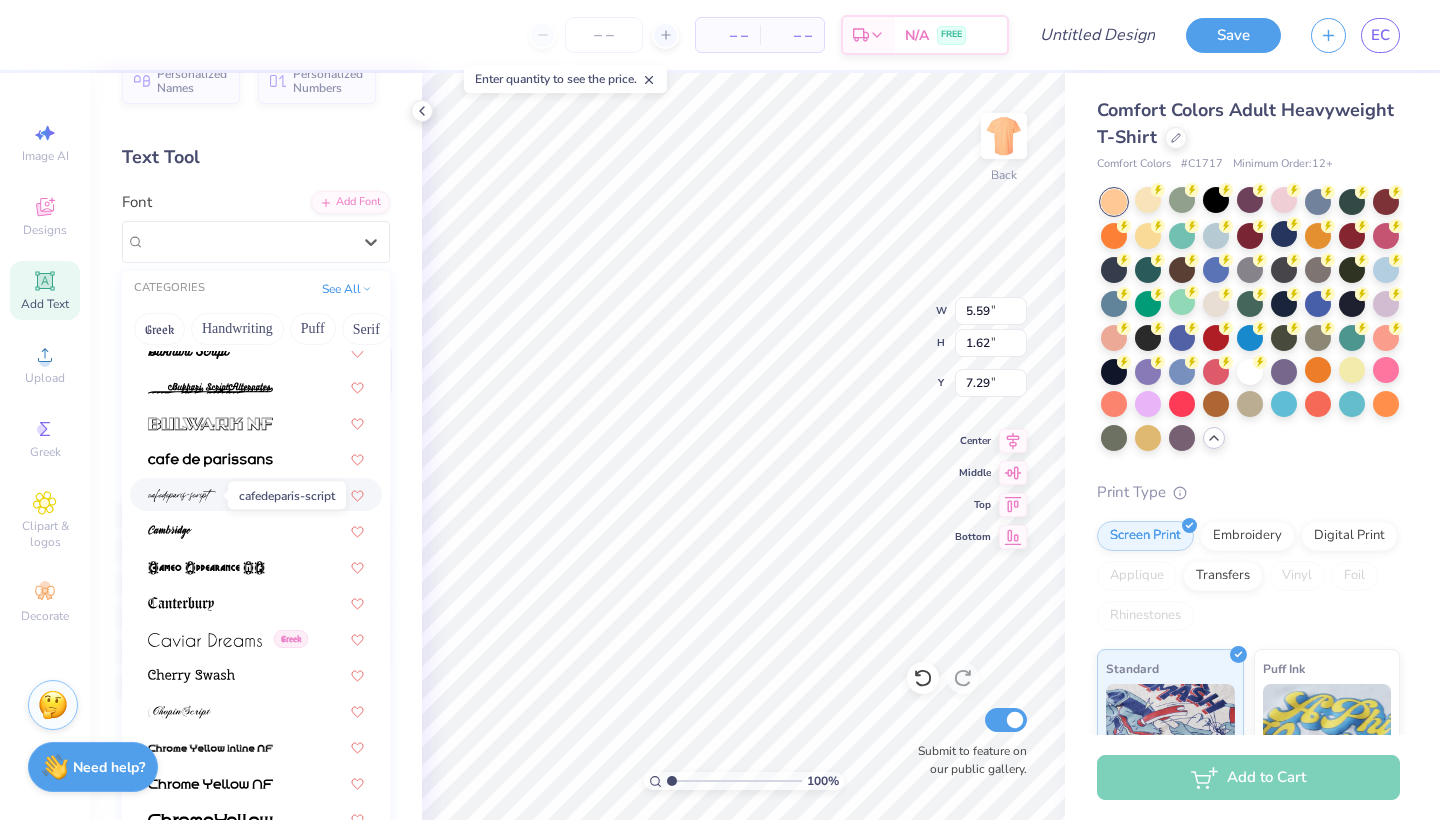 click at bounding box center [182, 494] 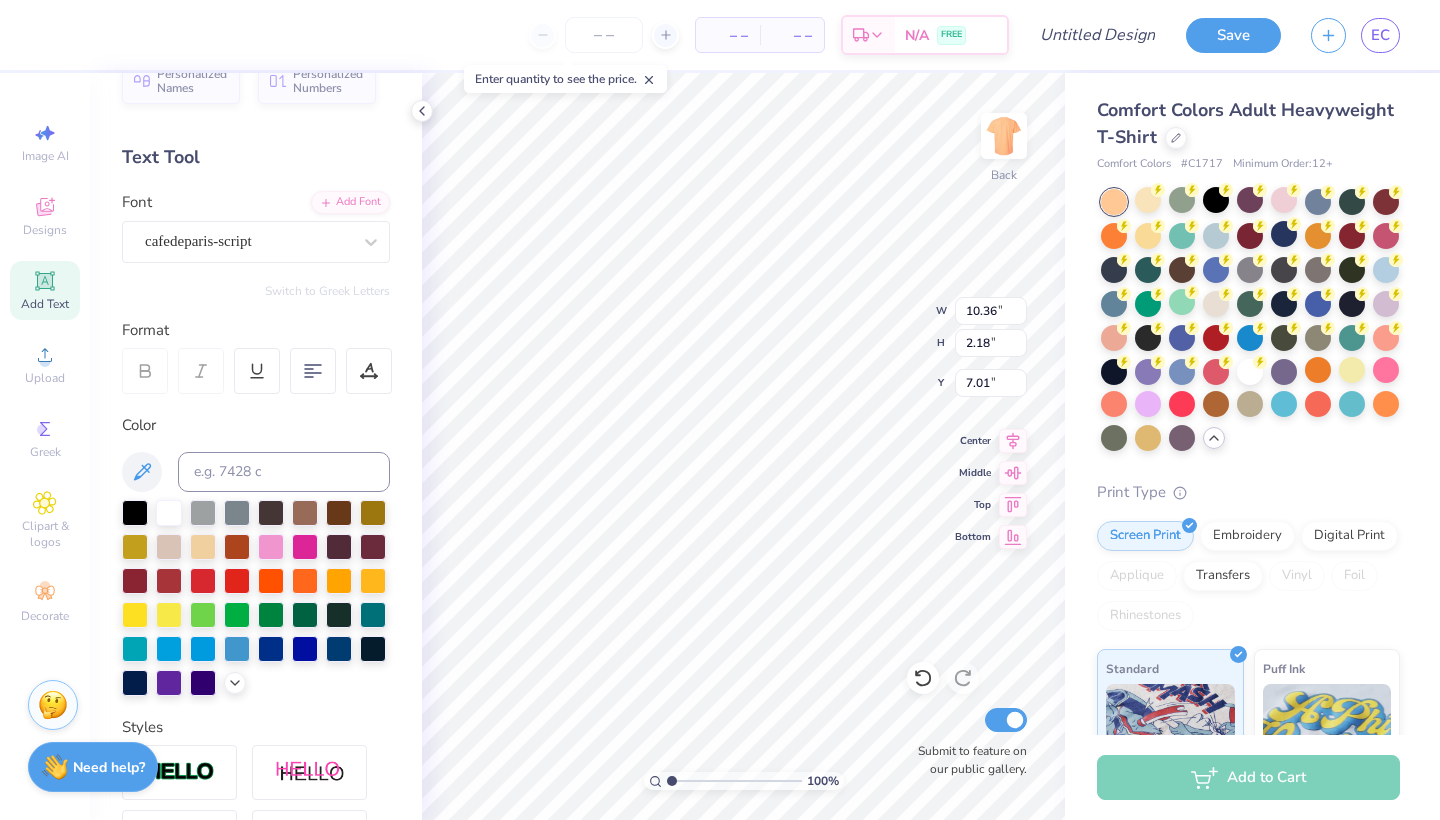 type on "6.77" 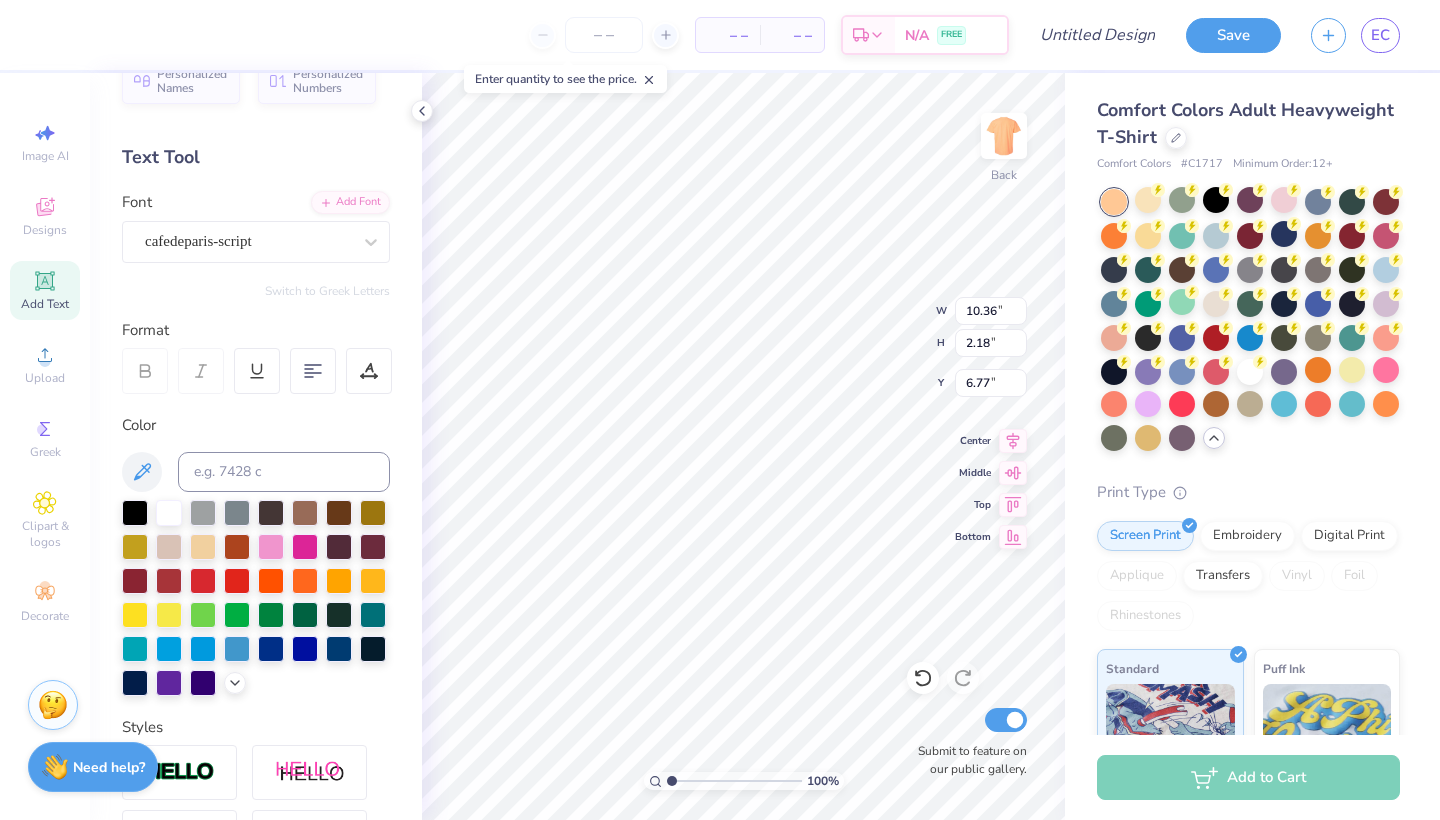 type on "1.74" 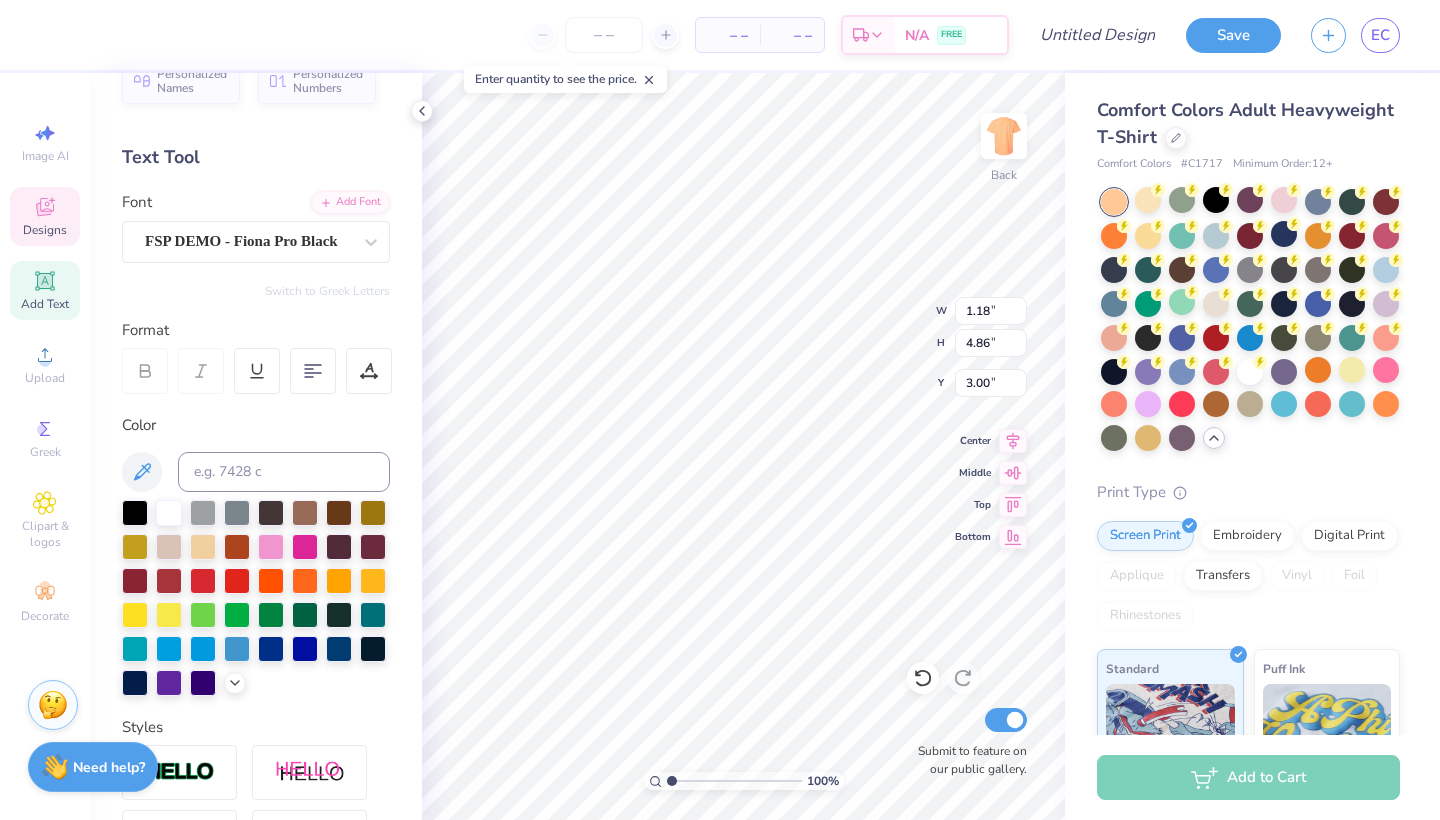 type on "1.14" 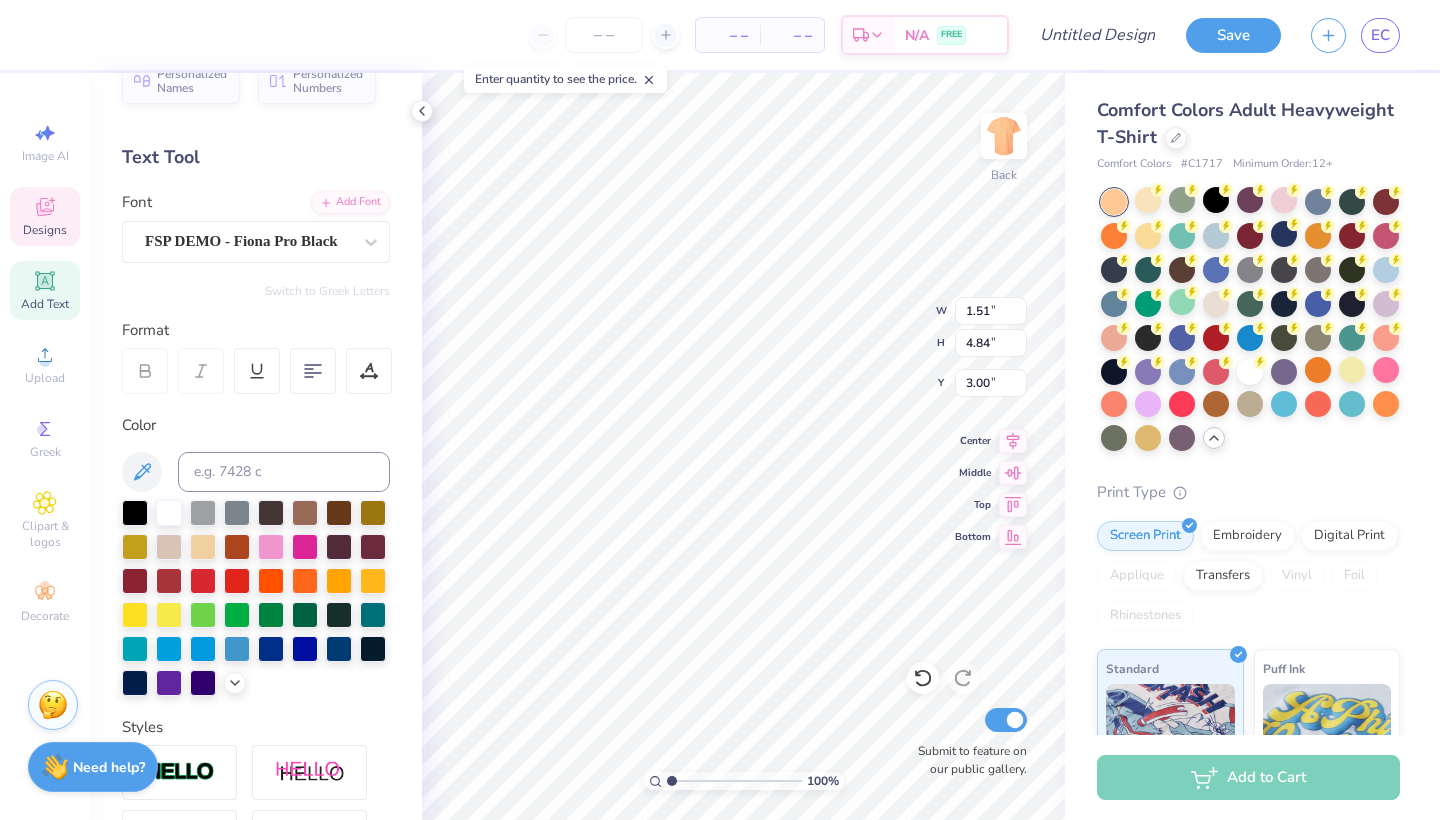 type on "1.45" 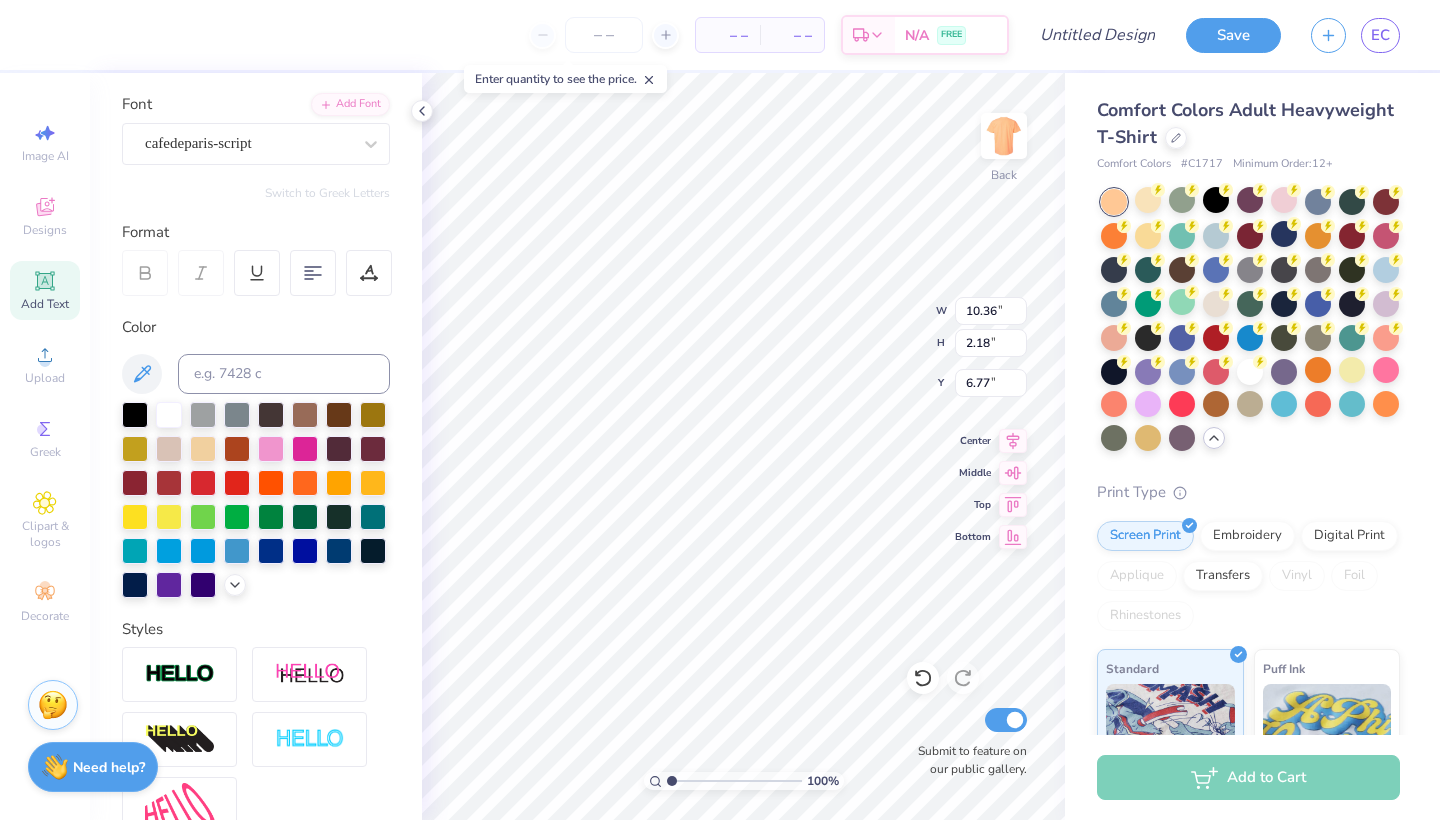 scroll, scrollTop: 178, scrollLeft: 0, axis: vertical 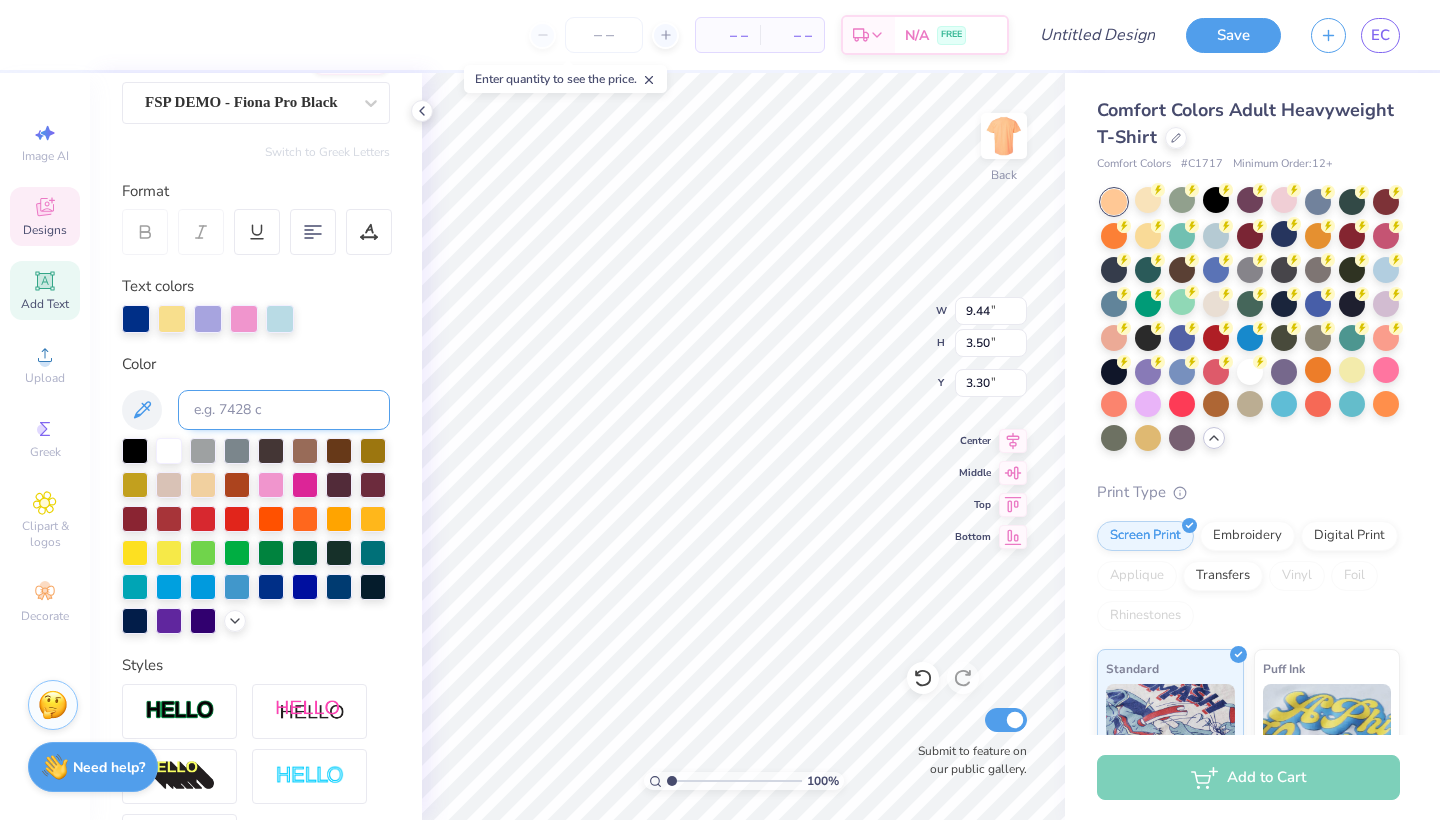 type on "9.44" 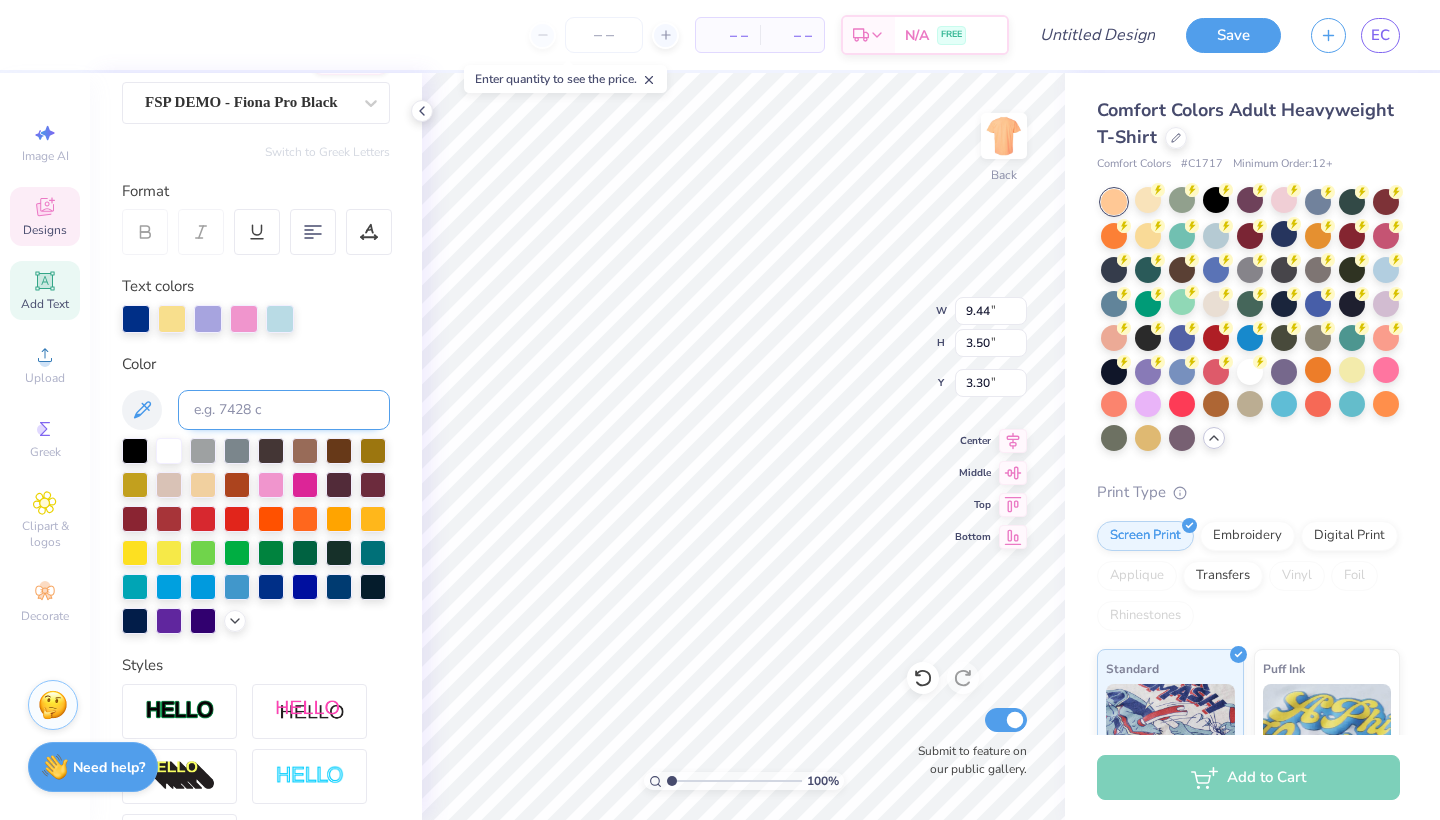 type on "3.50" 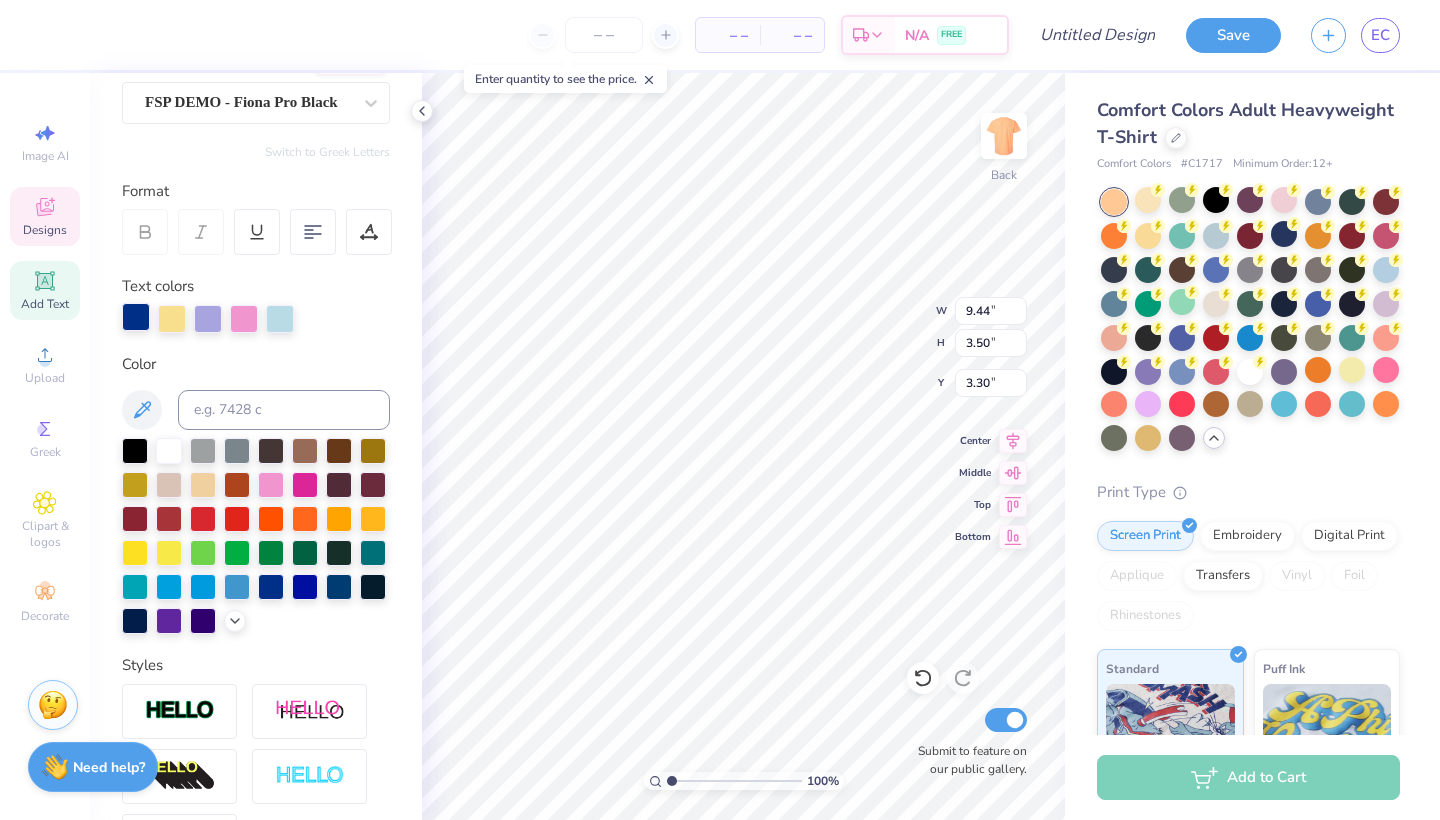 click at bounding box center (136, 317) 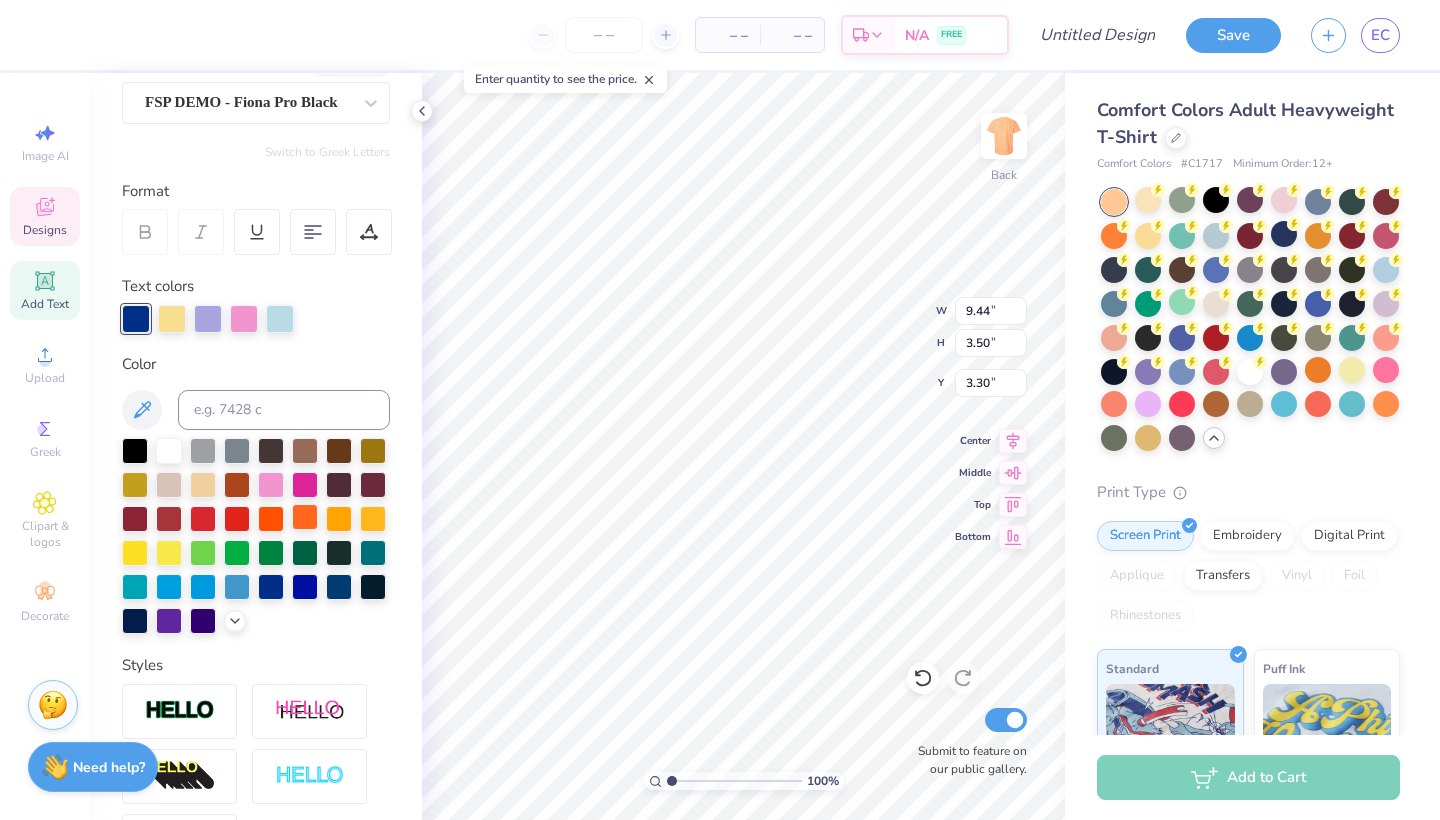 click at bounding box center (305, 517) 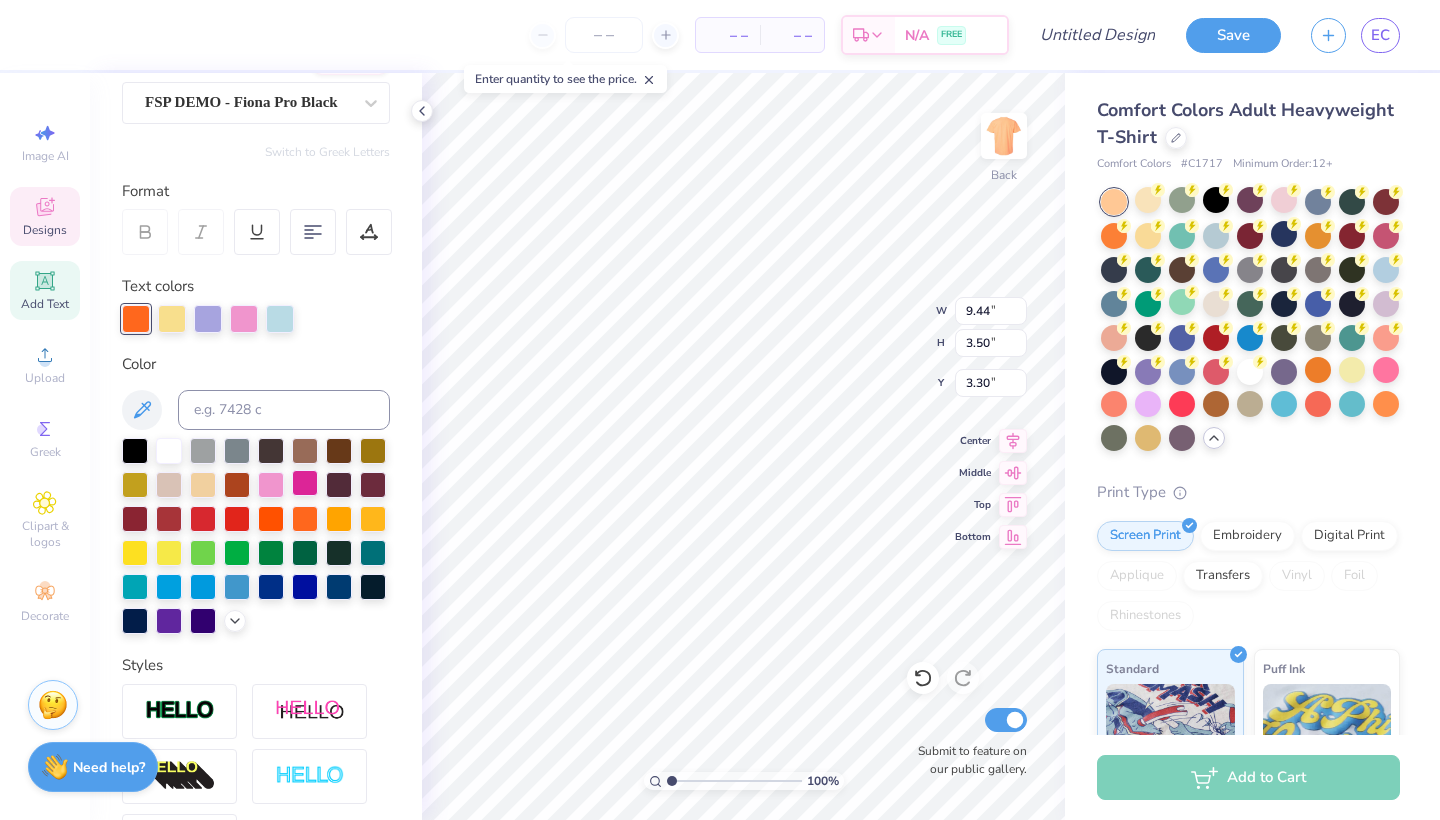 click at bounding box center [305, 483] 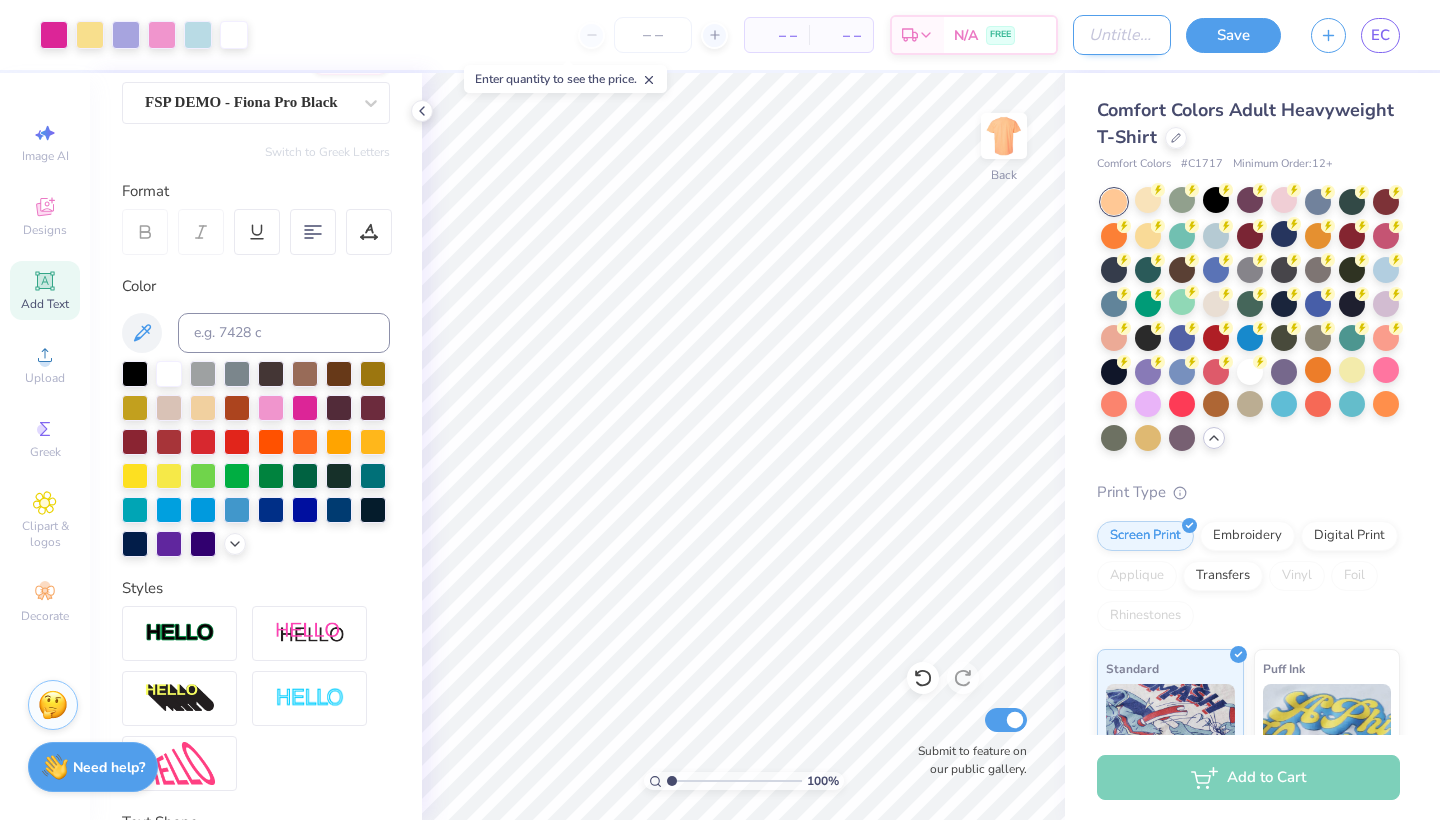 click on "Design Title" at bounding box center [1122, 35] 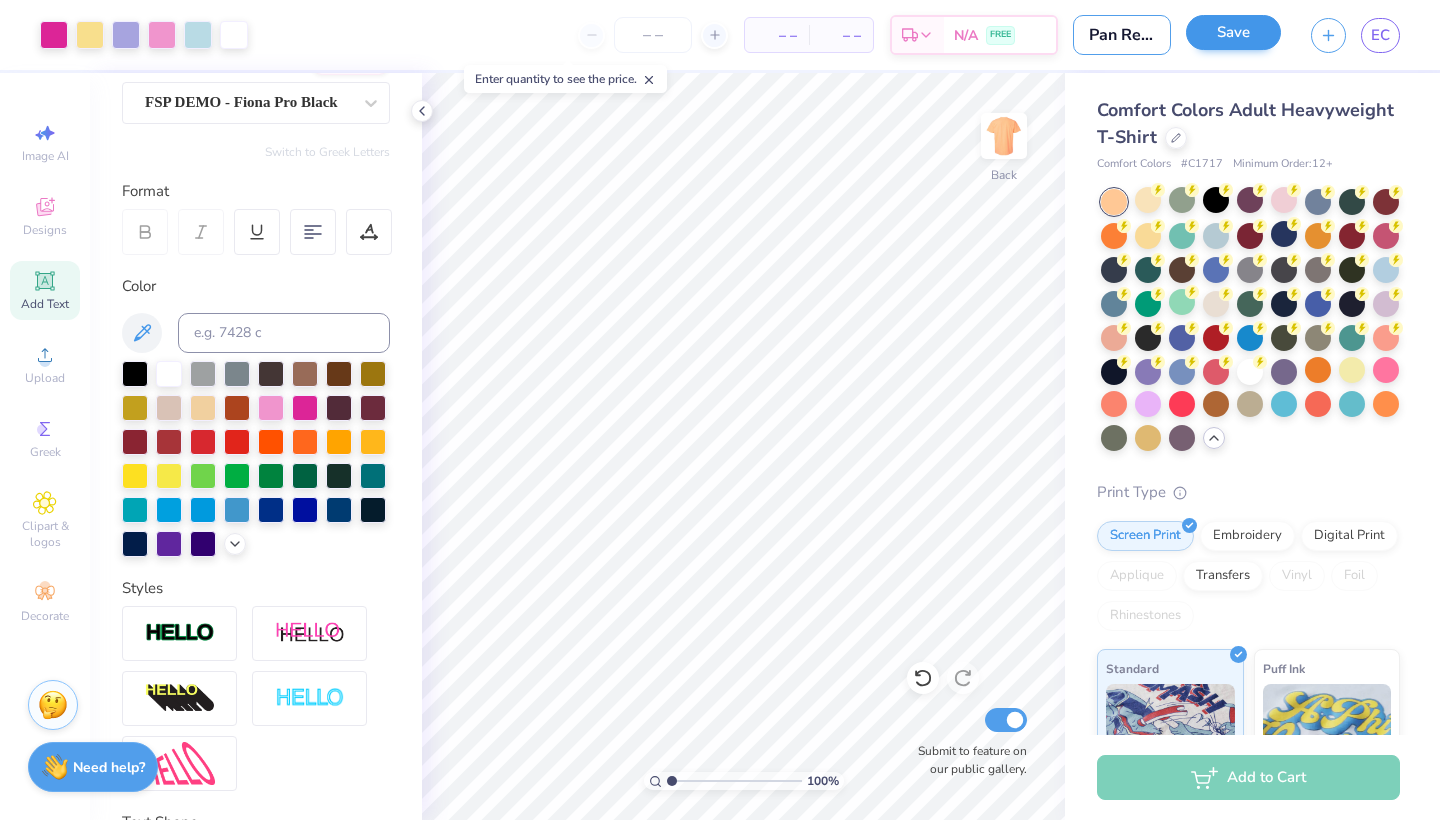type on "Pan Recruitment Shirt" 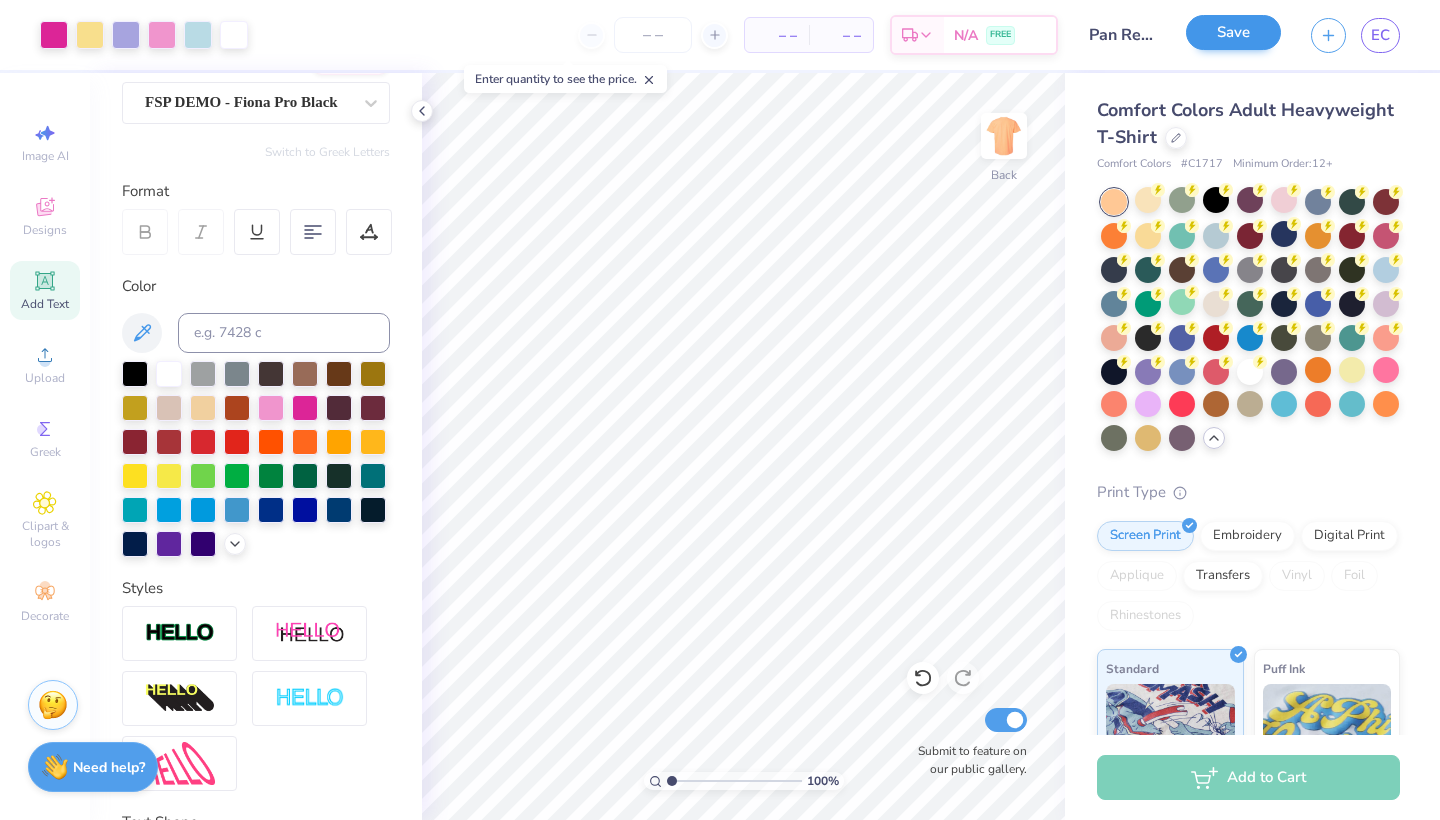 click on "Save" at bounding box center (1233, 32) 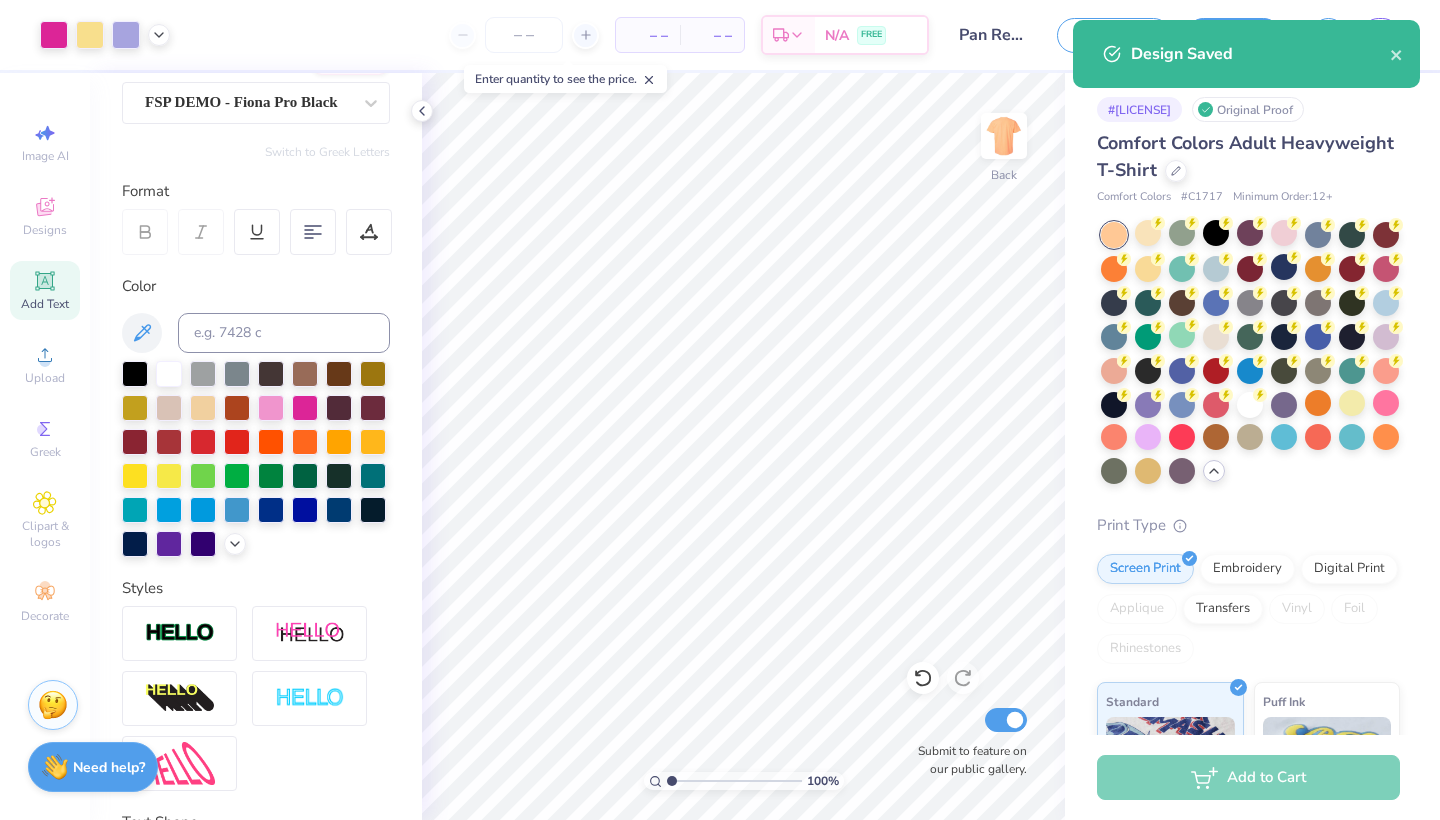 click on "Design Saved" at bounding box center [1246, 54] 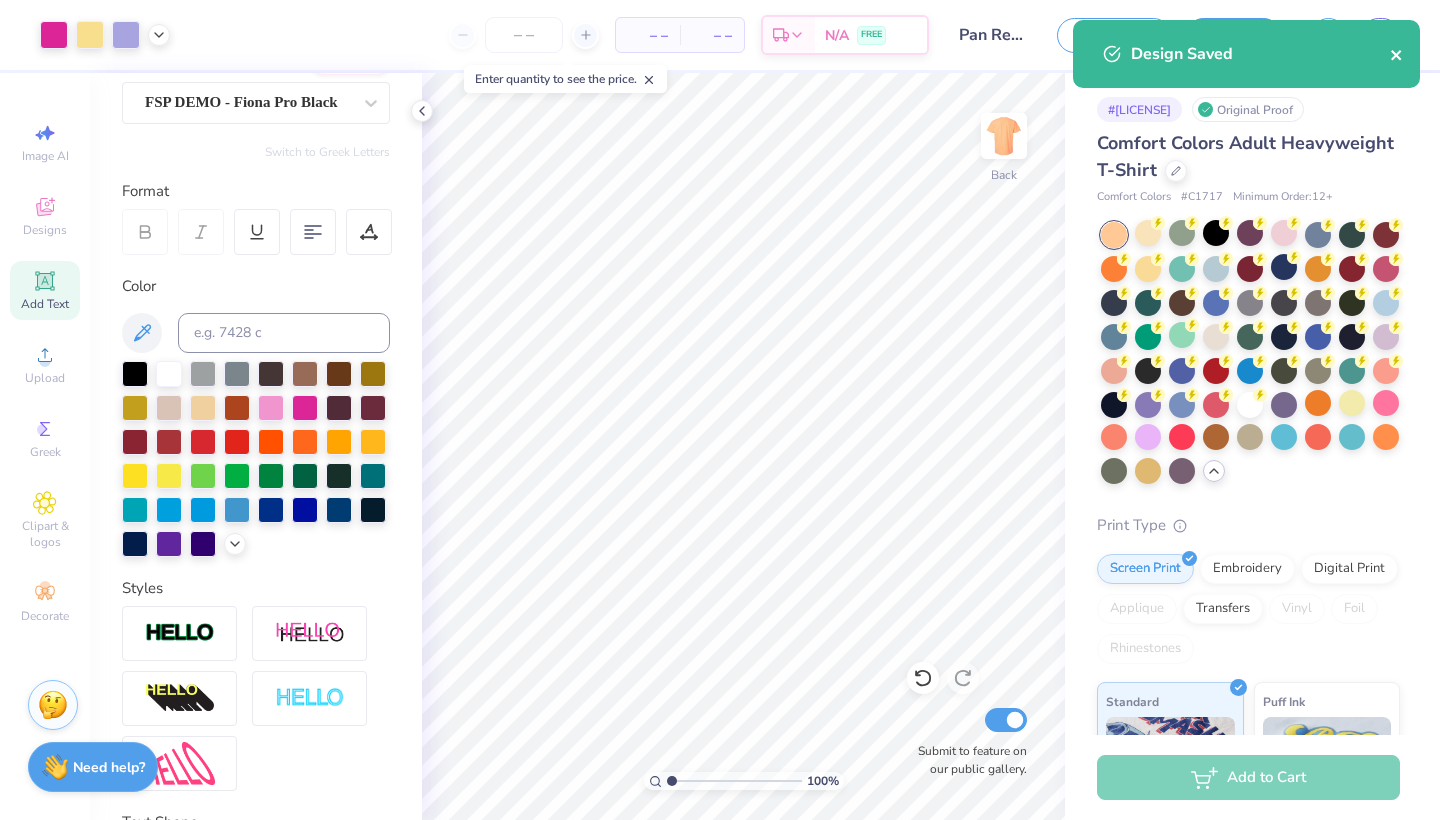 click 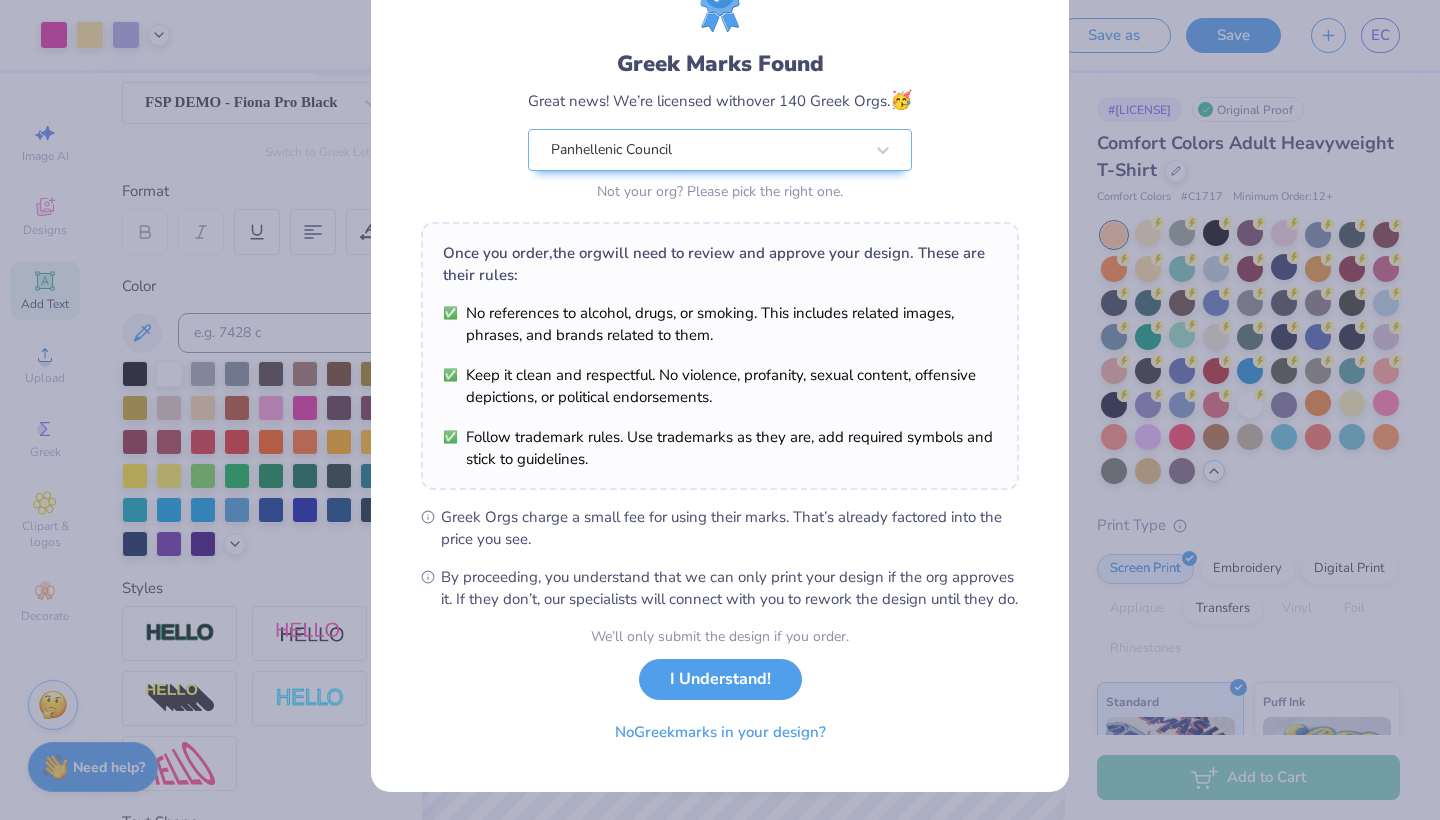 scroll, scrollTop: 116, scrollLeft: 0, axis: vertical 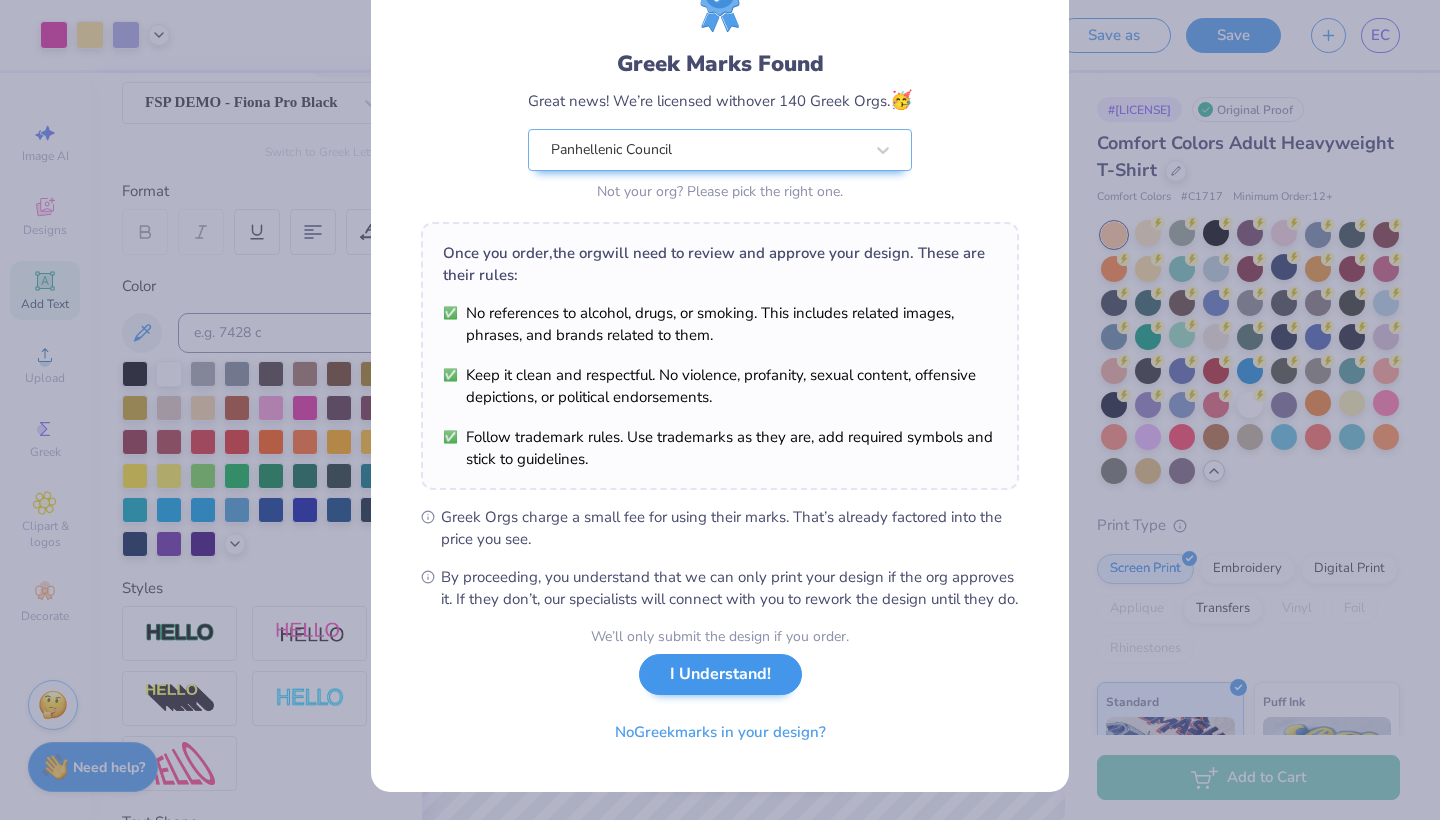 click on "I Understand!" at bounding box center [720, 674] 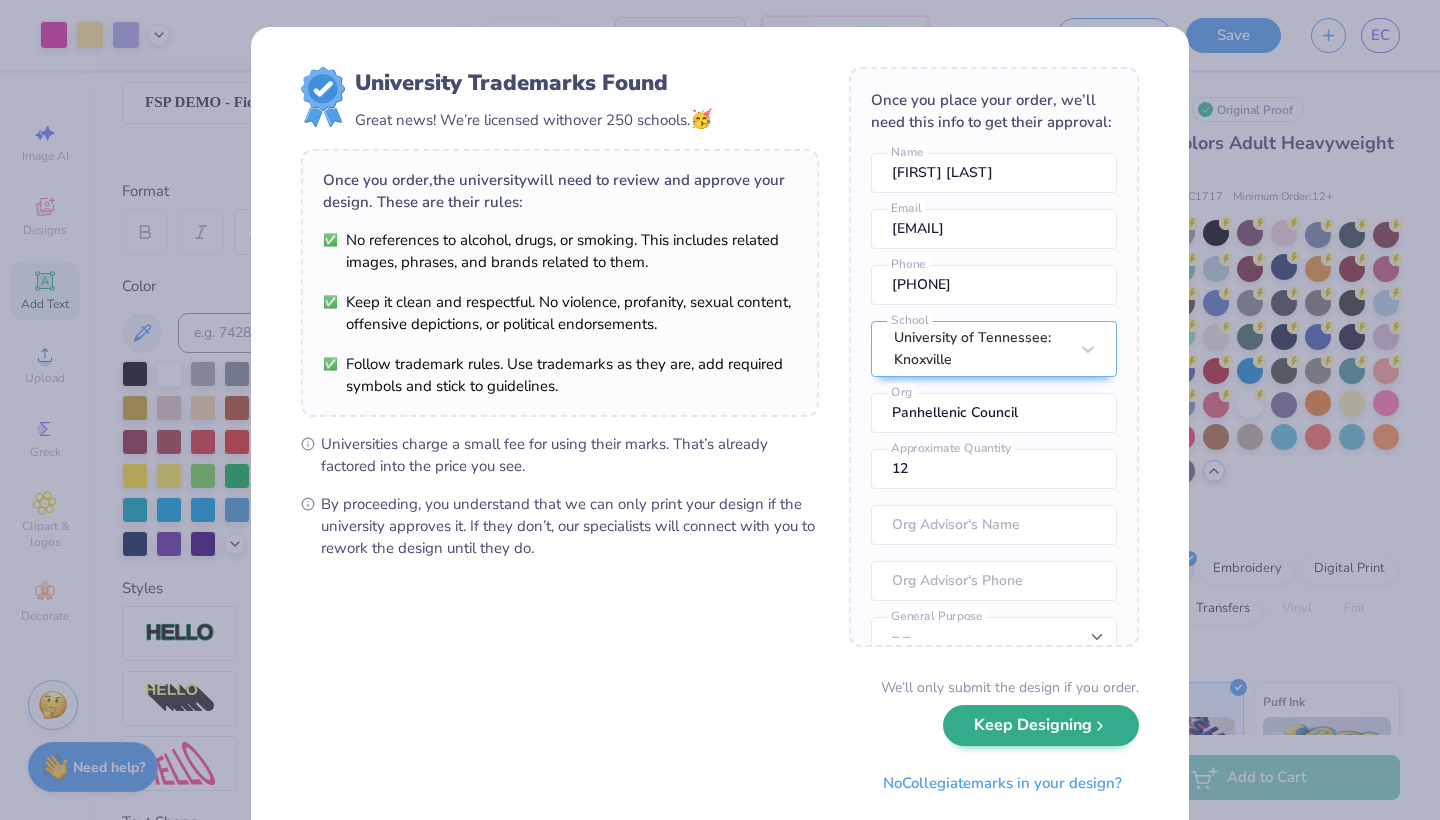 click on "Keep Designing" at bounding box center (1041, 725) 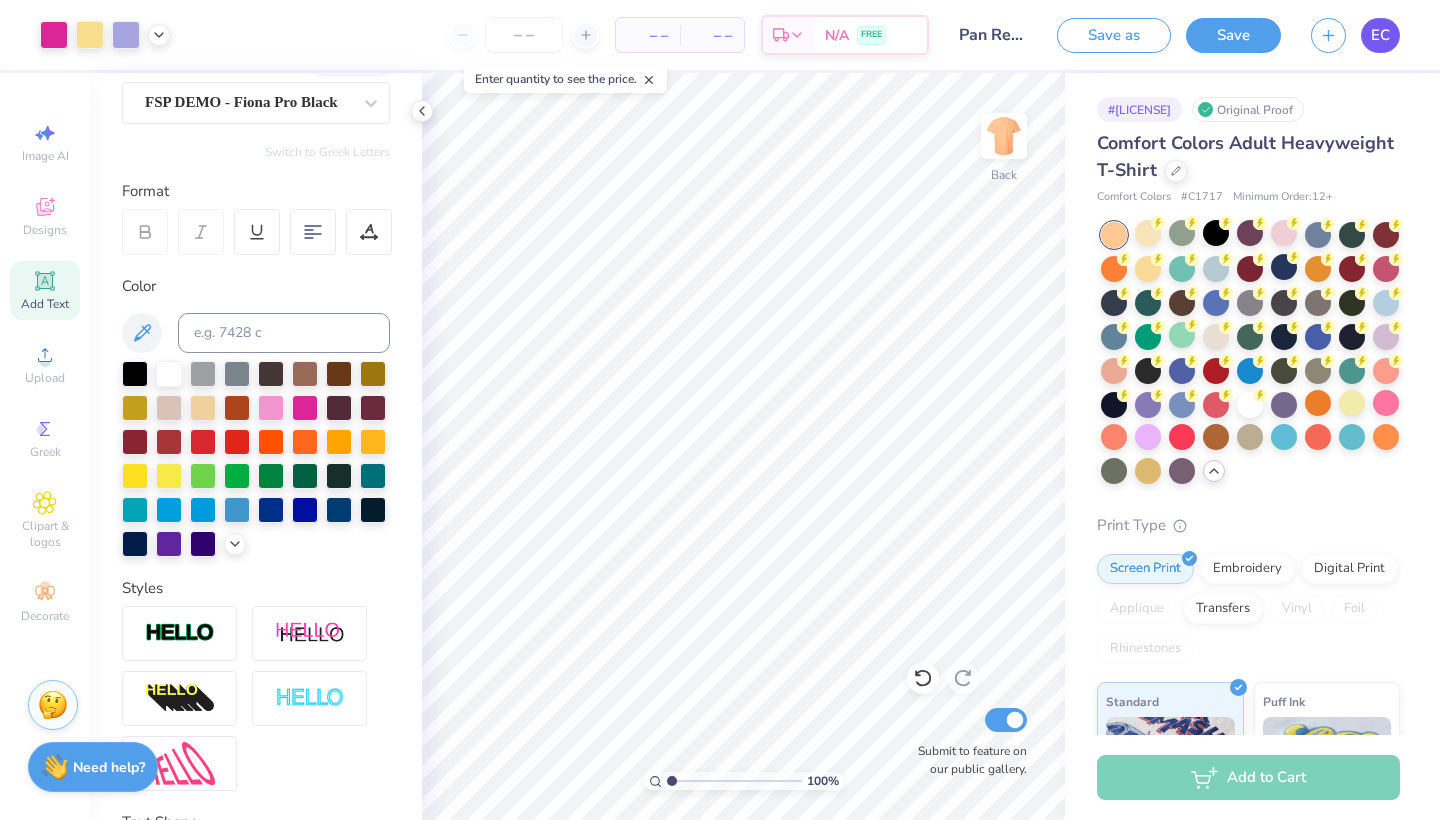 click on "EC" at bounding box center [1380, 35] 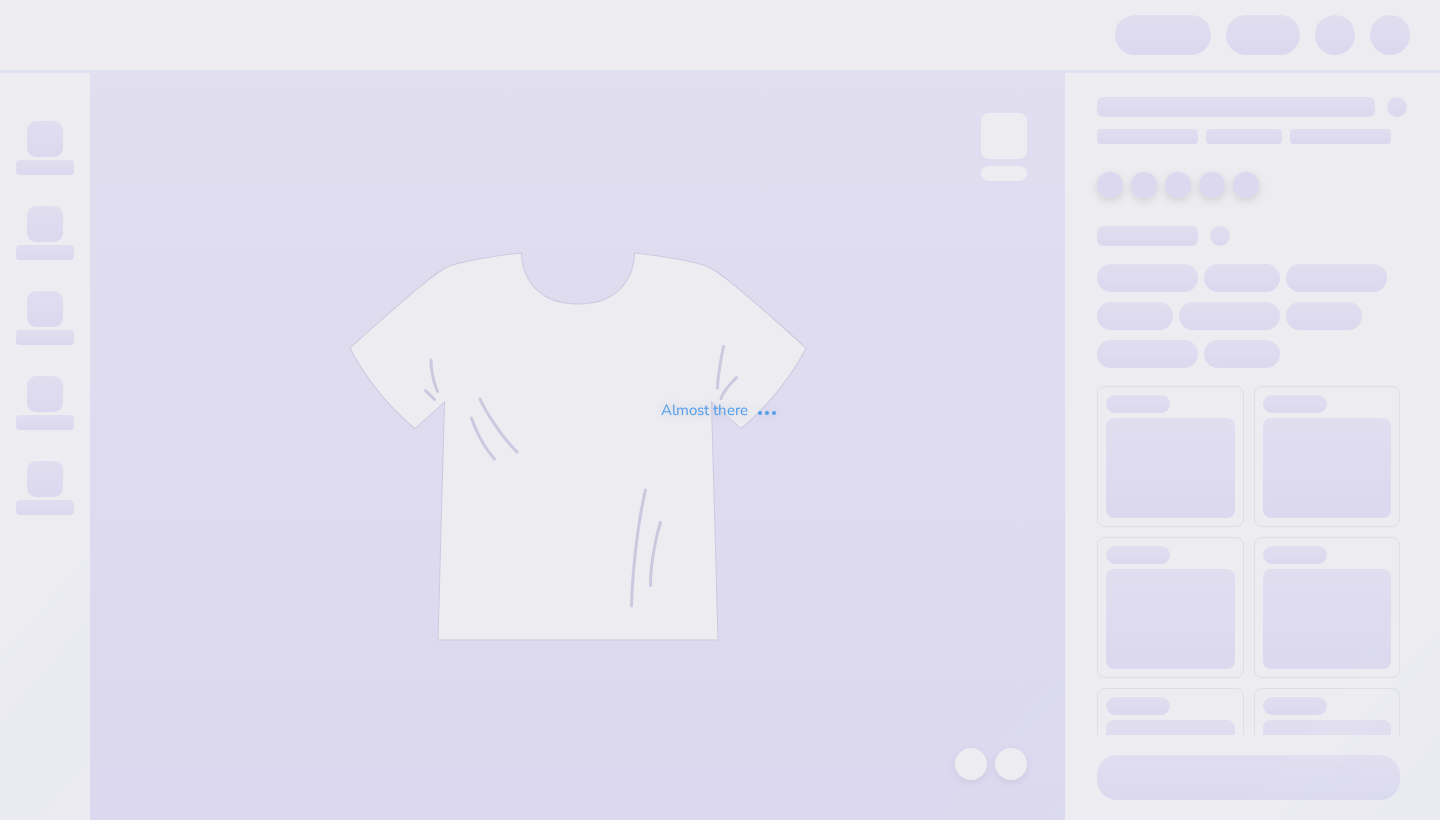 scroll, scrollTop: 0, scrollLeft: 0, axis: both 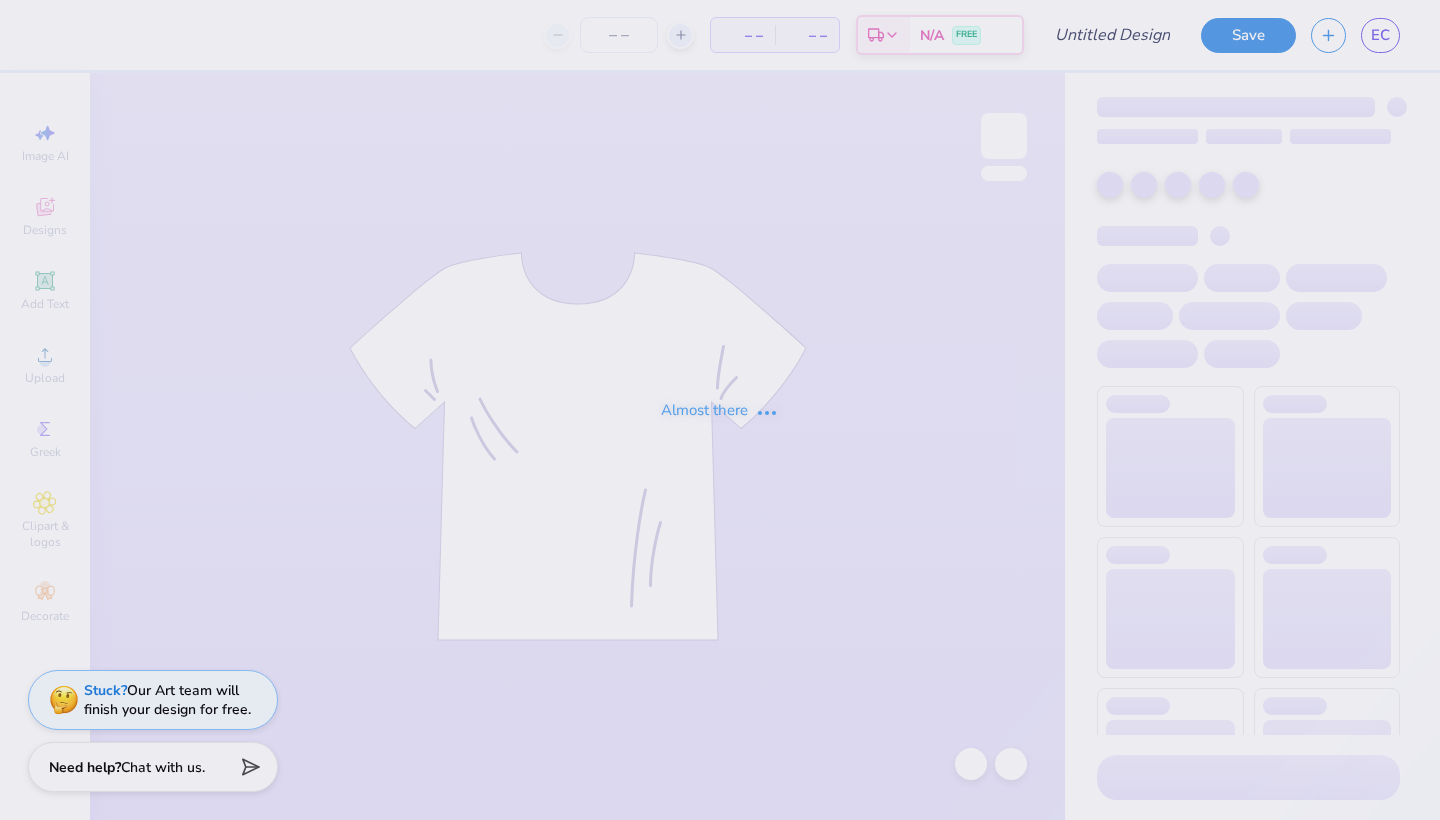 type on "Pan Recruitment Shirt" 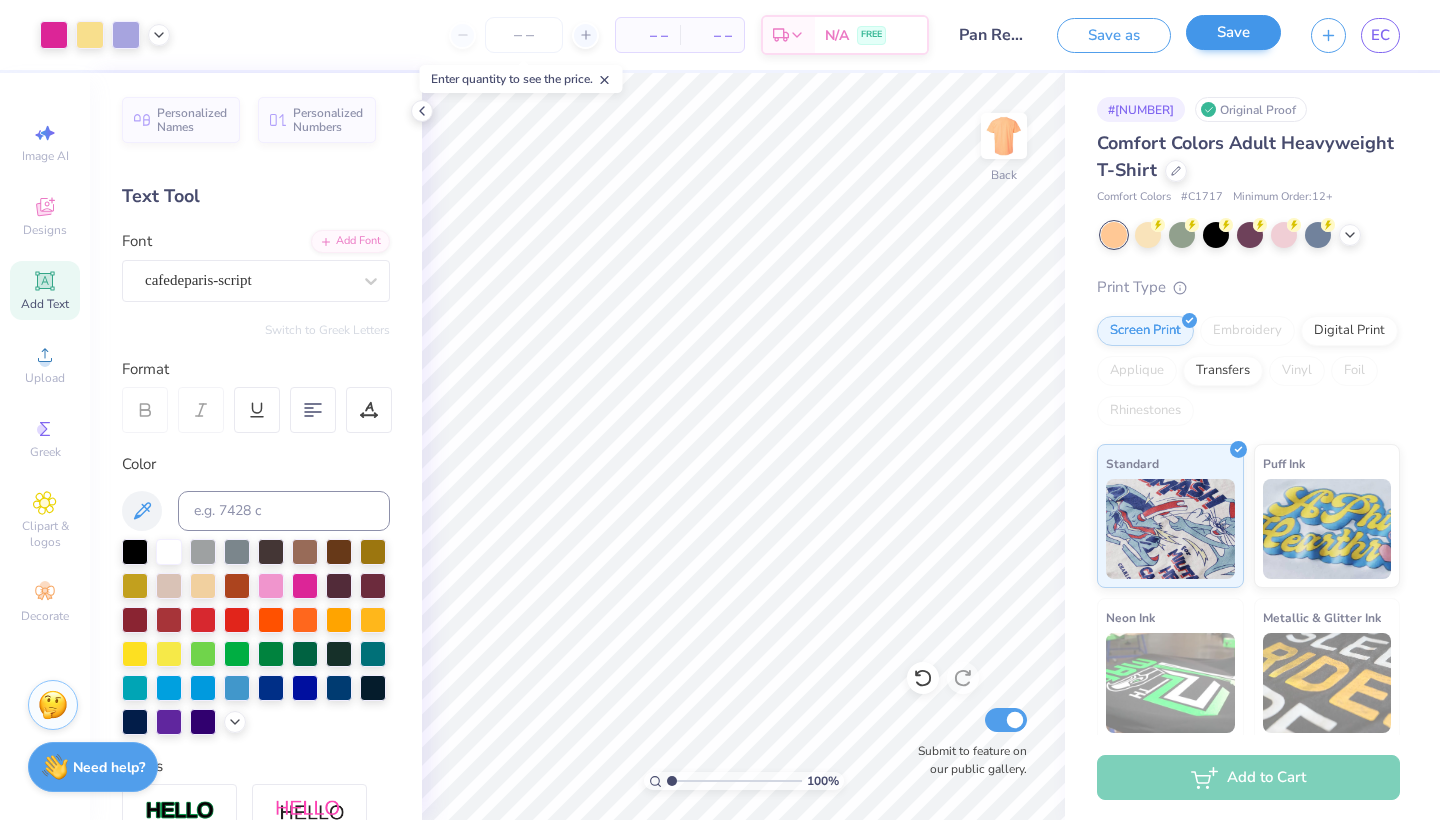 click on "Save" at bounding box center [1233, 32] 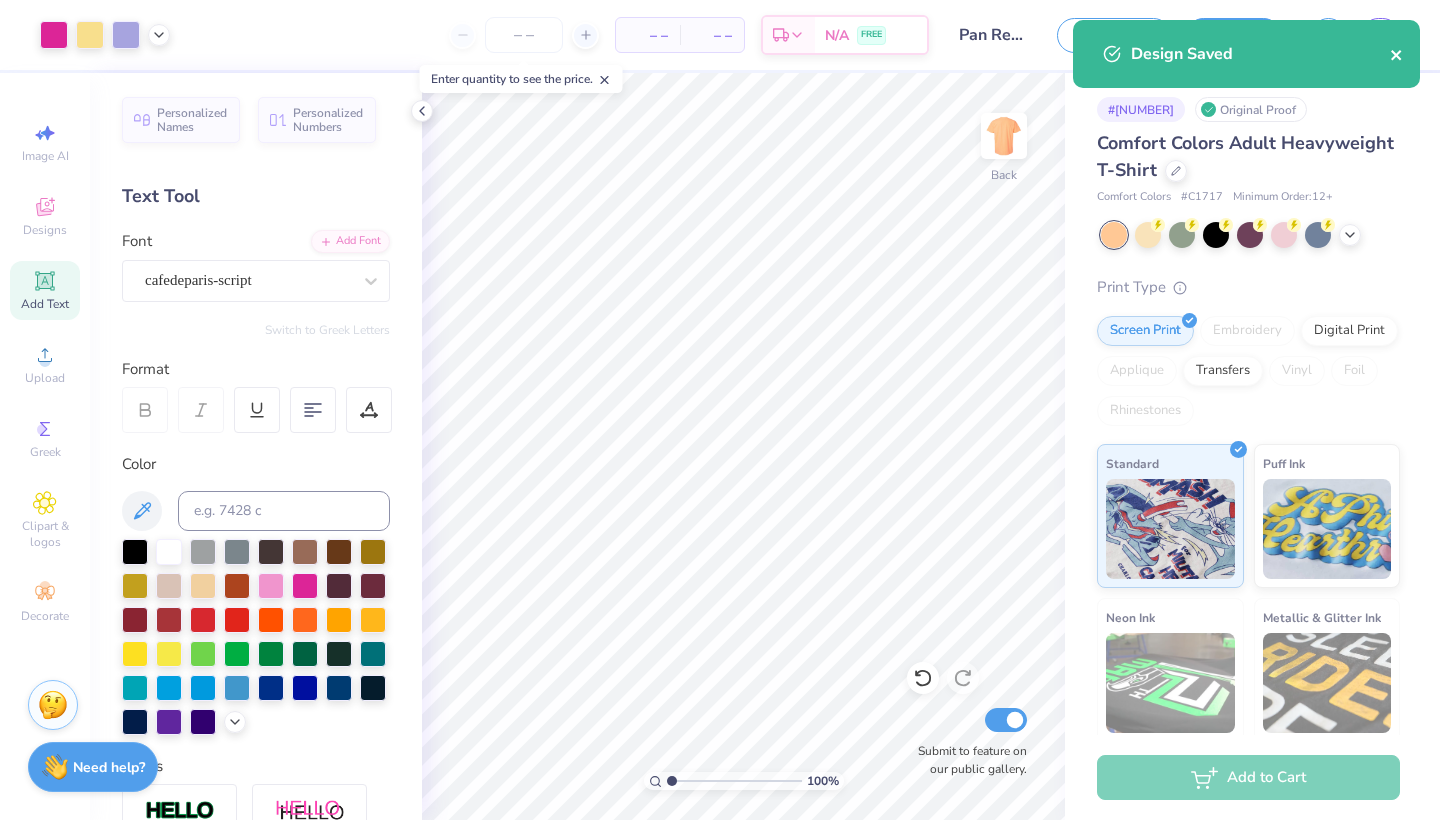 click at bounding box center (1397, 54) 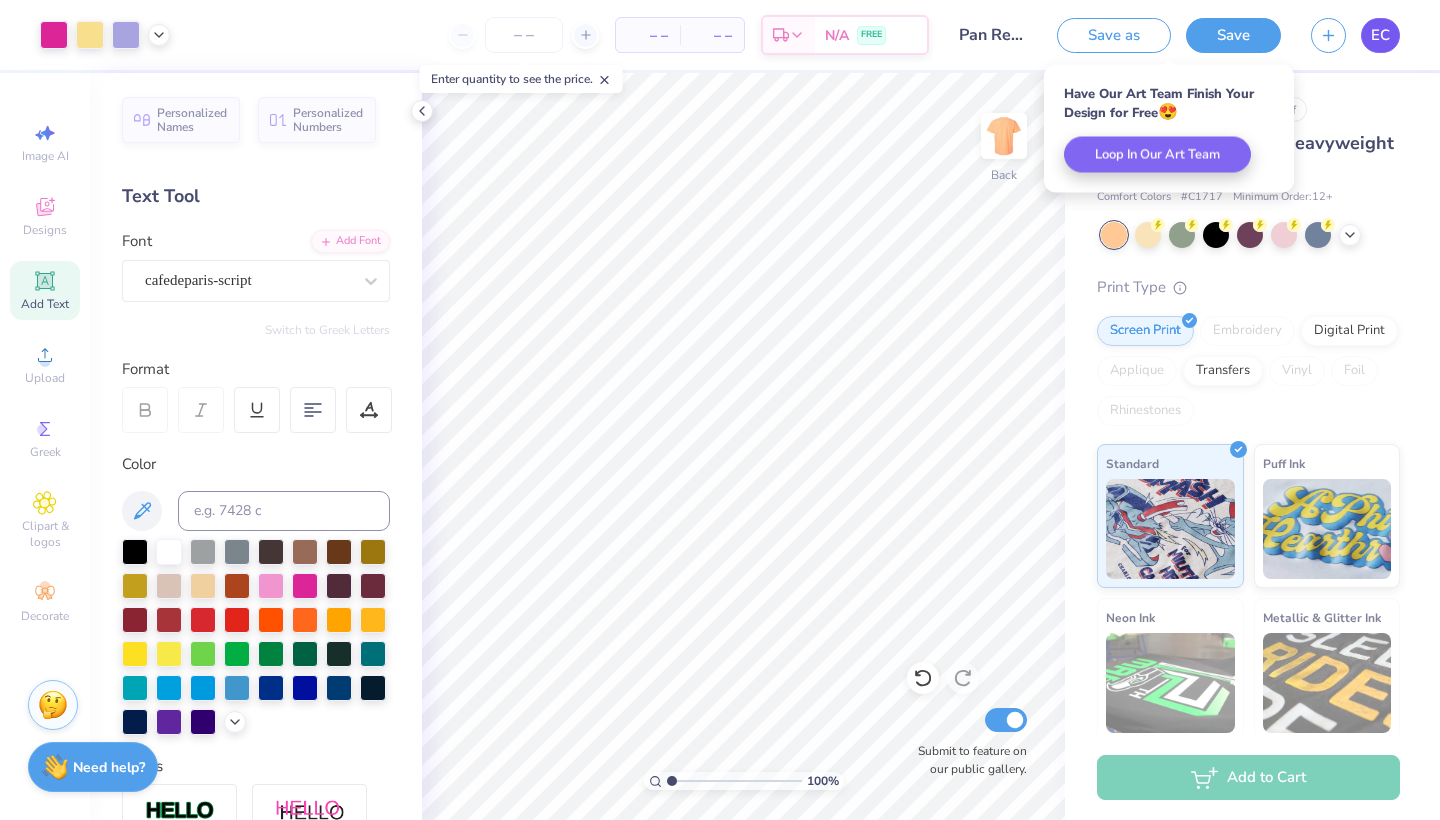 click on "EC" at bounding box center [1380, 35] 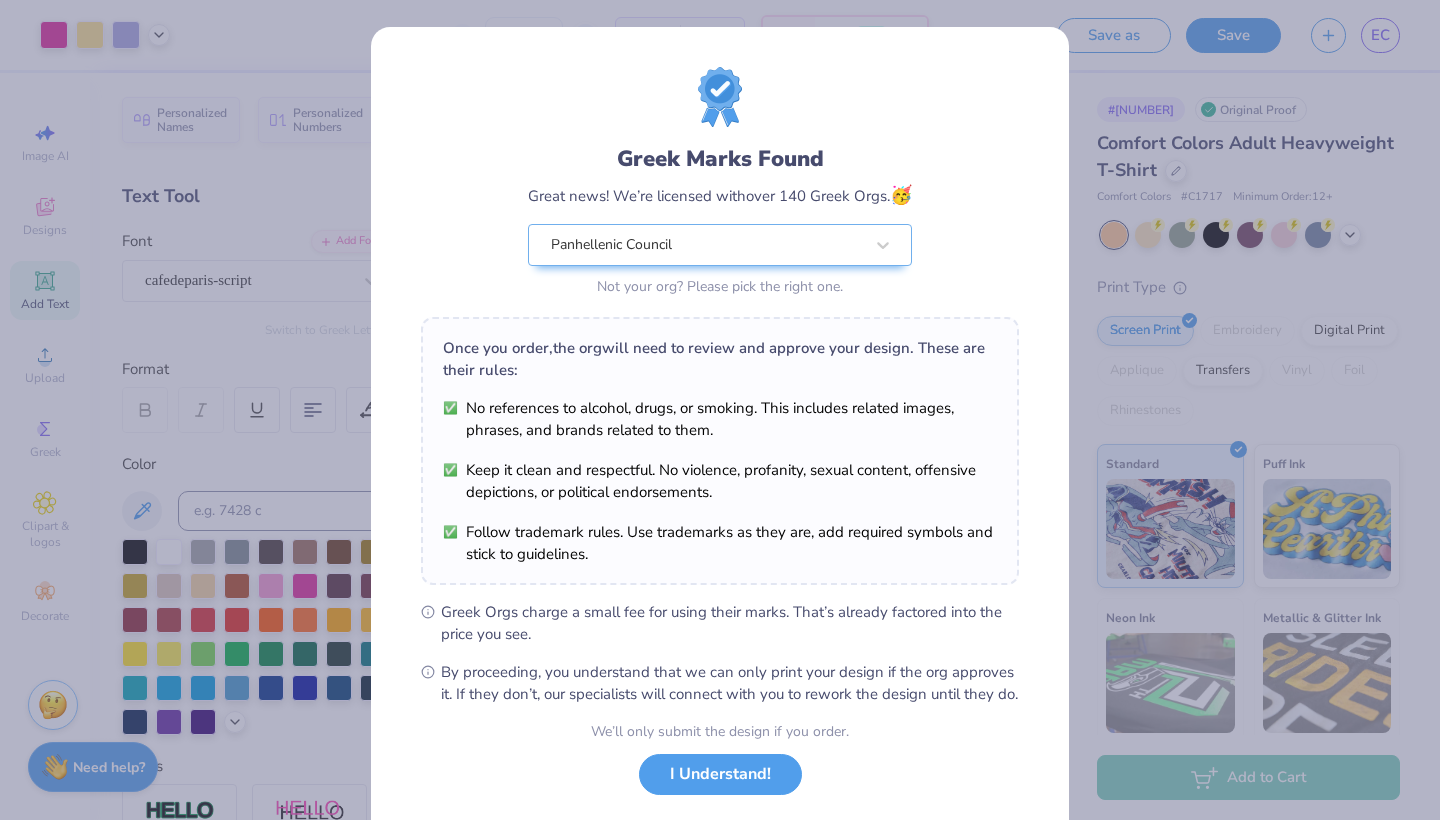 click on "Greek Marks Found Great news! We’re licensed with  over 140 Greek Orgs. 🥳 Panhellenic Council Not your org? Please pick the right one. Once you order,  the org  will need to review and approve your design. These are their rules: No references to alcohol, drugs, or smoking. This includes related images, phrases, and brands related to them. Keep it clean and respectful. No violence, profanity, sexual content, offensive depictions, or political endorsements. Follow trademark rules. Use trademarks as they are, add required symbols and stick to guidelines. Greek Orgs charge a small fee for using their marks. That’s already factored into the price you see. By proceeding, you understand that we can only print your design if the org approves it. If they don’t, our specialists will connect with you to rework the design until they do. We’ll only submit the design if you order. I Understand! No  Greek  marks in your design?" at bounding box center (720, 410) 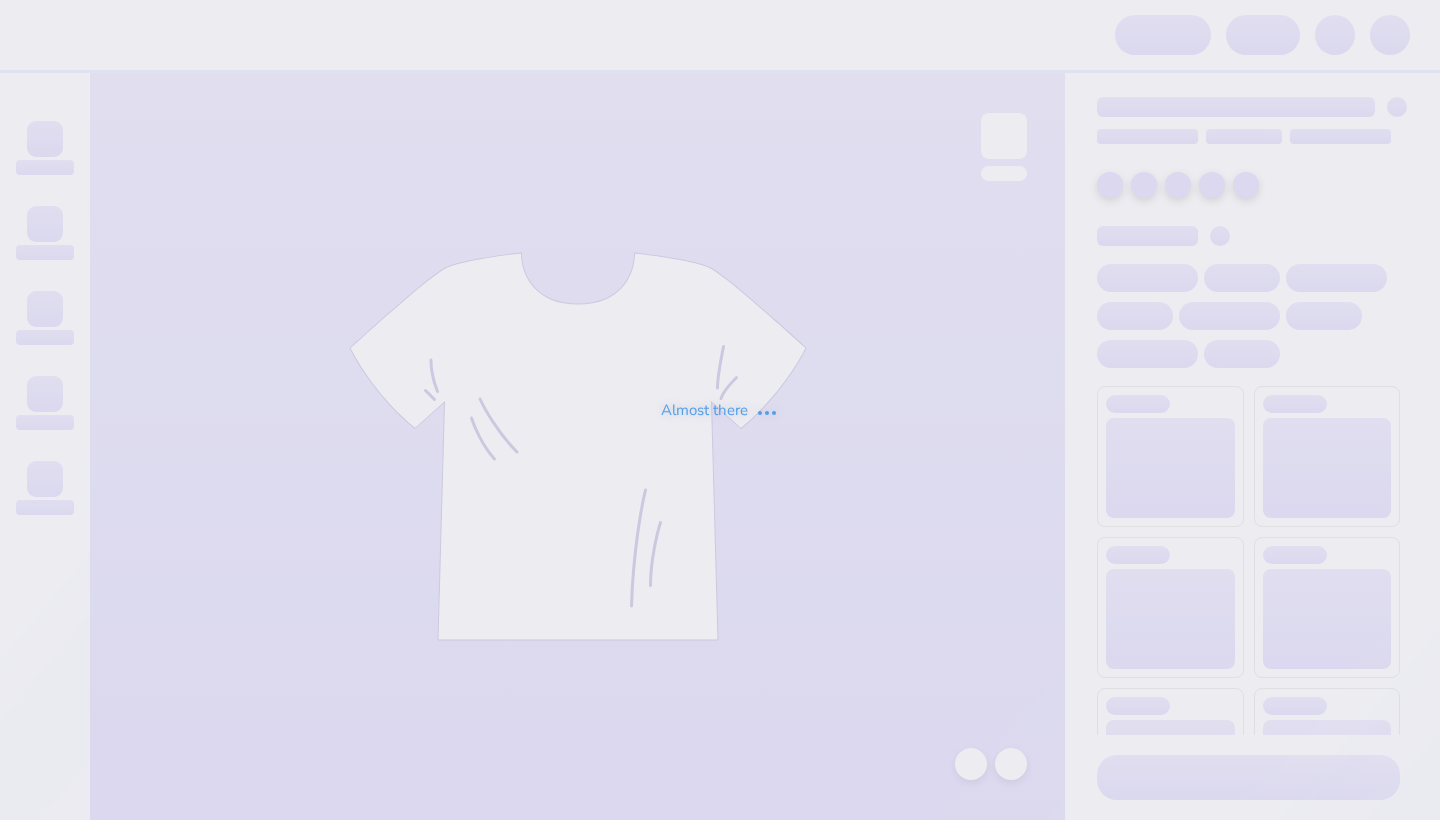 scroll, scrollTop: 0, scrollLeft: 0, axis: both 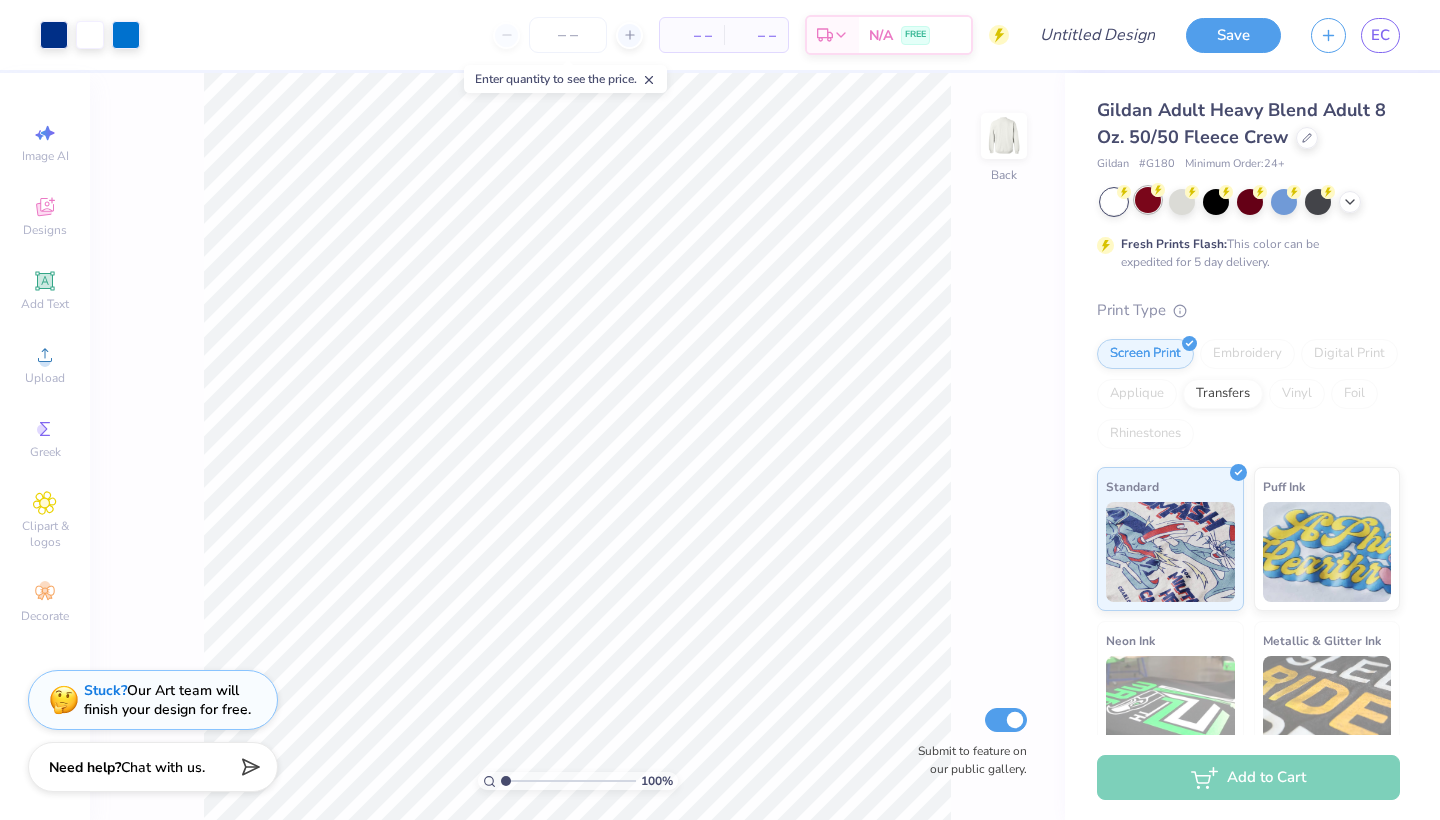 click at bounding box center (1148, 200) 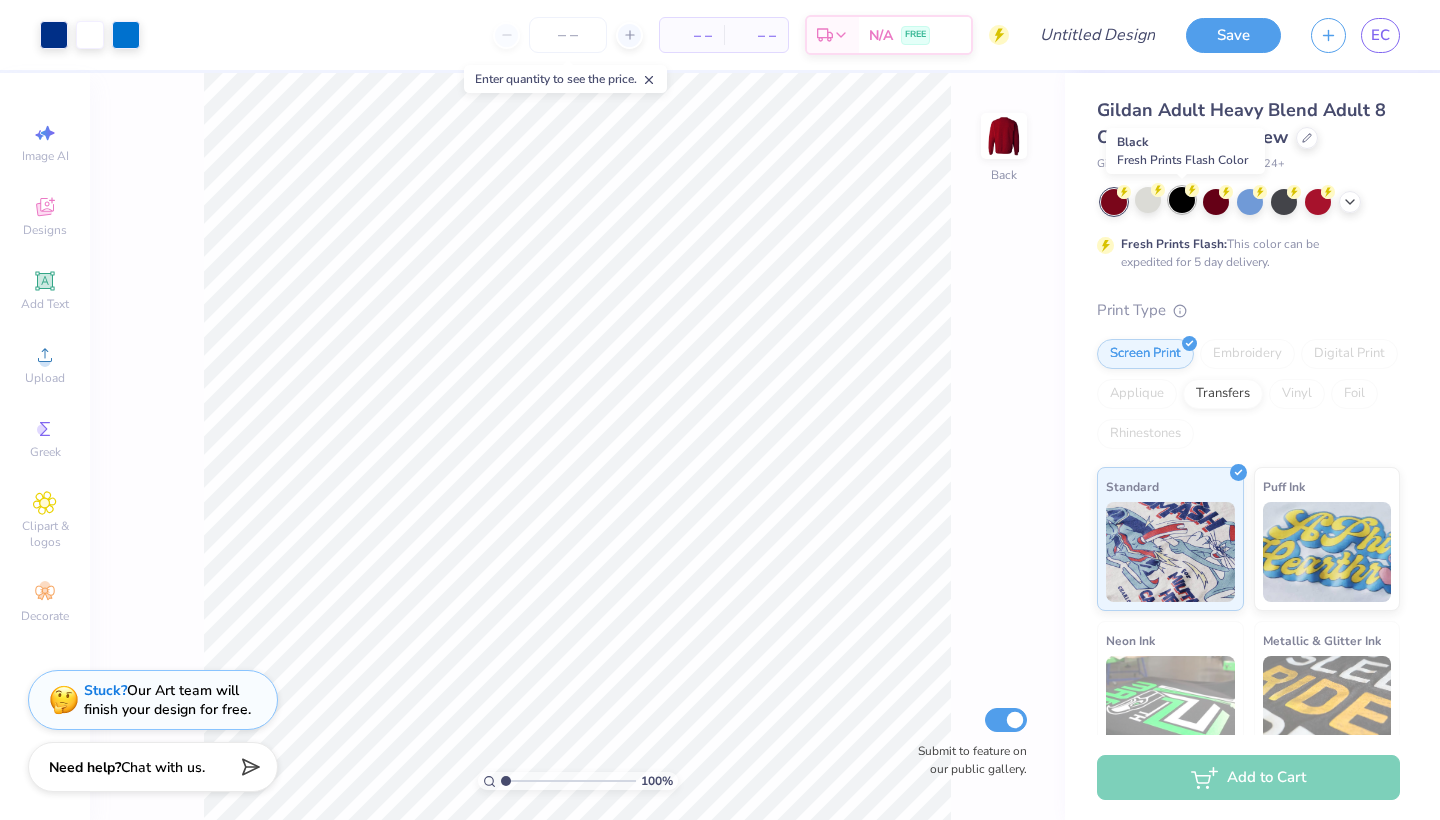 click at bounding box center [1182, 200] 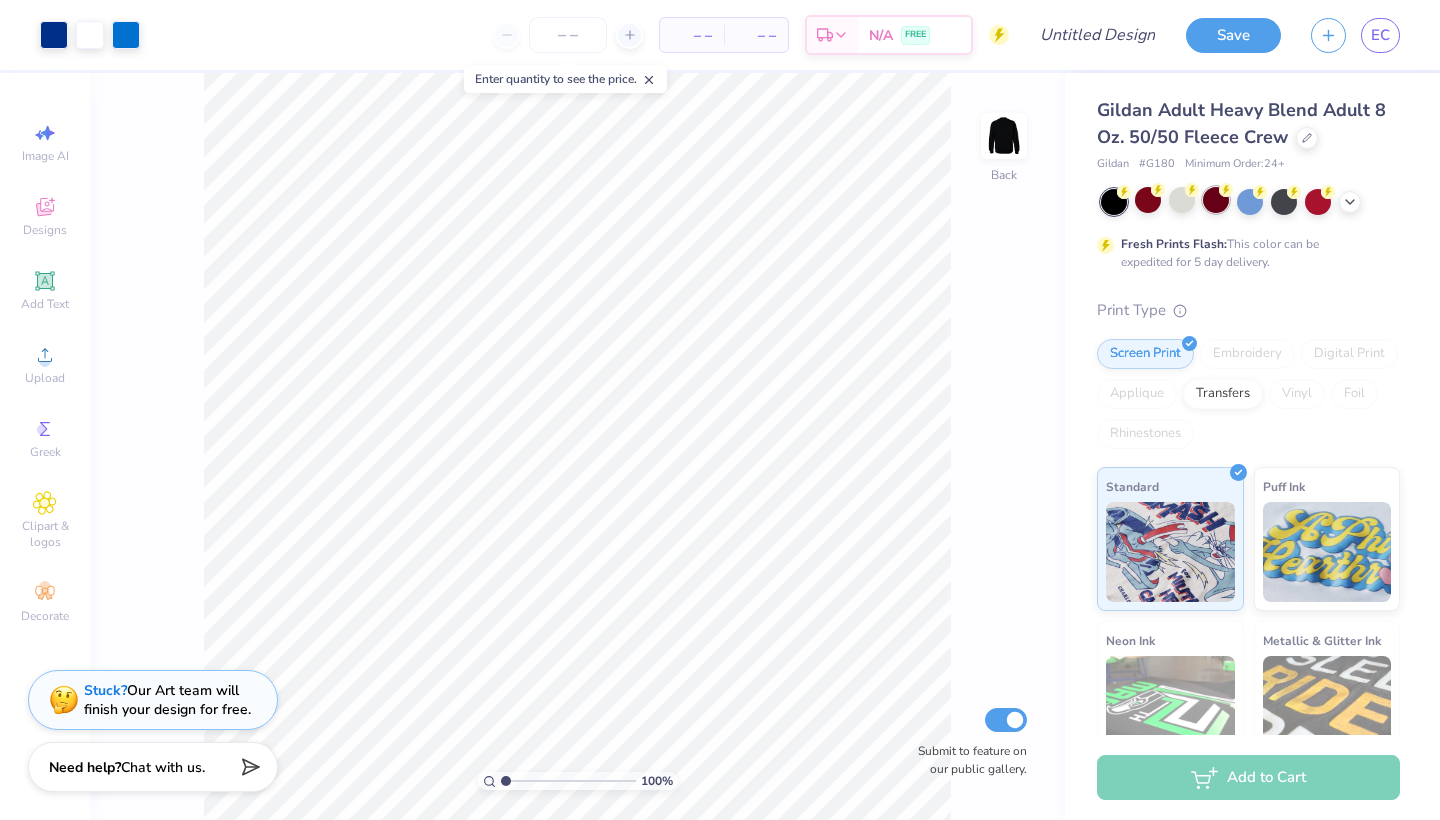 click at bounding box center [1216, 200] 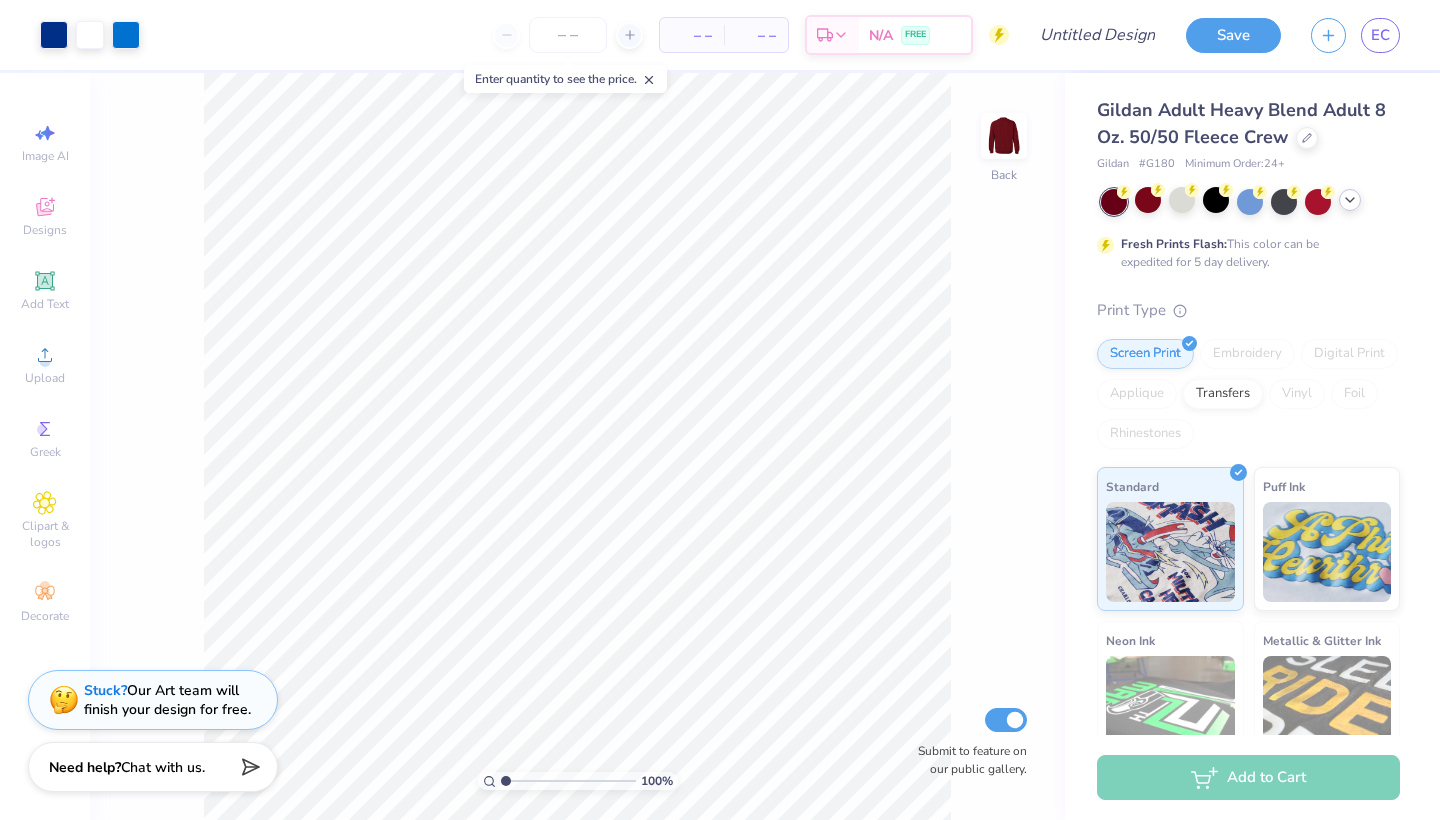 click 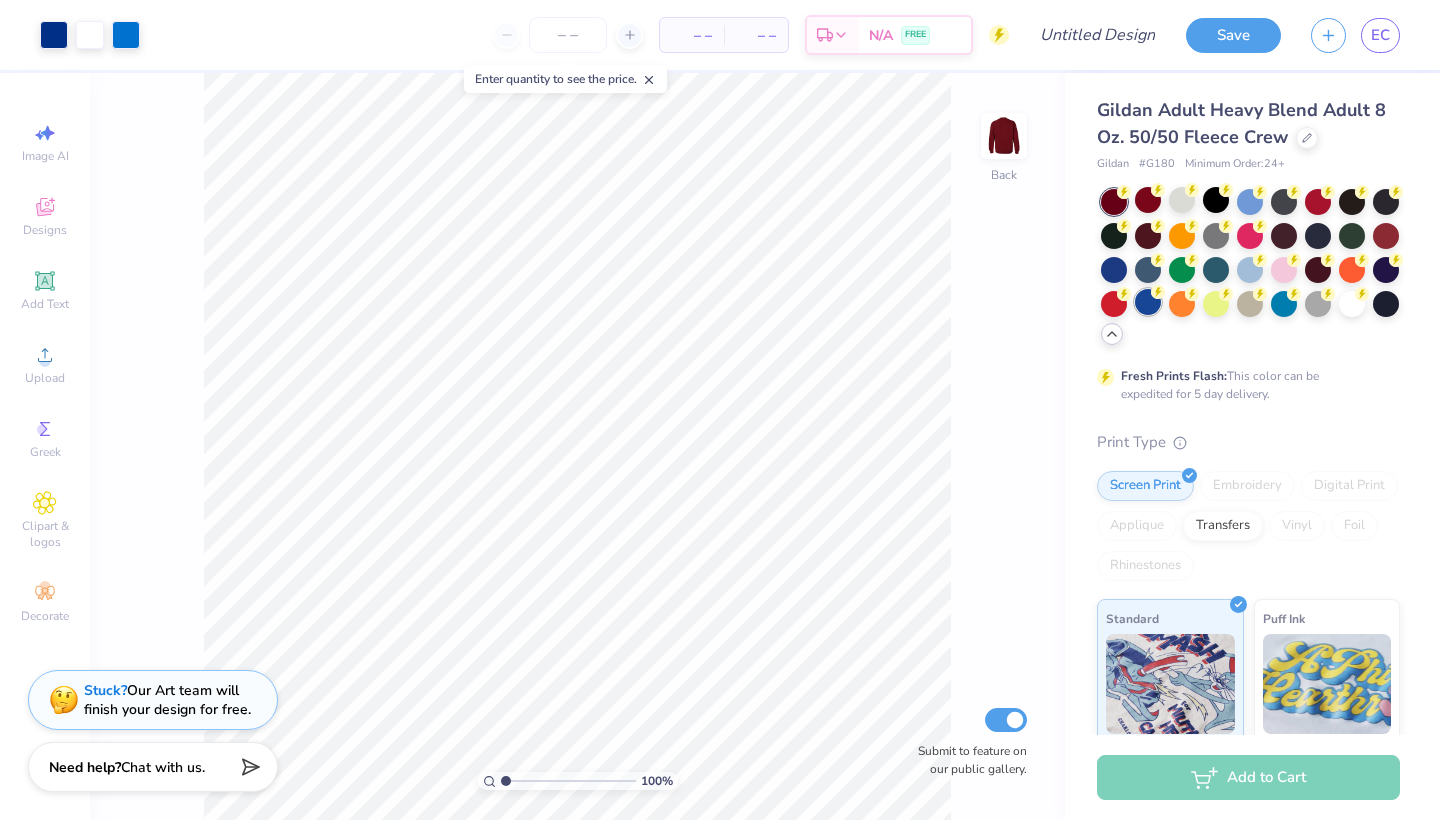 click at bounding box center [1148, 302] 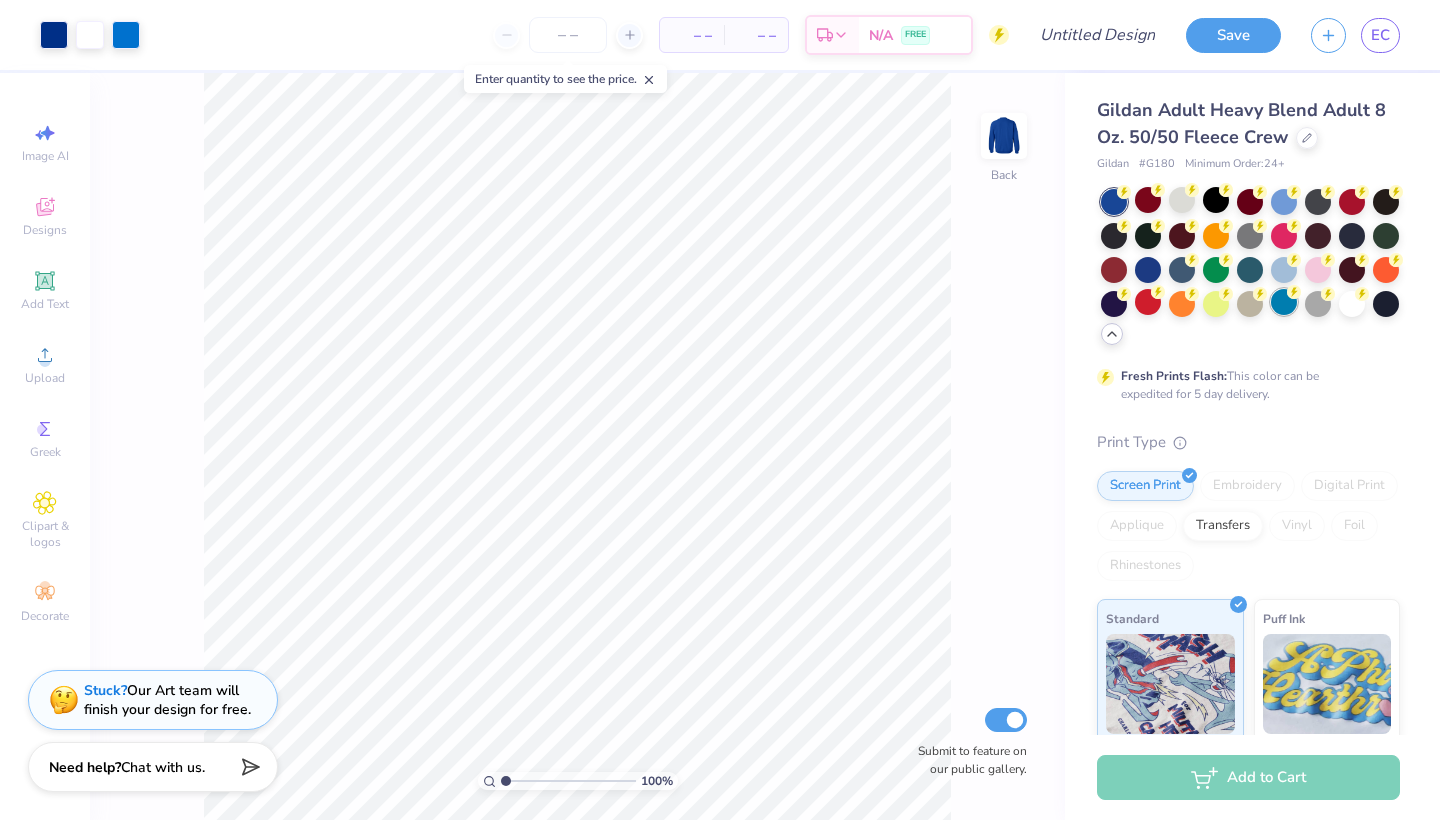 click at bounding box center (1284, 302) 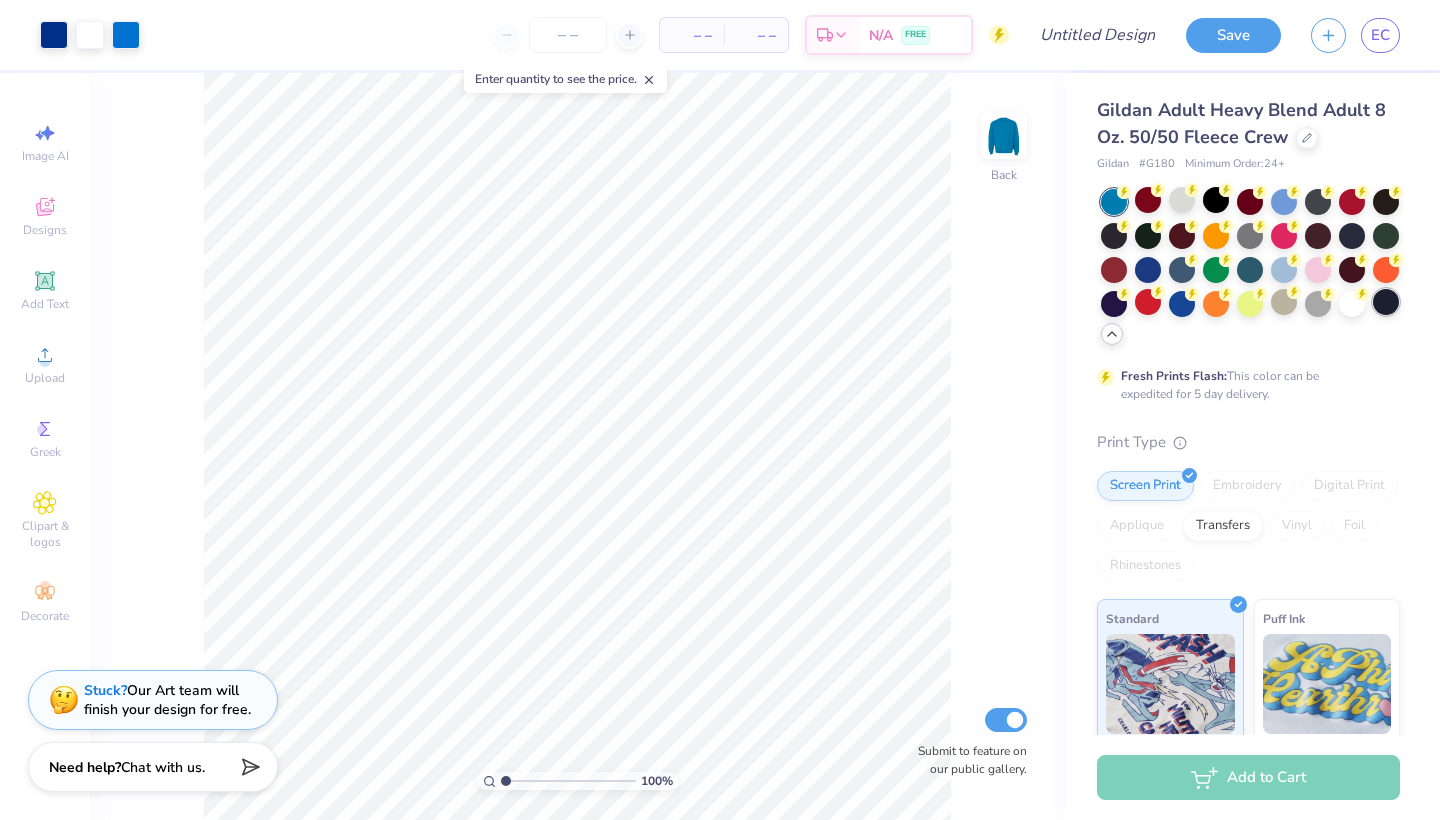 click at bounding box center [1386, 302] 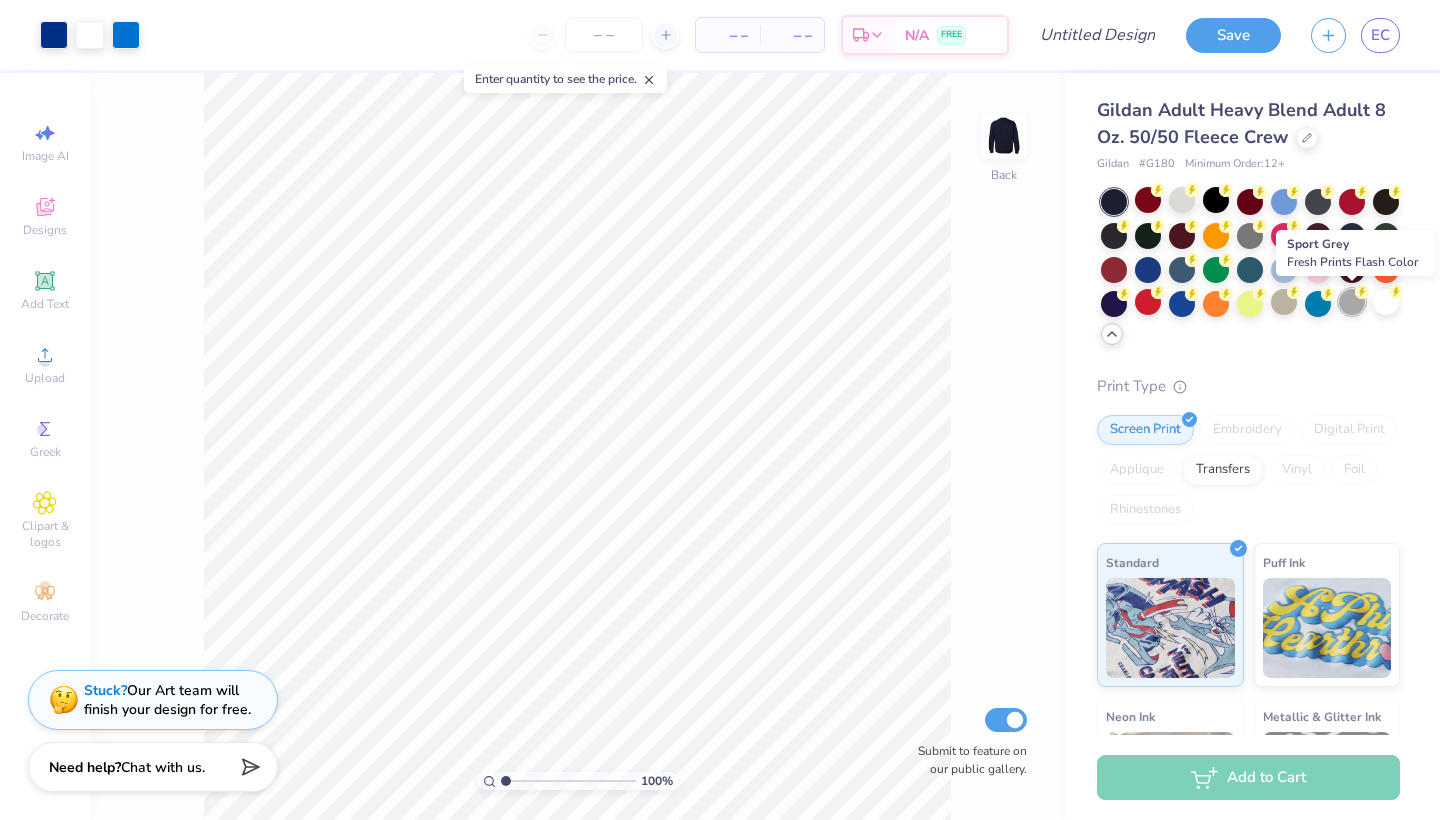 click at bounding box center [1352, 302] 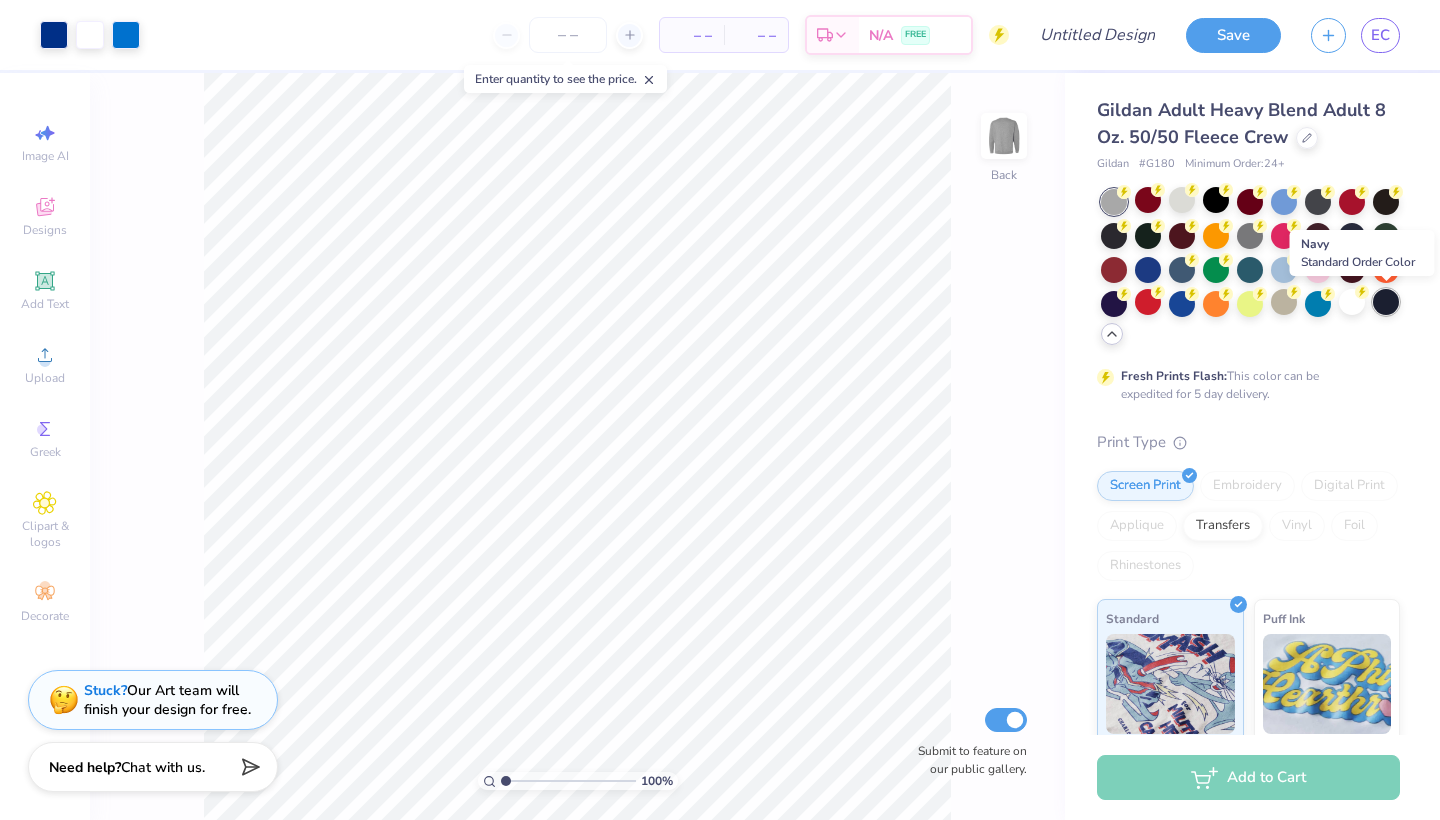 click at bounding box center [1386, 302] 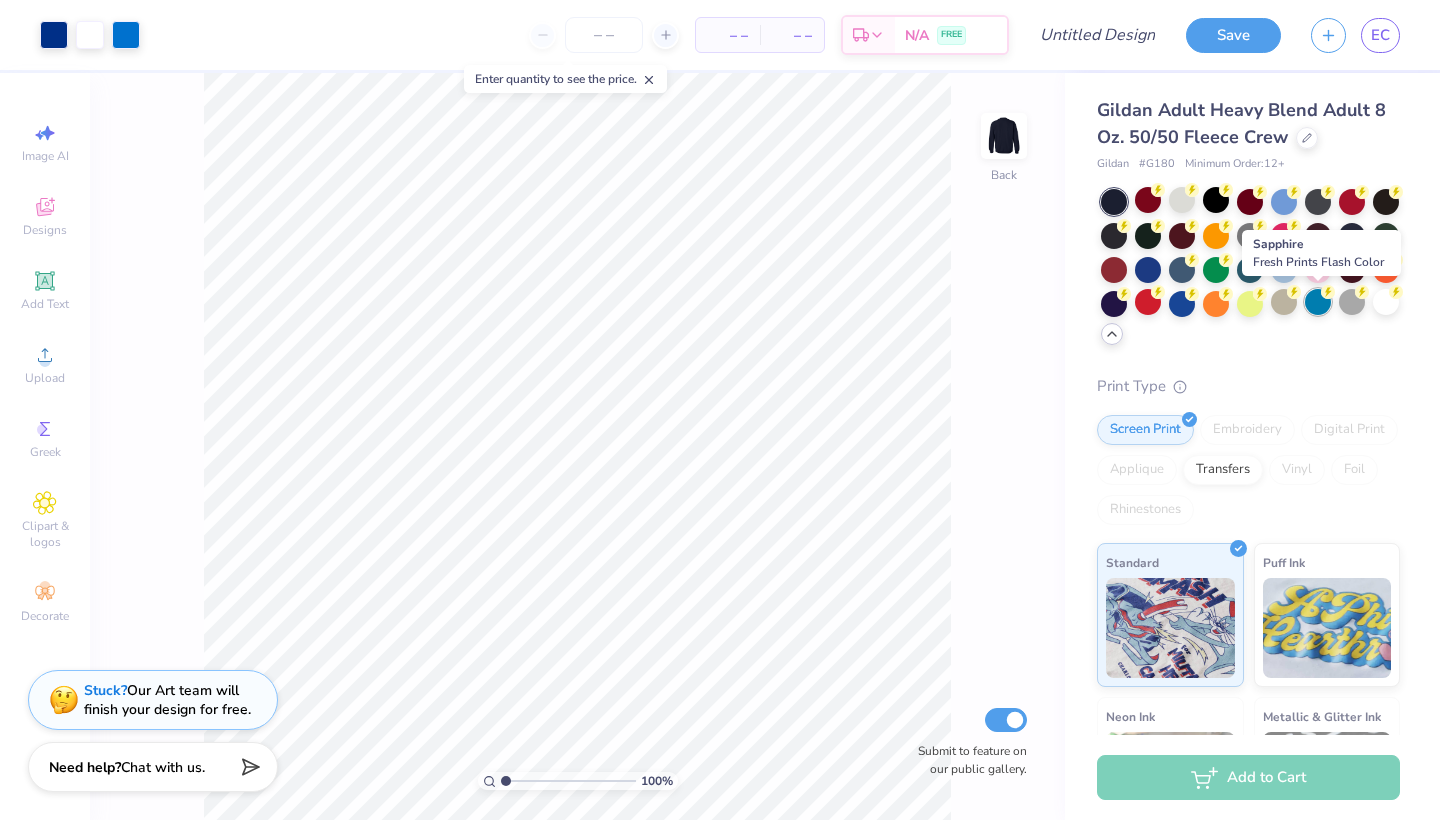 click at bounding box center [1318, 302] 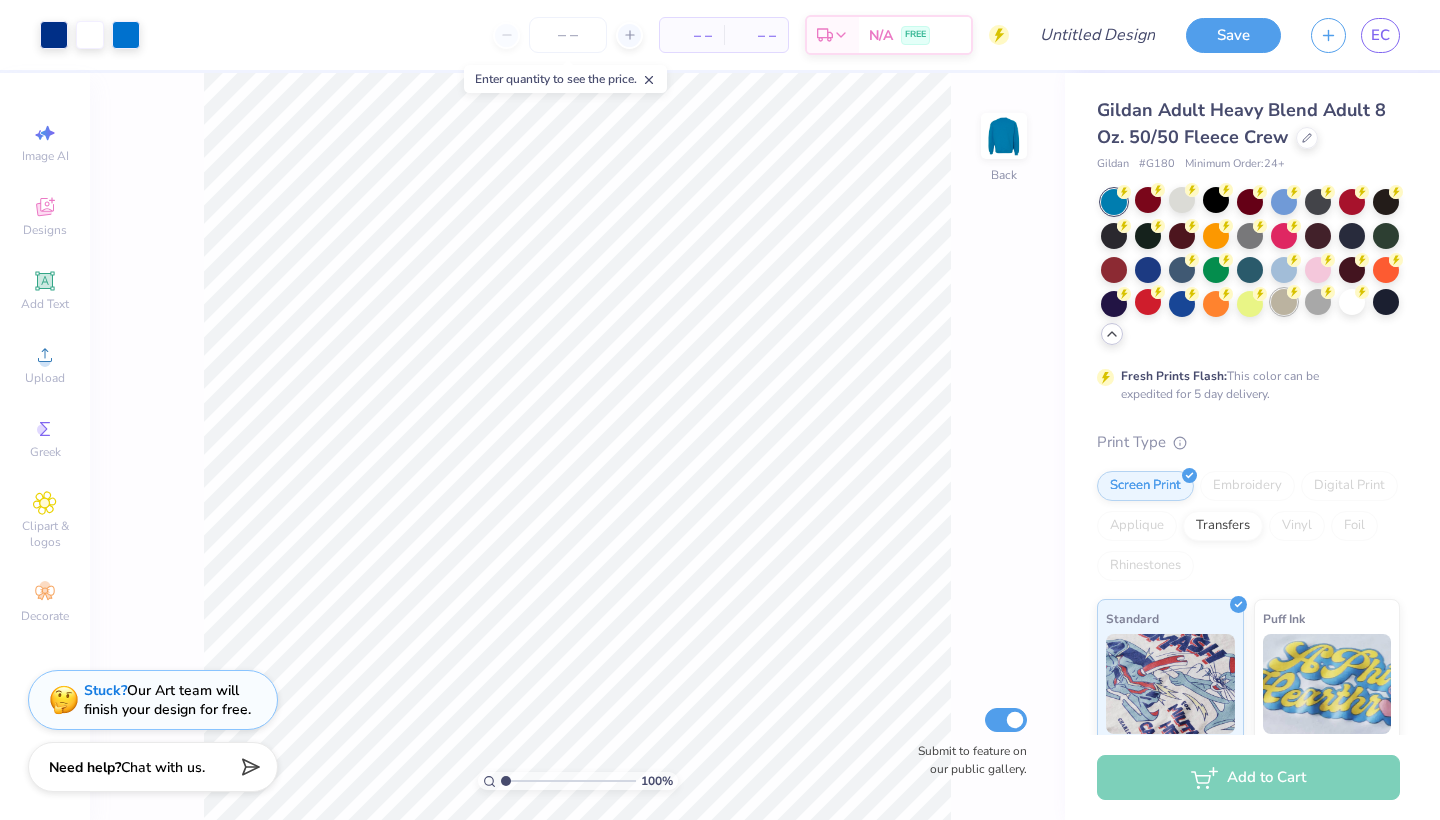 click at bounding box center [1284, 302] 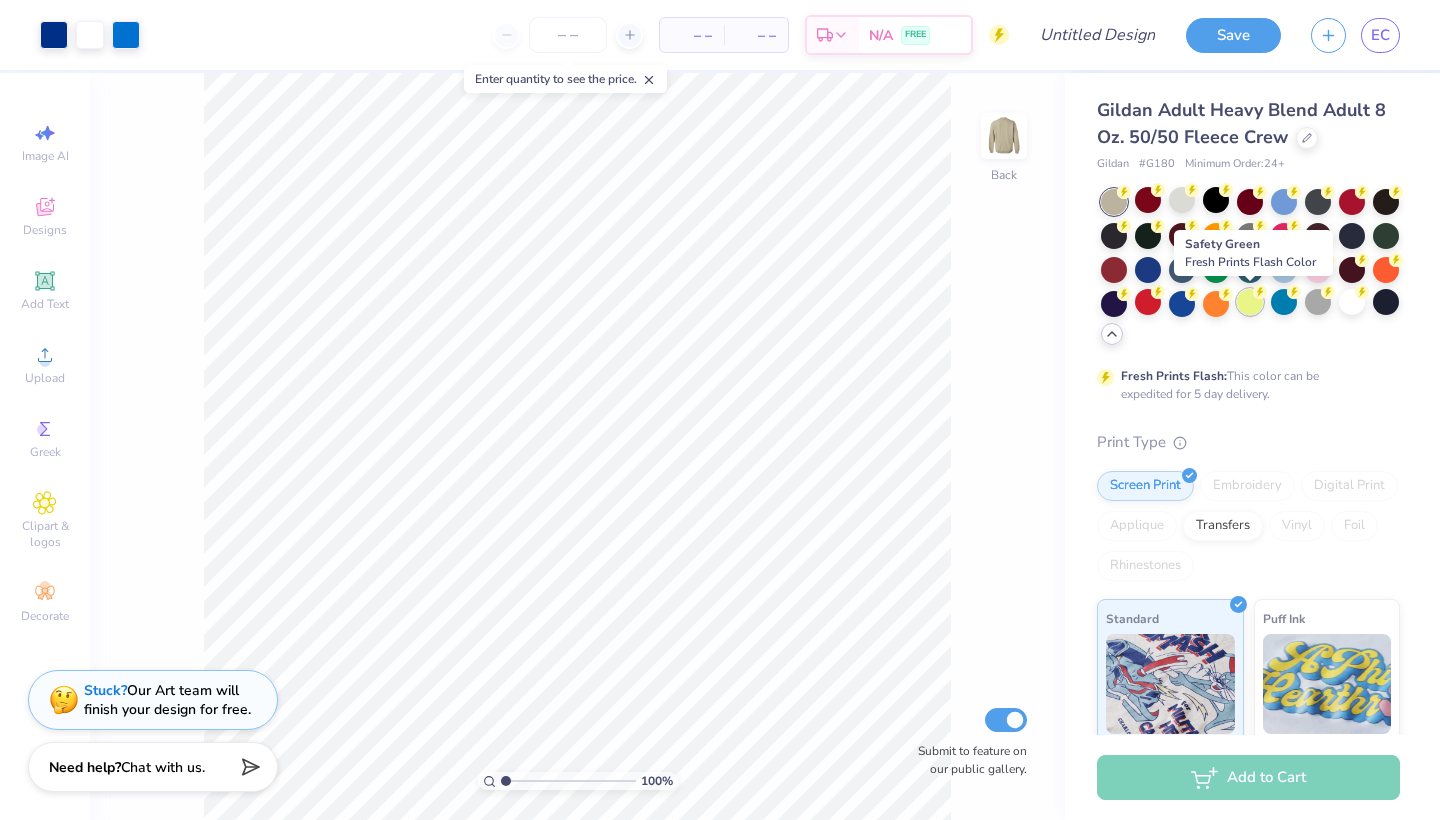 click at bounding box center [1250, 302] 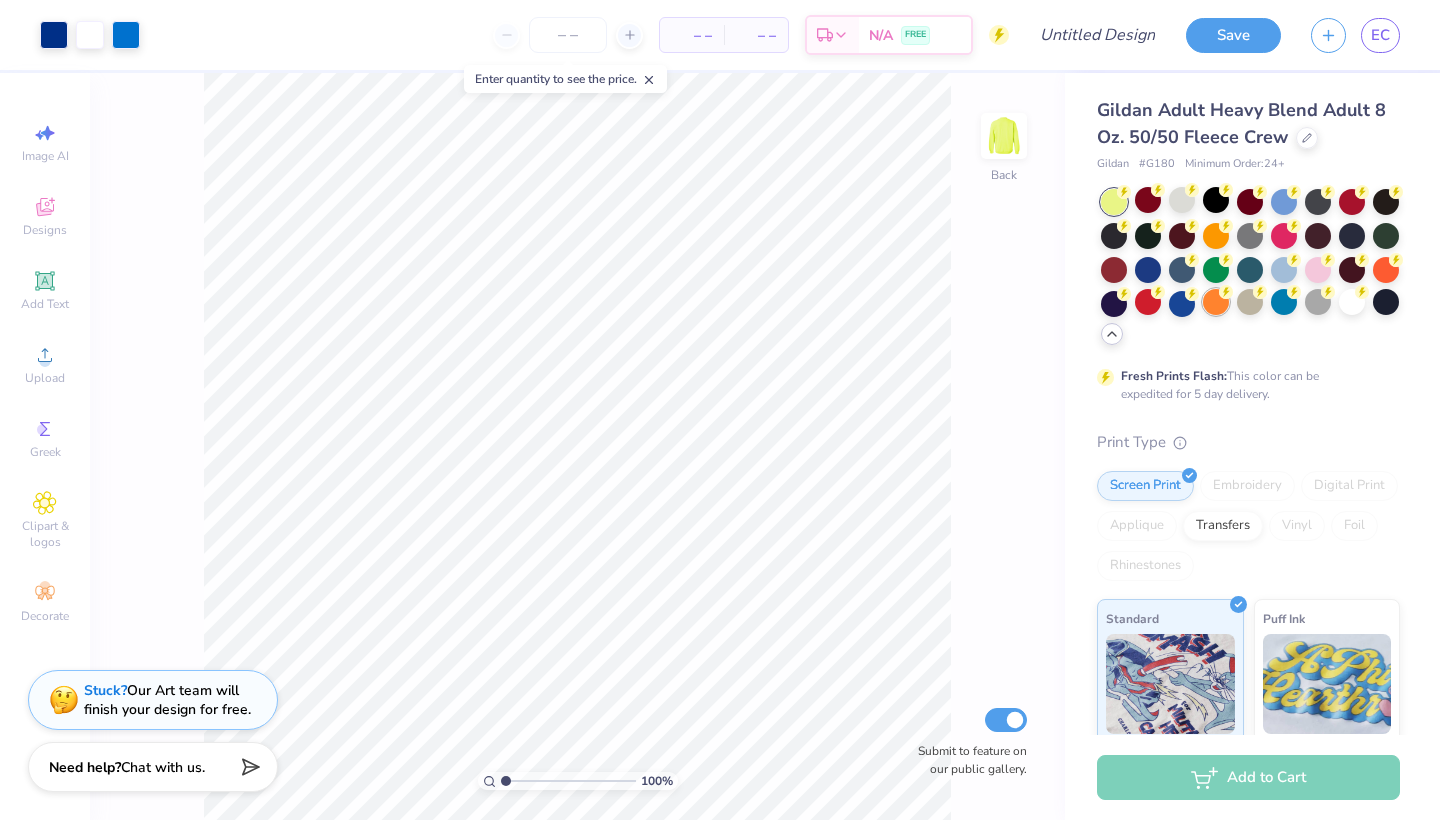 click at bounding box center [1216, 302] 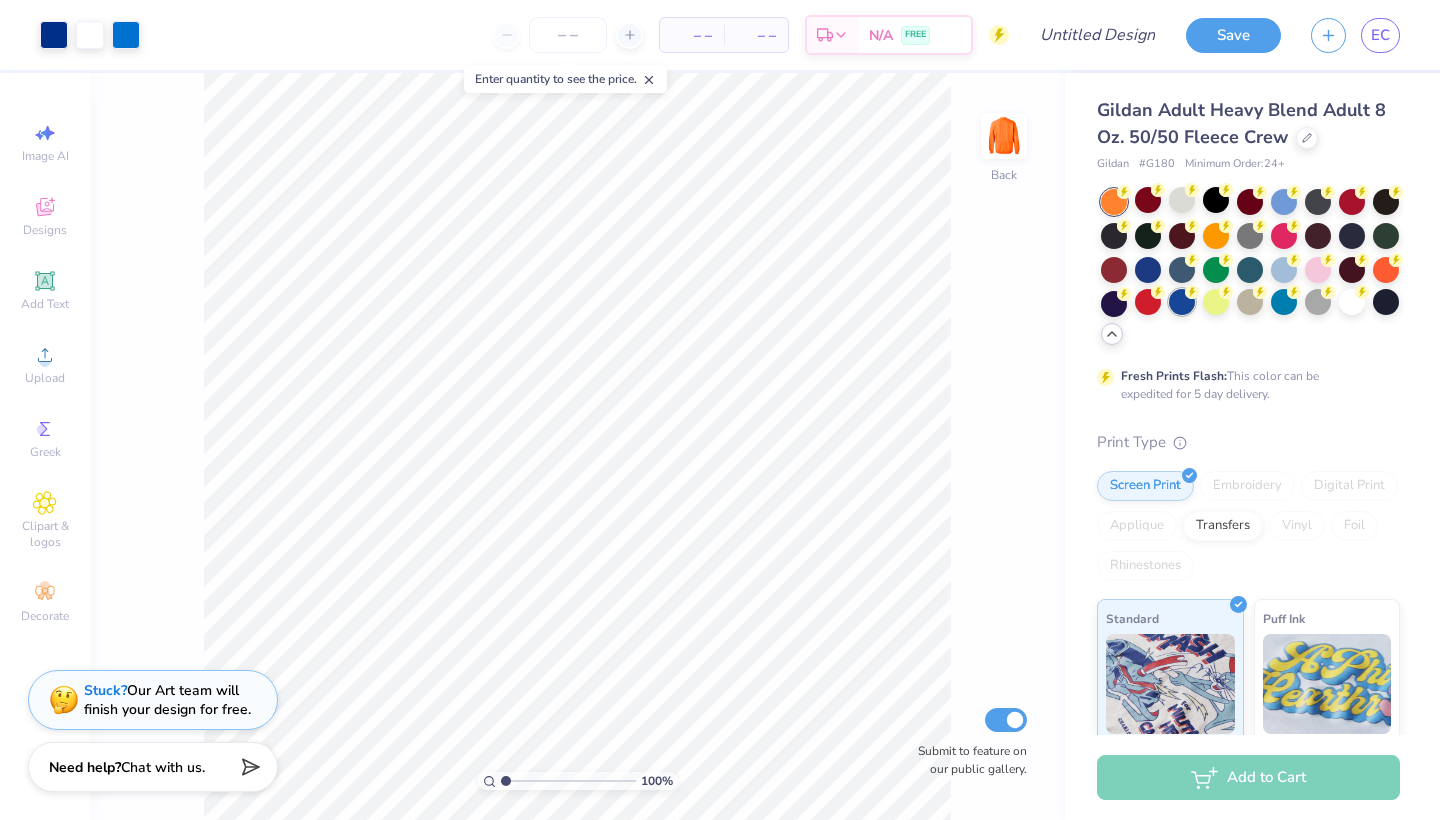 click at bounding box center [1182, 302] 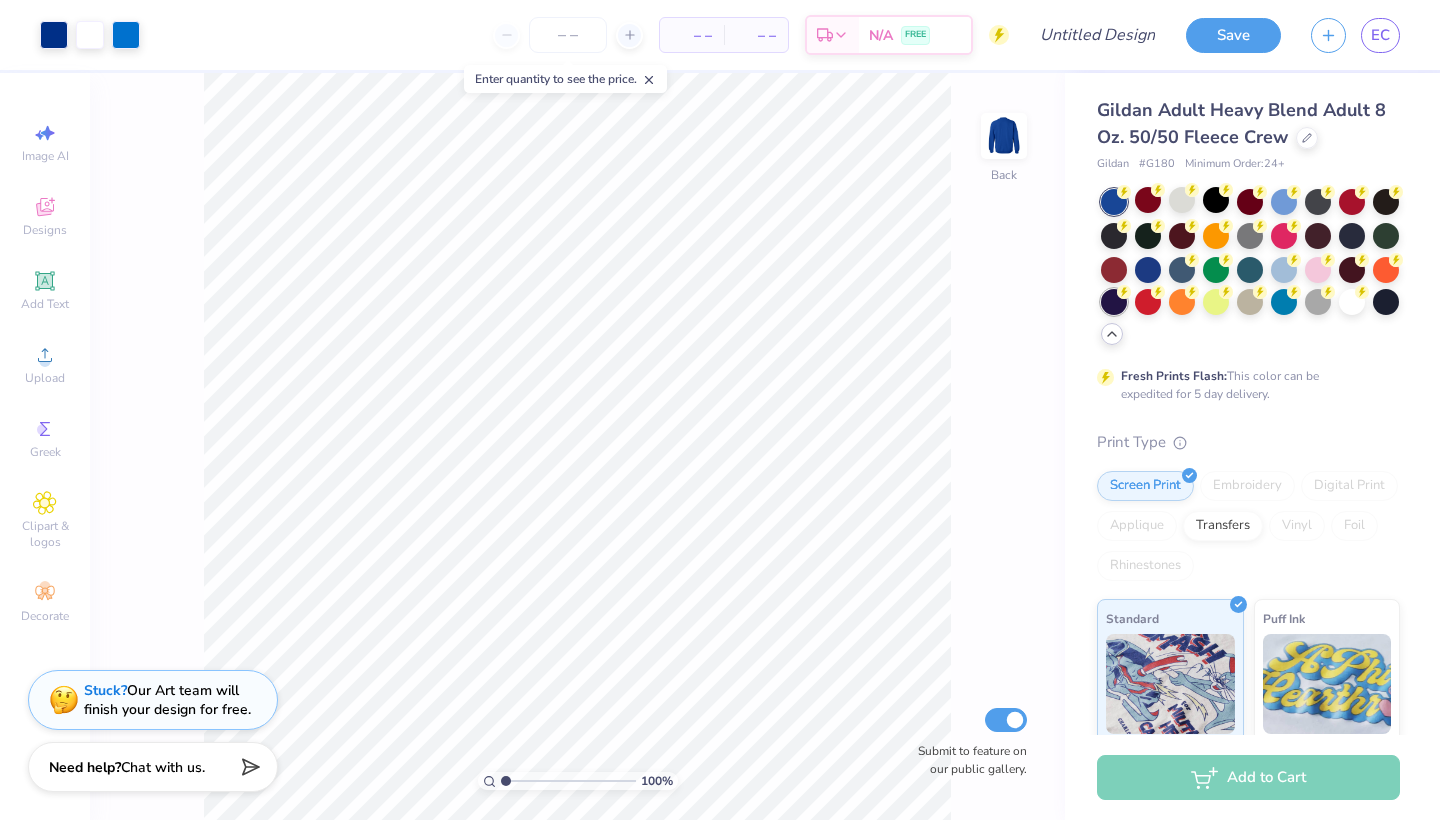 click 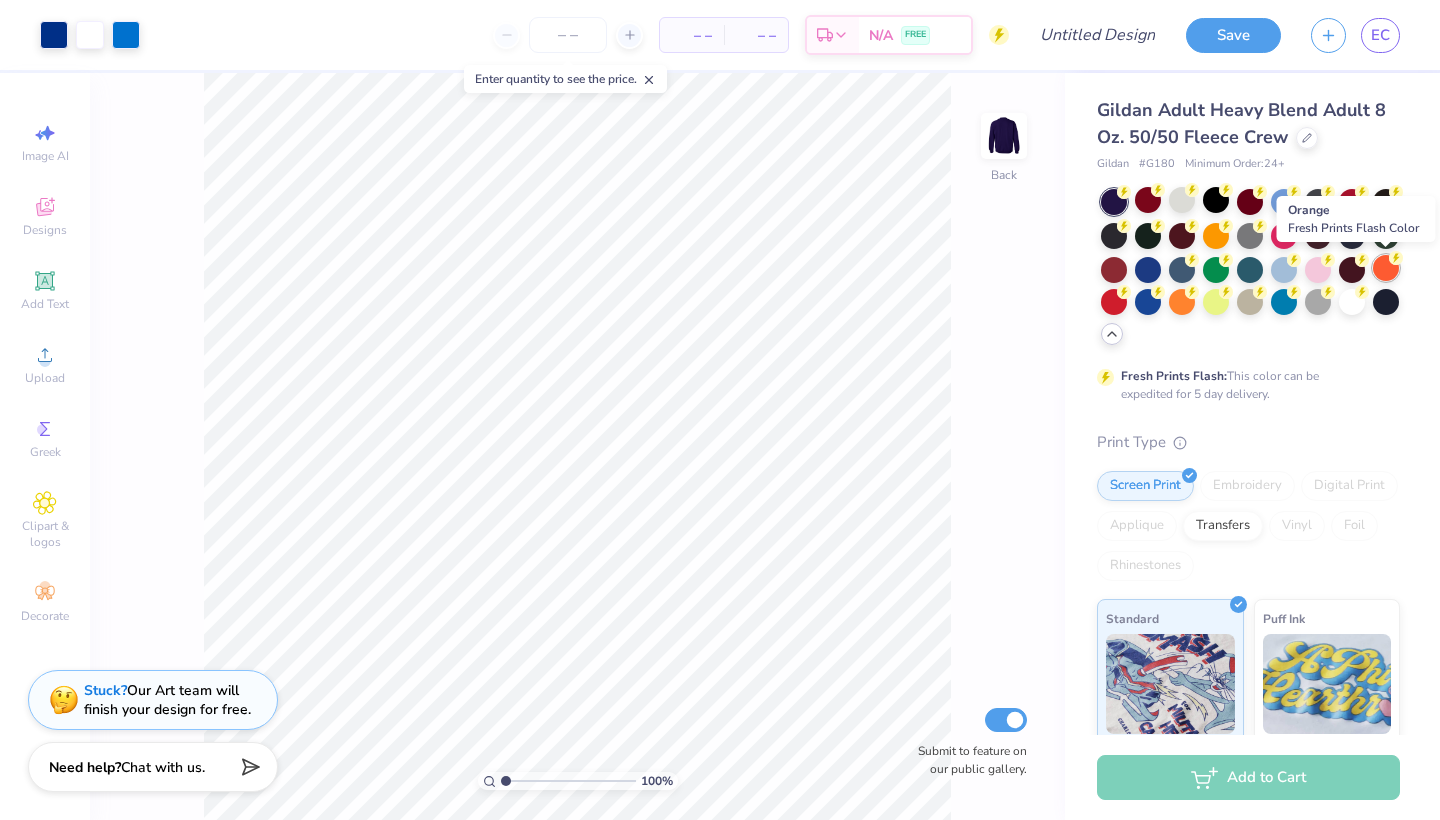 click at bounding box center (1386, 268) 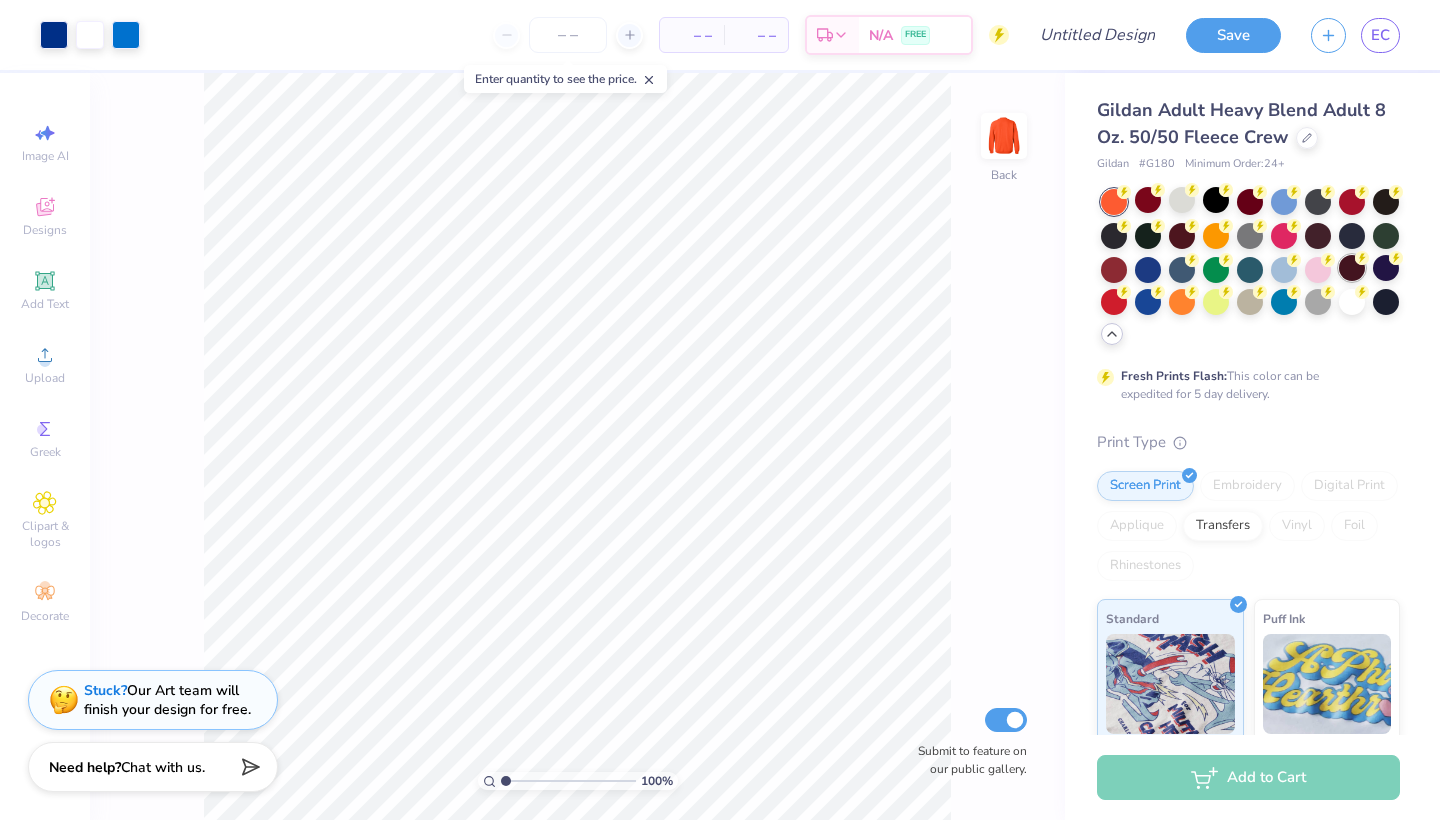 click at bounding box center (1352, 268) 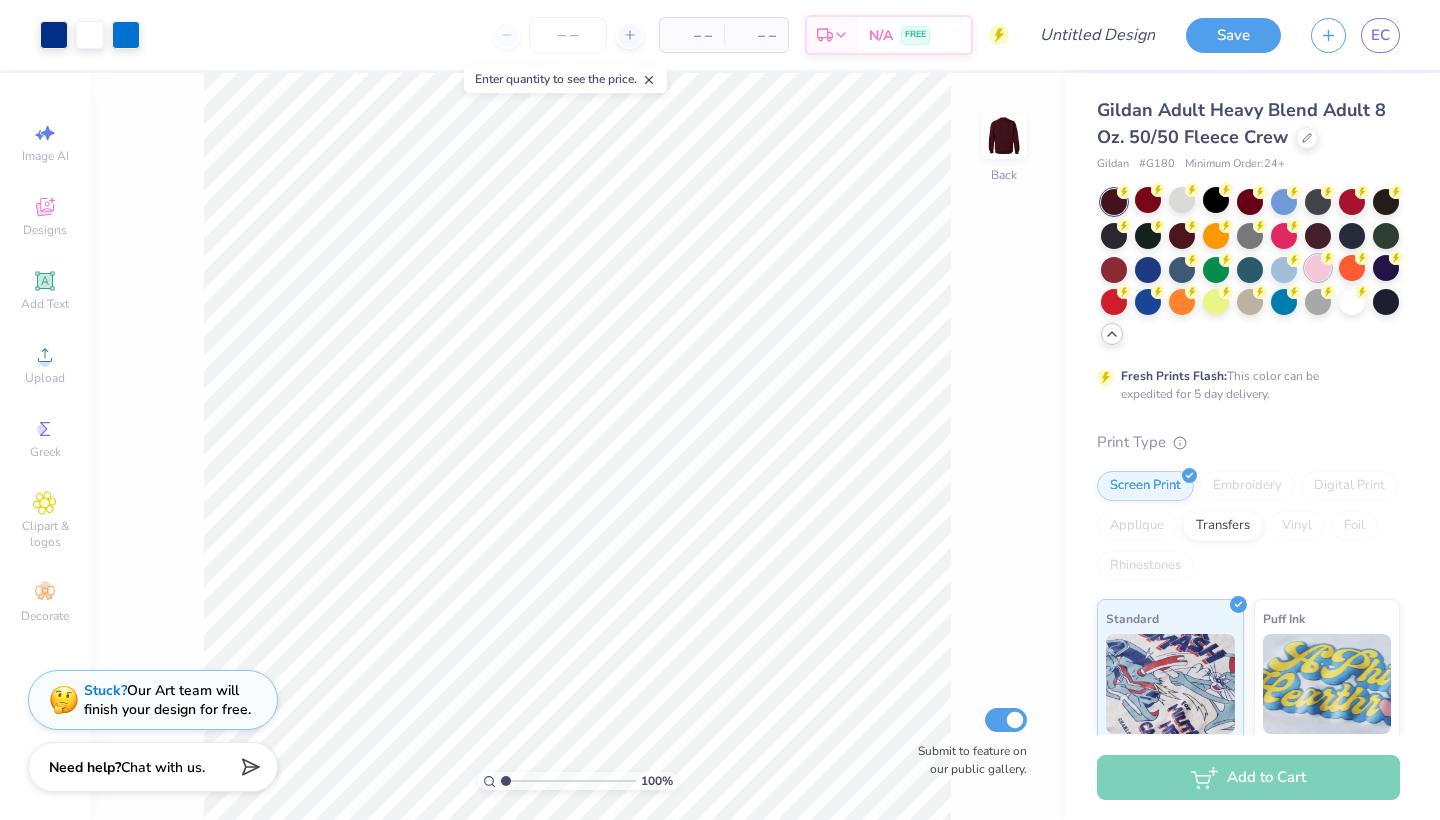 click at bounding box center [1318, 268] 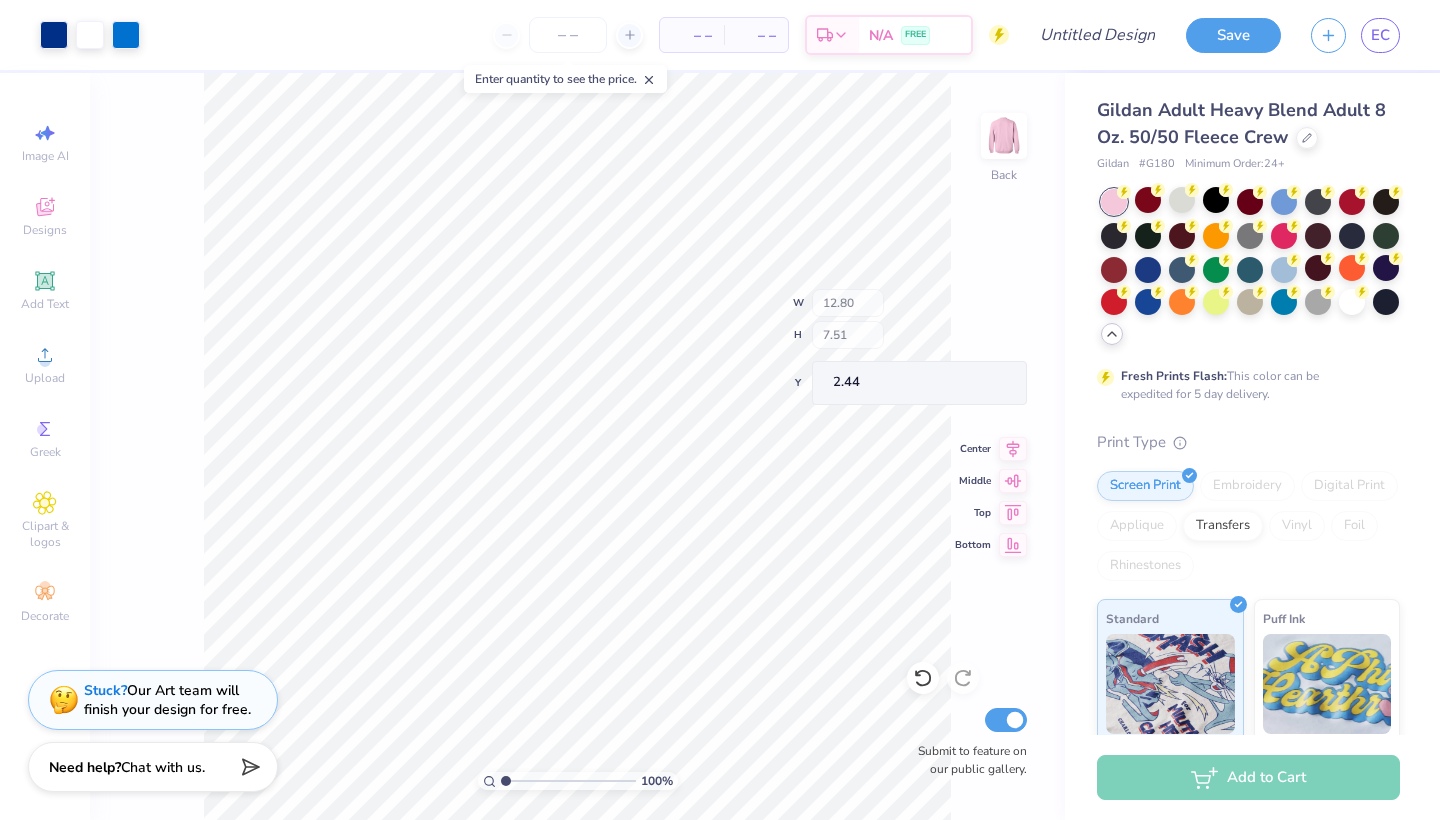 type on "10.44" 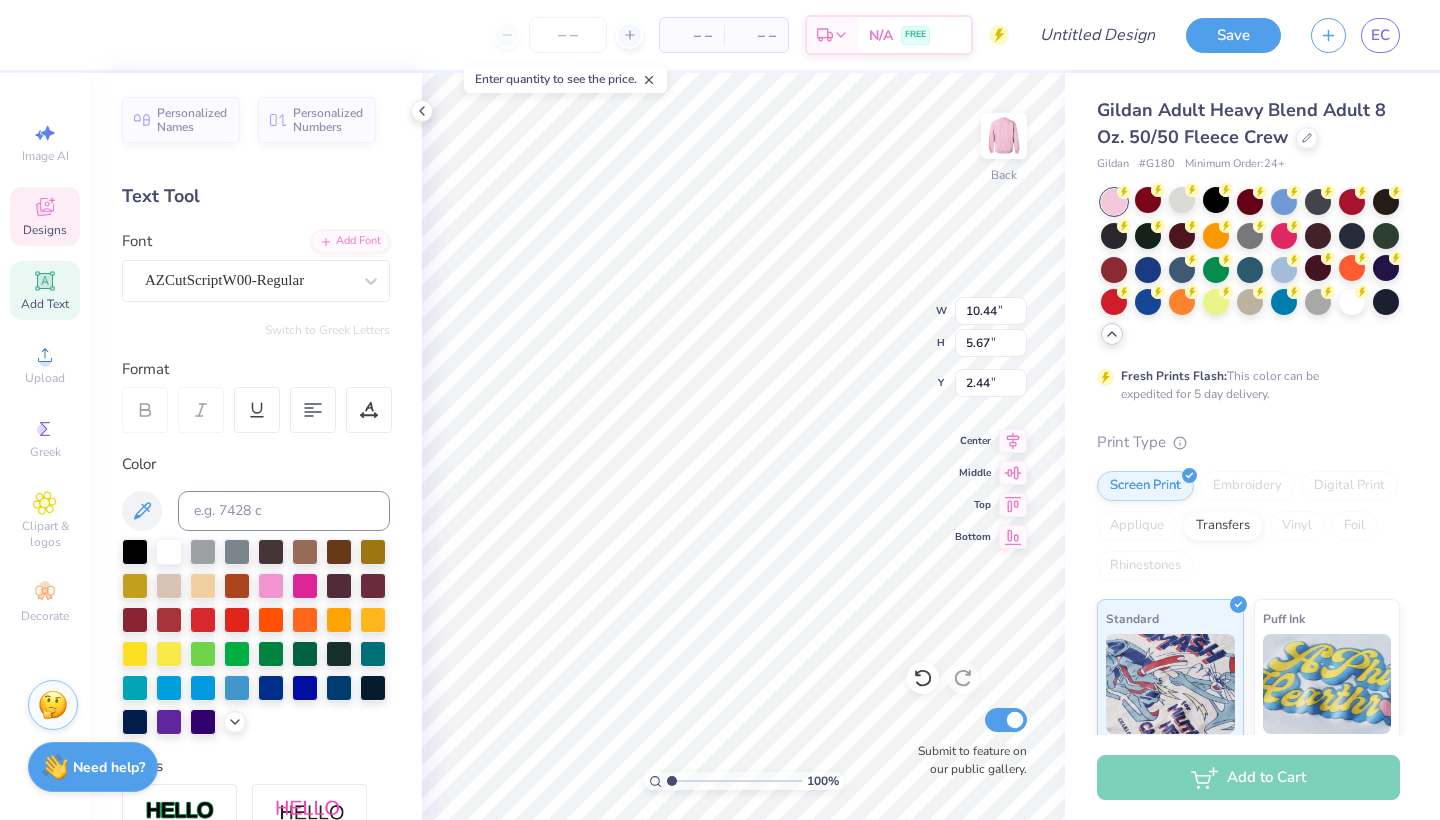 scroll, scrollTop: 0, scrollLeft: 1, axis: horizontal 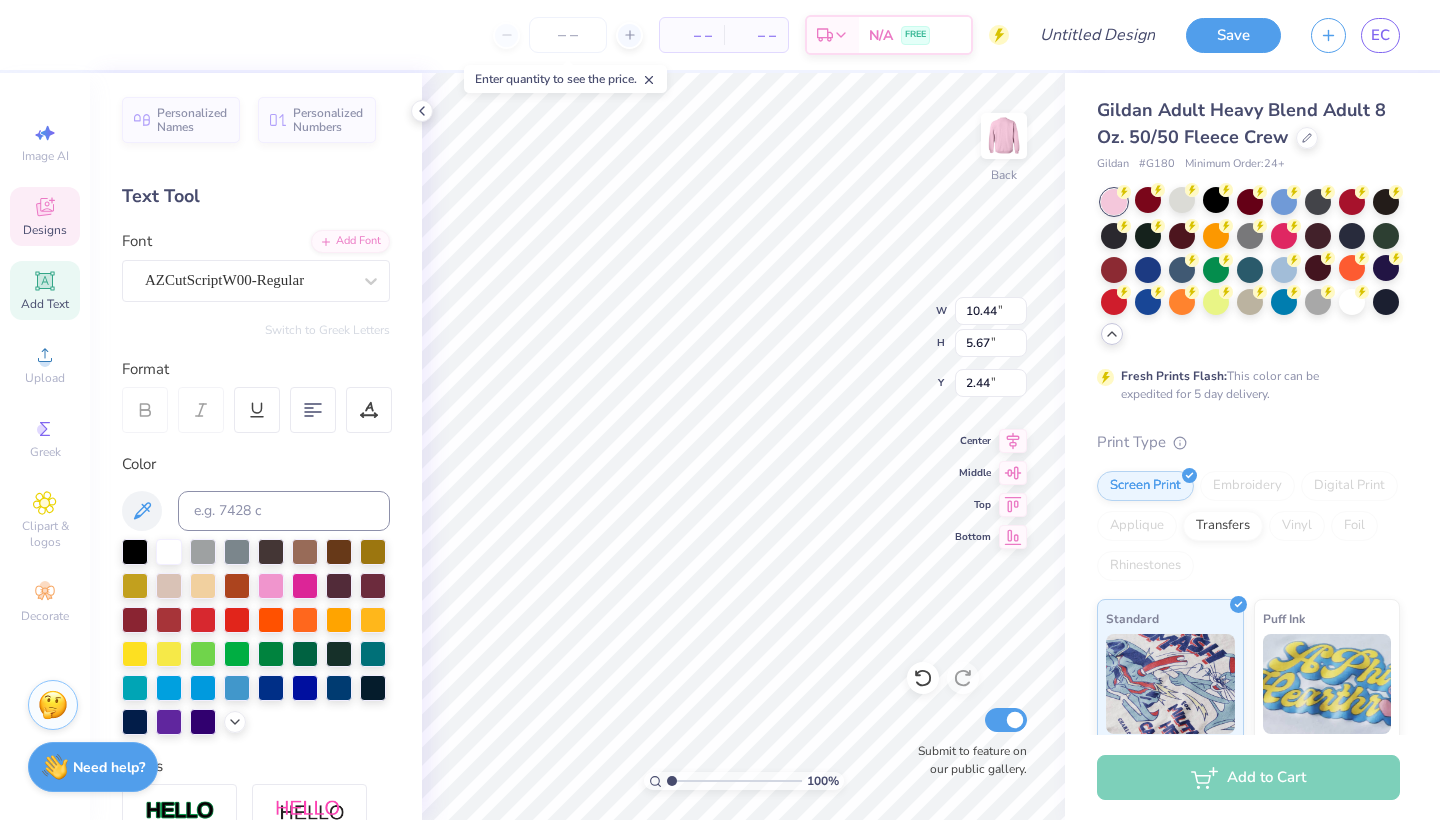 type on "PAN EXEC" 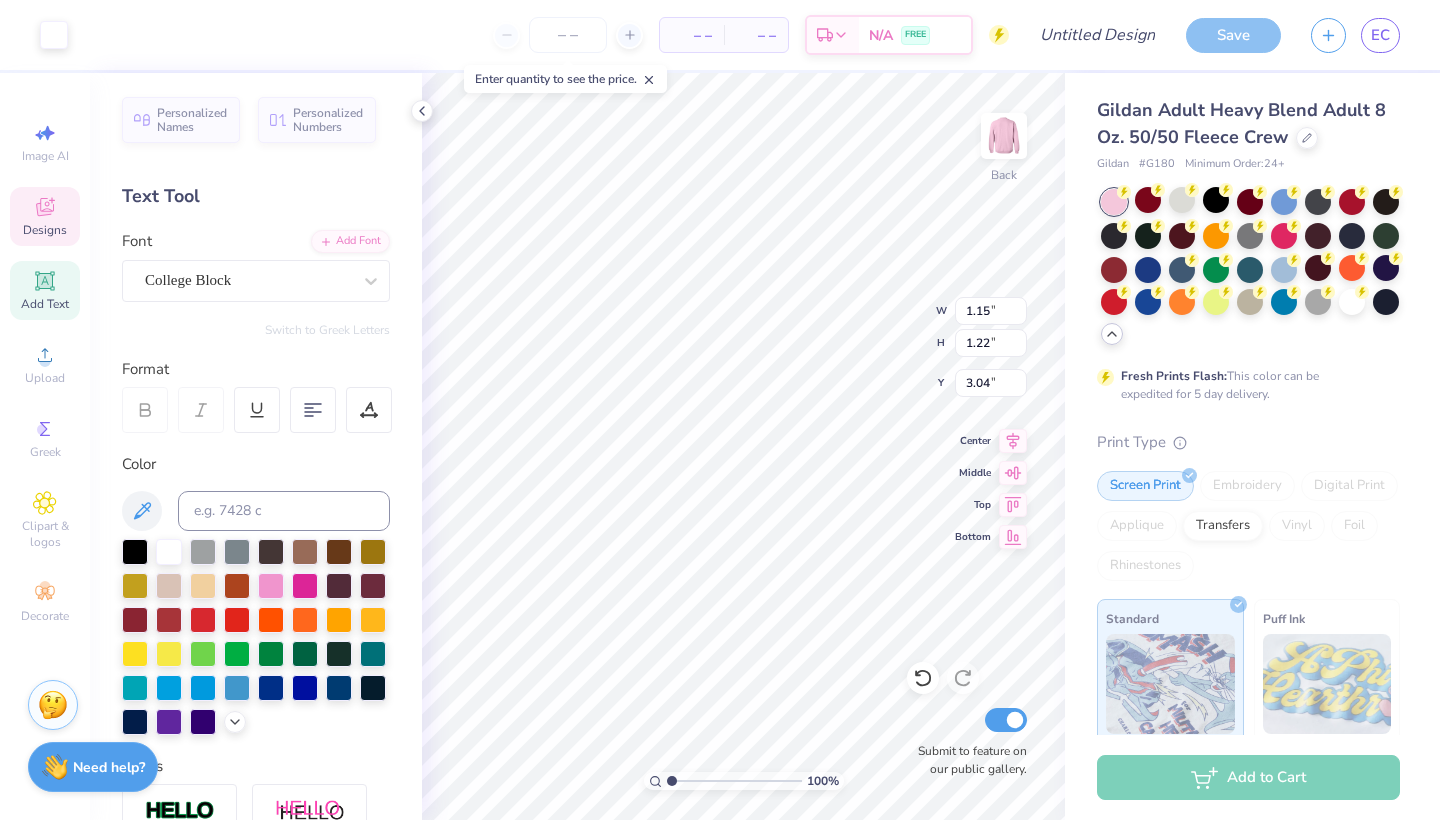 type on "7.89" 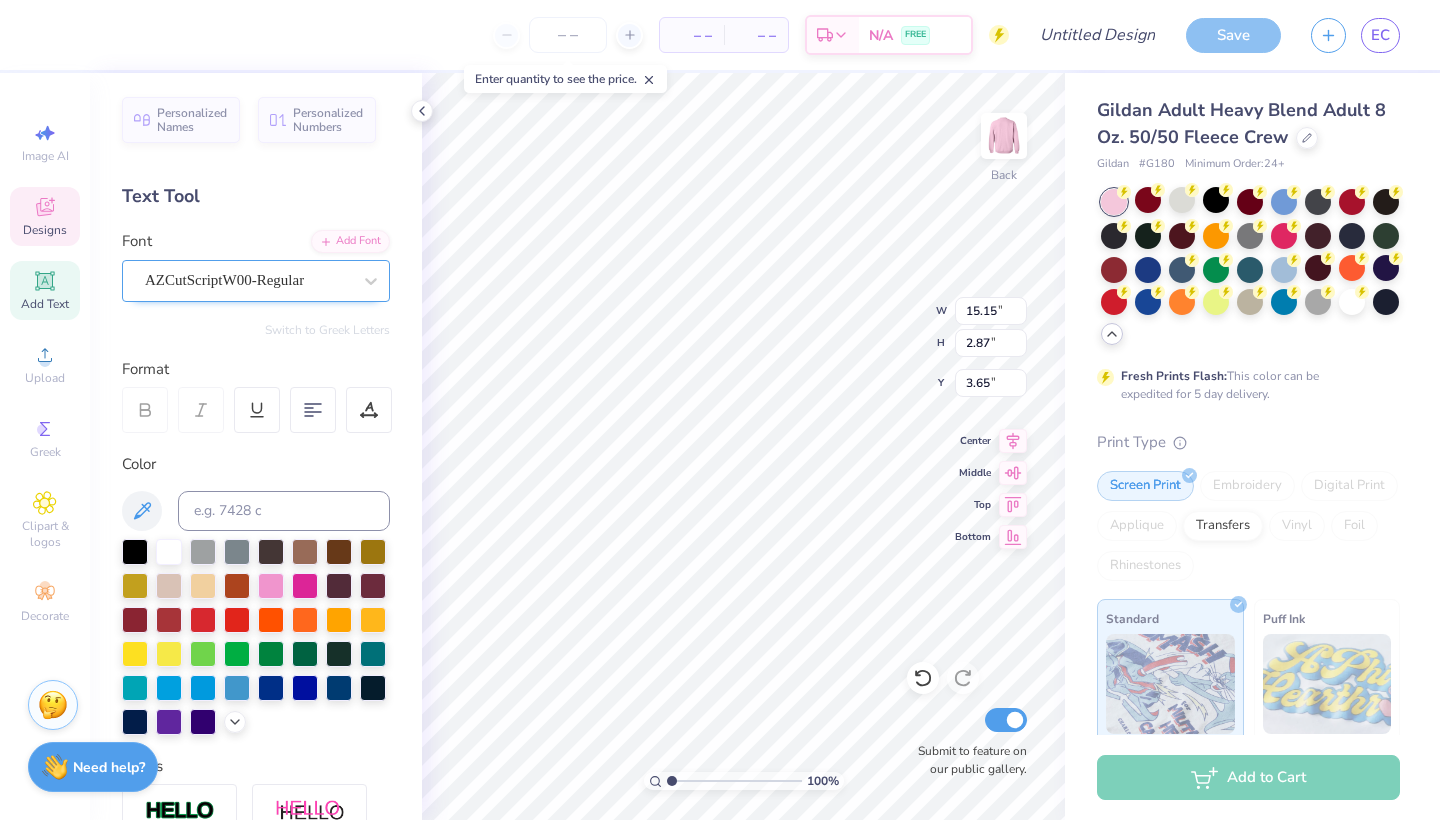 click on "AZCutScriptW00-Regular" at bounding box center [224, 280] 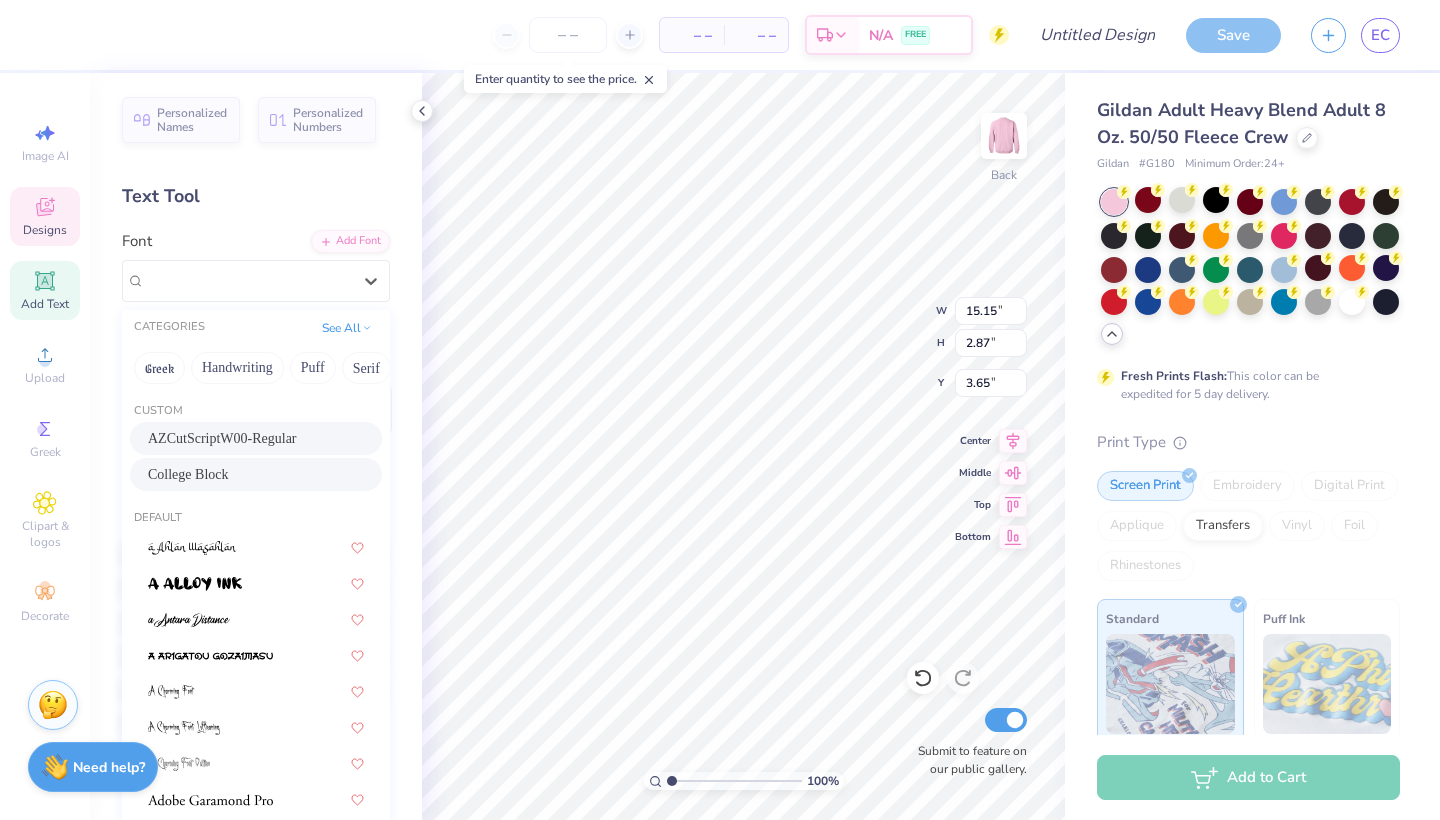 click on "College Block" at bounding box center (188, 474) 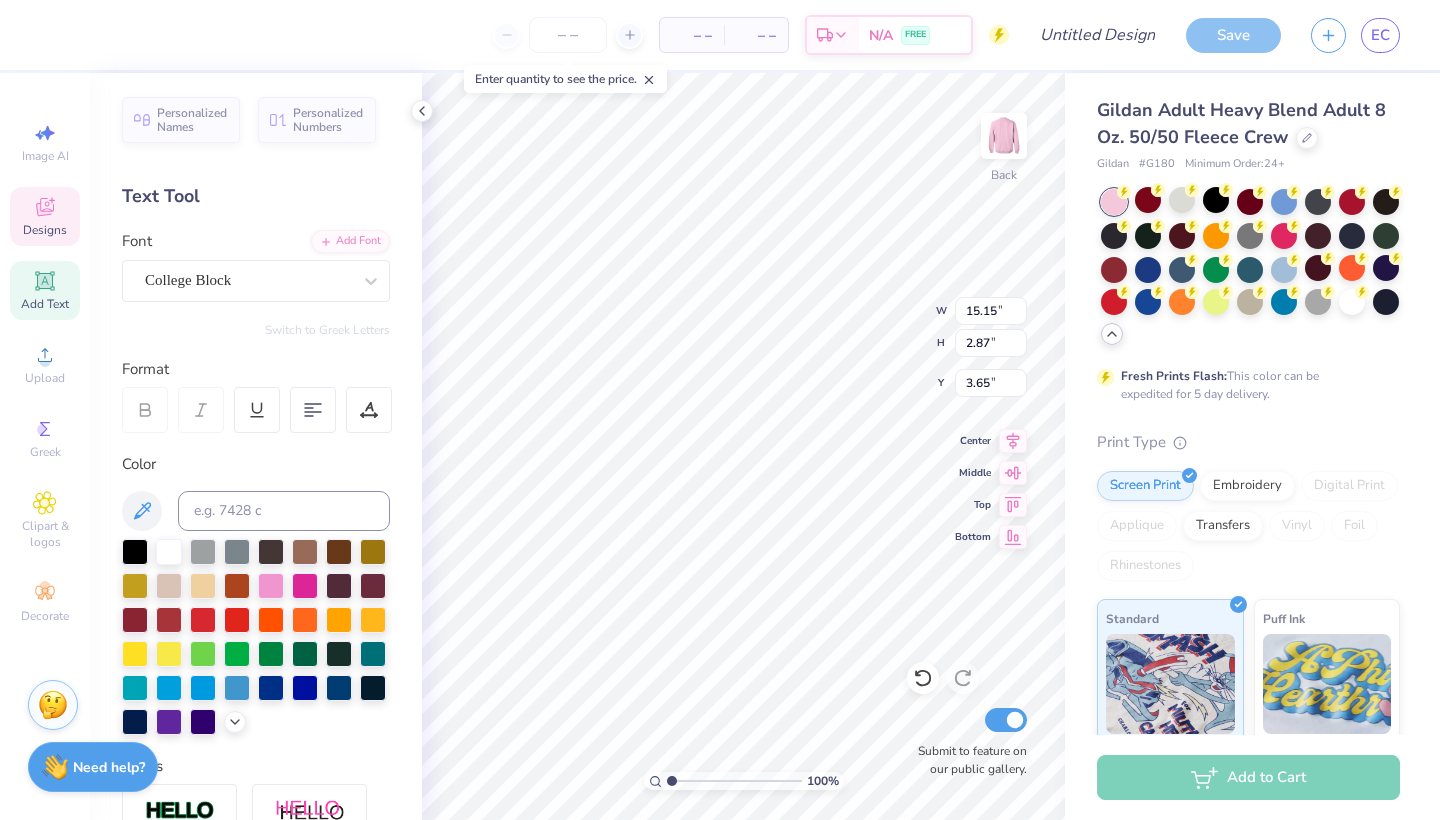 type on "11.18" 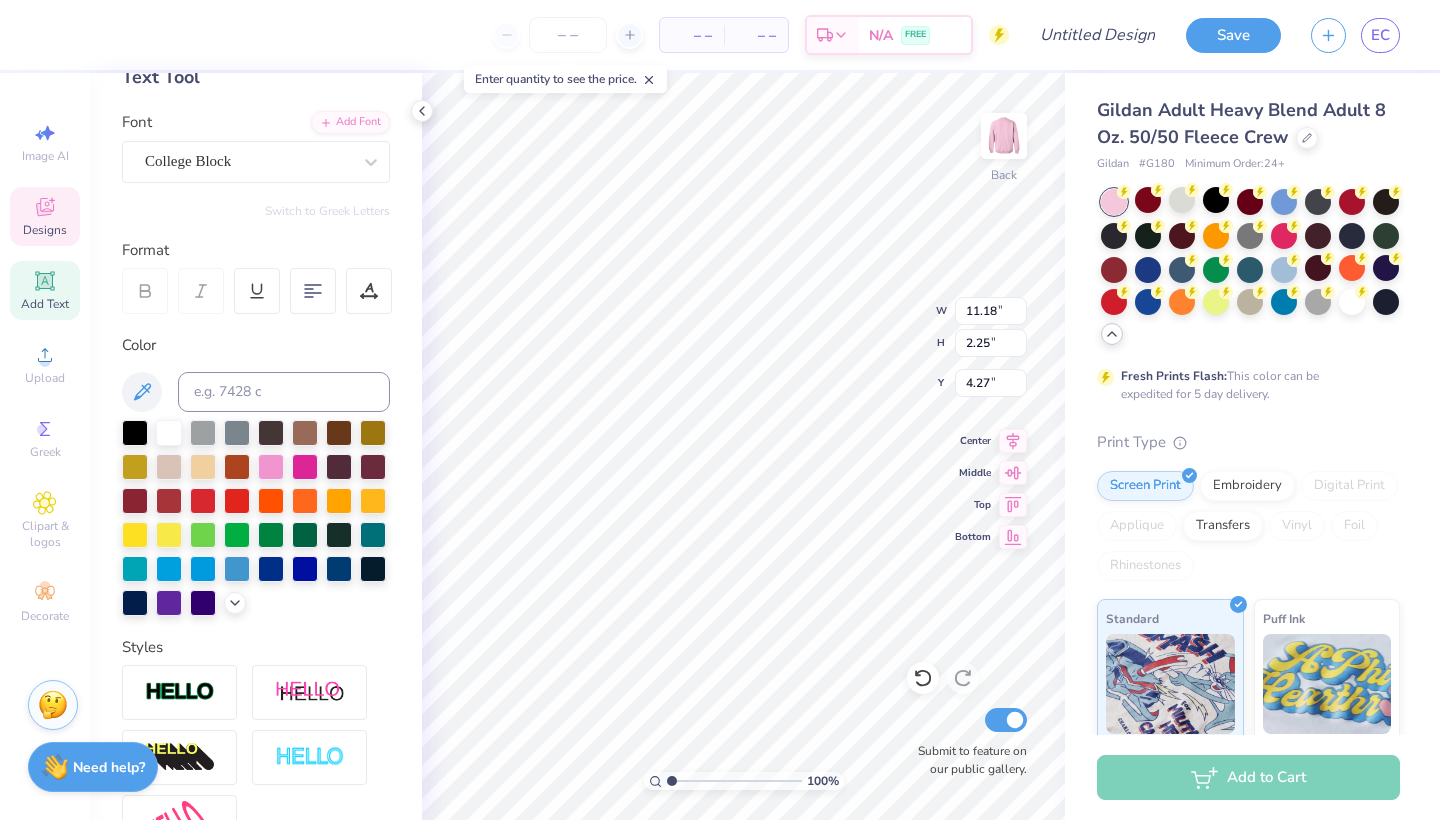scroll, scrollTop: 118, scrollLeft: 0, axis: vertical 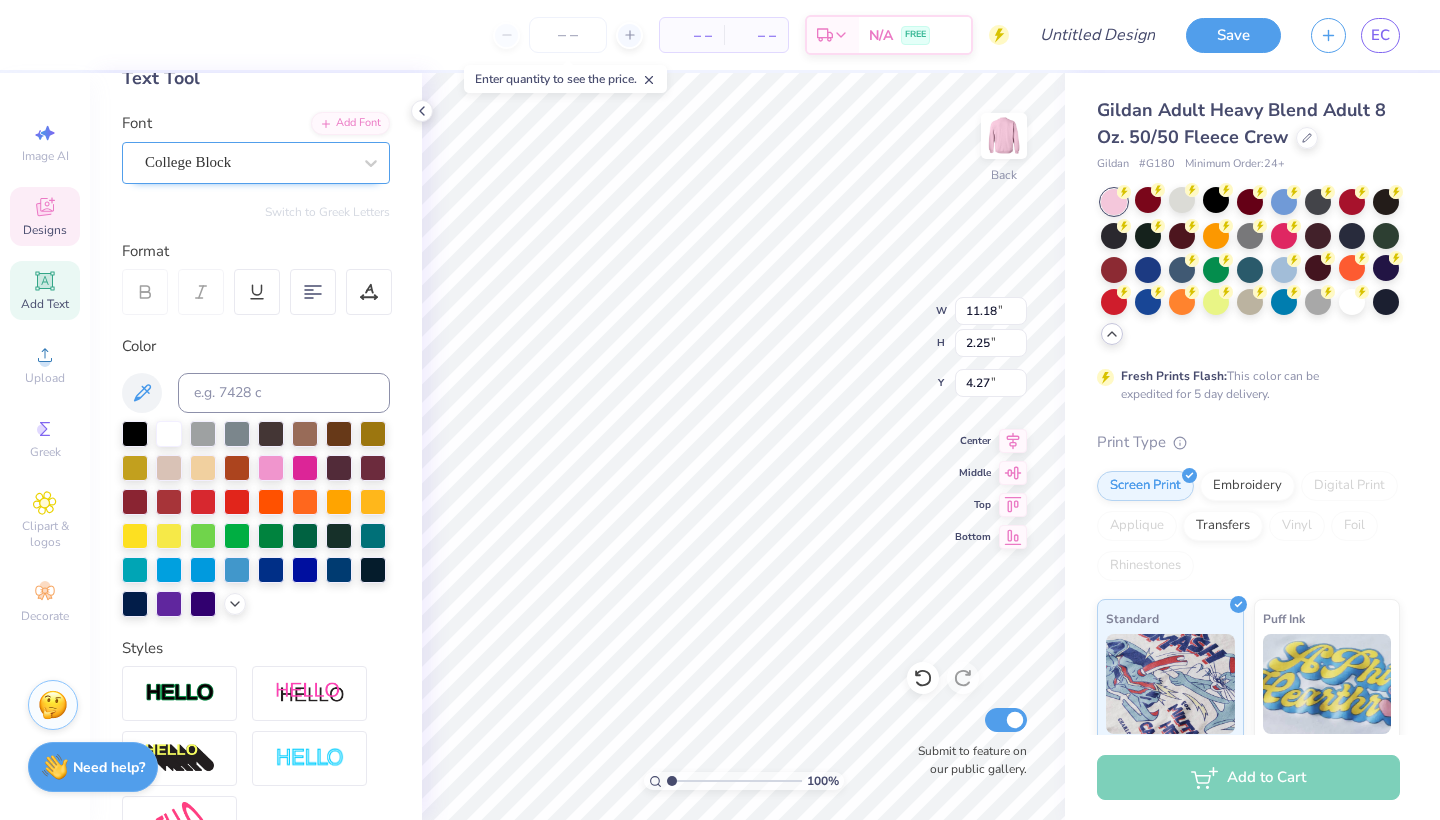 click on "College Block" at bounding box center (248, 162) 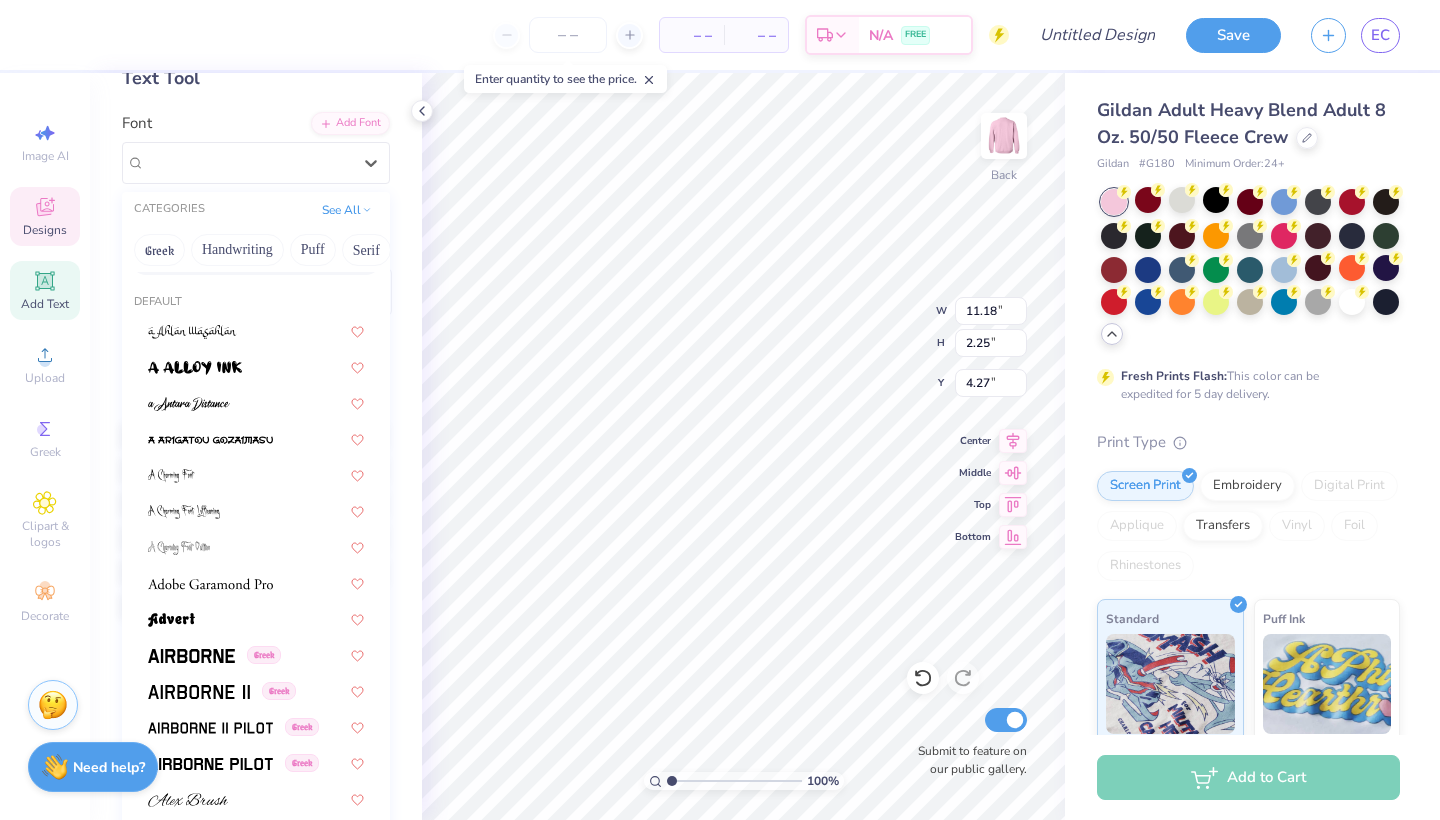 scroll, scrollTop: 98, scrollLeft: 0, axis: vertical 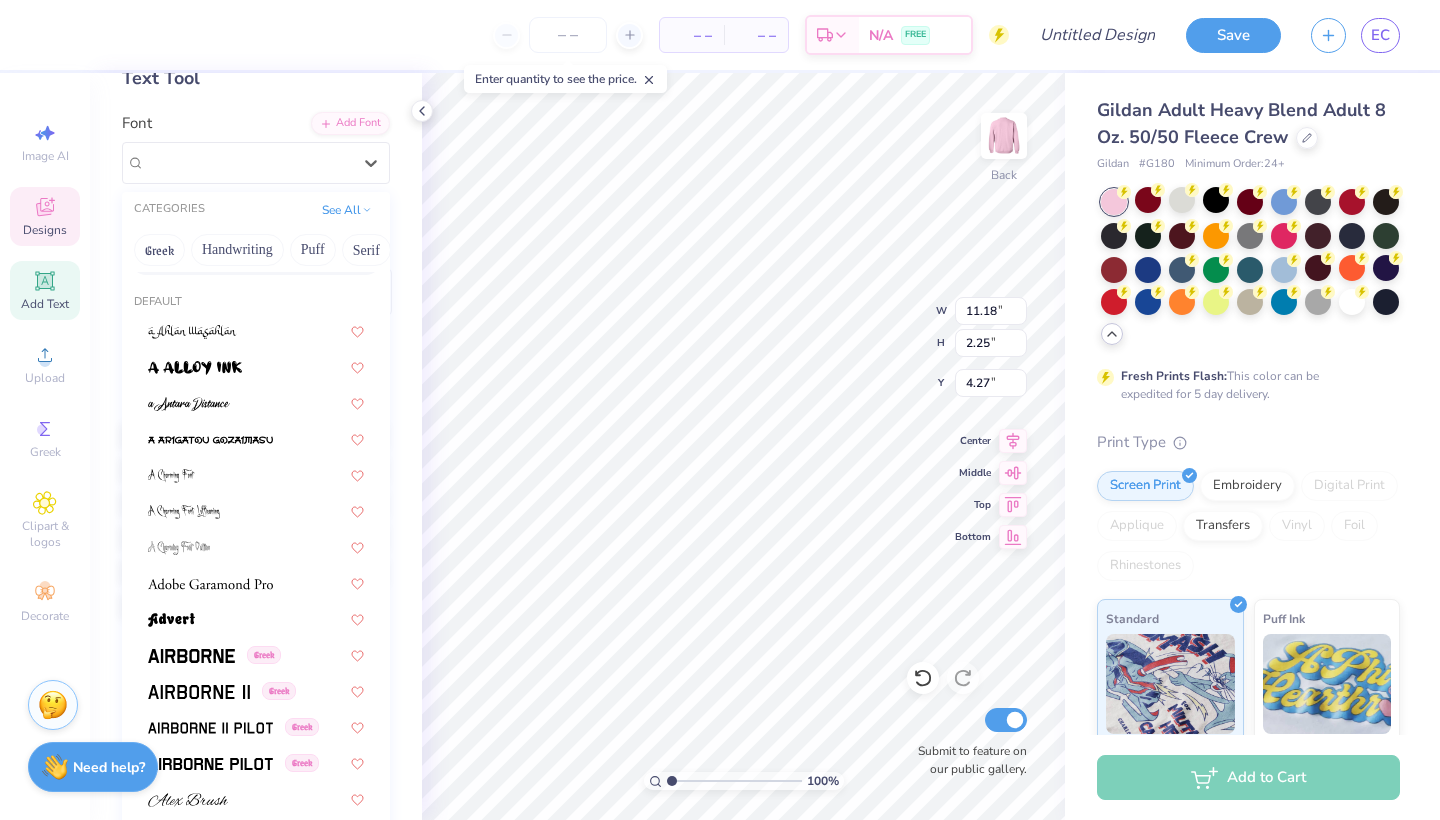 click on "Greek Greek Greek Greek Greek Greek Greek Greek Greek Greek Greek Greek Greek Greek Greek Greek Greek Greek Greek Greek Greek Greek Greek Greek Greek Greek Greek Greek Greek Greek Greek Greek Greek Greek Greek Greek Greek Greek Greek Super Dream Greek Greek Greek Greek Times New Roman Greek Varsity Team Greek Greek Greek Greek Greek" at bounding box center (256, 5910) 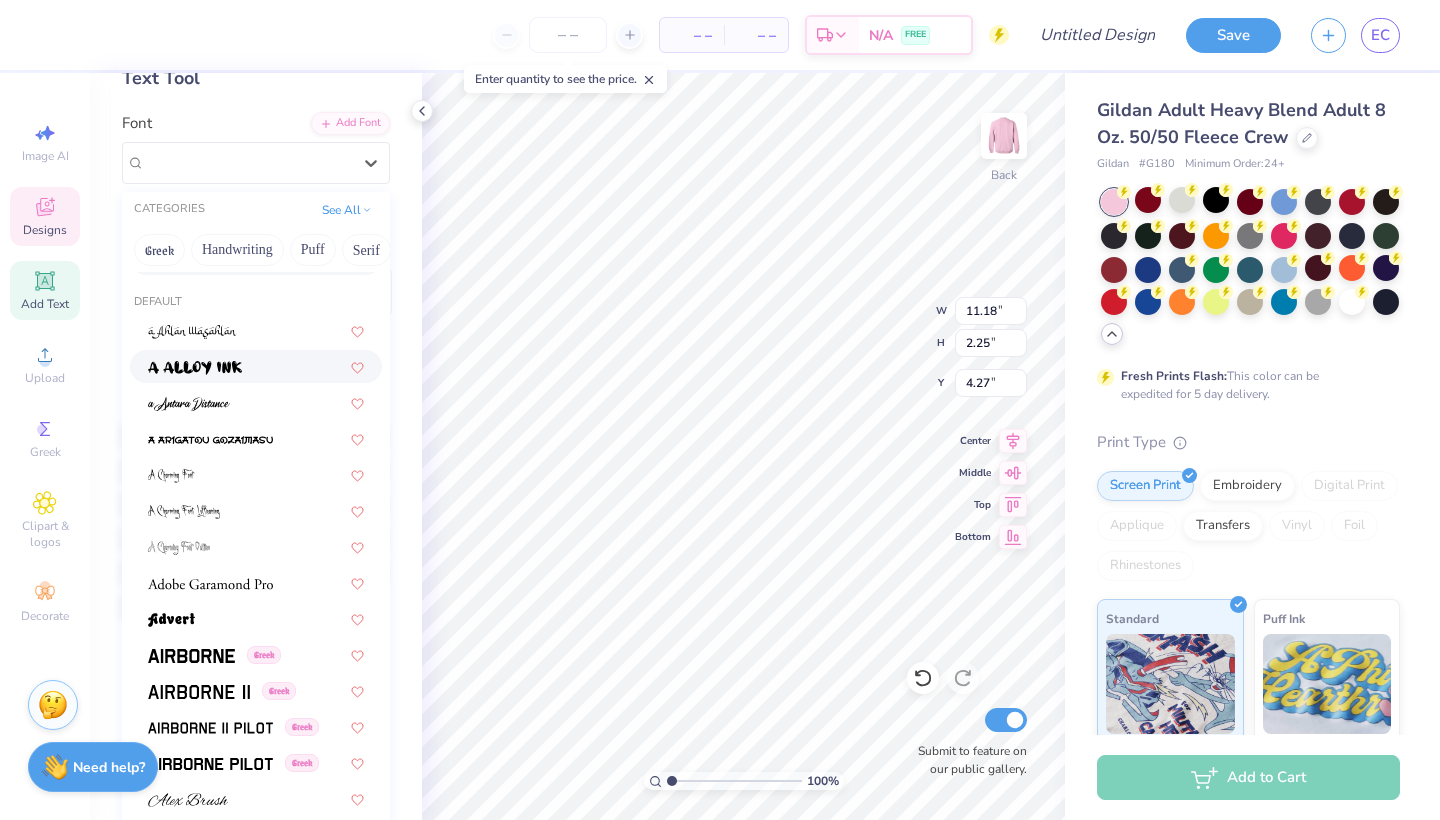 click at bounding box center [256, 366] 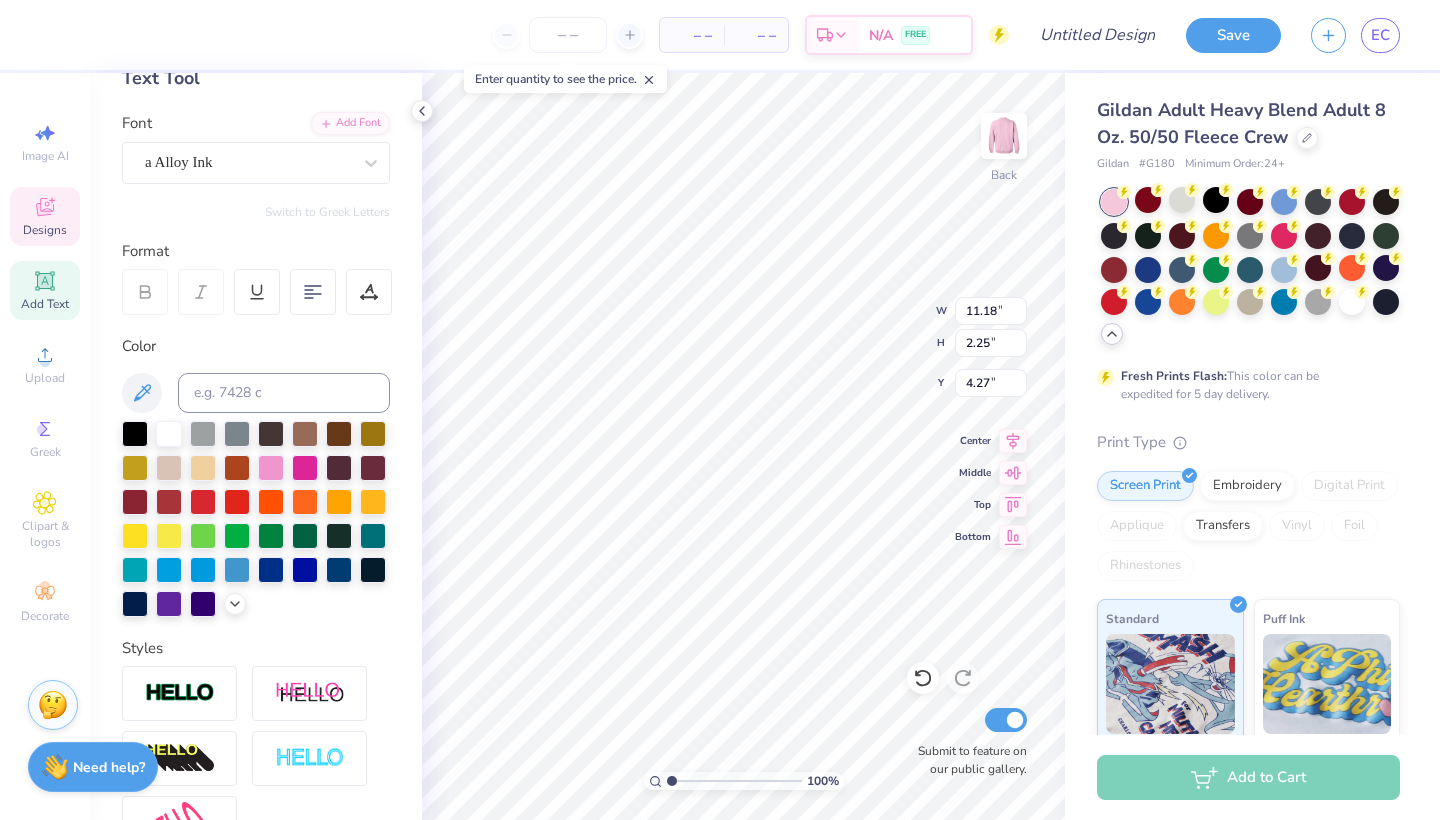 type on "13.38" 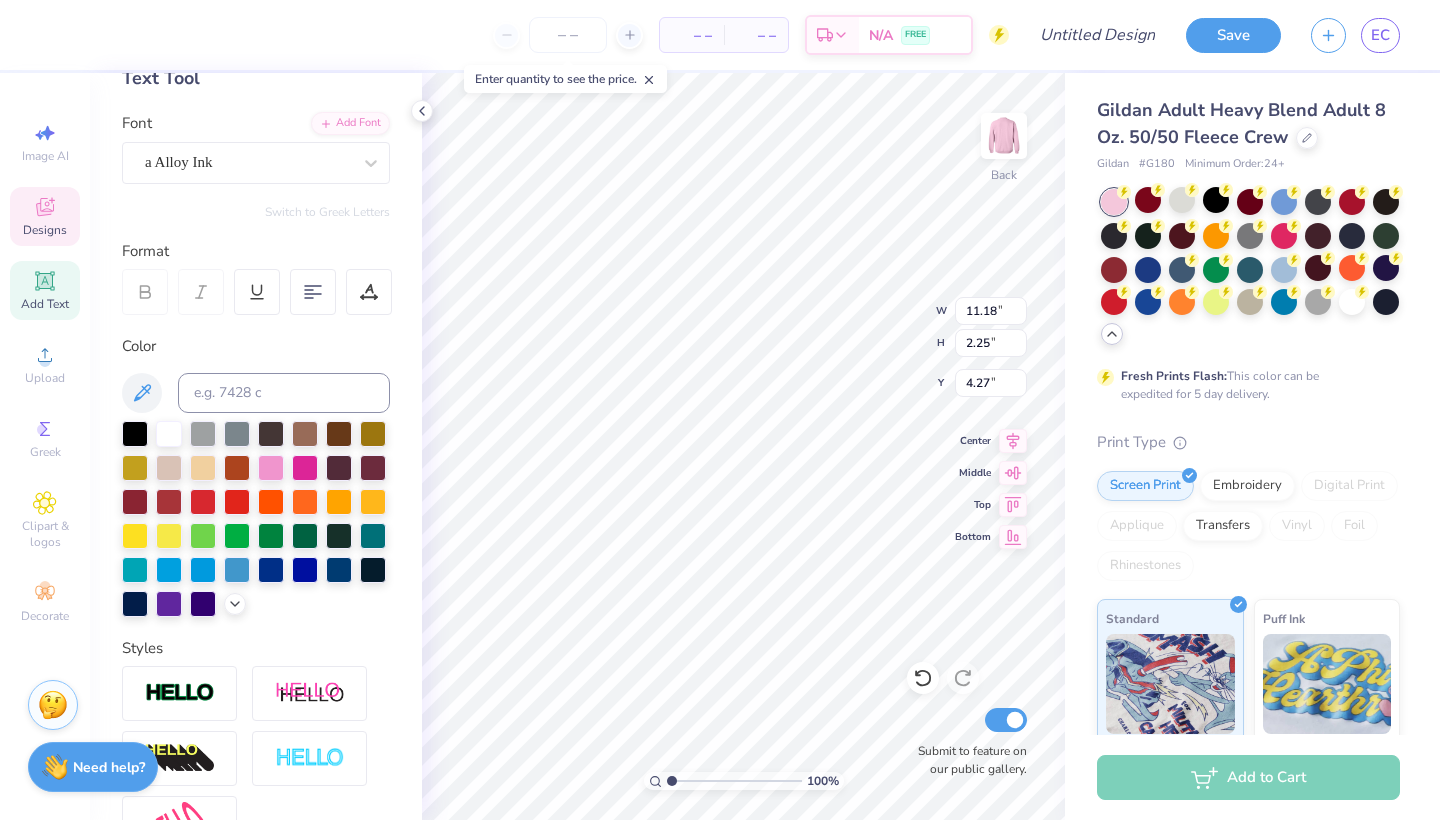 type on "2.55" 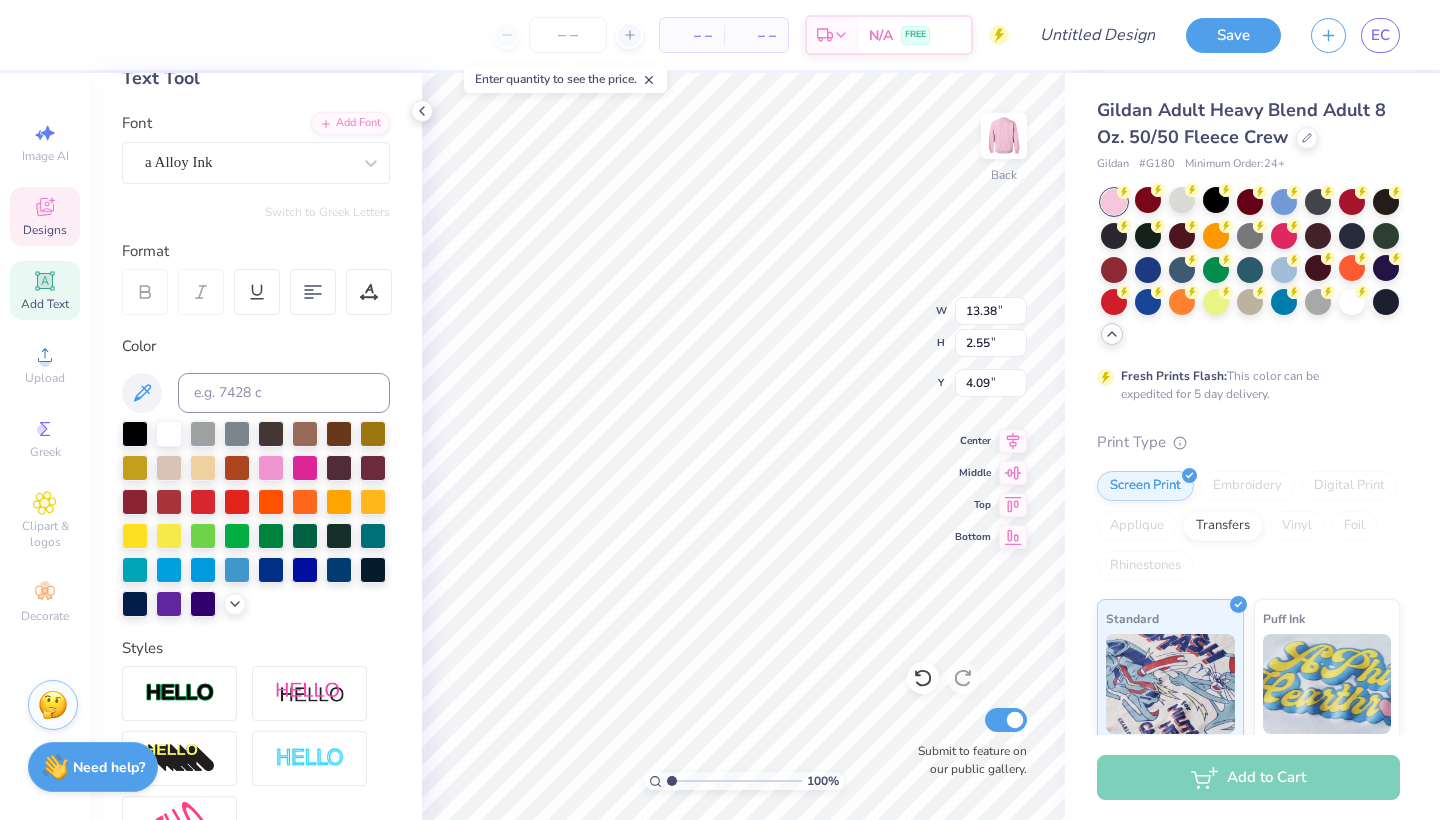 click on "Font a Alloy Ink" at bounding box center [256, 148] 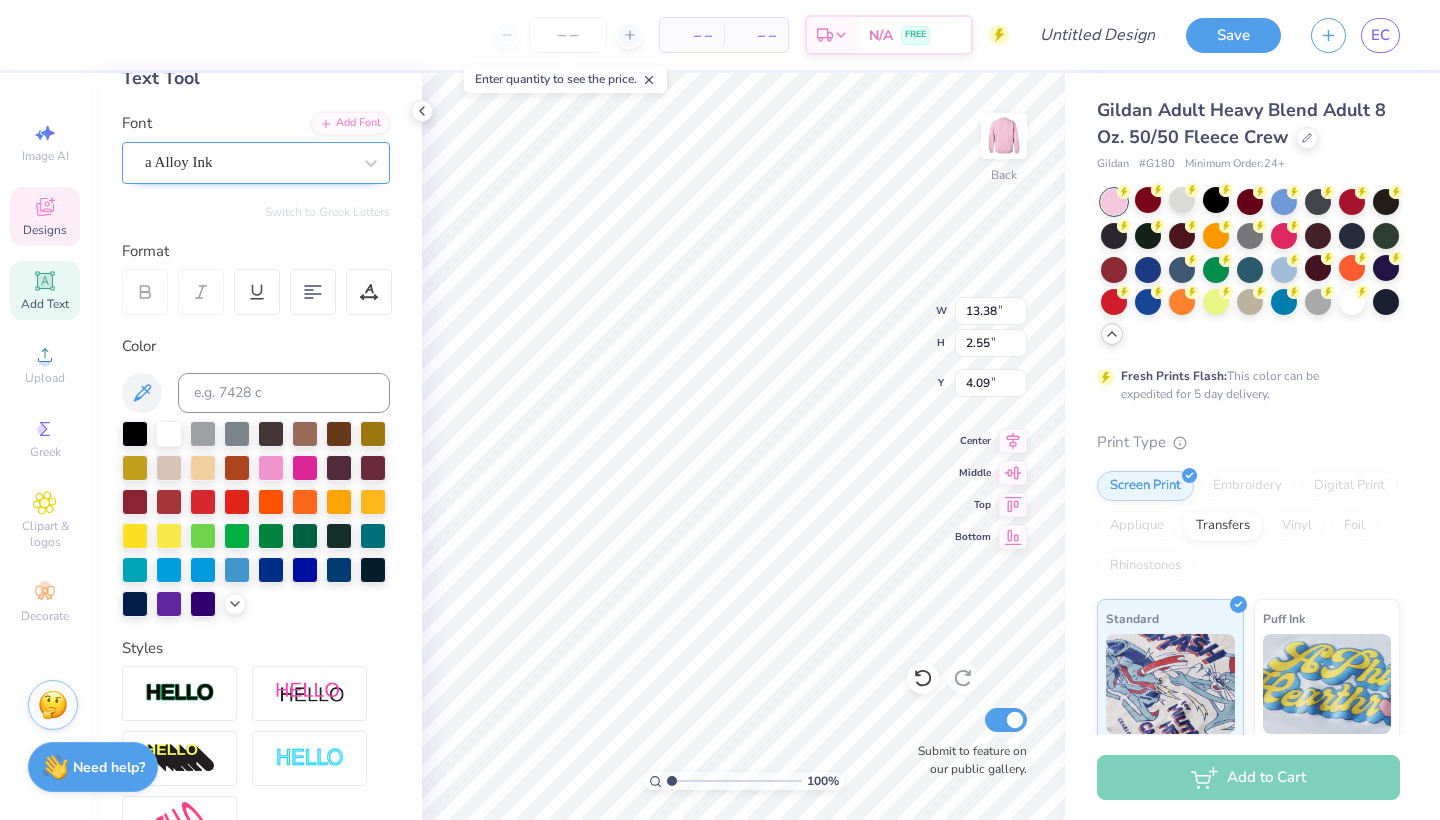 click on "a Alloy Ink" at bounding box center (248, 162) 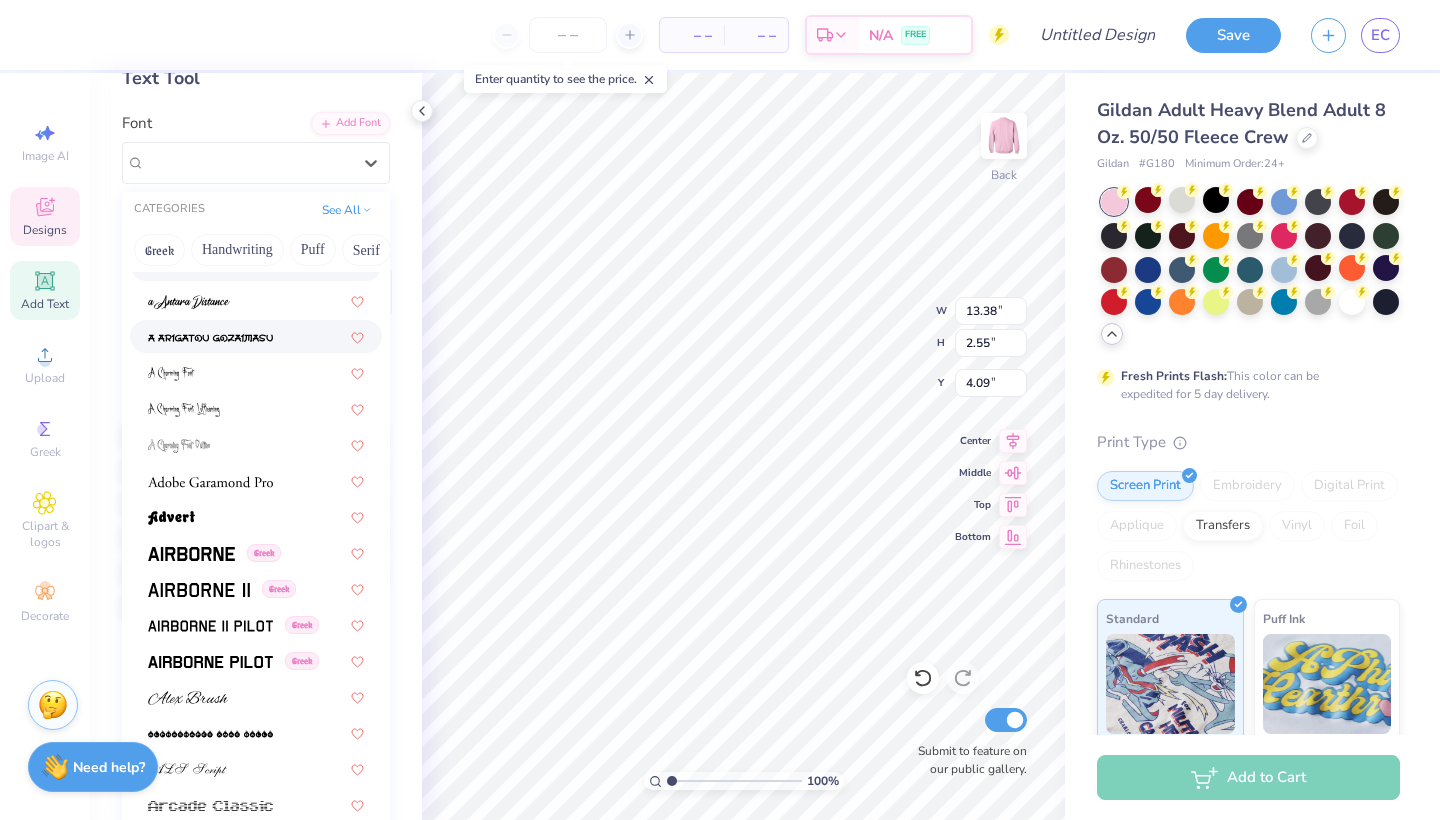 scroll, scrollTop: 200, scrollLeft: 0, axis: vertical 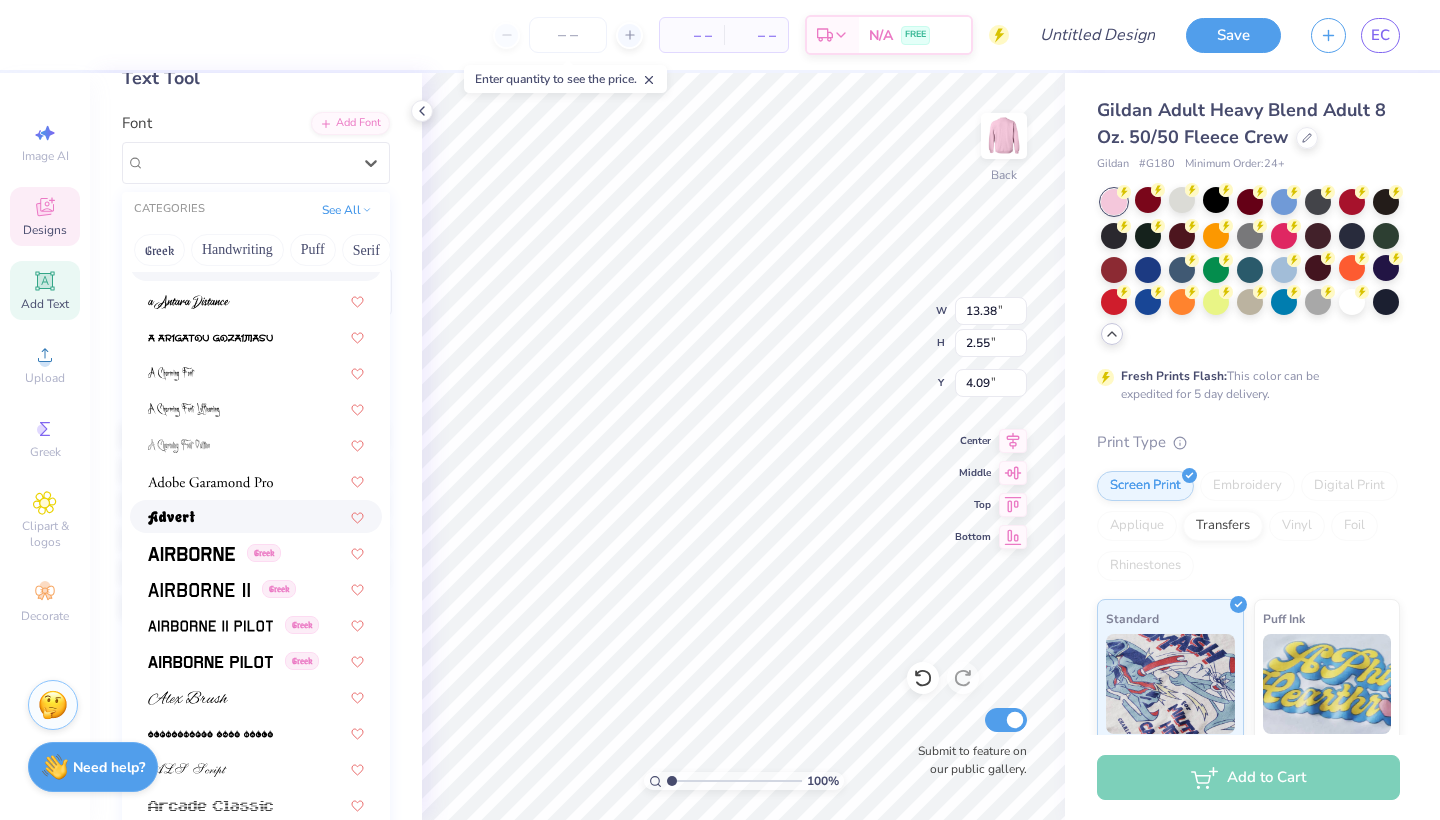 click at bounding box center [256, 516] 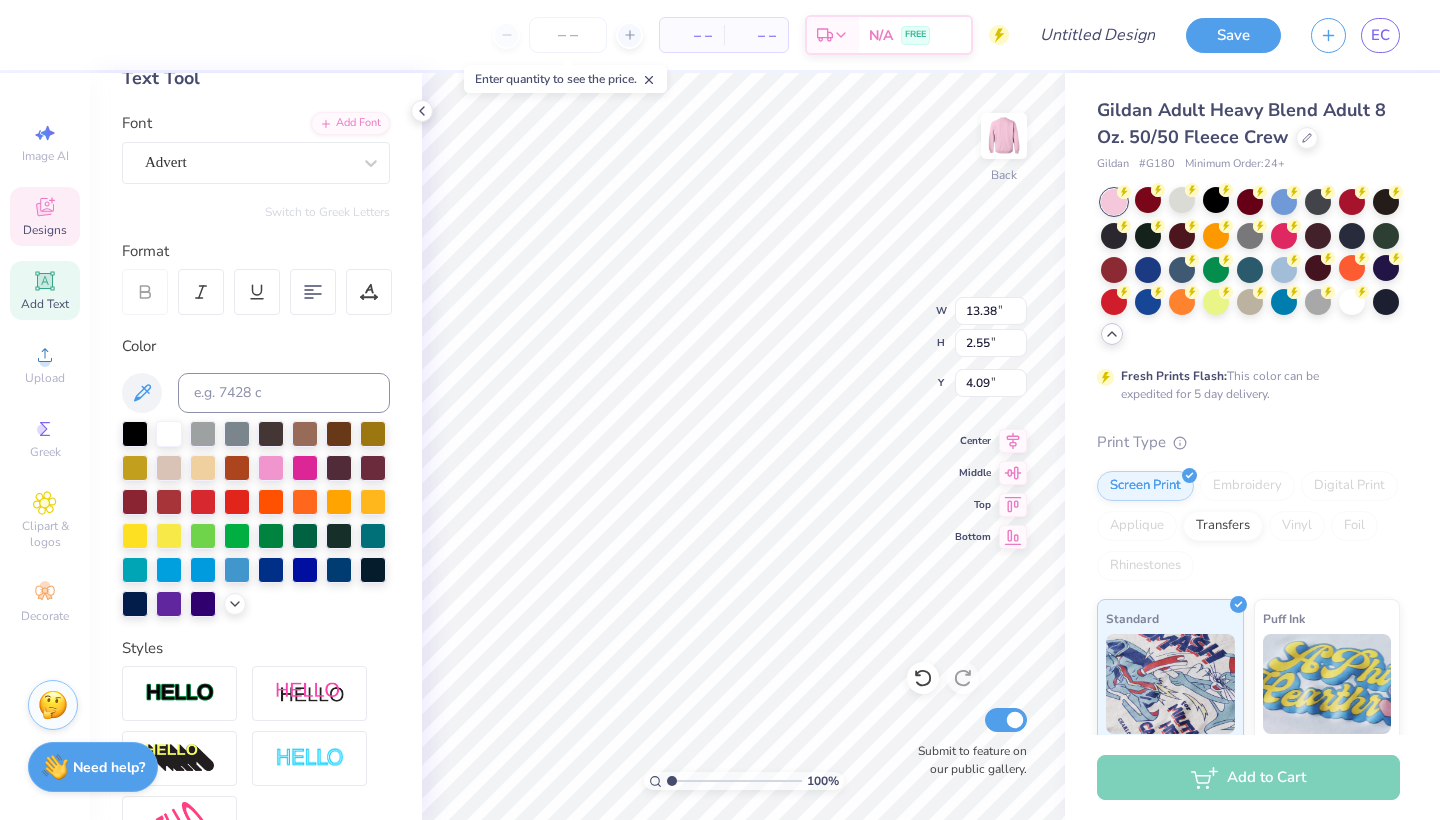 type on "13.46" 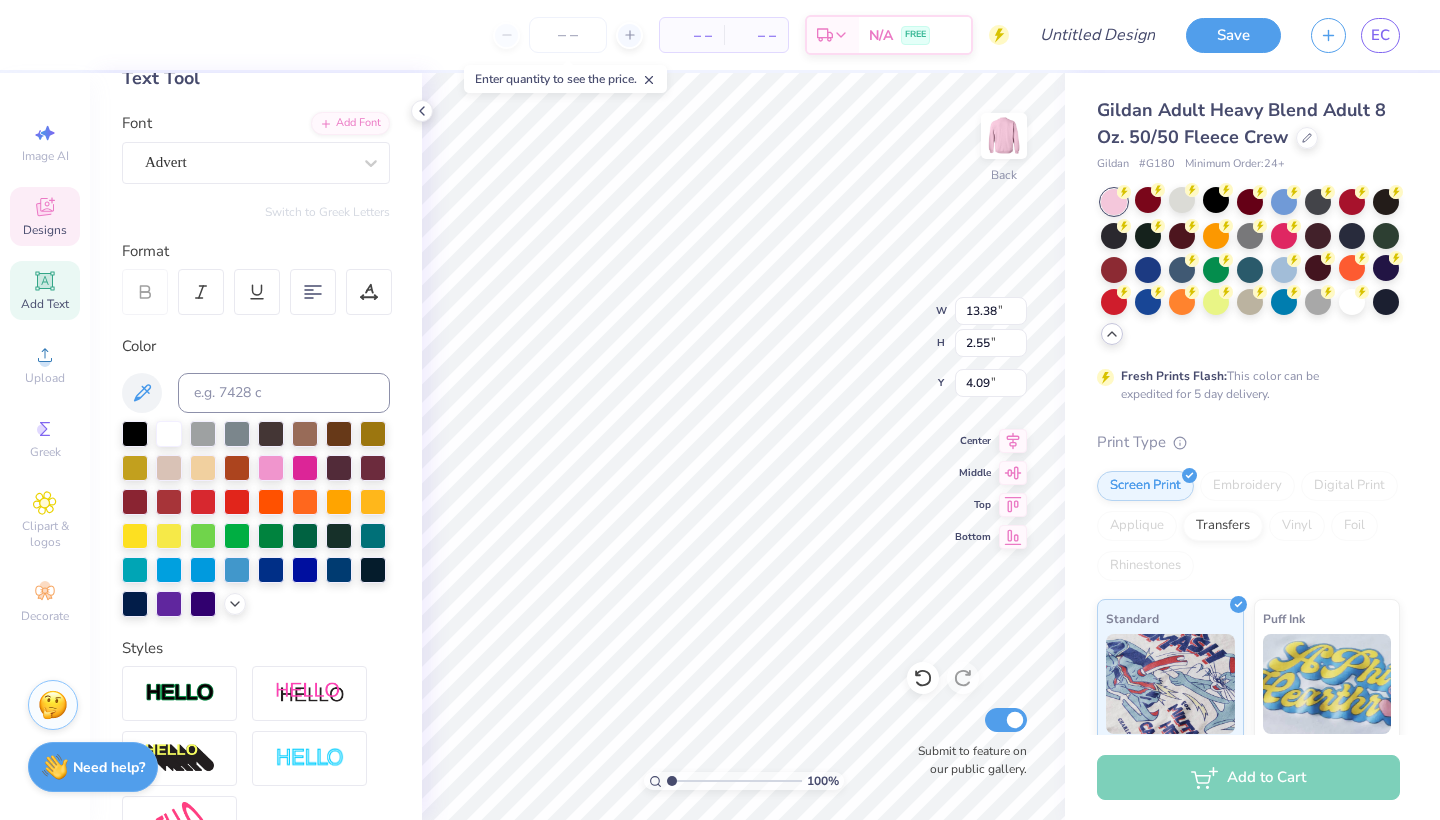 type on "2.74" 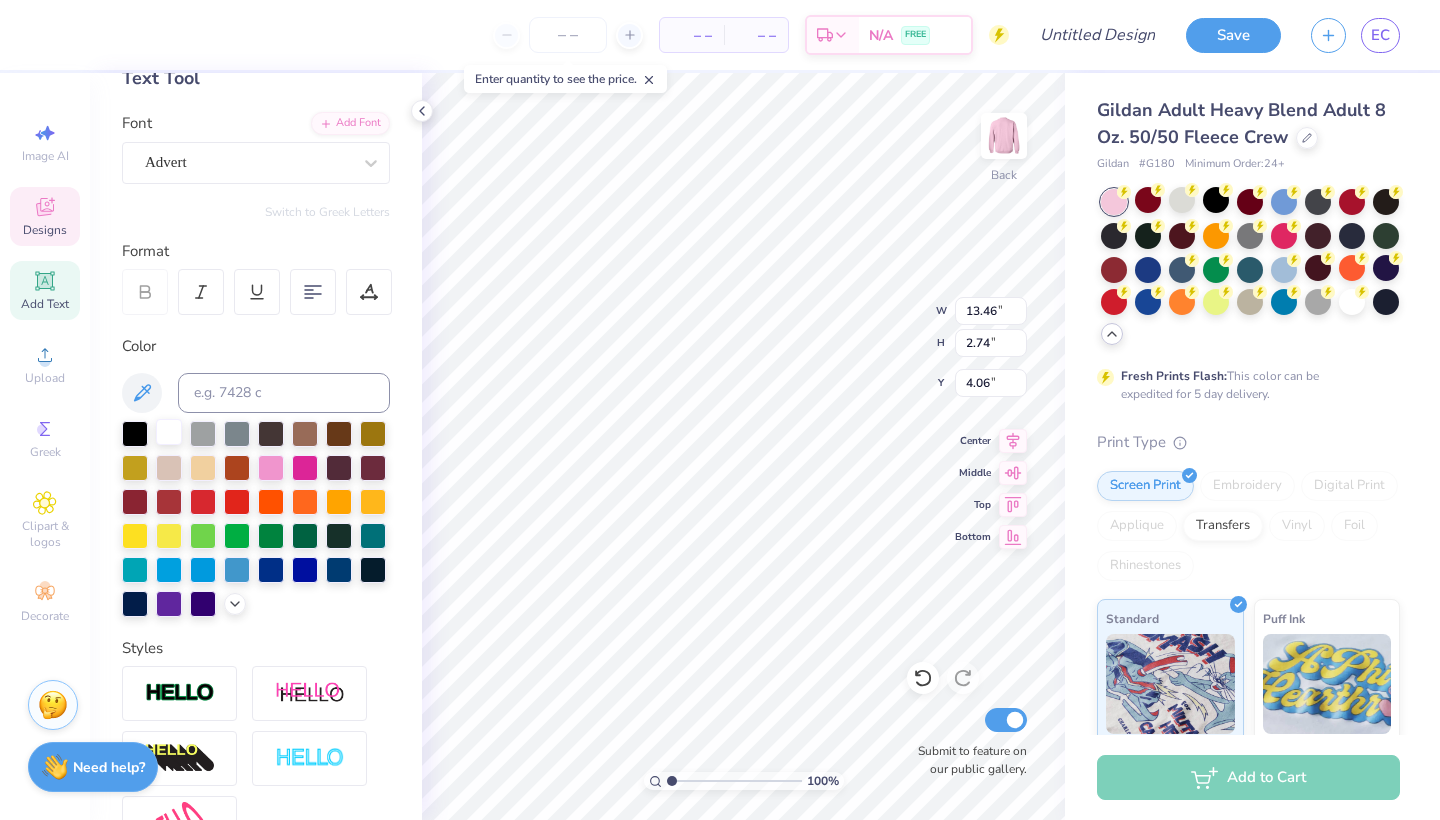 click at bounding box center (169, 432) 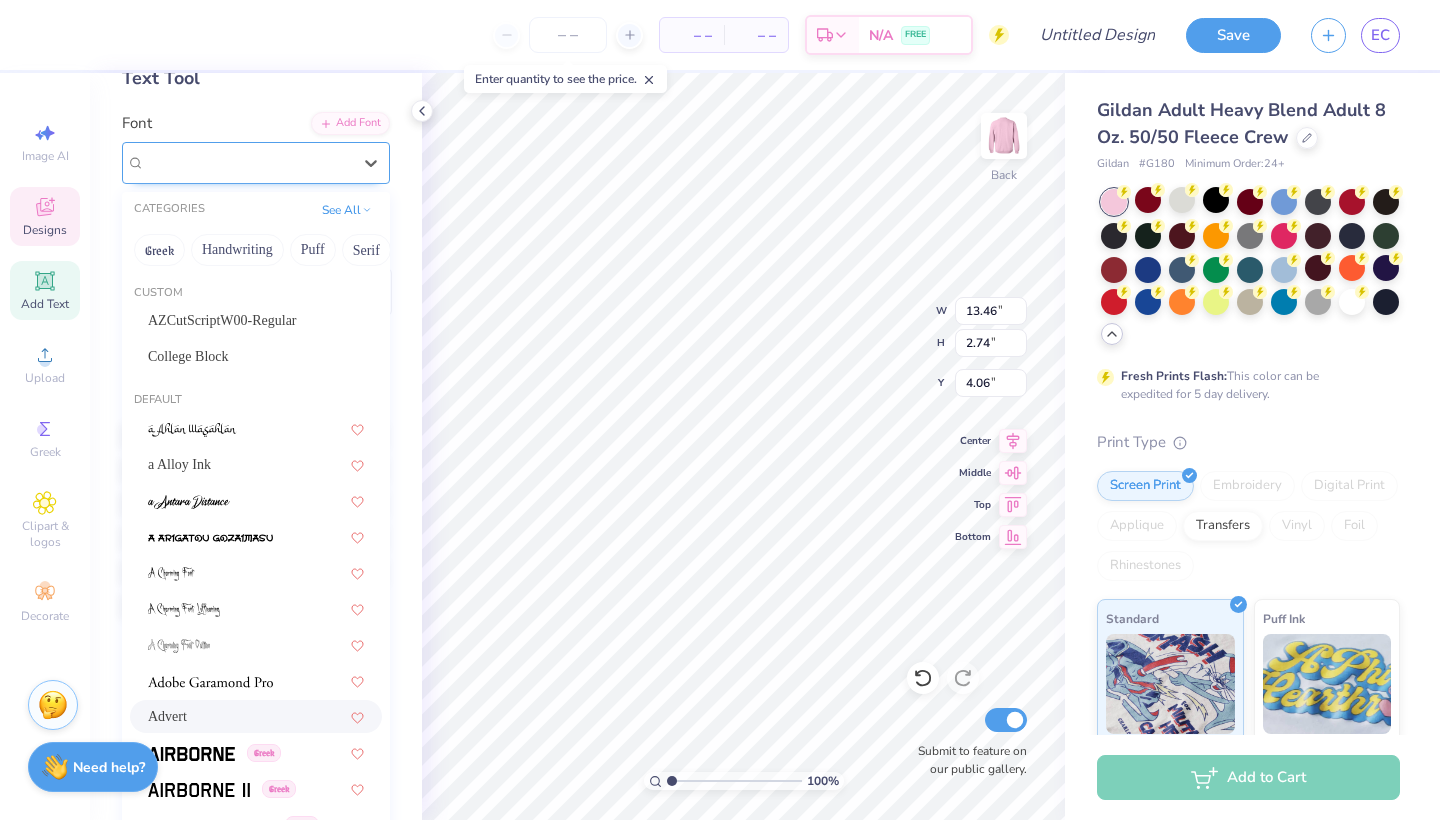 click on "Advert" at bounding box center [248, 162] 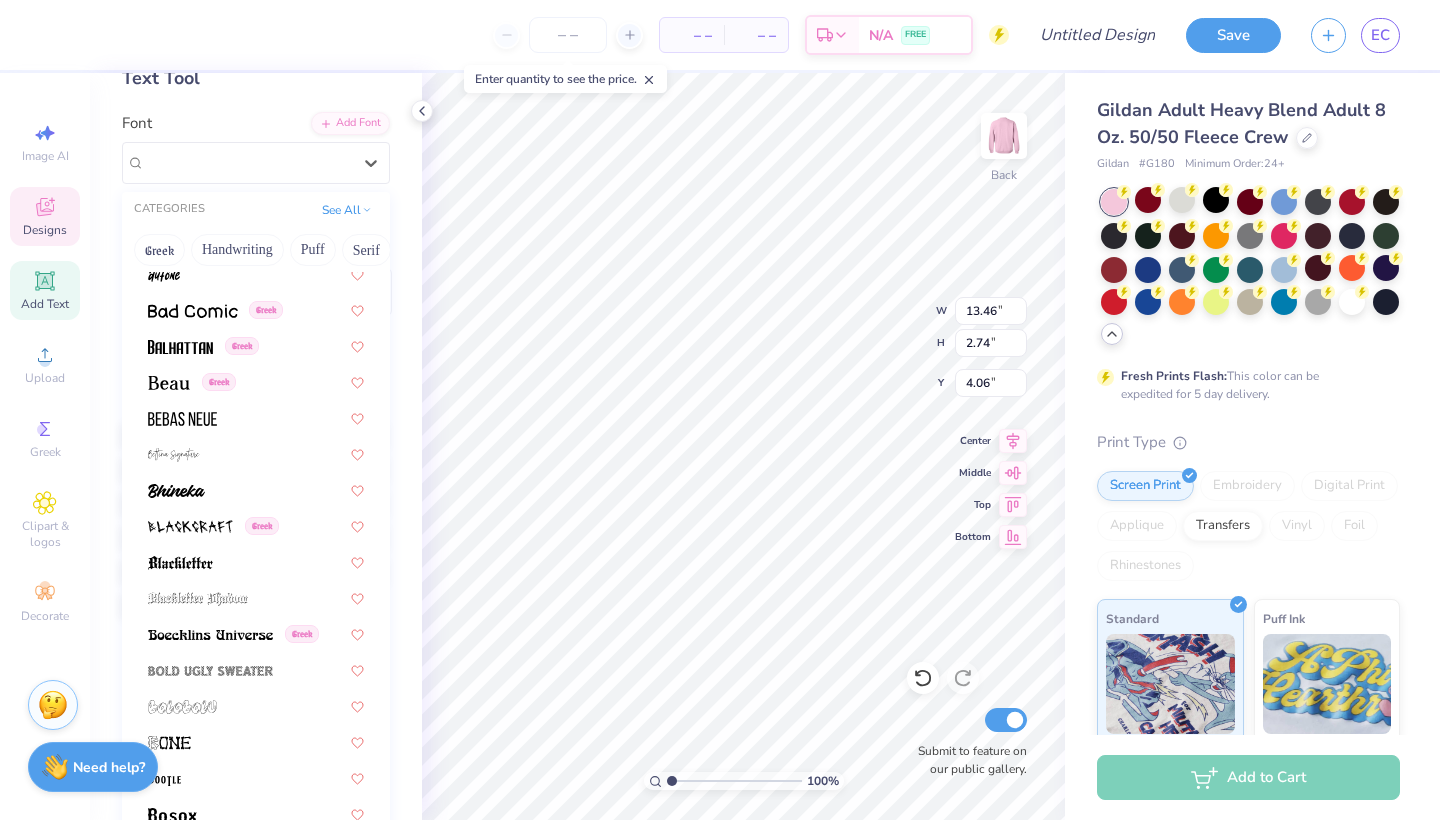 scroll, scrollTop: 945, scrollLeft: 0, axis: vertical 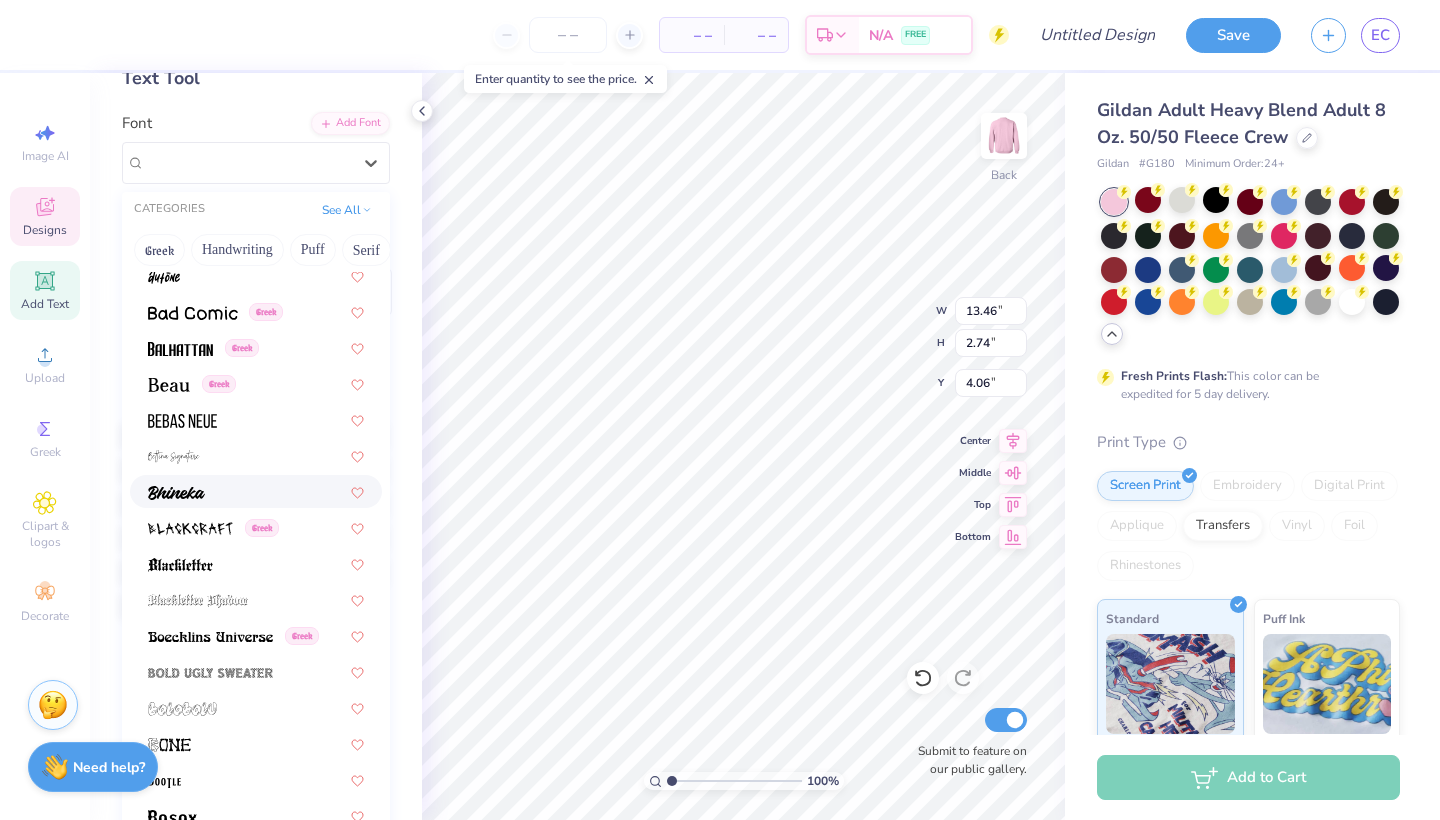 click at bounding box center [256, 491] 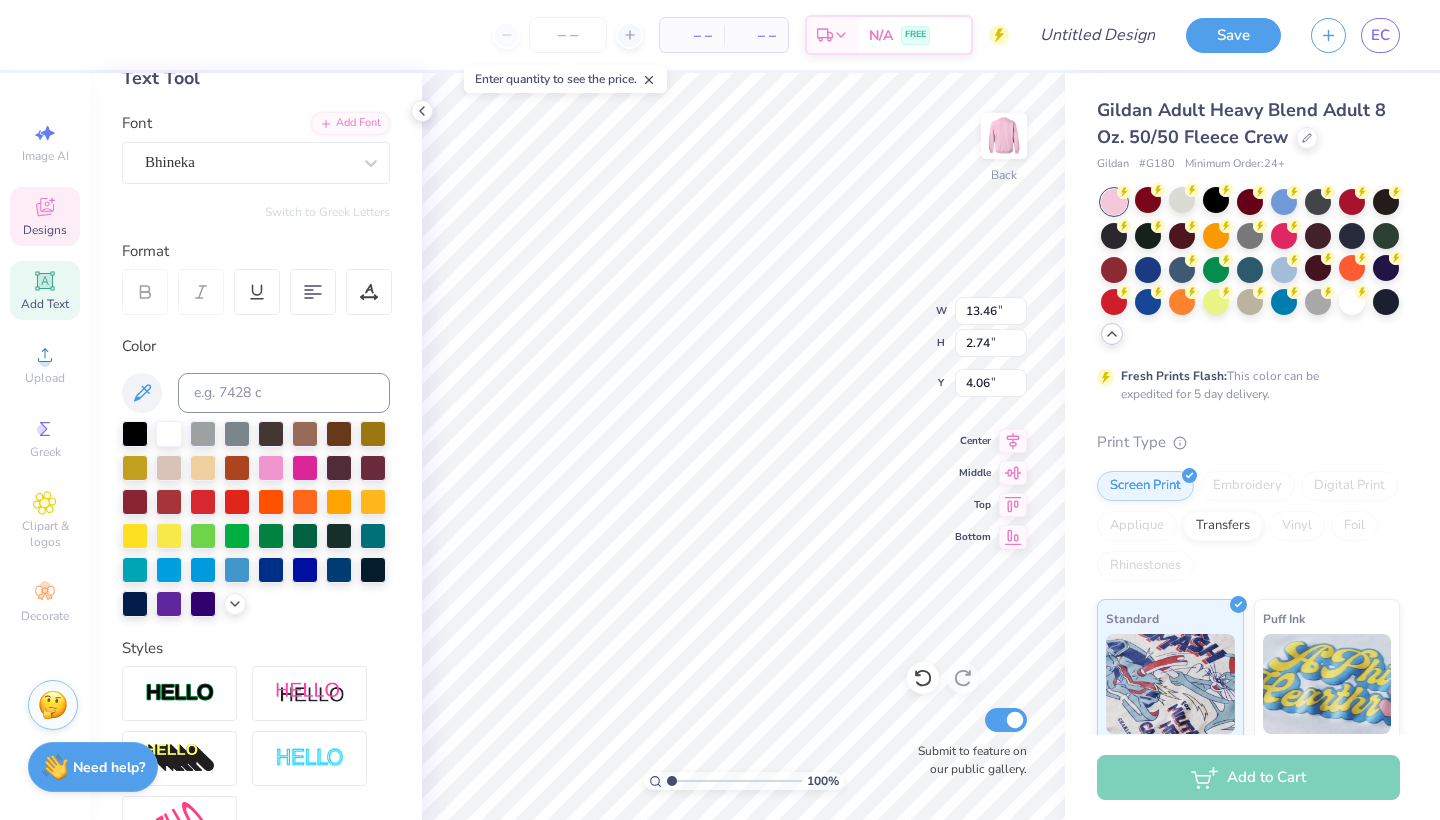 type on "9.93" 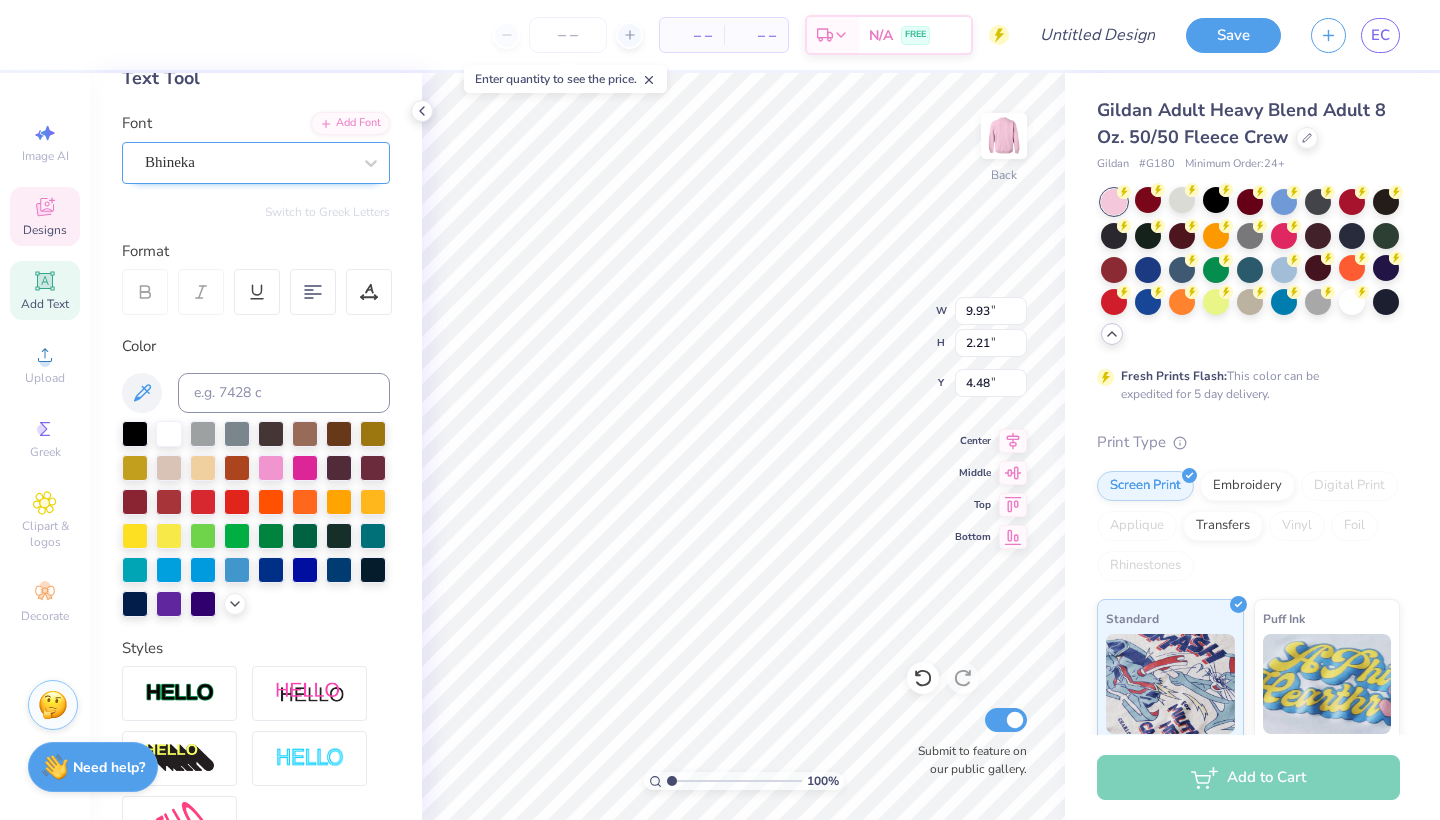 click on "Bhineka" at bounding box center [248, 162] 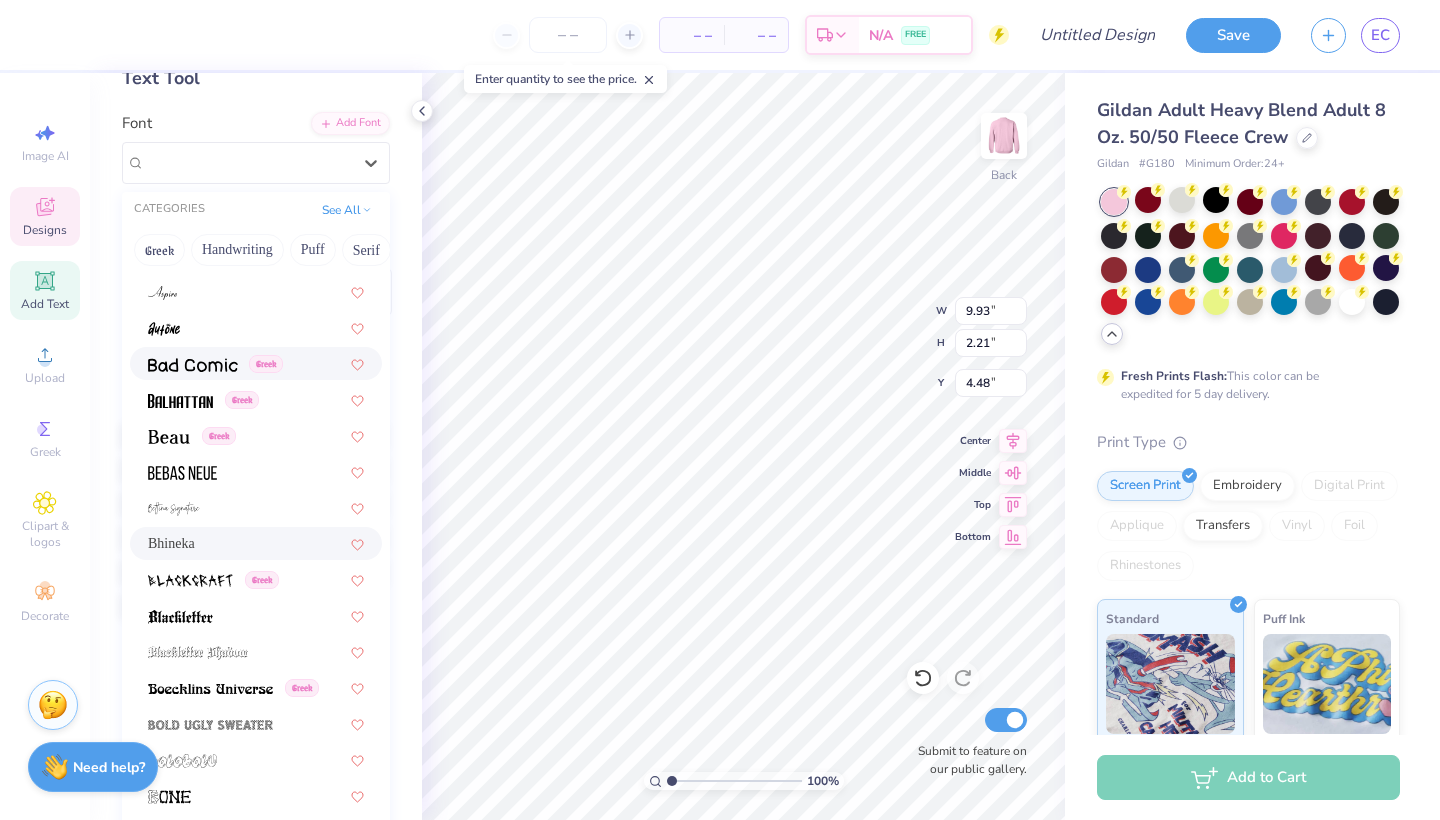 scroll, scrollTop: 1013, scrollLeft: 0, axis: vertical 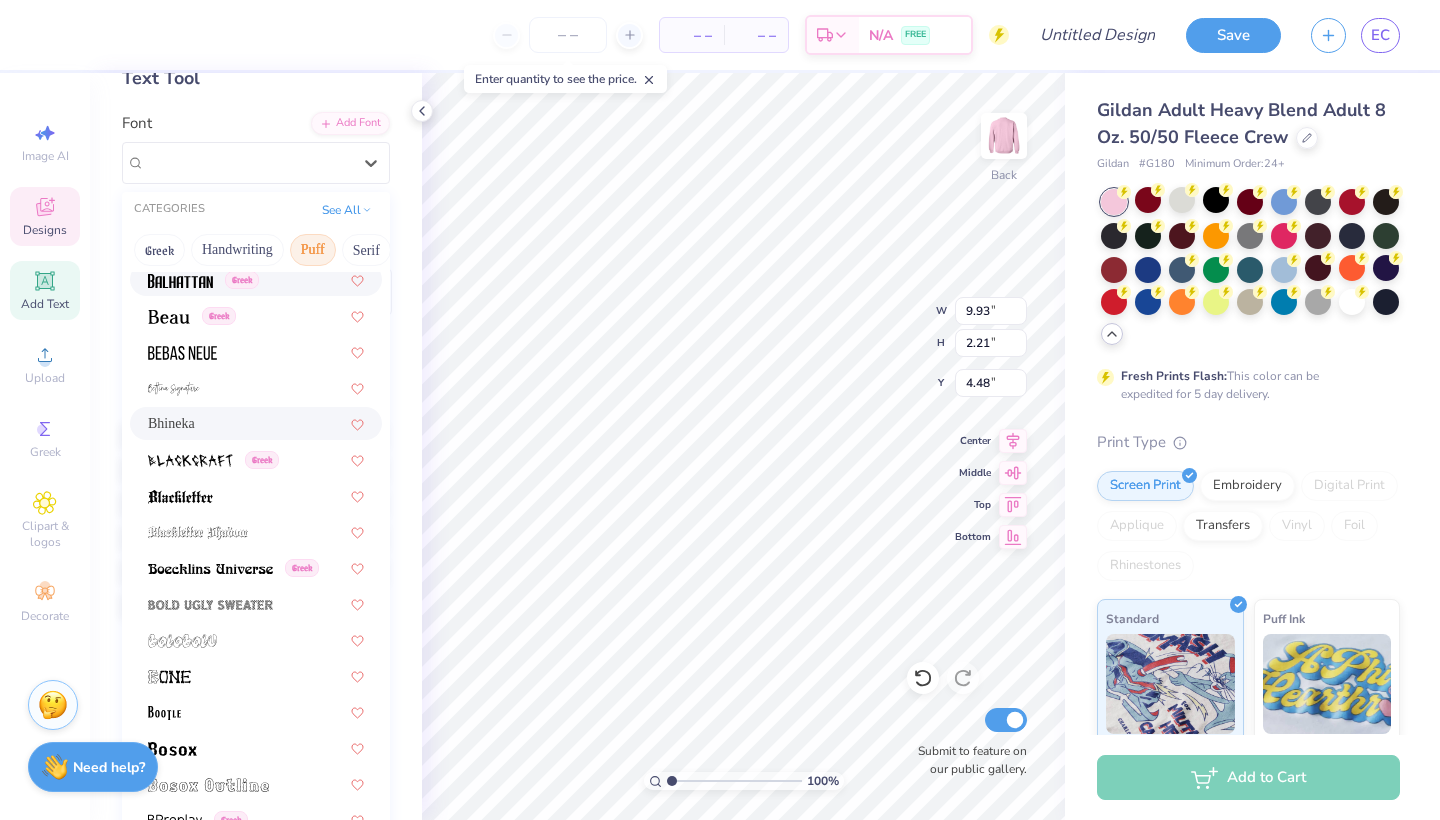 click on "Puff" at bounding box center [313, 250] 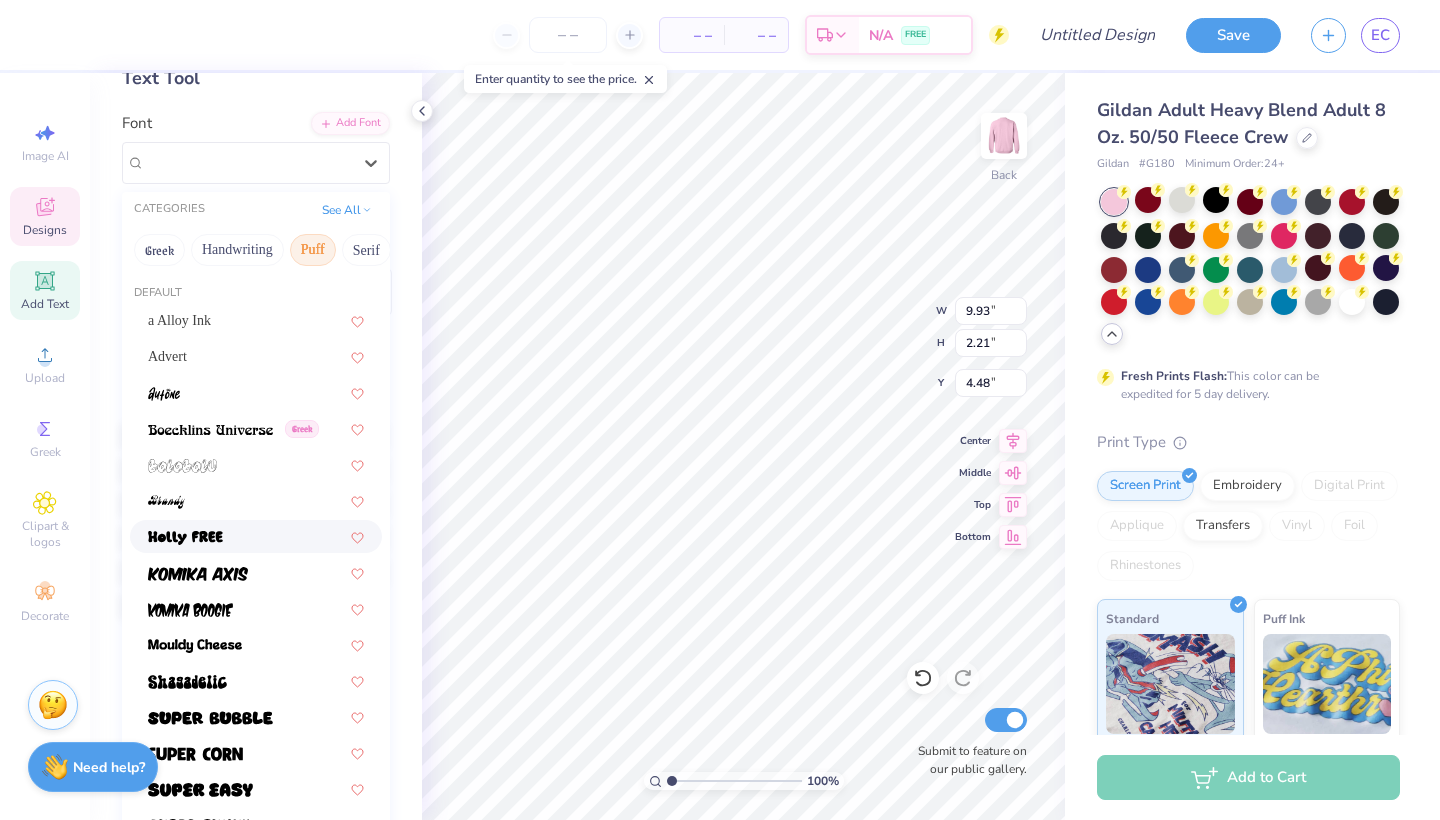 click at bounding box center (256, 536) 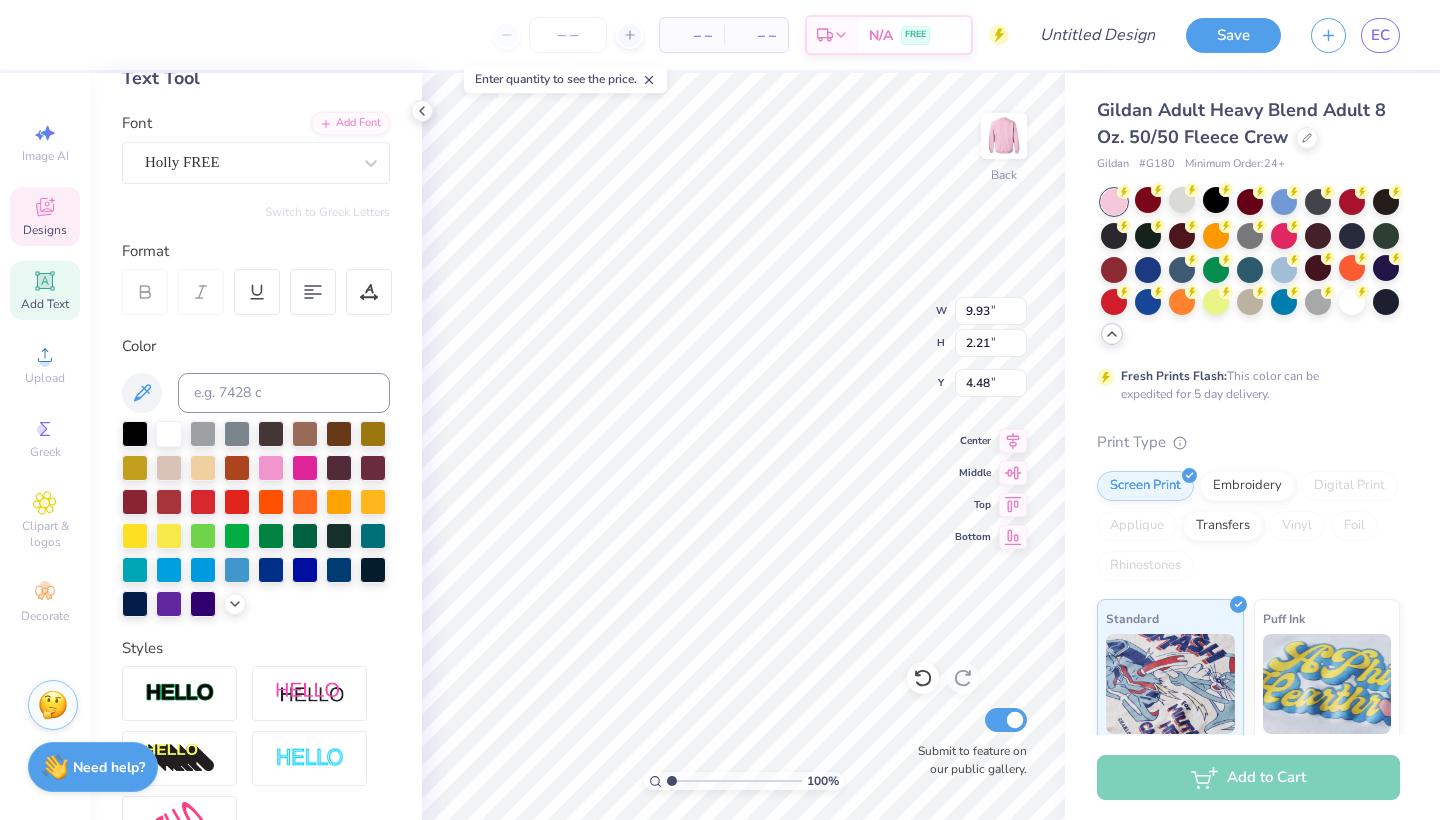 type on "11.60" 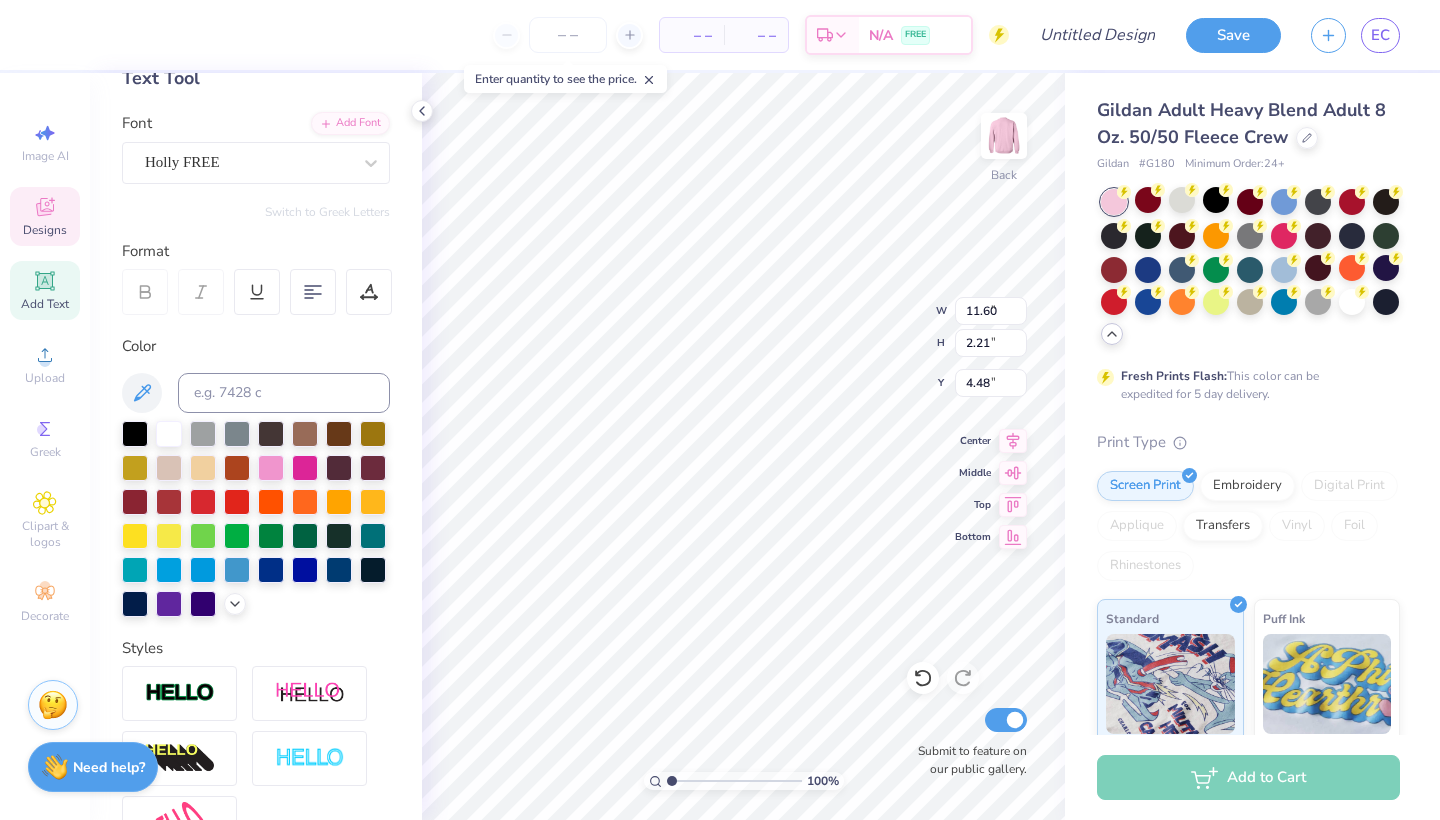 type on "2.01" 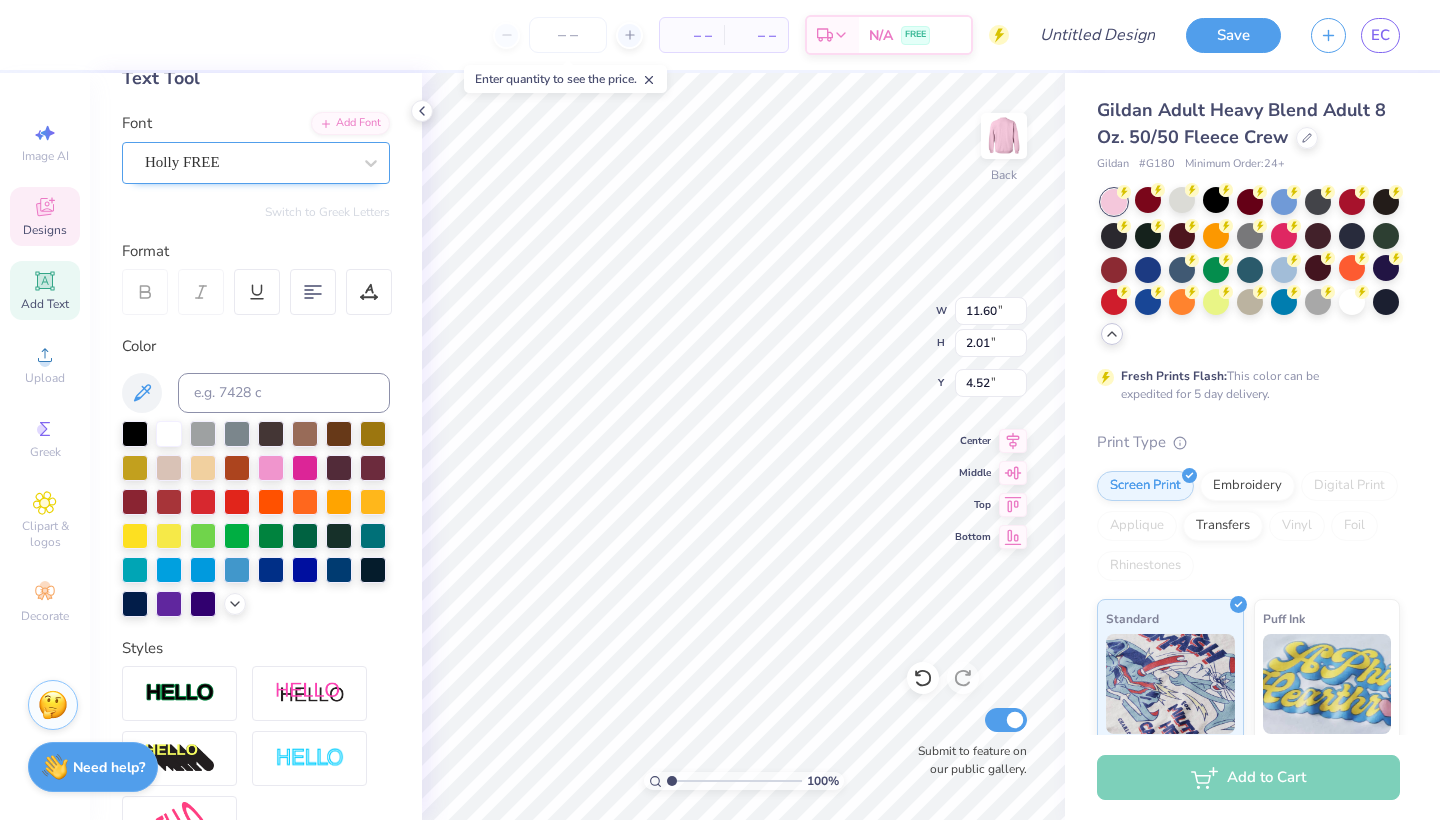 click on "Holly FREE" at bounding box center [248, 162] 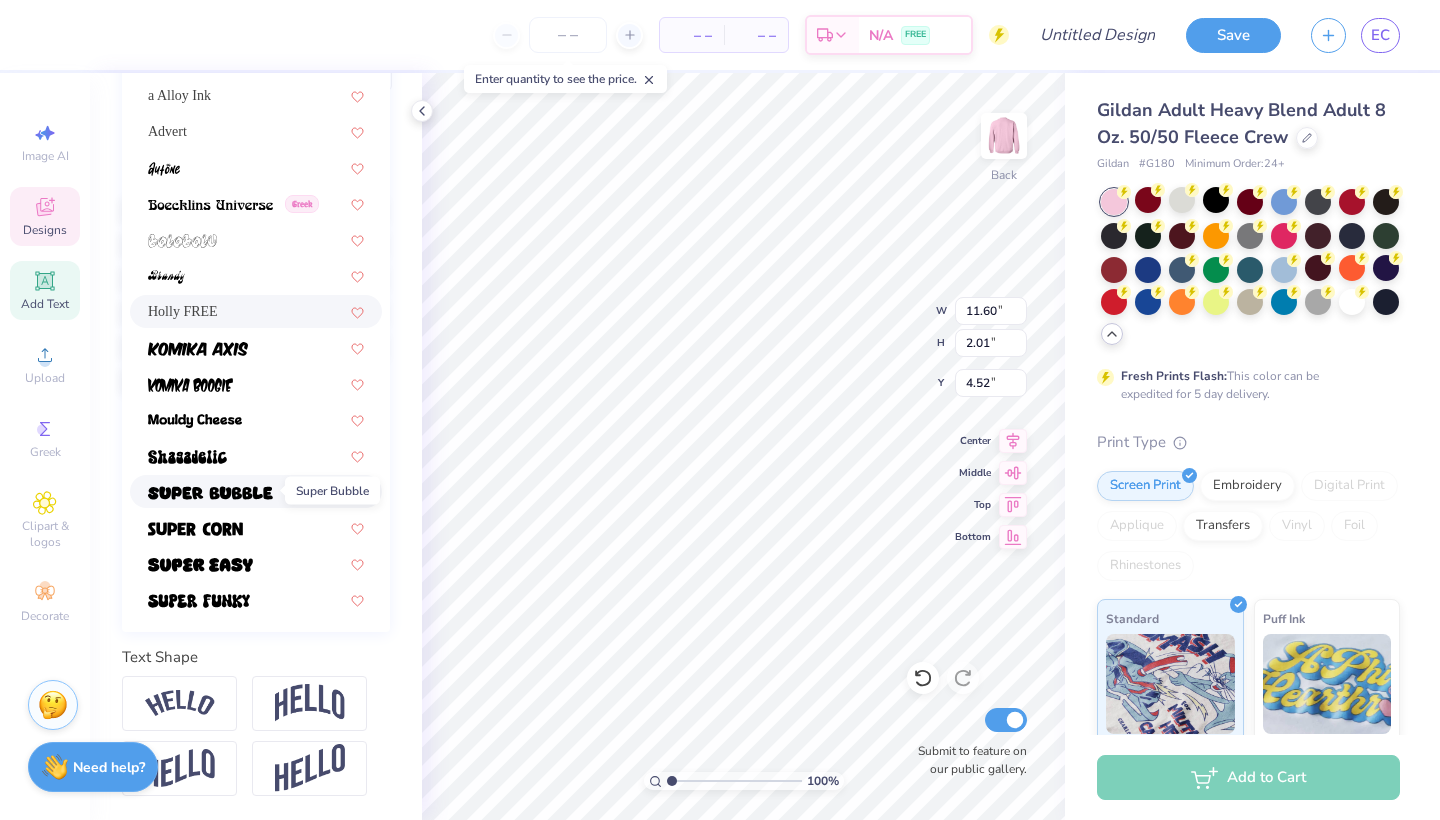 scroll, scrollTop: 343, scrollLeft: 0, axis: vertical 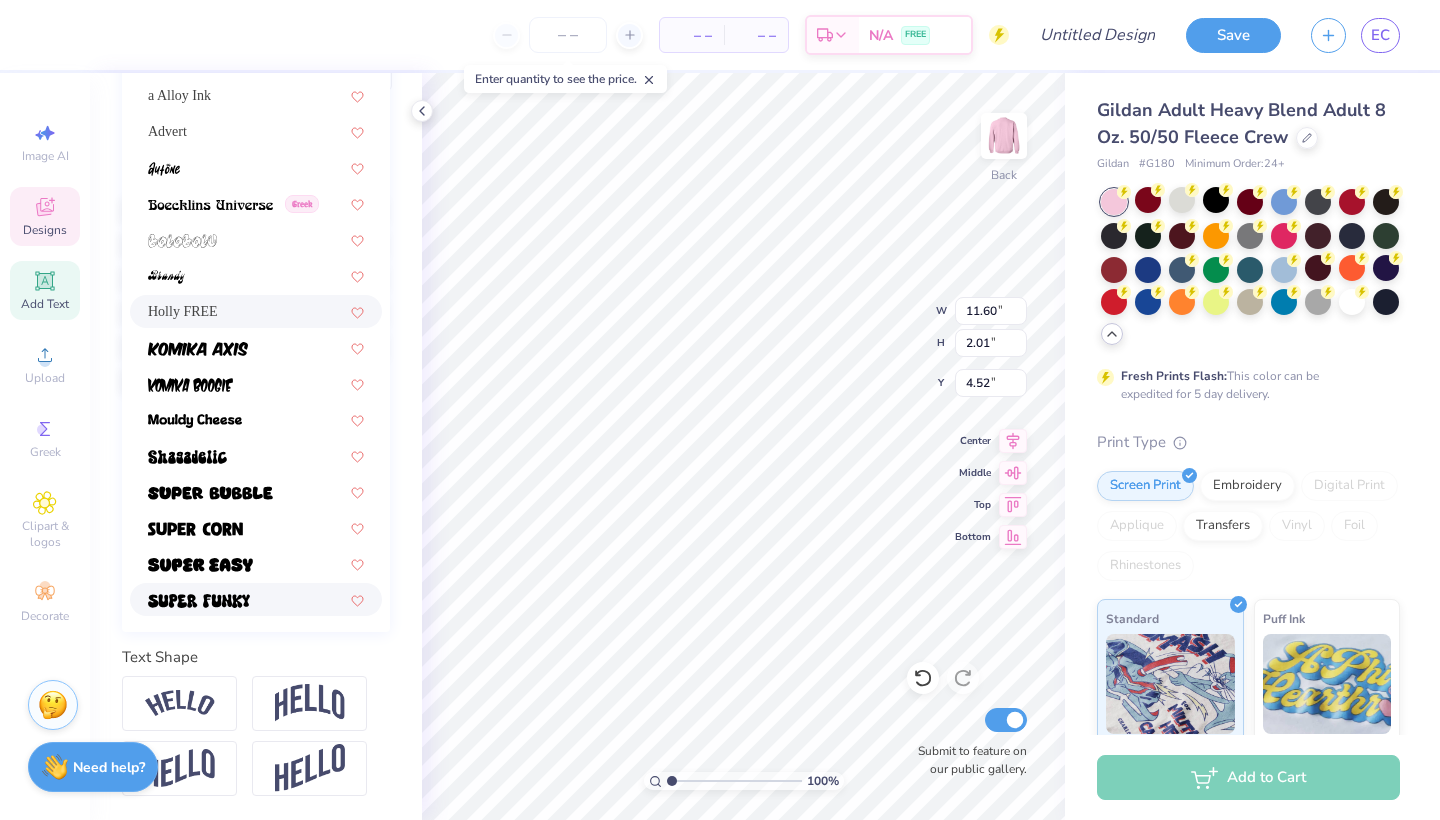 click on "a Alloy Ink Advert Greek Holly FREE" at bounding box center [256, 347] 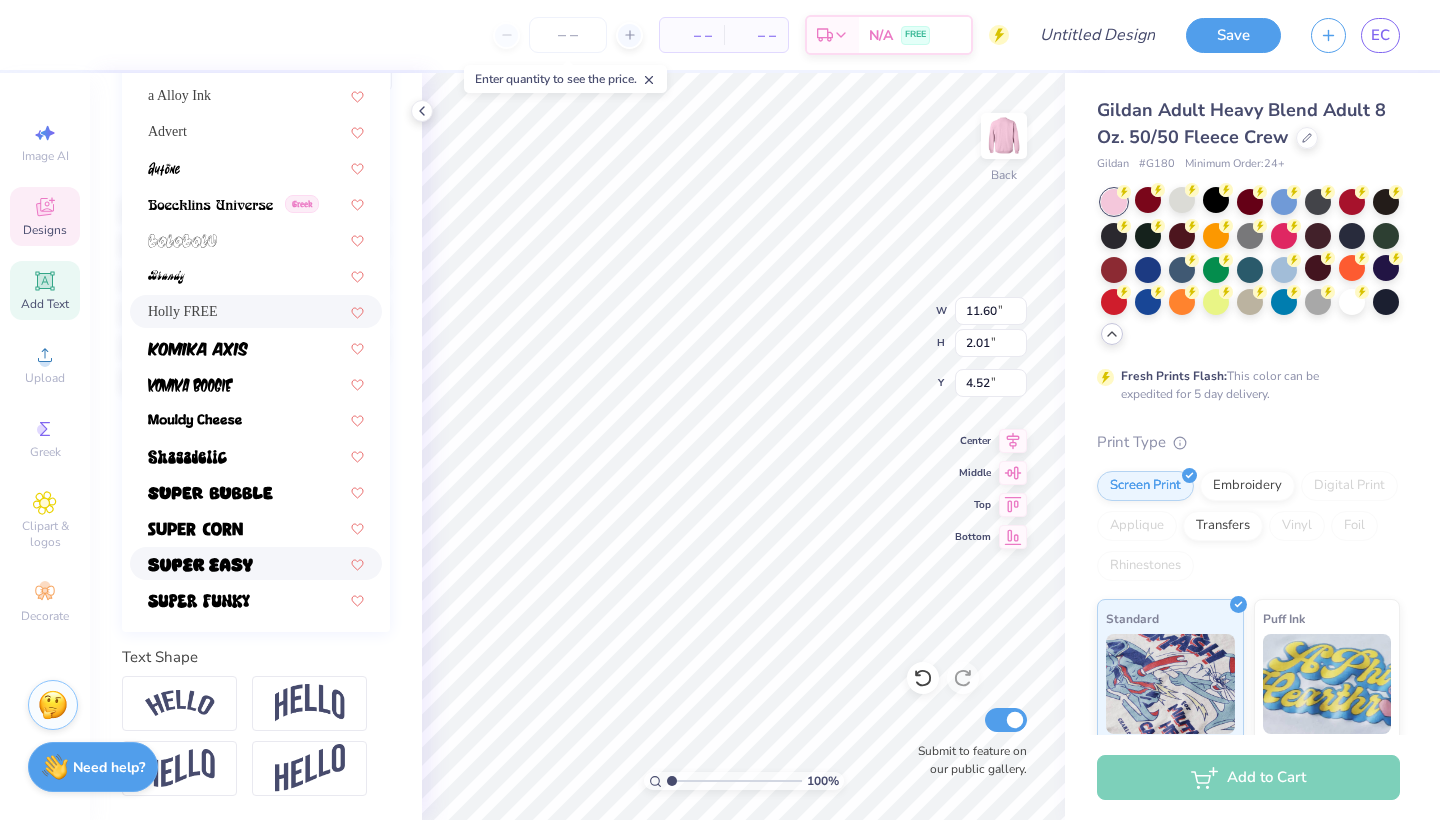 click at bounding box center (256, 563) 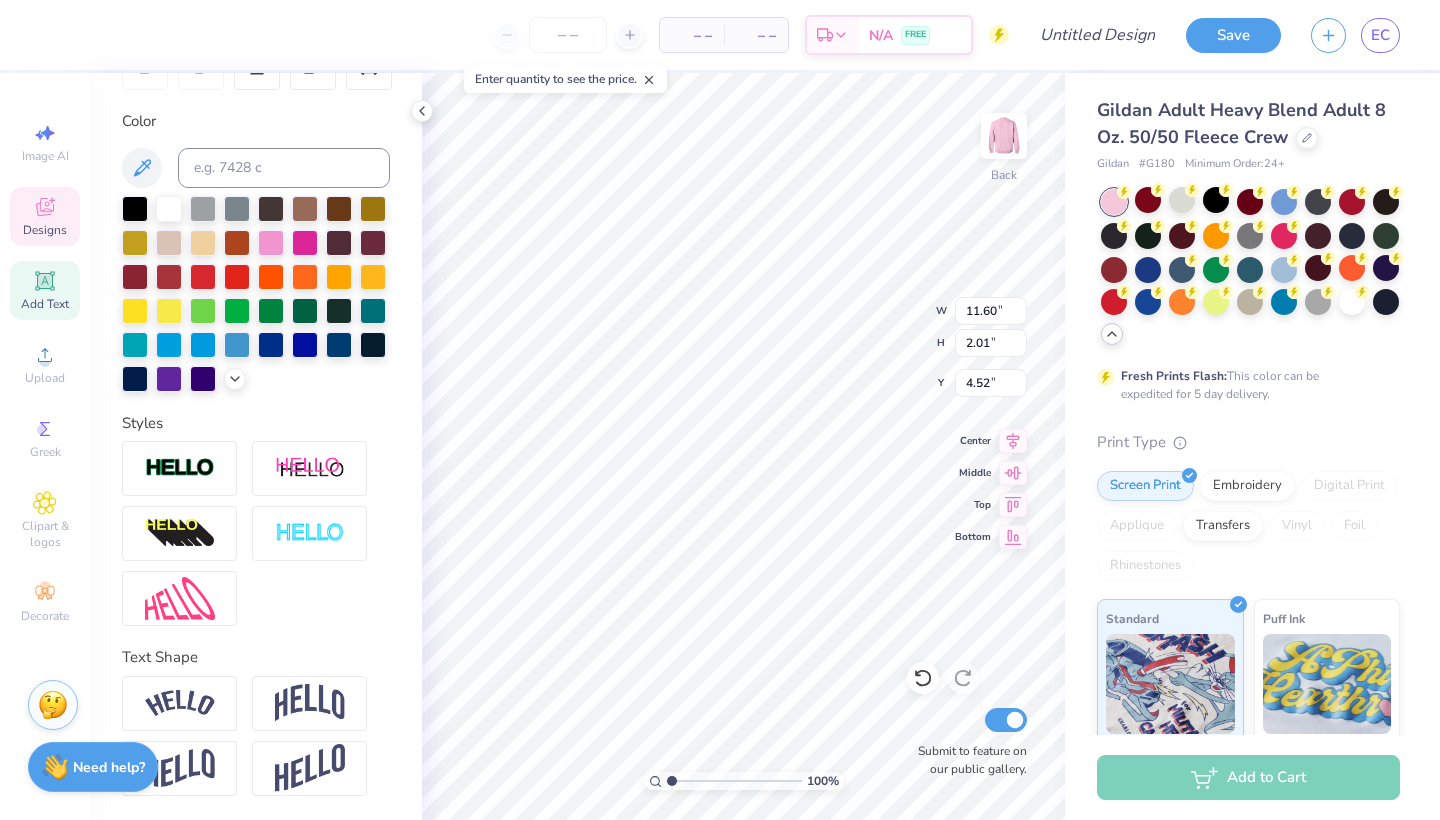 type on "13.10" 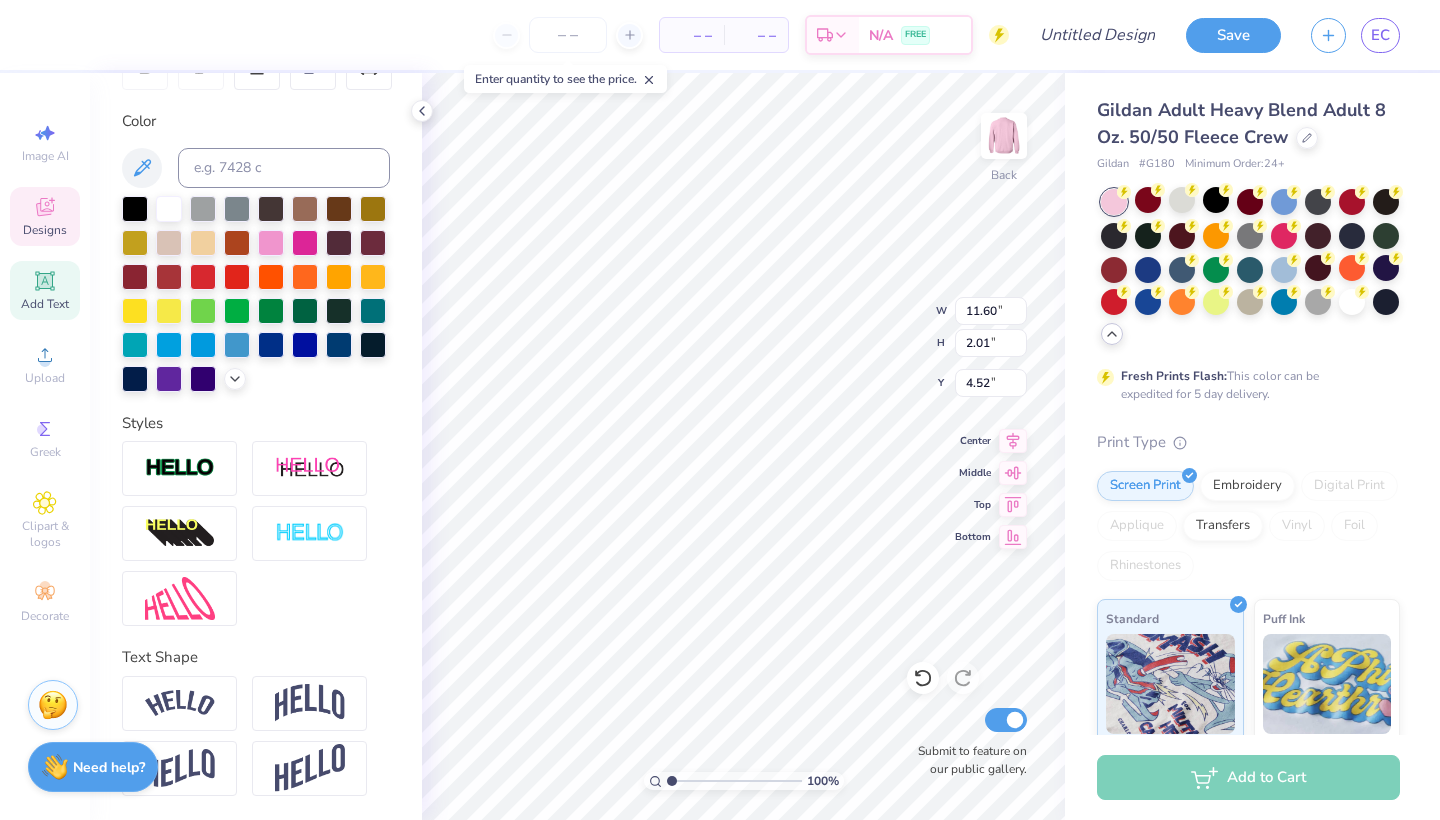 type on "2.16" 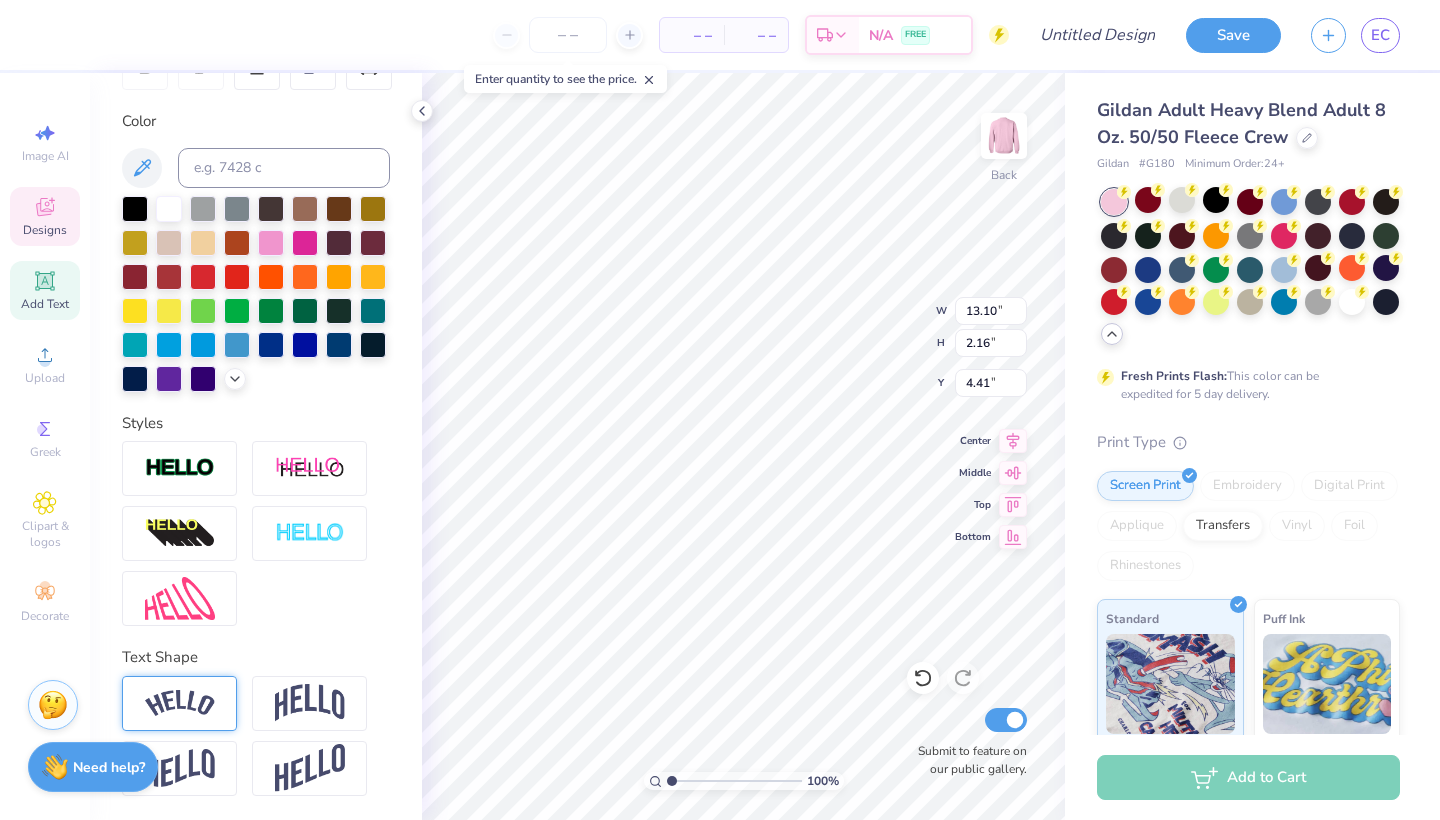 click at bounding box center (179, 703) 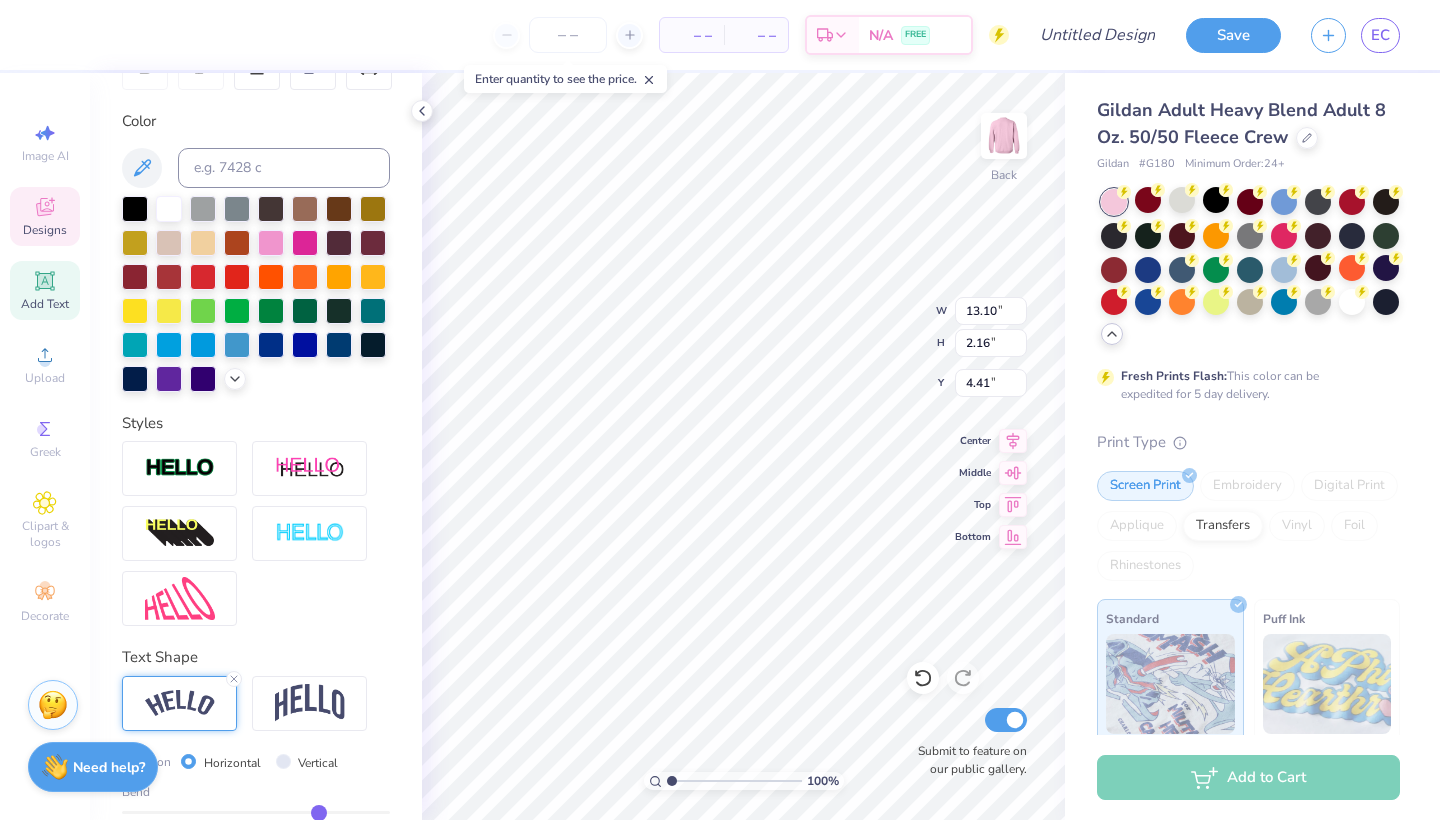 type on "15.15" 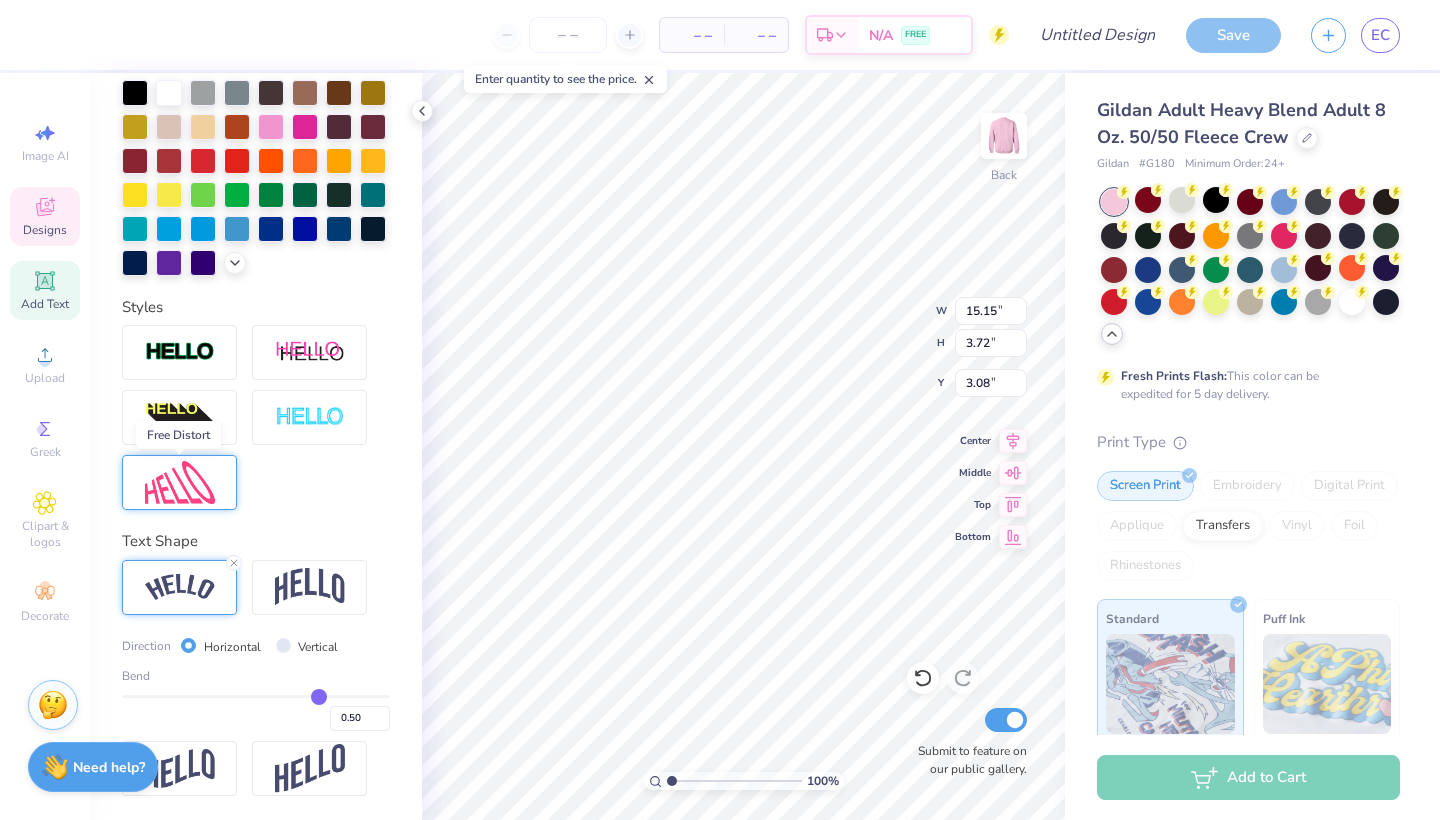 scroll, scrollTop: 460, scrollLeft: 0, axis: vertical 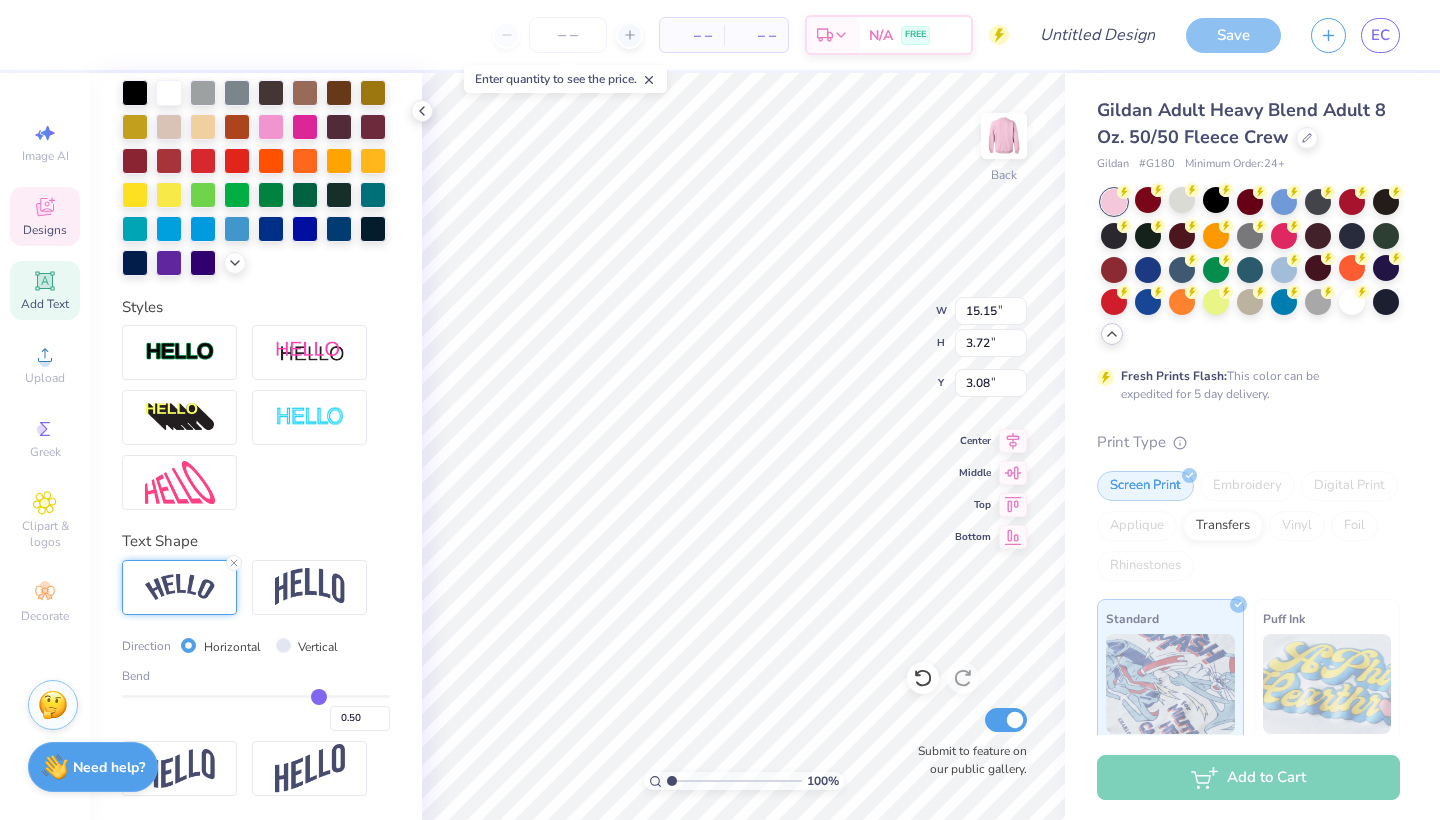 type on "0.45" 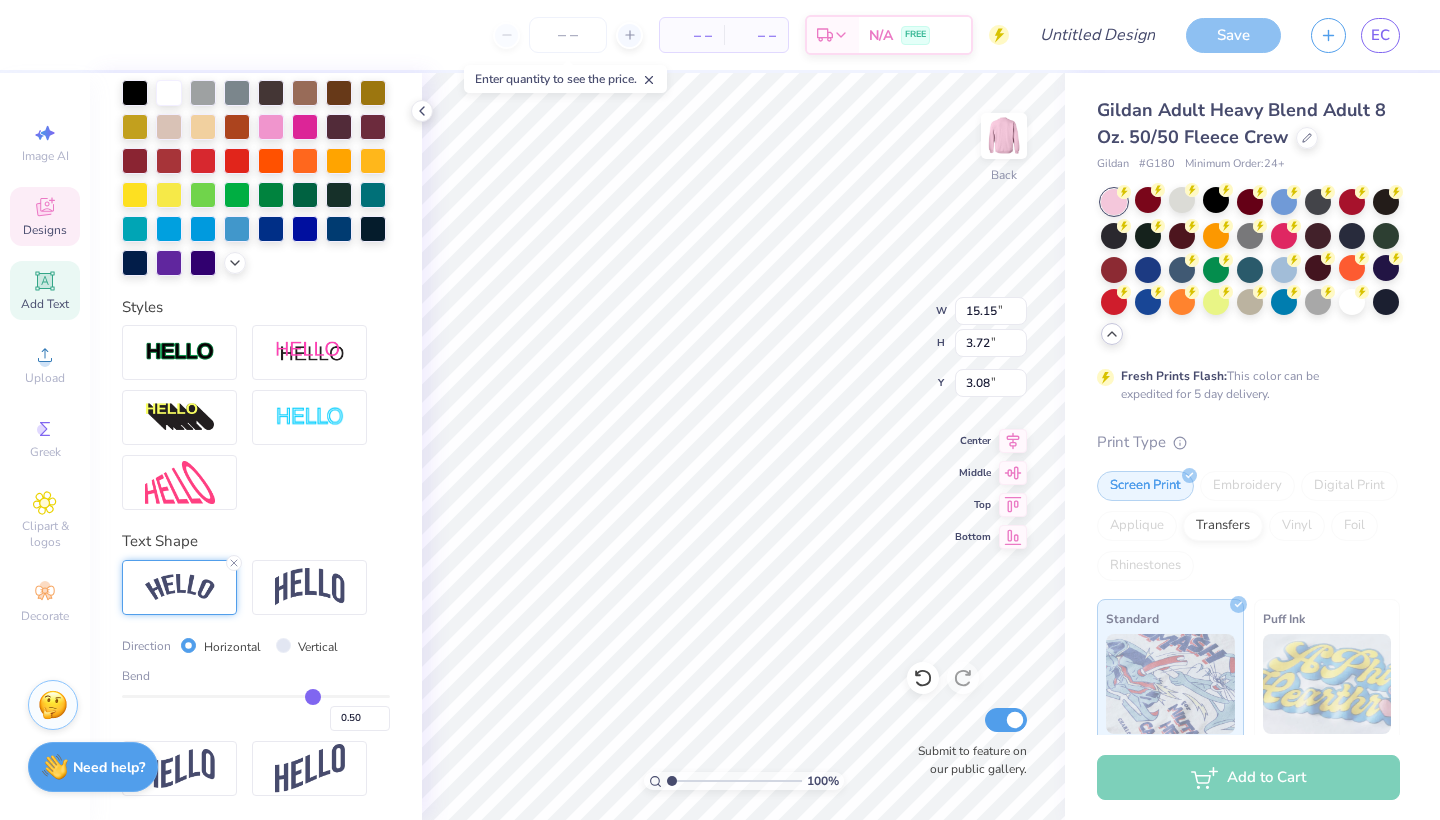 type on "0.45" 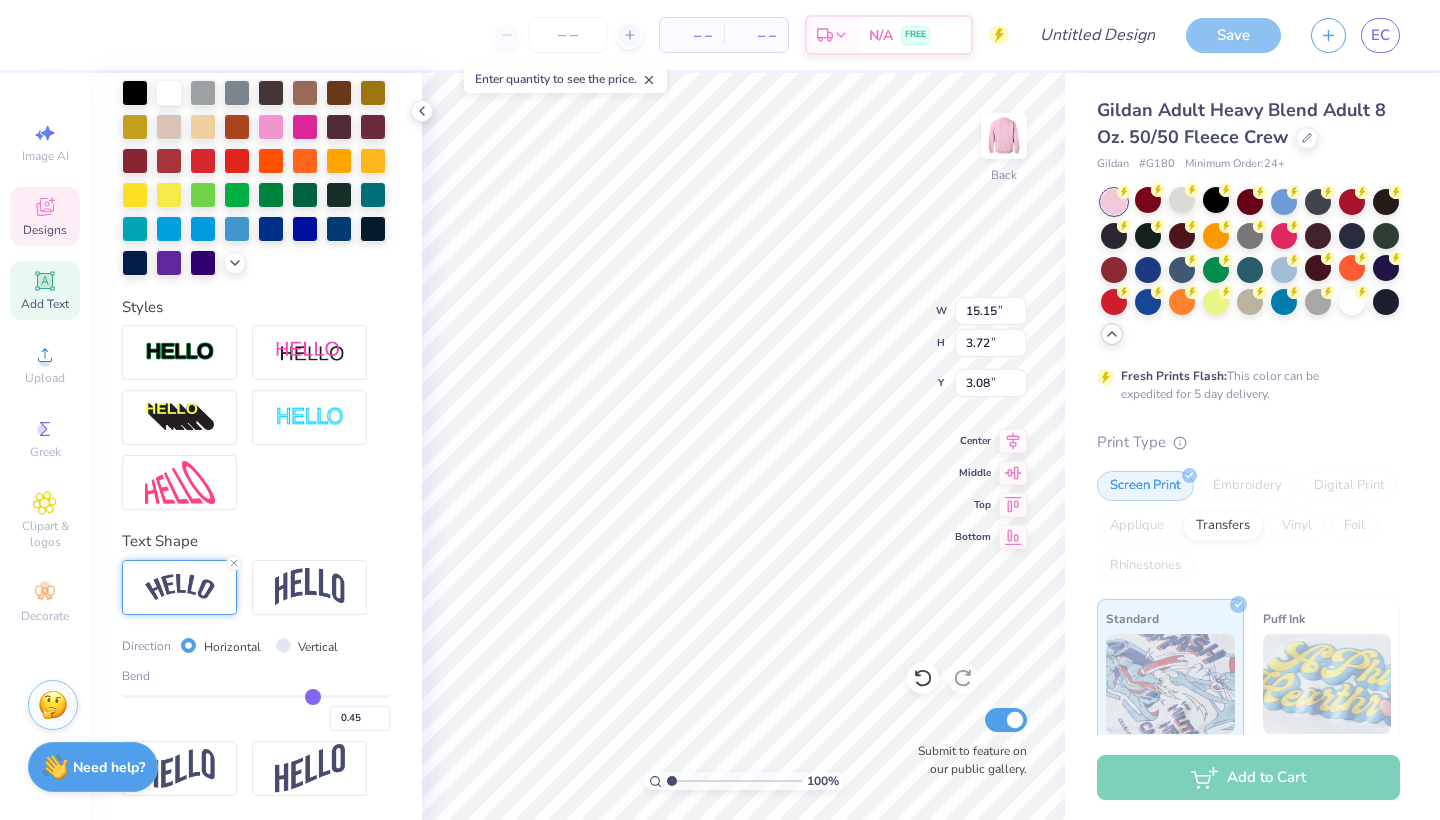 type on "0.44" 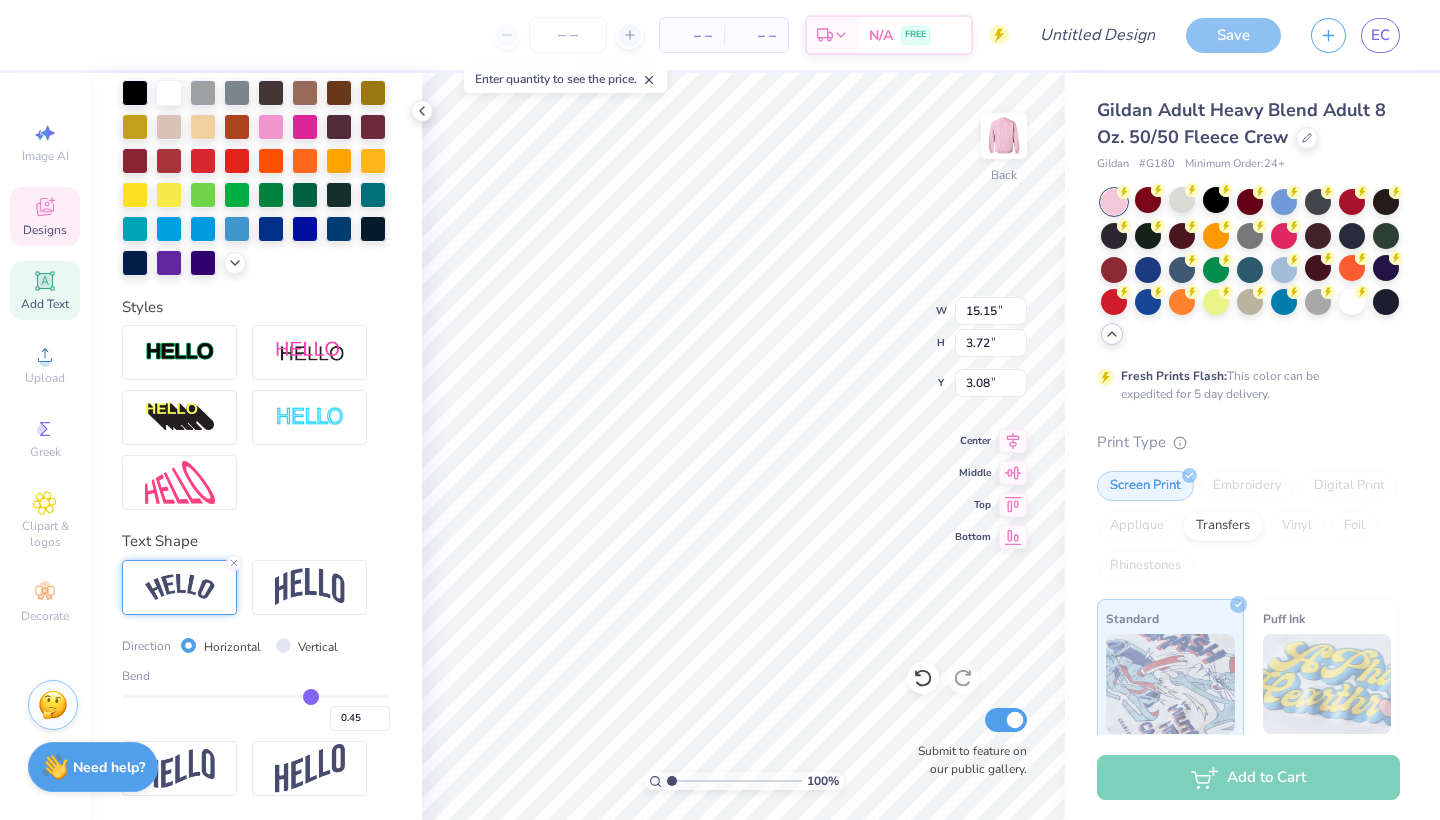 type on "0.44" 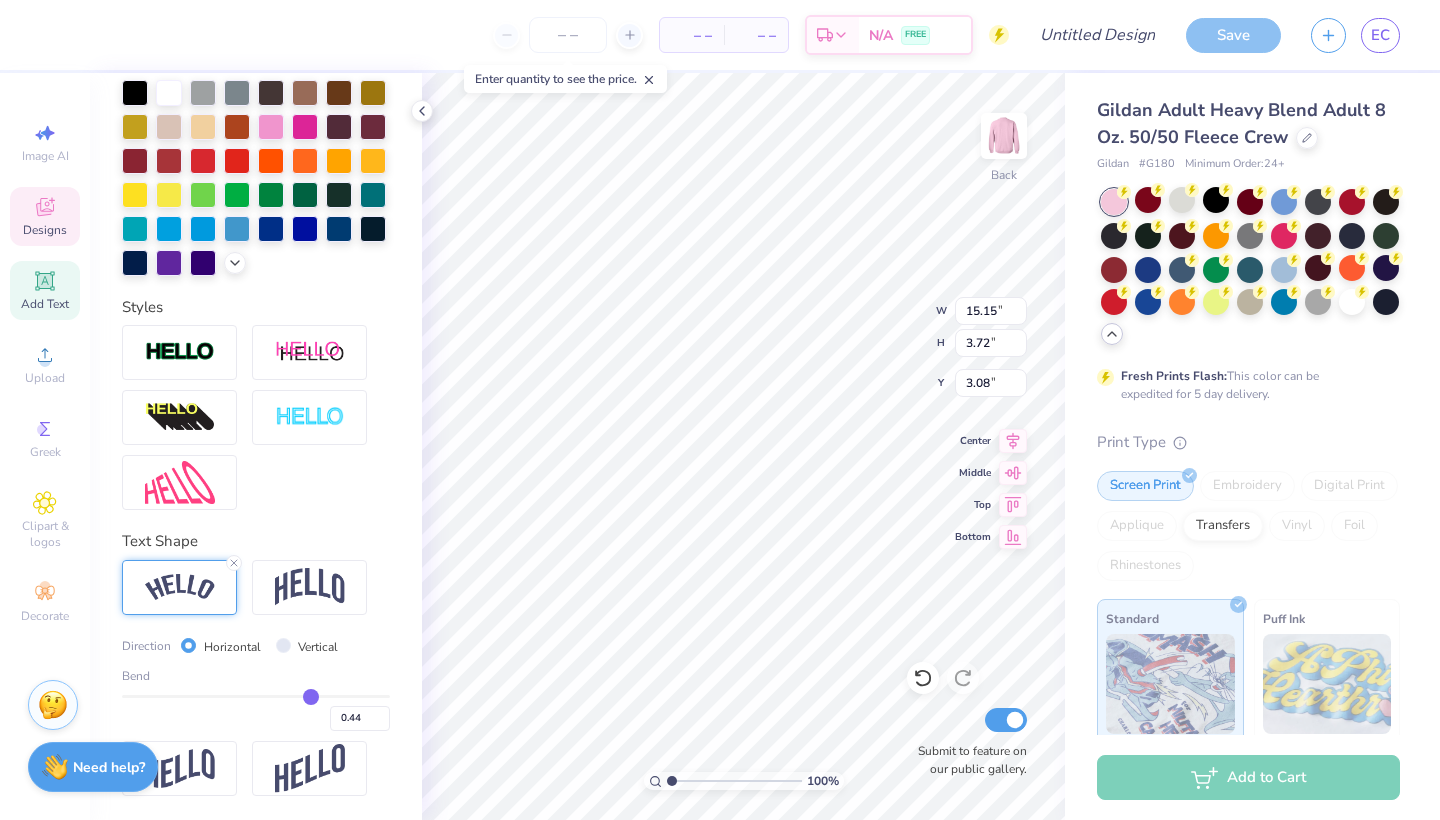 type on "0.42" 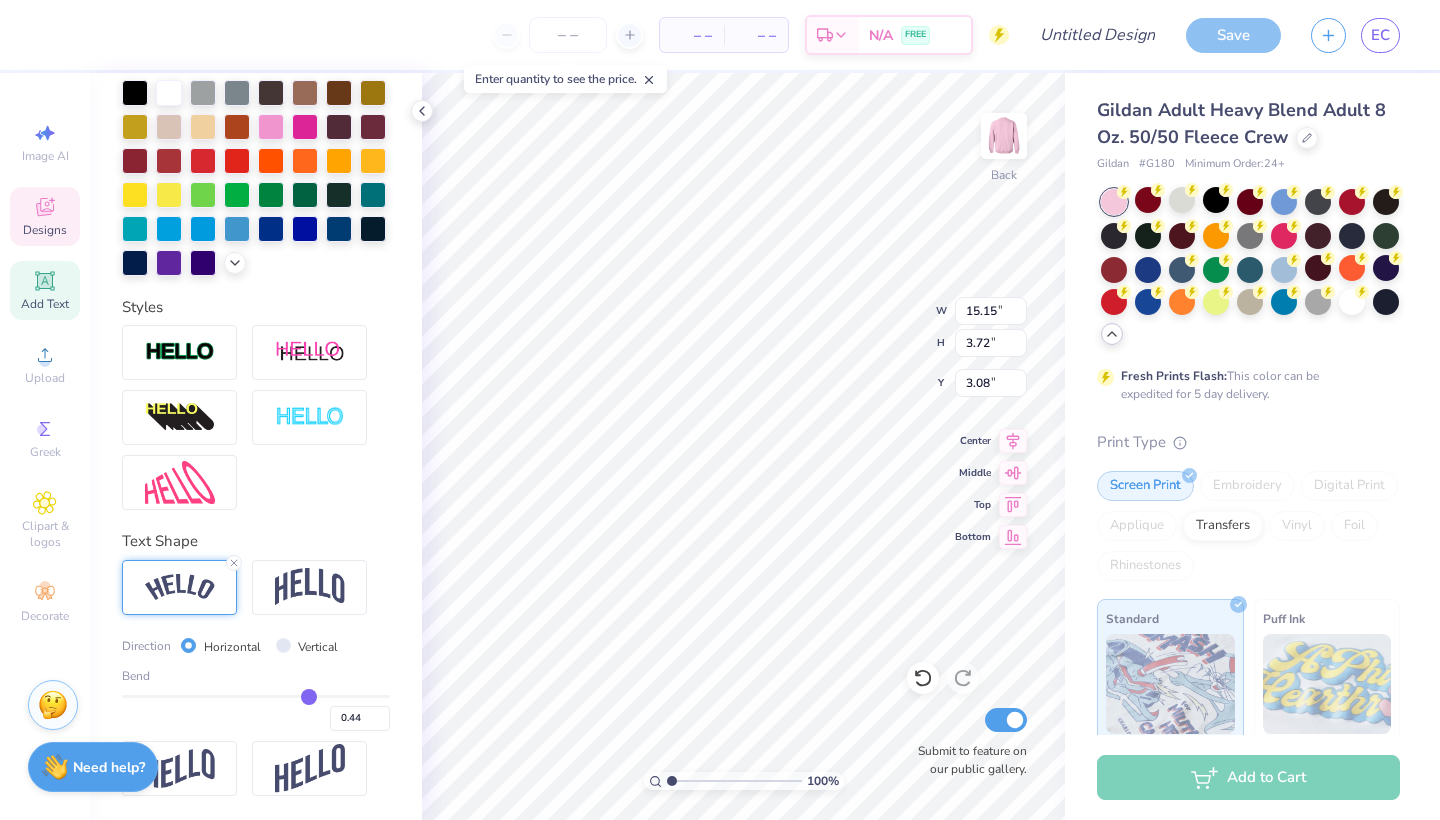 type on "0.42" 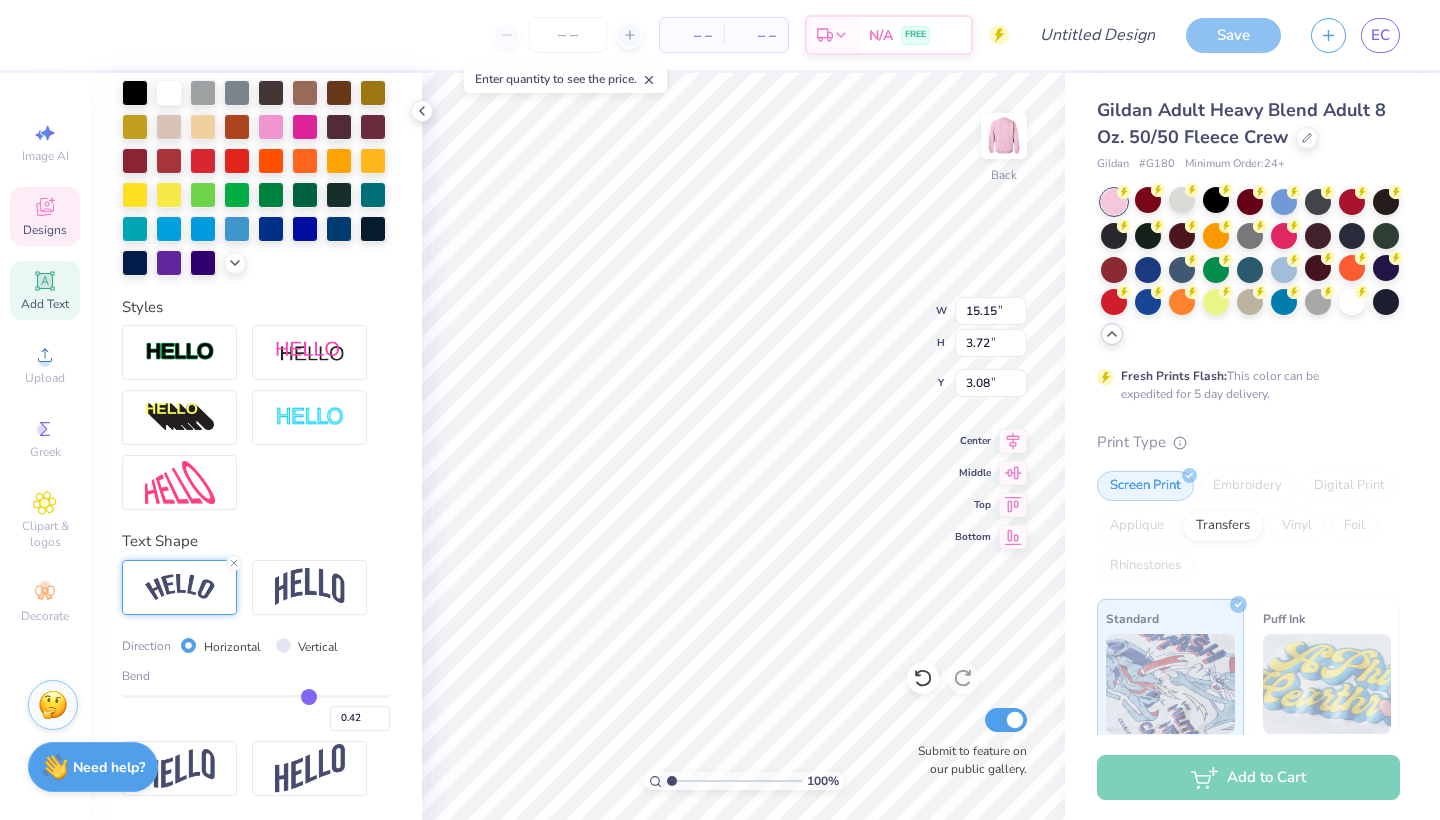 type on "0.4" 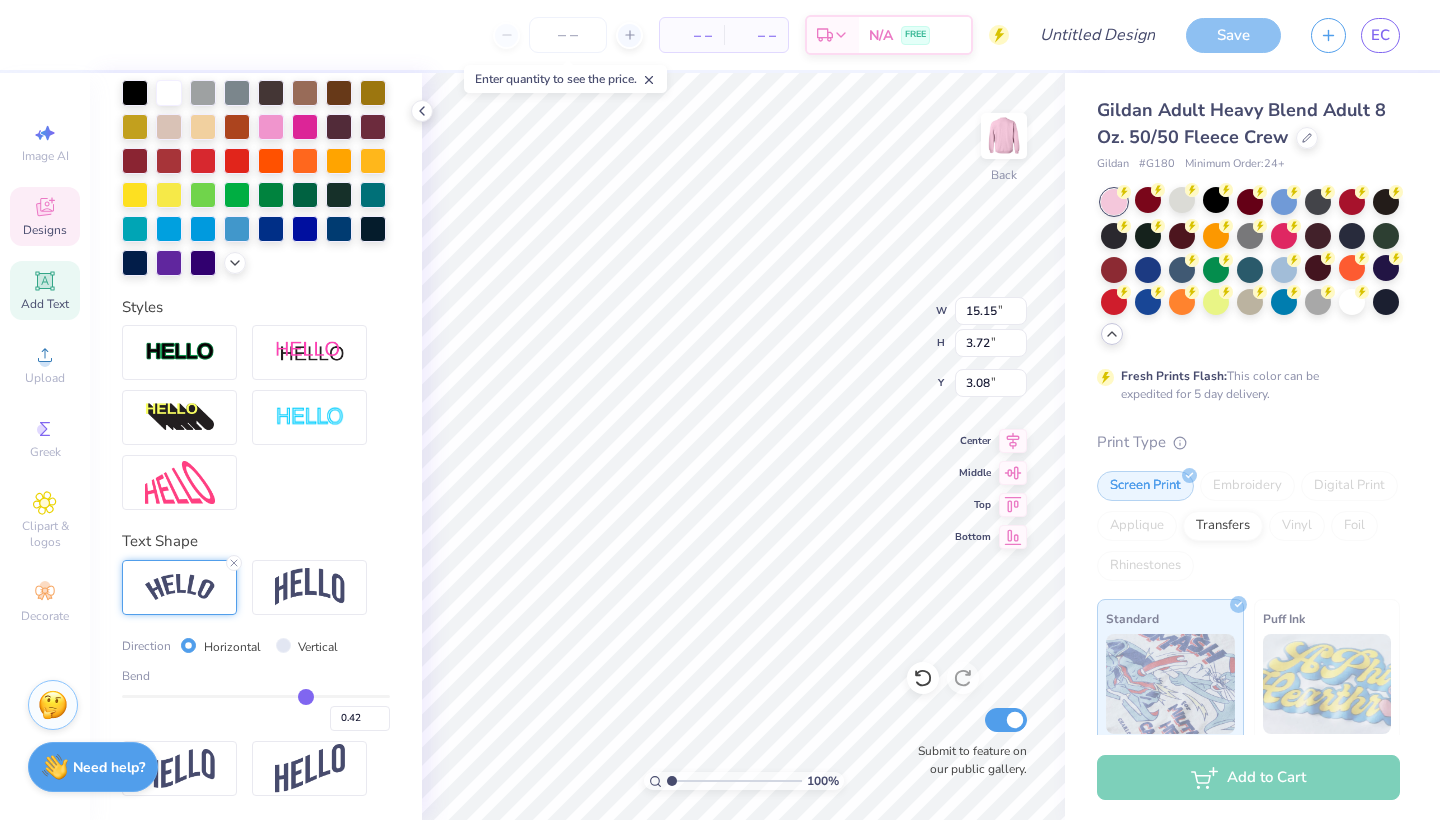 type on "0.40" 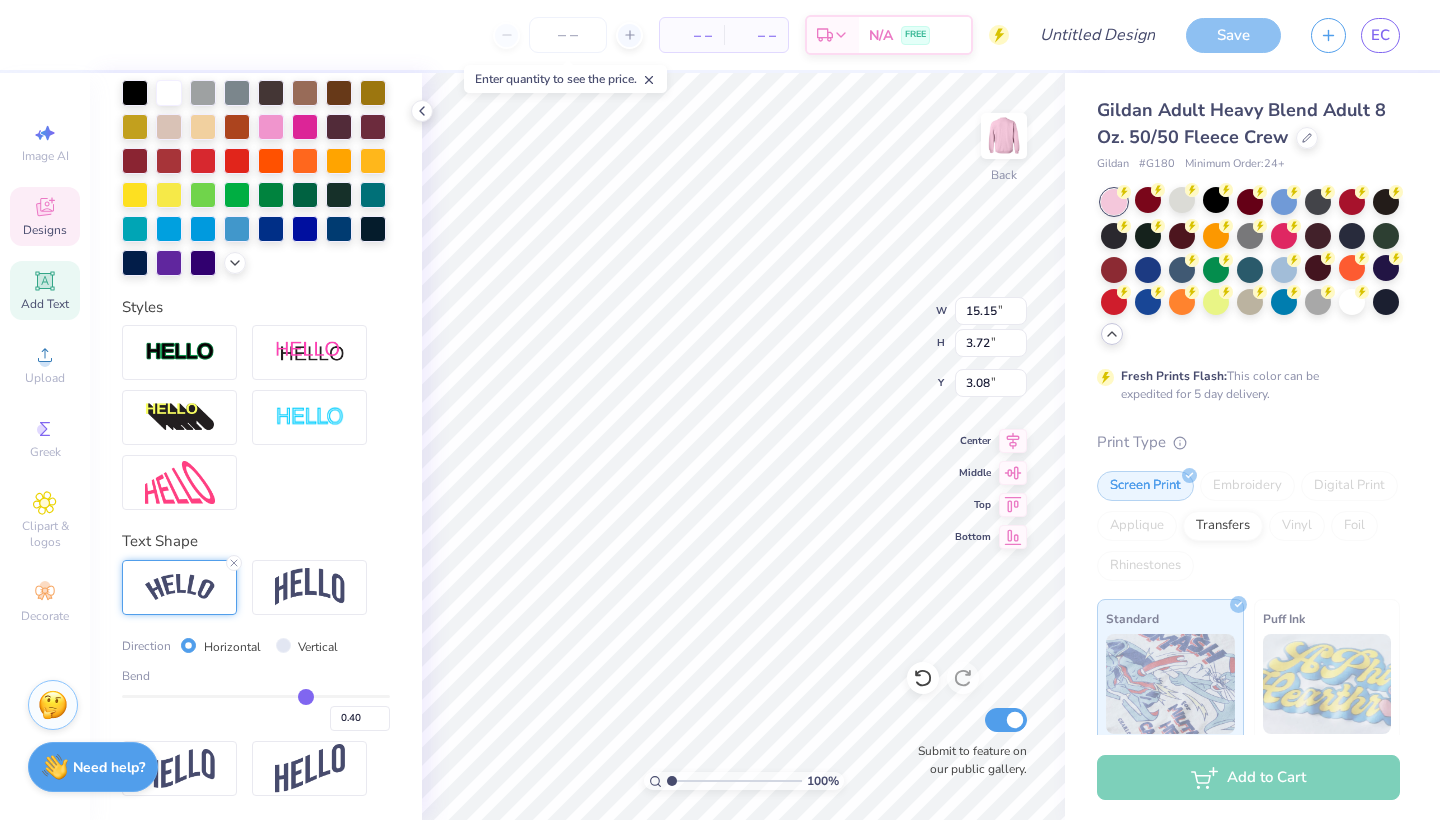 type on "0.37" 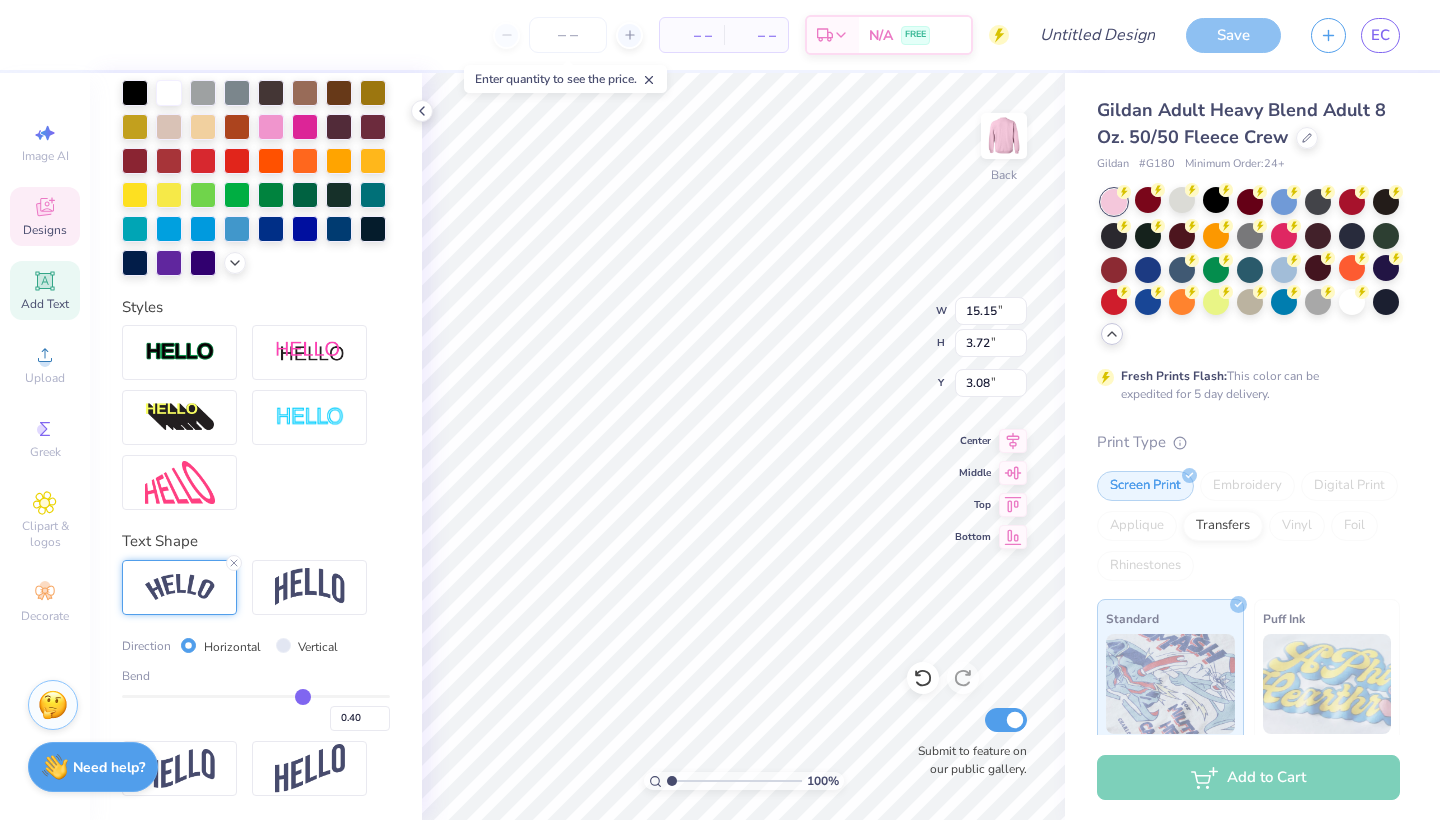 type on "0.37" 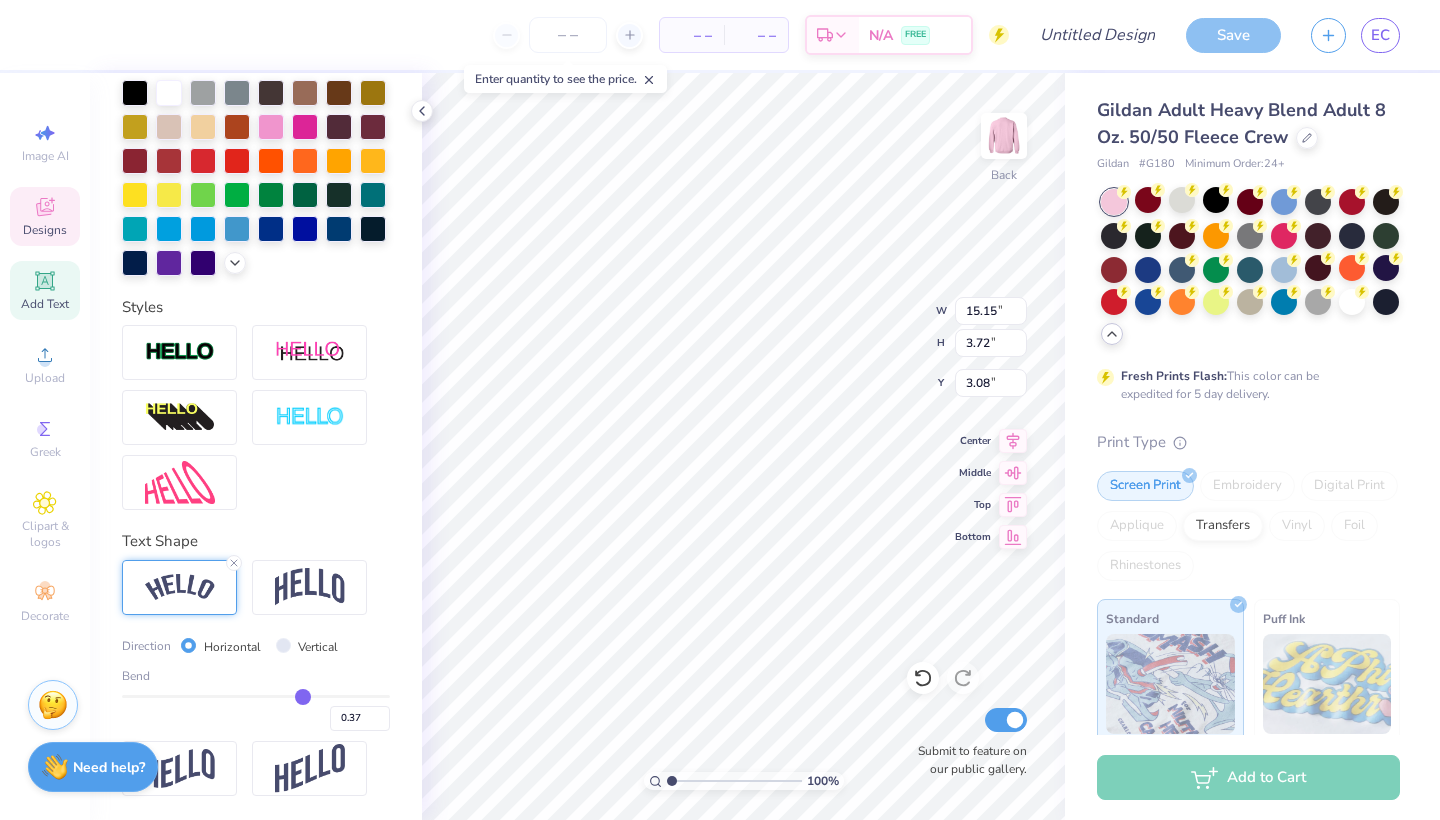 type on "0.36" 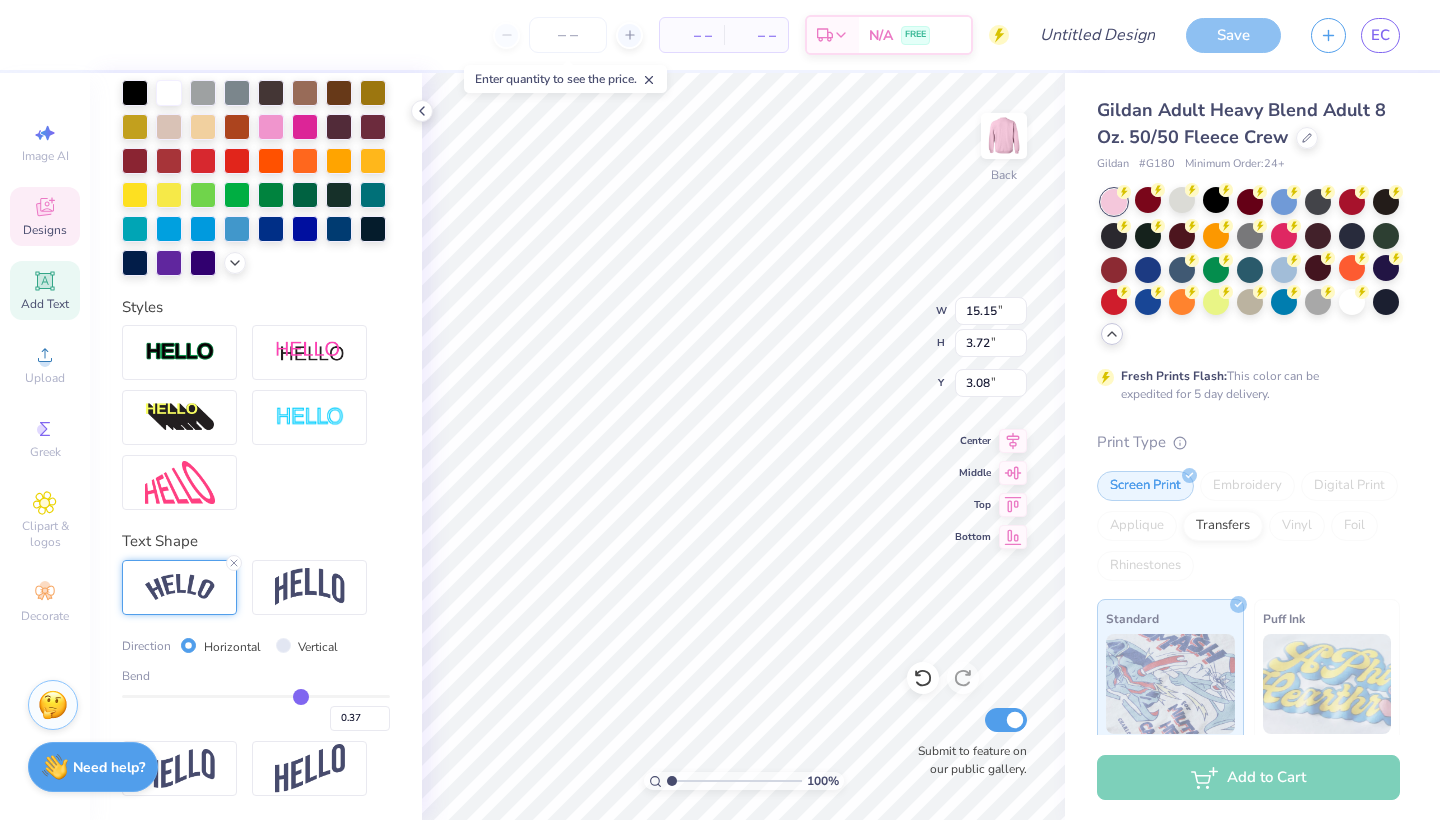 type on "0.36" 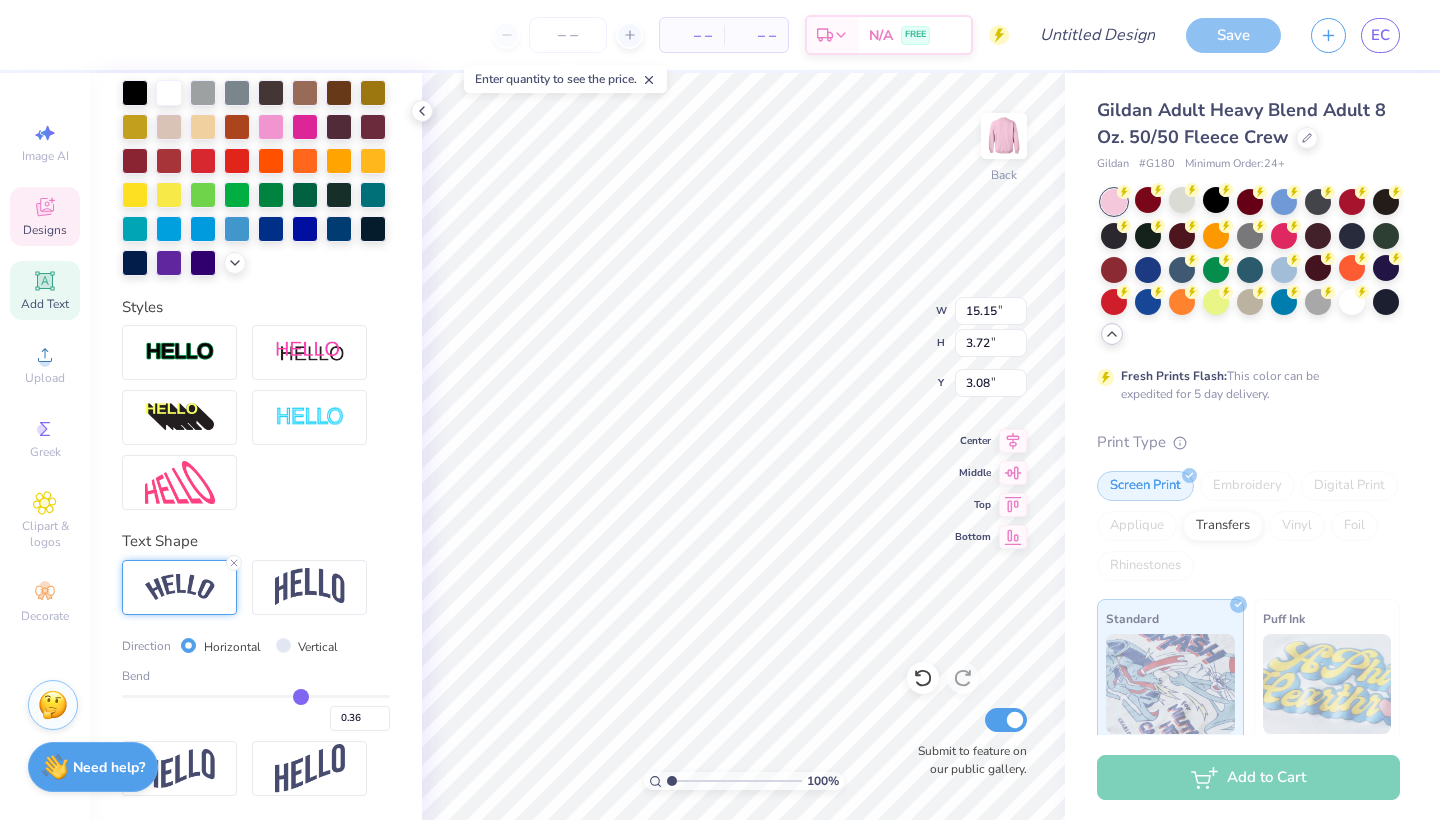 type on "0.35" 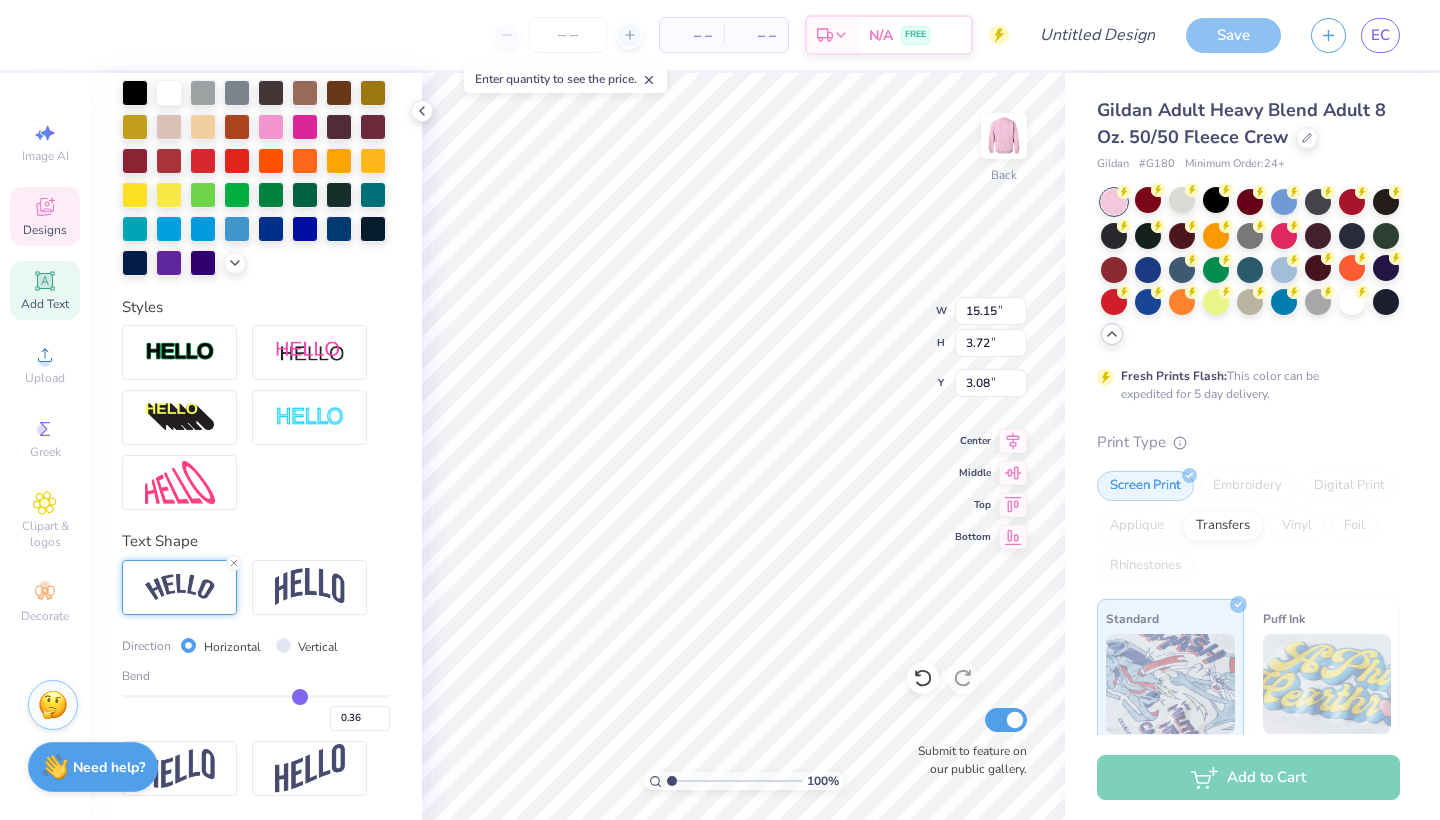 type on "0.35" 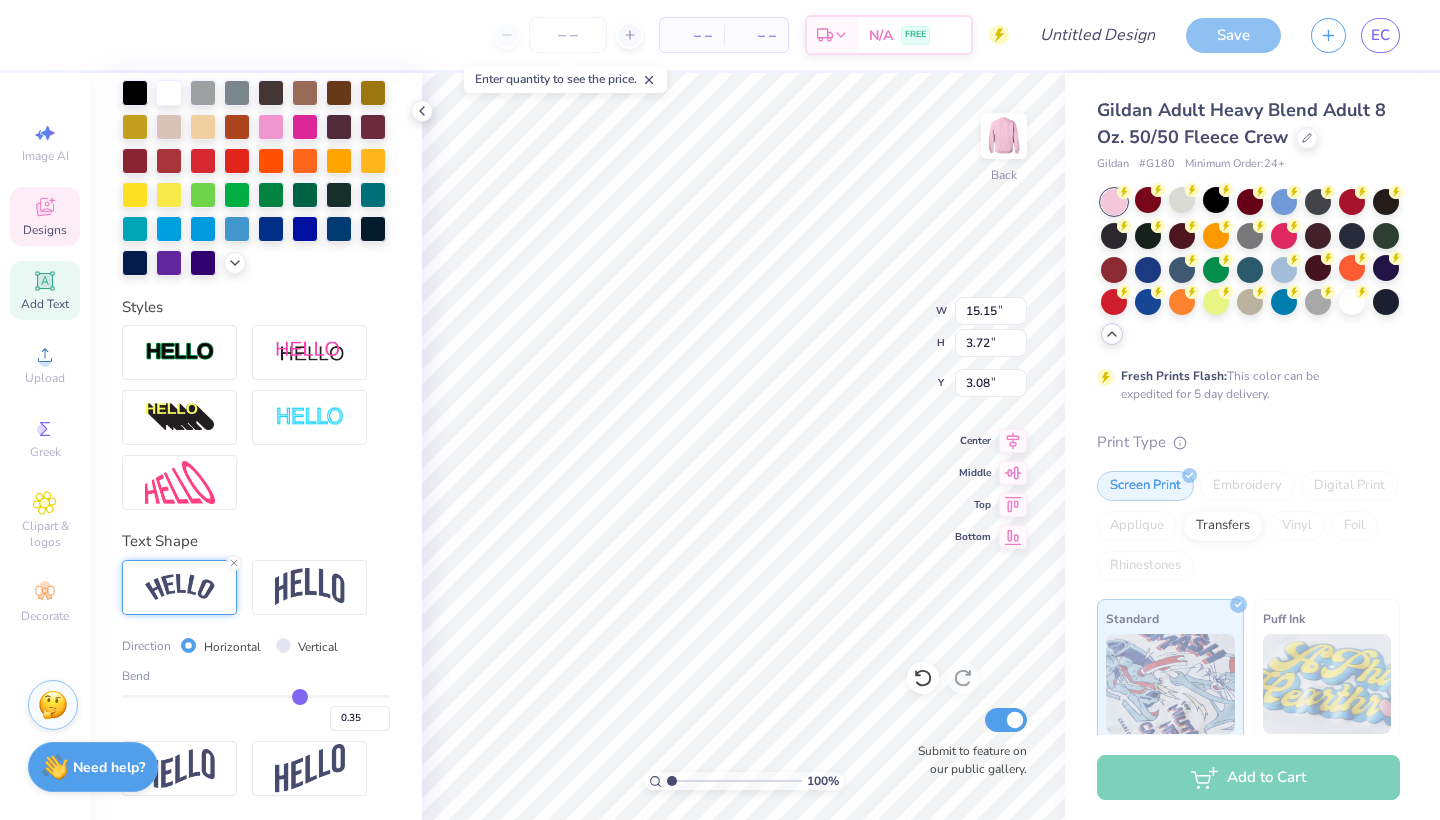type on "0.34" 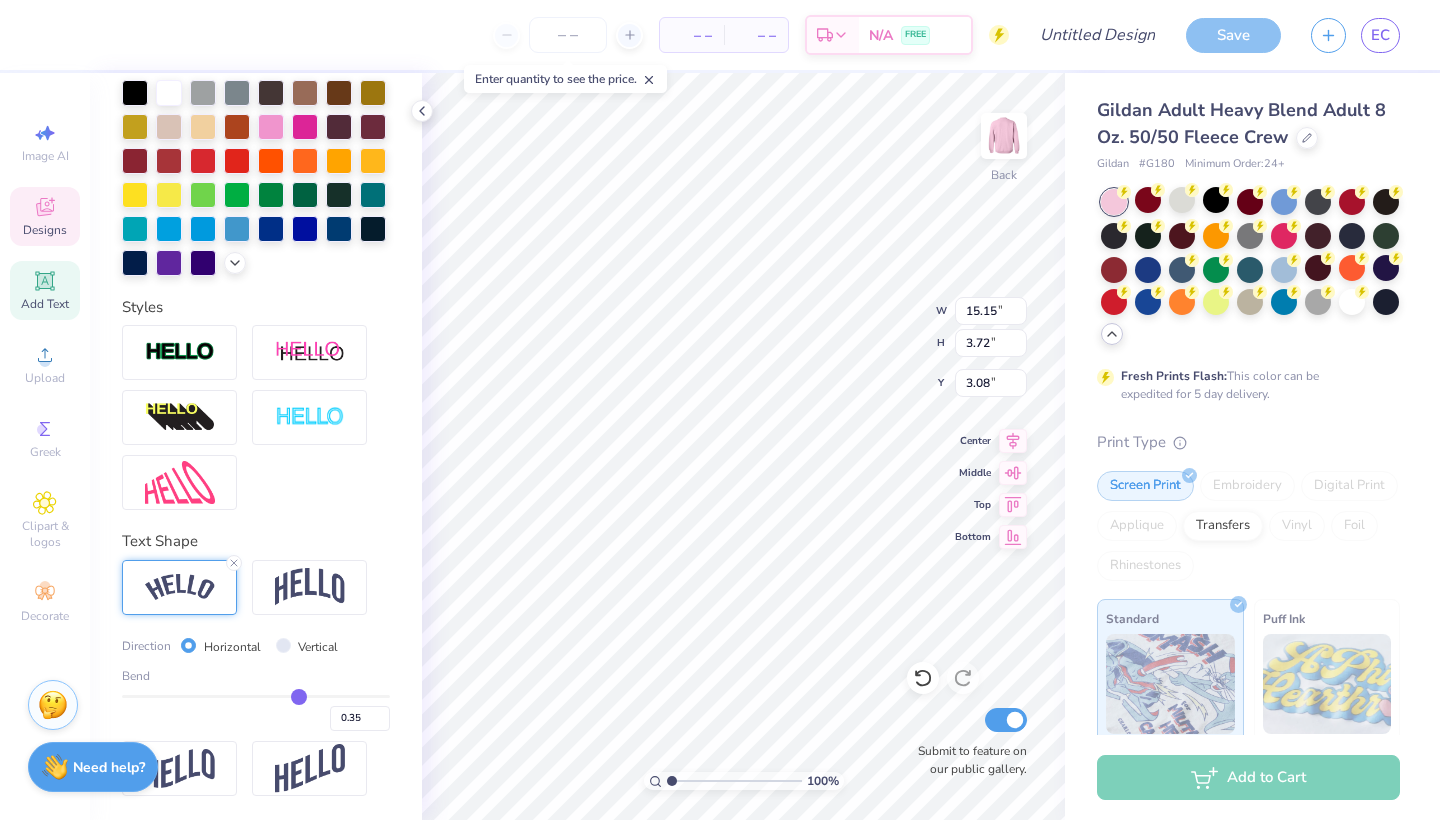 type on "0.34" 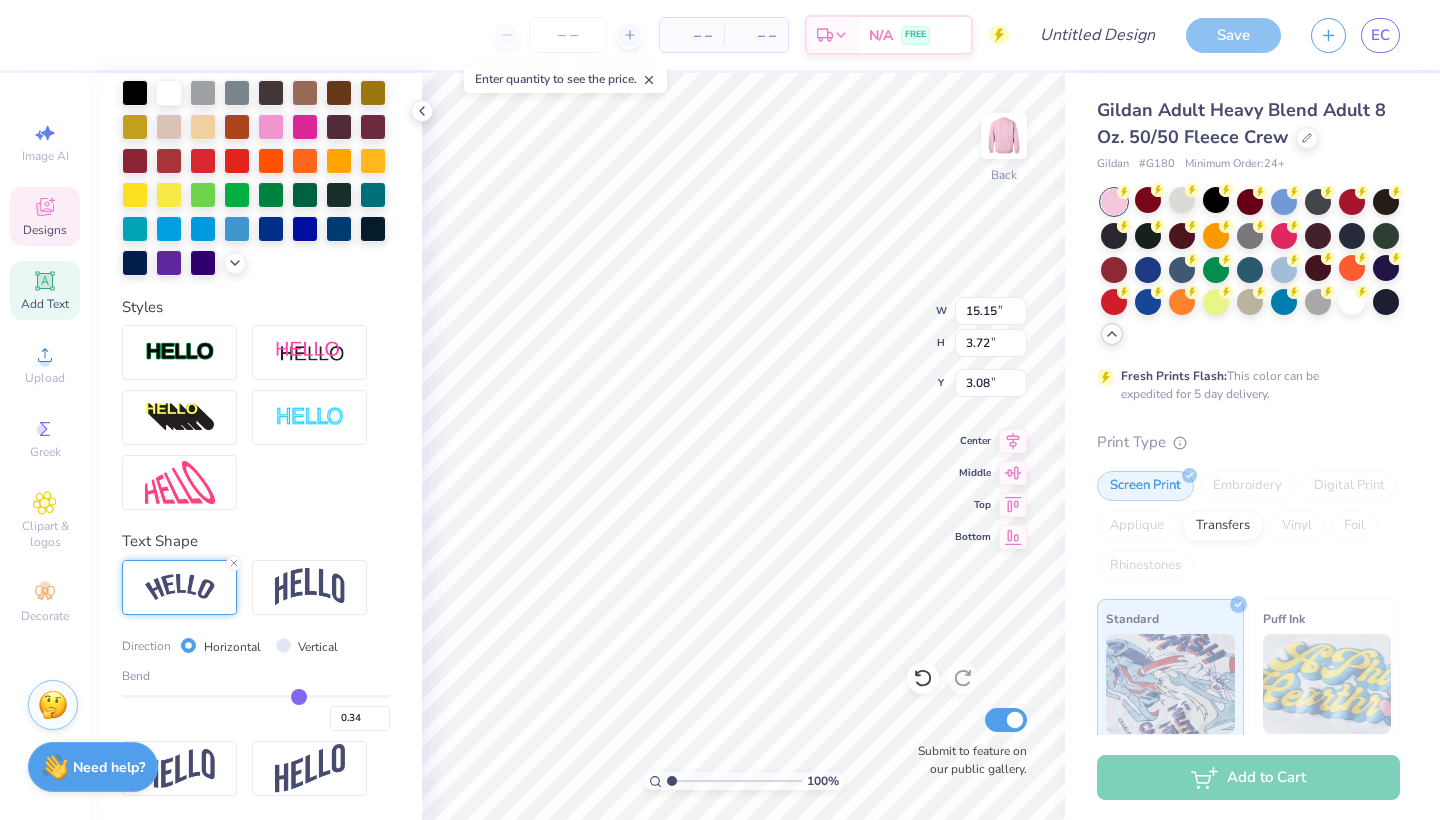 type on "0.33" 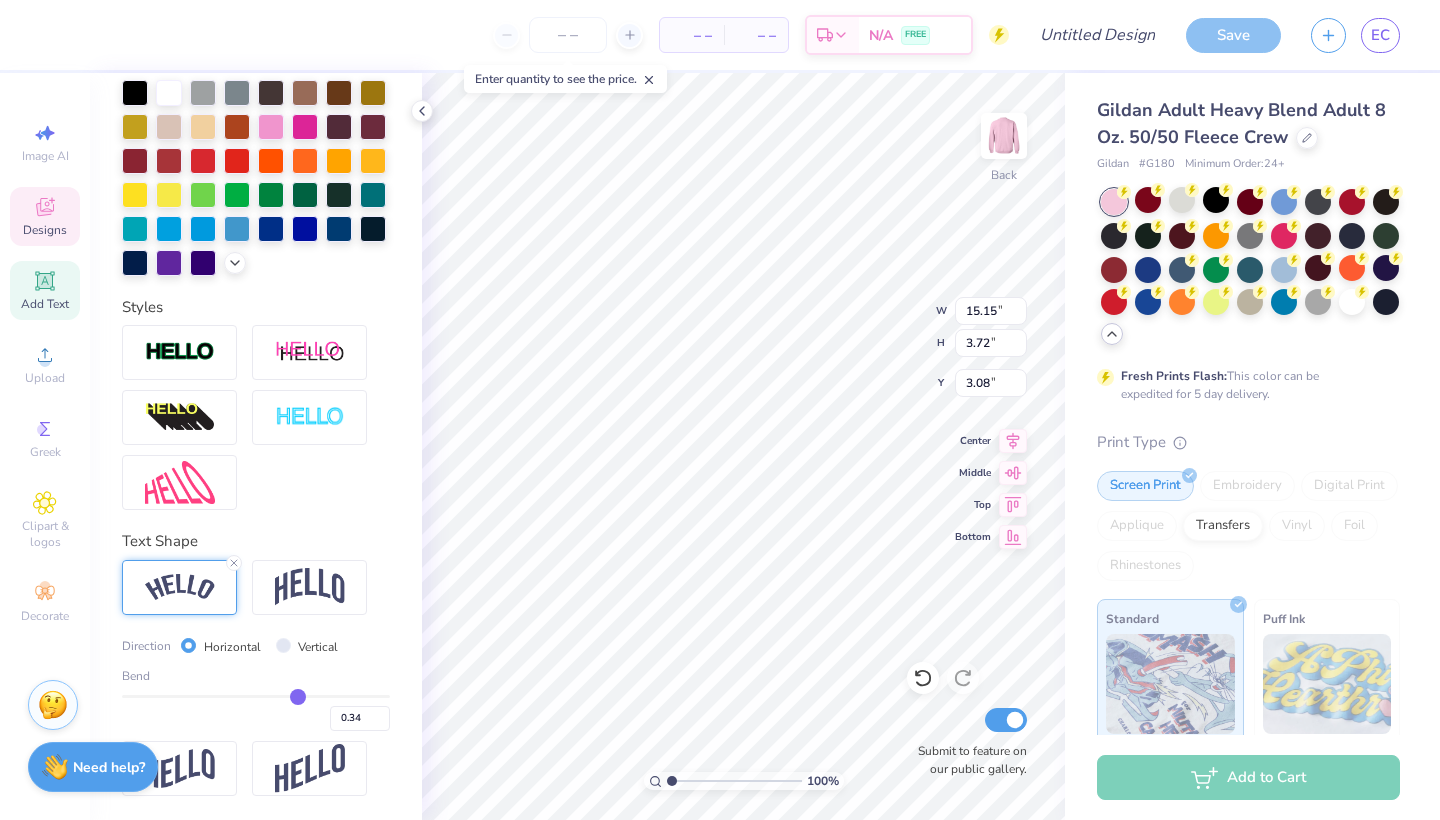 type on "0.33" 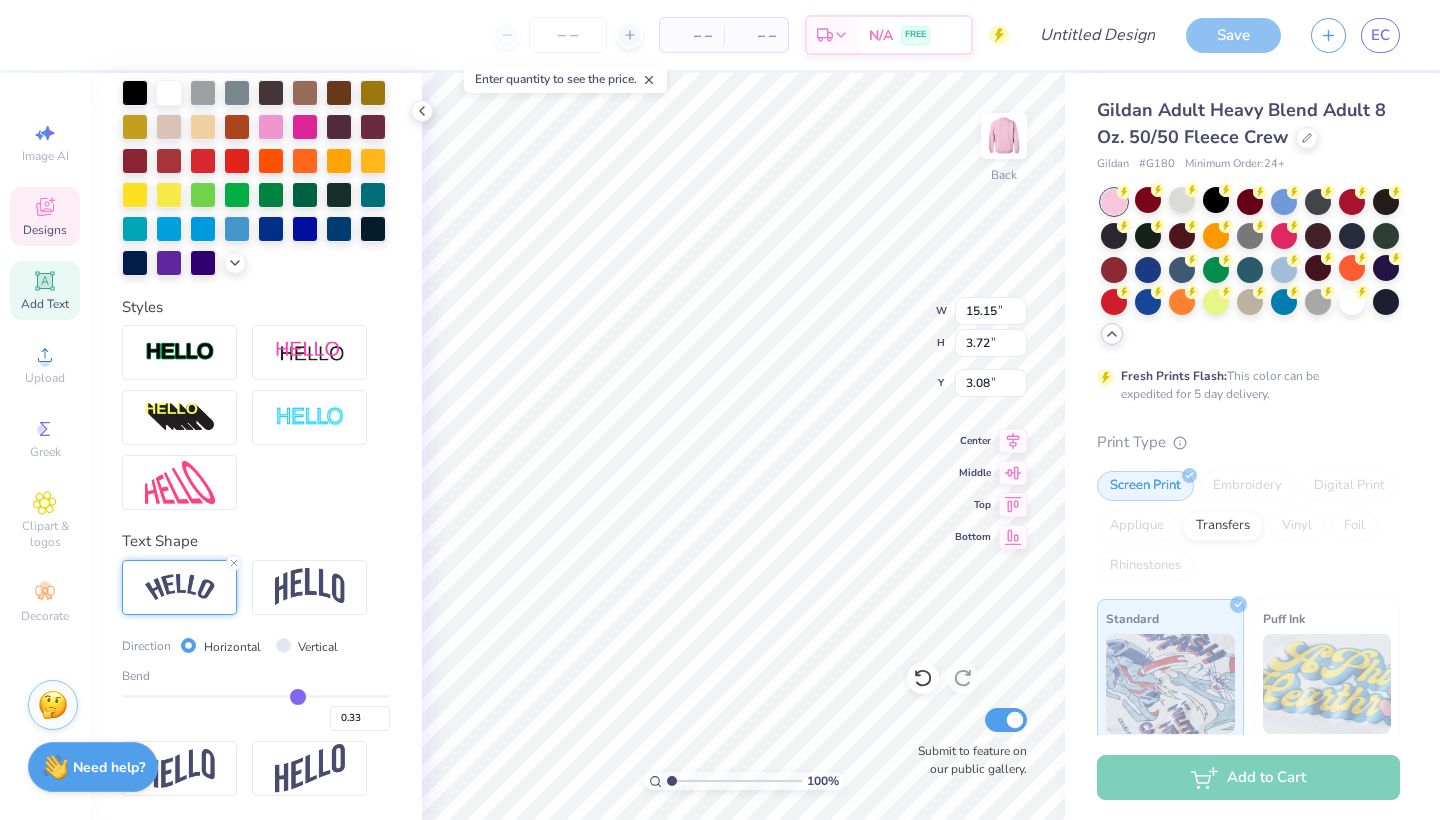 type on "0.32" 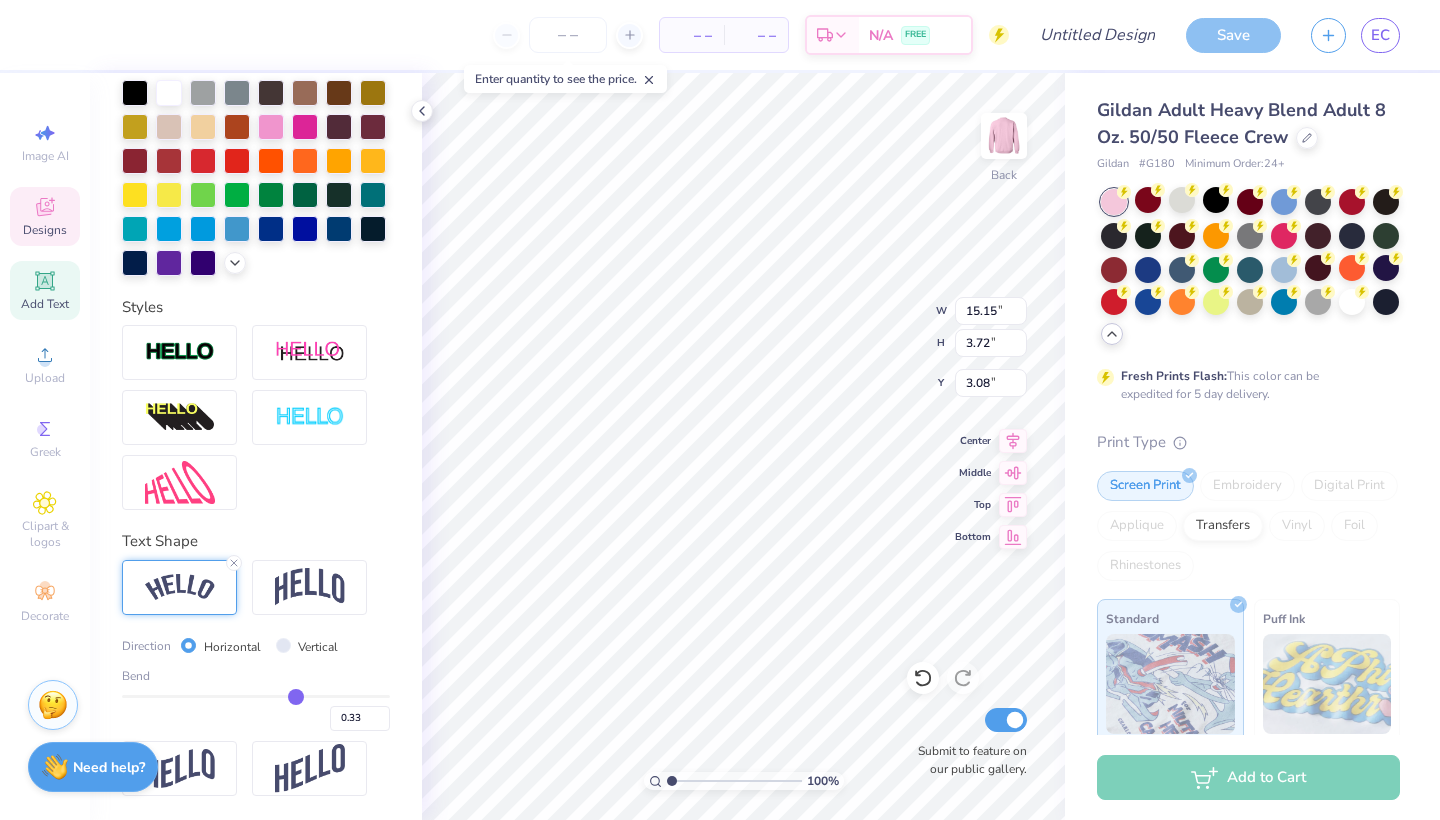type on "0.32" 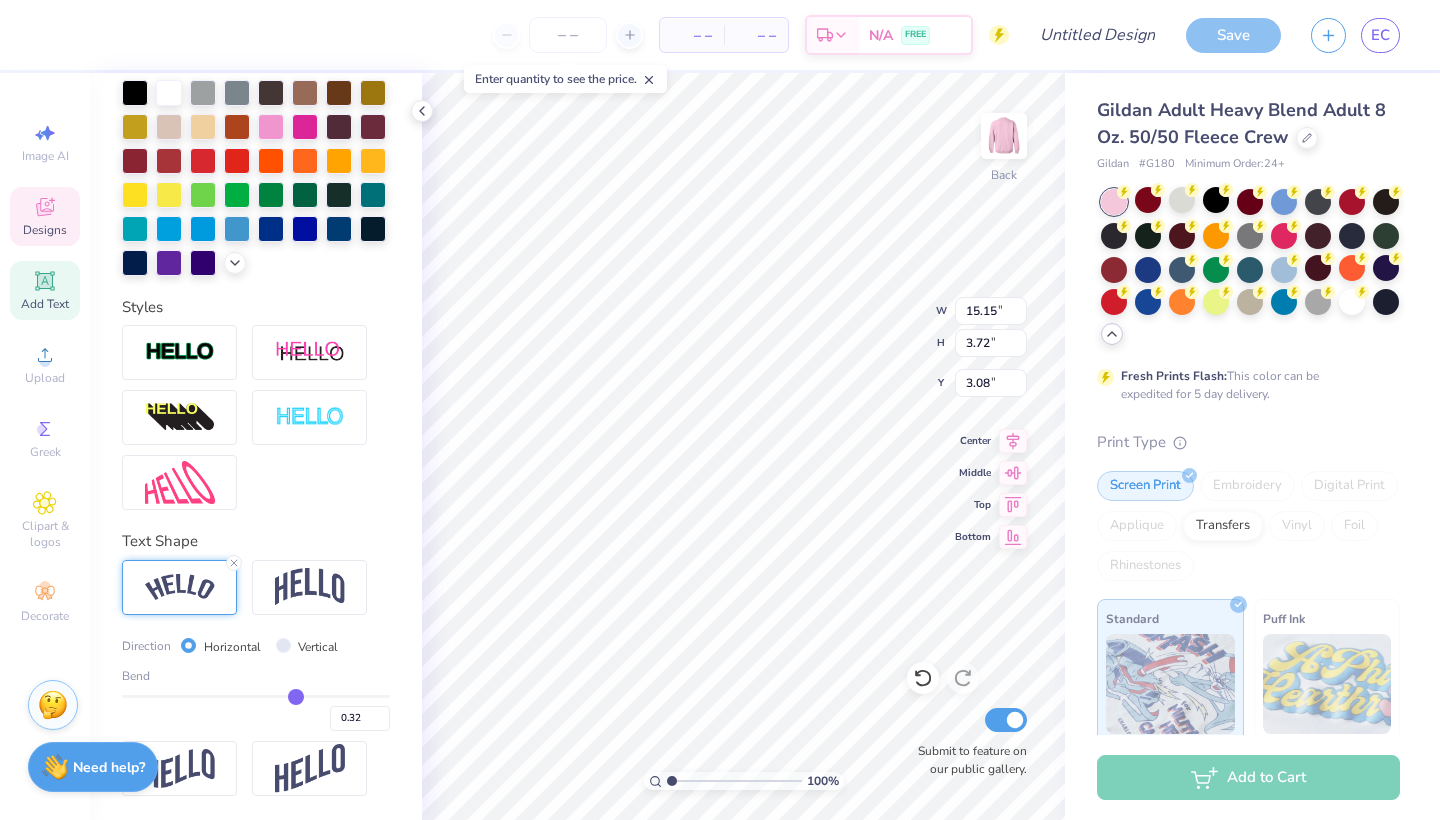 type on "0.31" 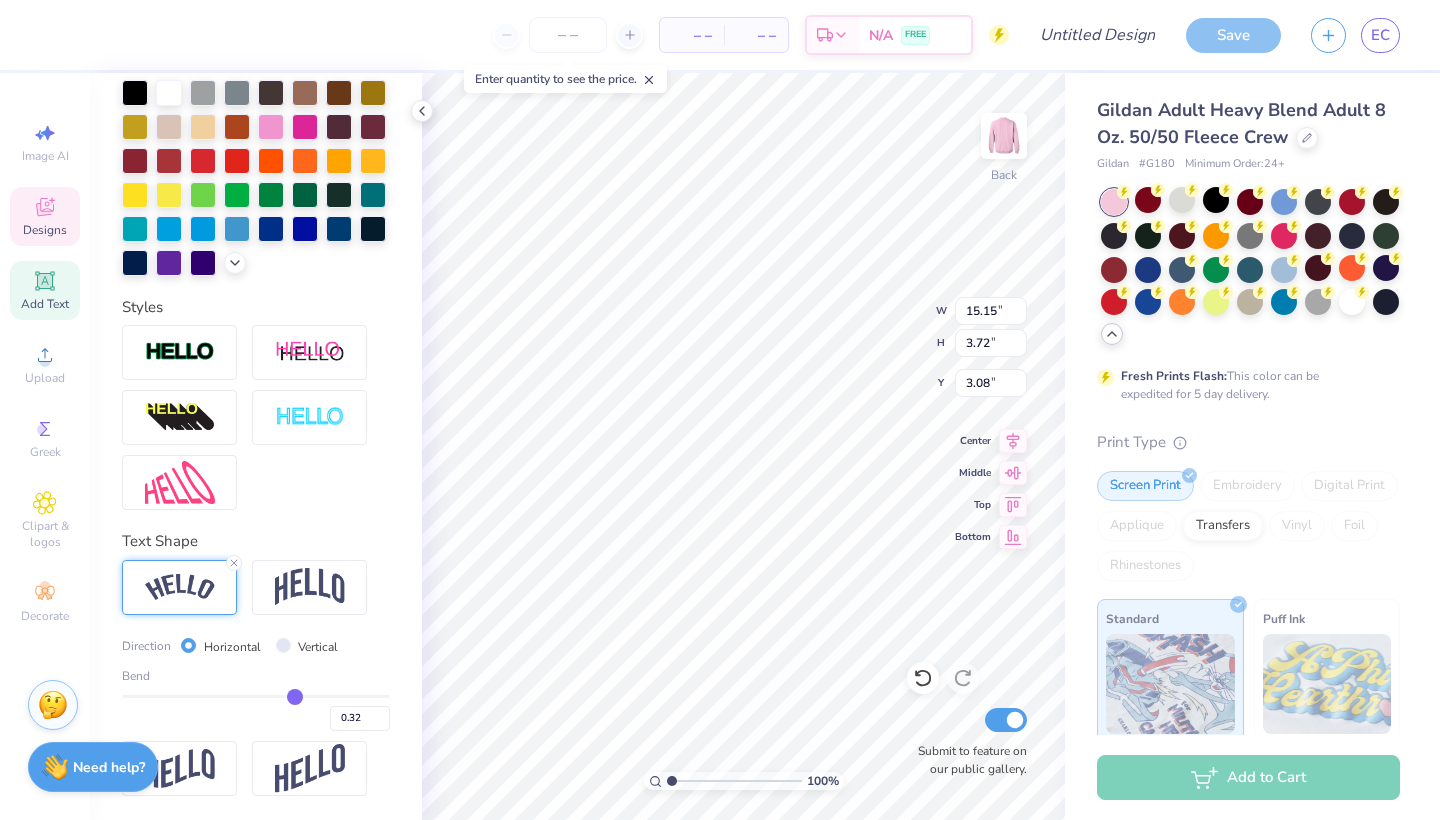 type on "0.31" 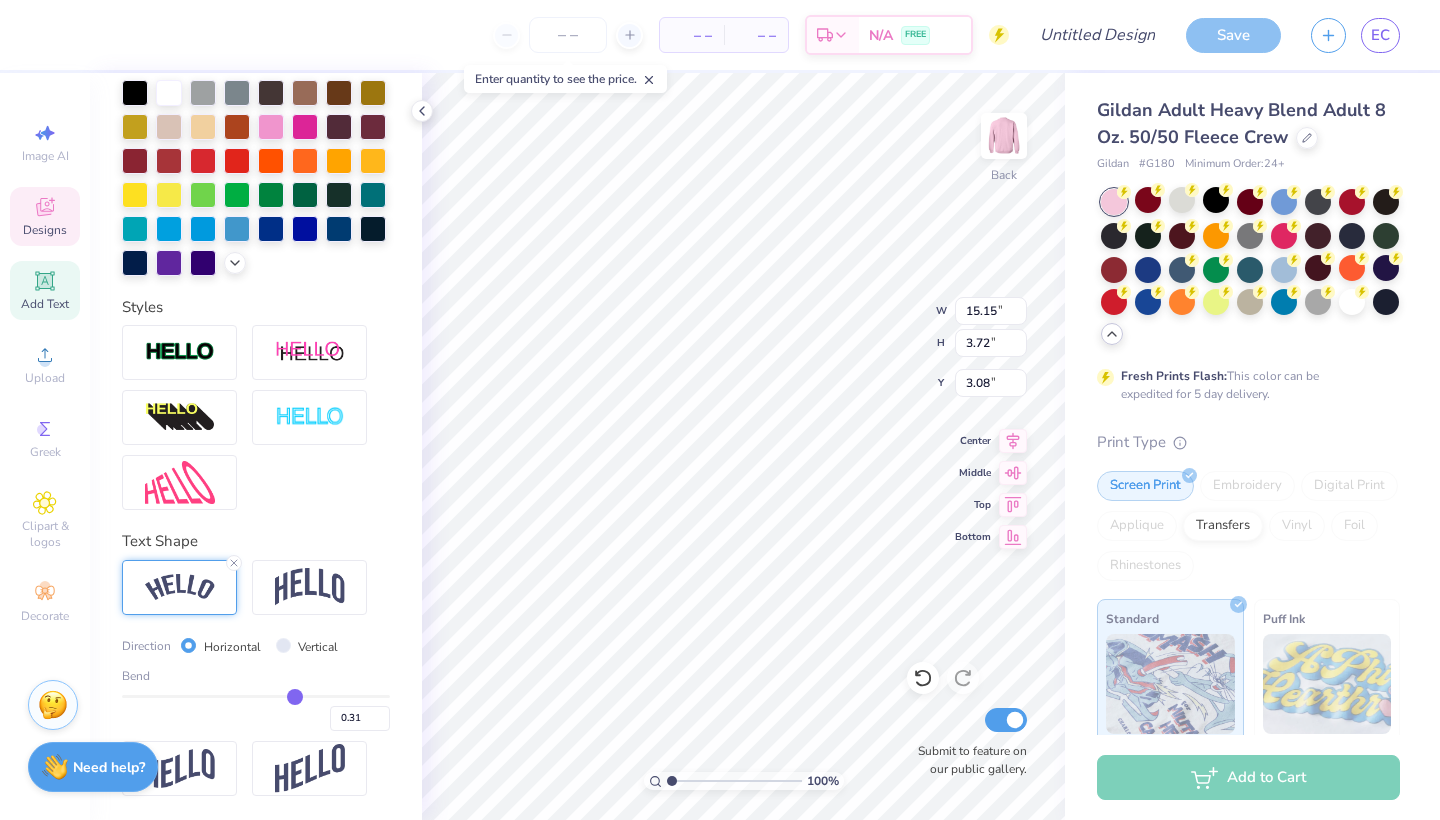 type on "0.29" 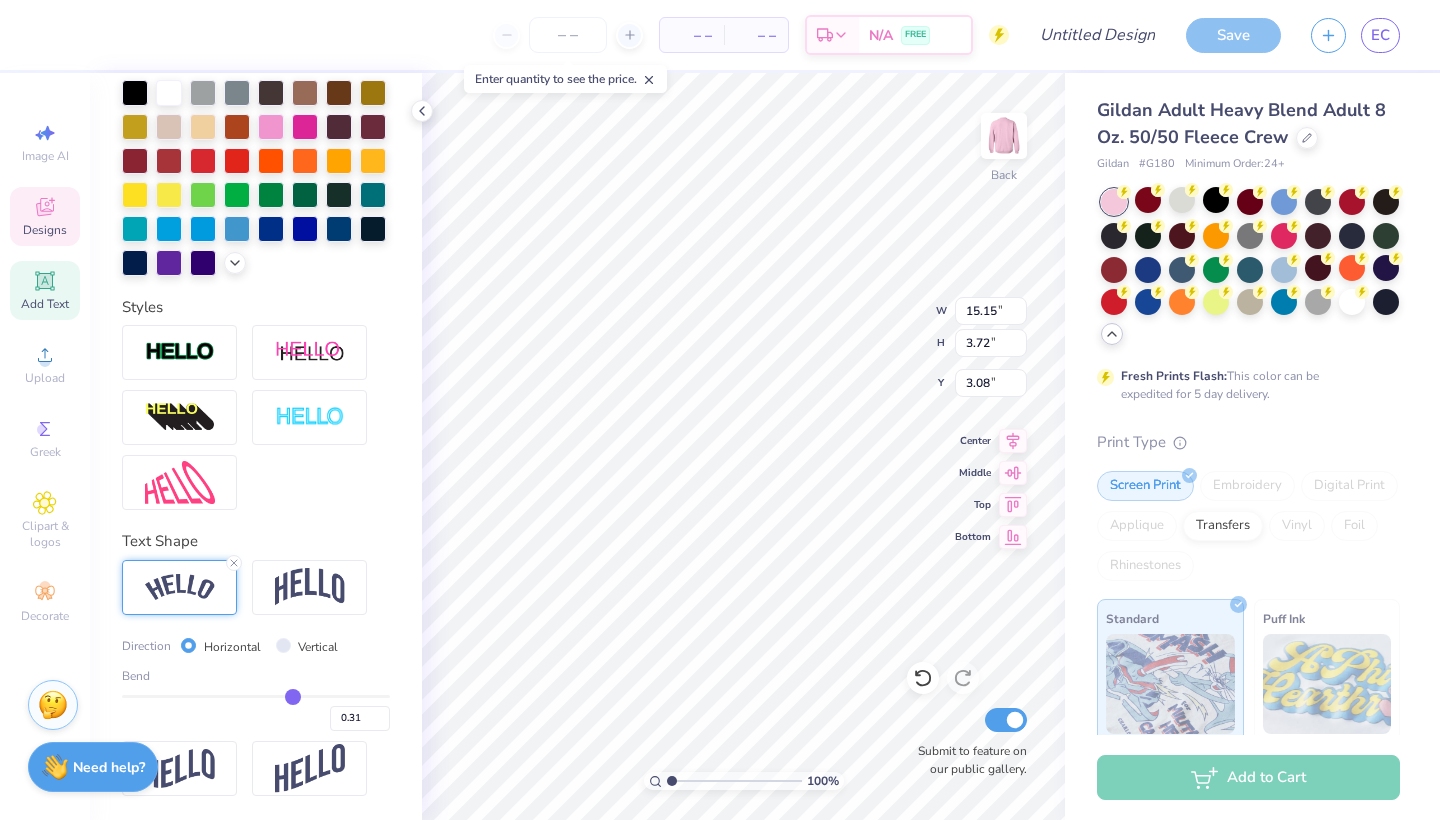 type on "0.29" 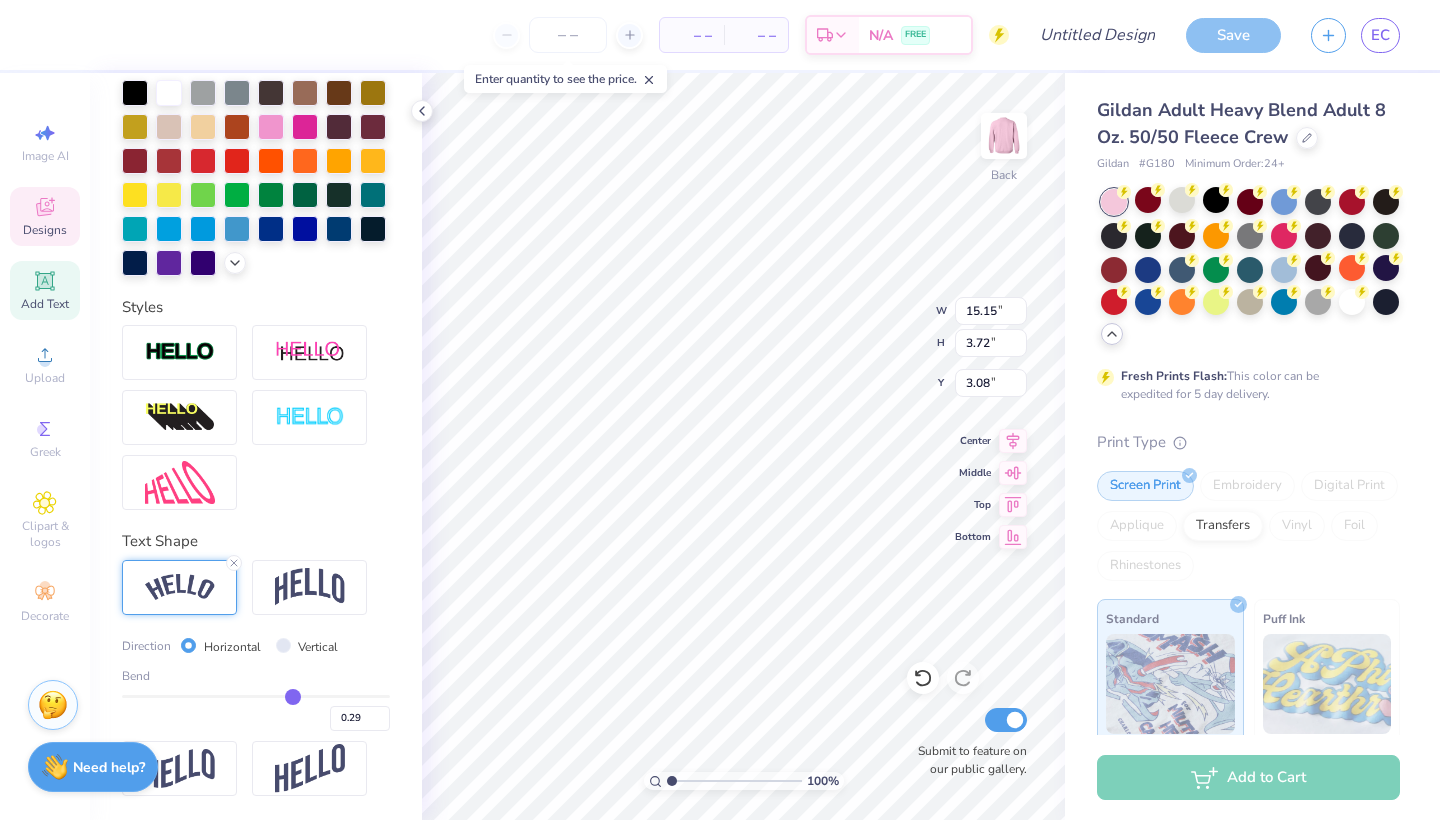 type on "0.28" 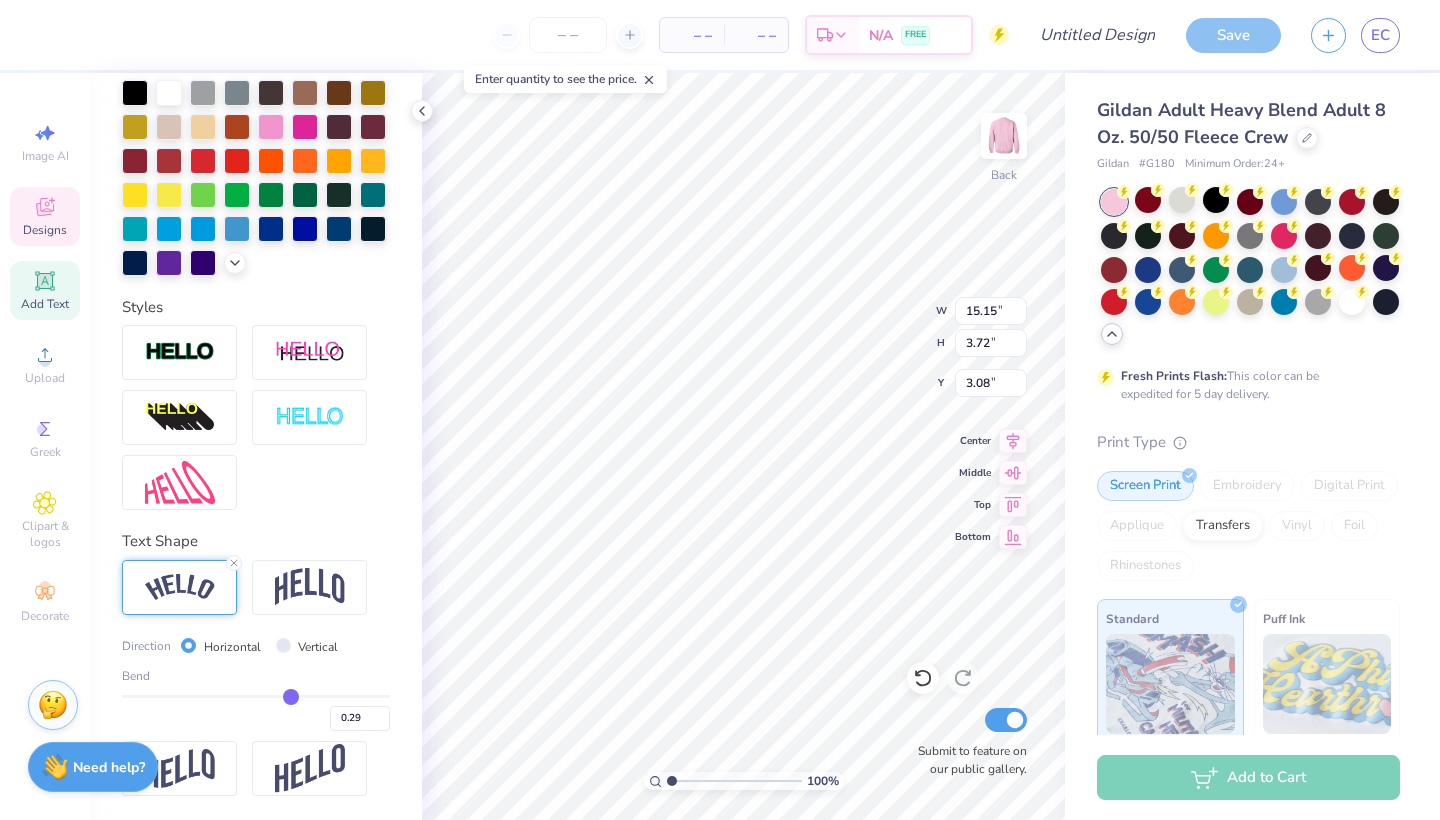 type on "0.28" 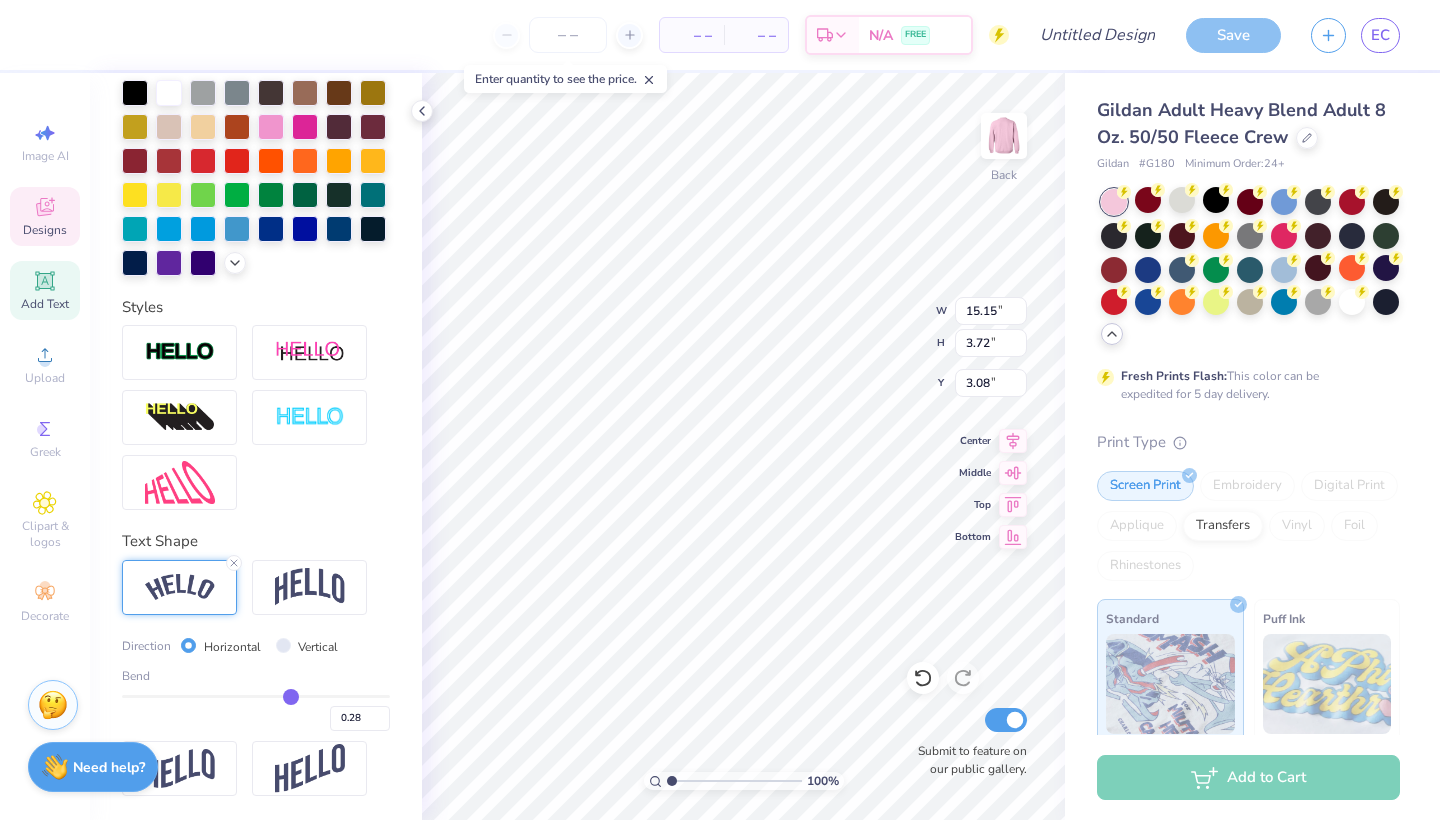 type on "0.27" 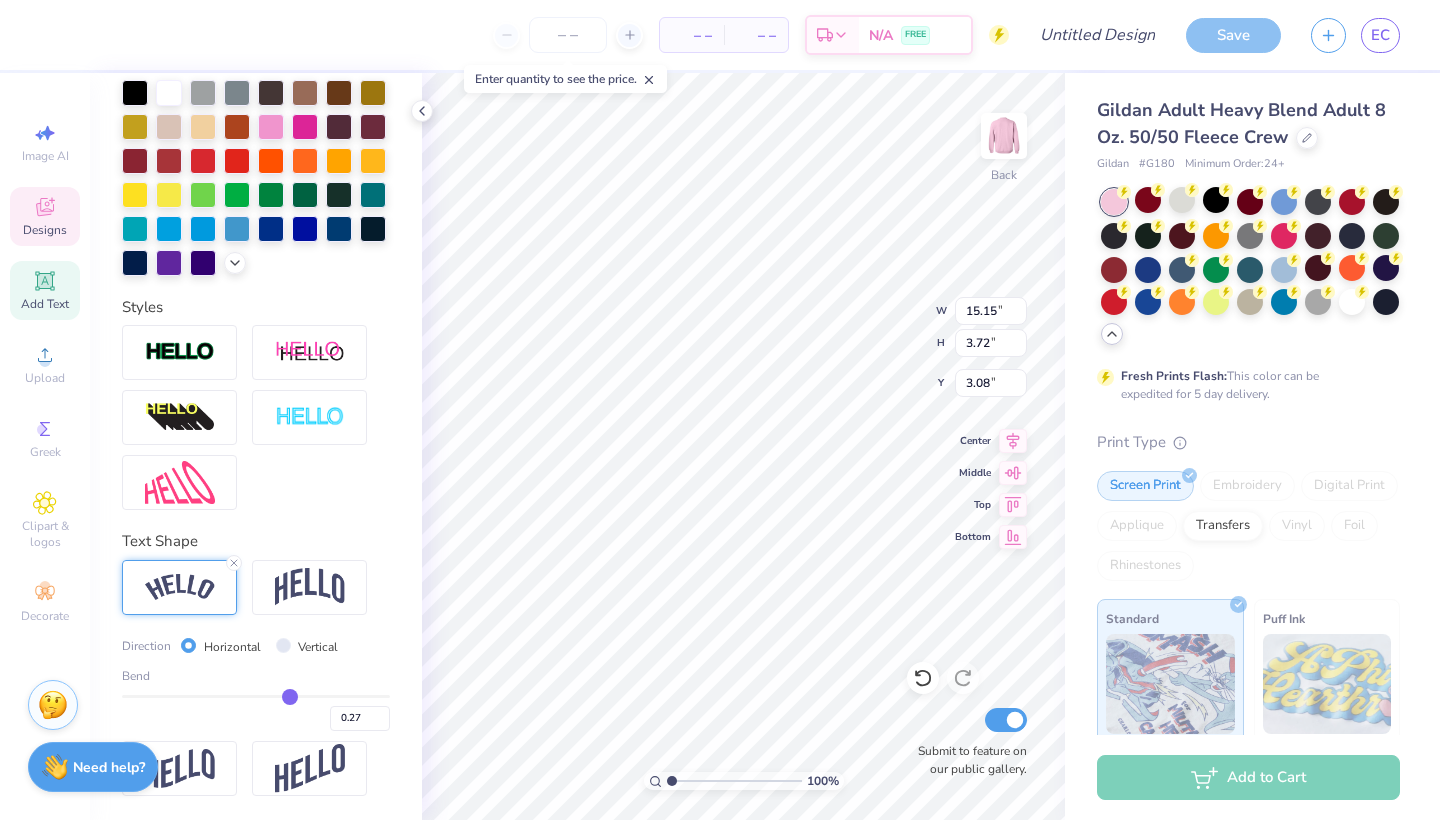 type on "0.26" 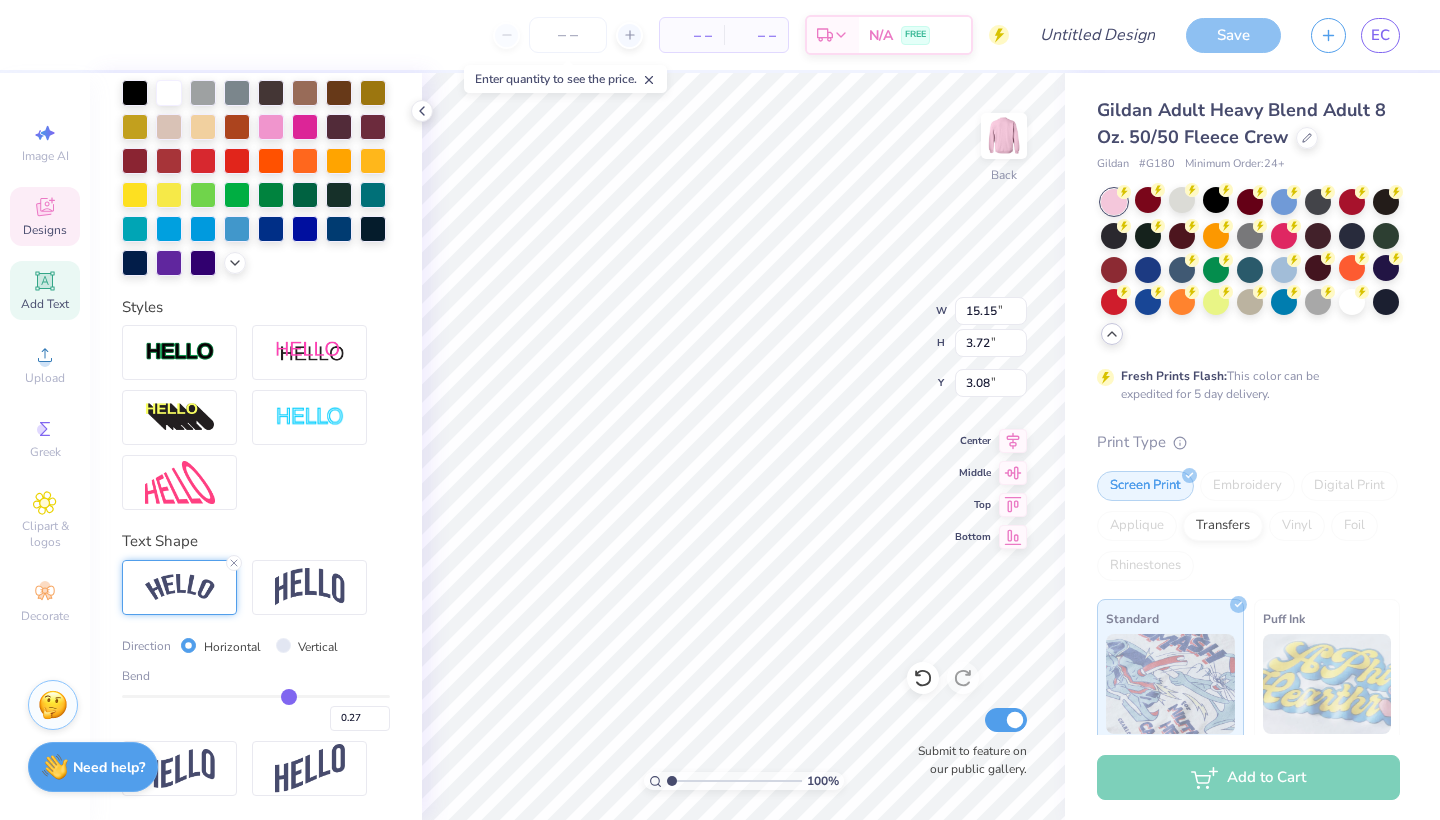 type on "0.26" 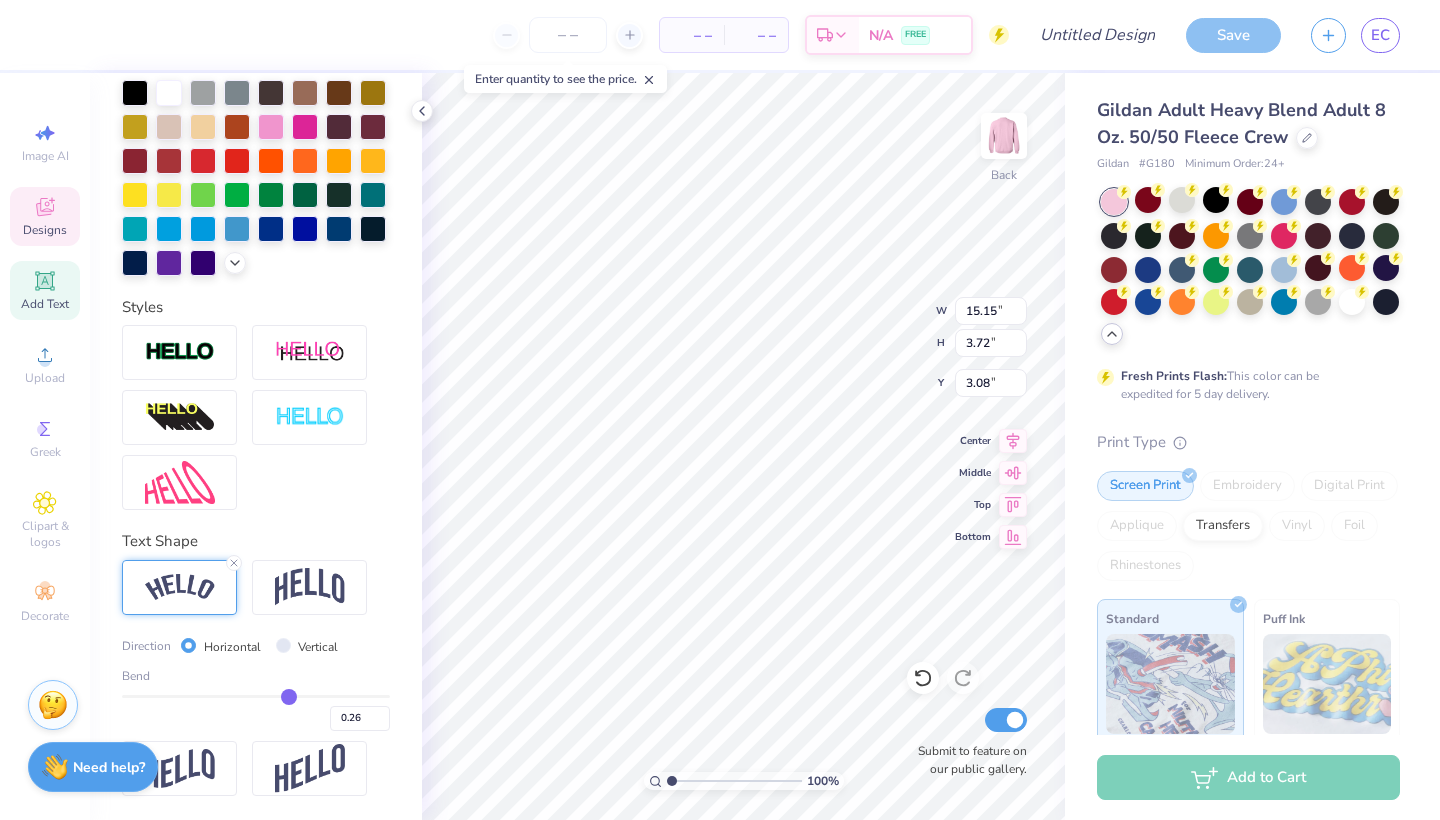 type on "0.25" 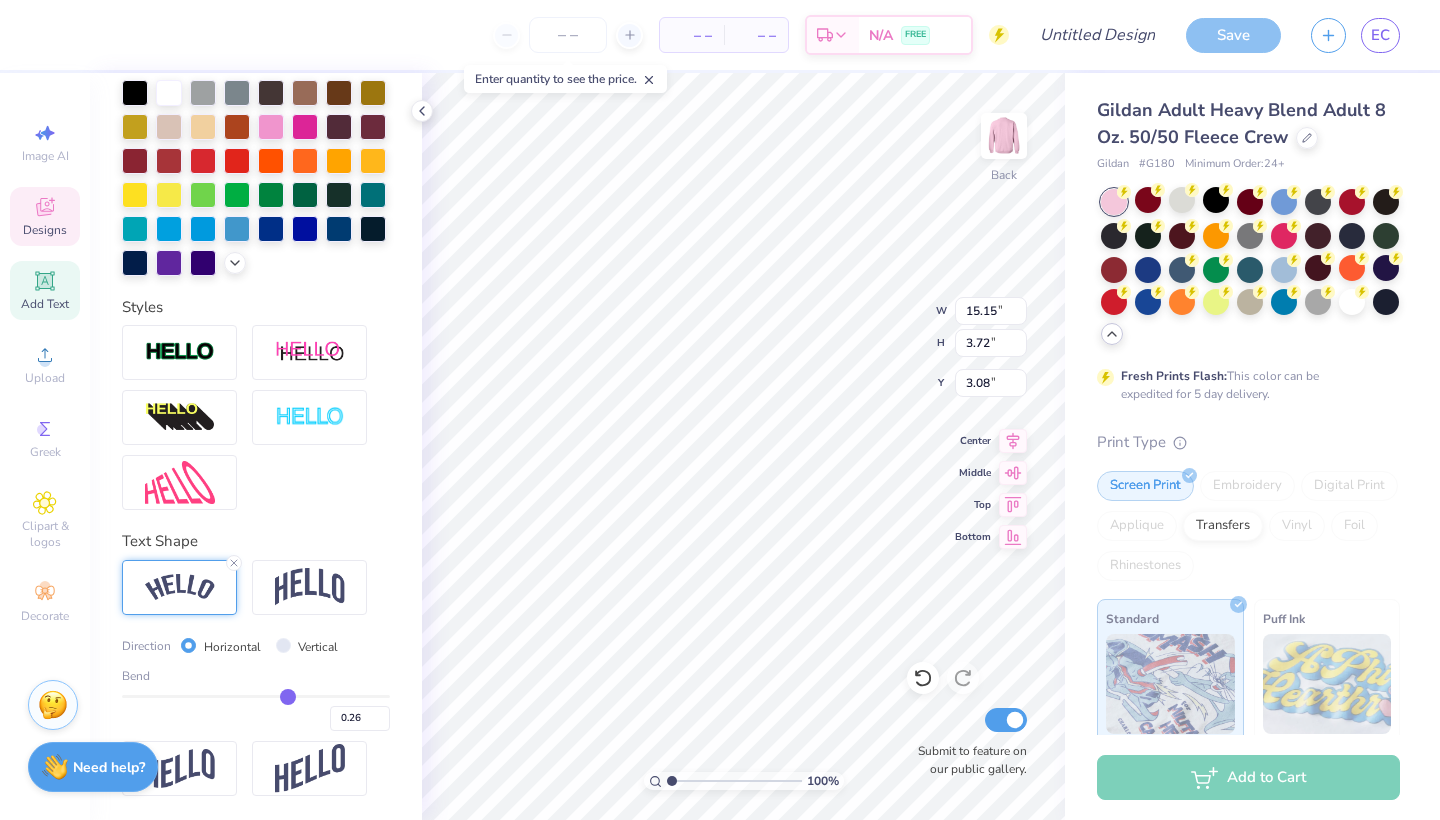 type on "0.25" 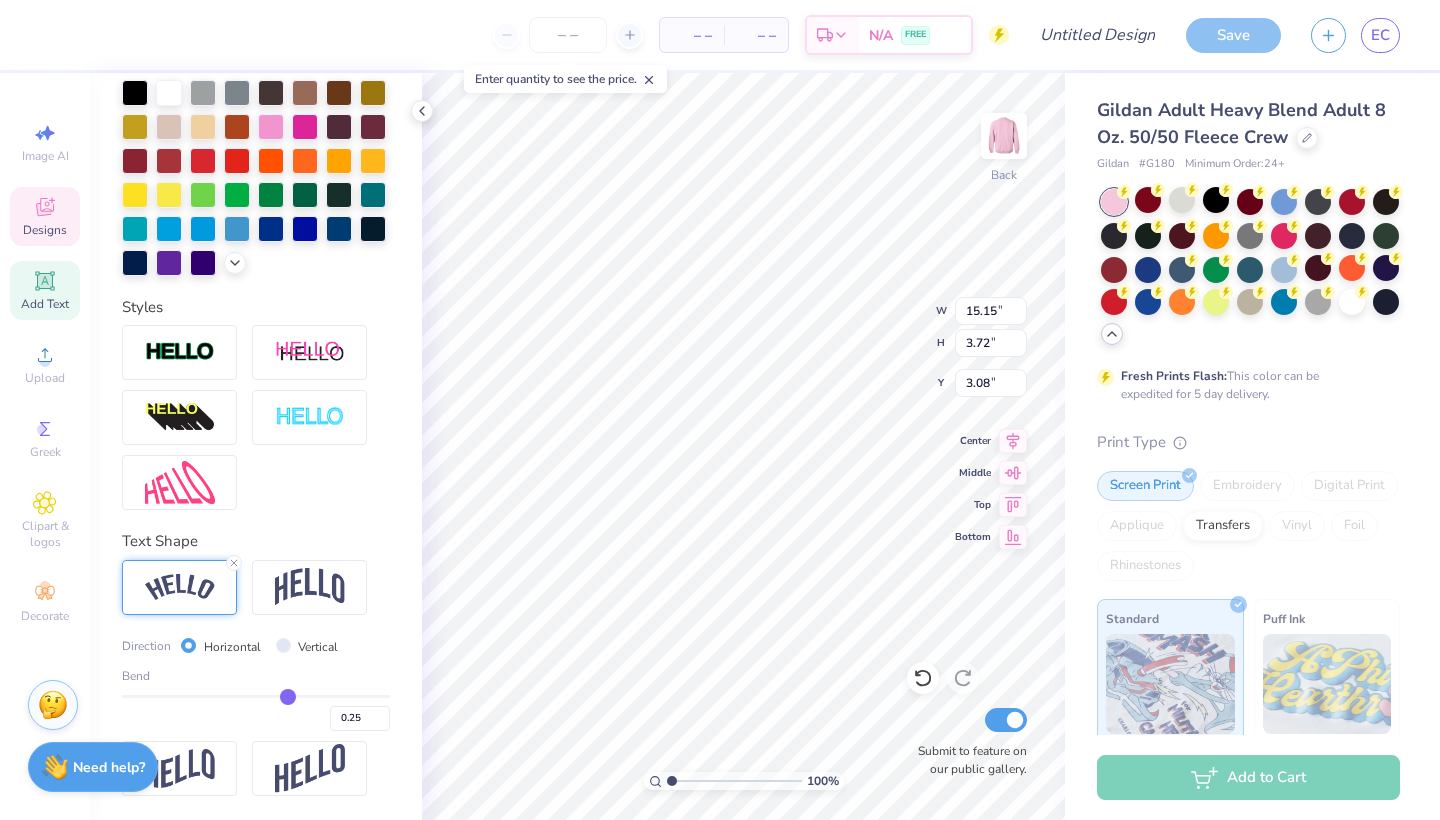 drag, startPoint x: 313, startPoint y: 693, endPoint x: 287, endPoint y: 698, distance: 26.476404 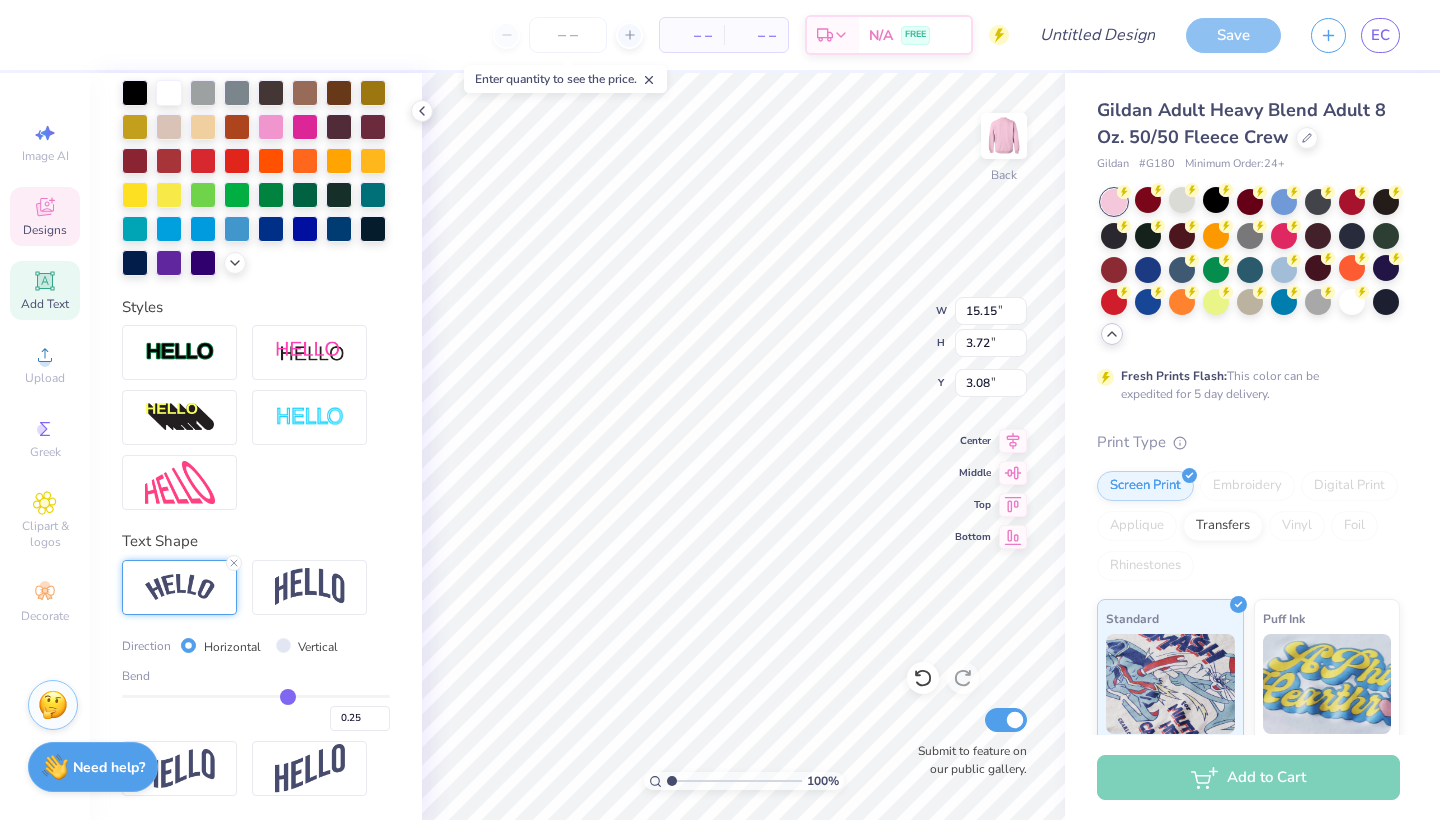 type on "14.00" 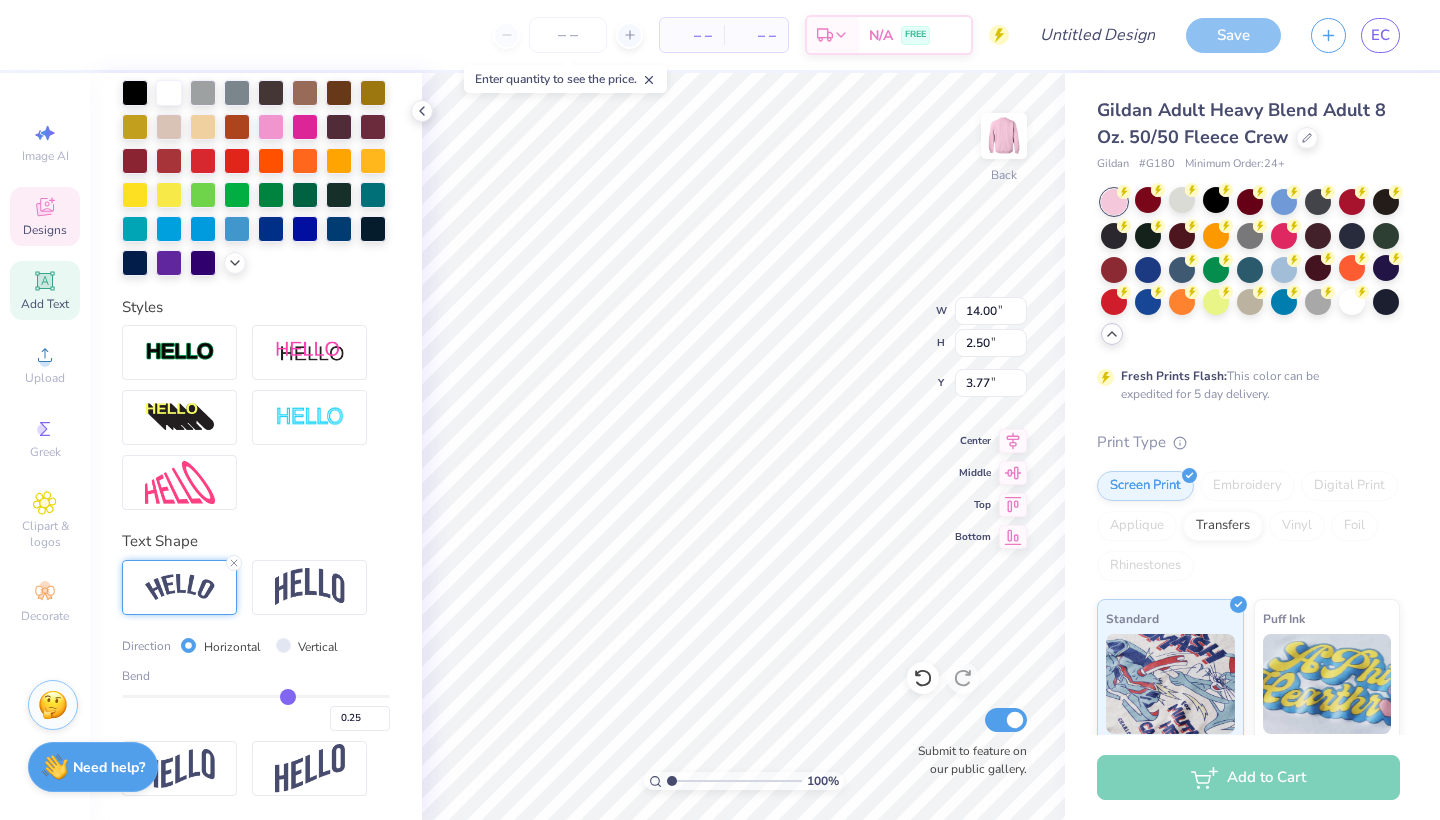 type on "0.19" 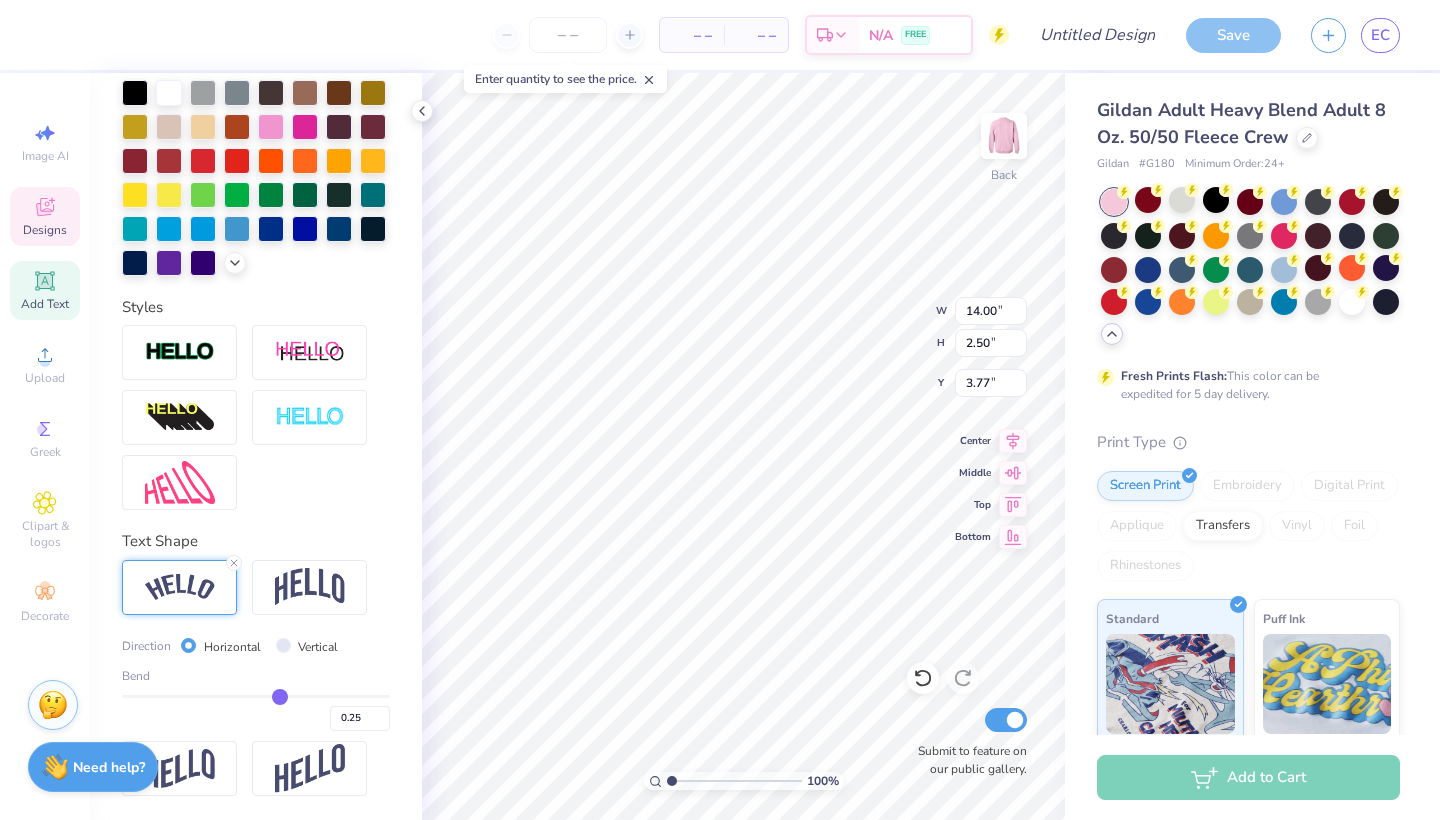 type on "0.19" 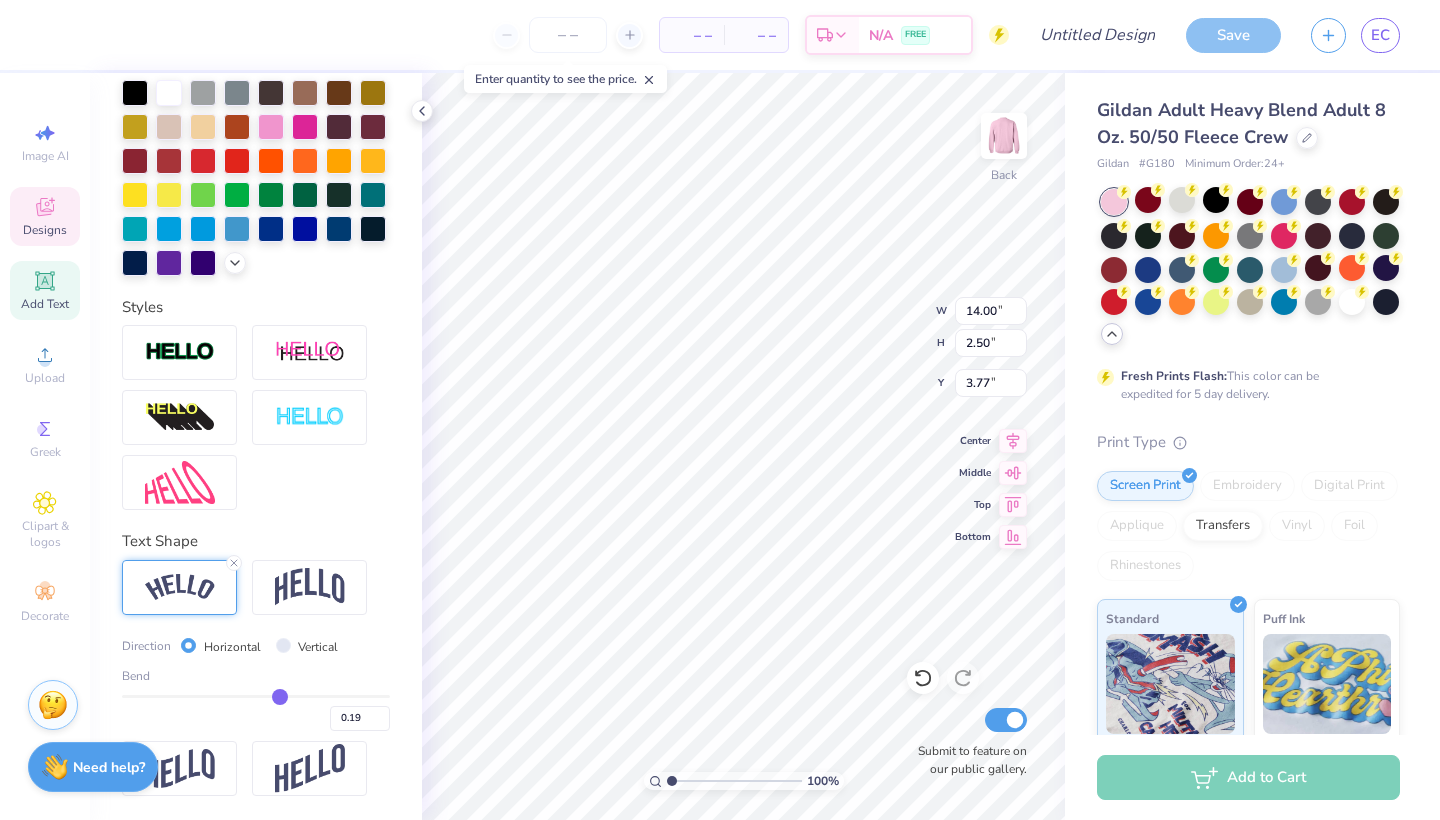 type on "0.17" 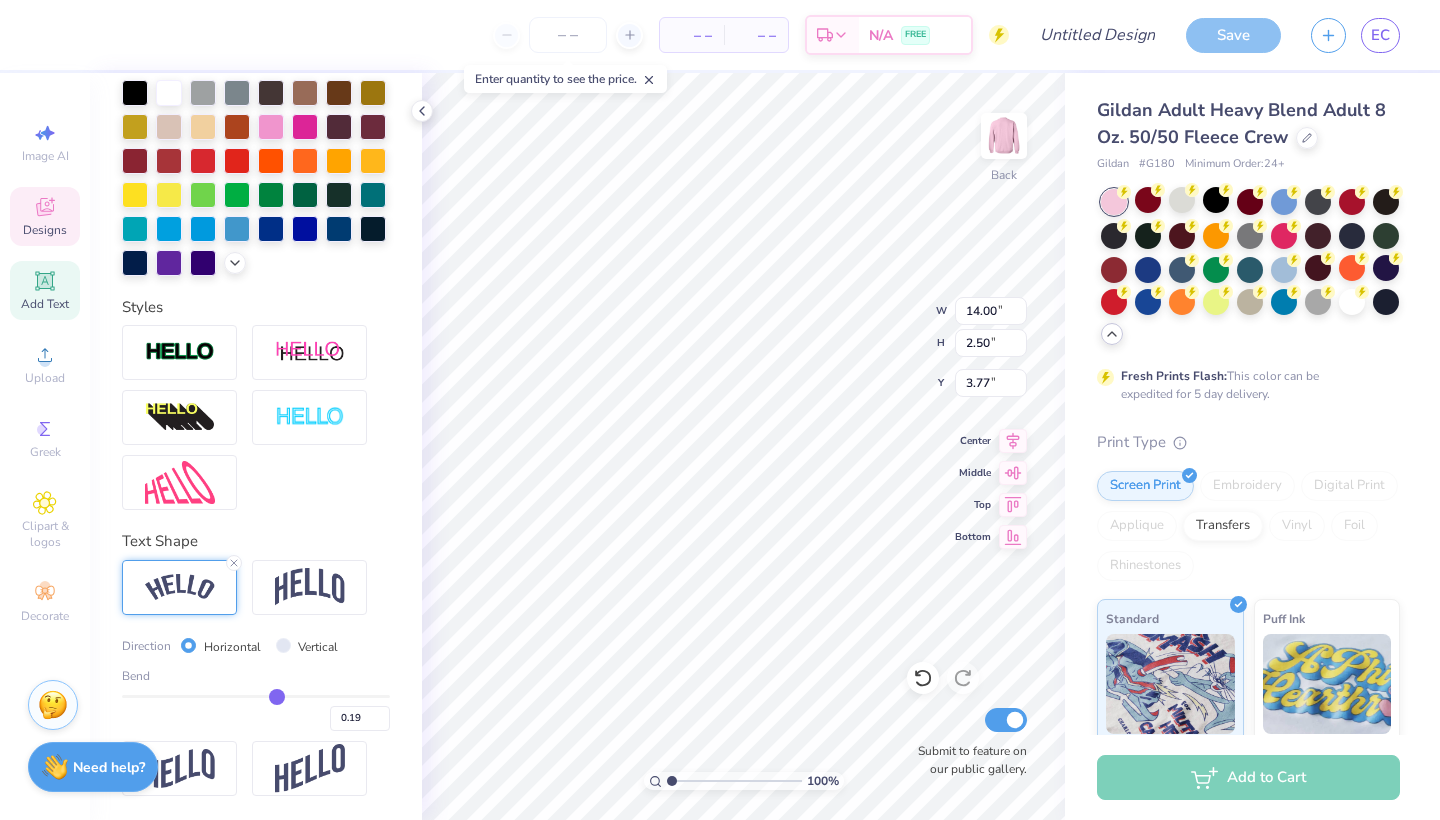 type on "0.17" 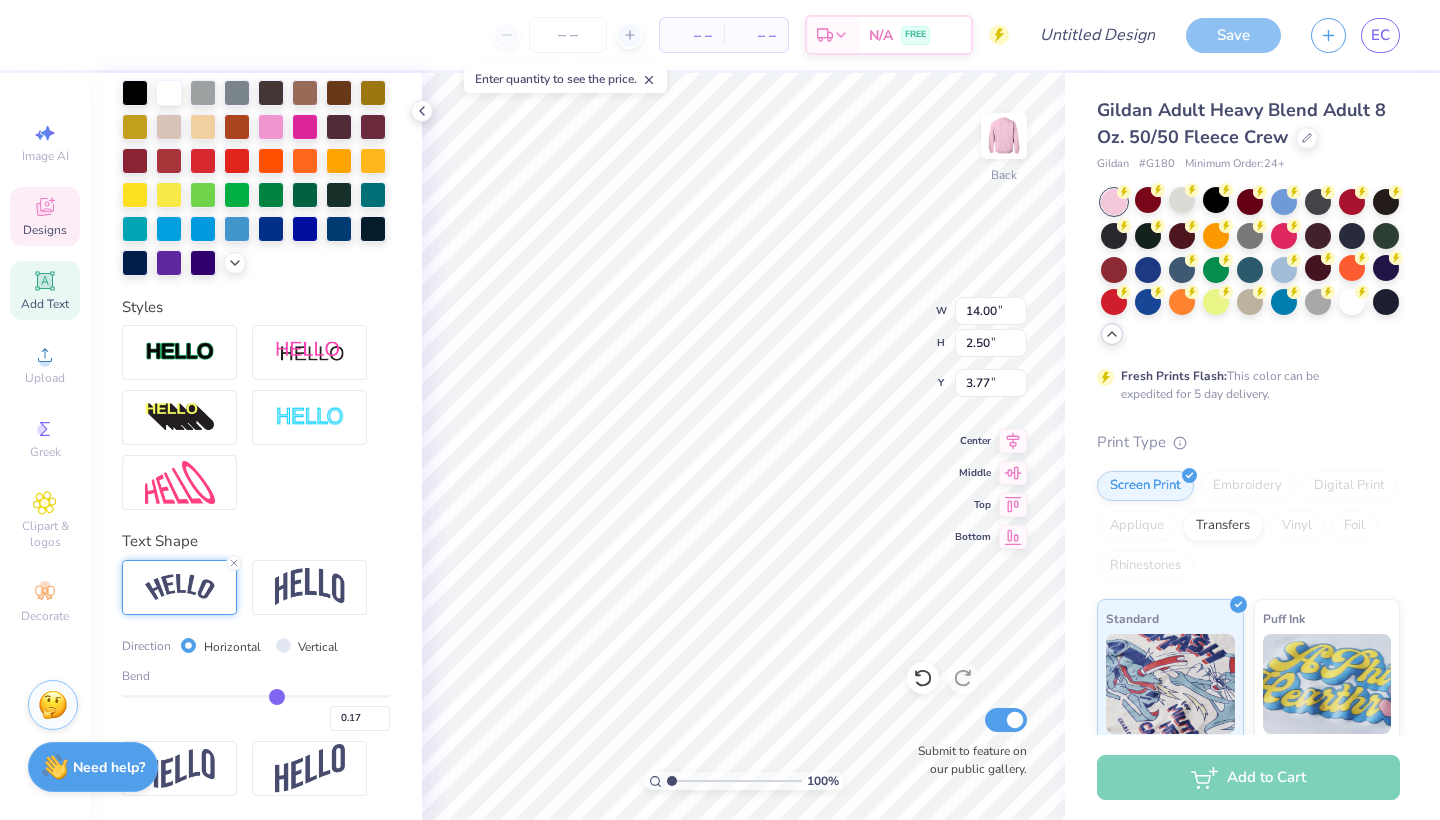 type on "0.16" 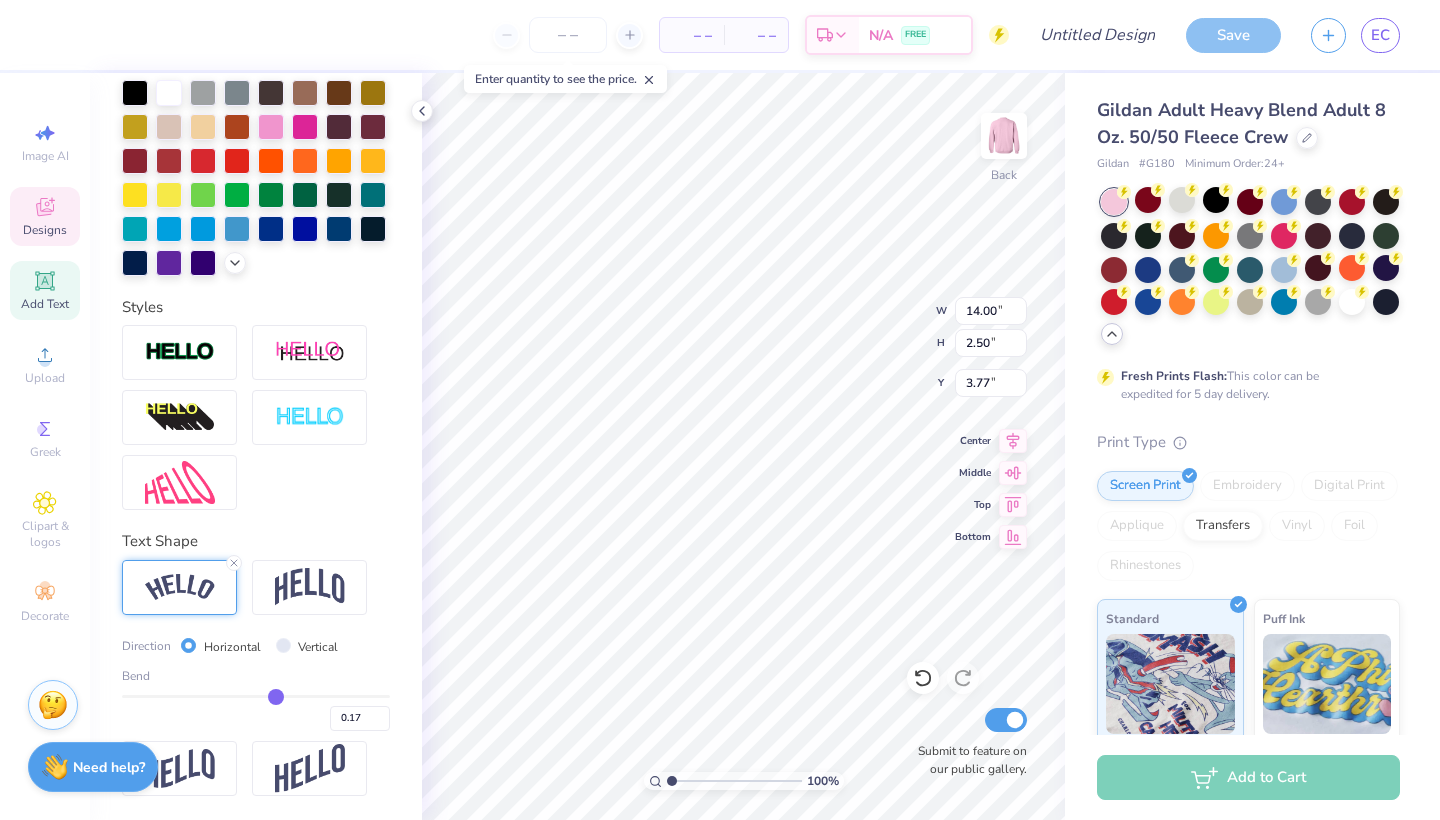 type on "0.16" 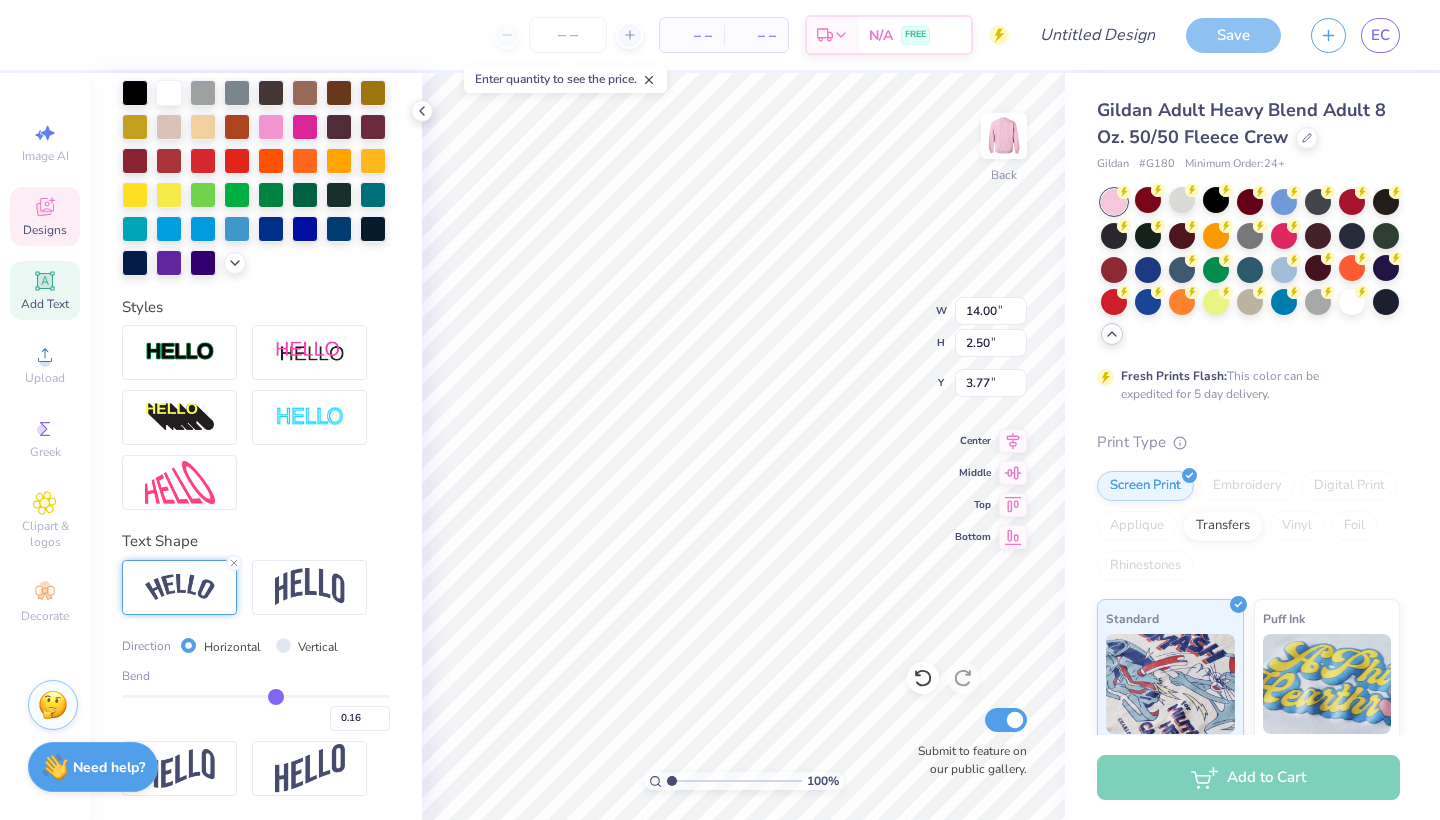 type on "0.15" 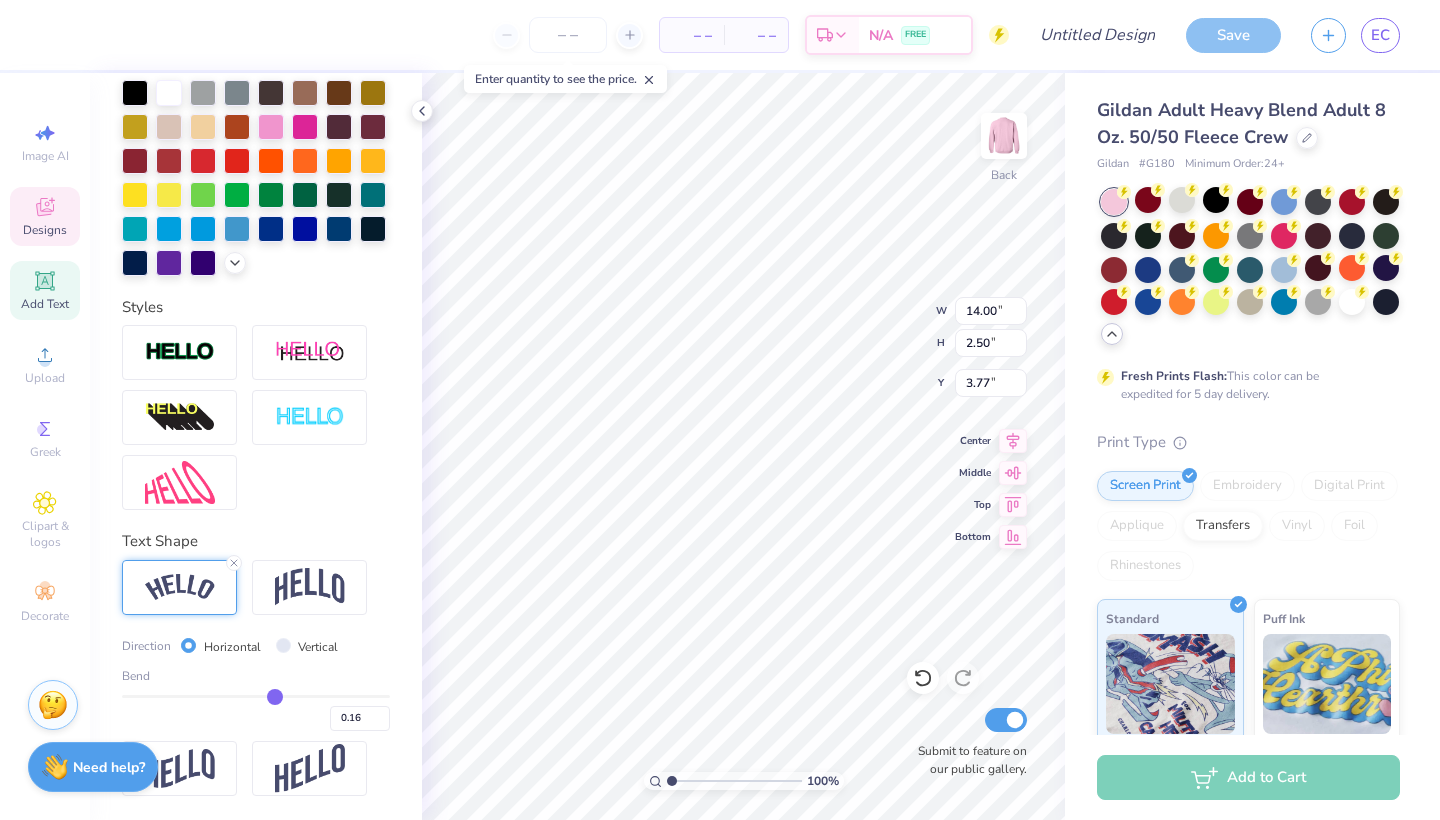 type on "0.15" 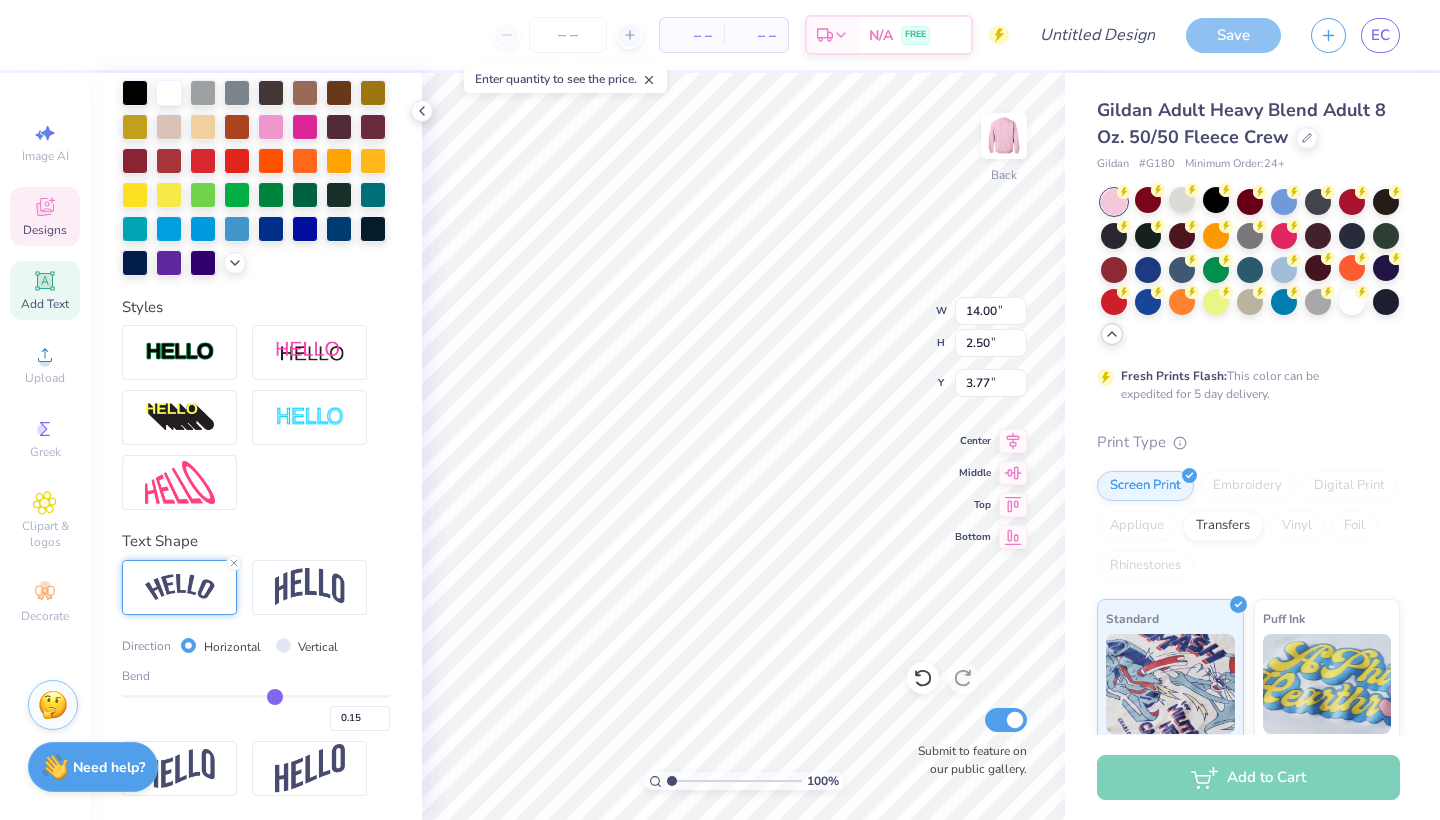 type on "0.13" 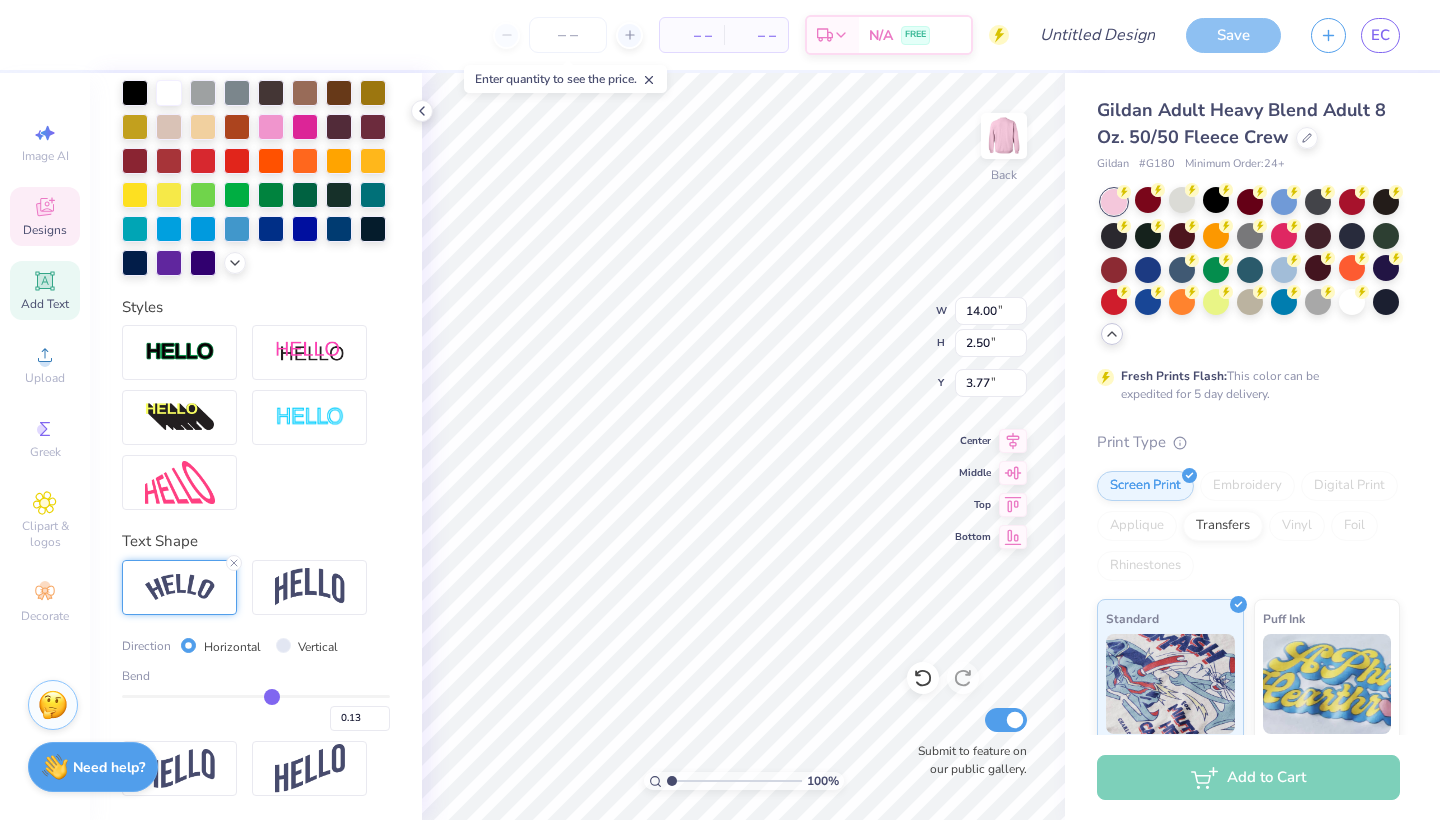 type on "0.12" 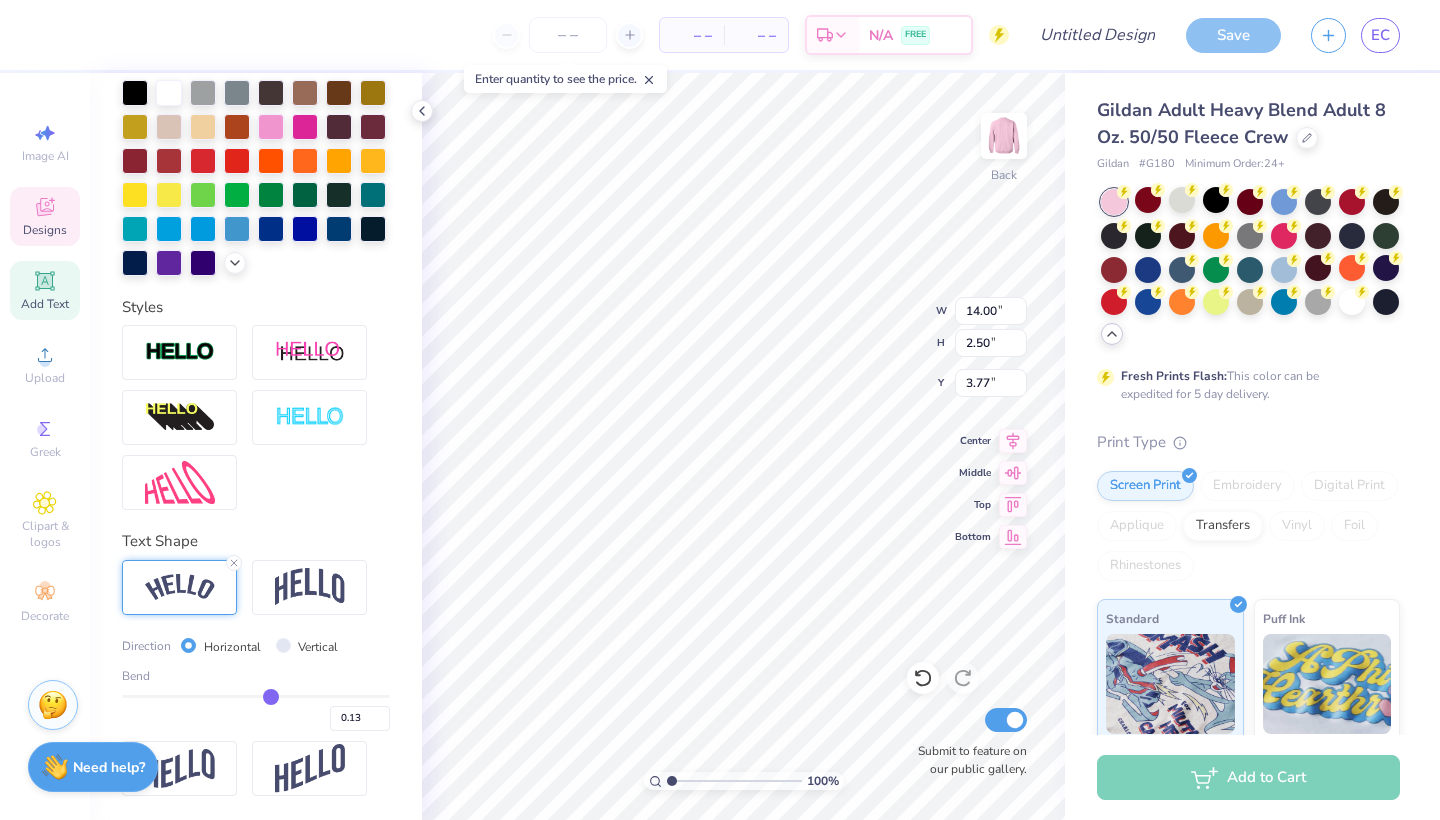type on "0.12" 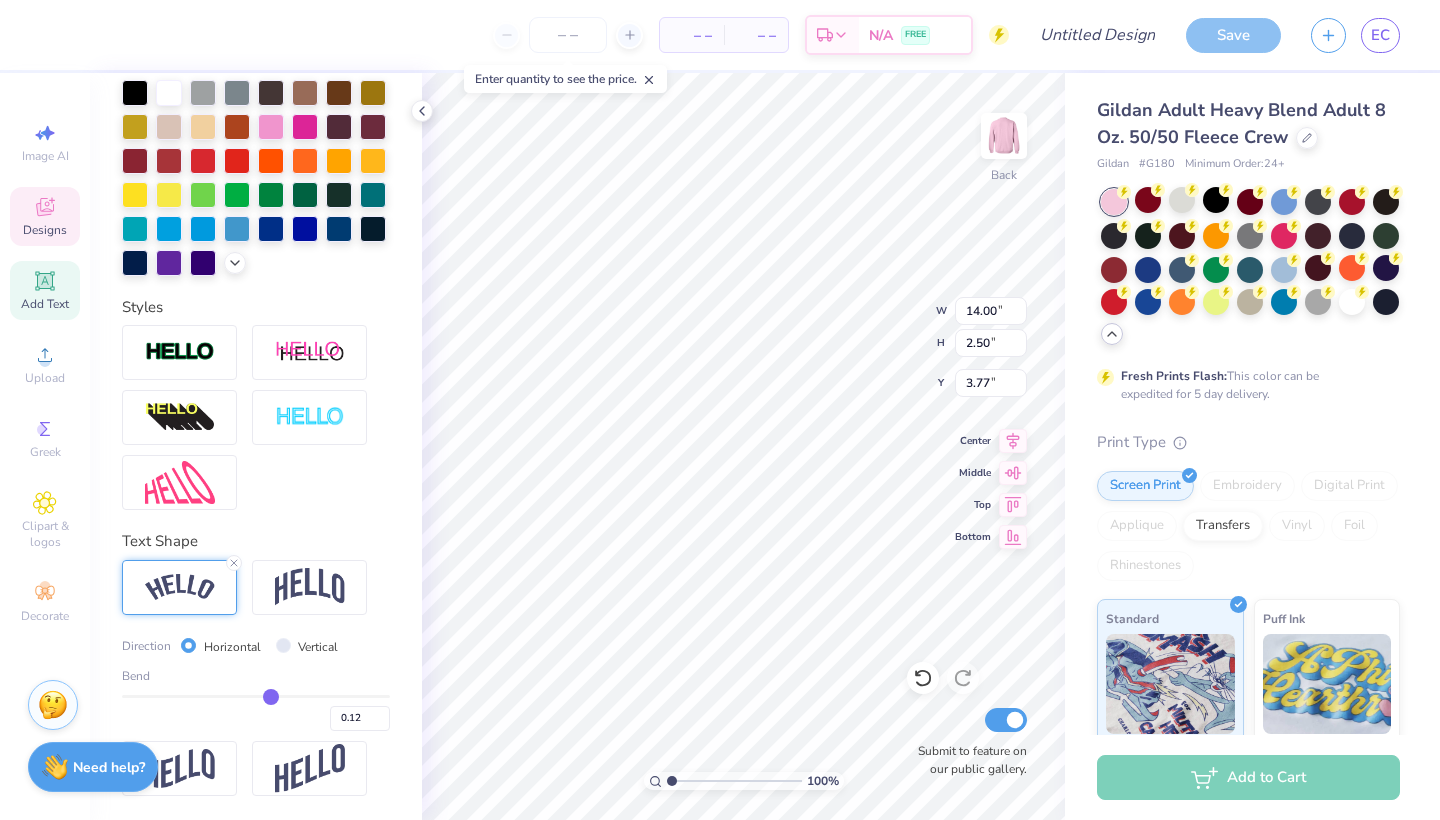 type on "0.11" 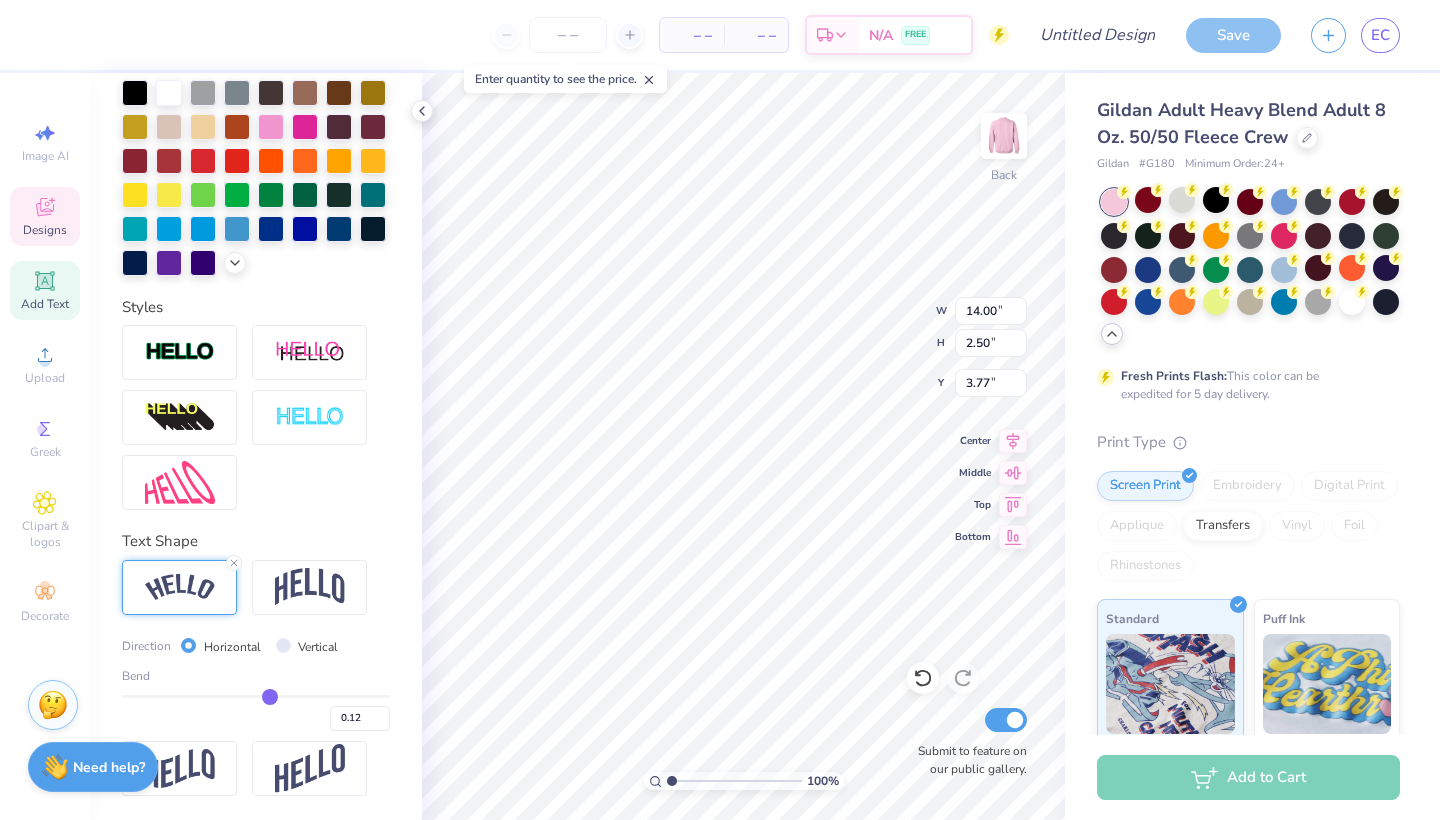 type on "0.11" 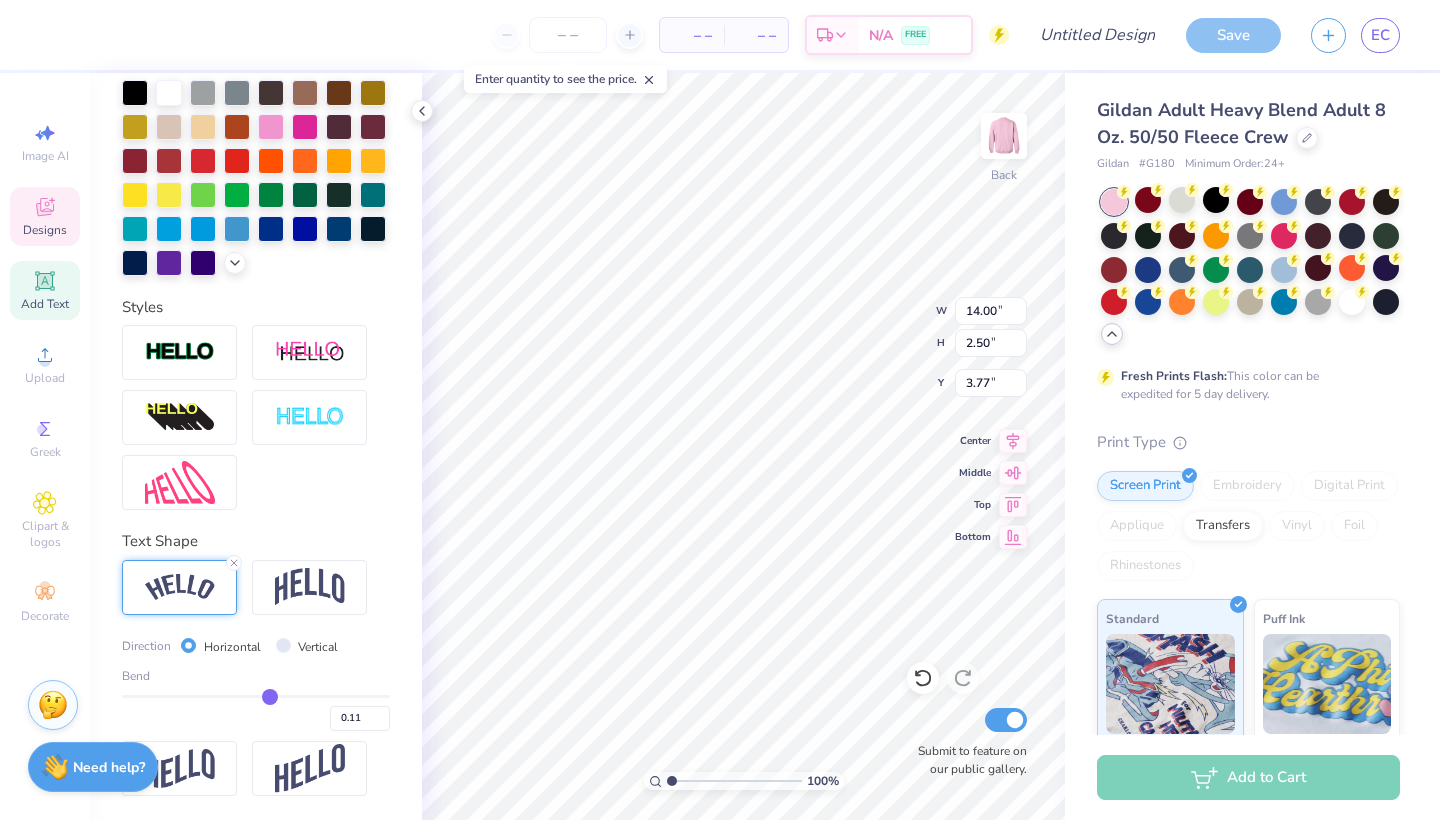 type on "0.1" 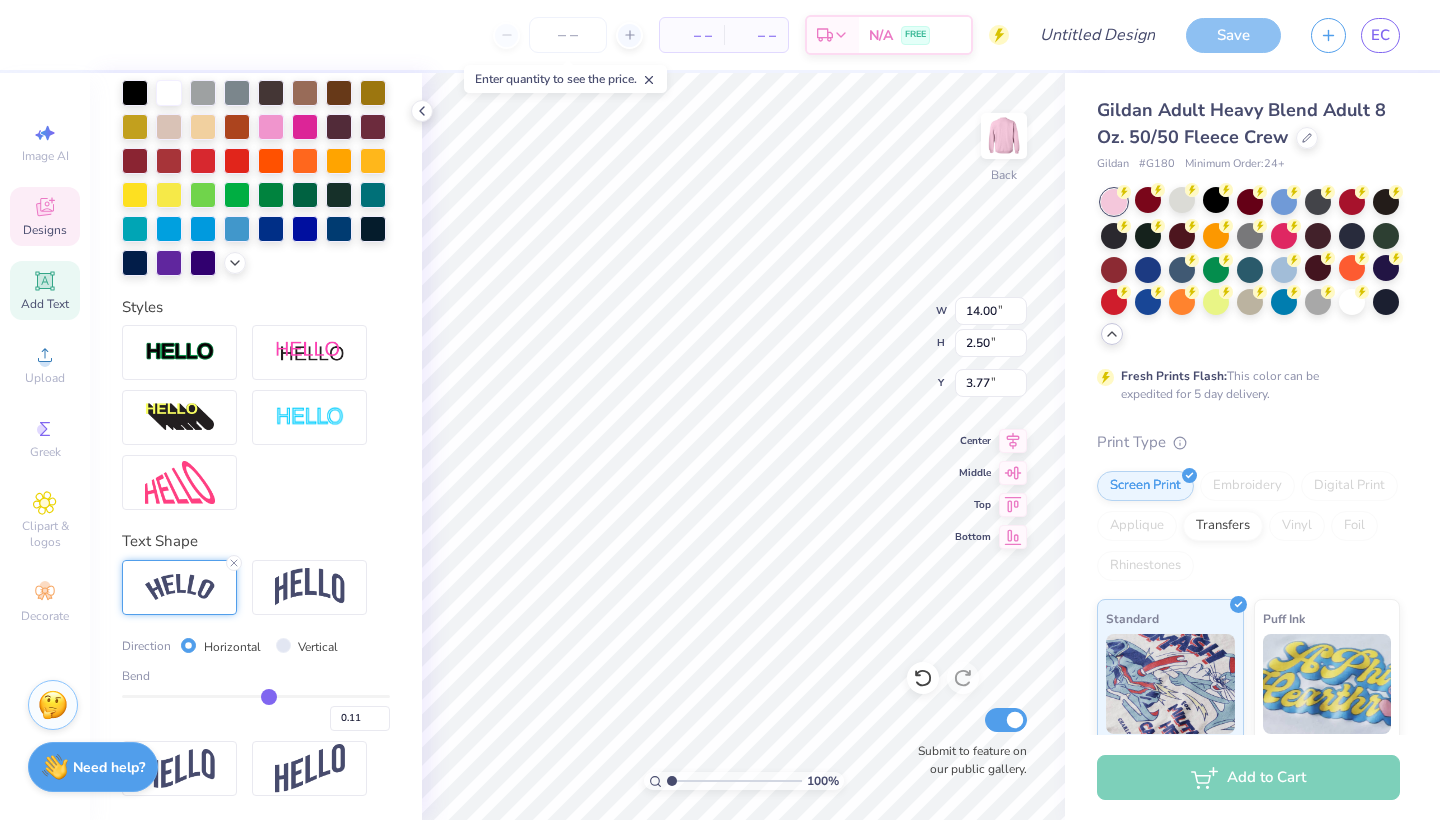 type on "0.10" 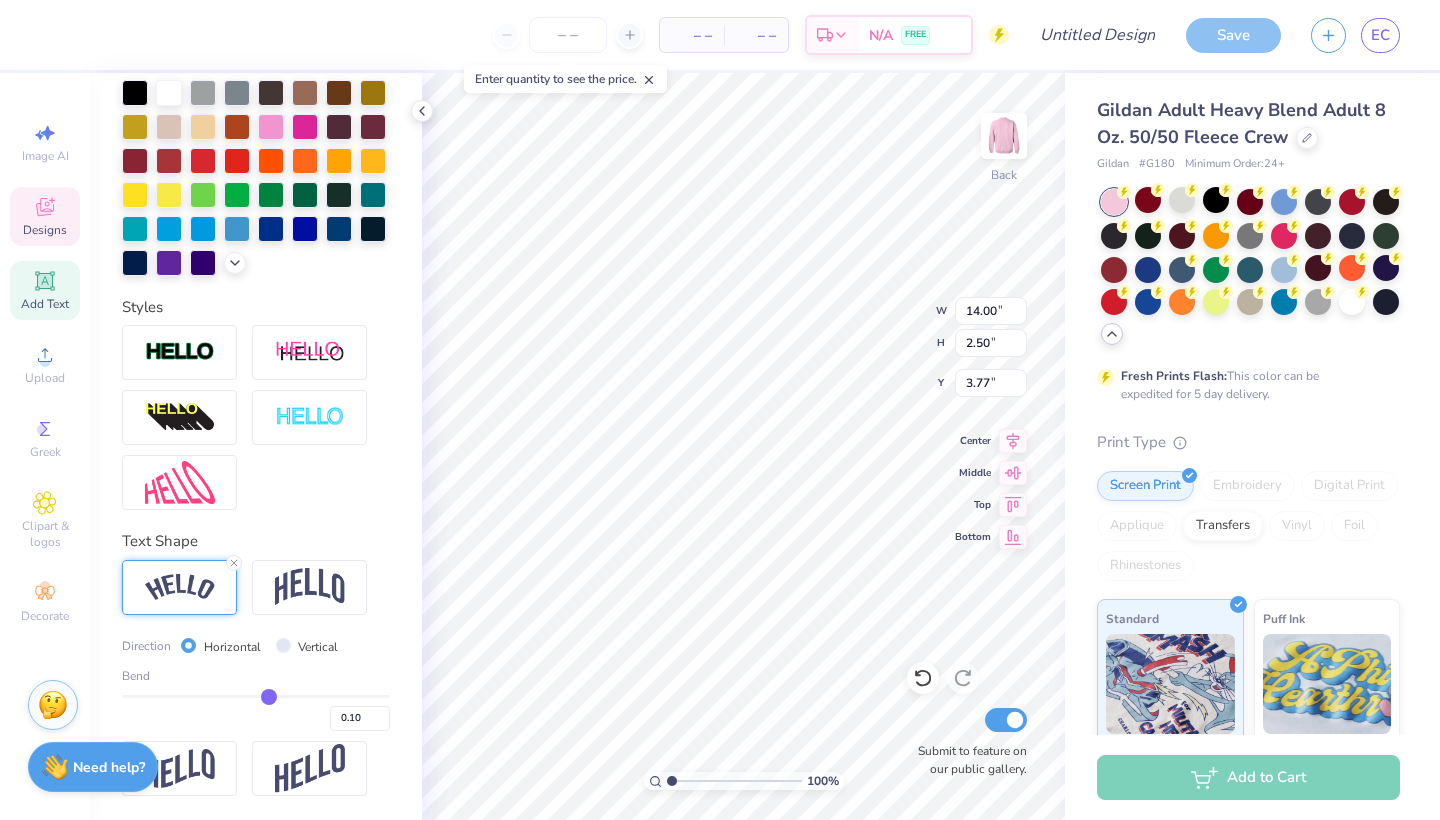type on "0.09" 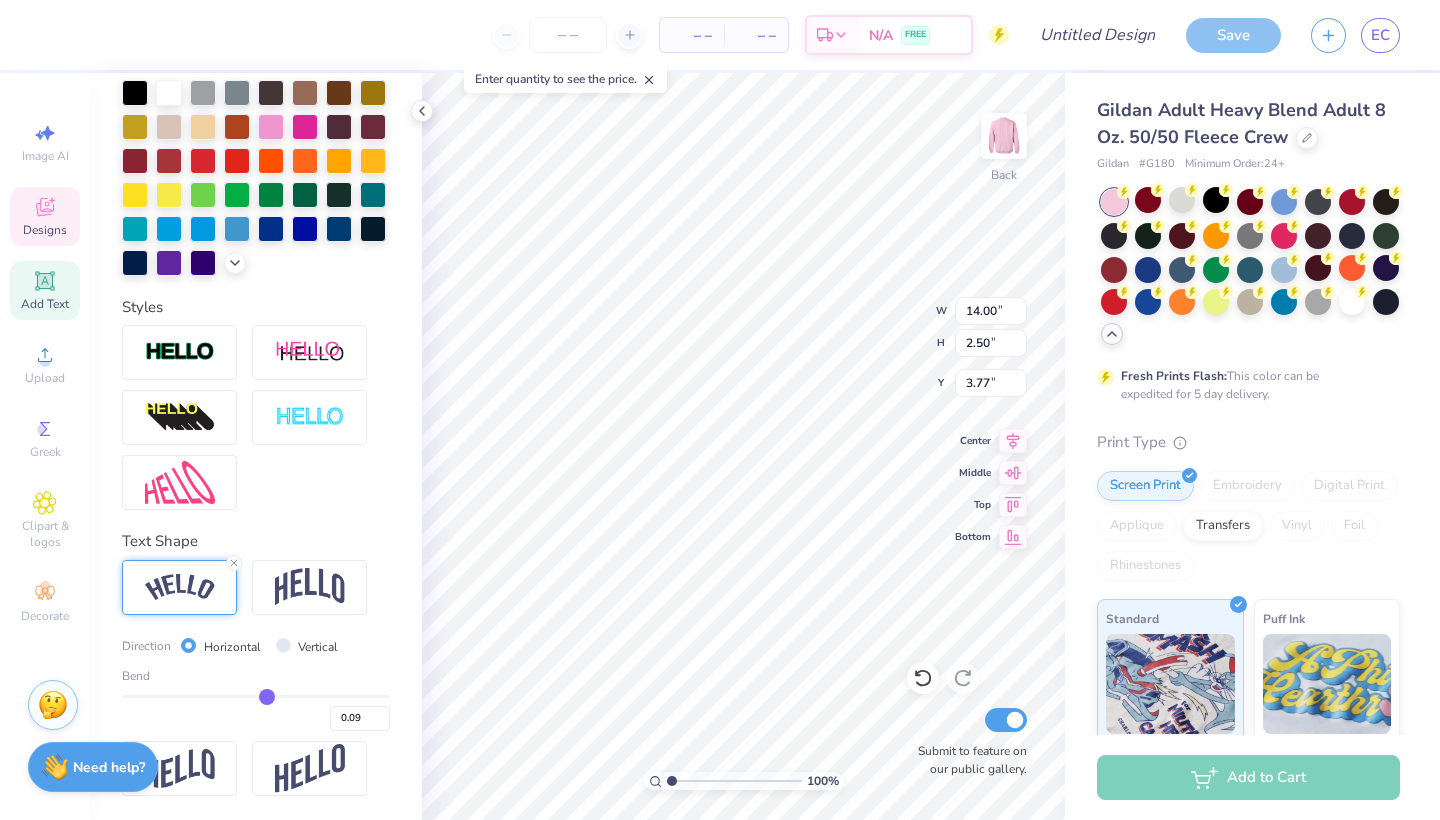 type on "0.08" 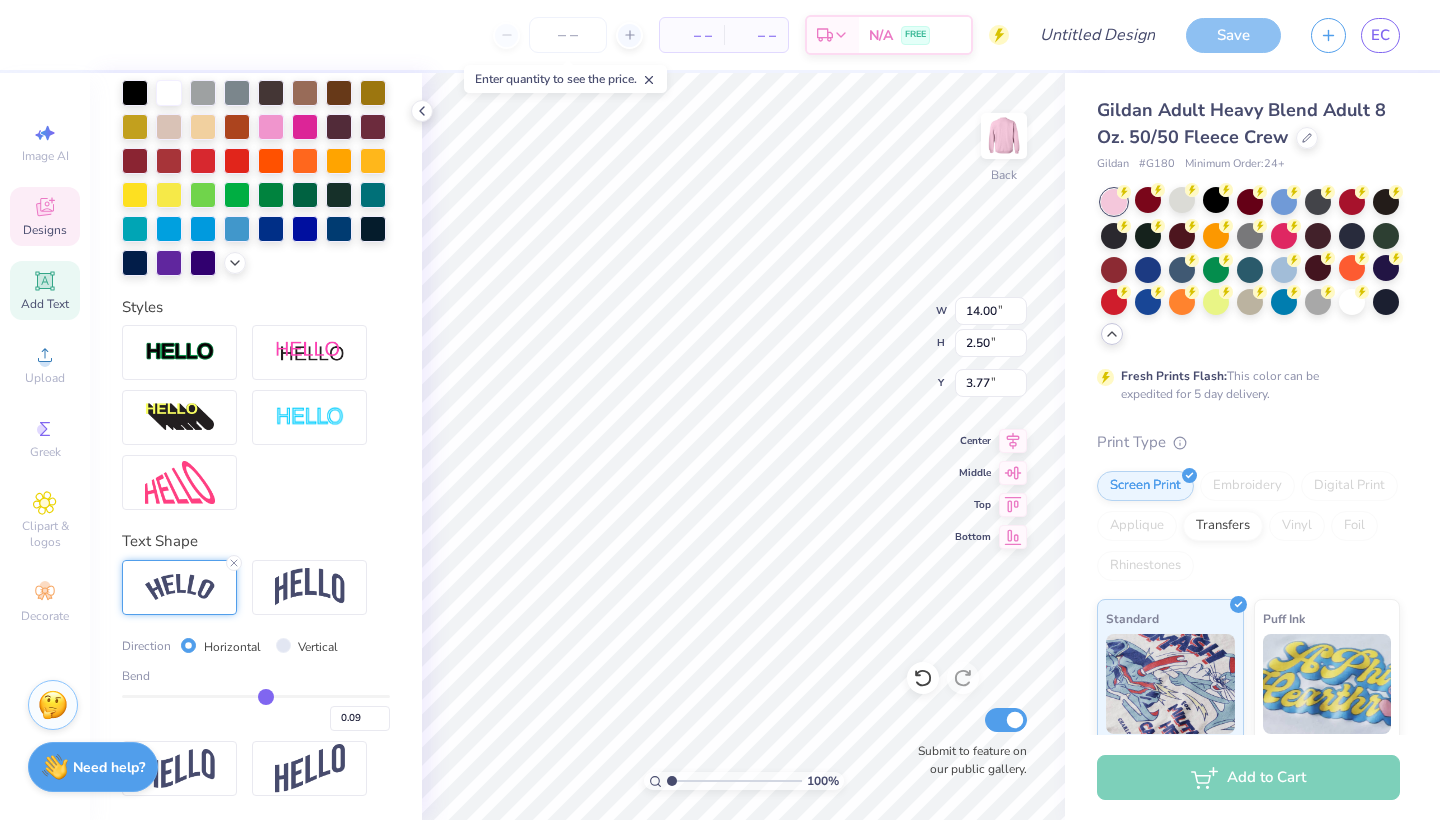 type on "0.08" 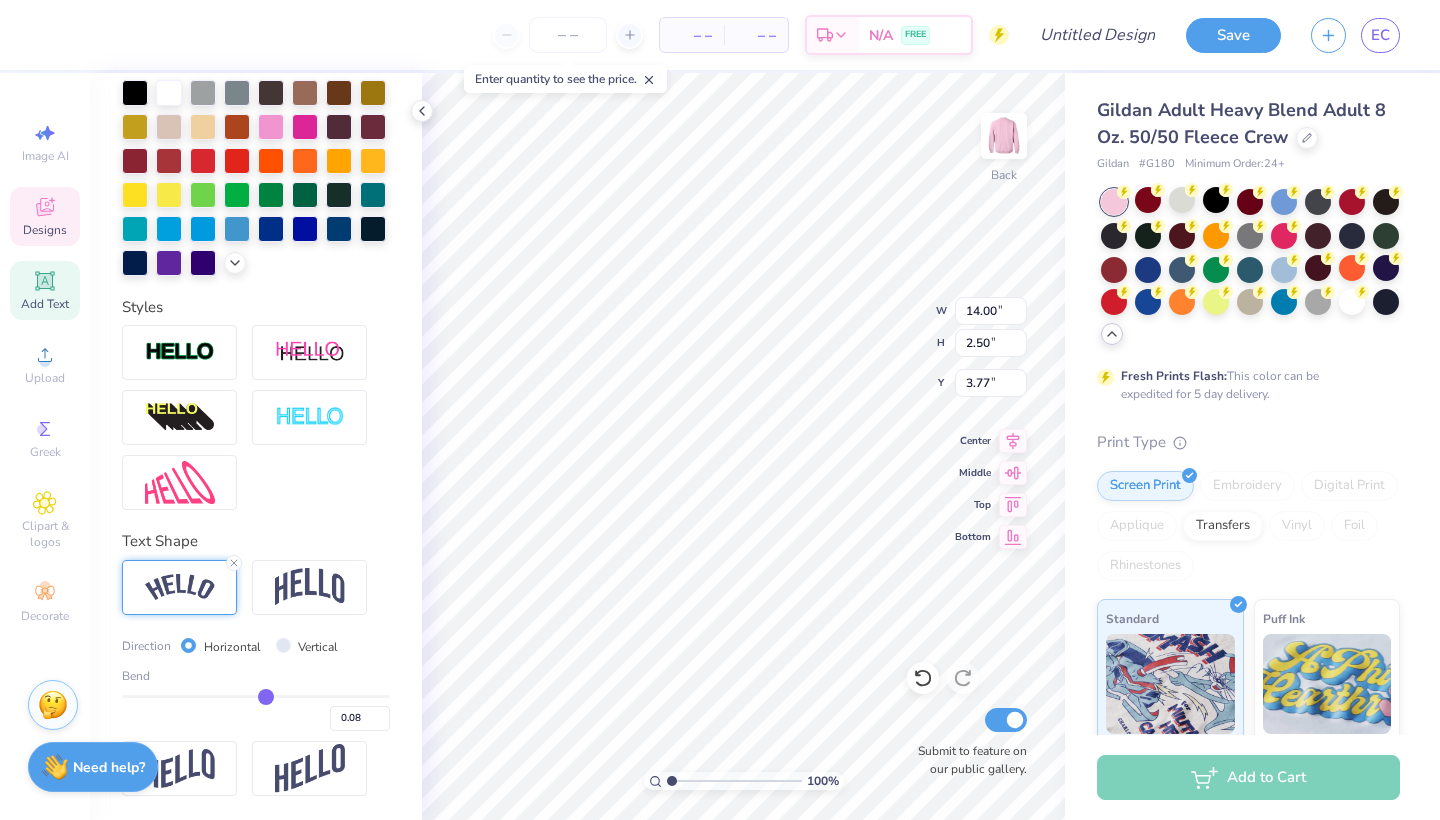 type on "0.09" 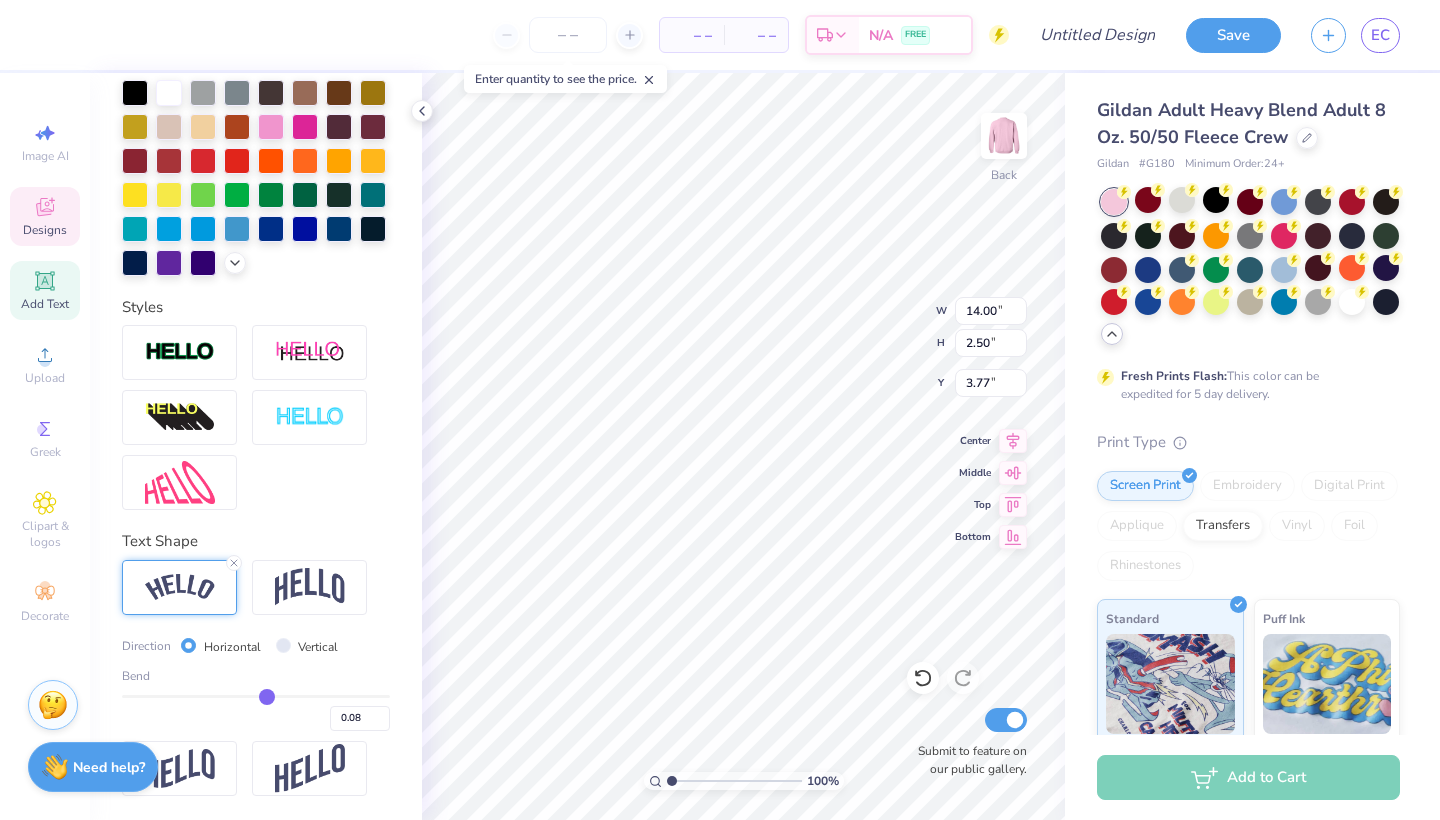 type on "0.09" 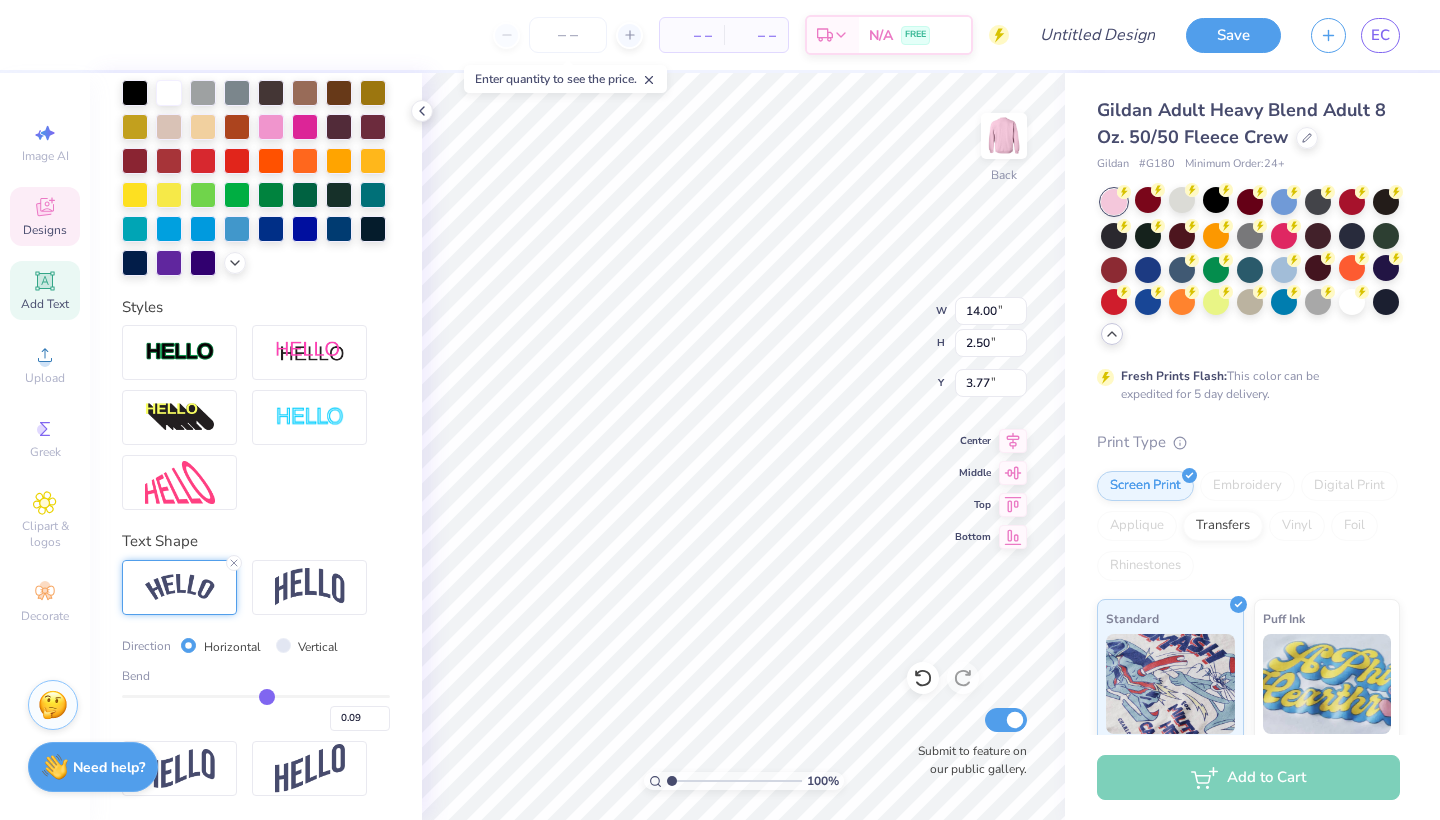 type on "0.12" 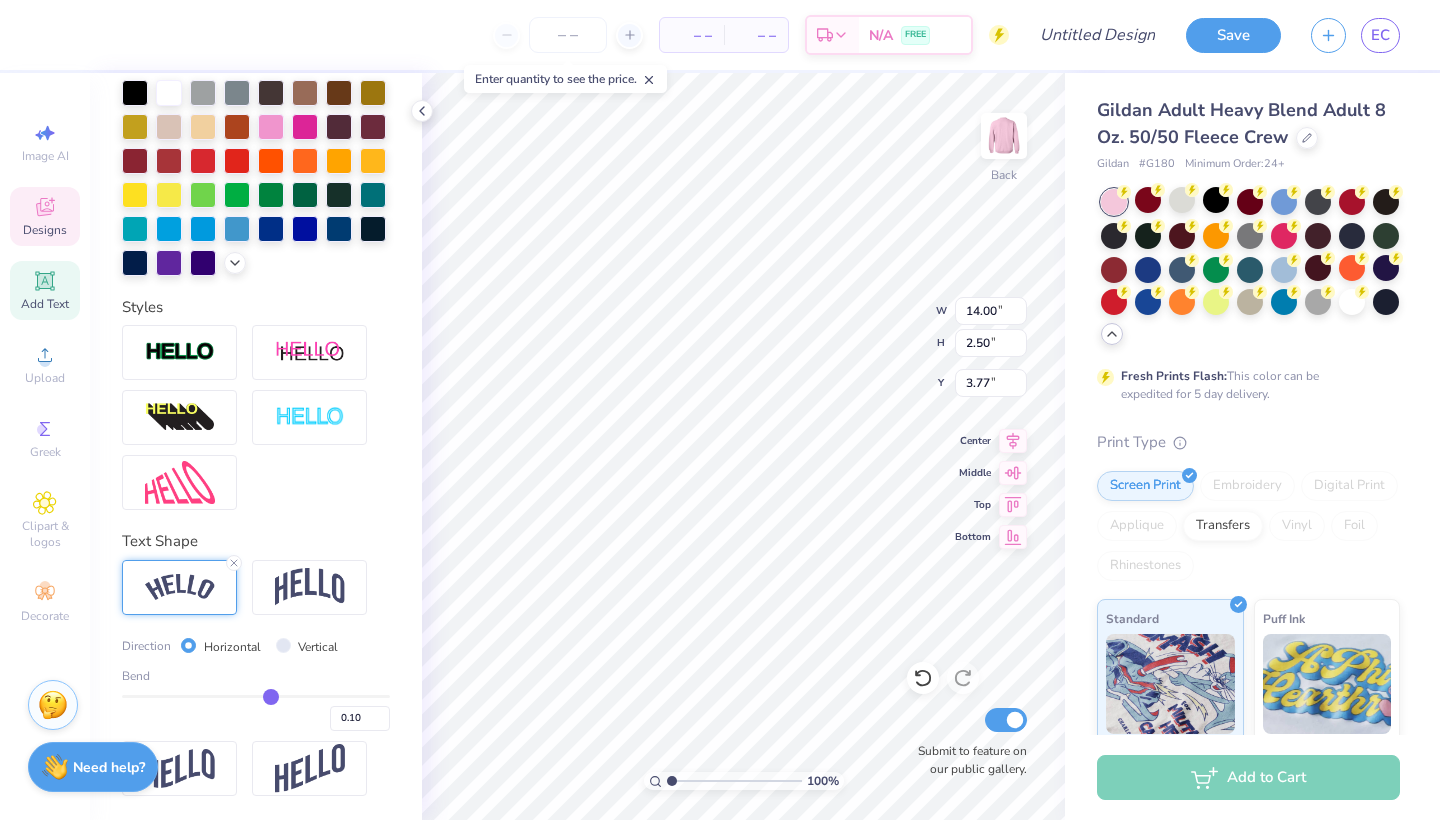 type on "0.13" 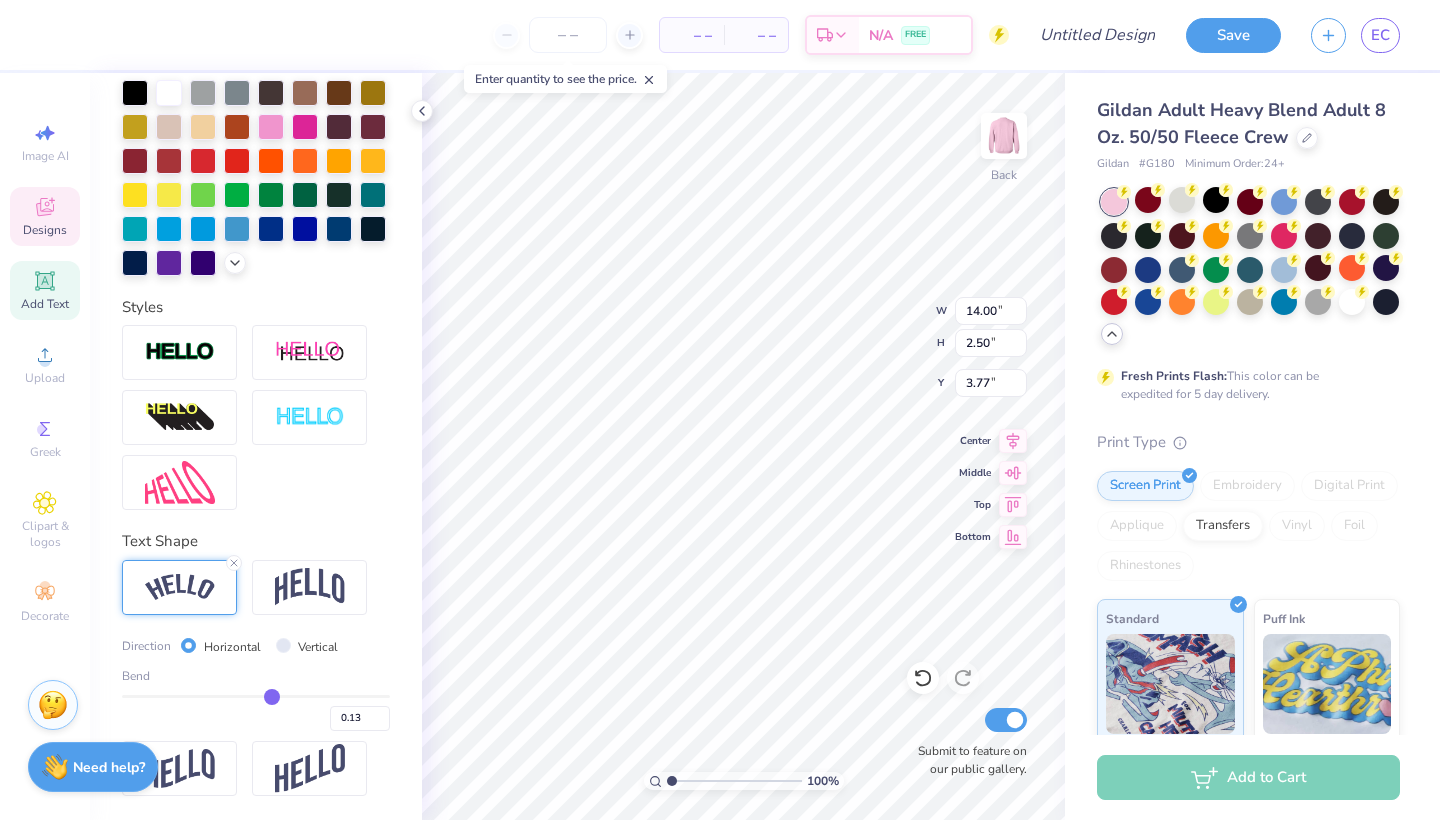 type on "0.14" 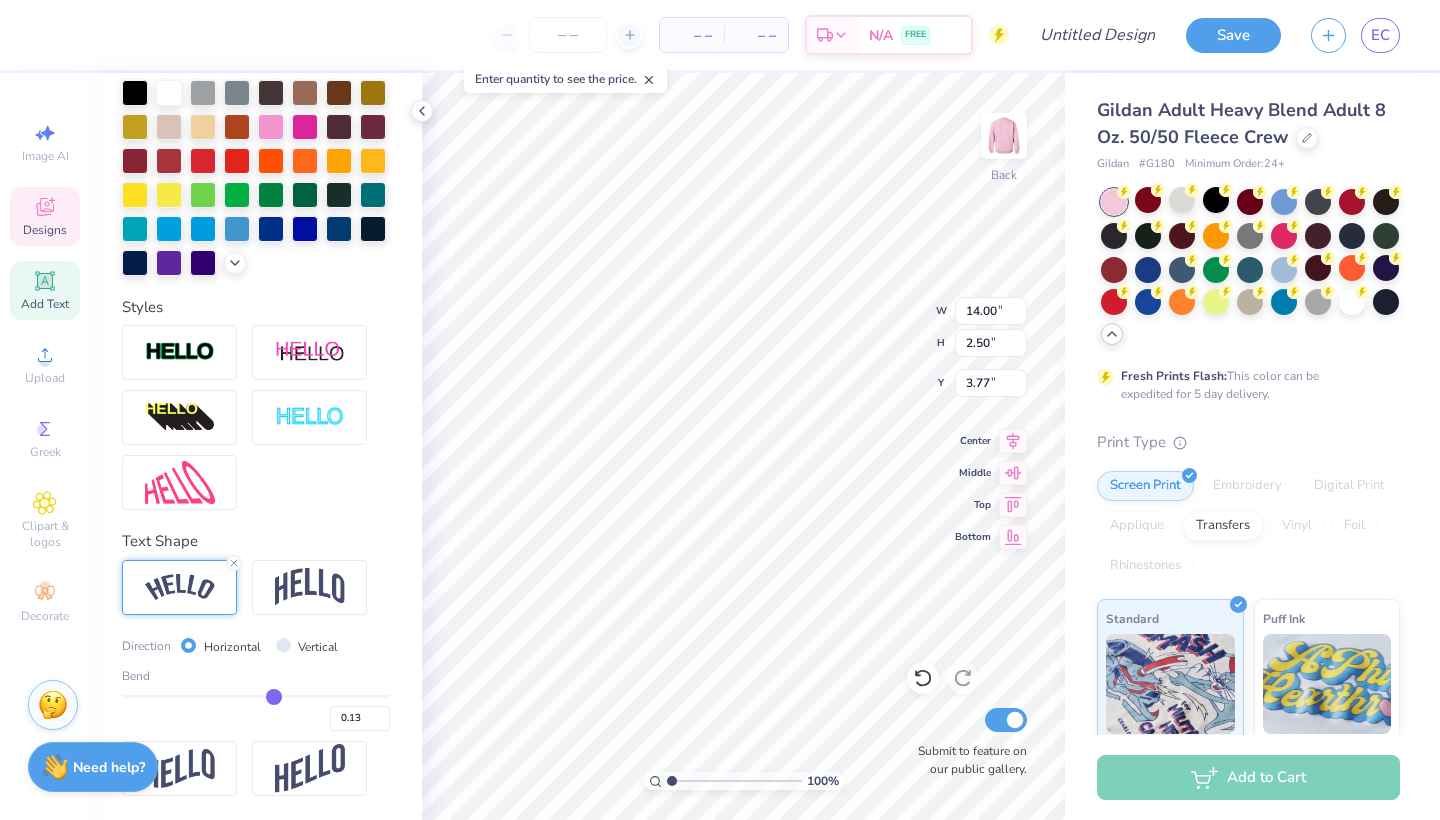 type on "0.14" 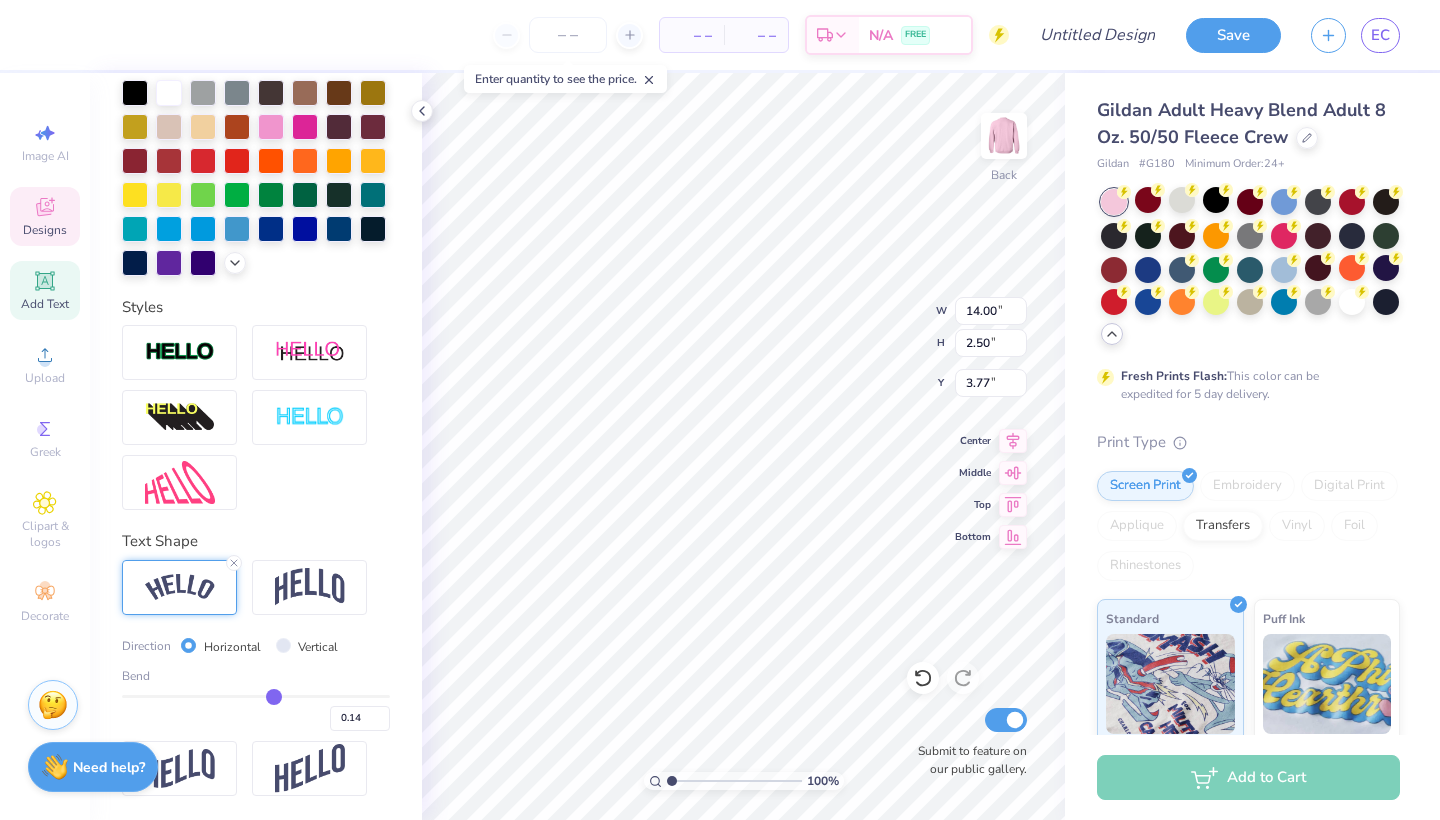 type on "0.15" 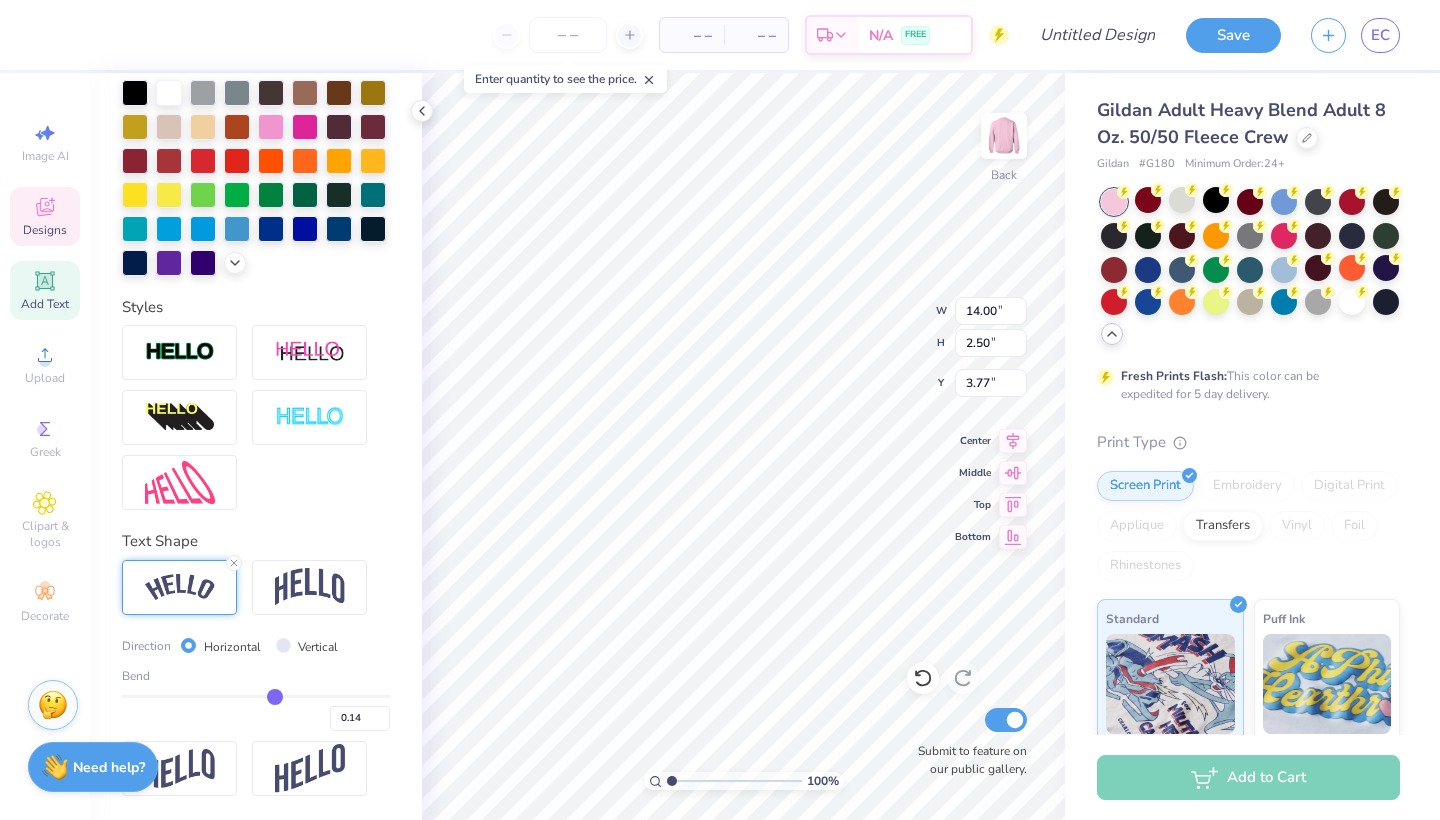 type on "0.15" 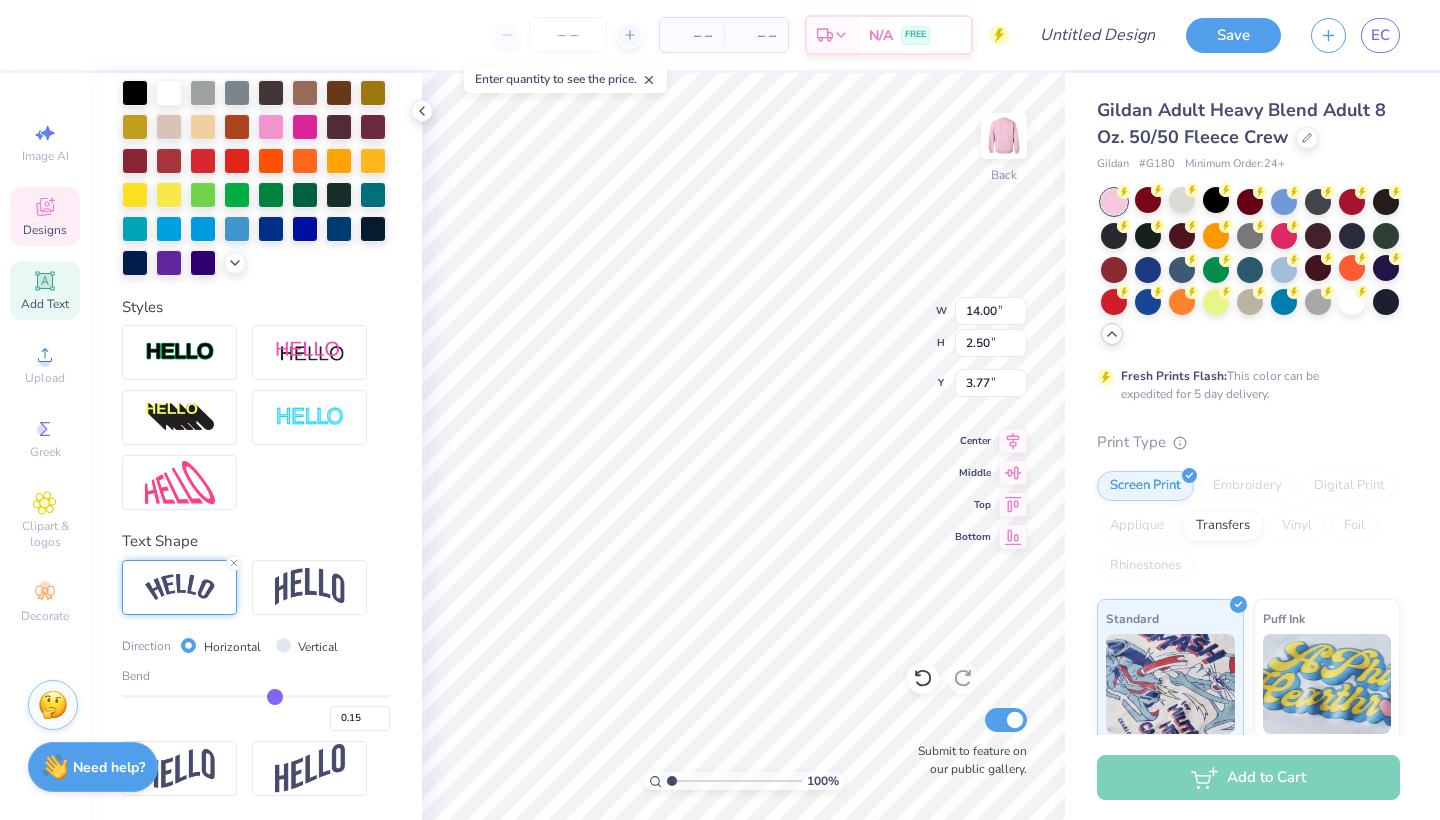 type on "0.16" 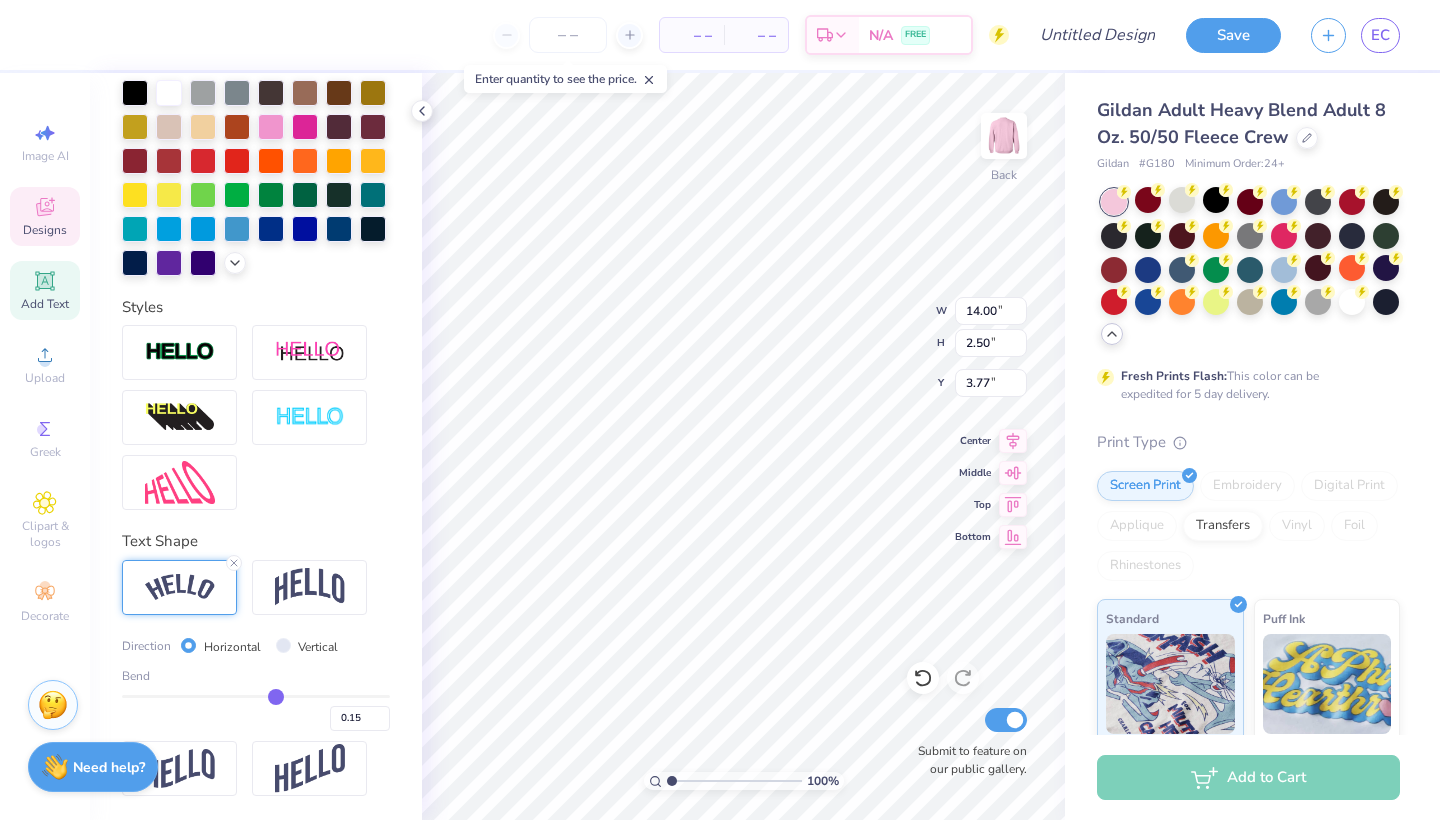 type on "0.16" 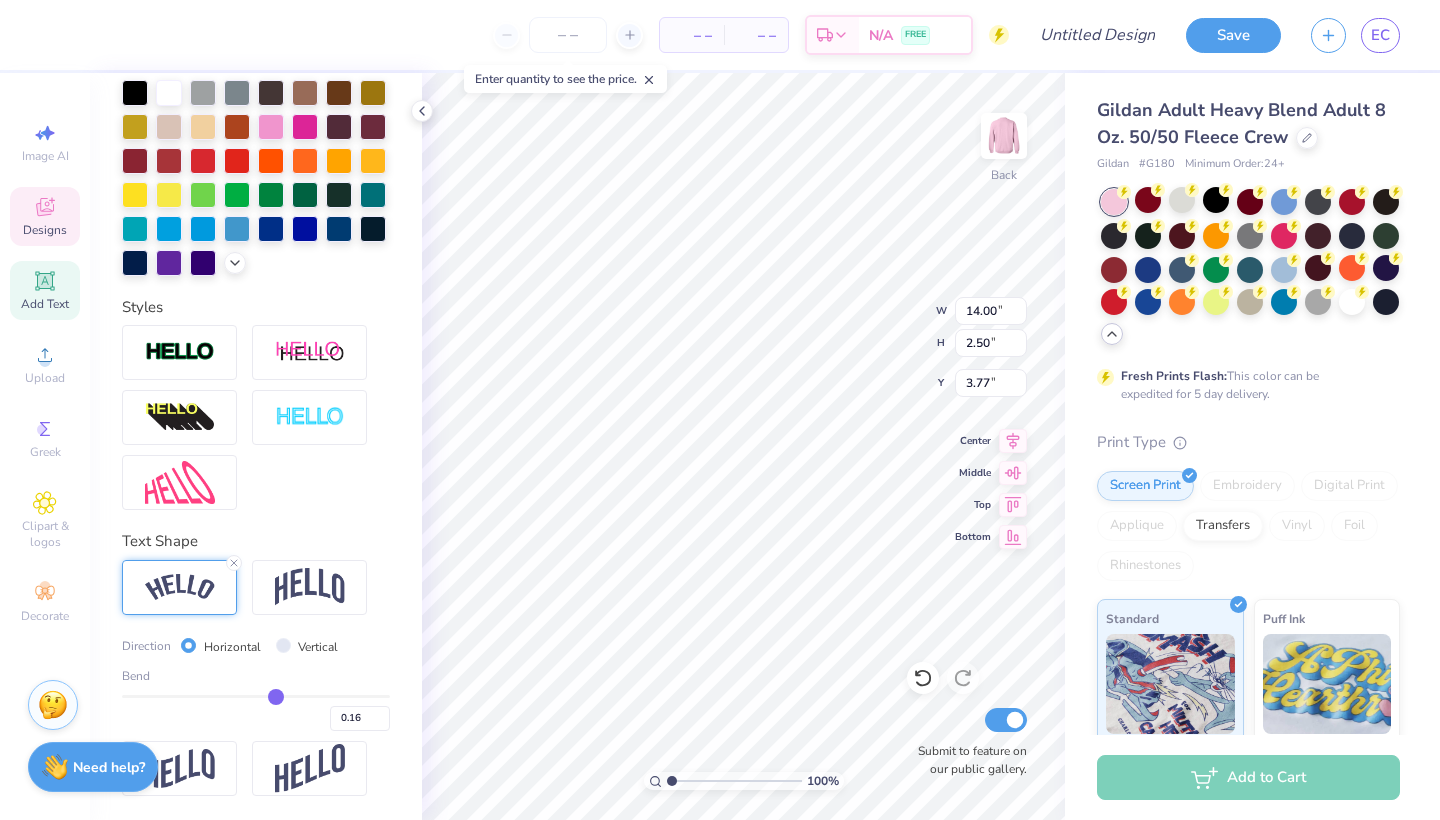 type on "0.17" 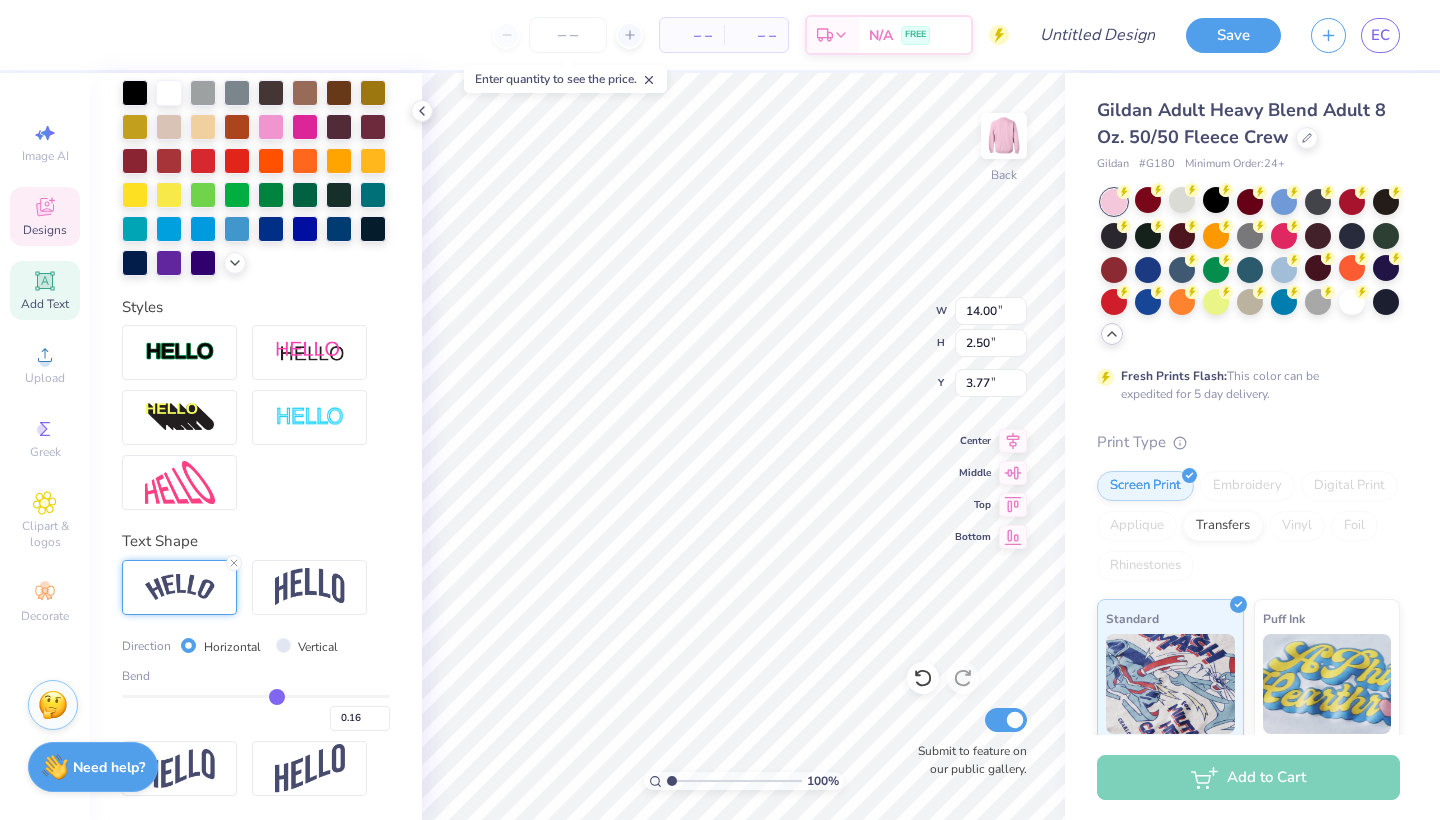 type on "0.17" 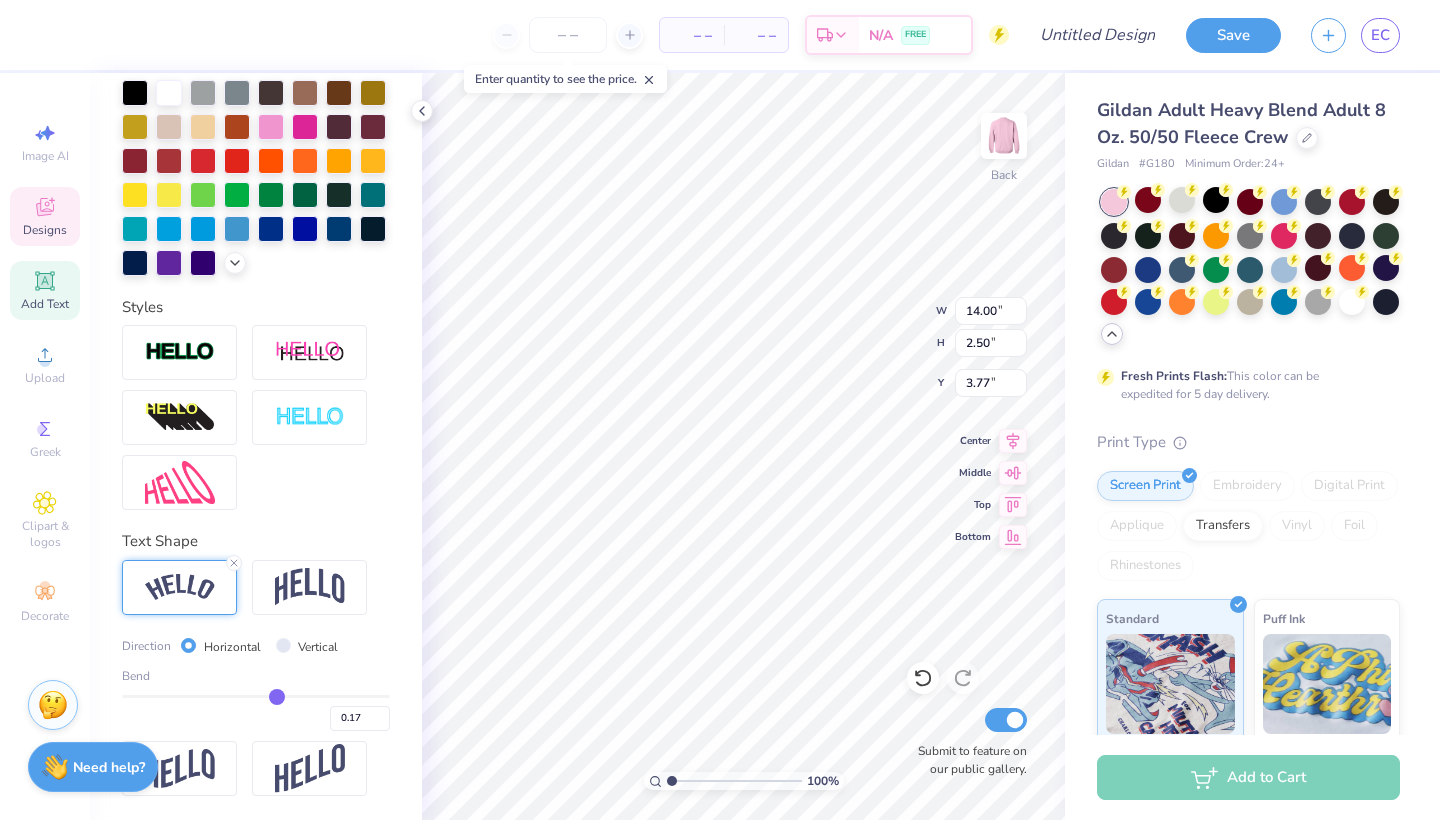 type on "0.18" 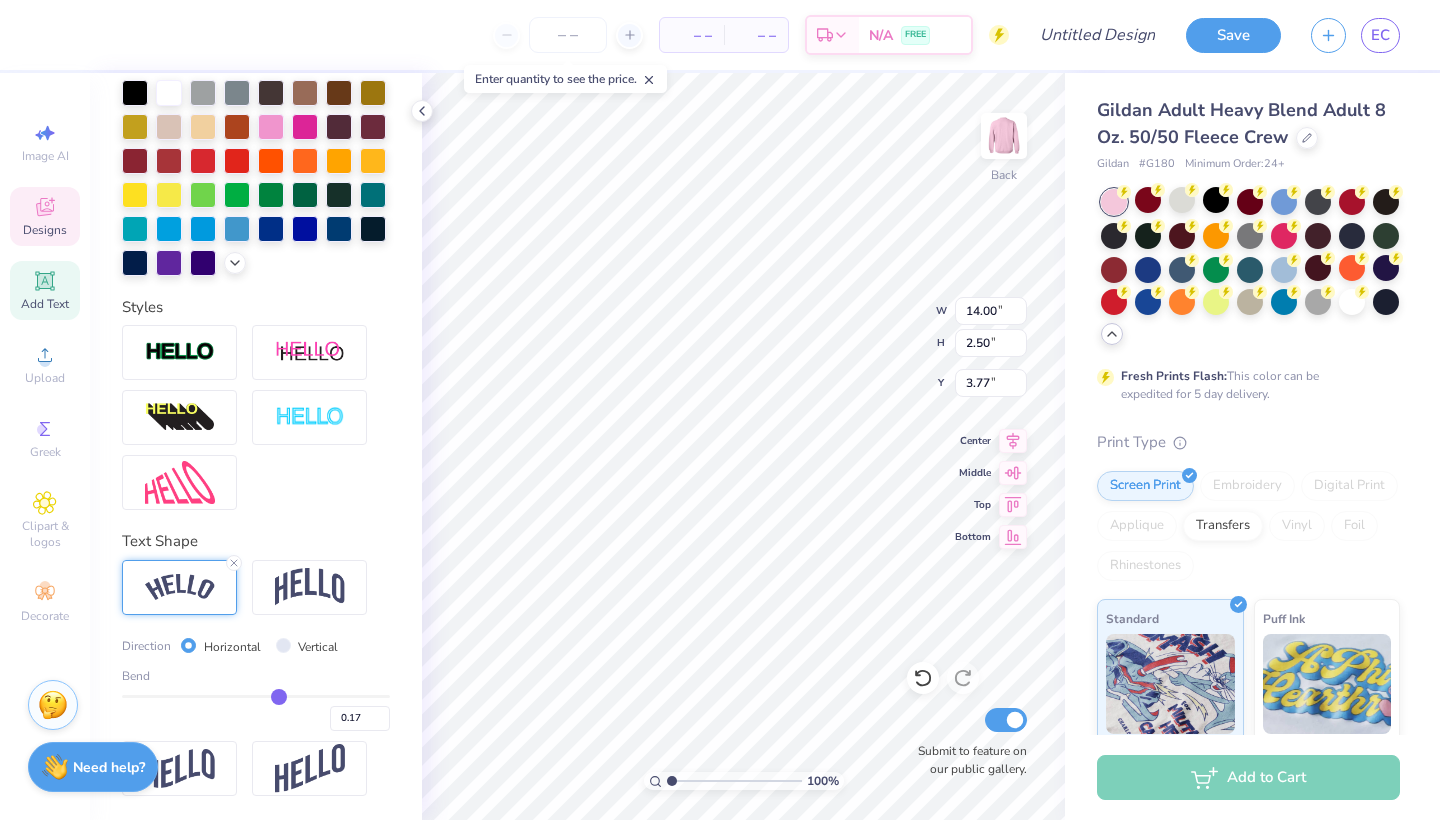 type on "0.18" 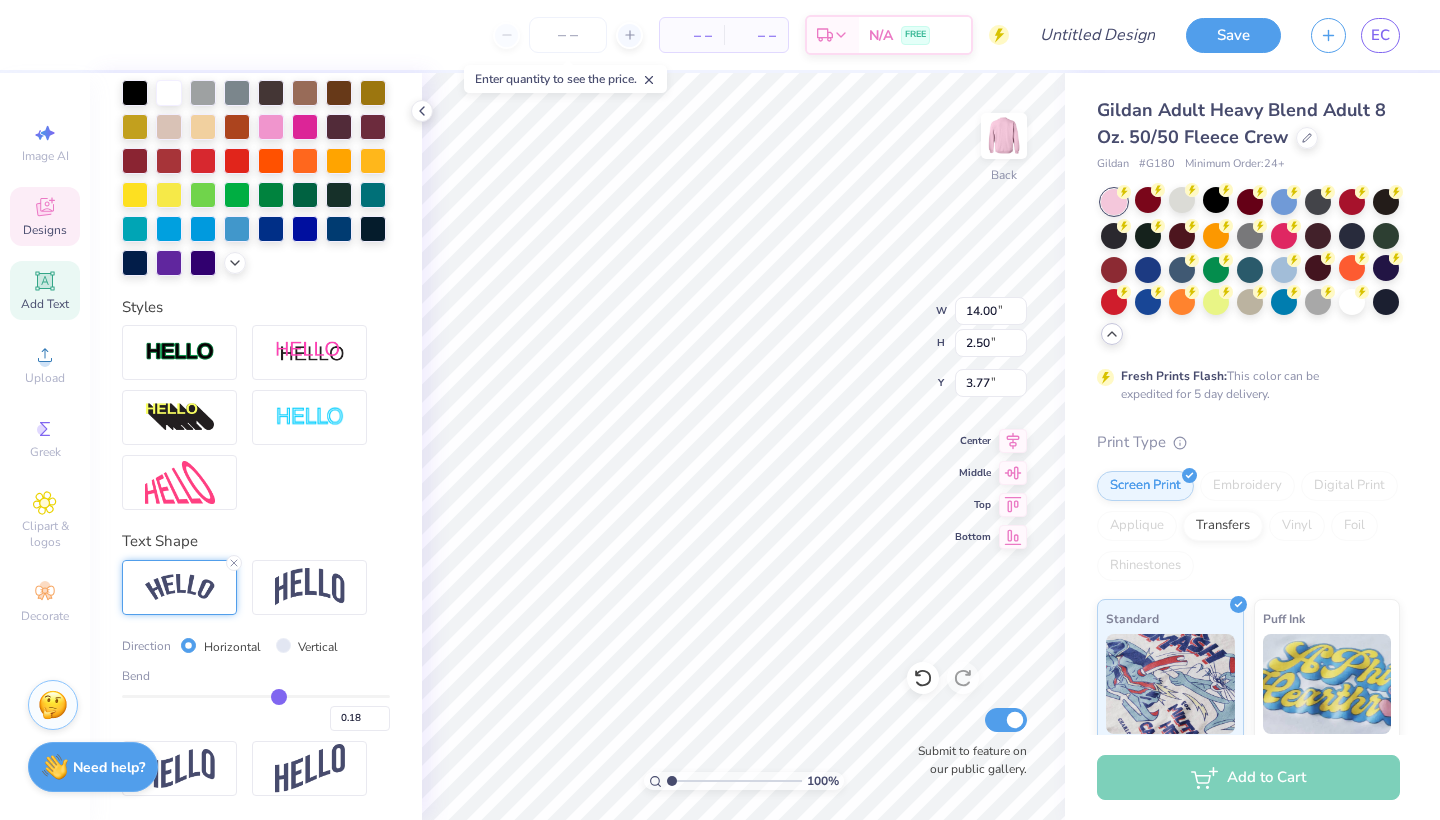 type on "0.19" 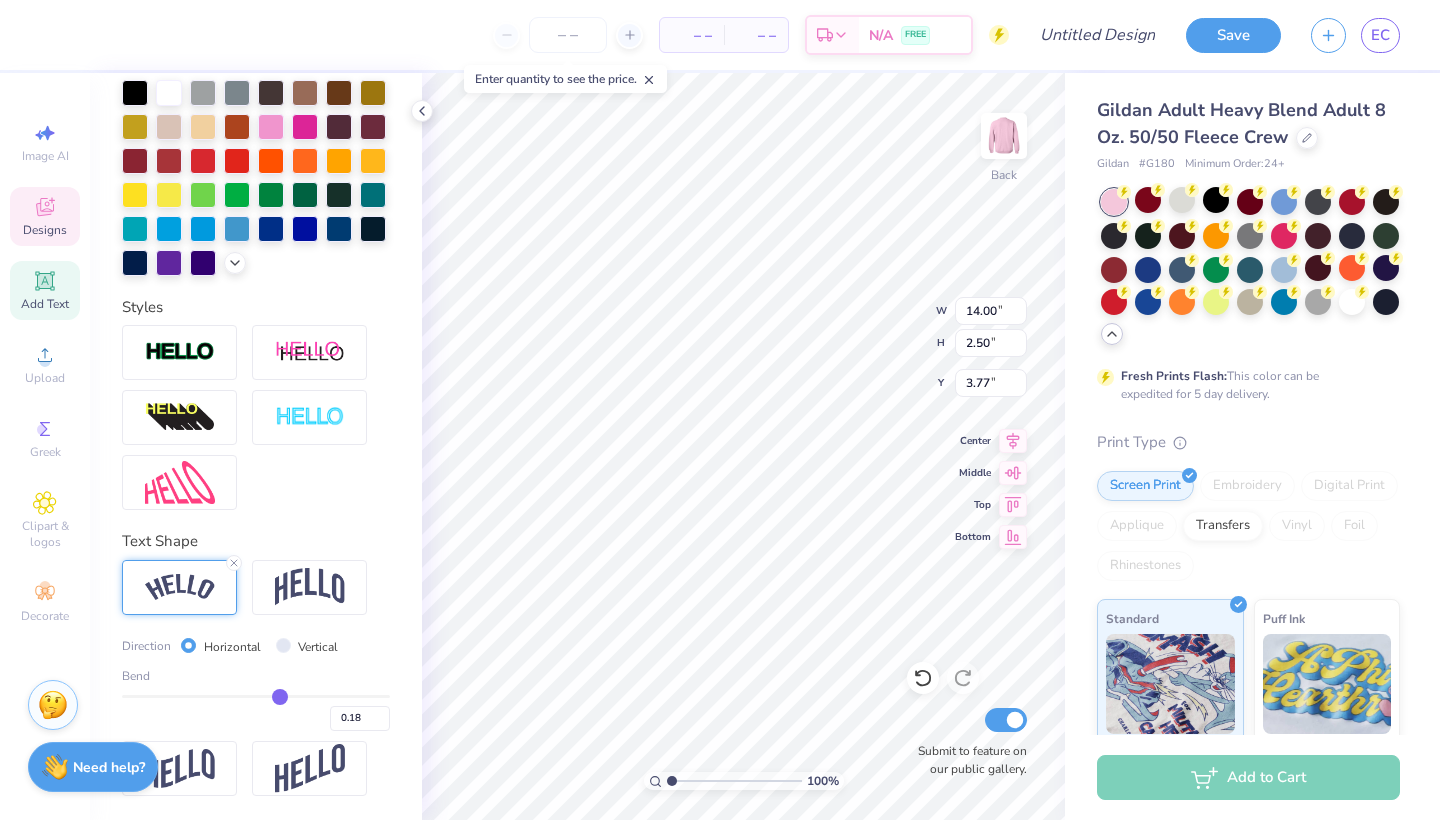 type on "0.19" 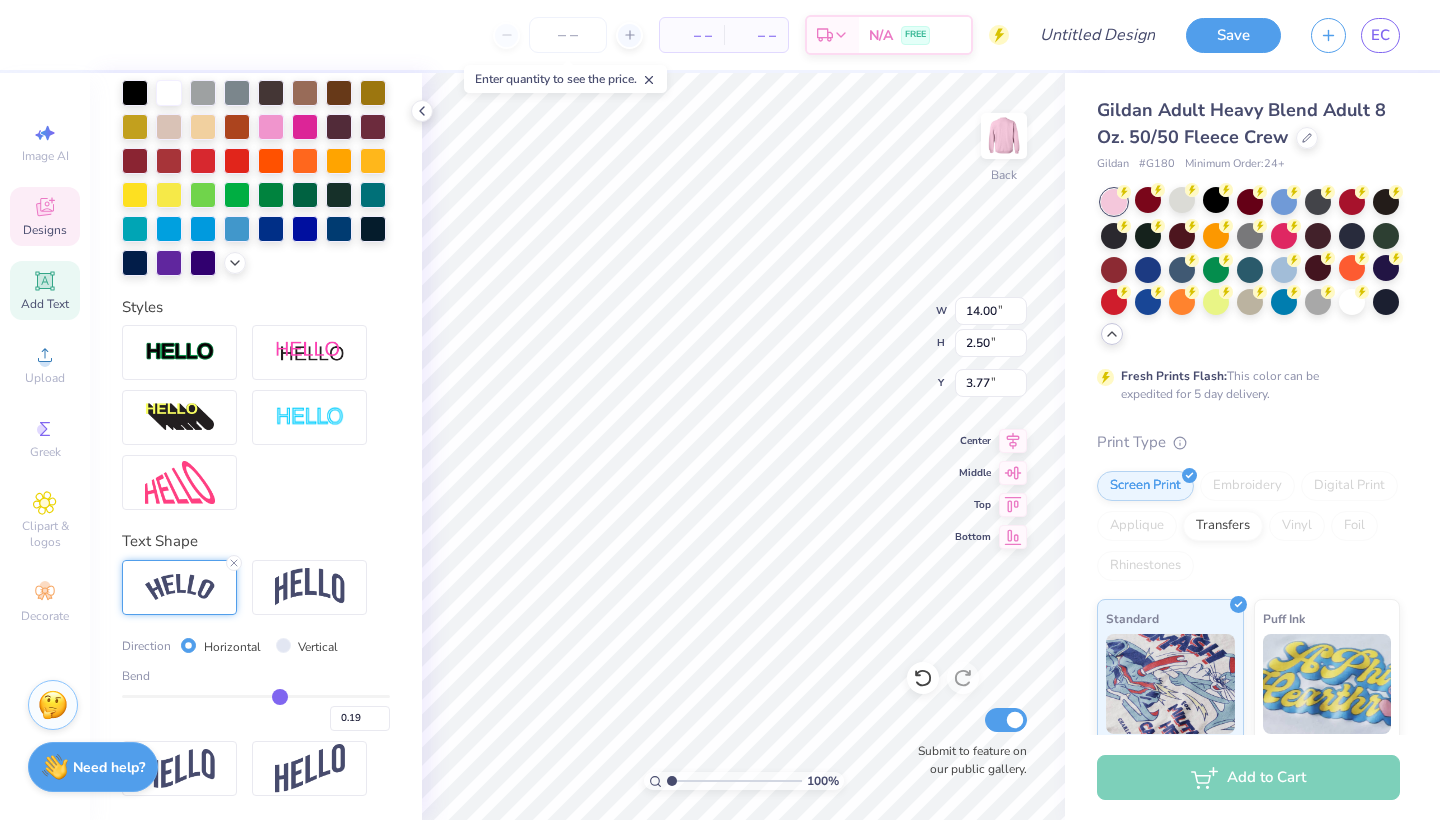 type on "0.2" 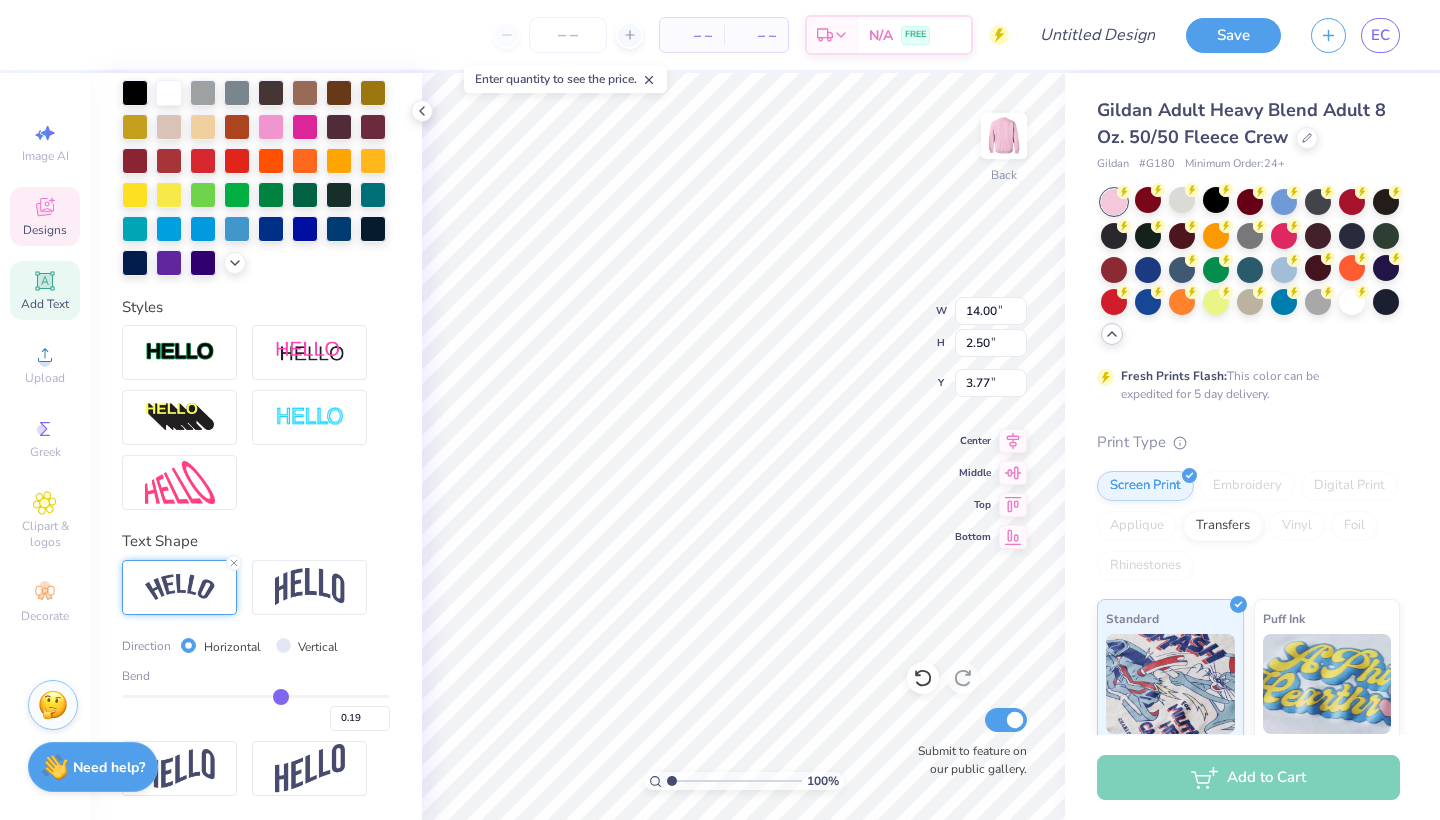 type on "0.20" 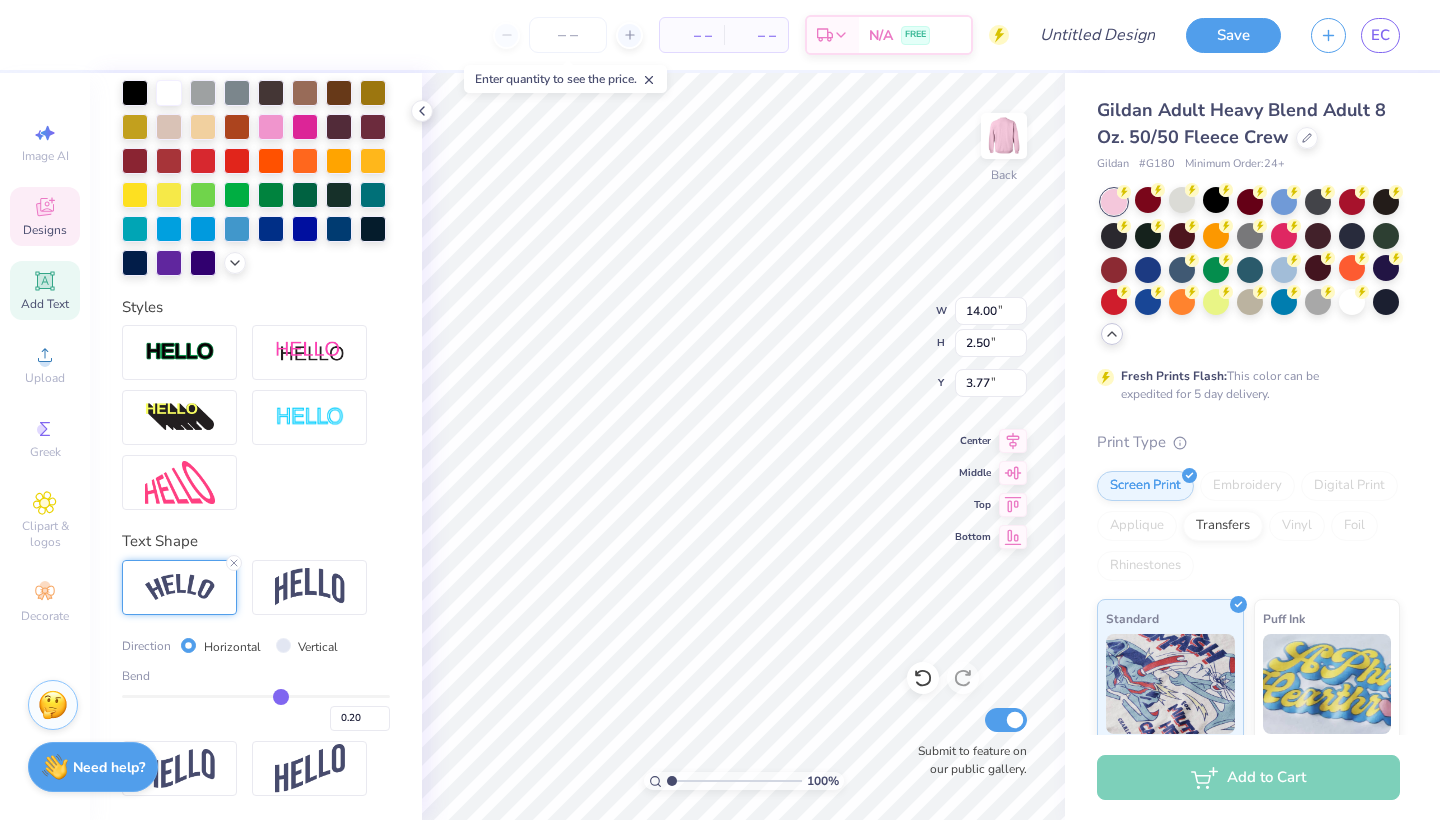 type on "0.21" 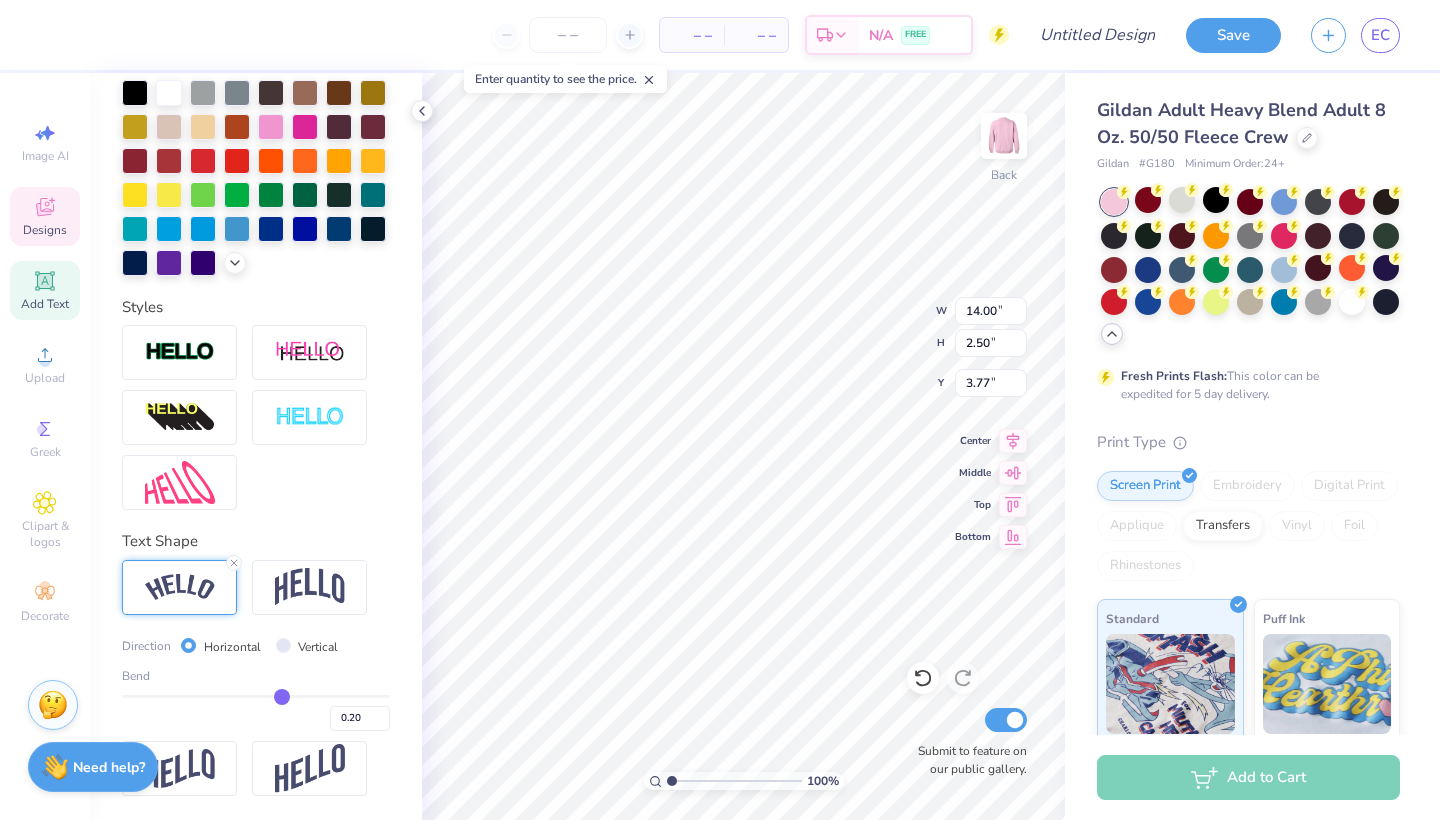 type on "0.21" 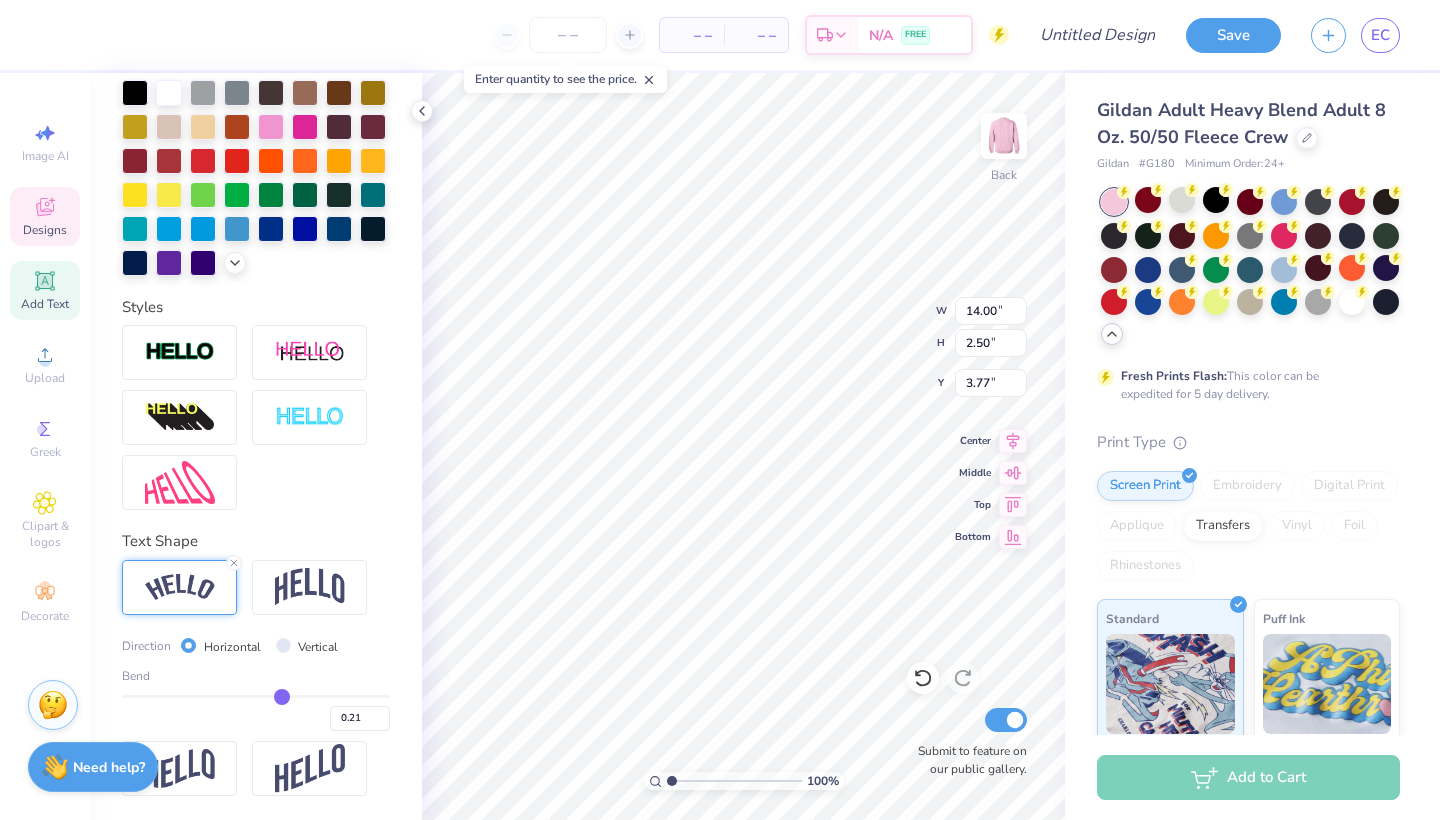 type on "0.22" 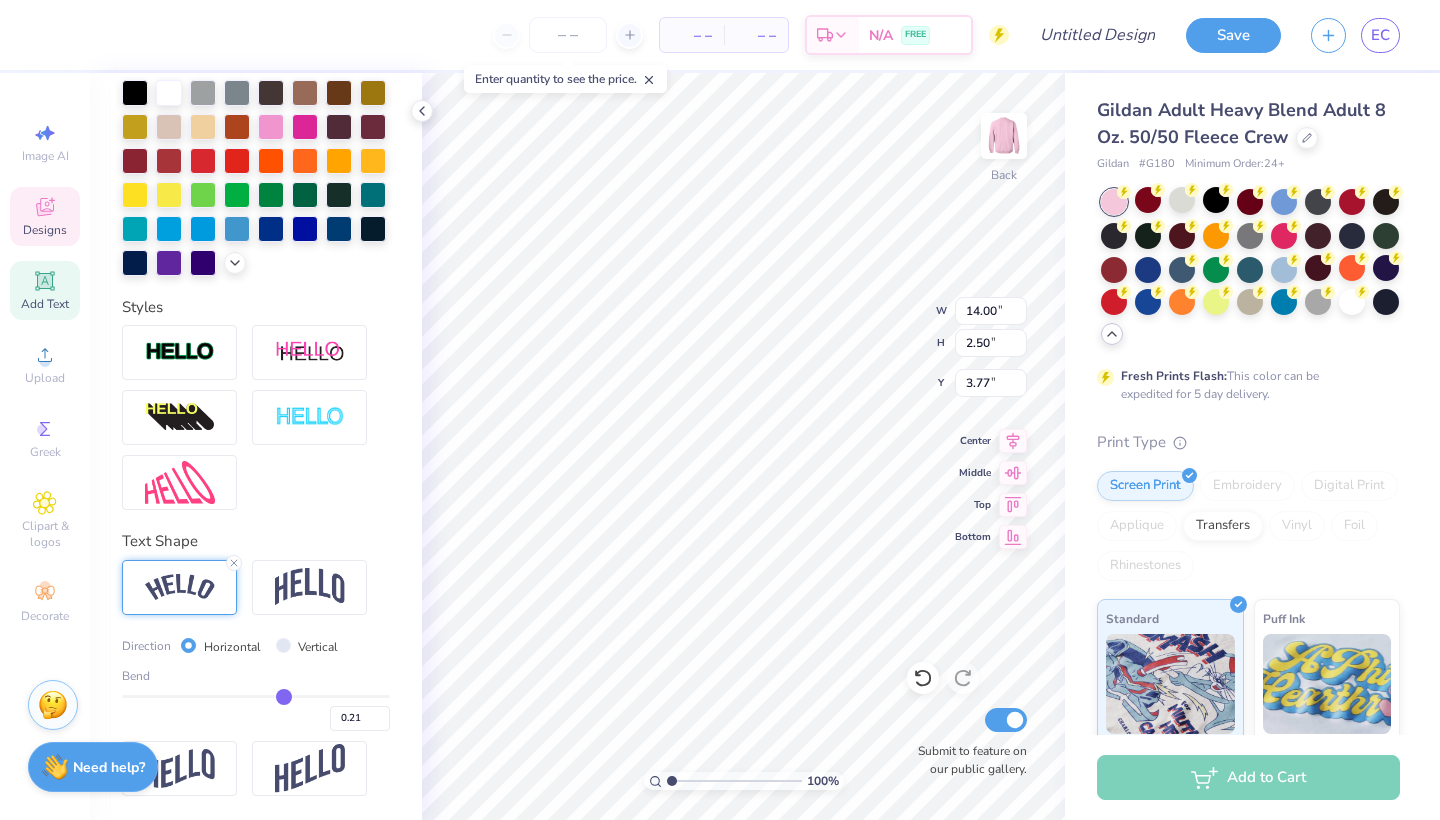 type on "0.22" 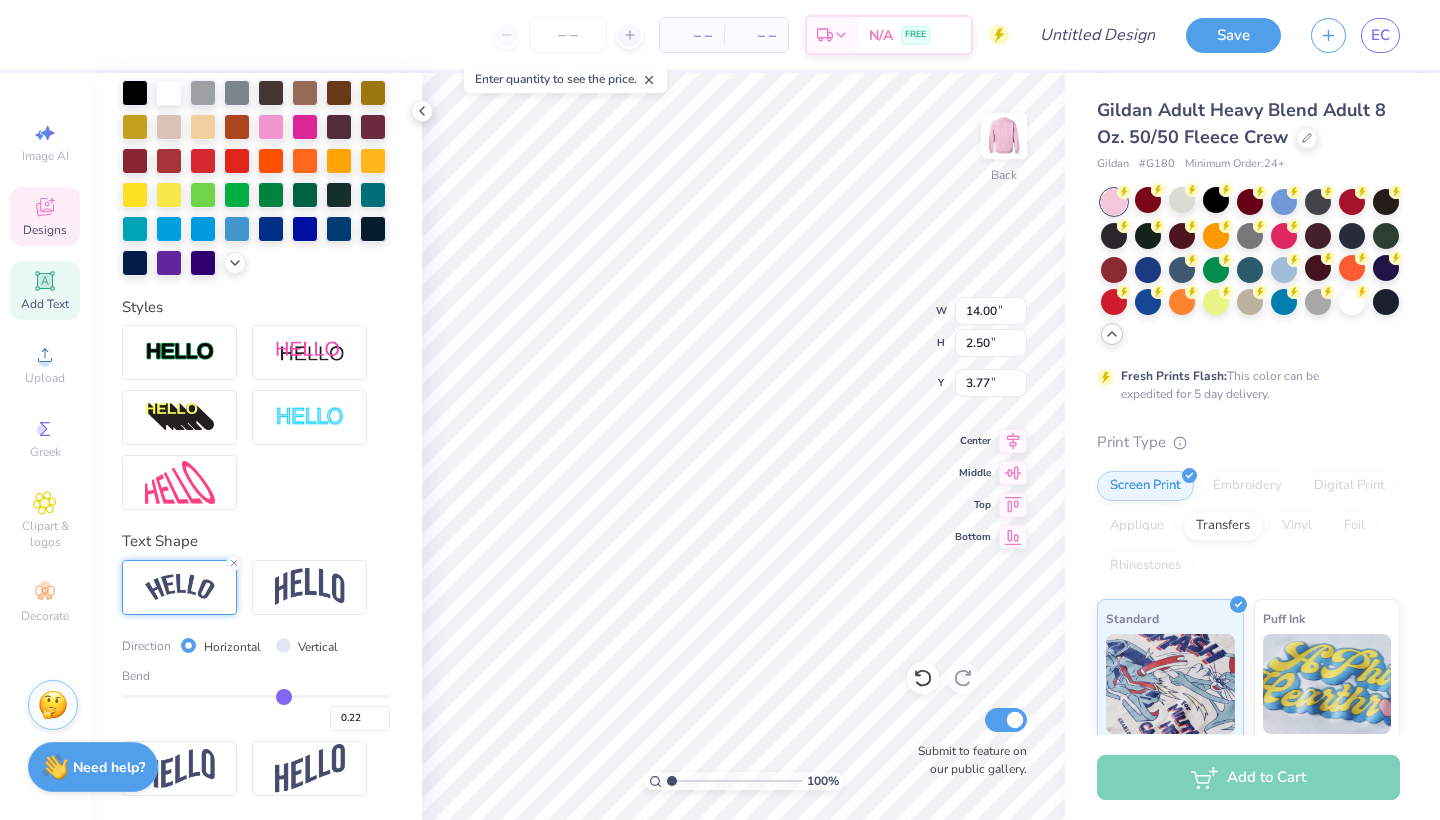 type on "0.23" 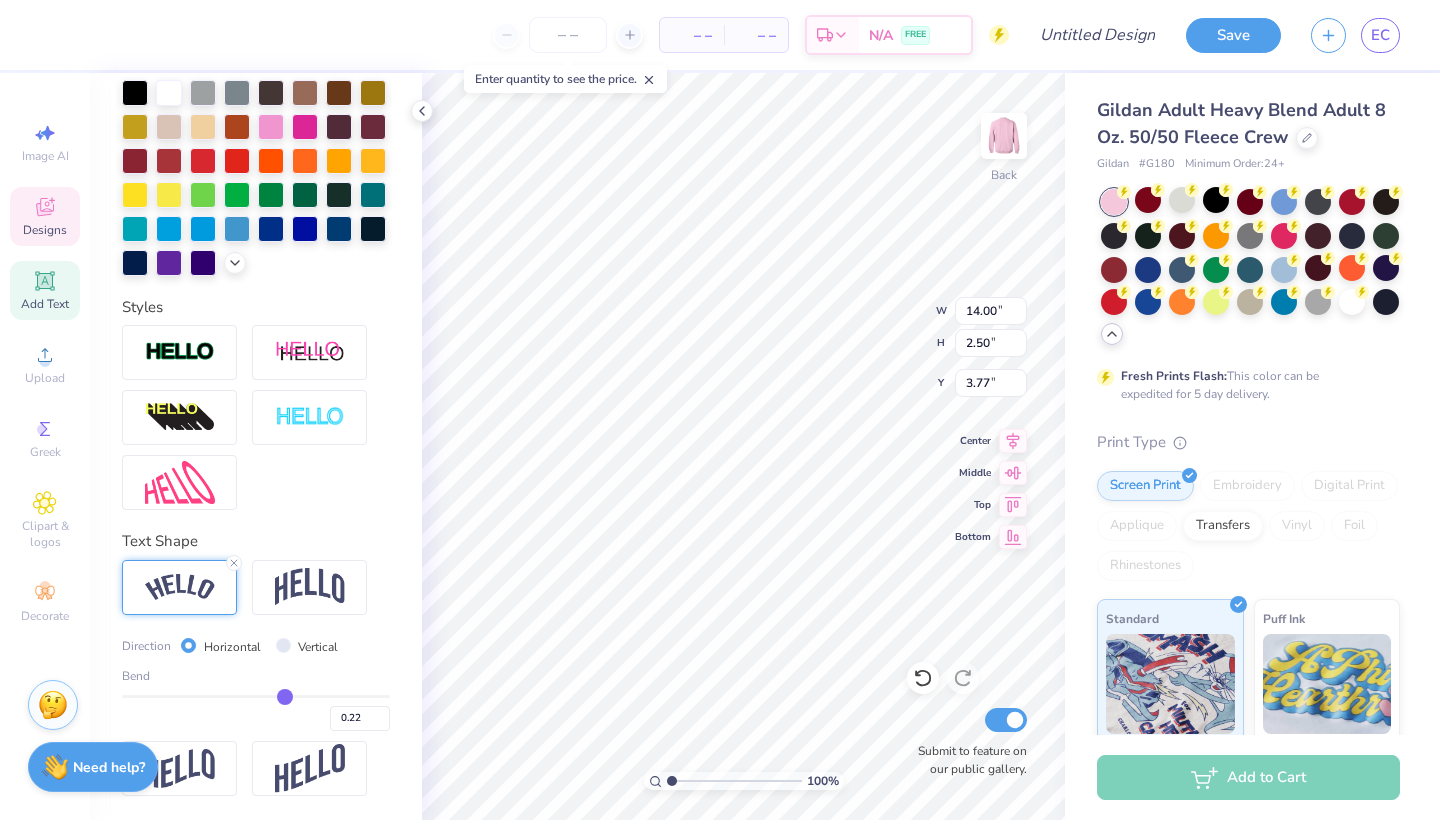 type on "0.23" 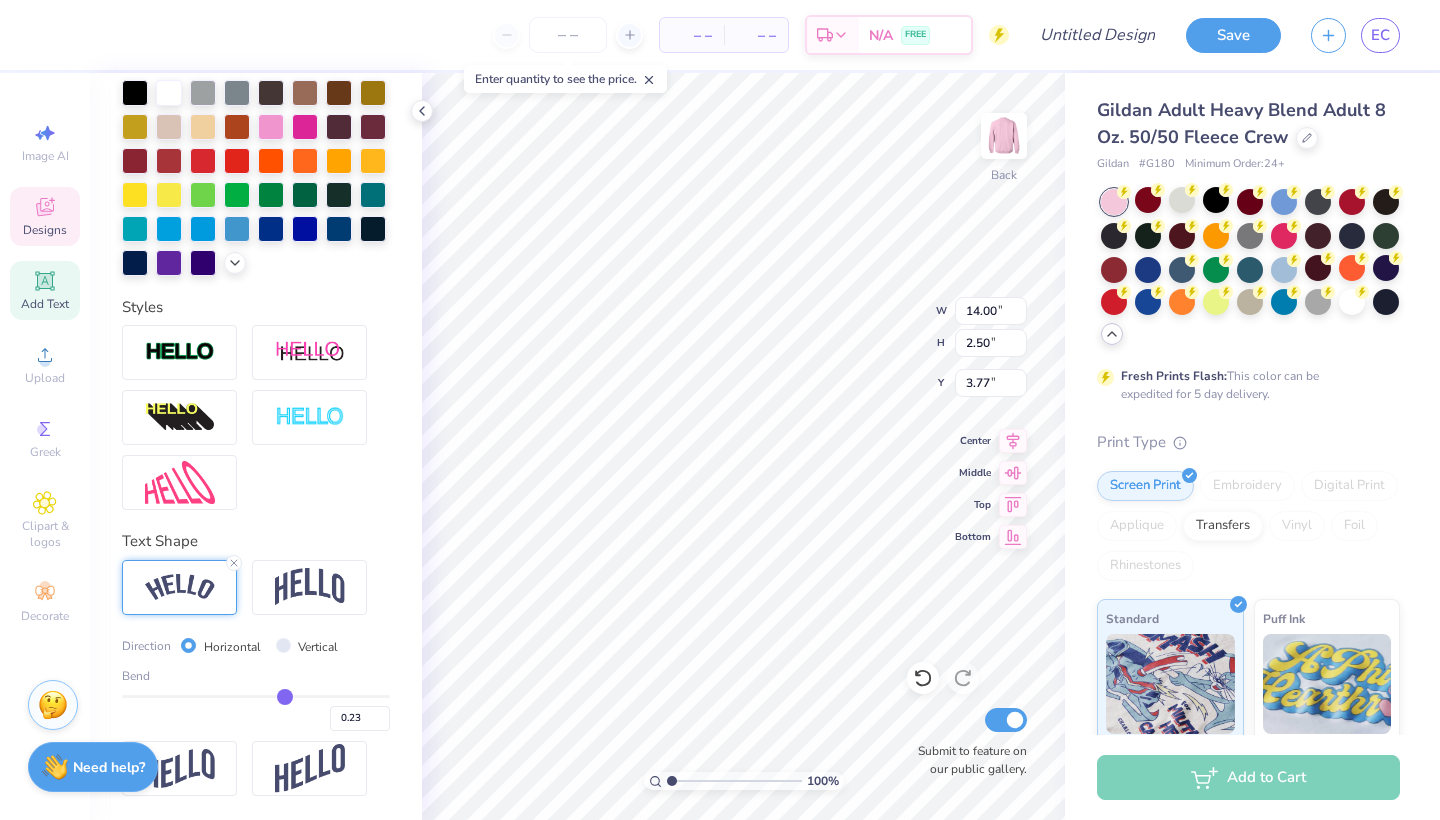 type on "13.85" 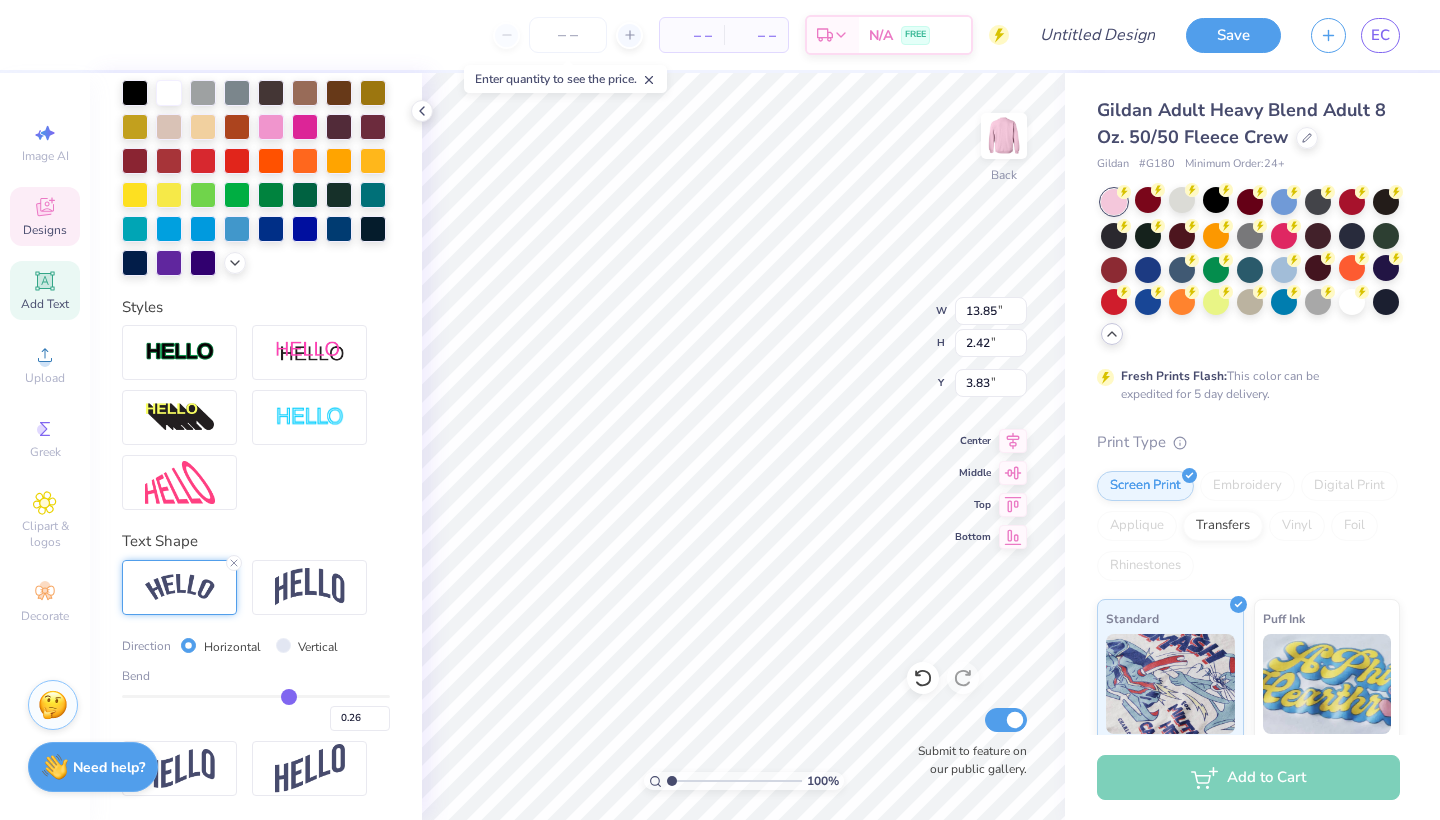 type on "0.27" 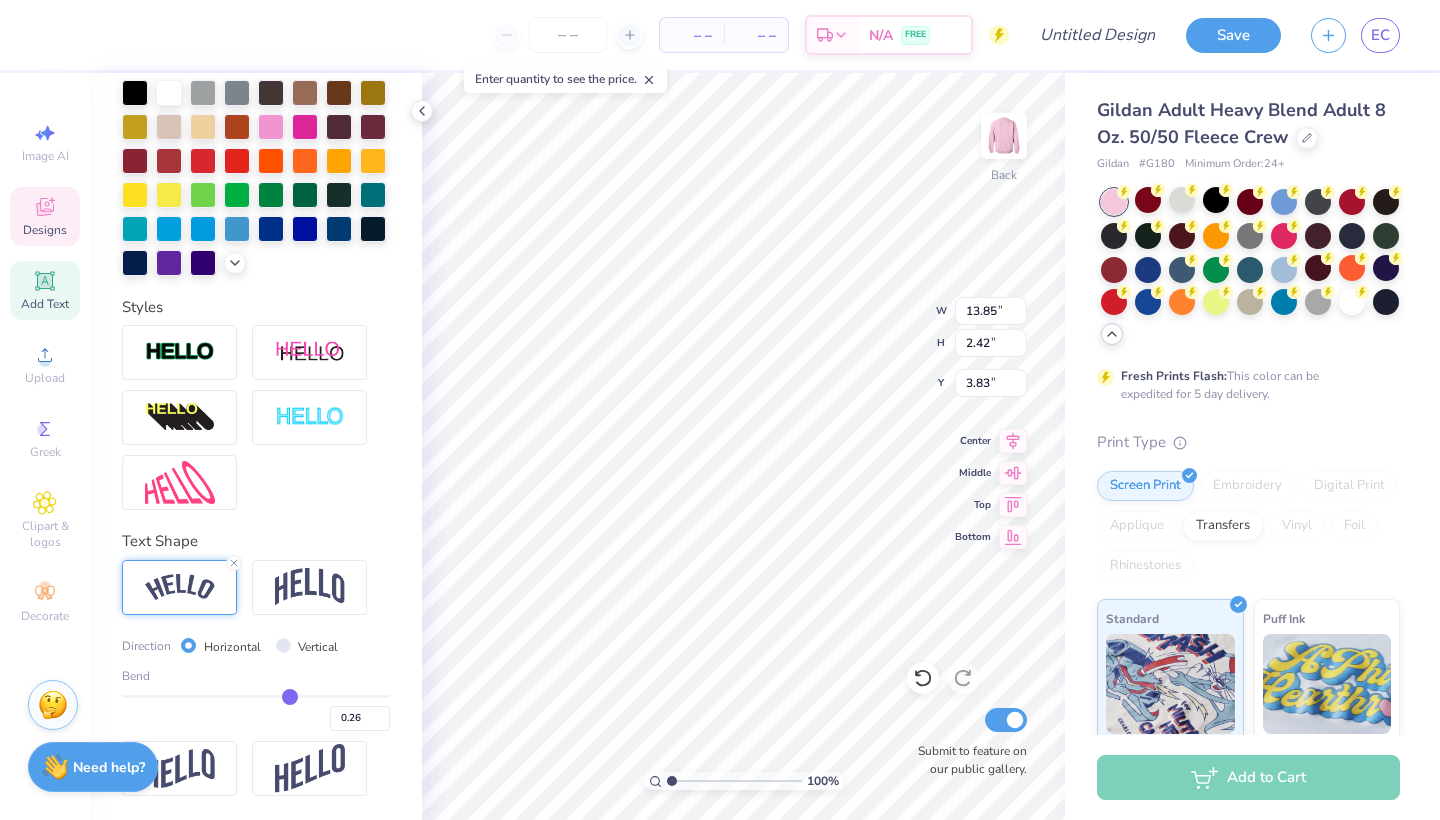 type on "0.27" 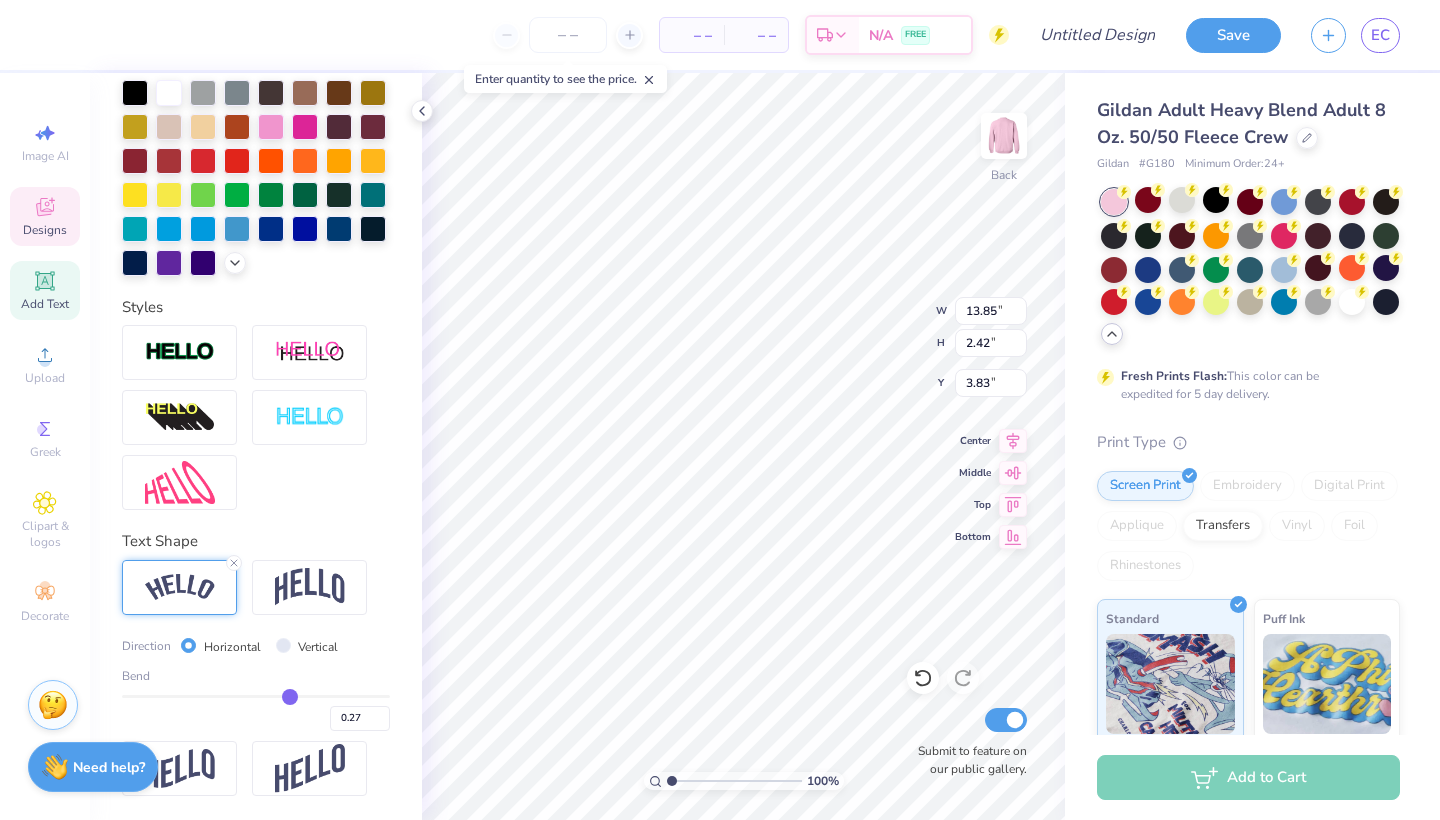 type on "0.28" 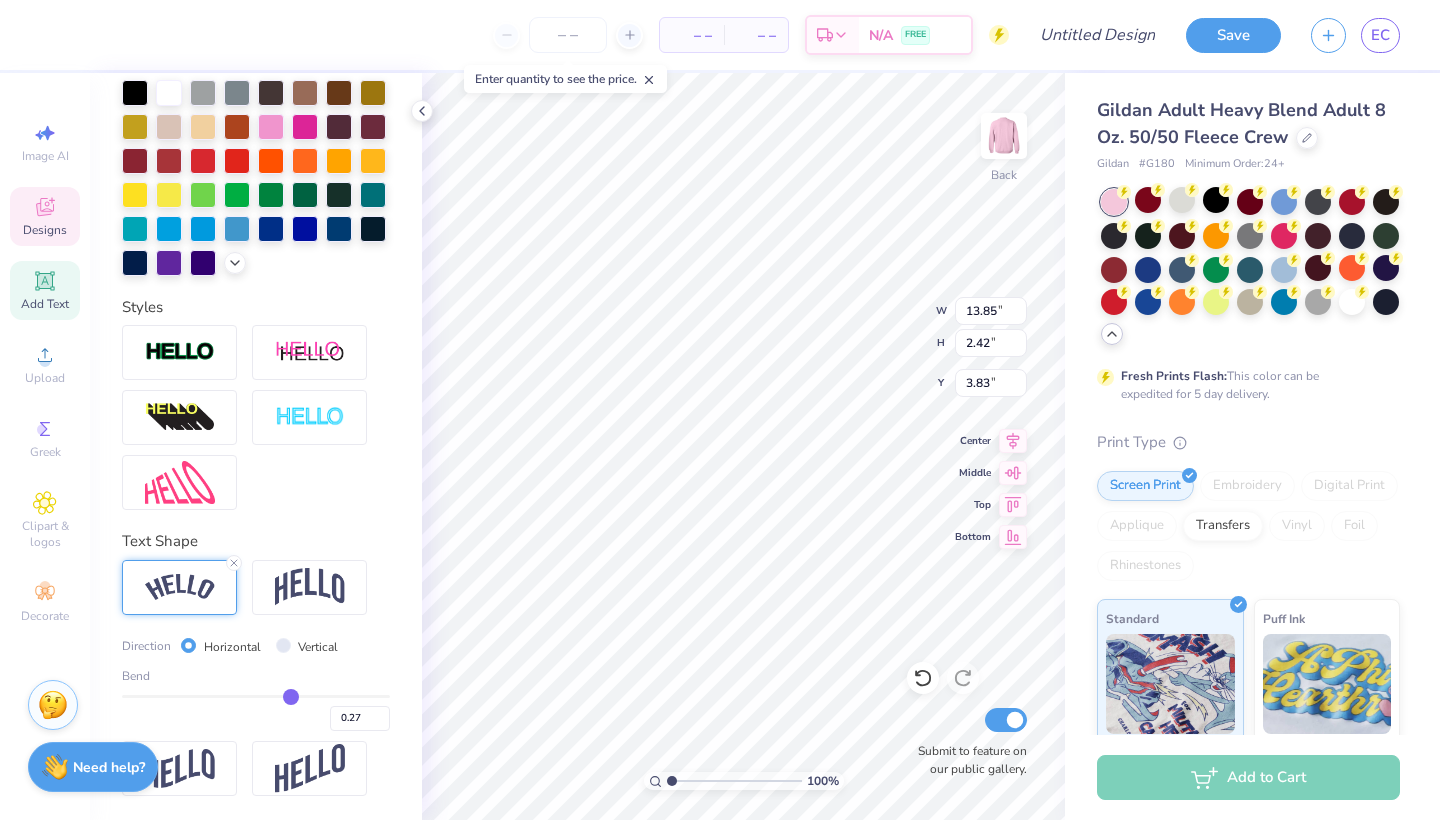 type on "0.28" 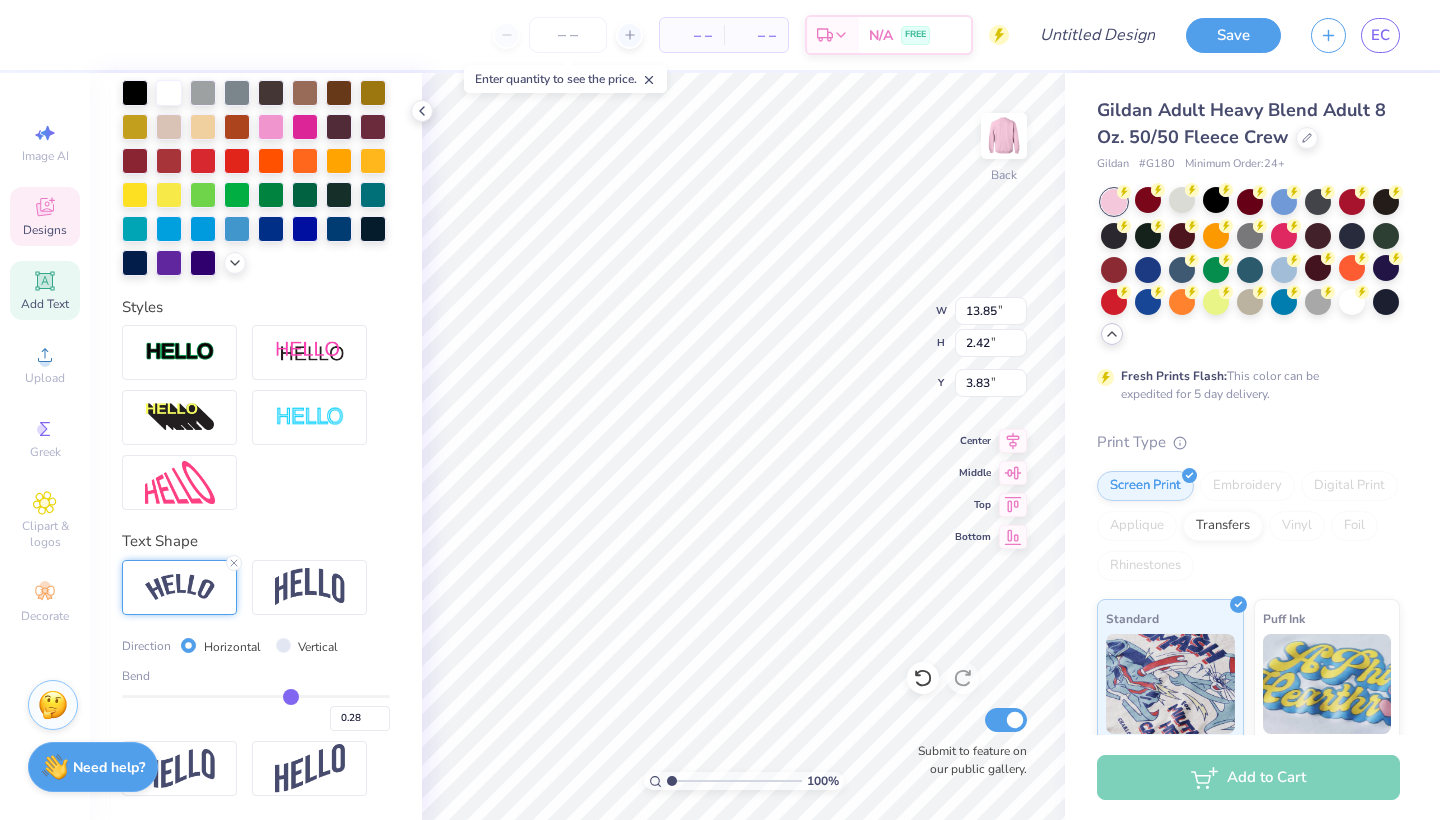 type on "0.29" 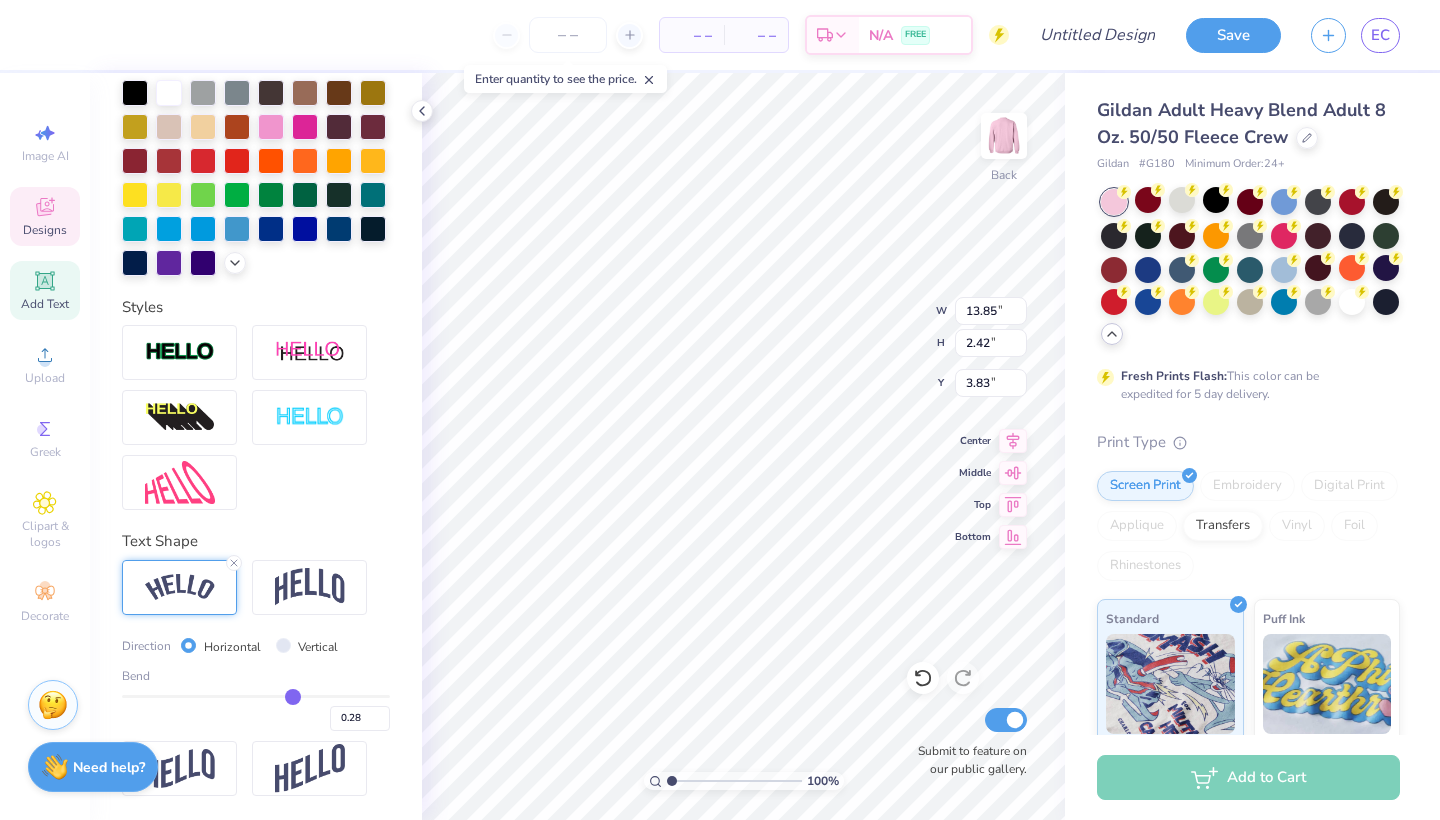 type on "0.29" 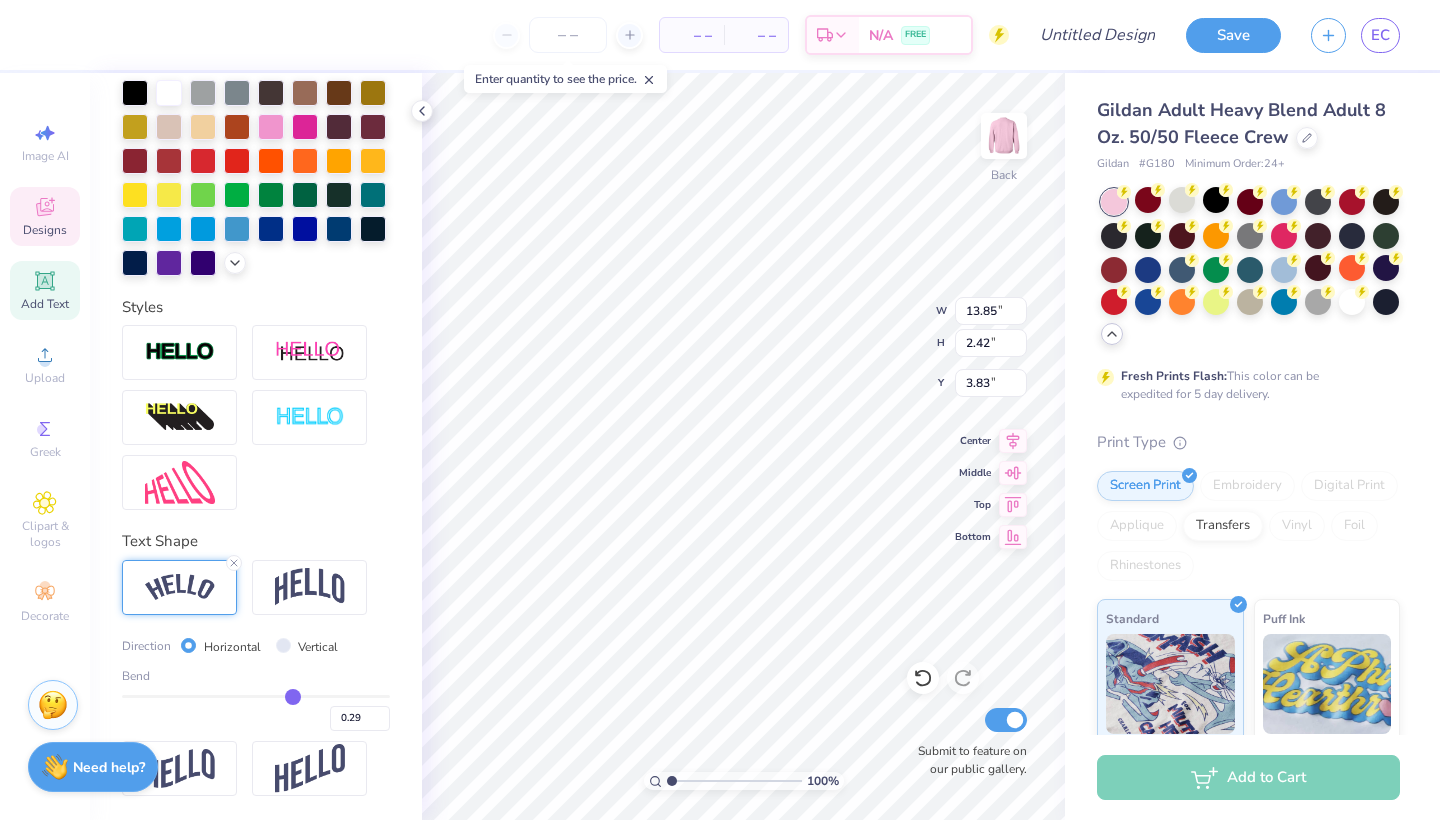 type on "0.3" 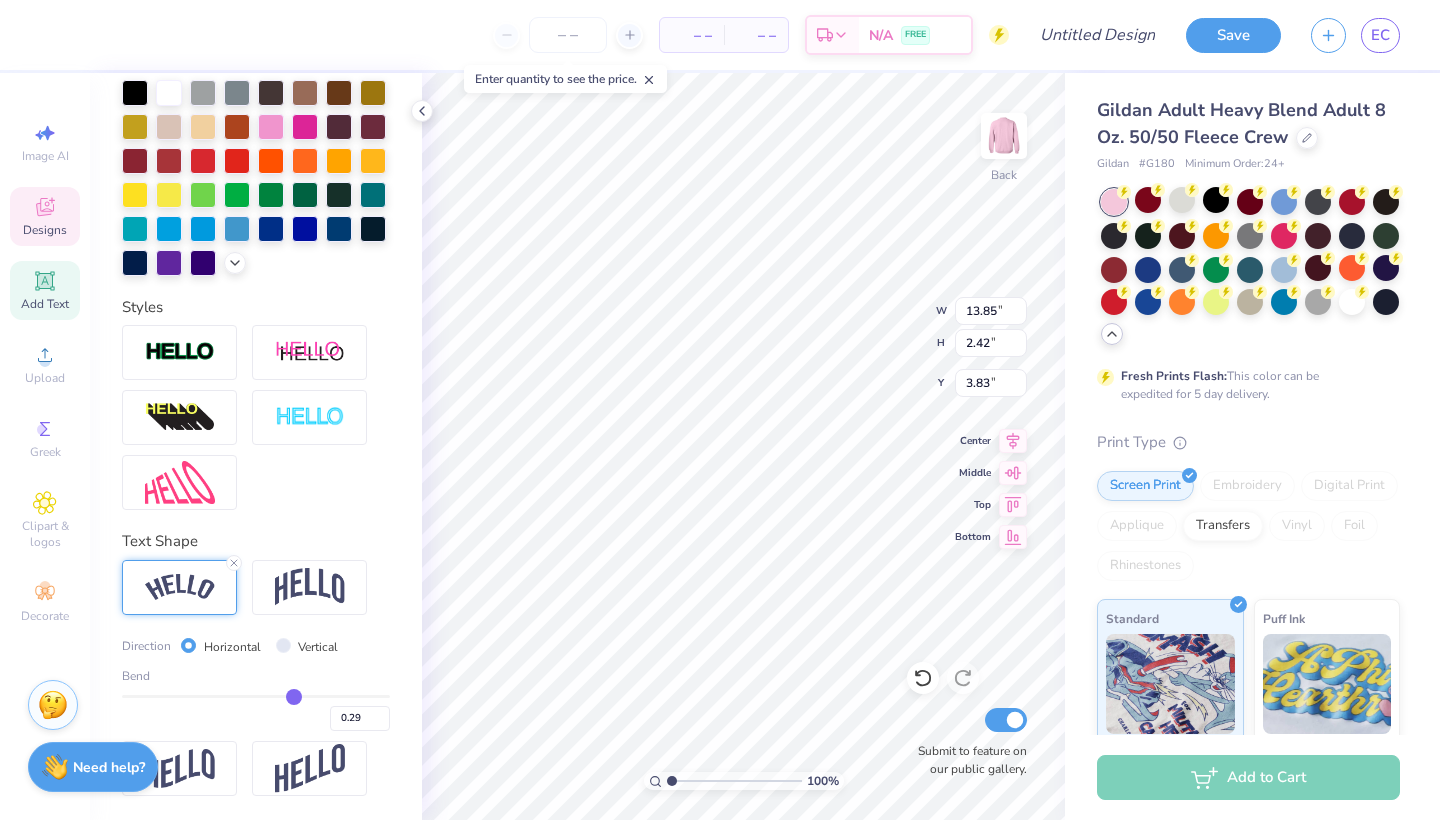 type on "0.30" 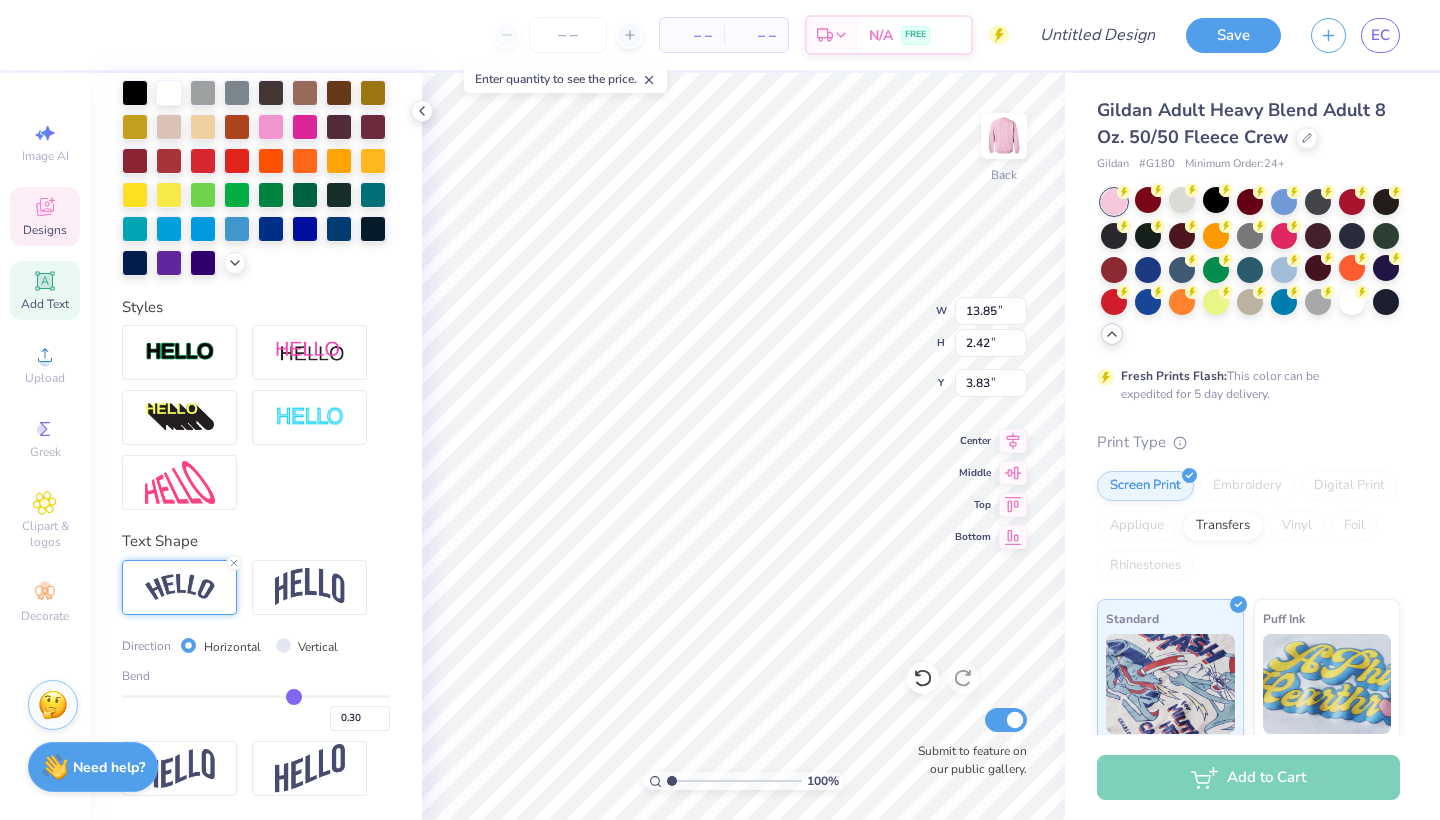 type on "0.3" 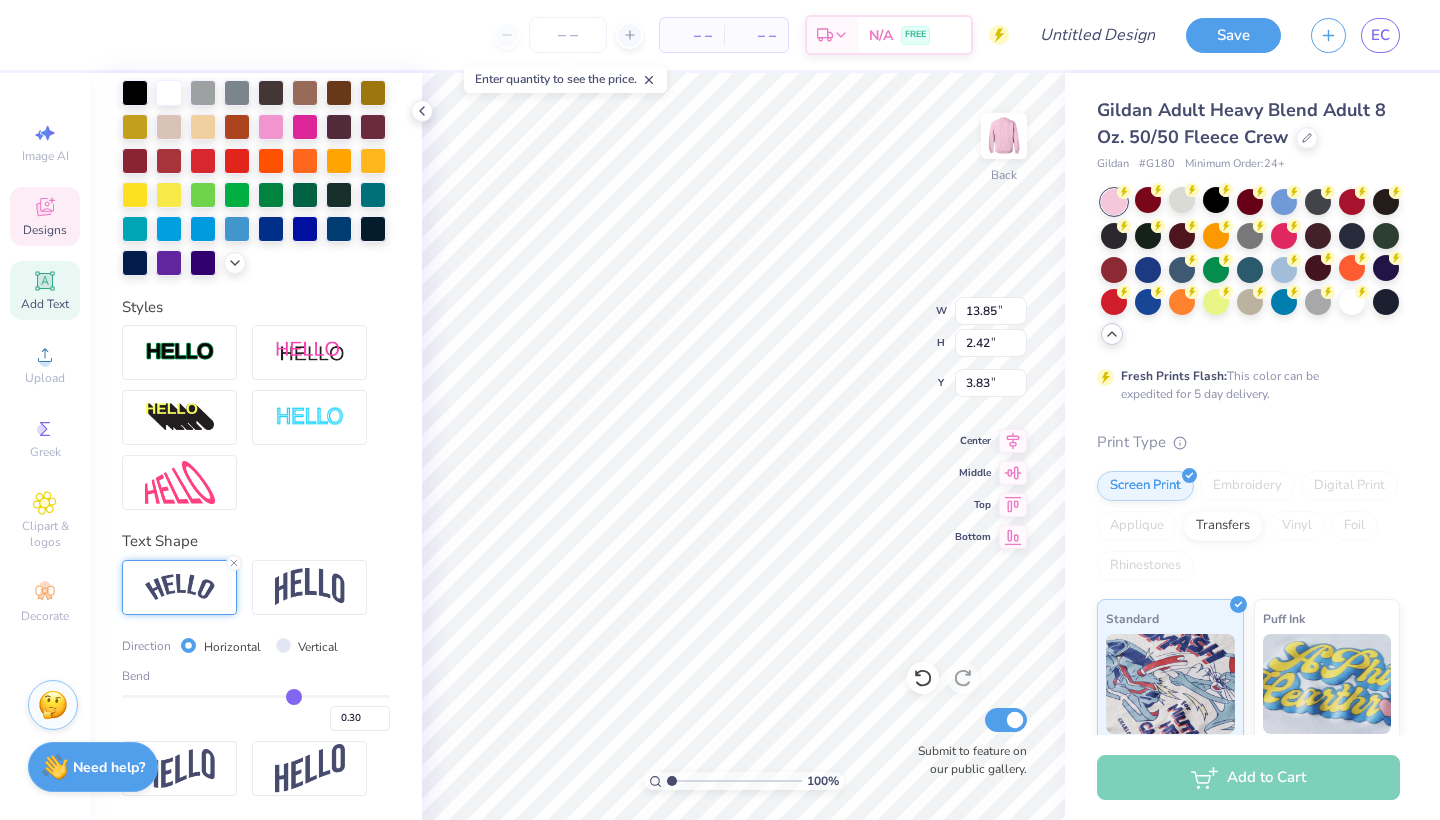 type on "14.24" 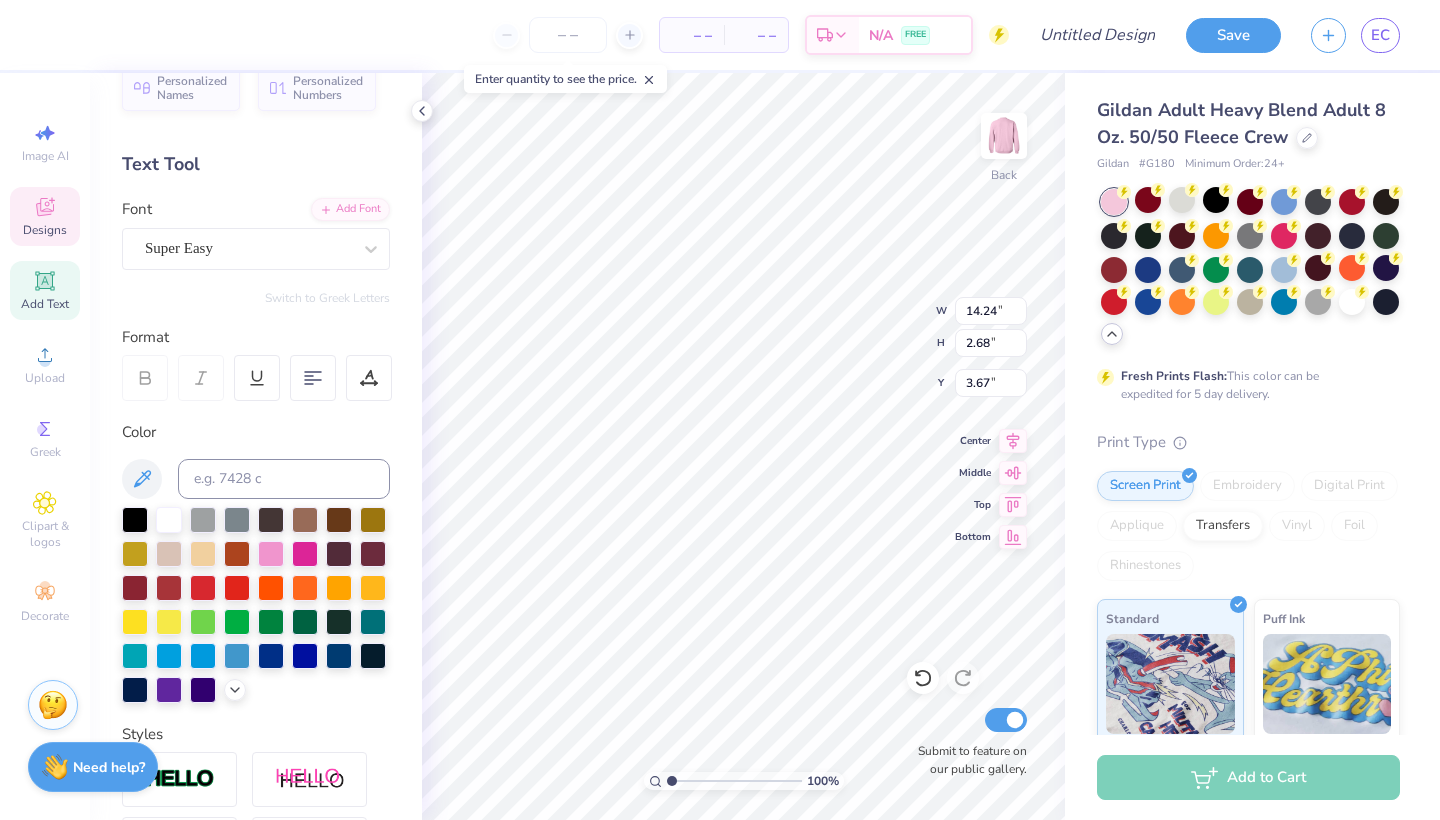 scroll, scrollTop: 0, scrollLeft: 0, axis: both 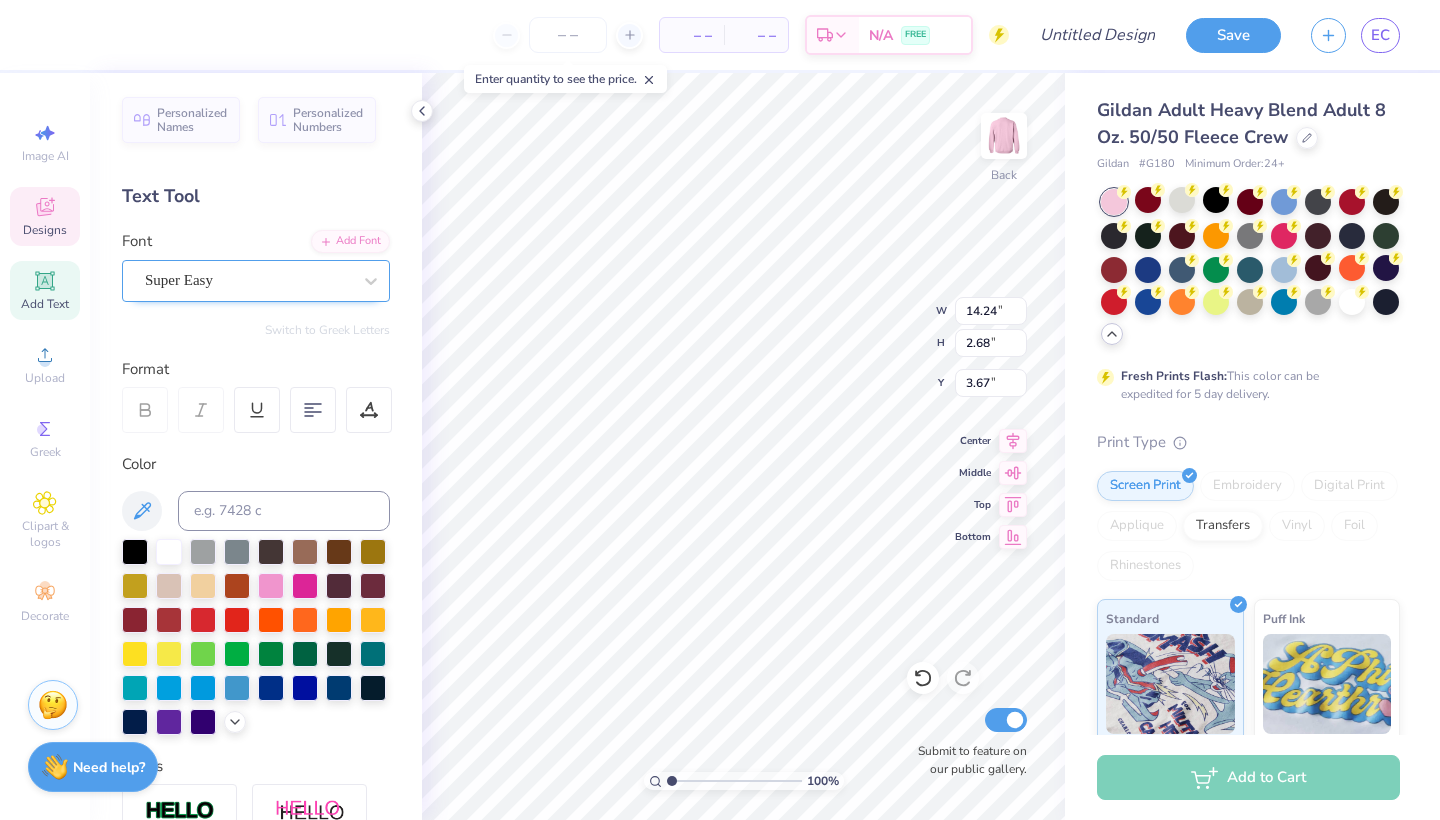 click on "Super Easy" at bounding box center [248, 280] 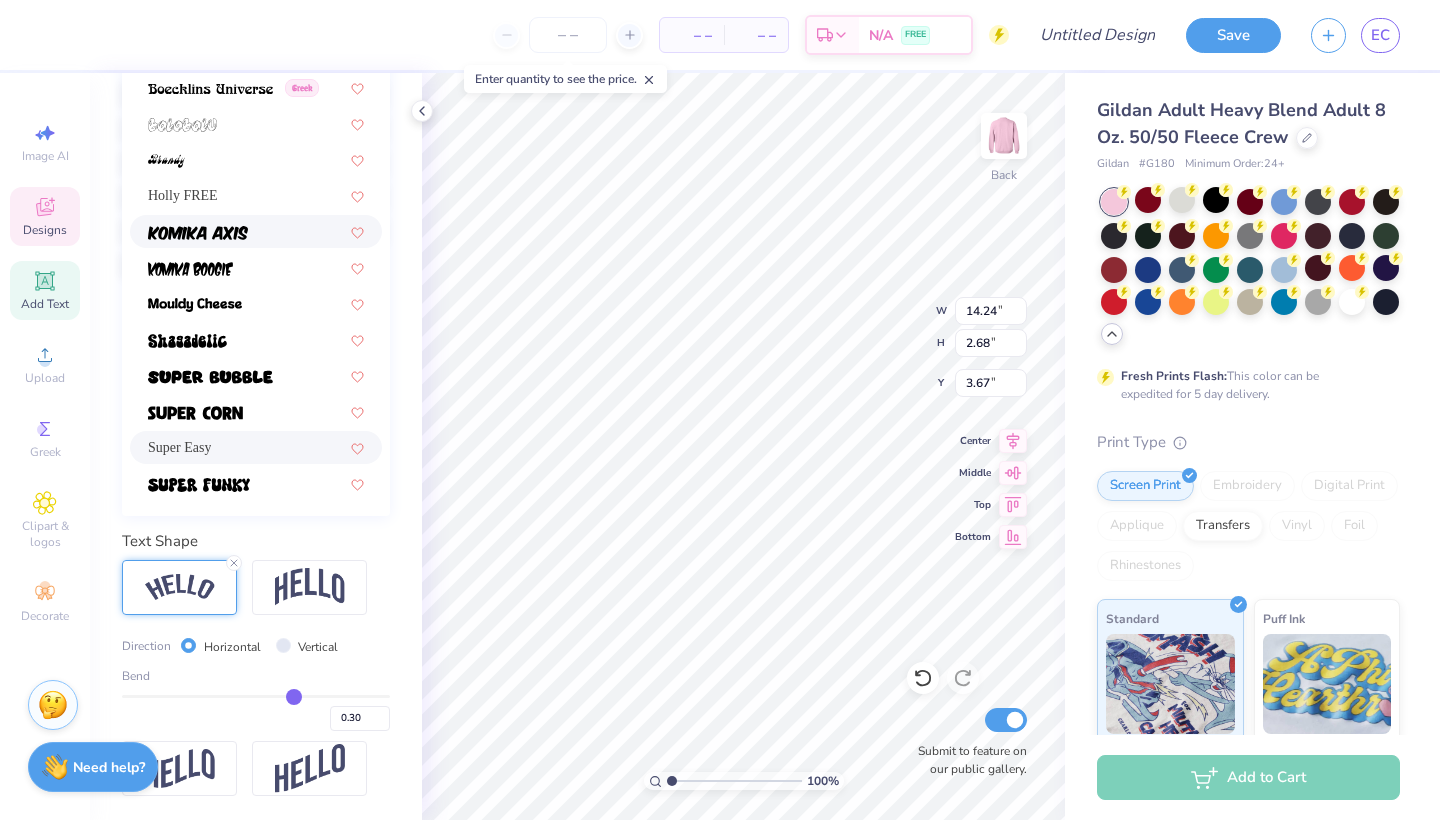 scroll, scrollTop: 460, scrollLeft: 0, axis: vertical 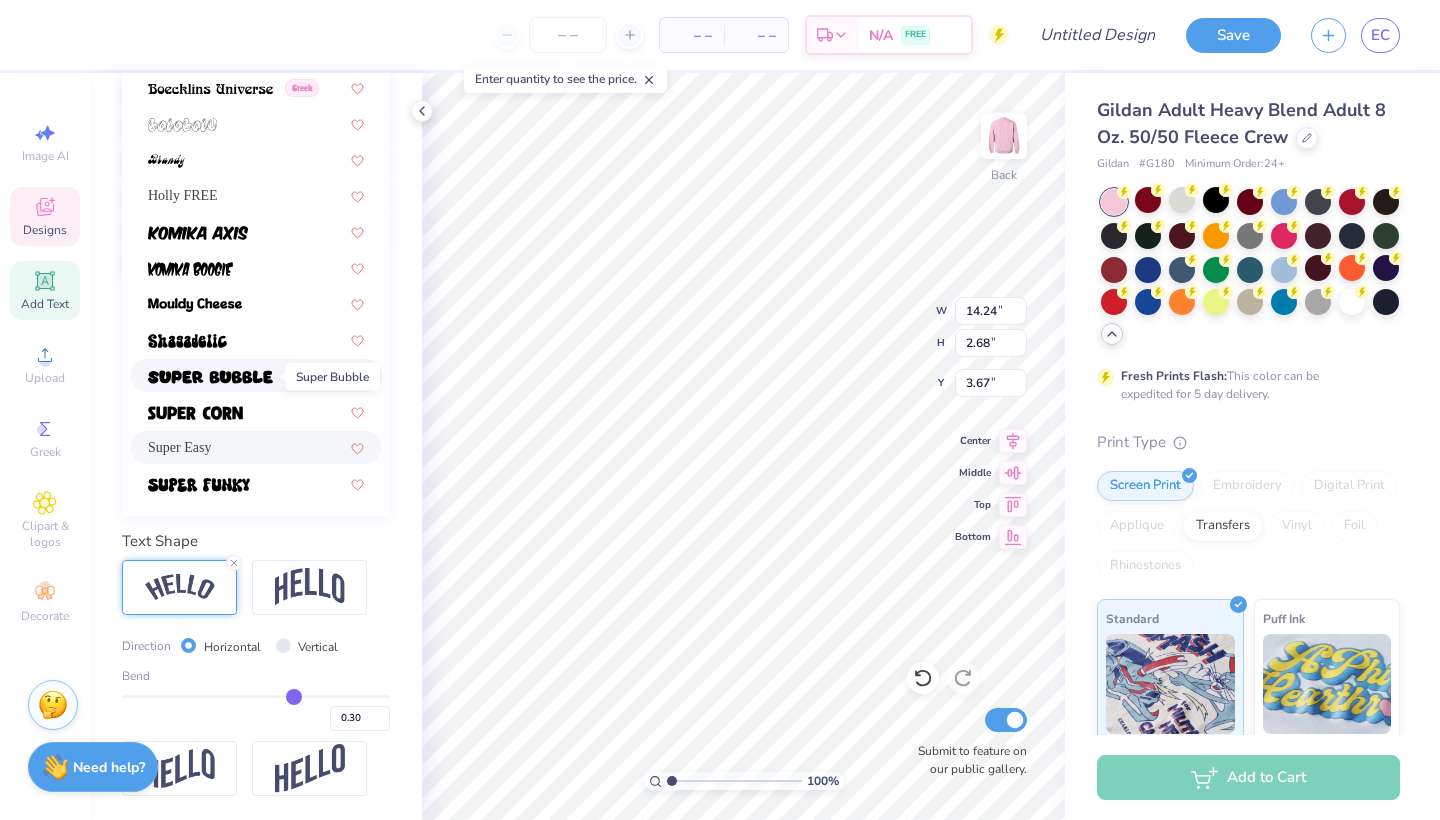 click at bounding box center (210, 377) 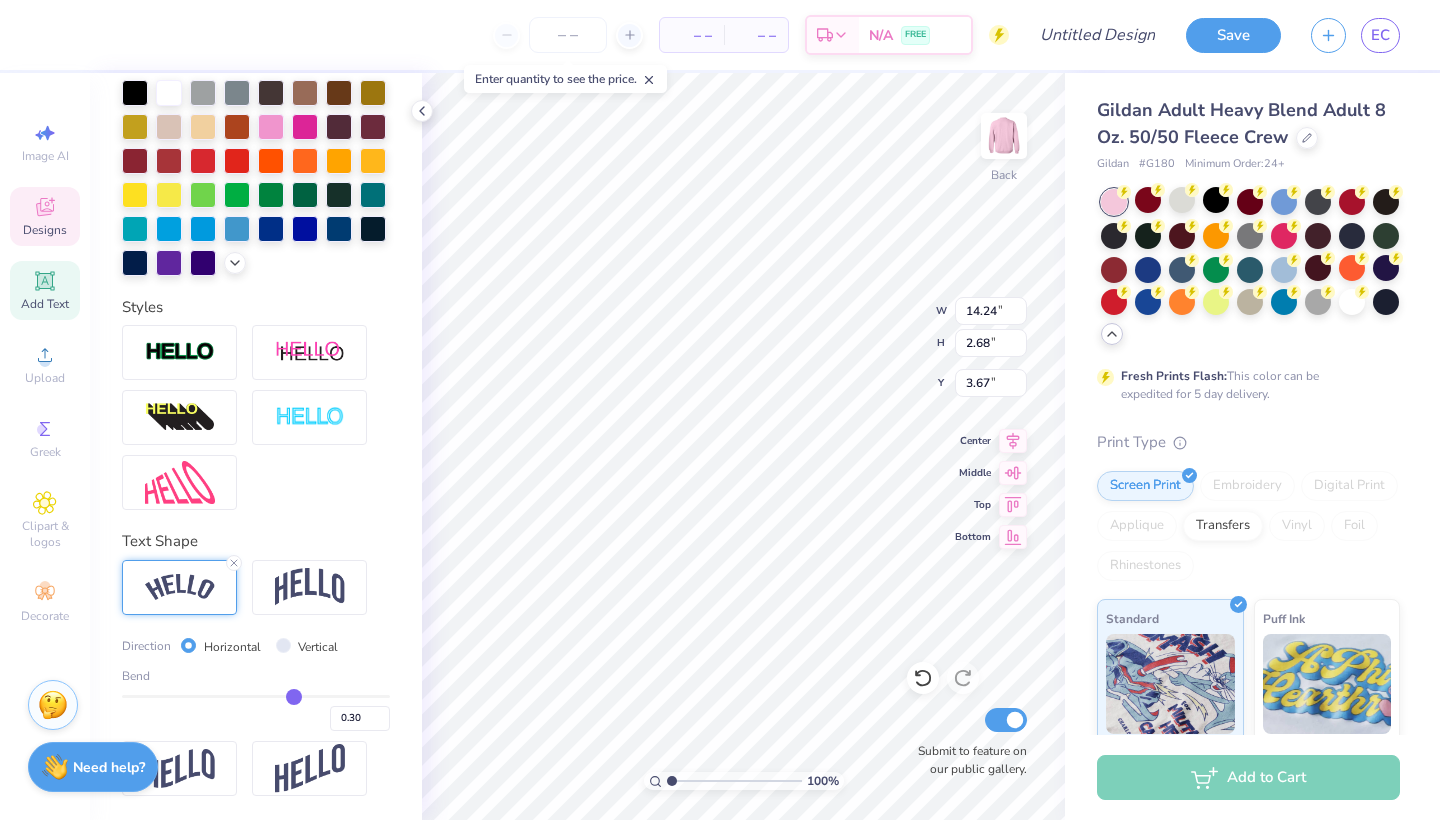 type on "15.15" 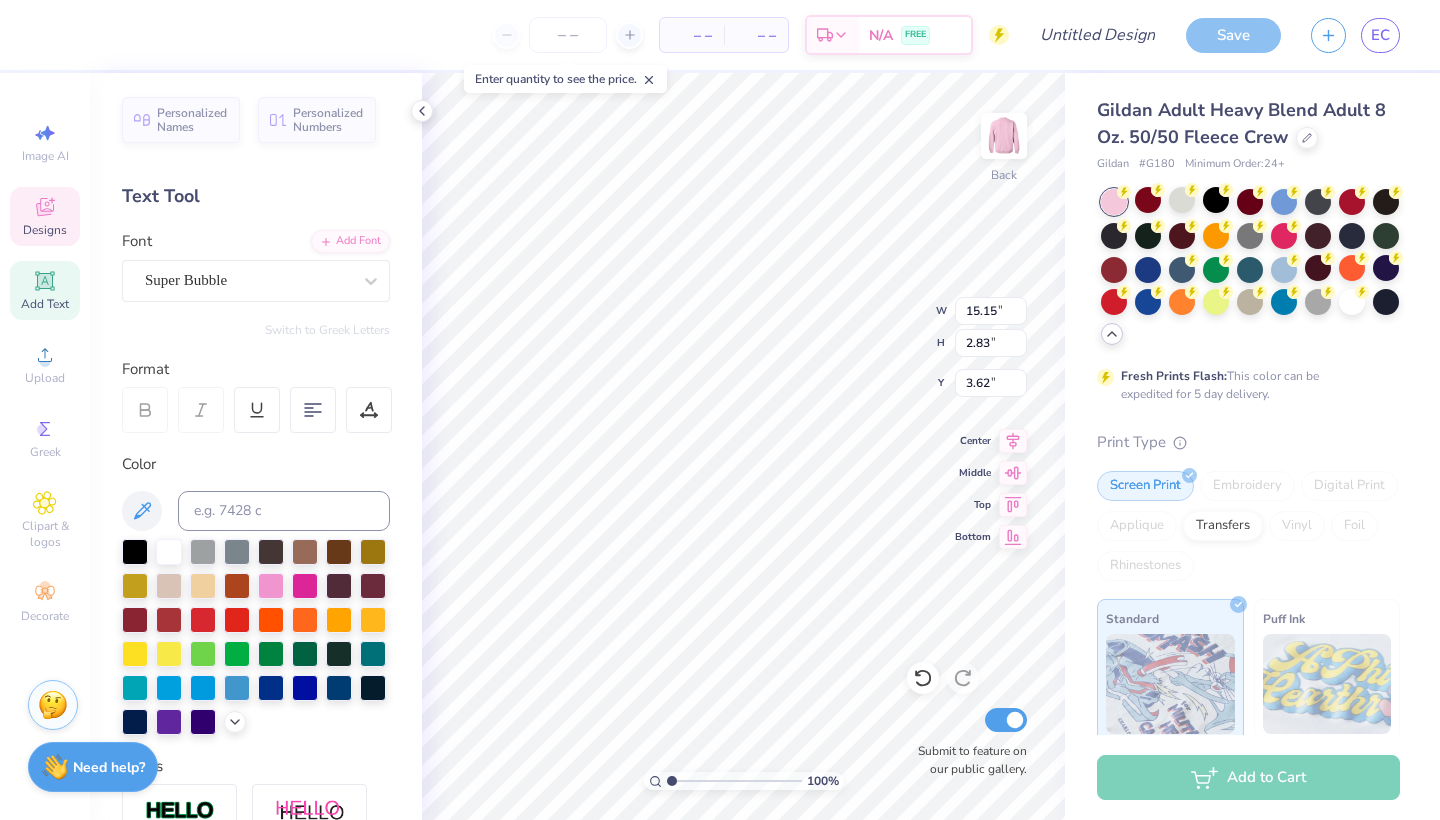 scroll, scrollTop: 0, scrollLeft: 0, axis: both 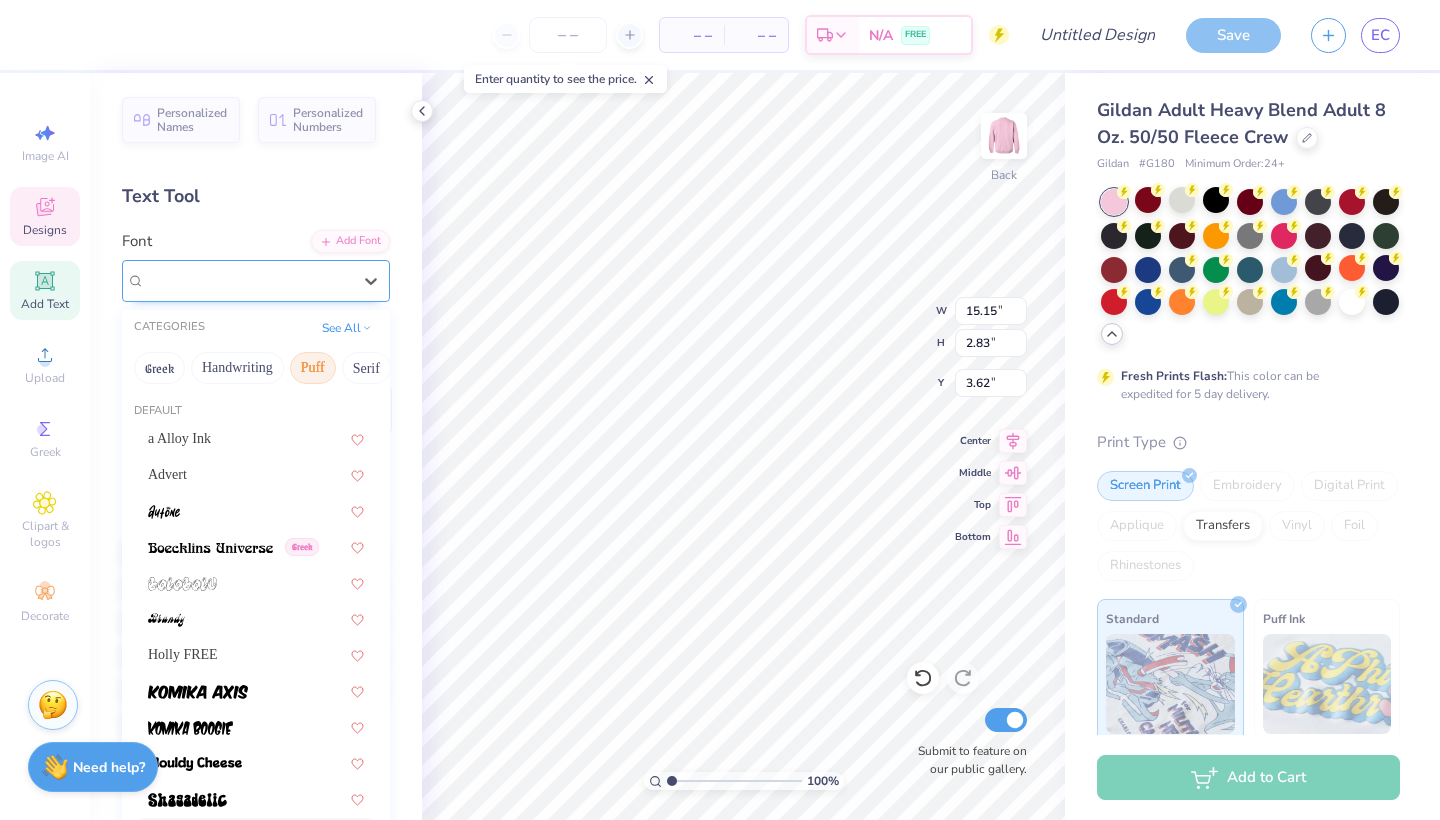 click on "Super Bubble" at bounding box center (248, 280) 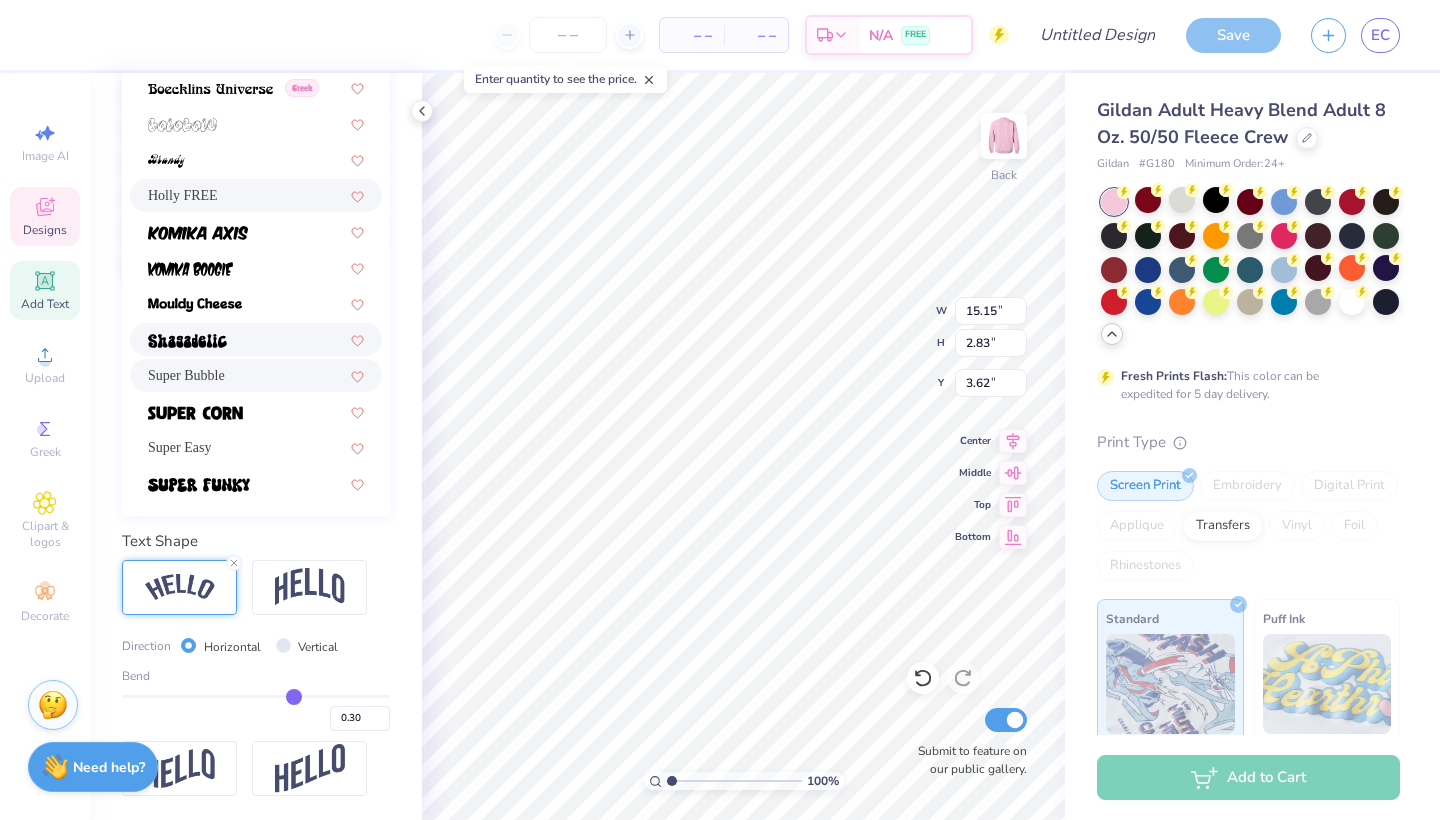 scroll, scrollTop: 460, scrollLeft: 0, axis: vertical 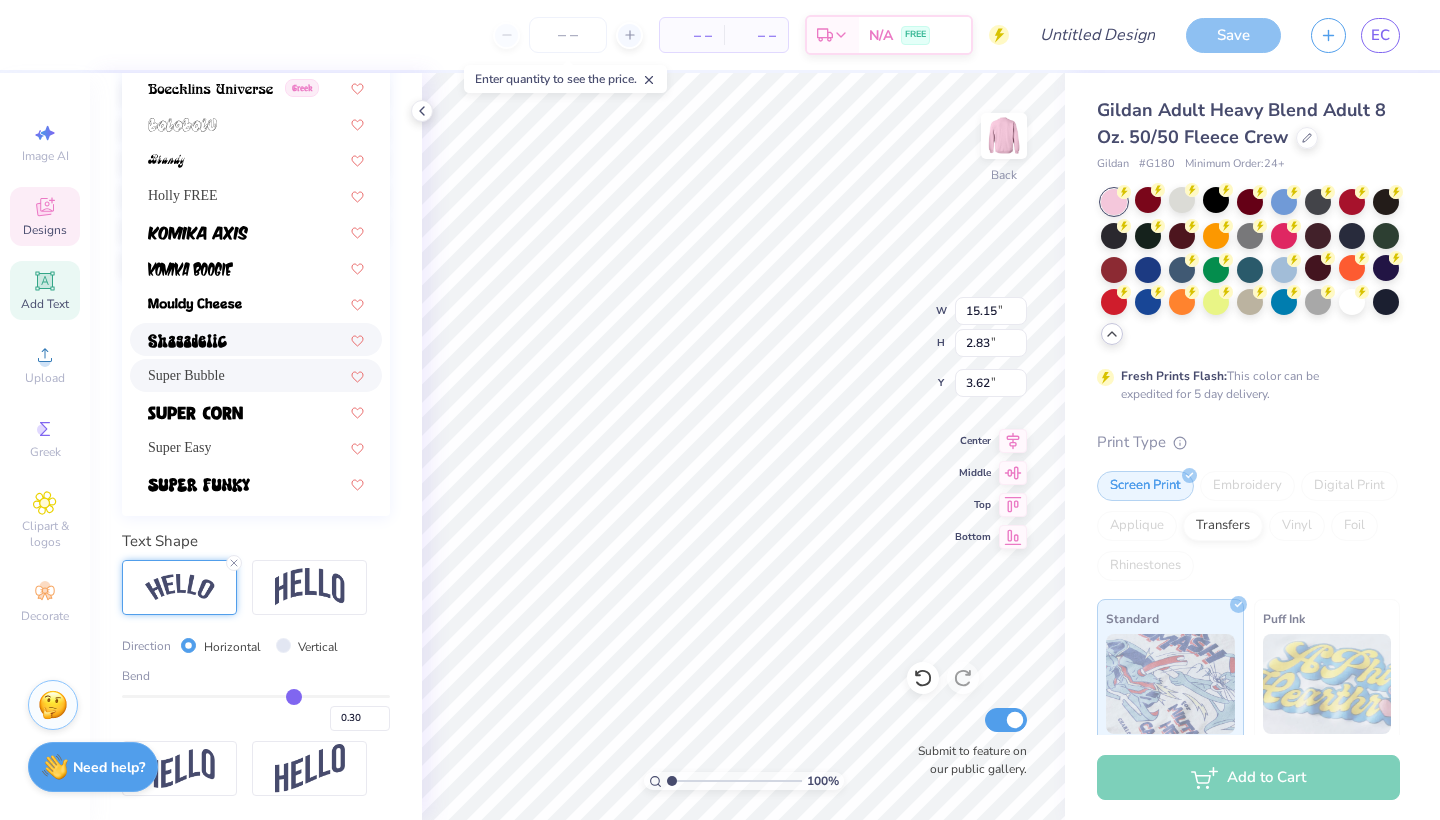 click at bounding box center [256, 339] 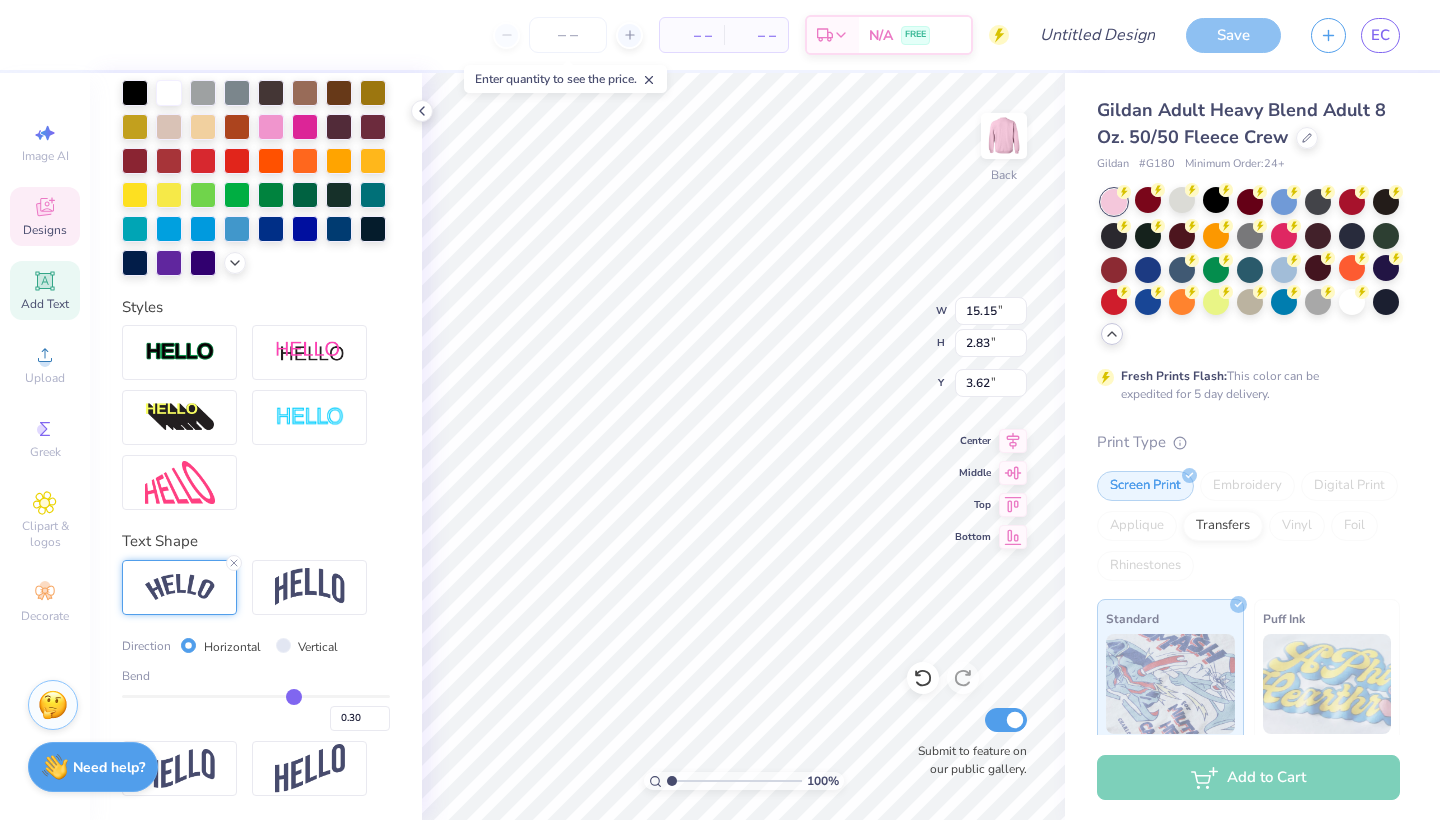 type on "15.16" 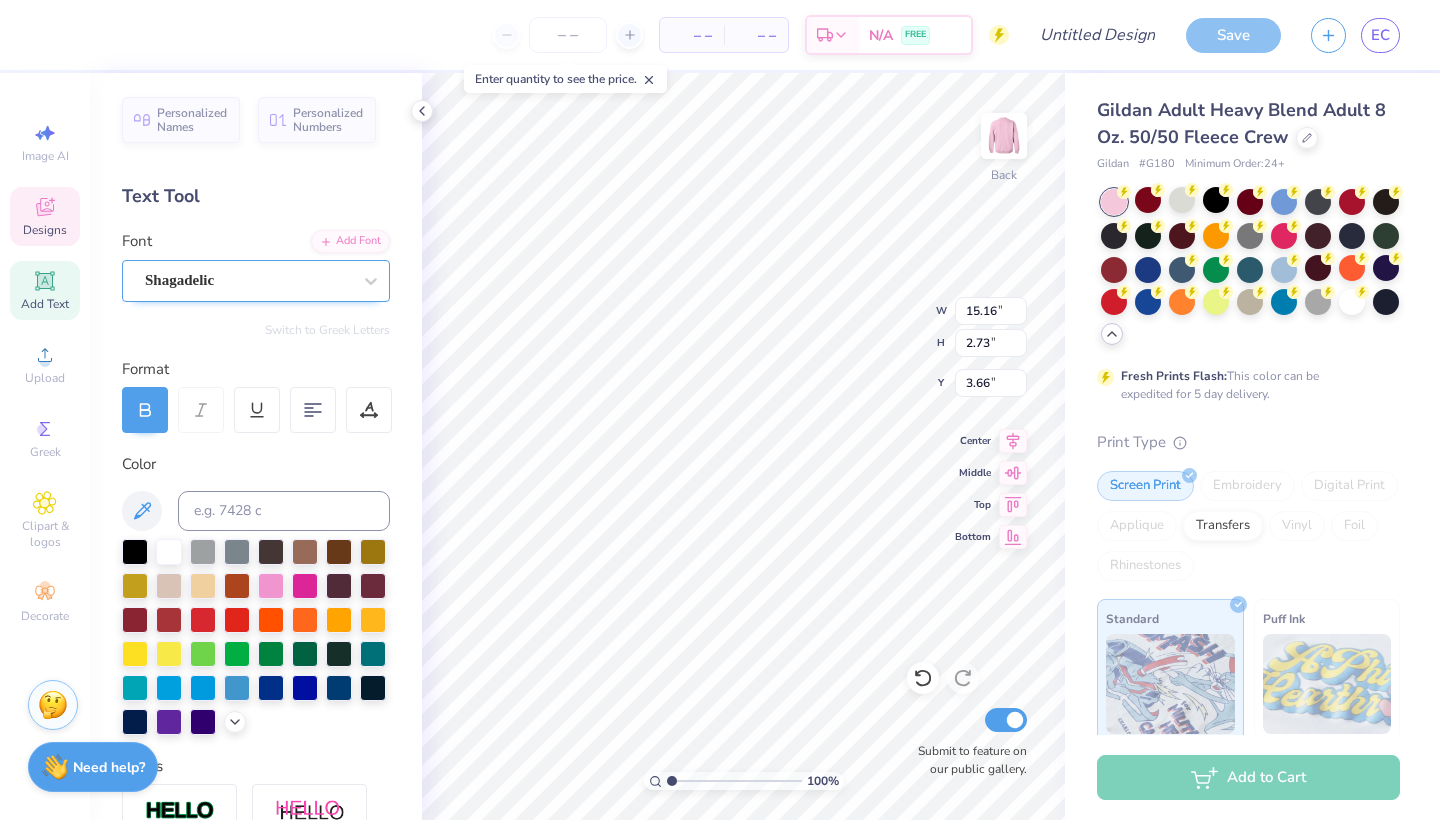 scroll, scrollTop: 0, scrollLeft: 0, axis: both 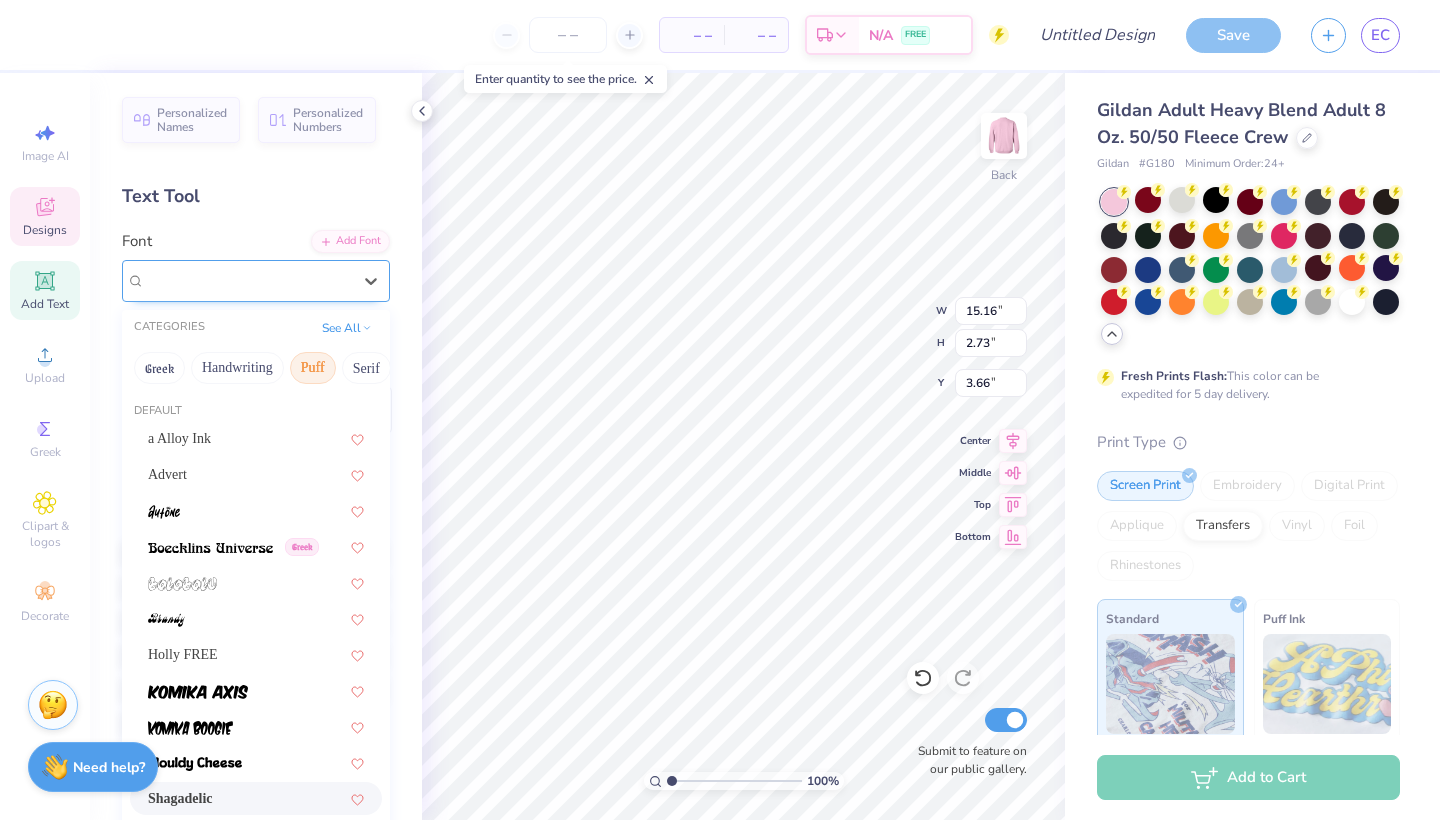click on "Shagadelic" at bounding box center [248, 280] 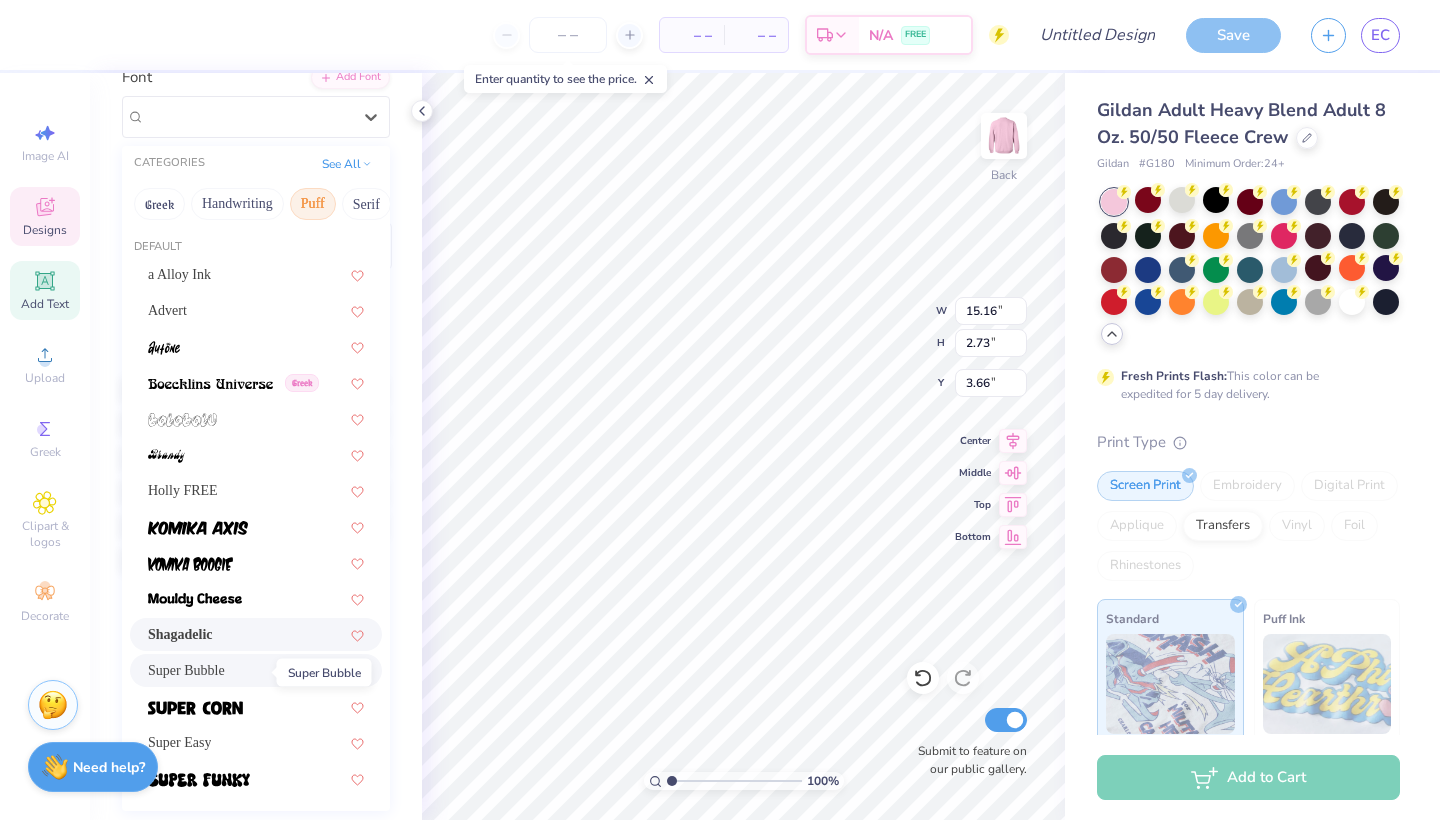 scroll, scrollTop: 258, scrollLeft: 0, axis: vertical 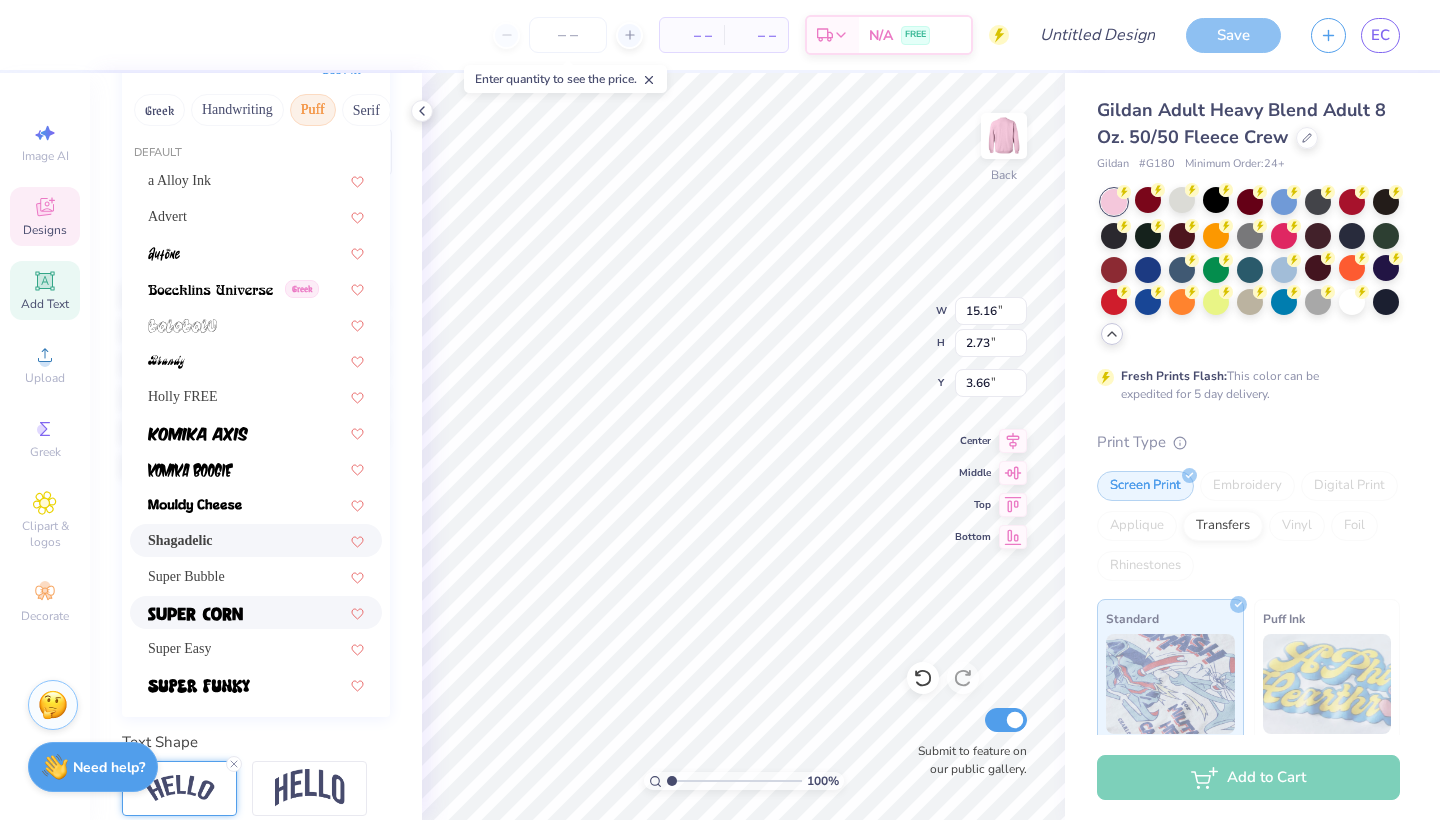click at bounding box center [195, 614] 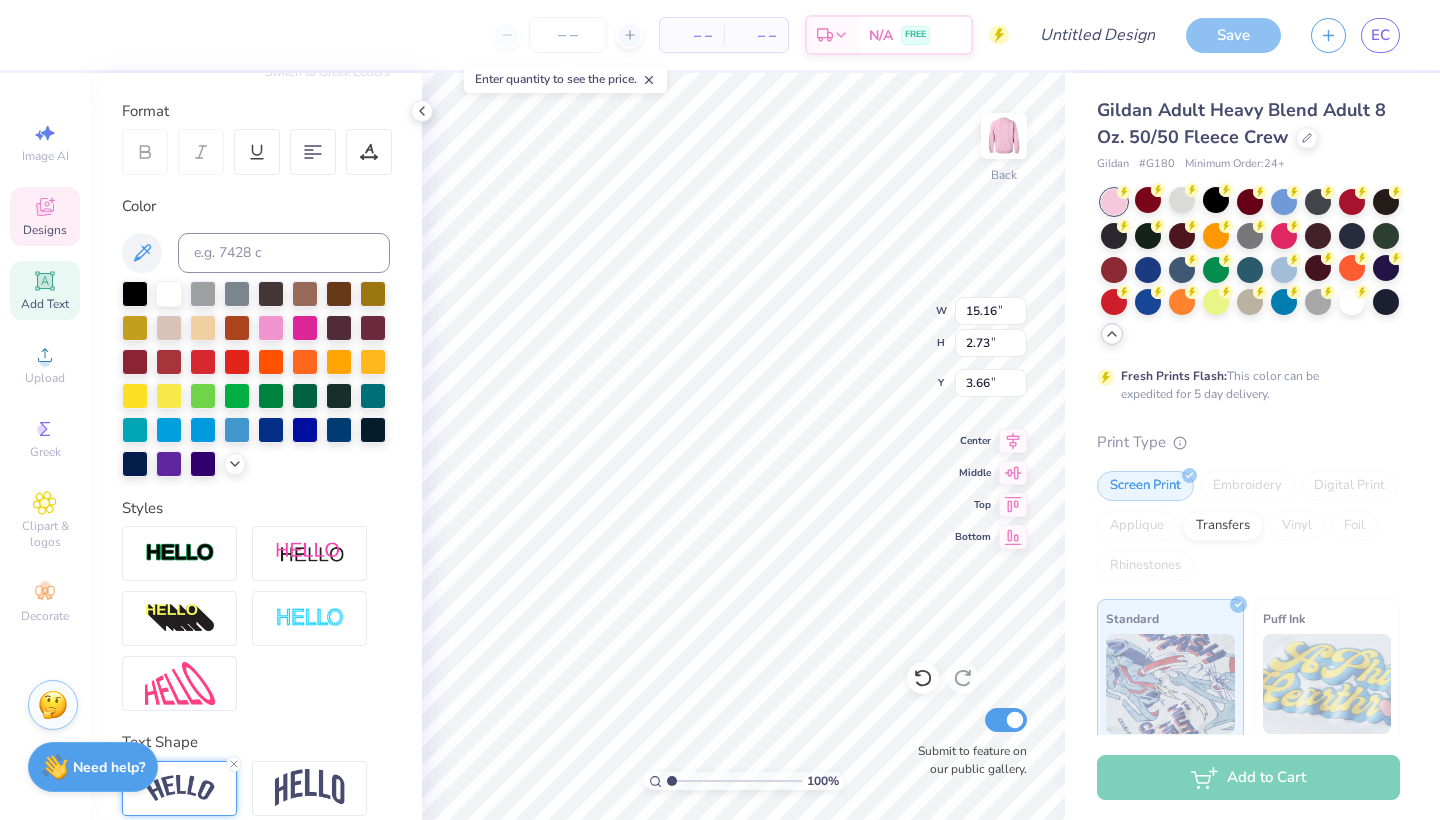 type on "10.74" 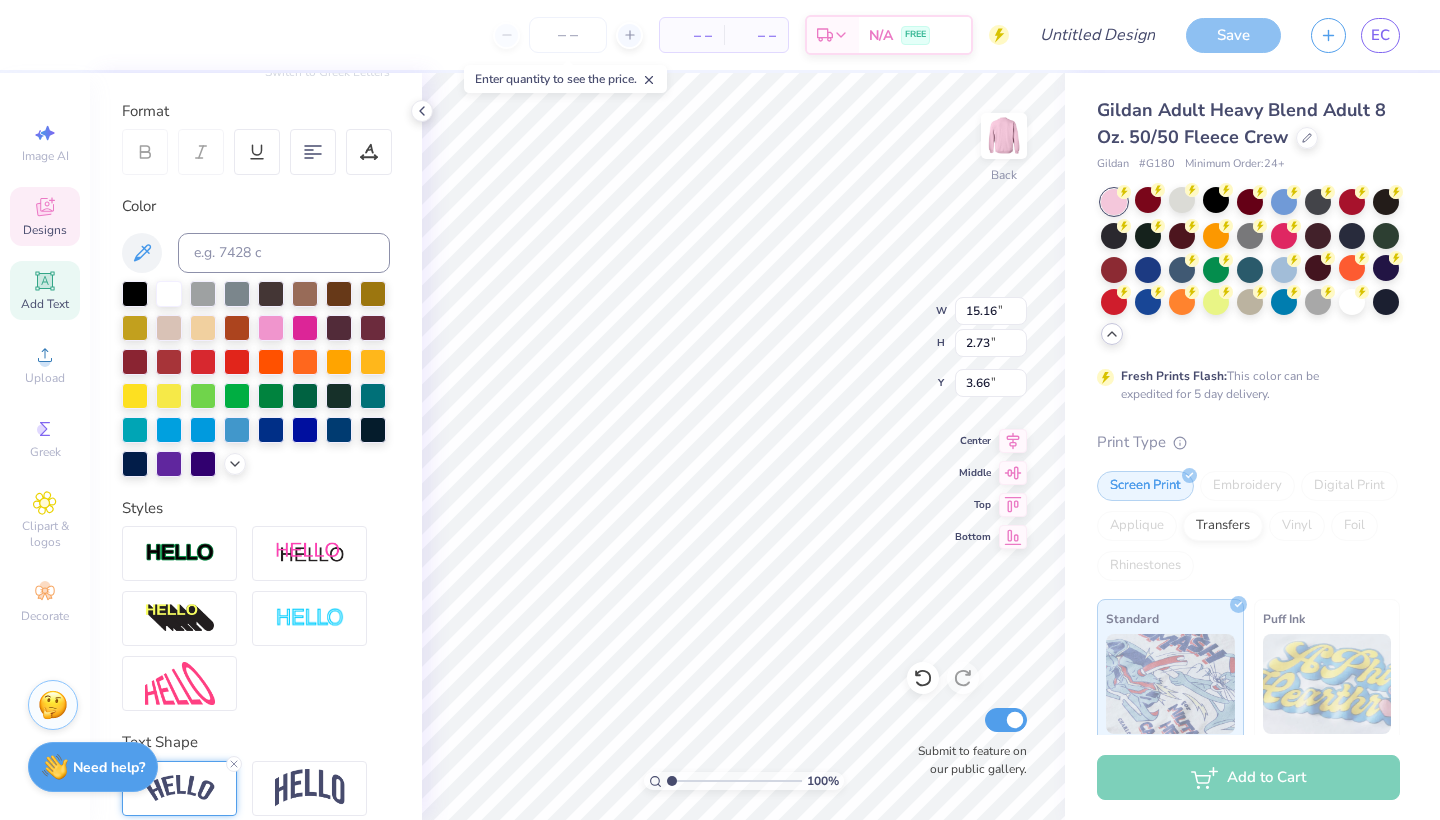 type on "2.07" 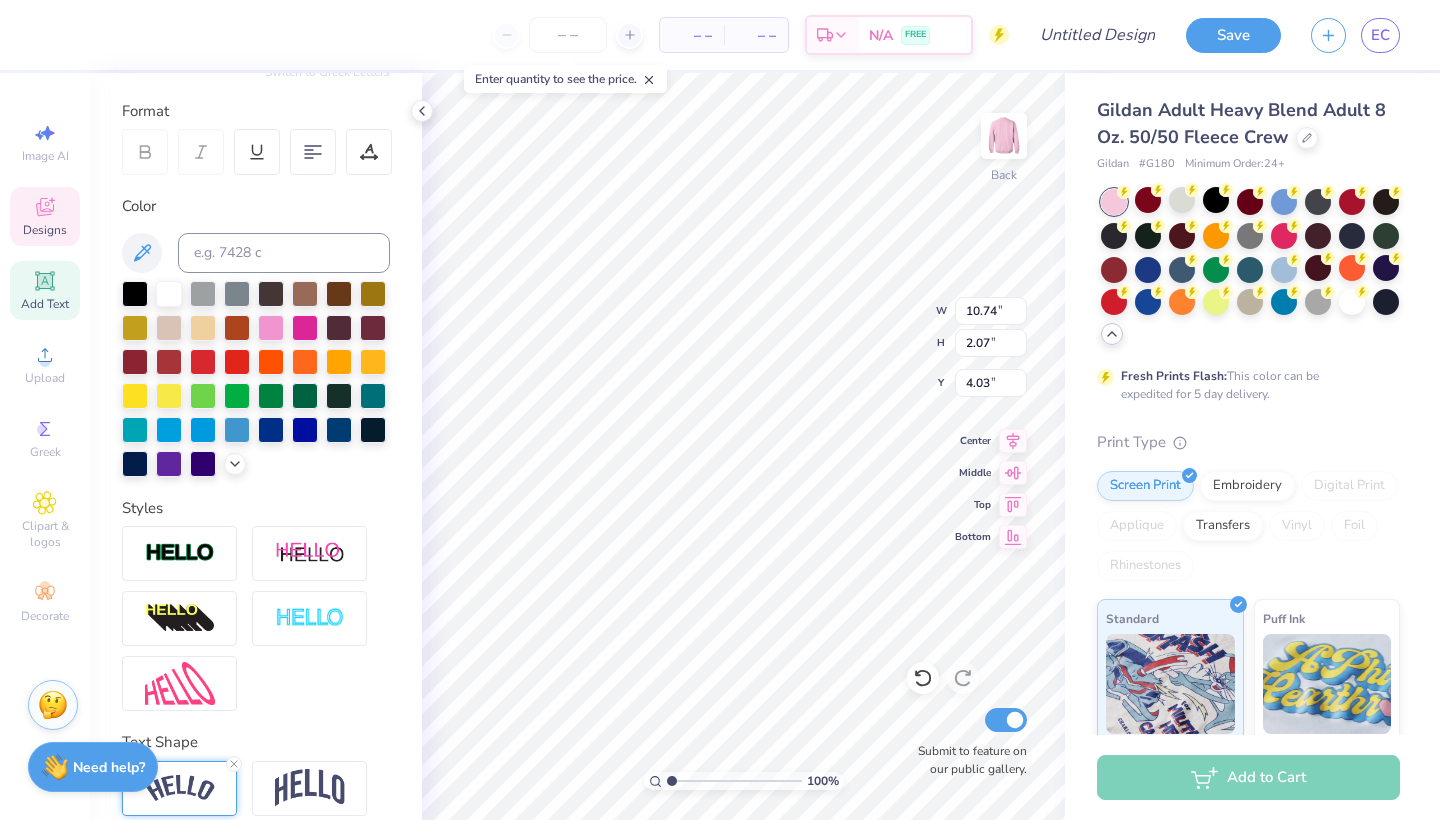 type on "3.00" 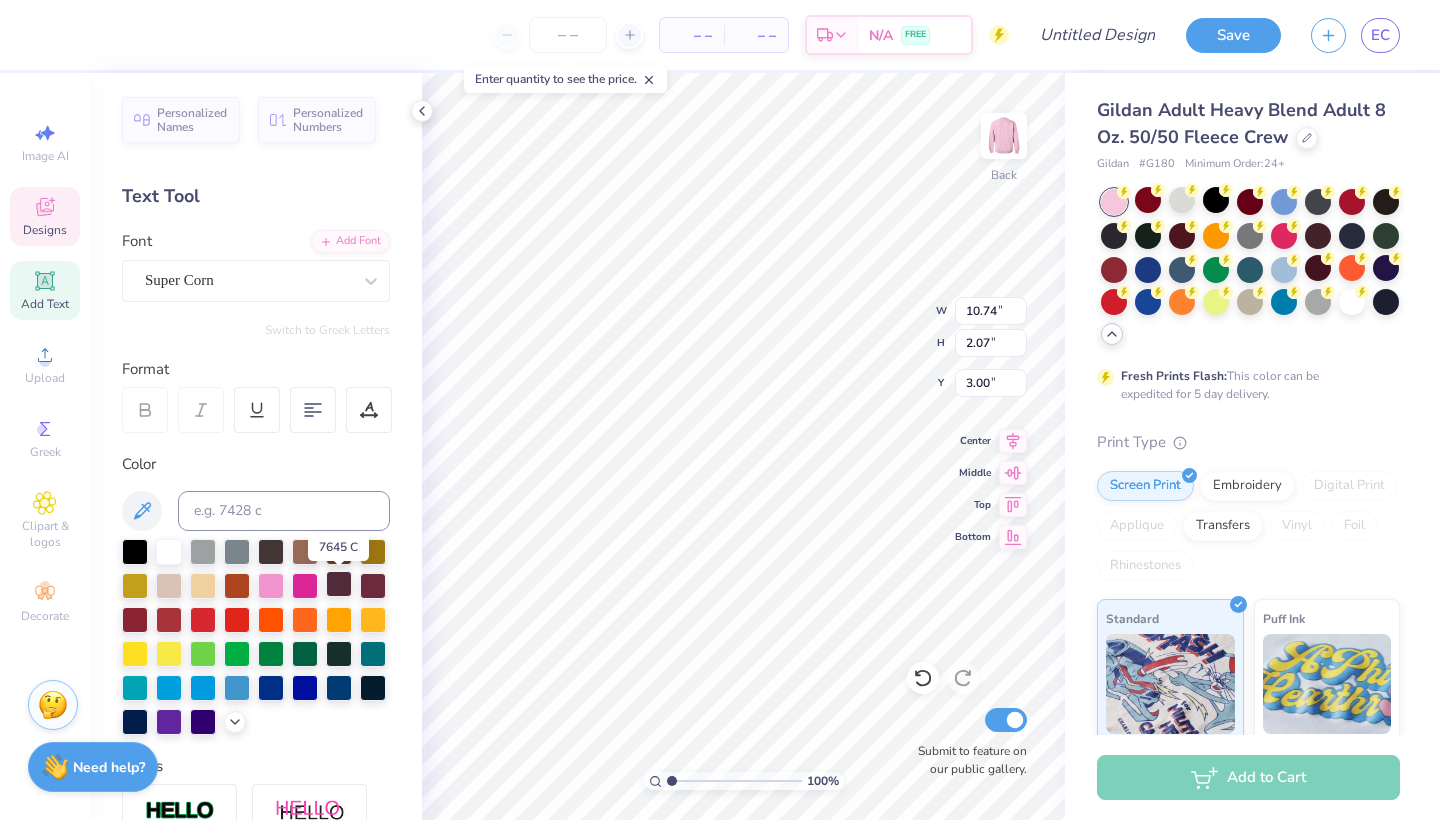scroll, scrollTop: 0, scrollLeft: 0, axis: both 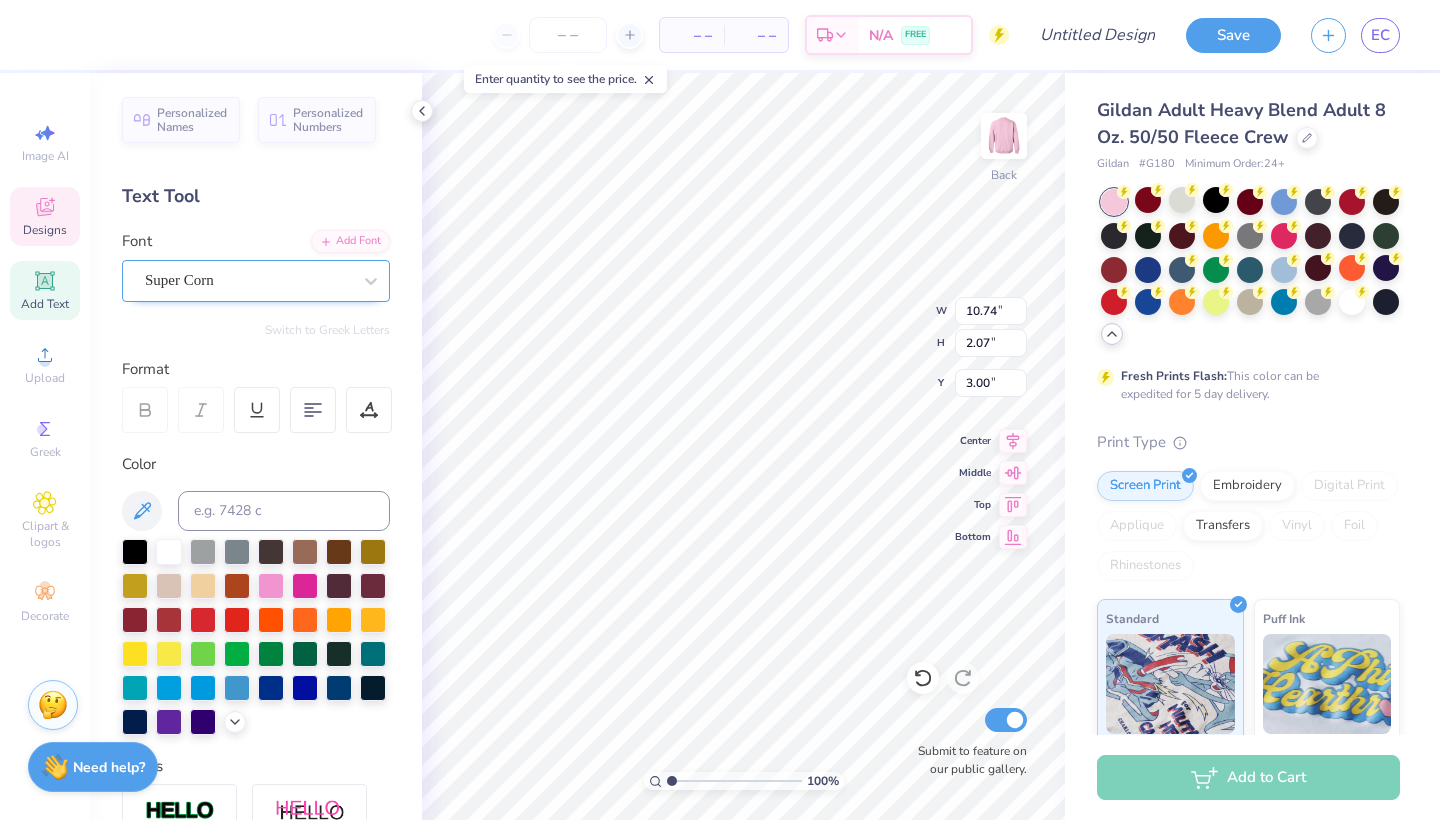 click on "Super Corn" at bounding box center (248, 280) 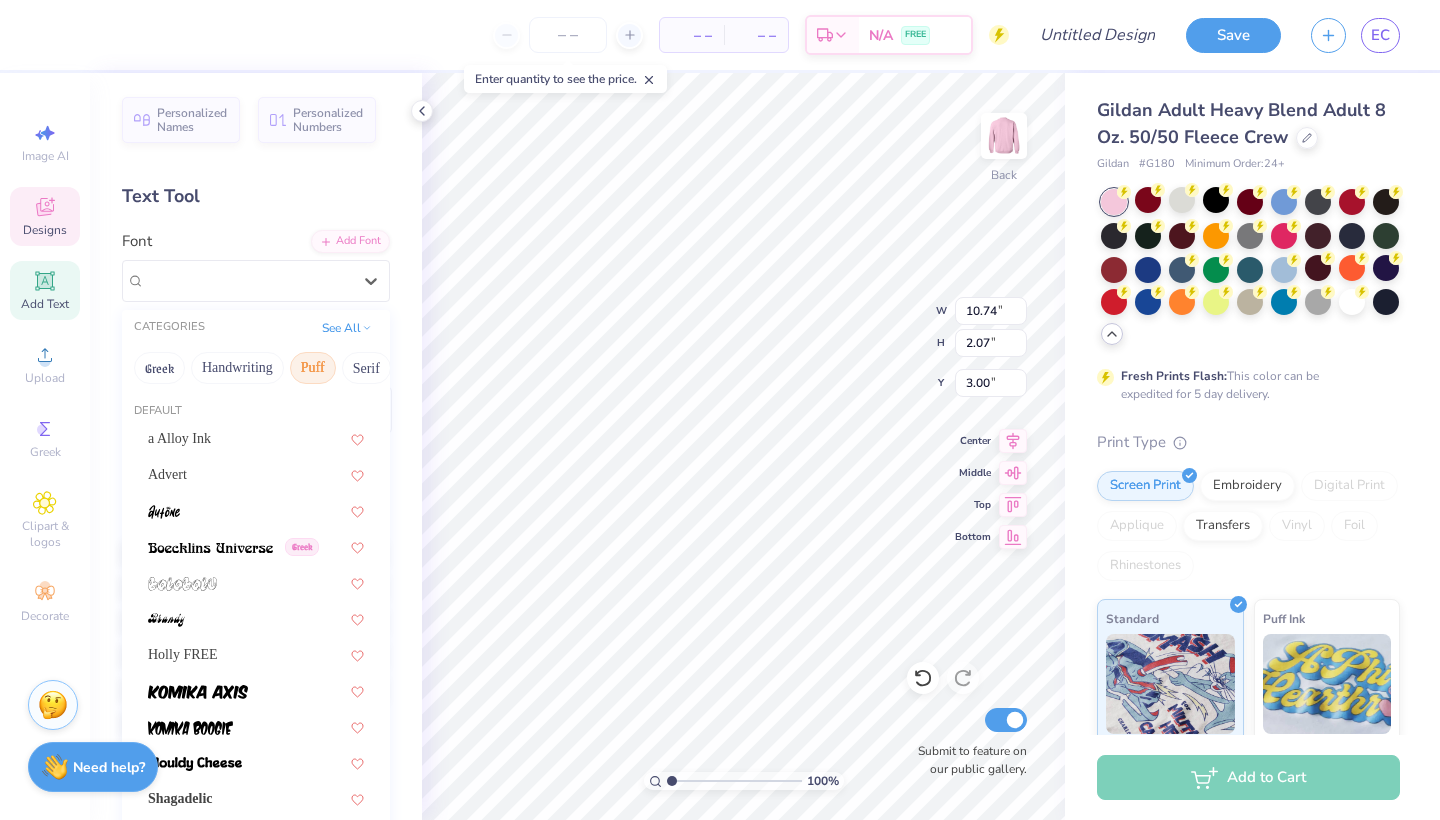 scroll, scrollTop: 0, scrollLeft: 0, axis: both 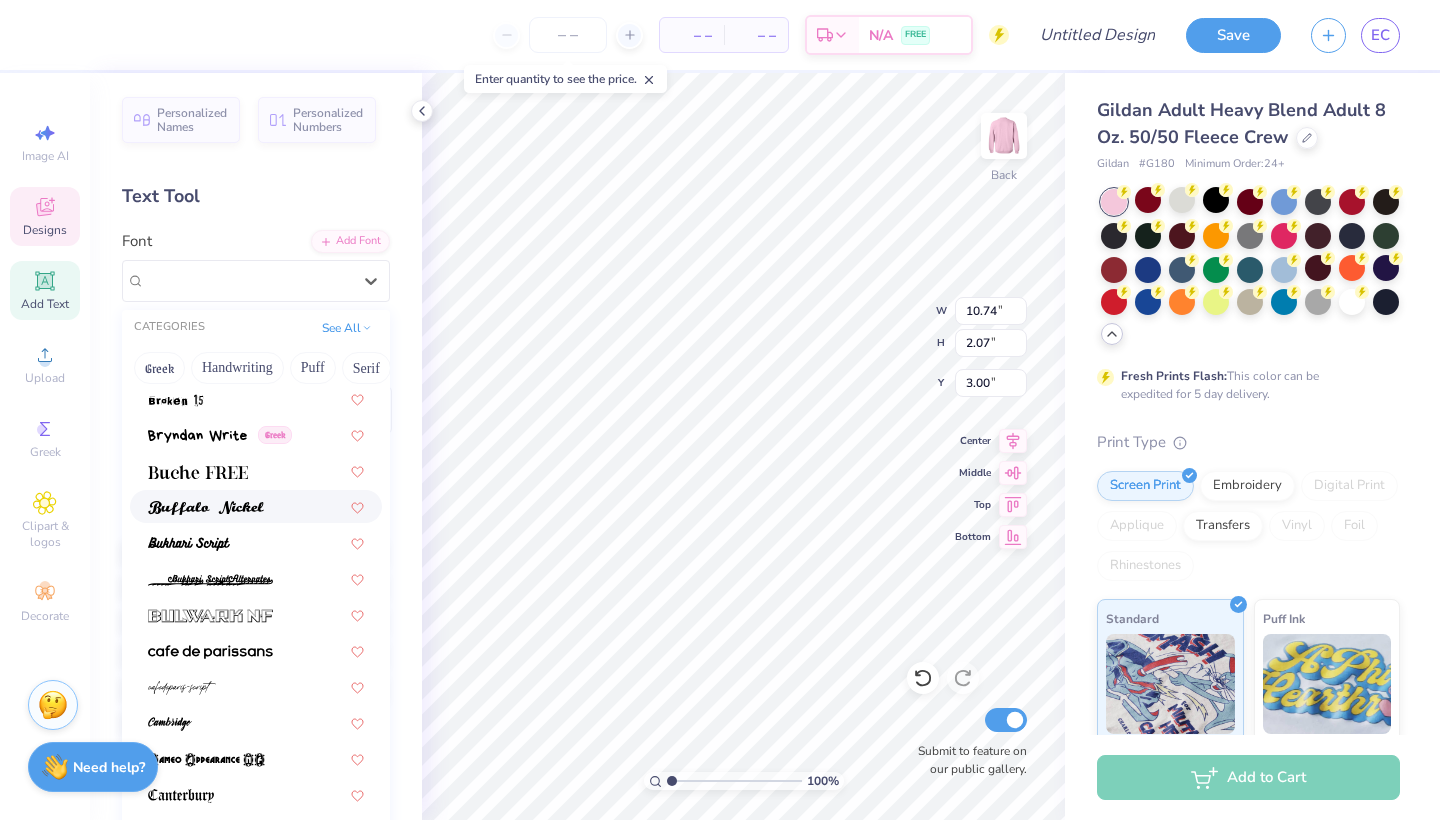 click at bounding box center (206, 508) 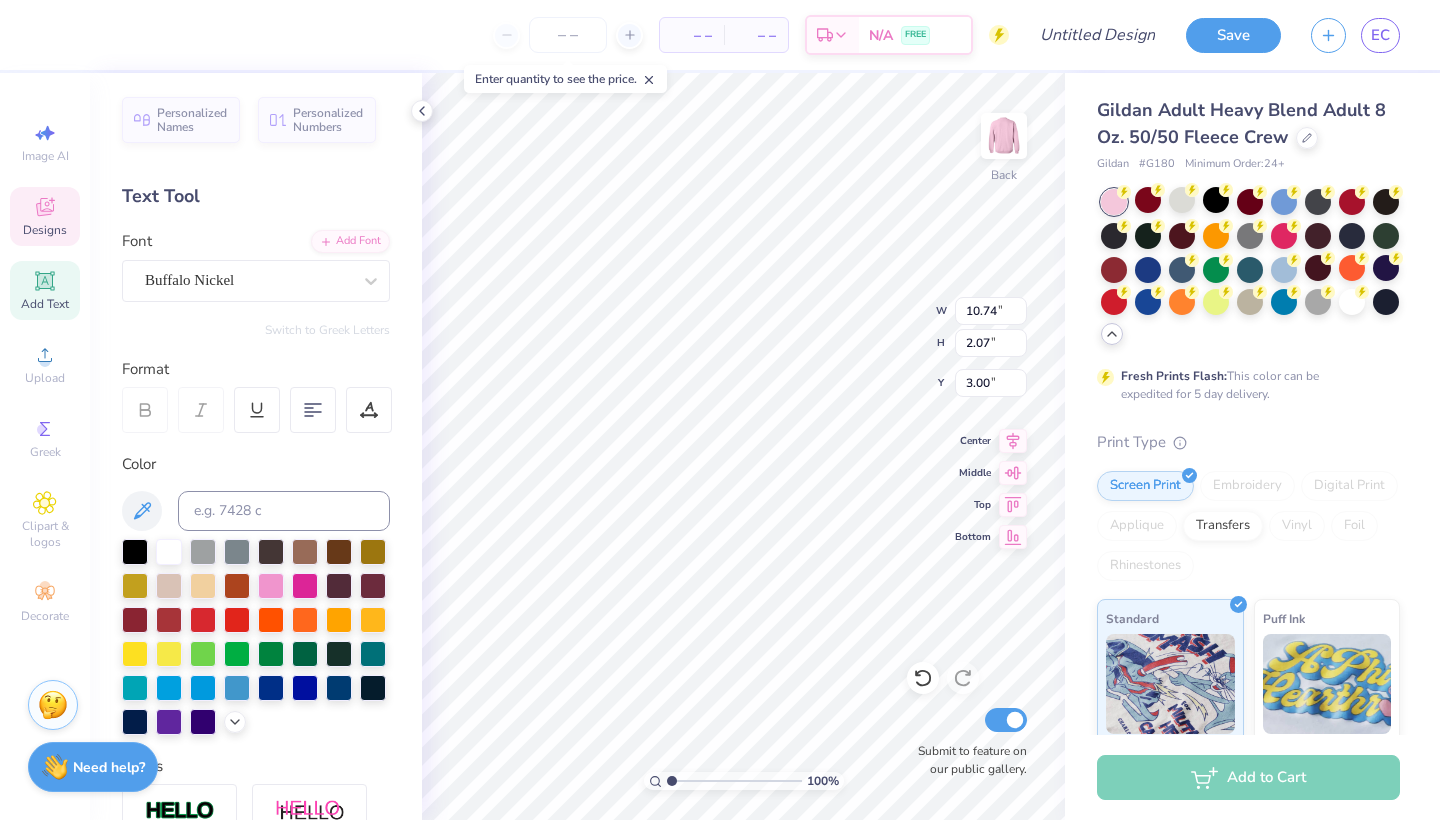 type on "13.67" 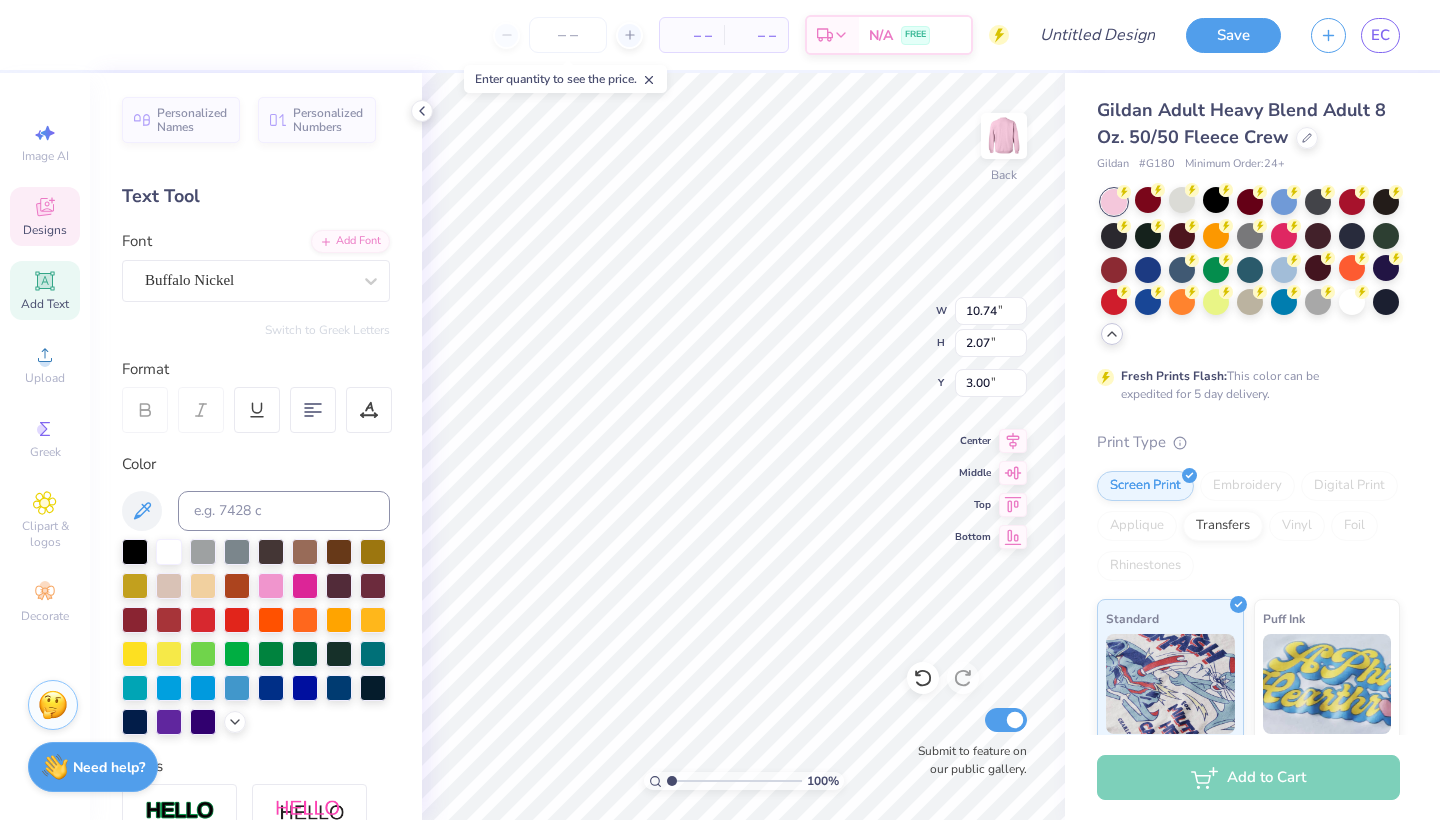 type on "2.33" 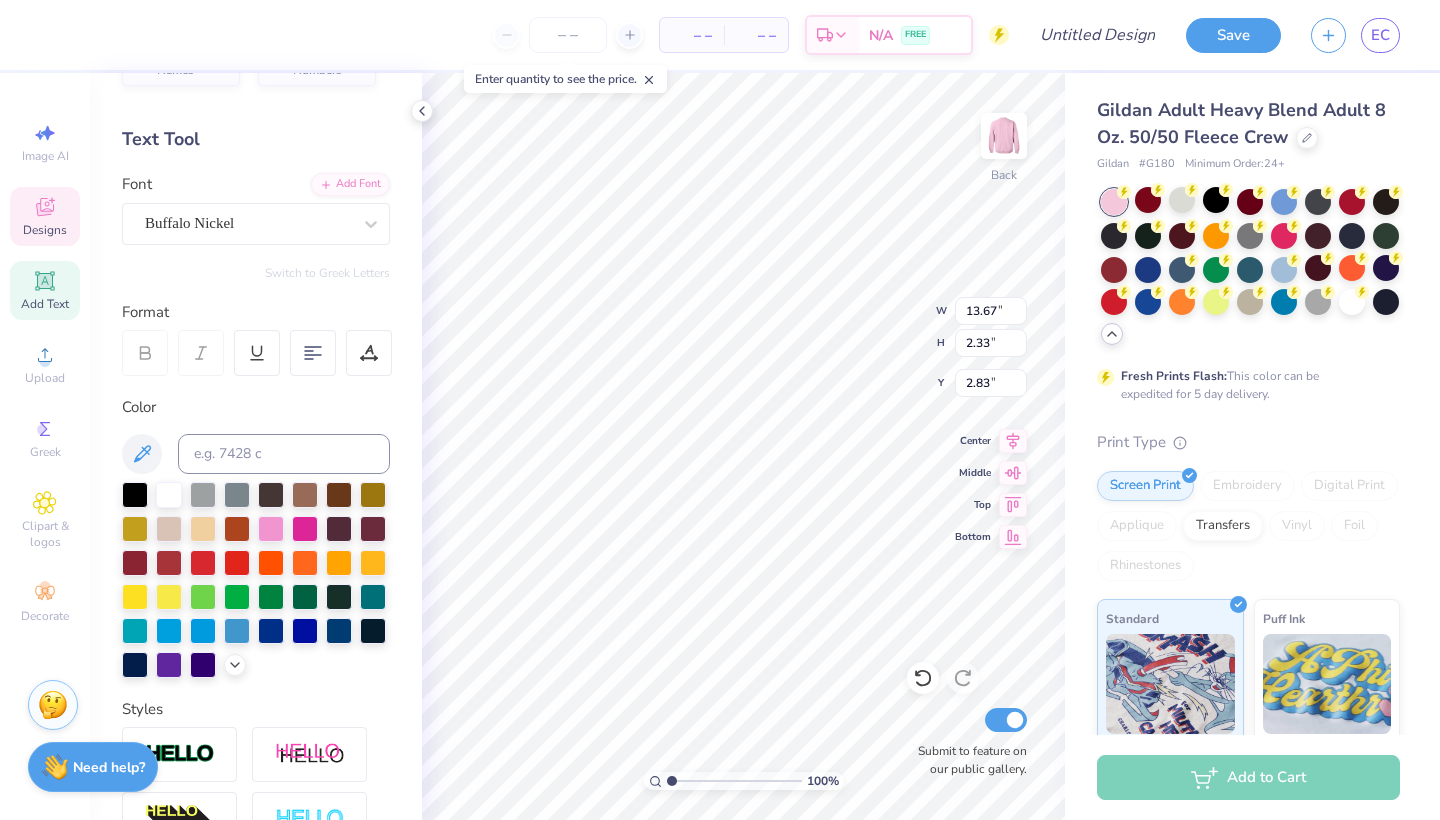 scroll, scrollTop: 54, scrollLeft: 0, axis: vertical 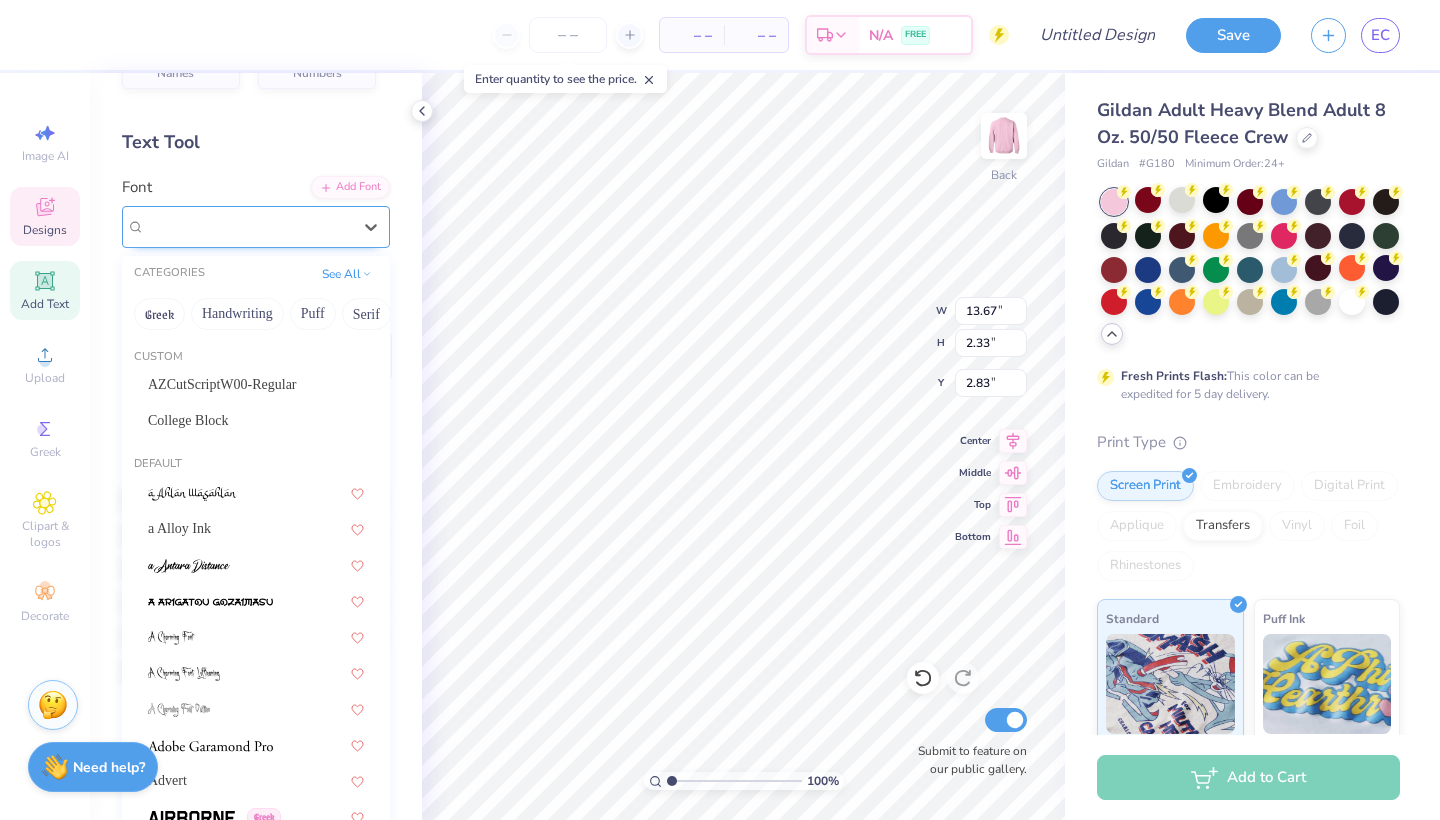 click on "Buffalo Nickel" at bounding box center [256, 227] 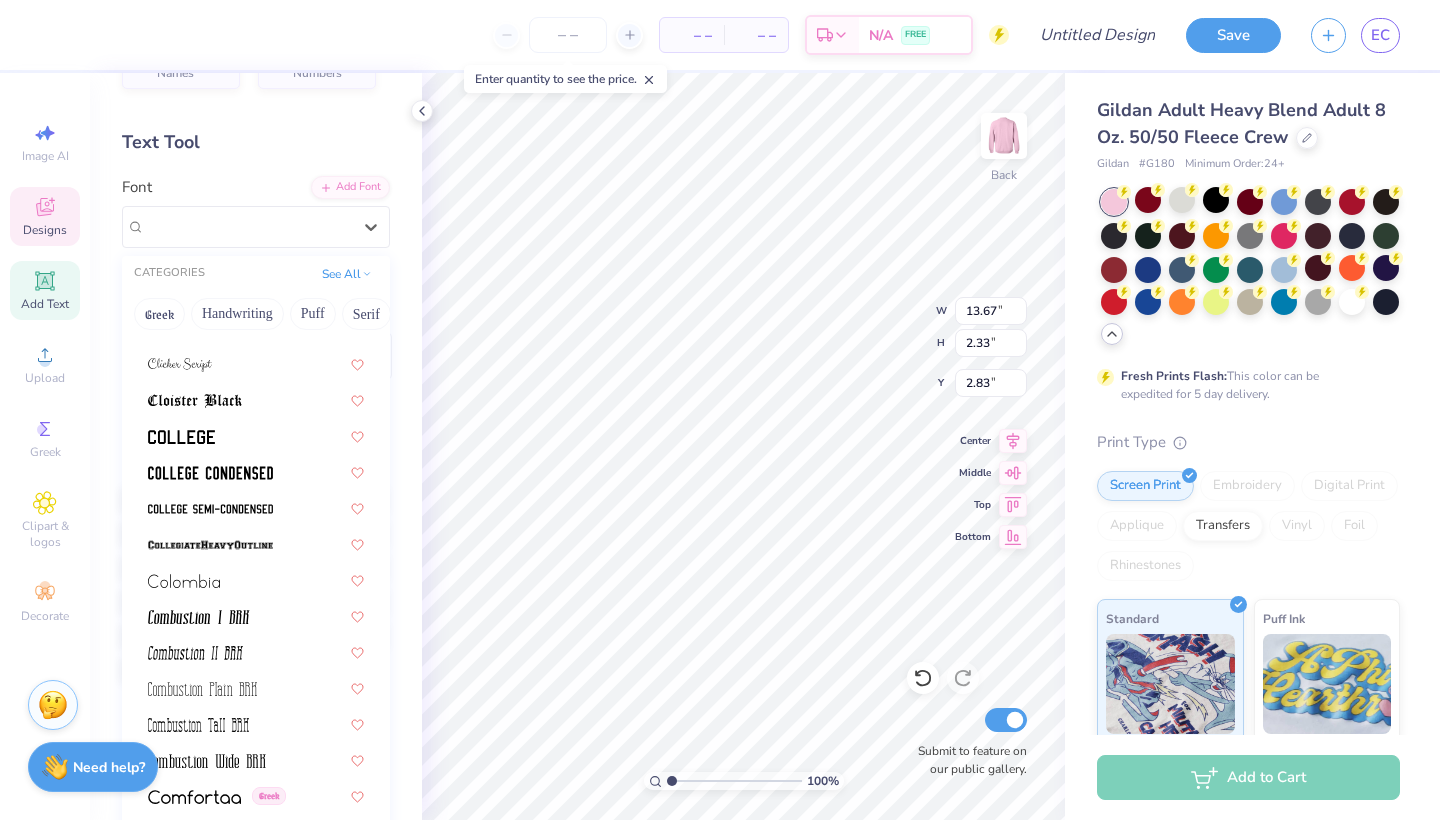 scroll, scrollTop: 2648, scrollLeft: 0, axis: vertical 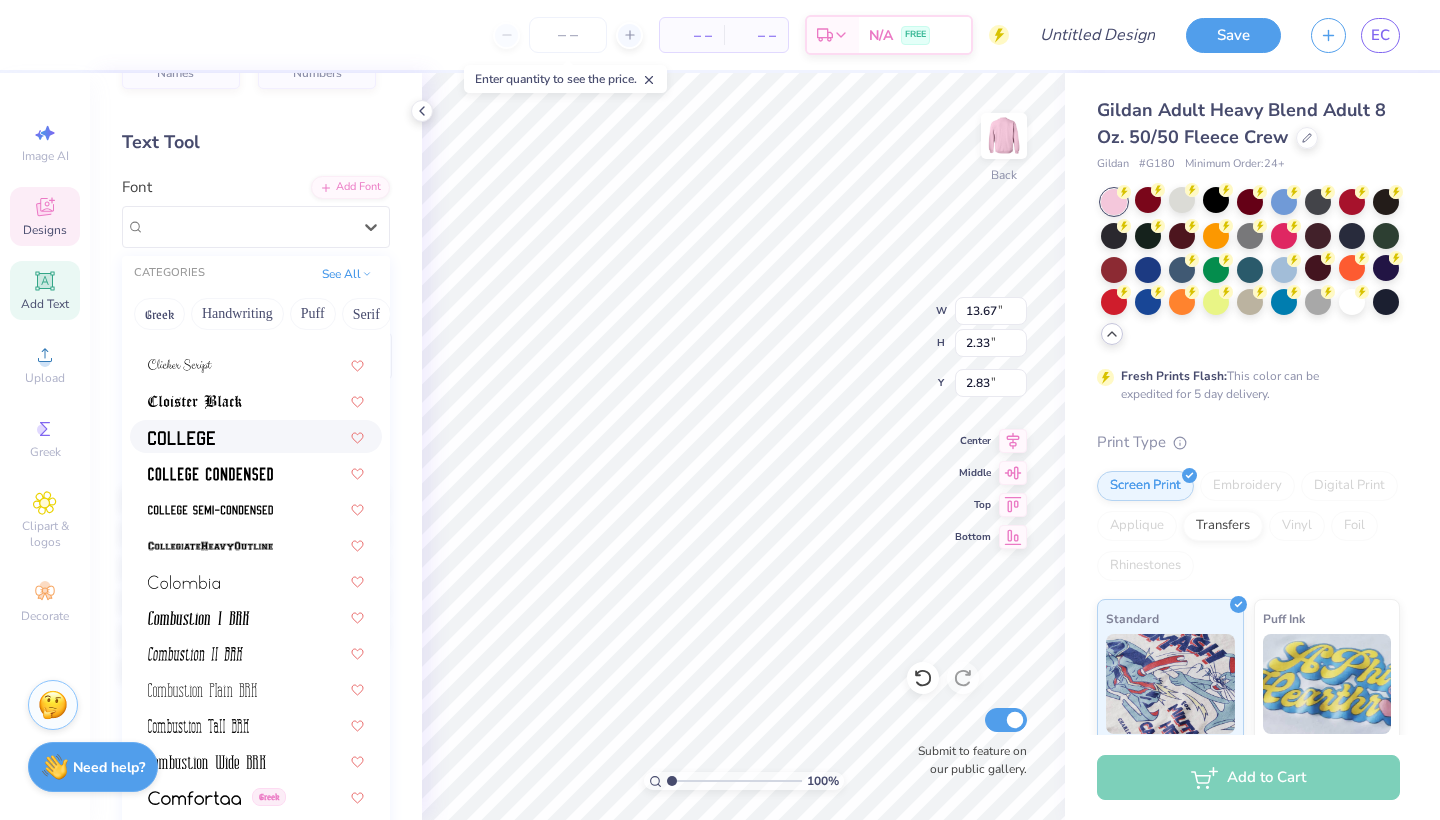click at bounding box center [256, 436] 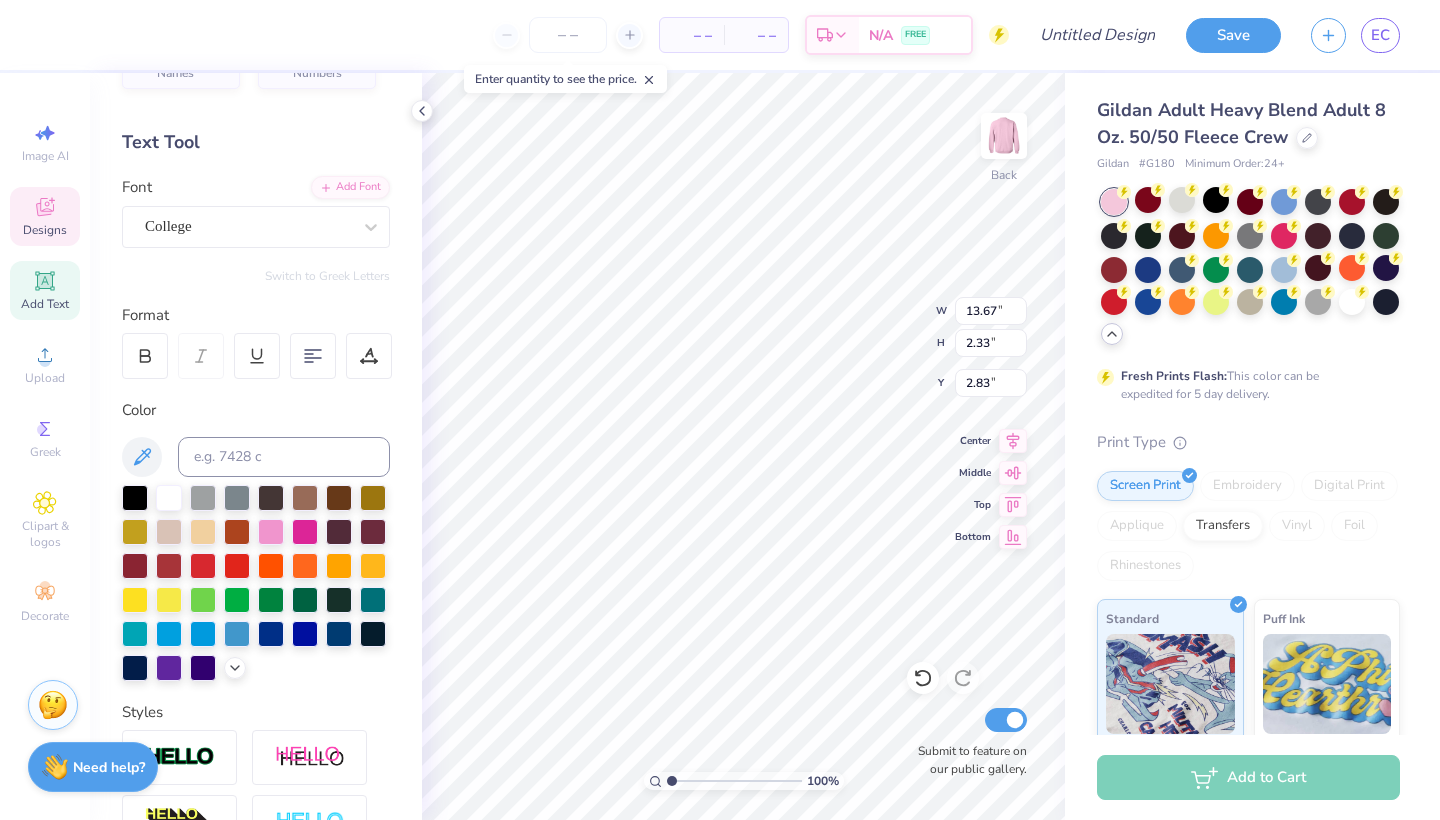 type on "11.82" 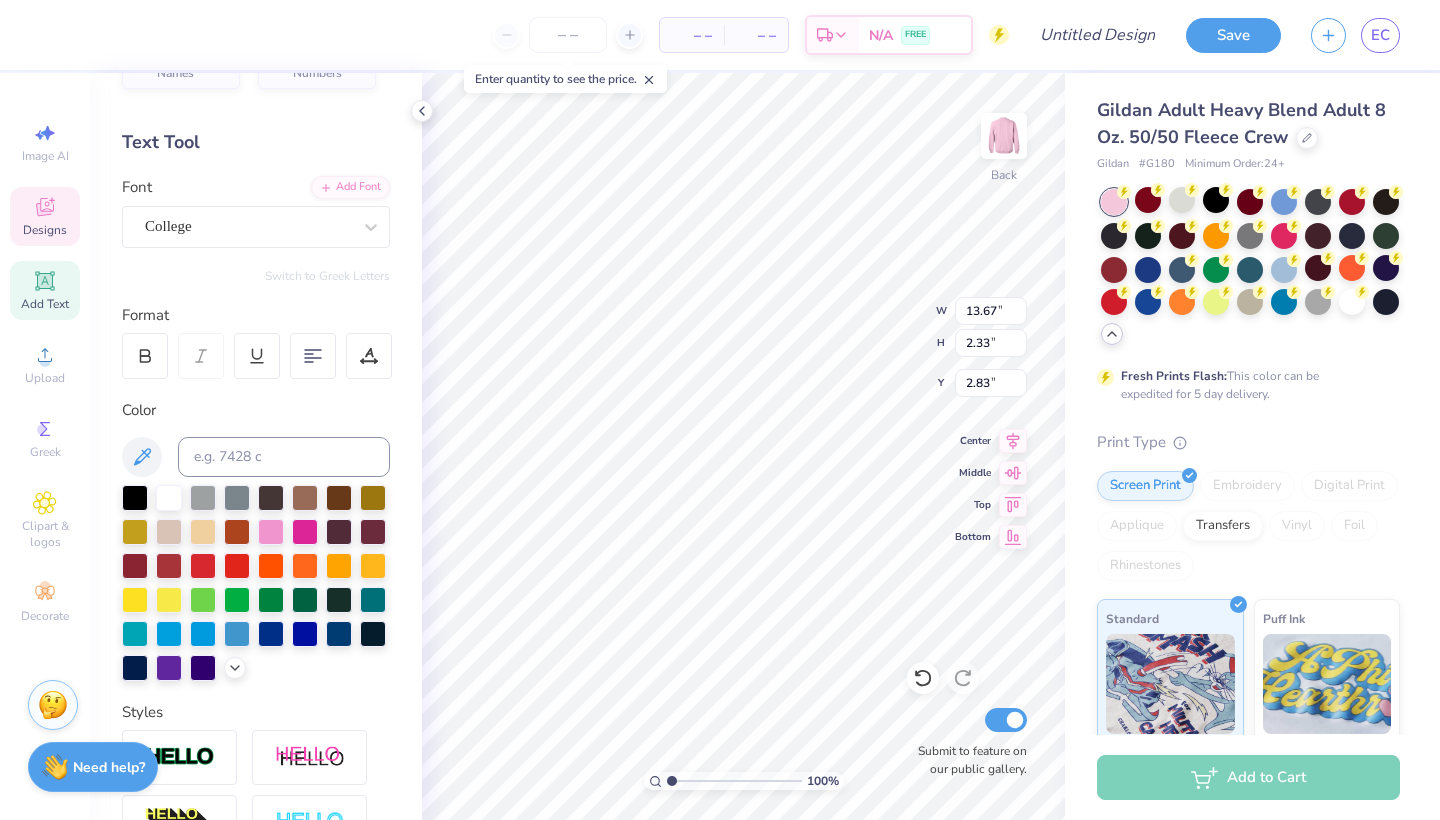 type on "2.23" 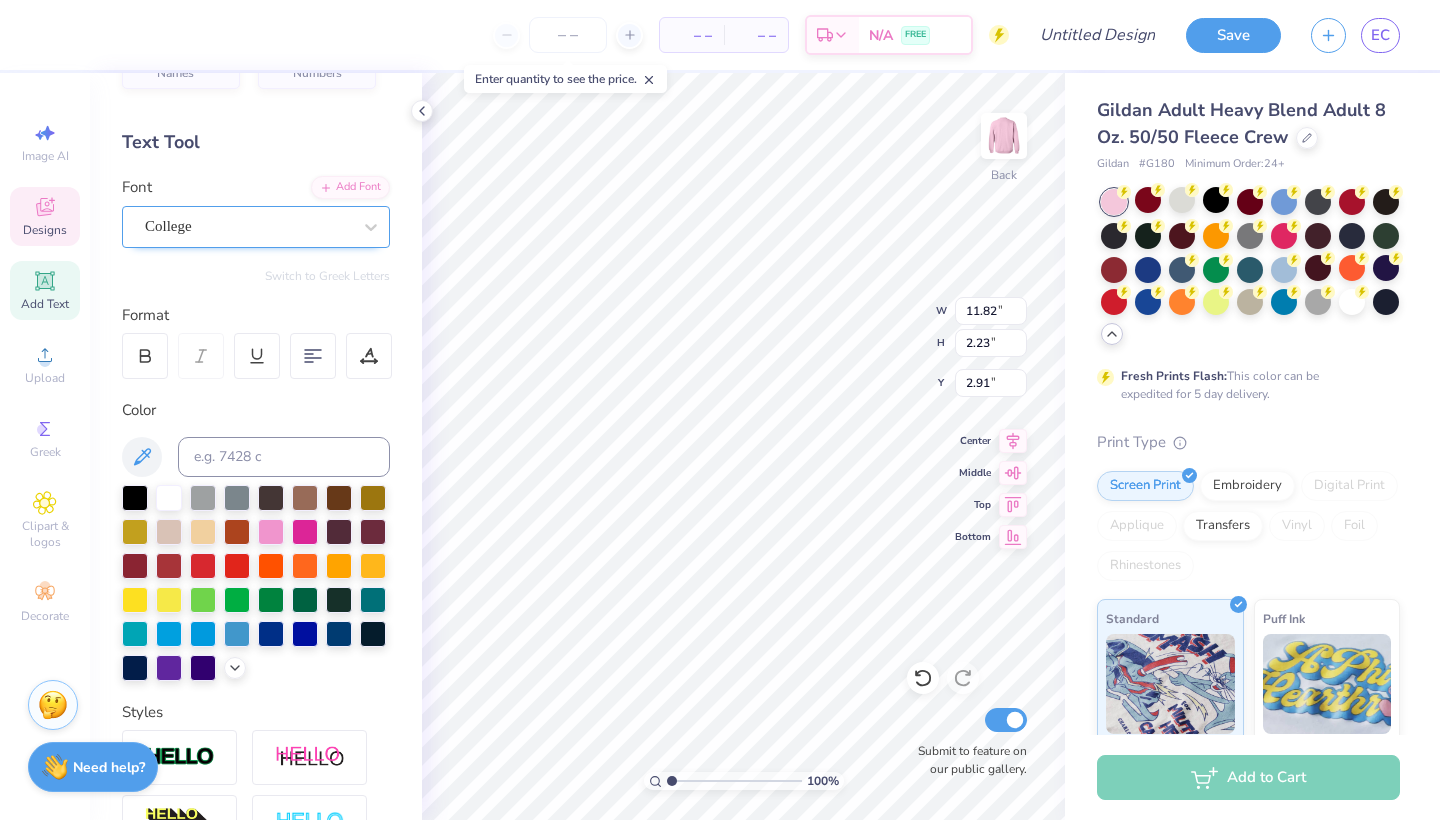 click on "College" at bounding box center [248, 226] 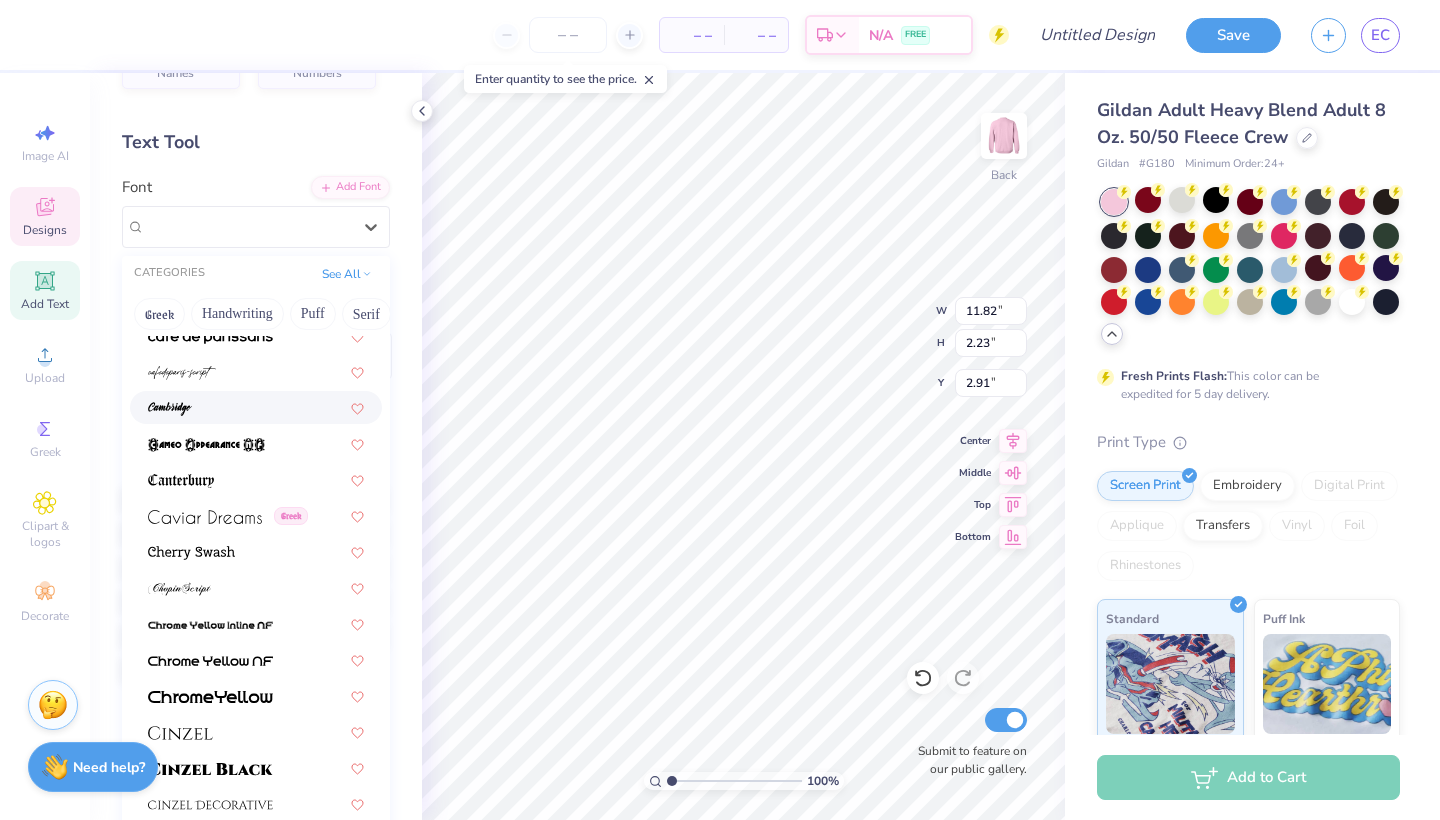 scroll, scrollTop: 2451, scrollLeft: 0, axis: vertical 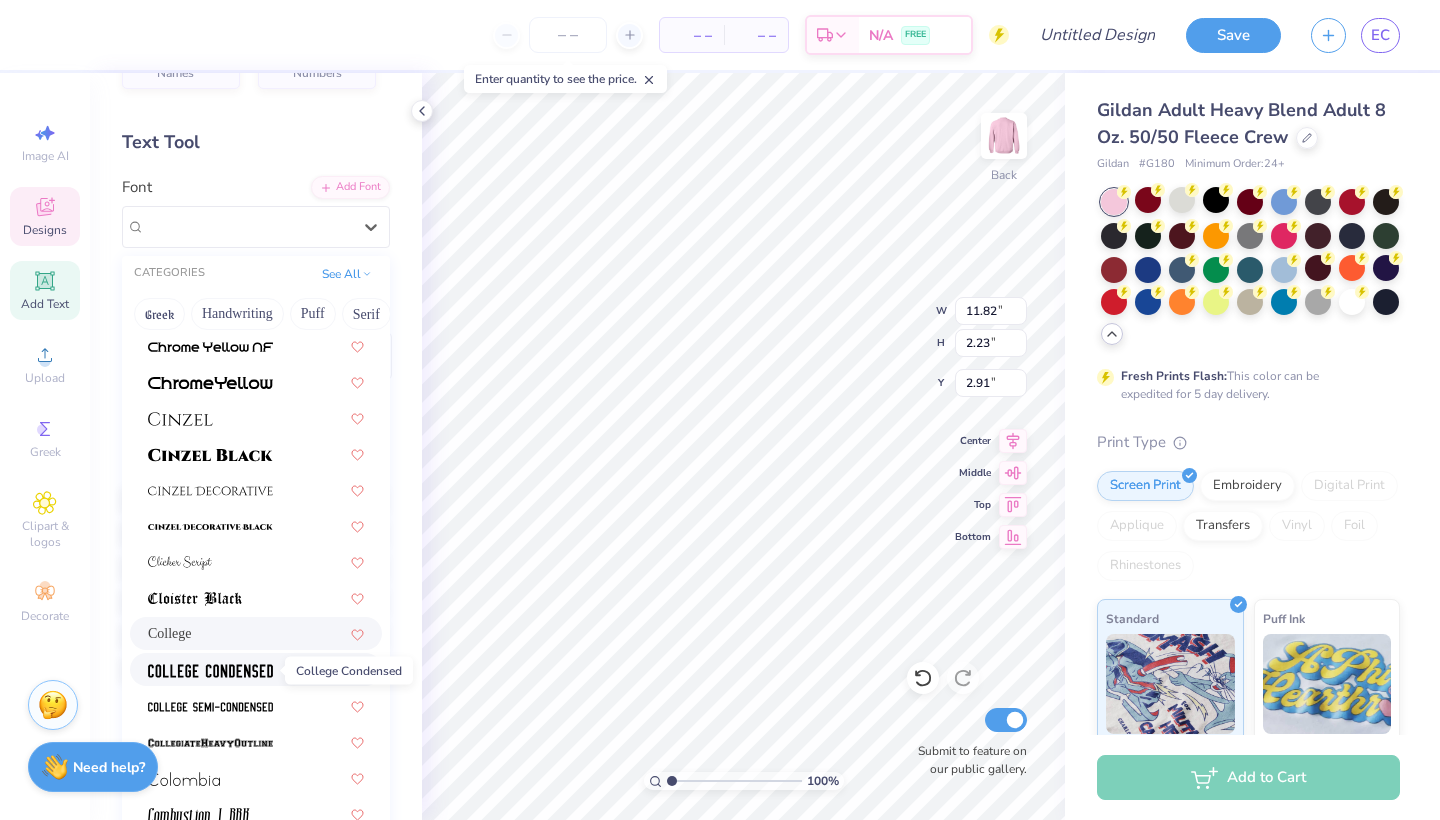 click at bounding box center (210, 671) 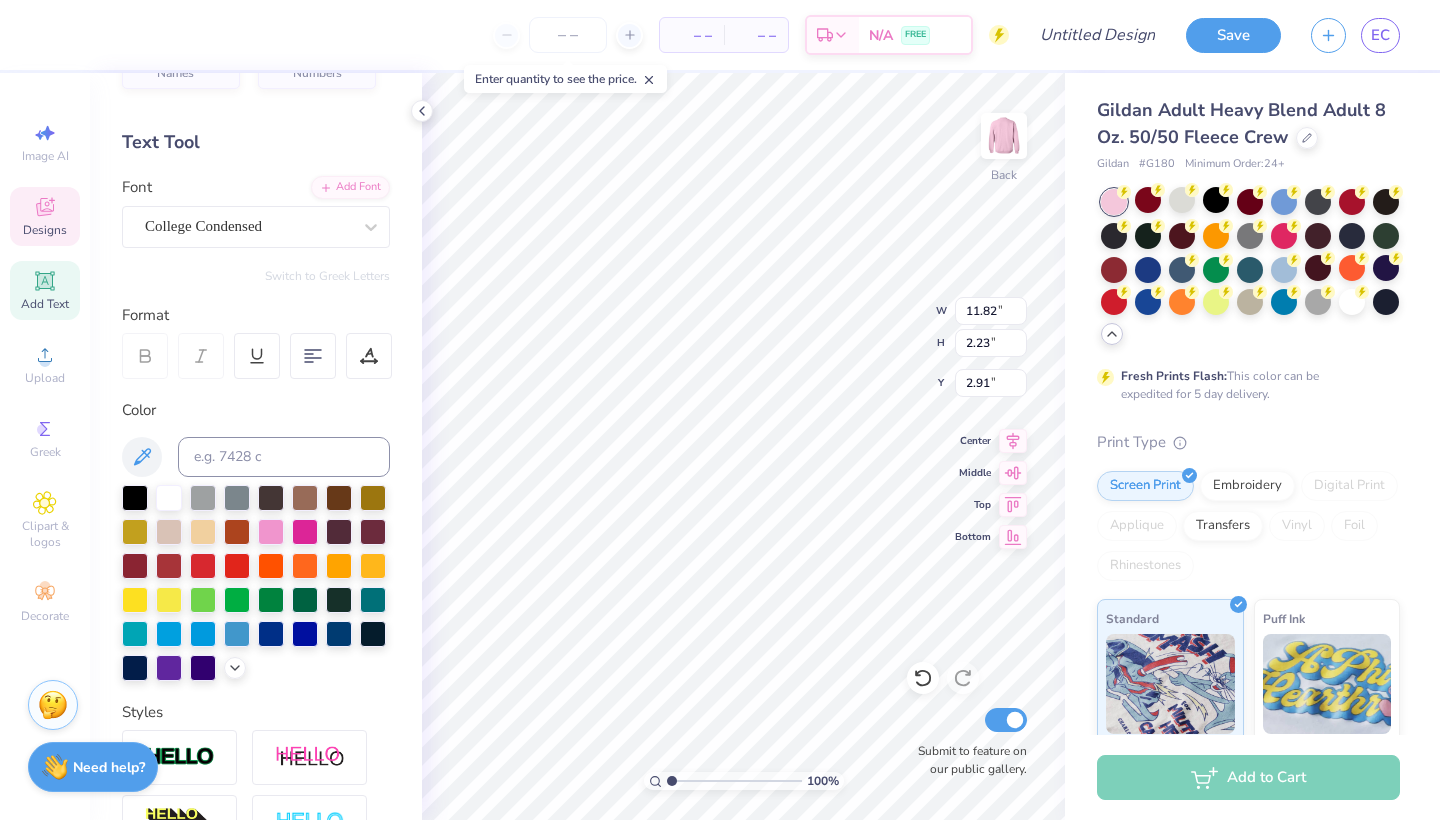 type on "9.88" 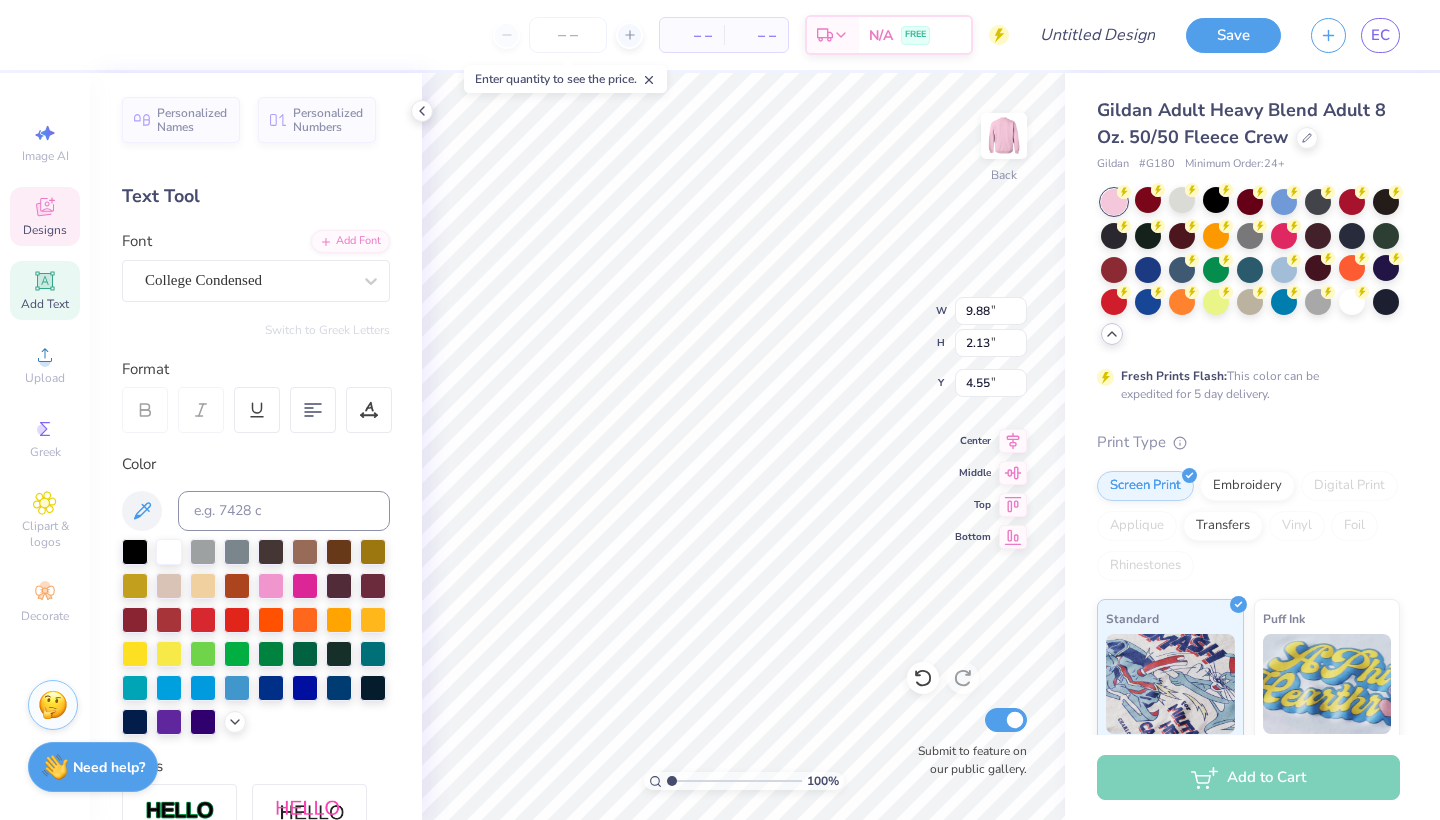 scroll, scrollTop: 0, scrollLeft: 0, axis: both 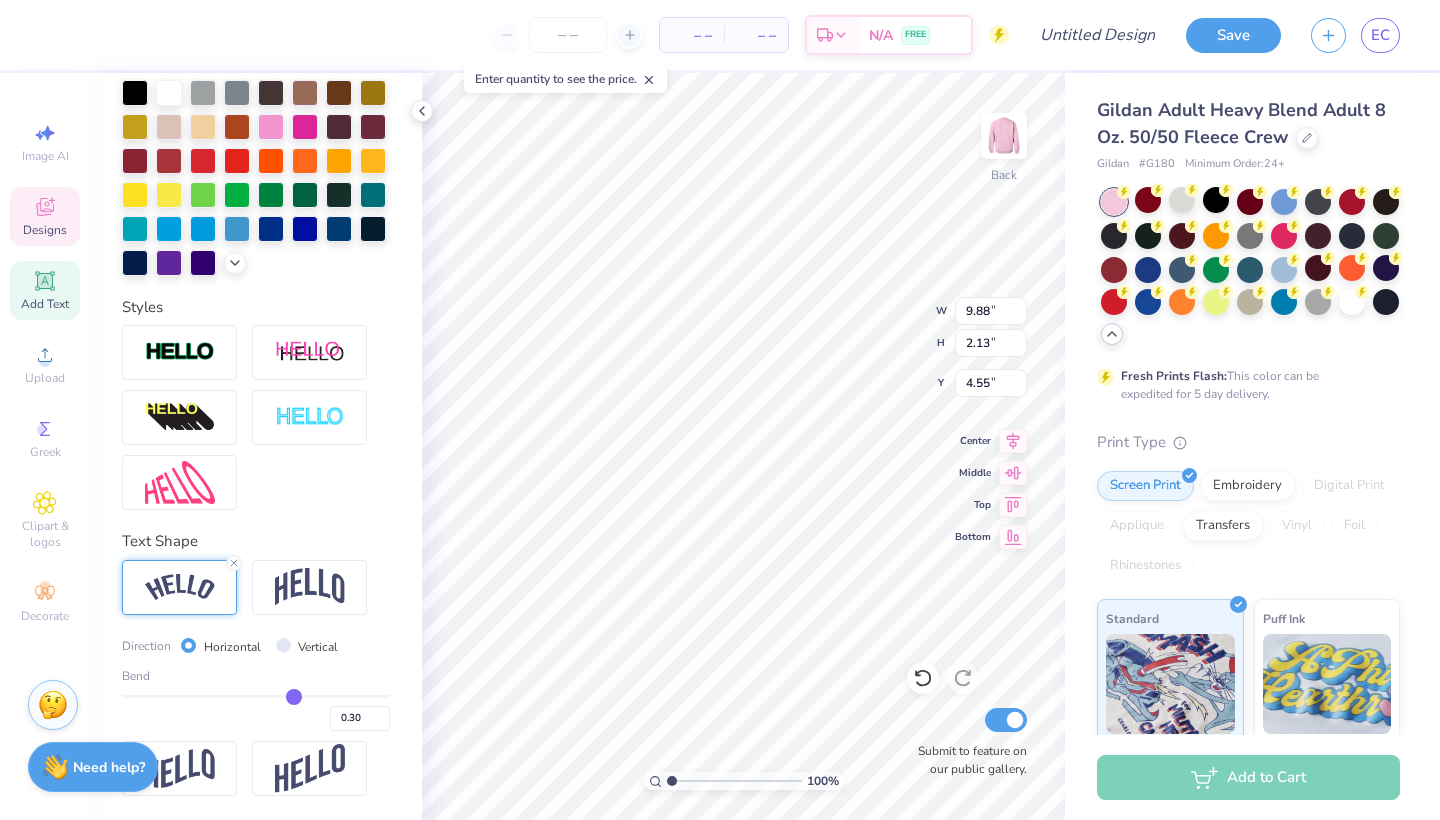 type on "4.21" 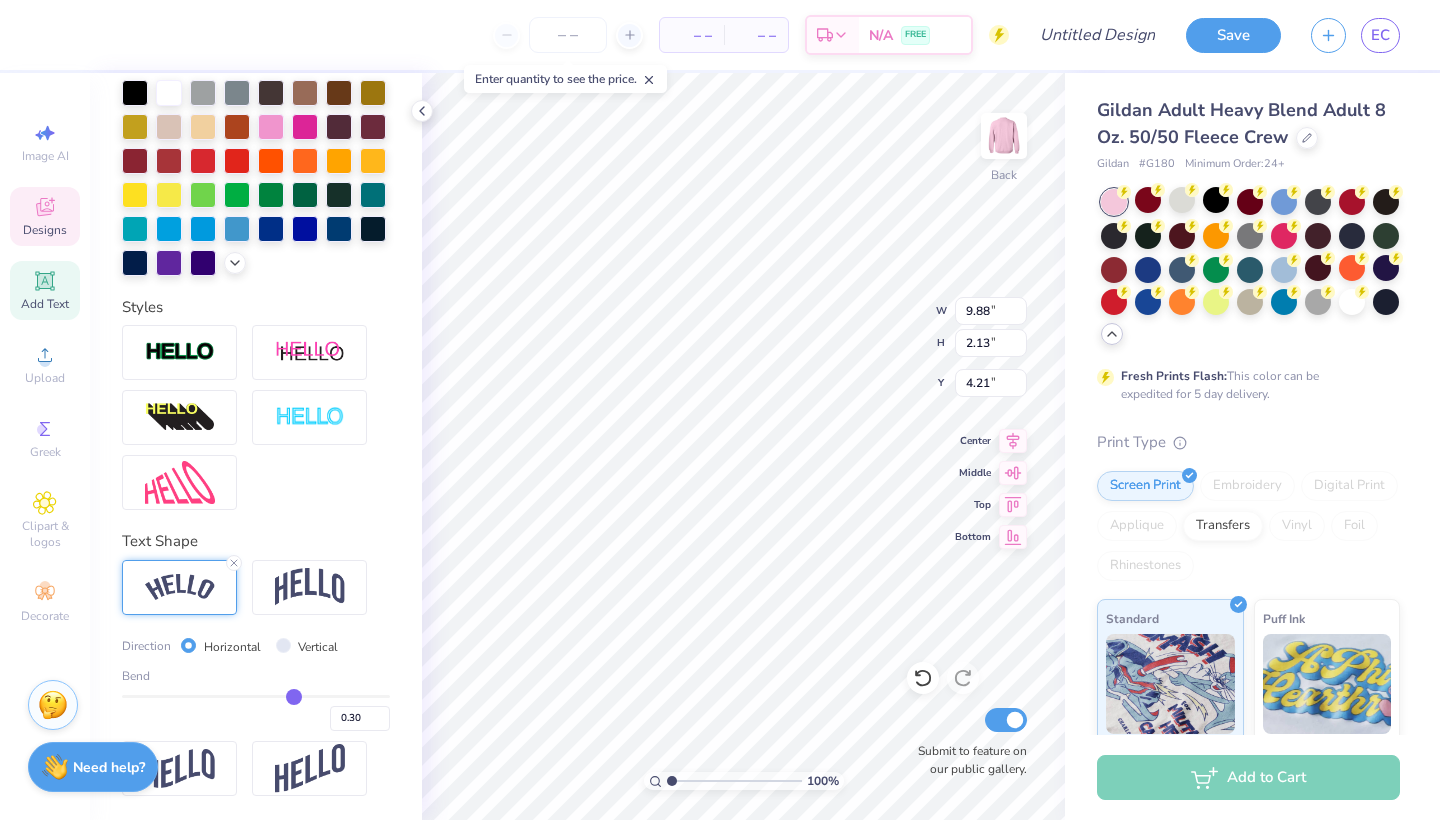 type on "12.28" 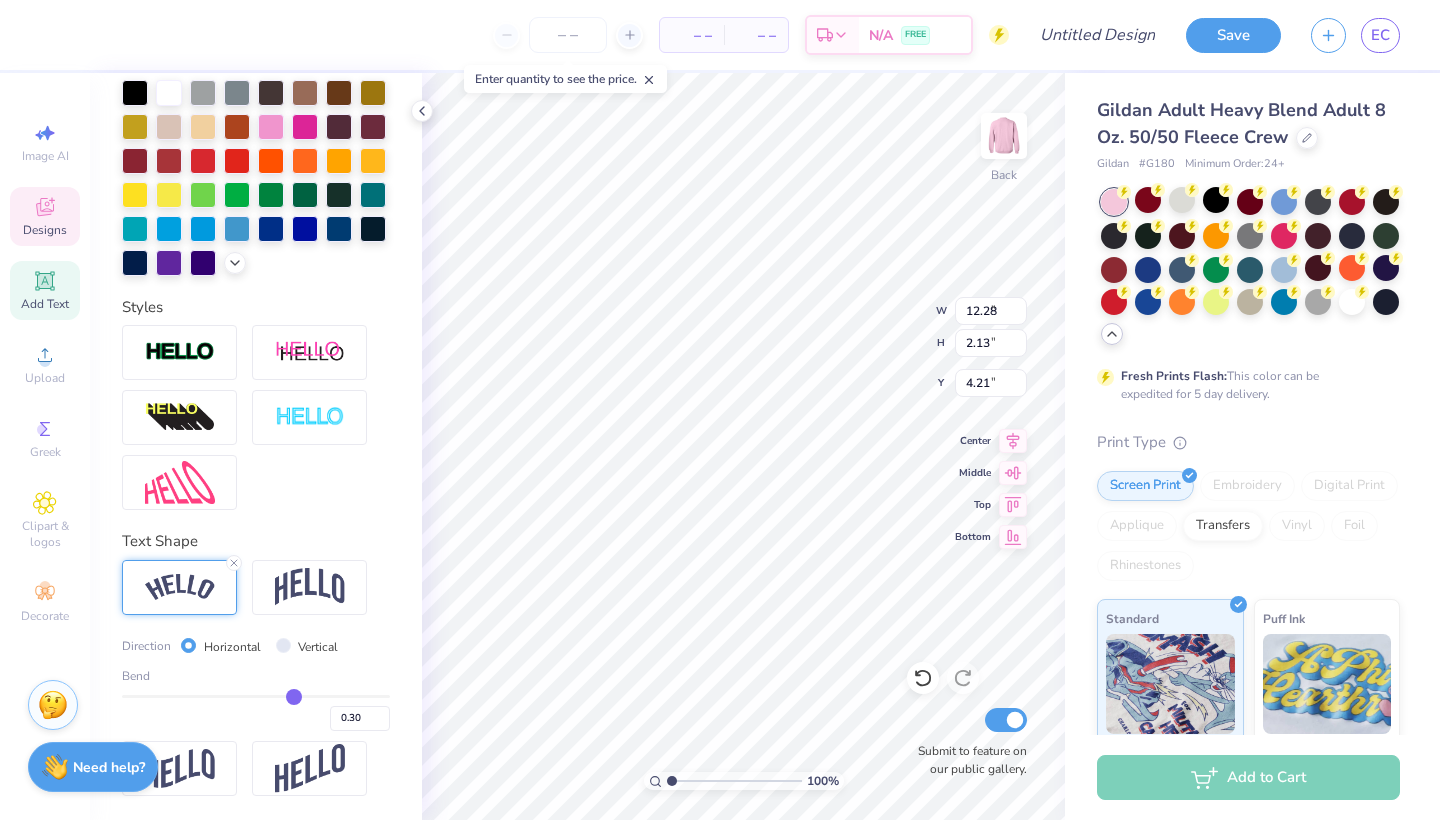 type on "2.65" 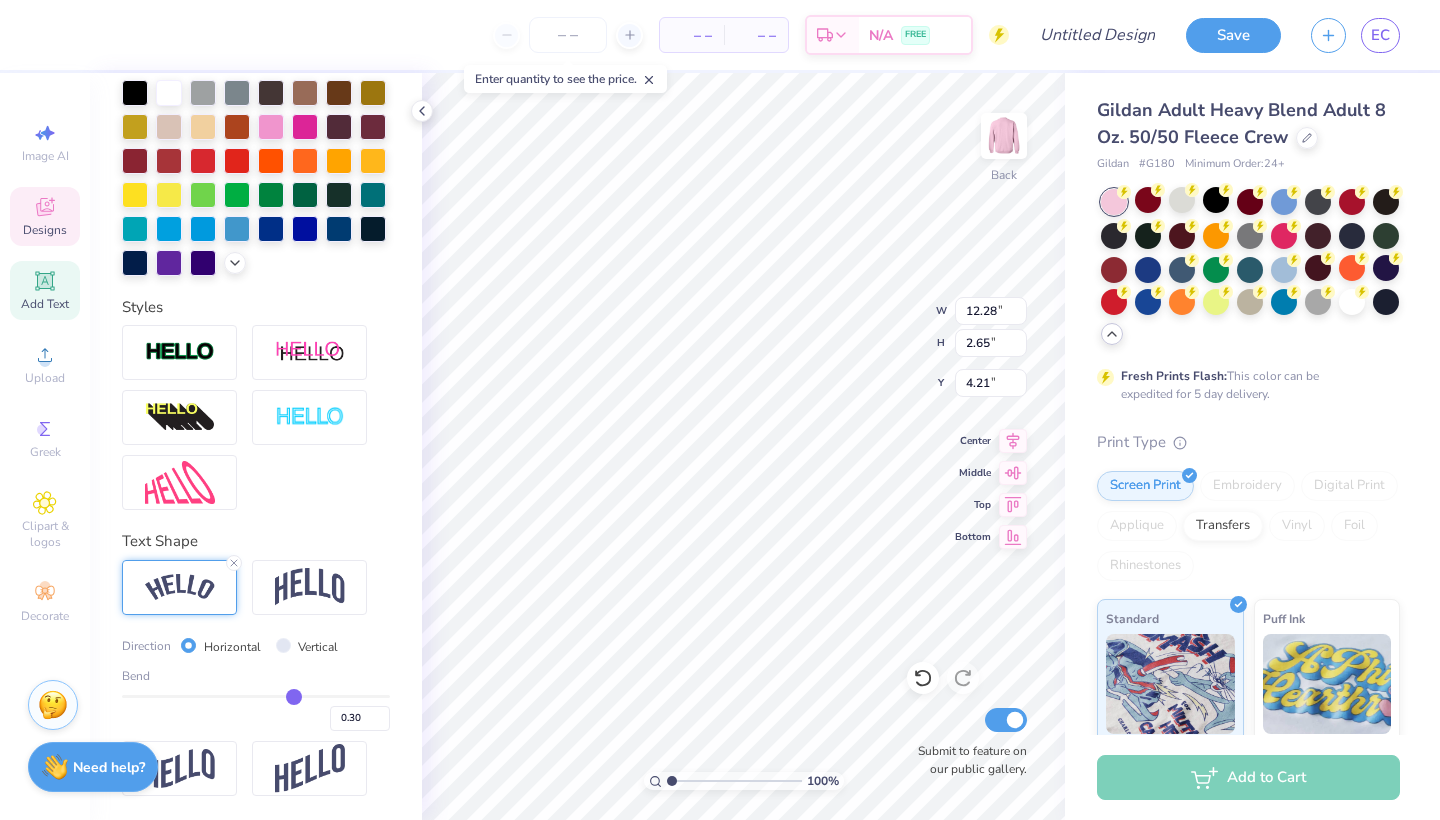 type on "4.12" 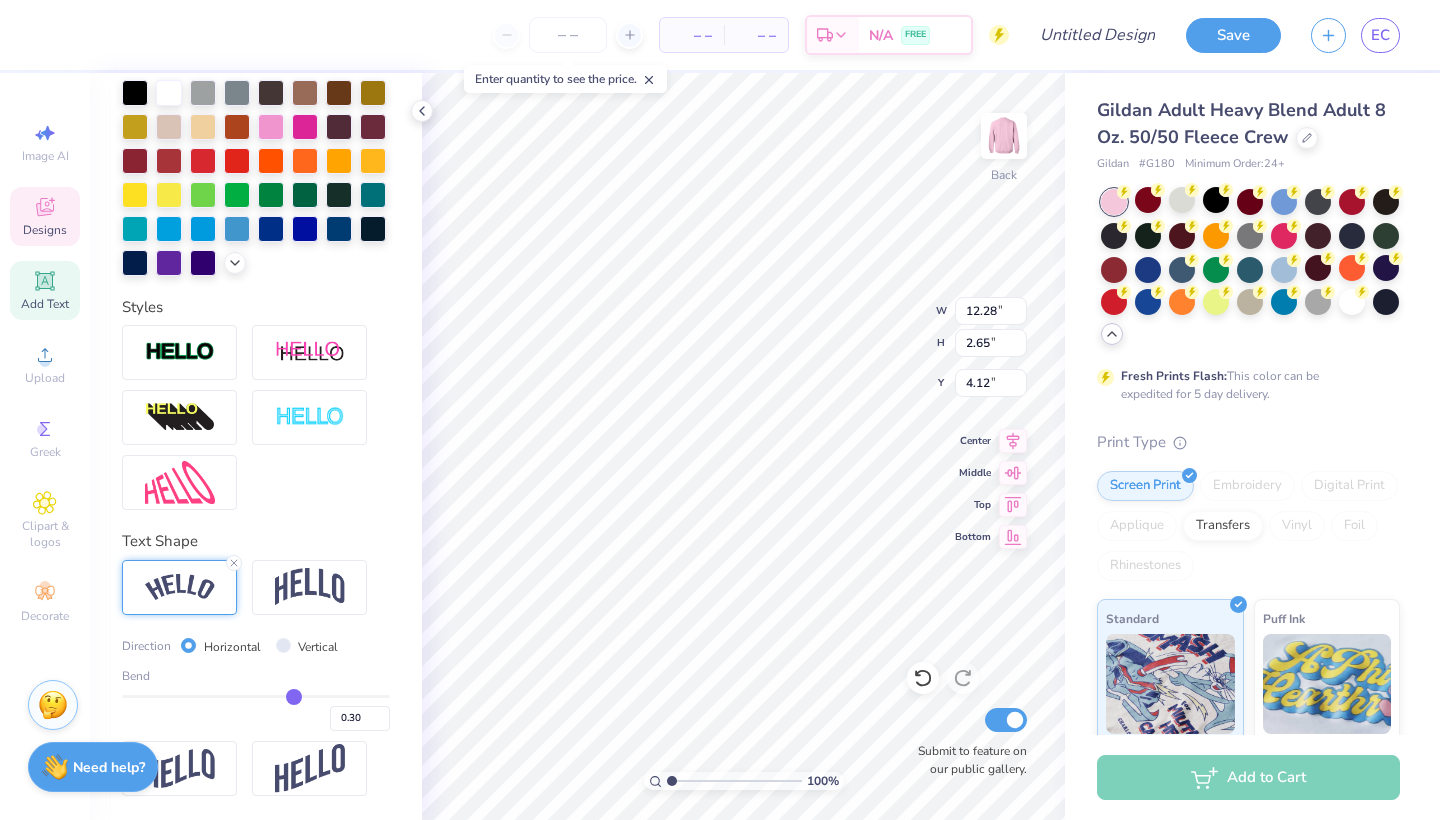 type on "13.68" 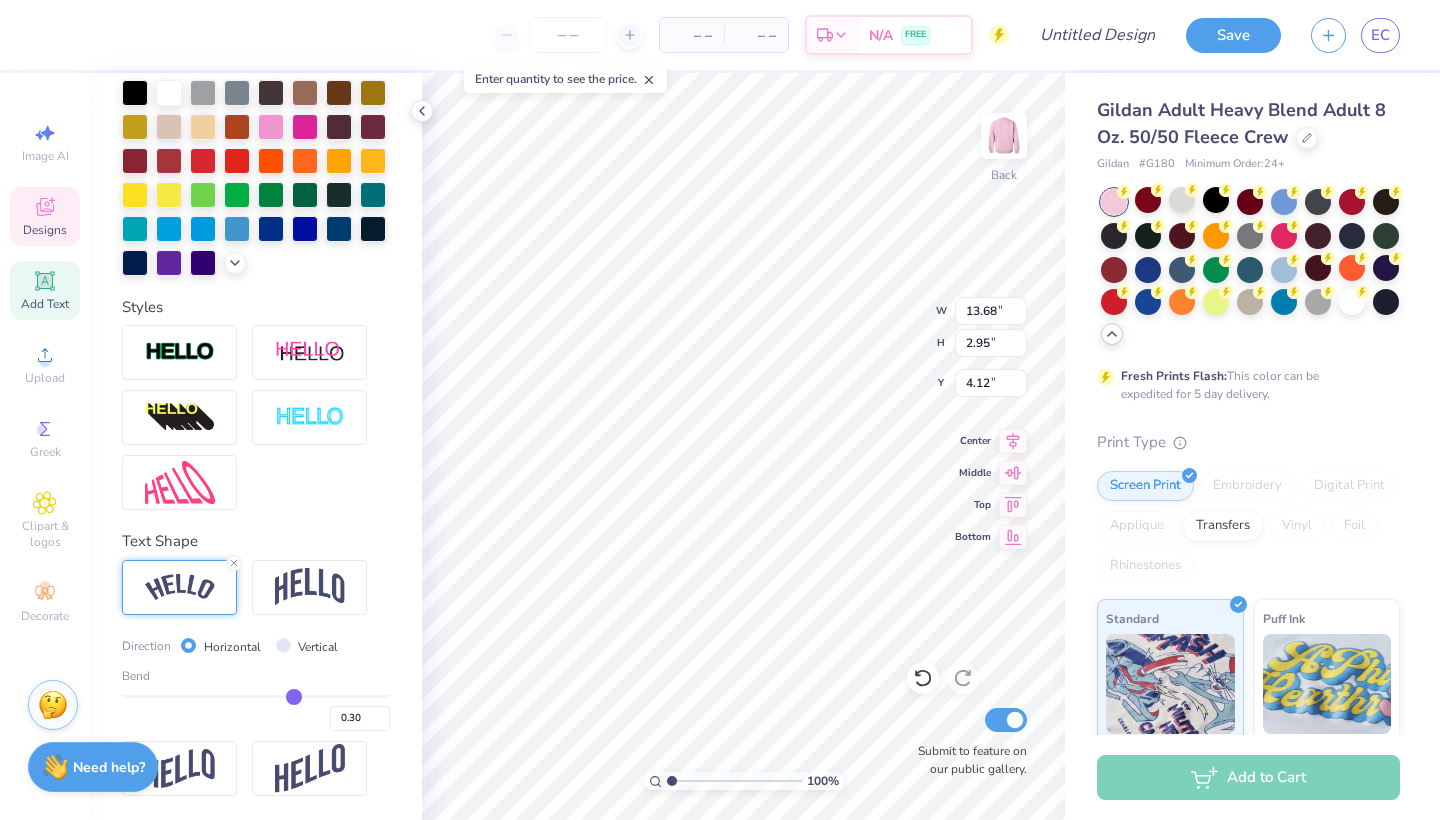 scroll, scrollTop: 458, scrollLeft: 0, axis: vertical 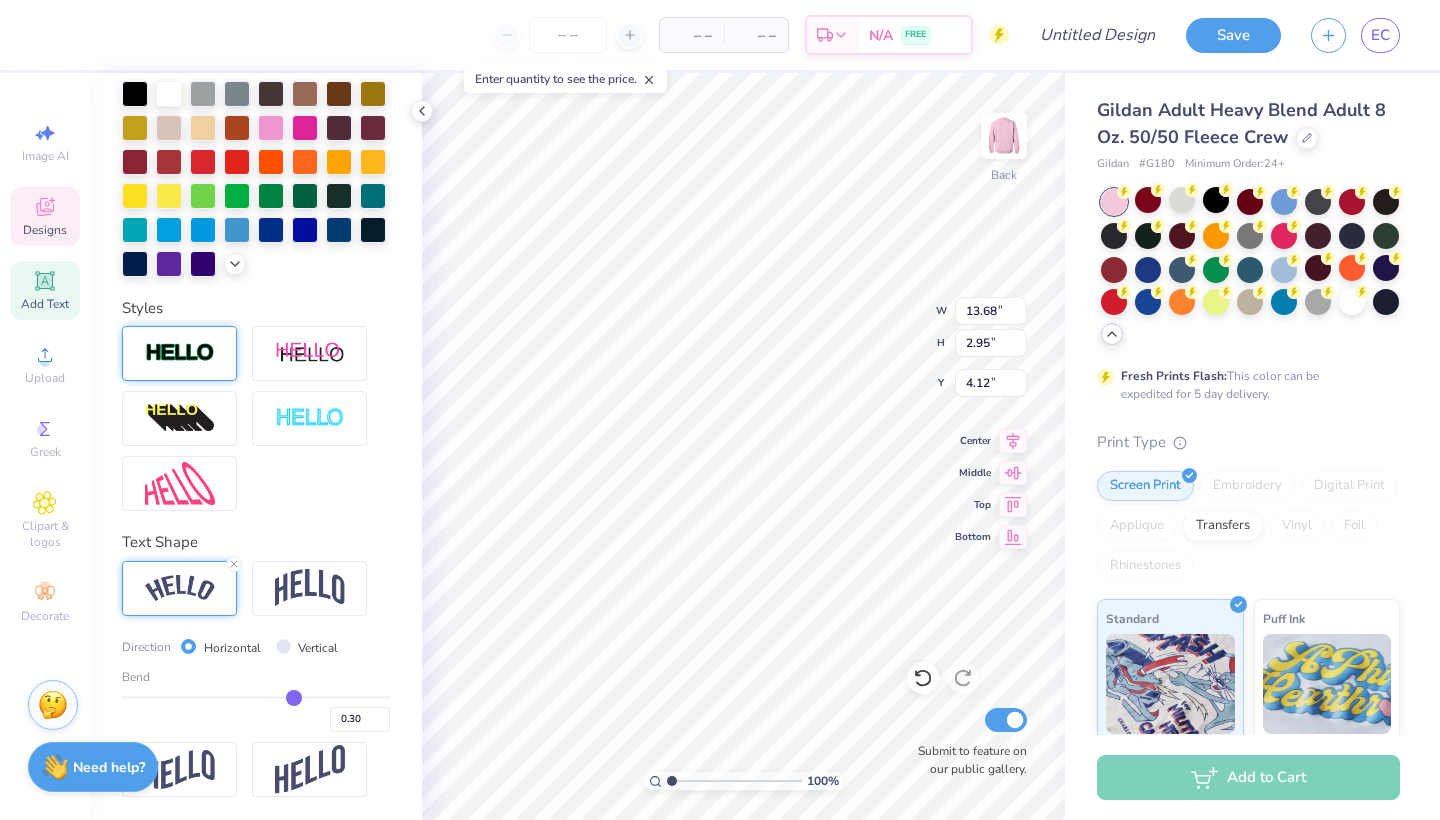 click at bounding box center (180, 353) 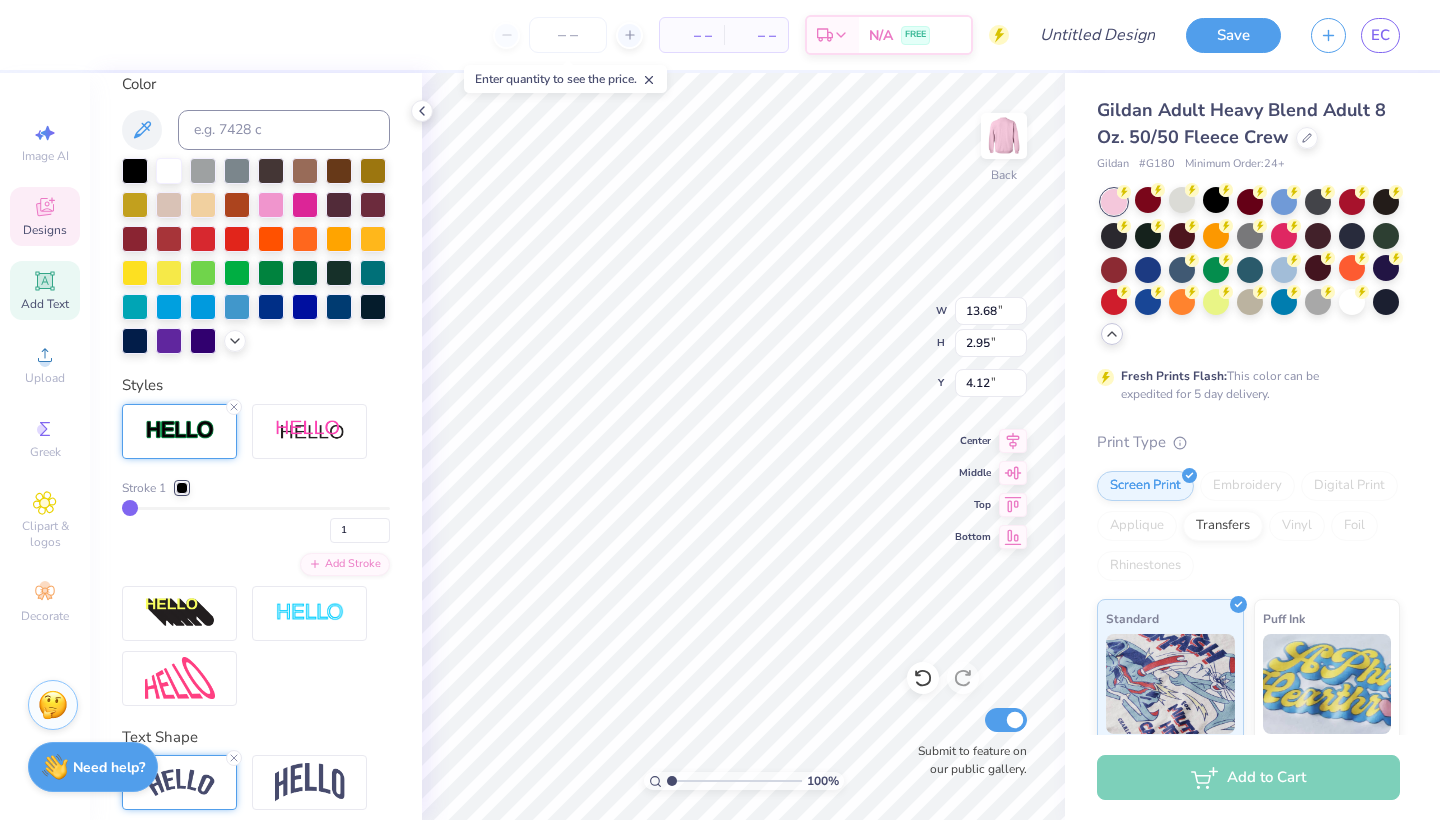 type on "13.73" 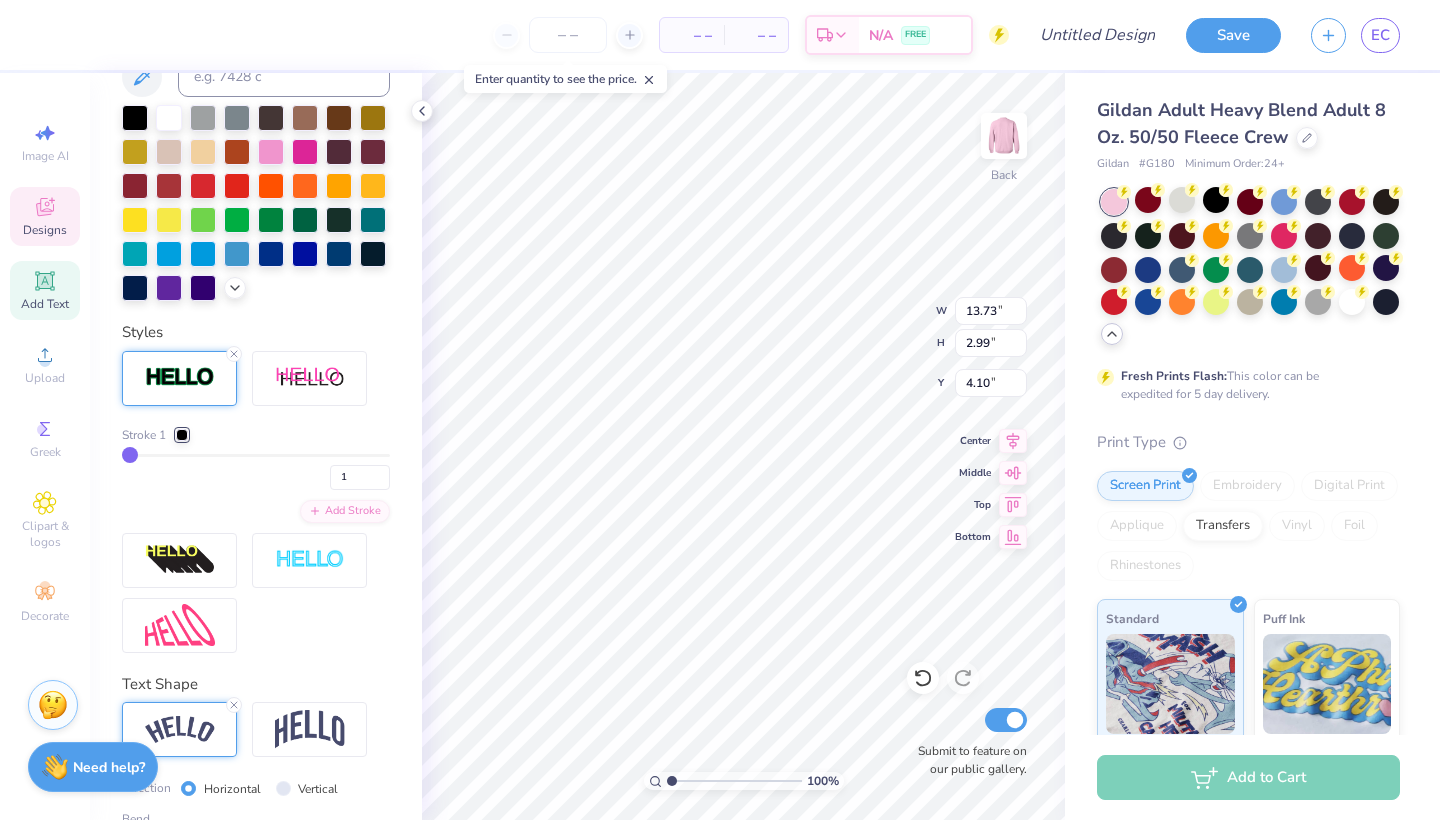 scroll, scrollTop: 628, scrollLeft: 0, axis: vertical 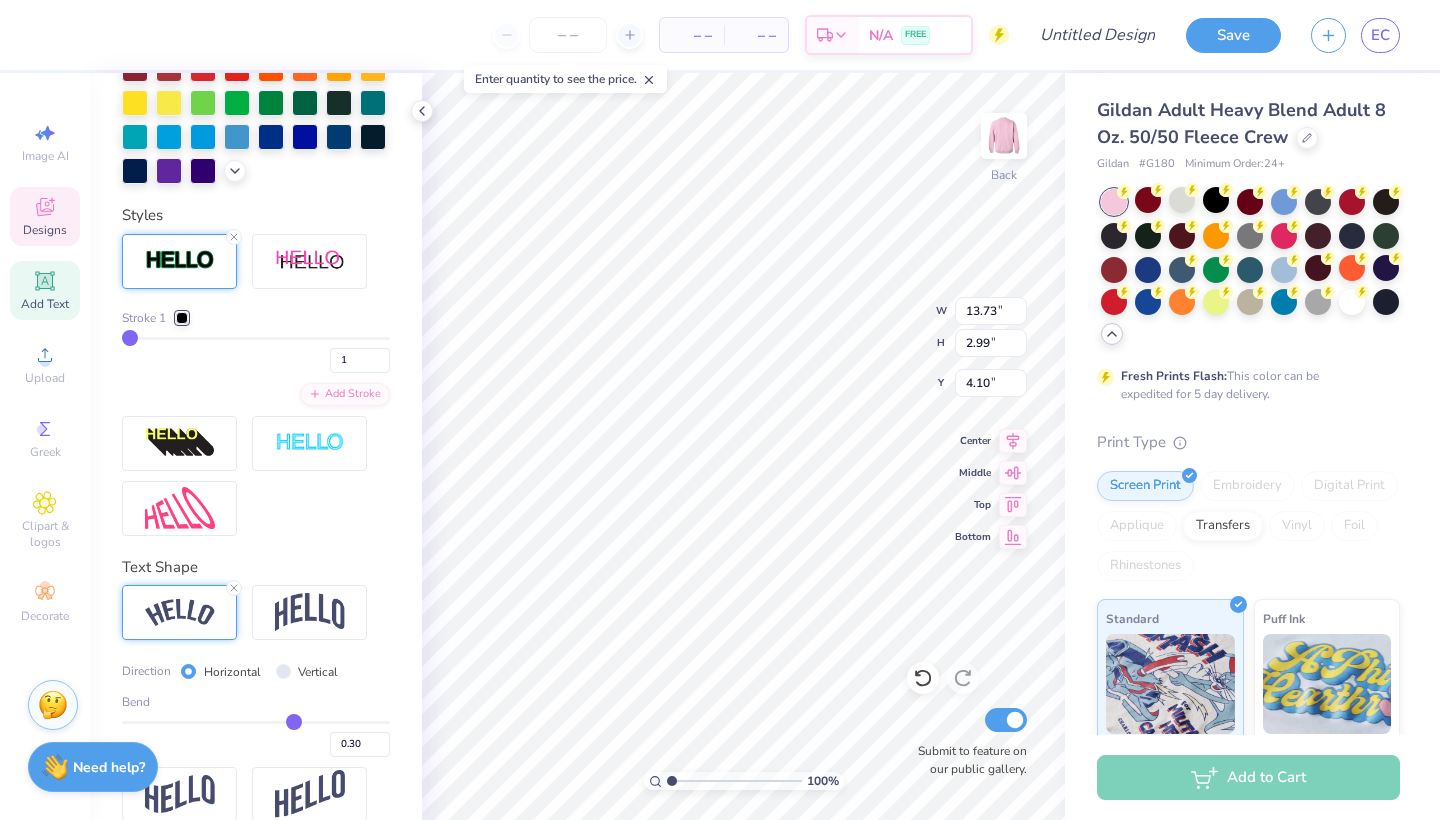 click at bounding box center [182, 318] 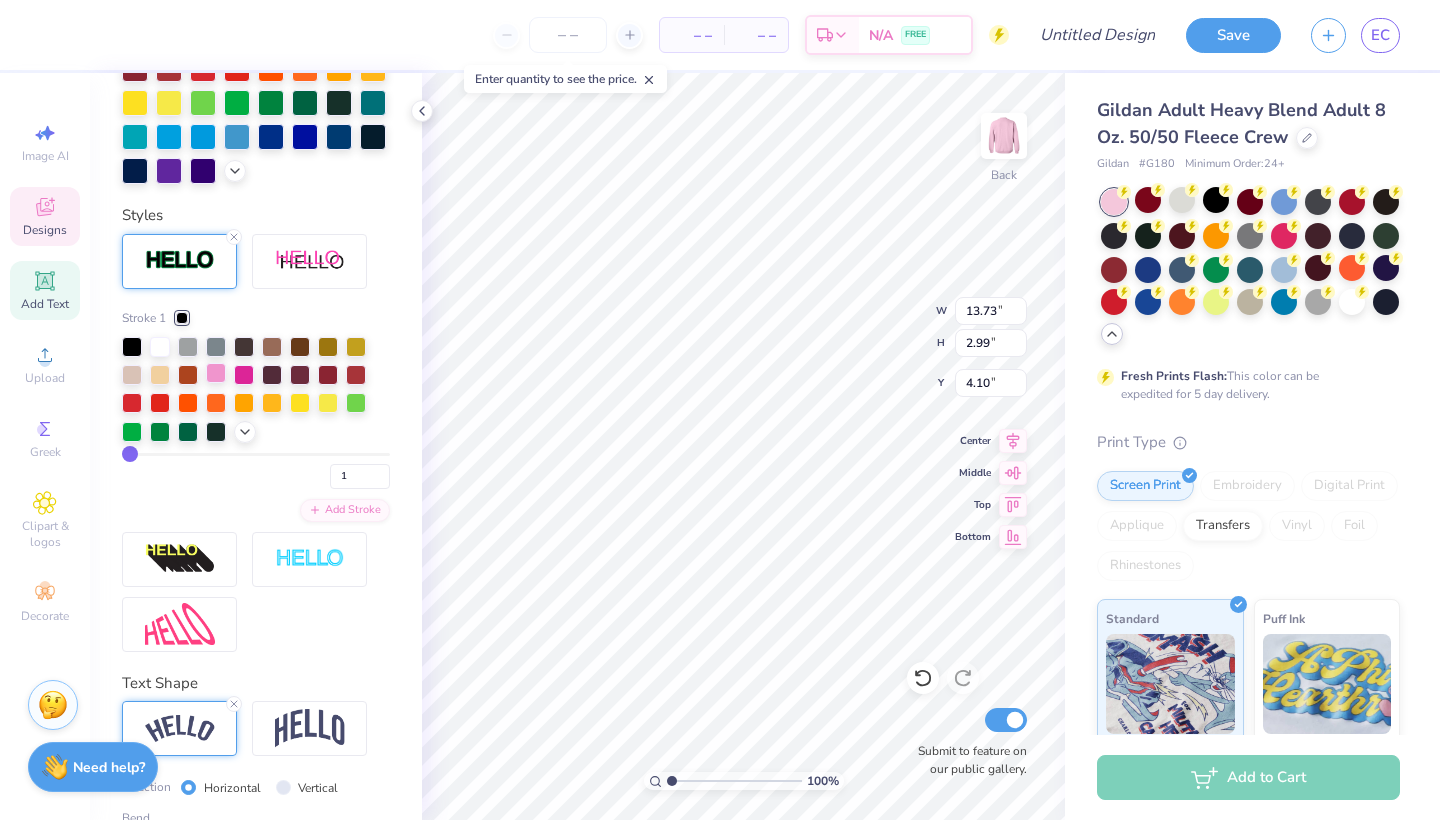 click at bounding box center (216, 373) 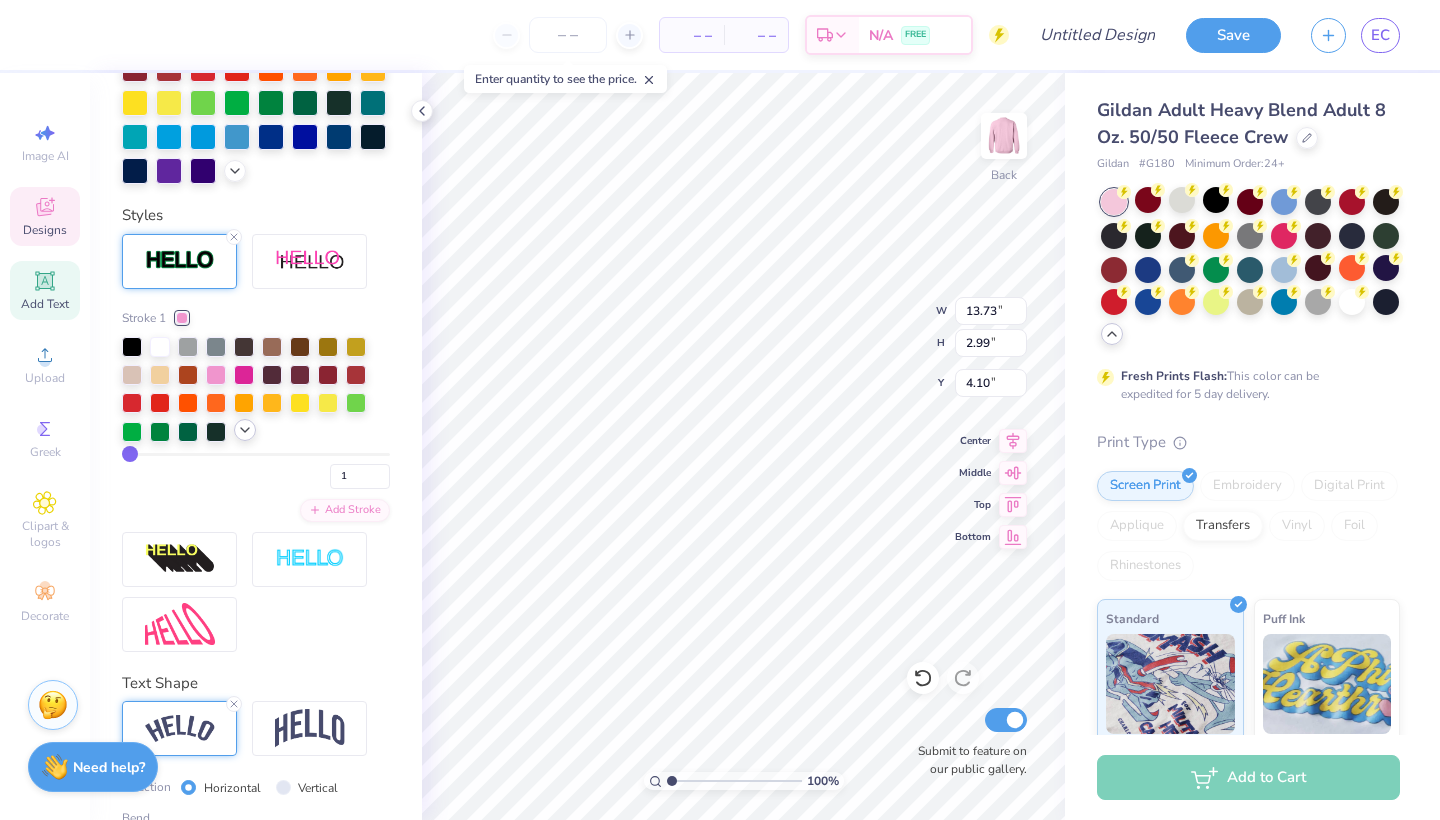 click 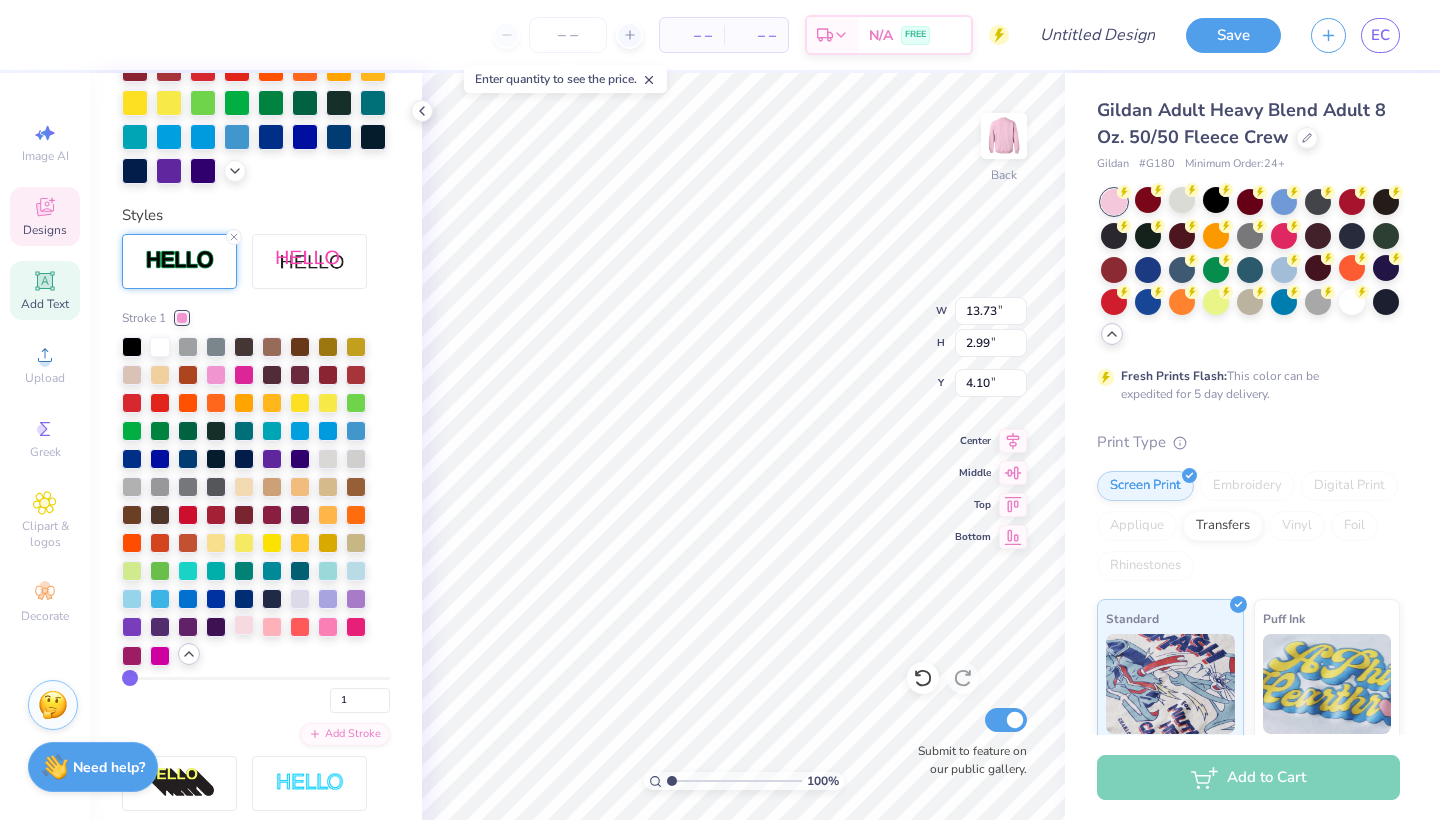 click at bounding box center (244, 625) 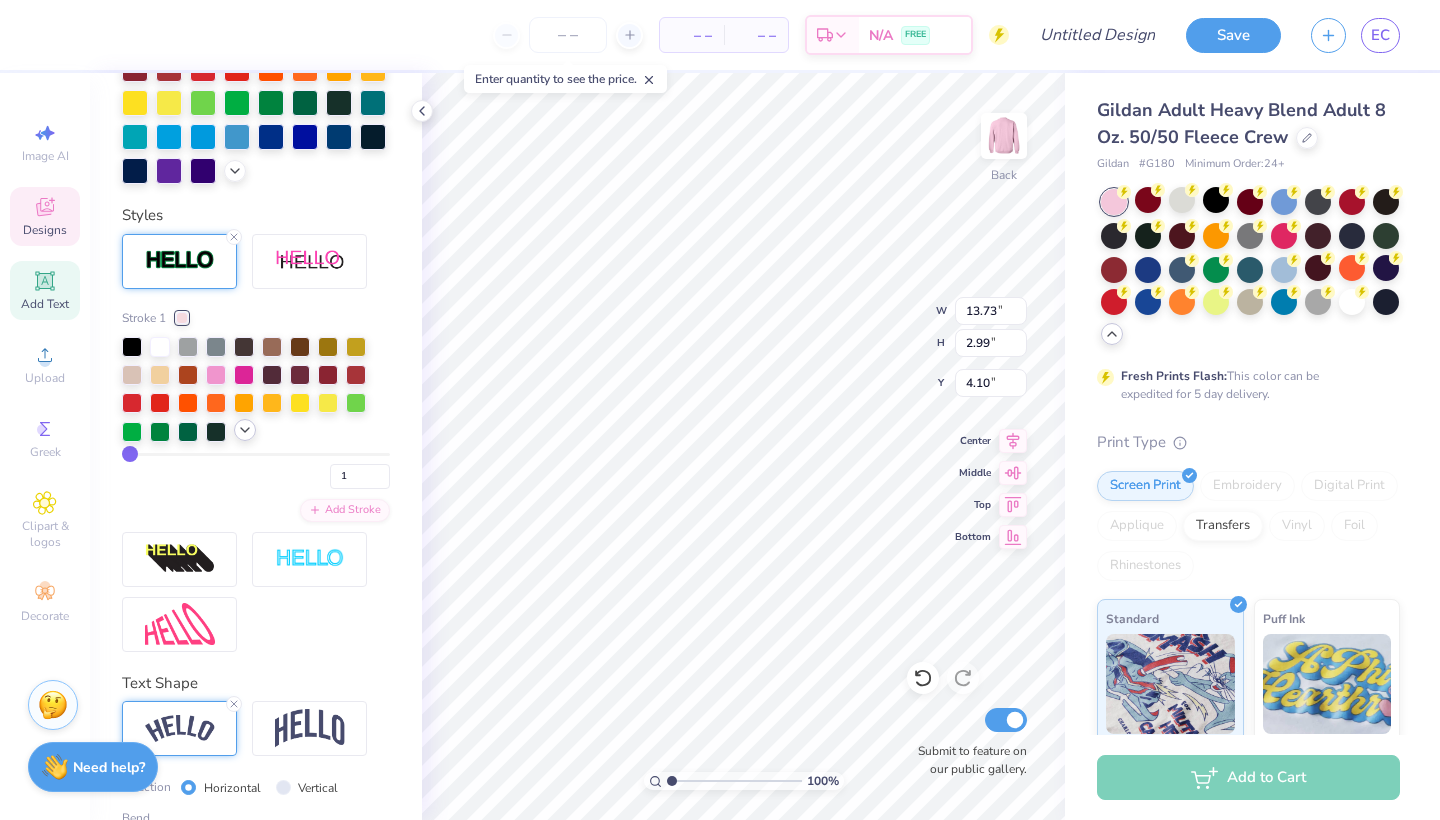 click 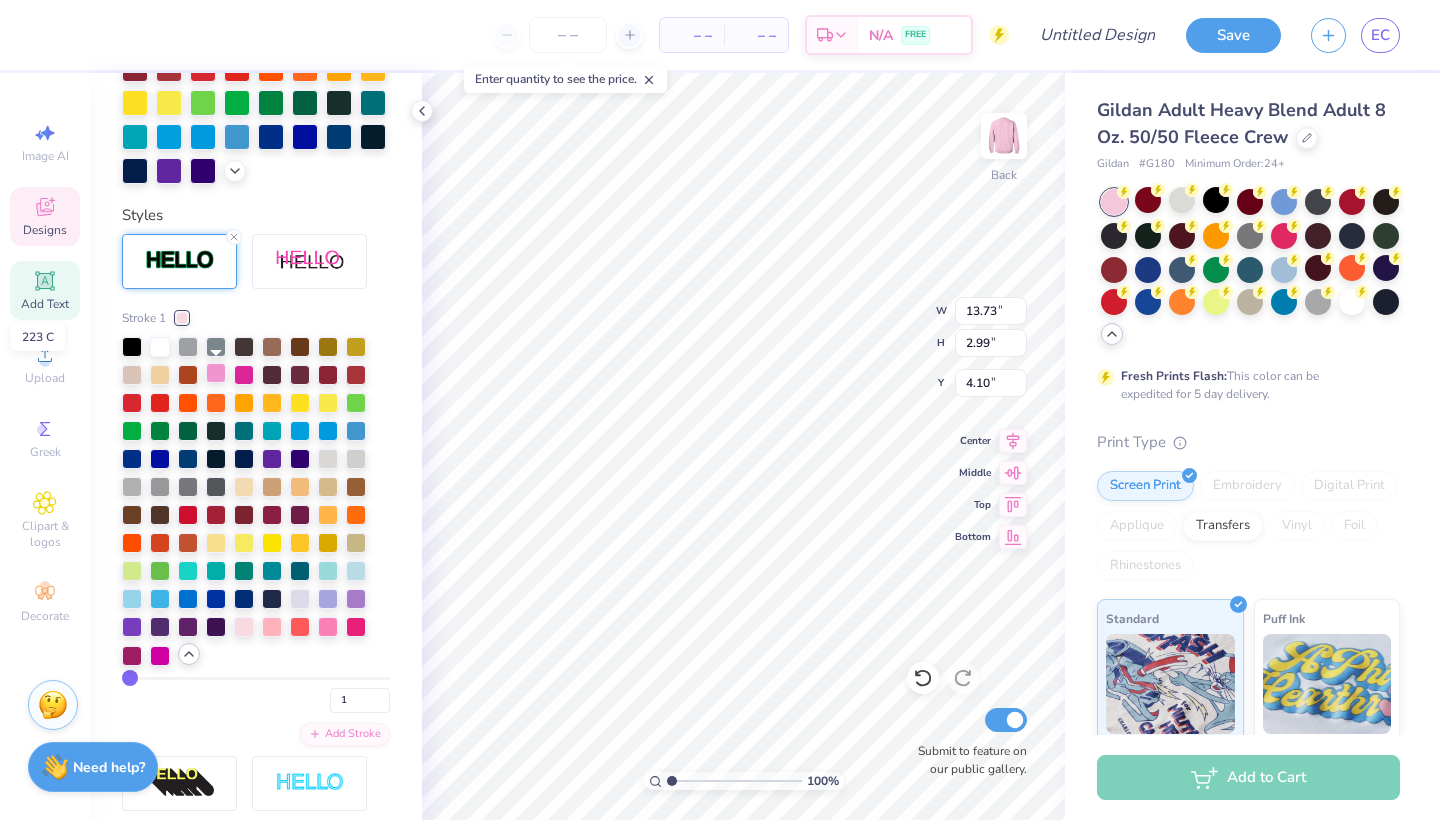click at bounding box center [216, 373] 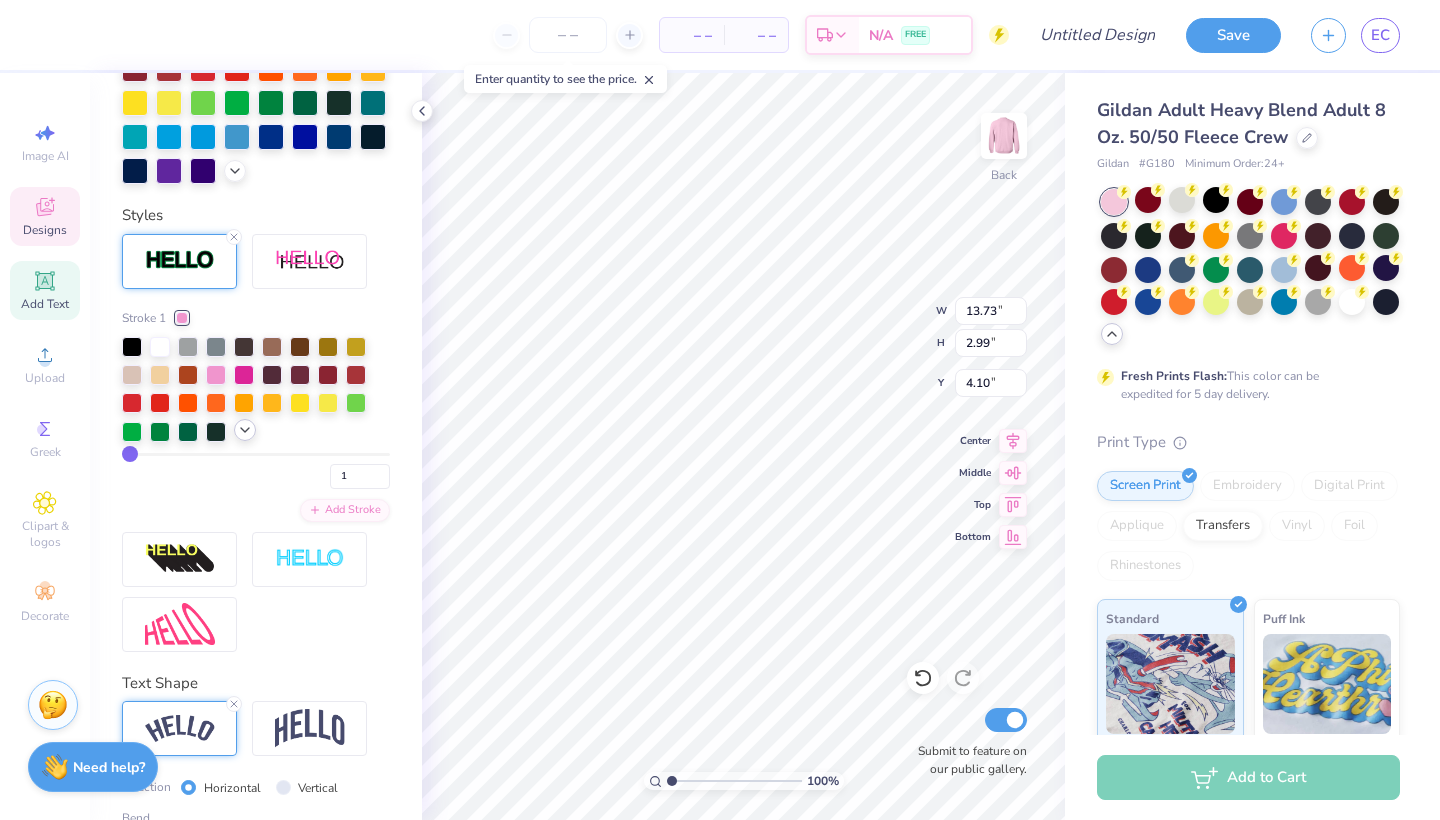 click 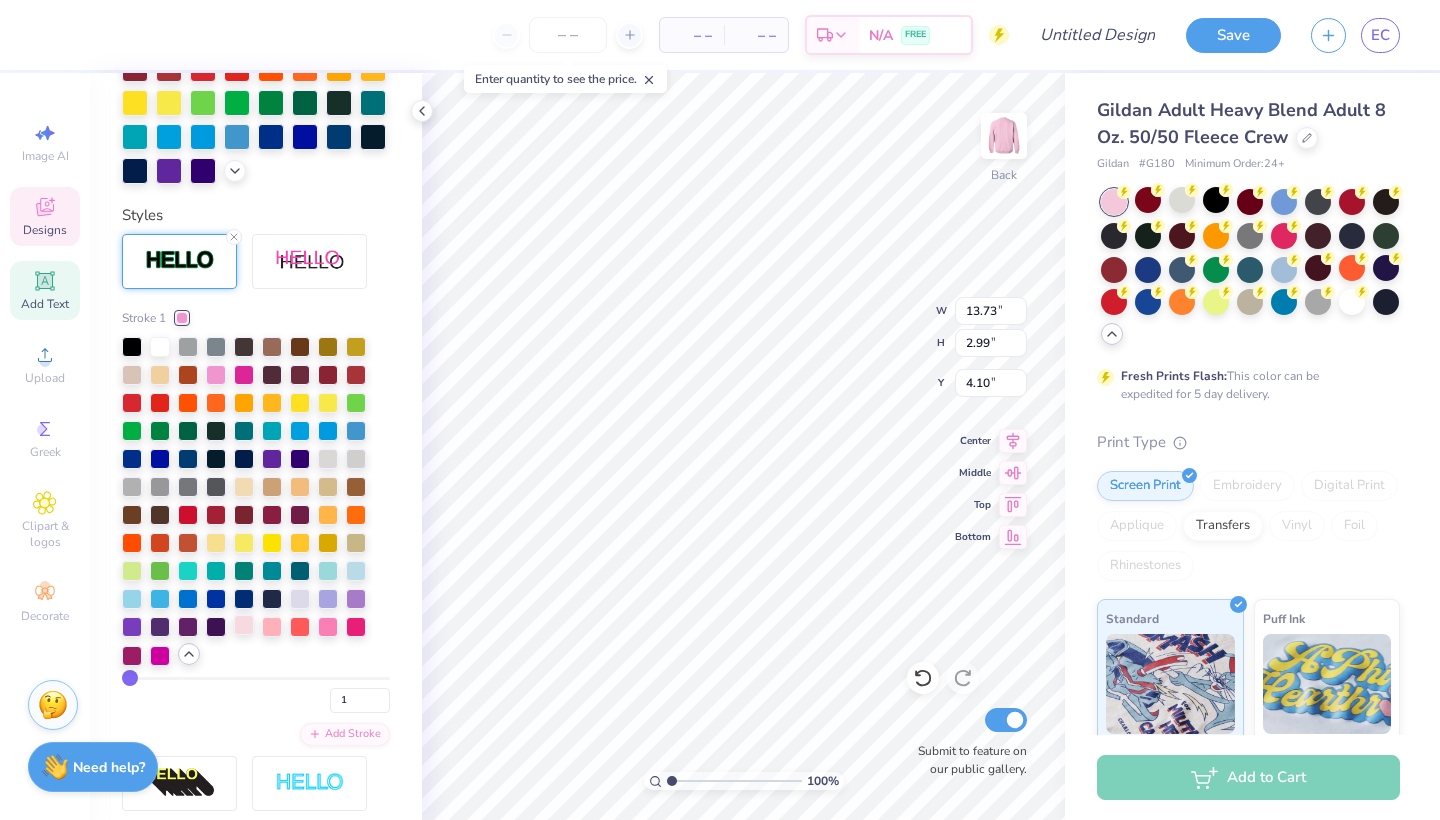 click at bounding box center [244, 625] 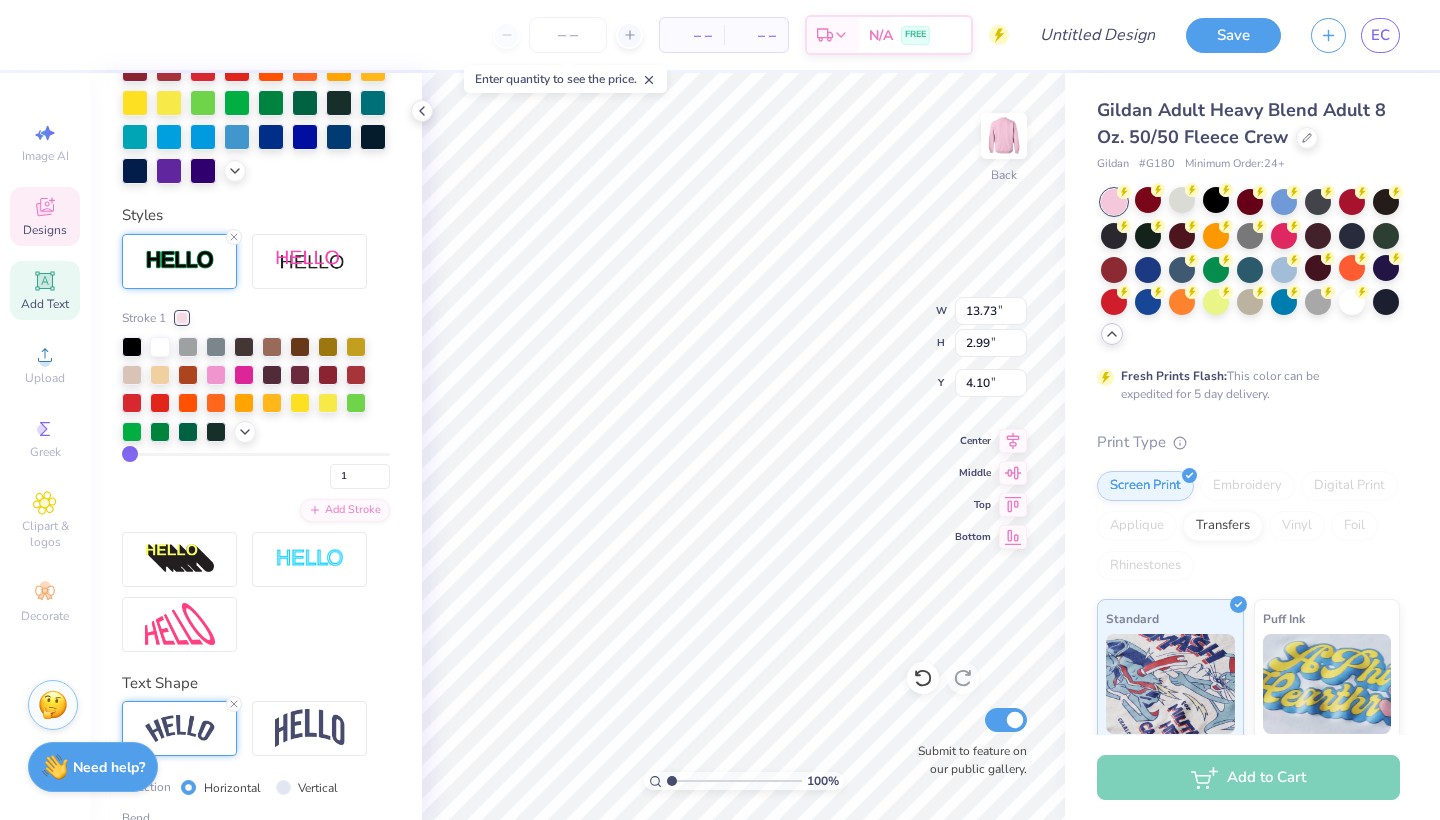 click on "Stroke 1 1  Add Stroke" at bounding box center [256, 443] 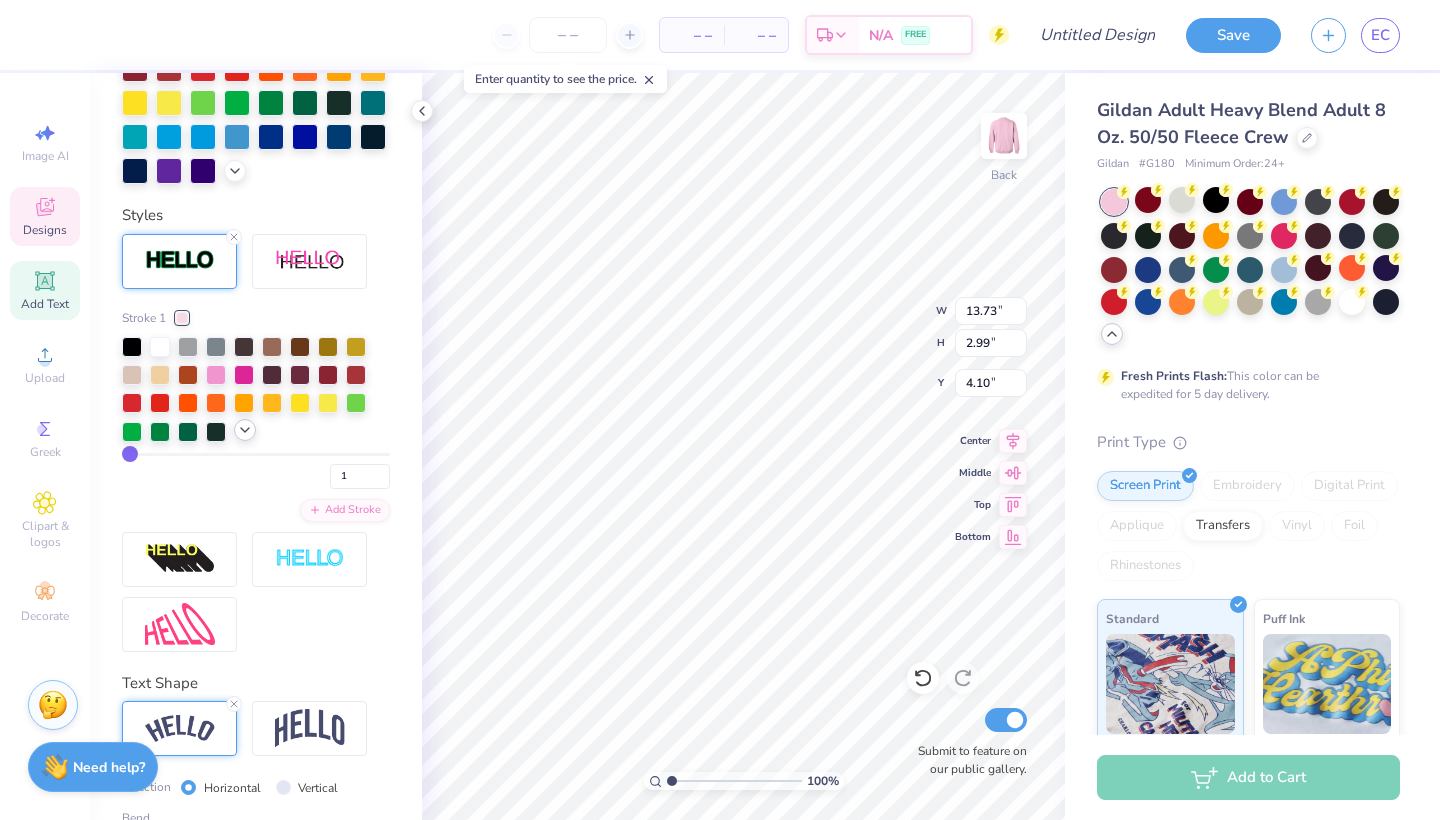 click 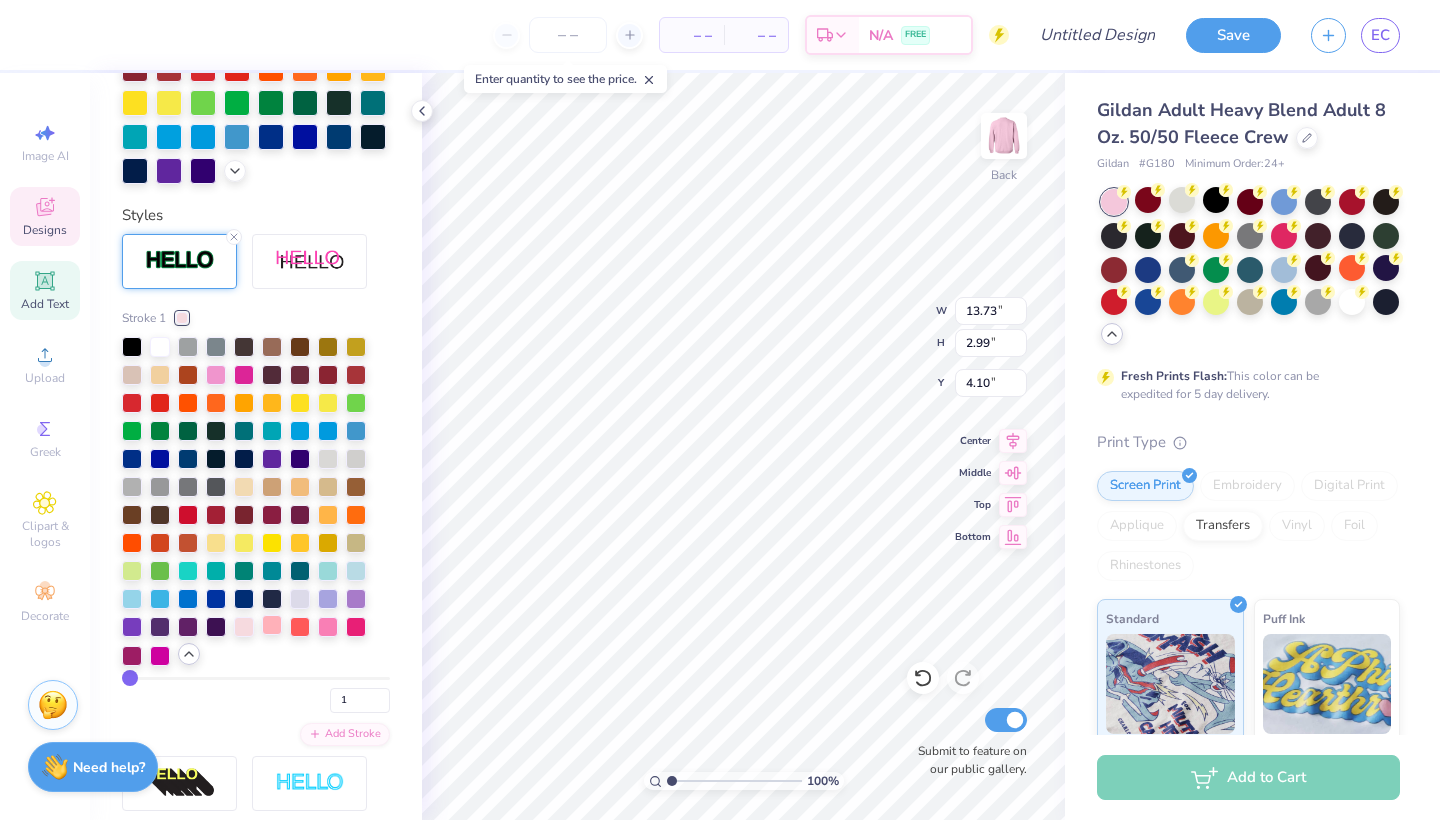 click at bounding box center [272, 625] 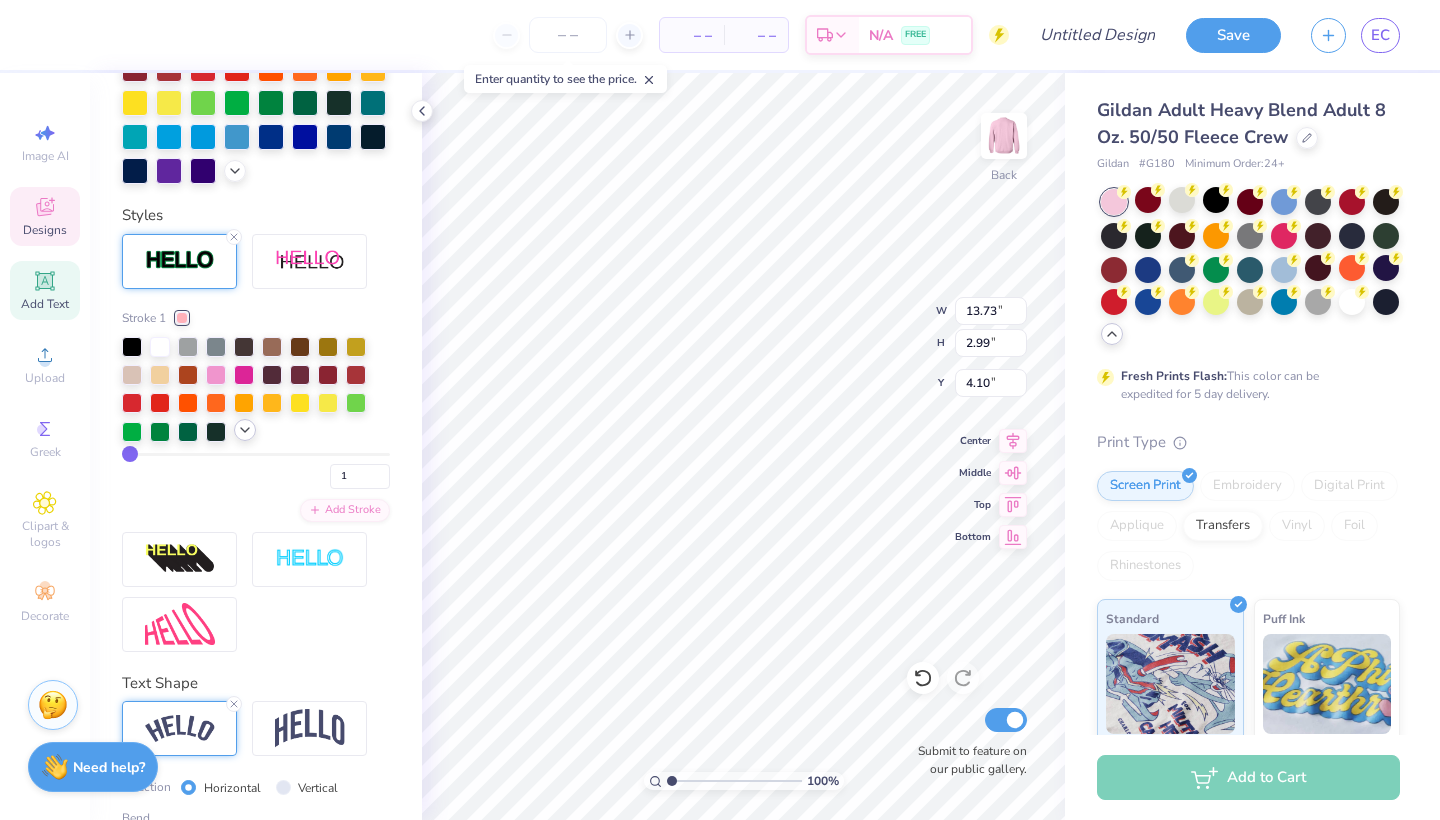 click 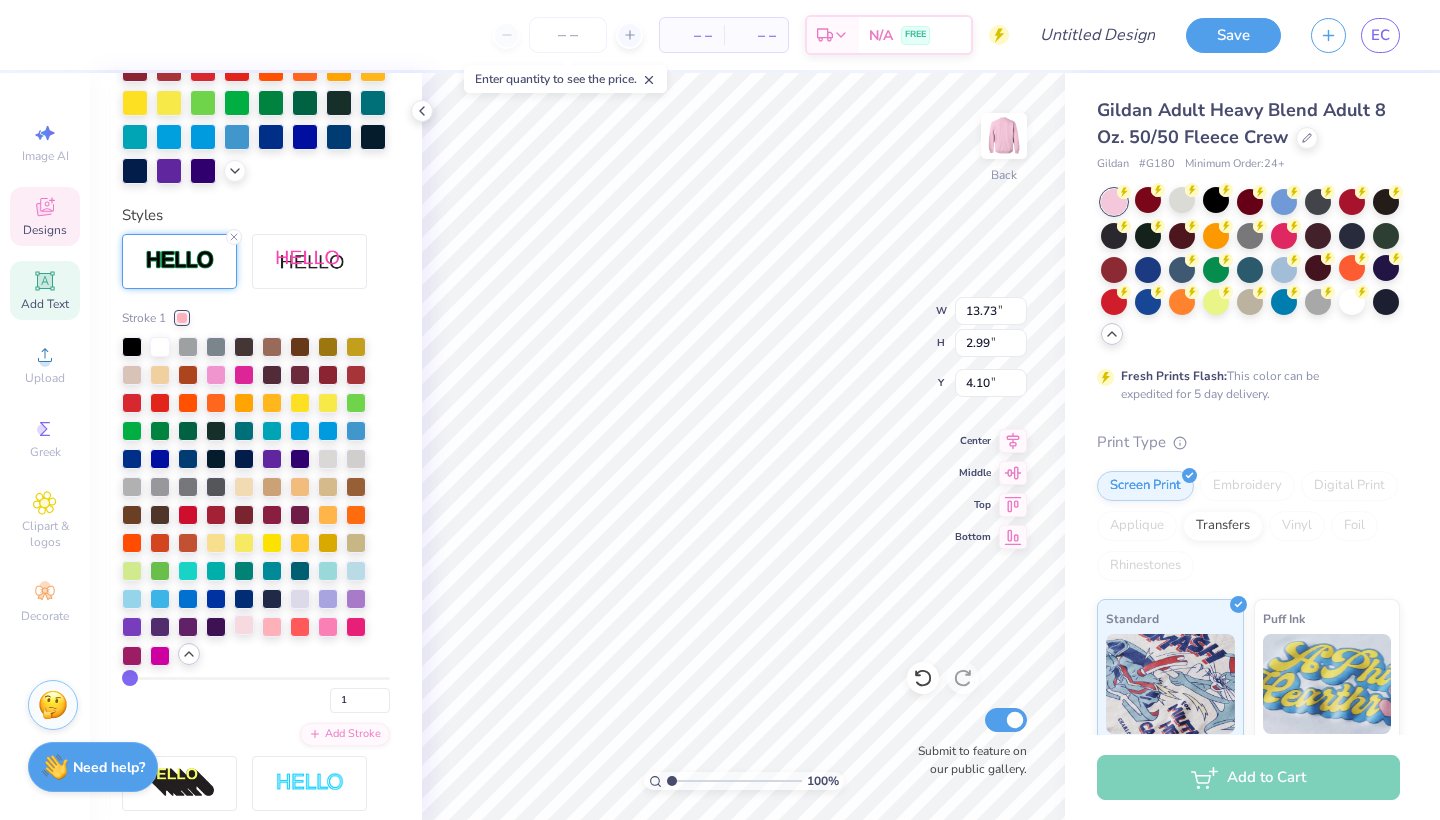 click at bounding box center [244, 625] 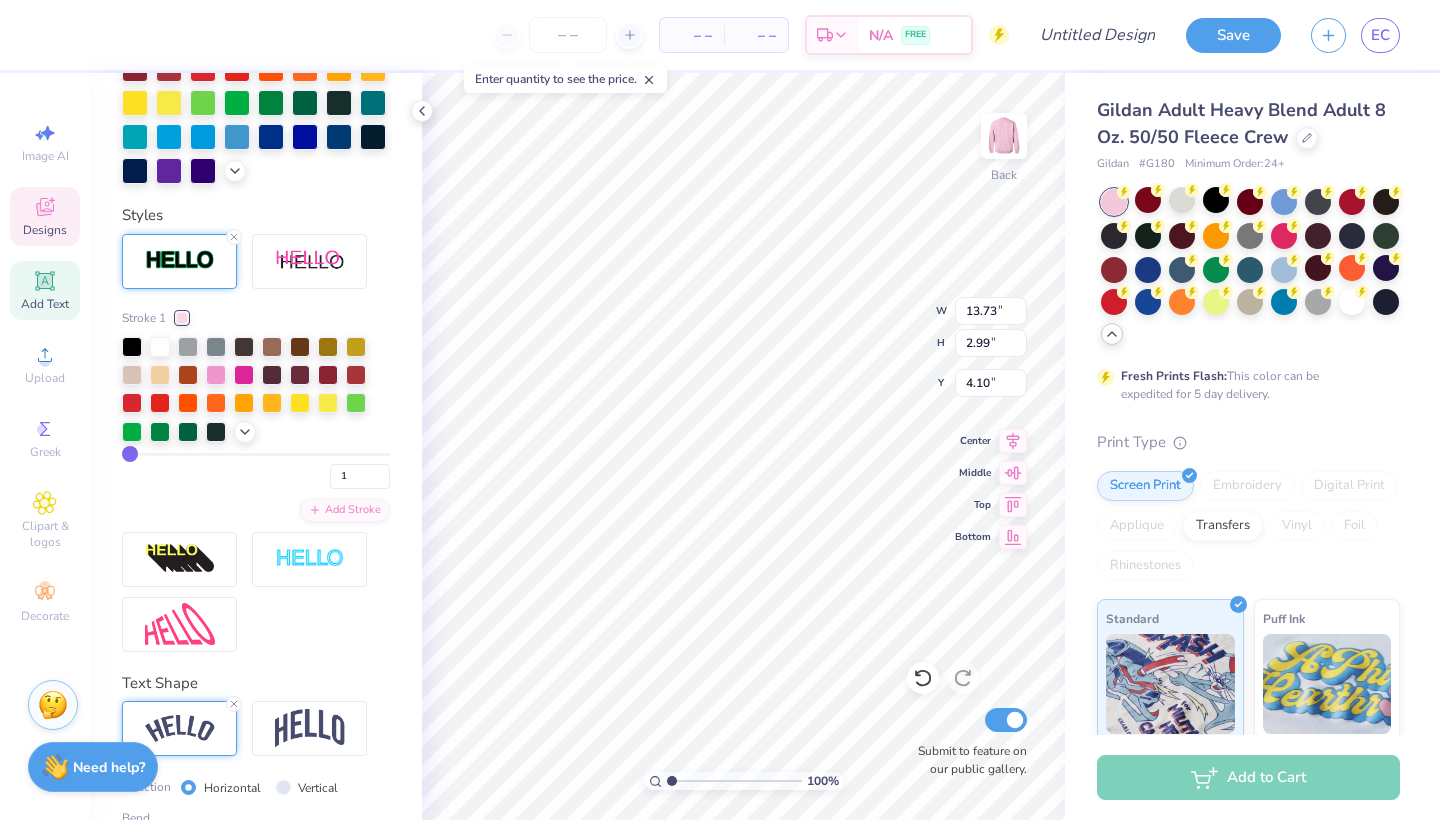 type on "4" 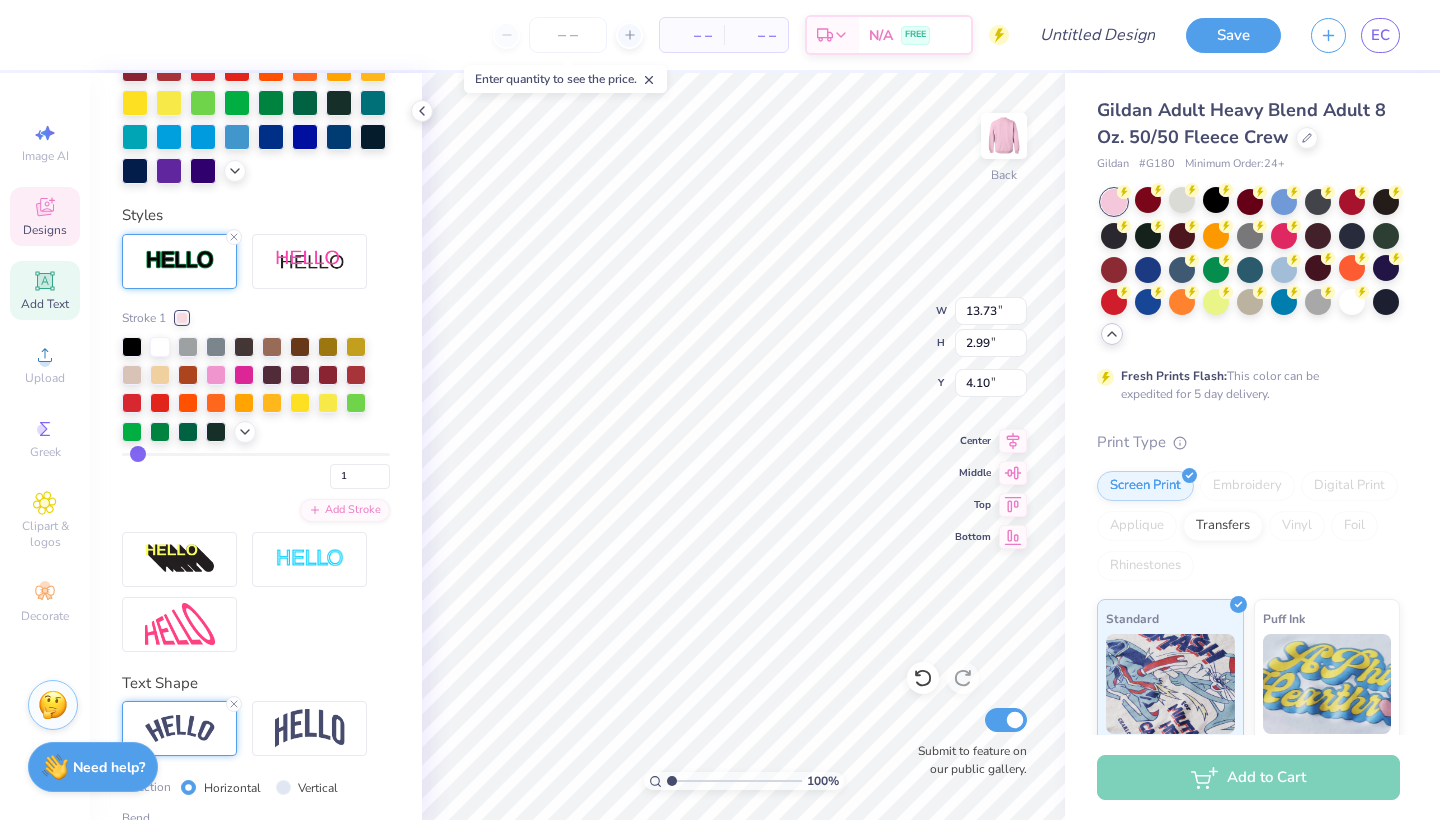 type on "4" 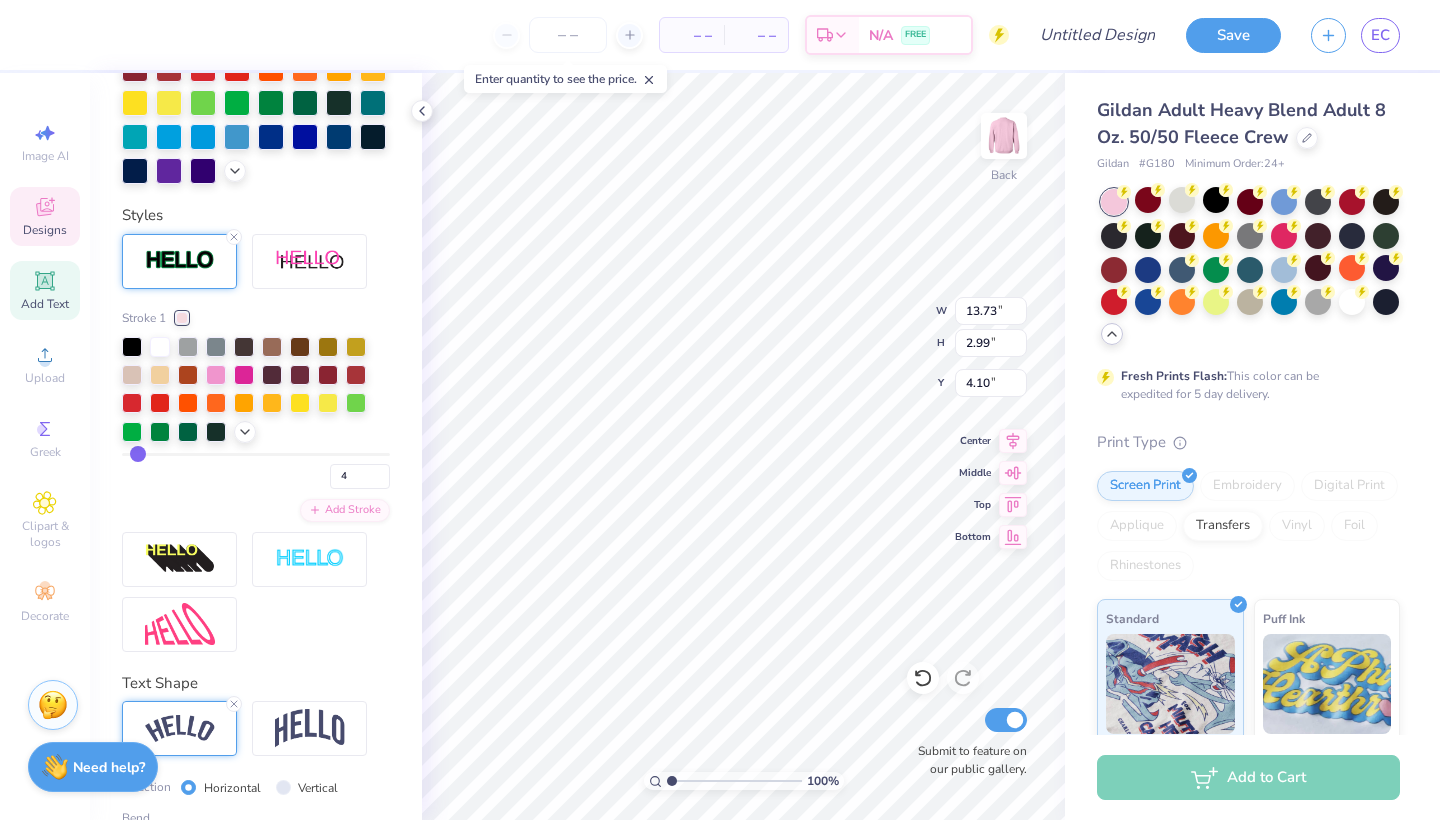 type on "5" 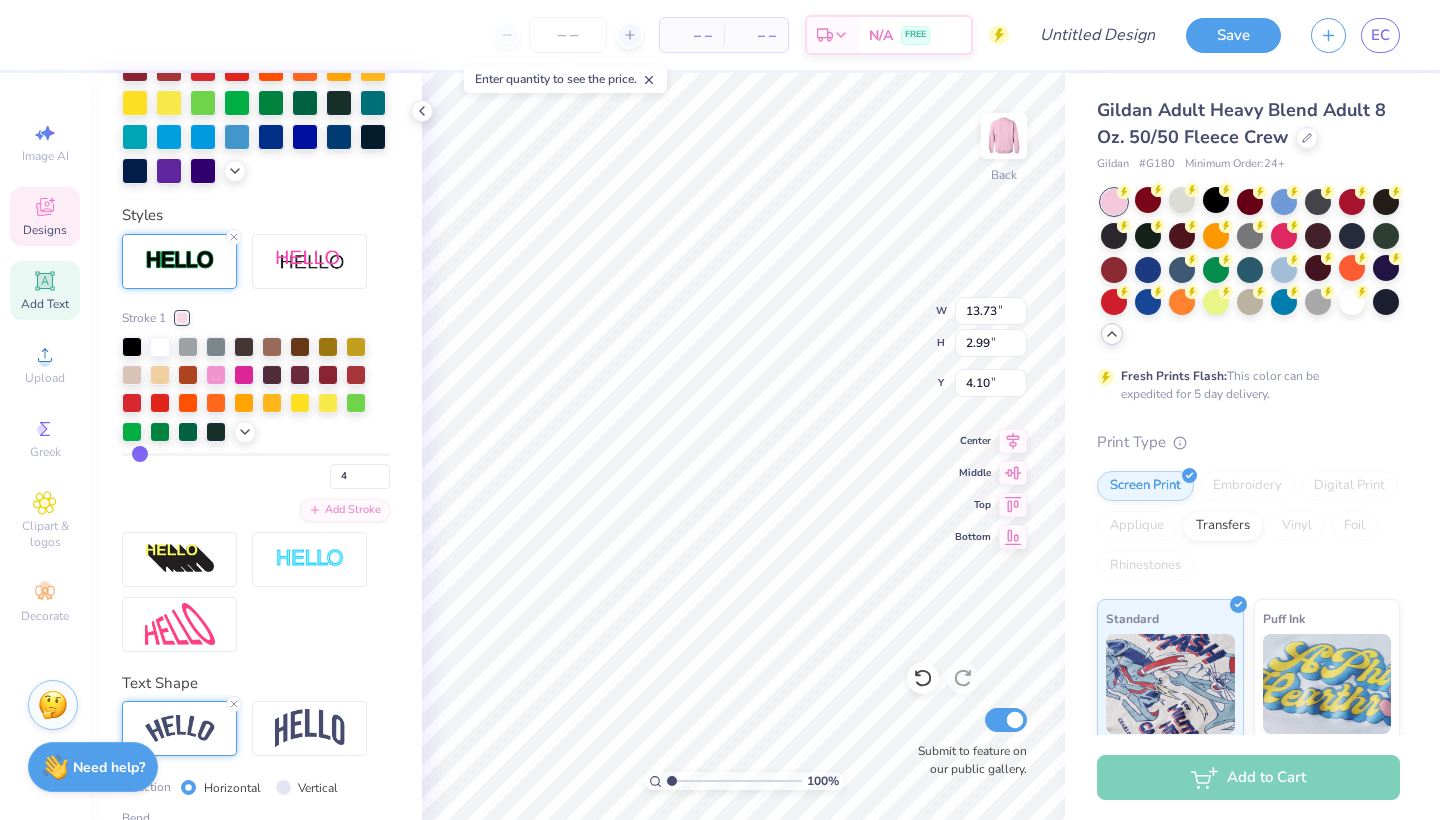 type on "5" 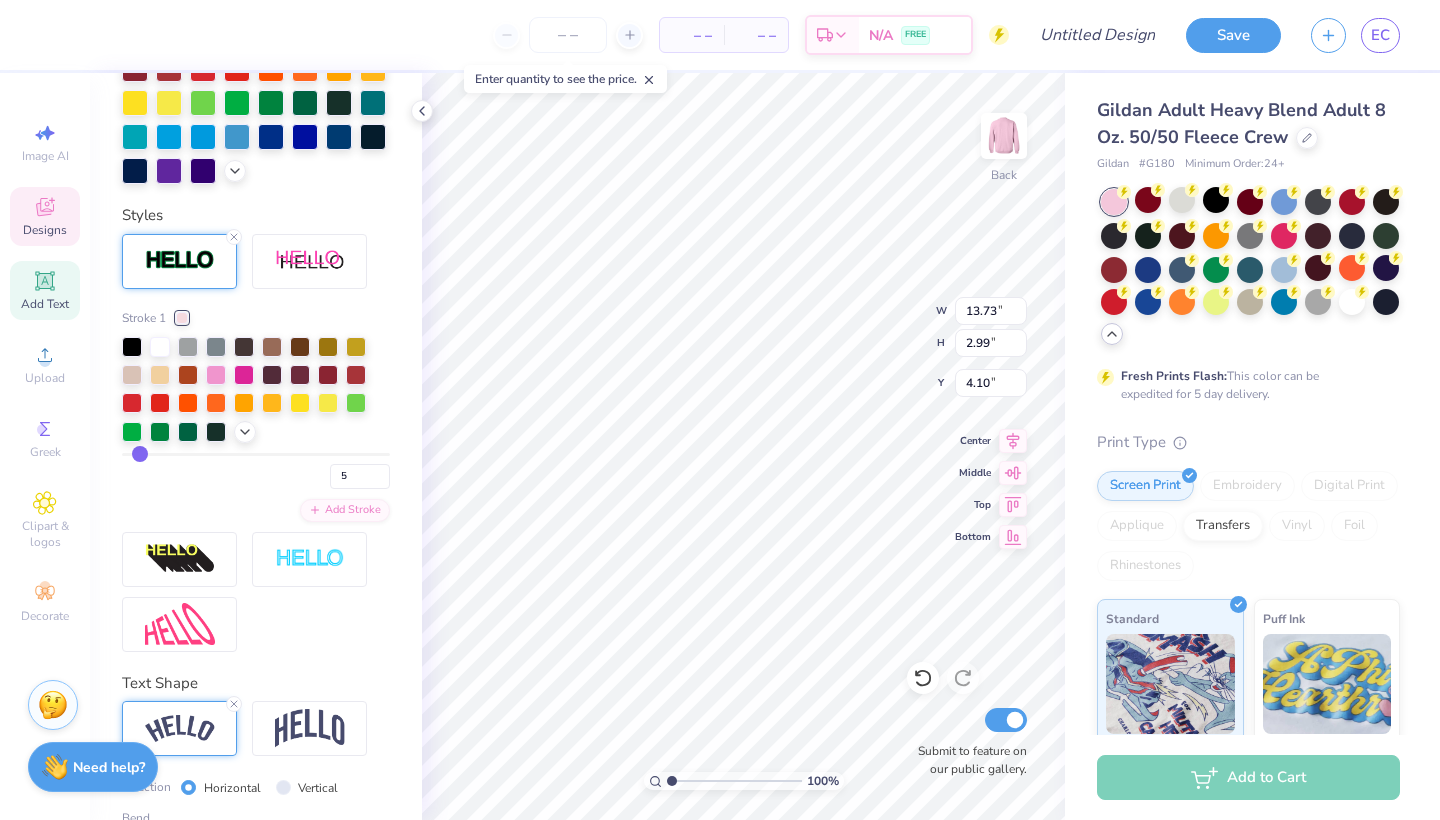 type on "6" 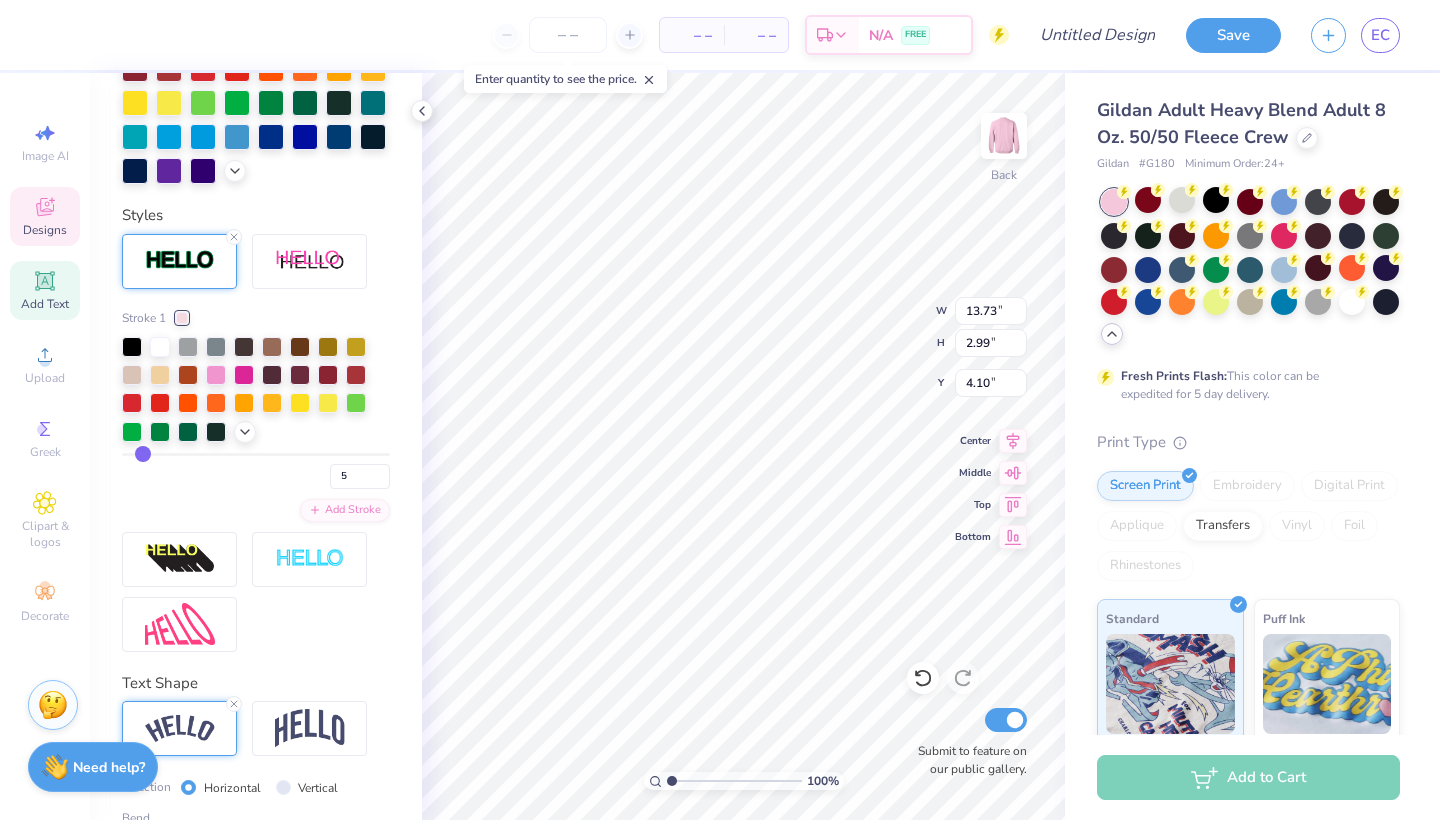 type on "6" 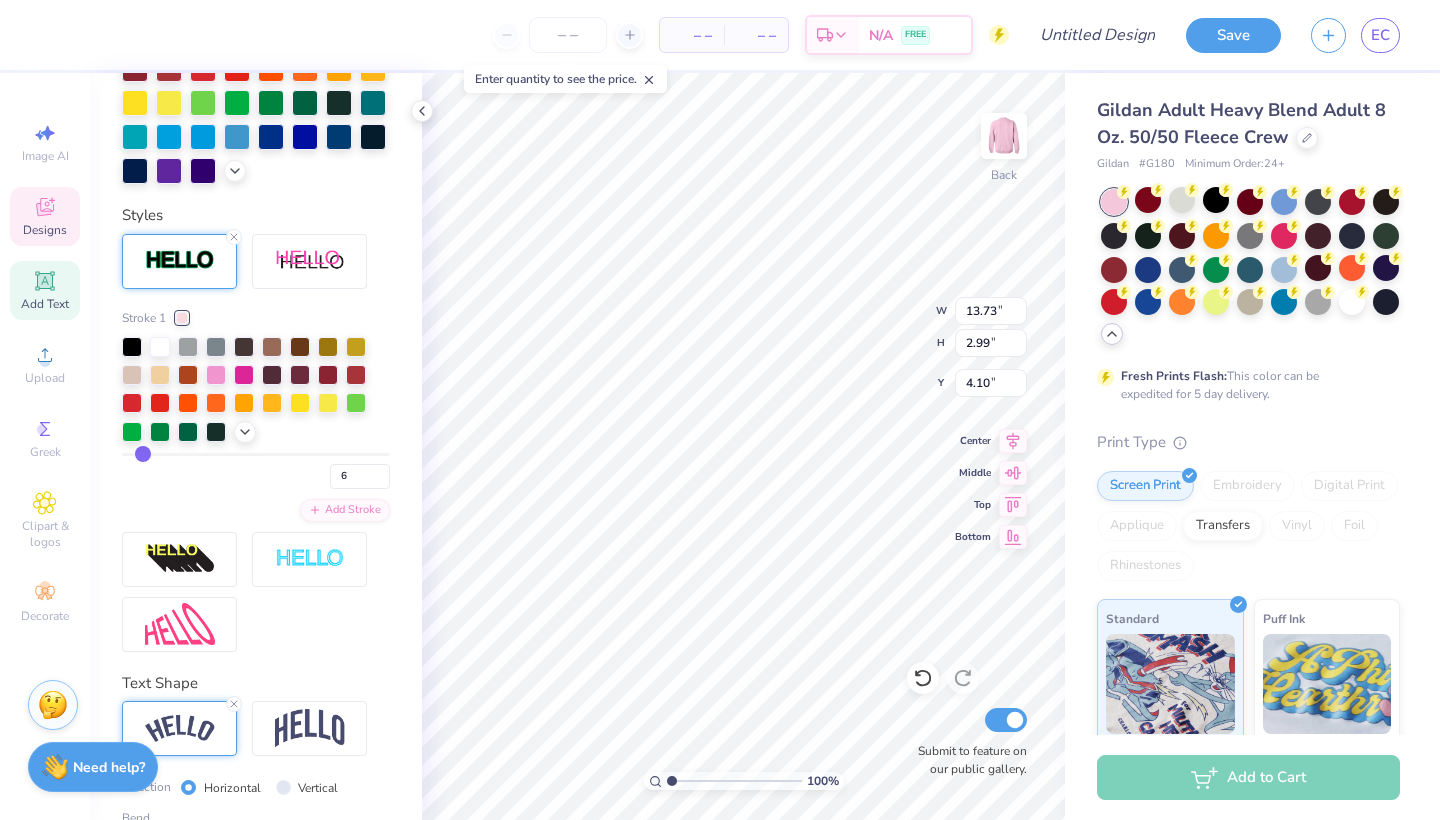 type on "8" 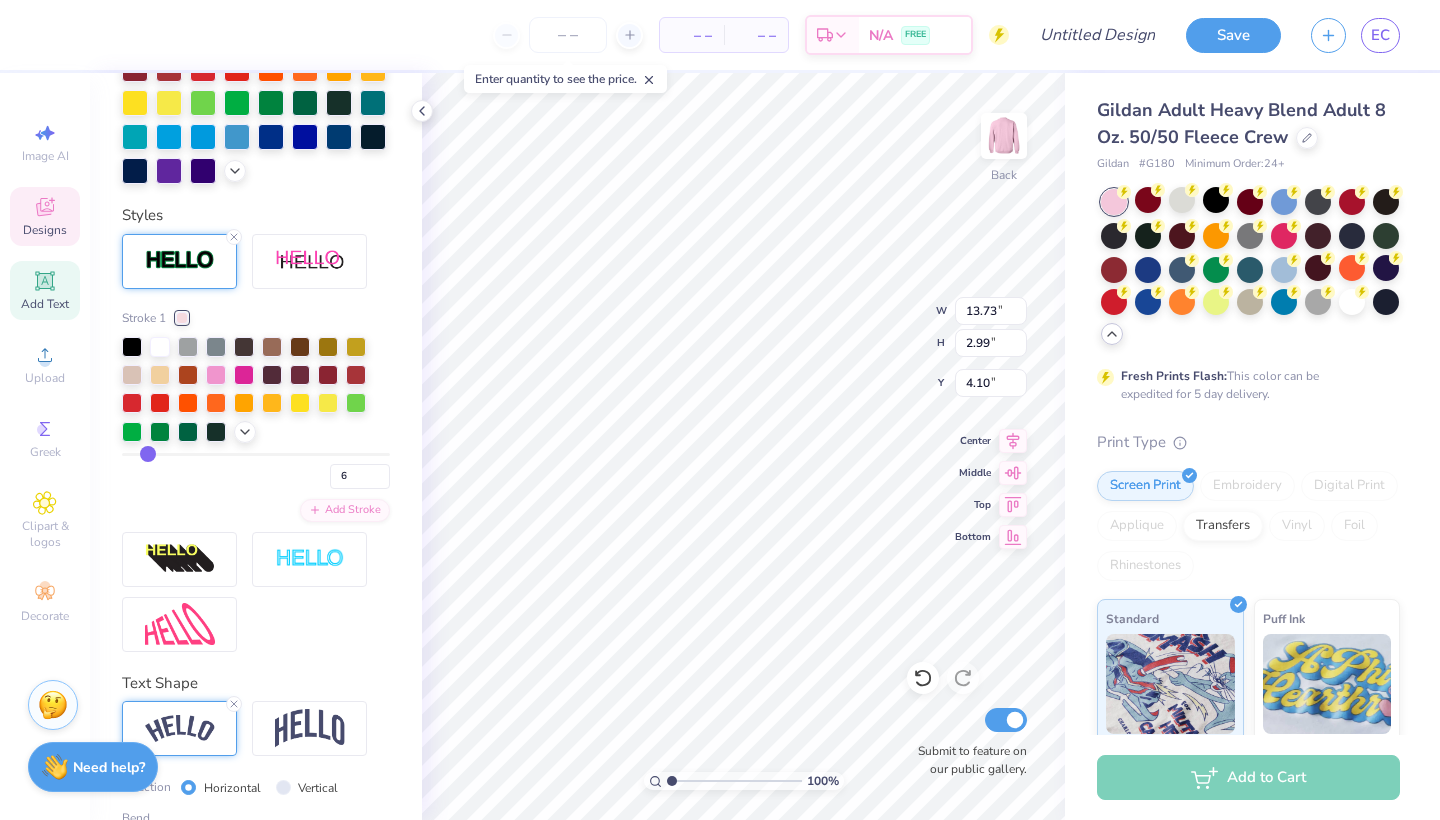 type on "8" 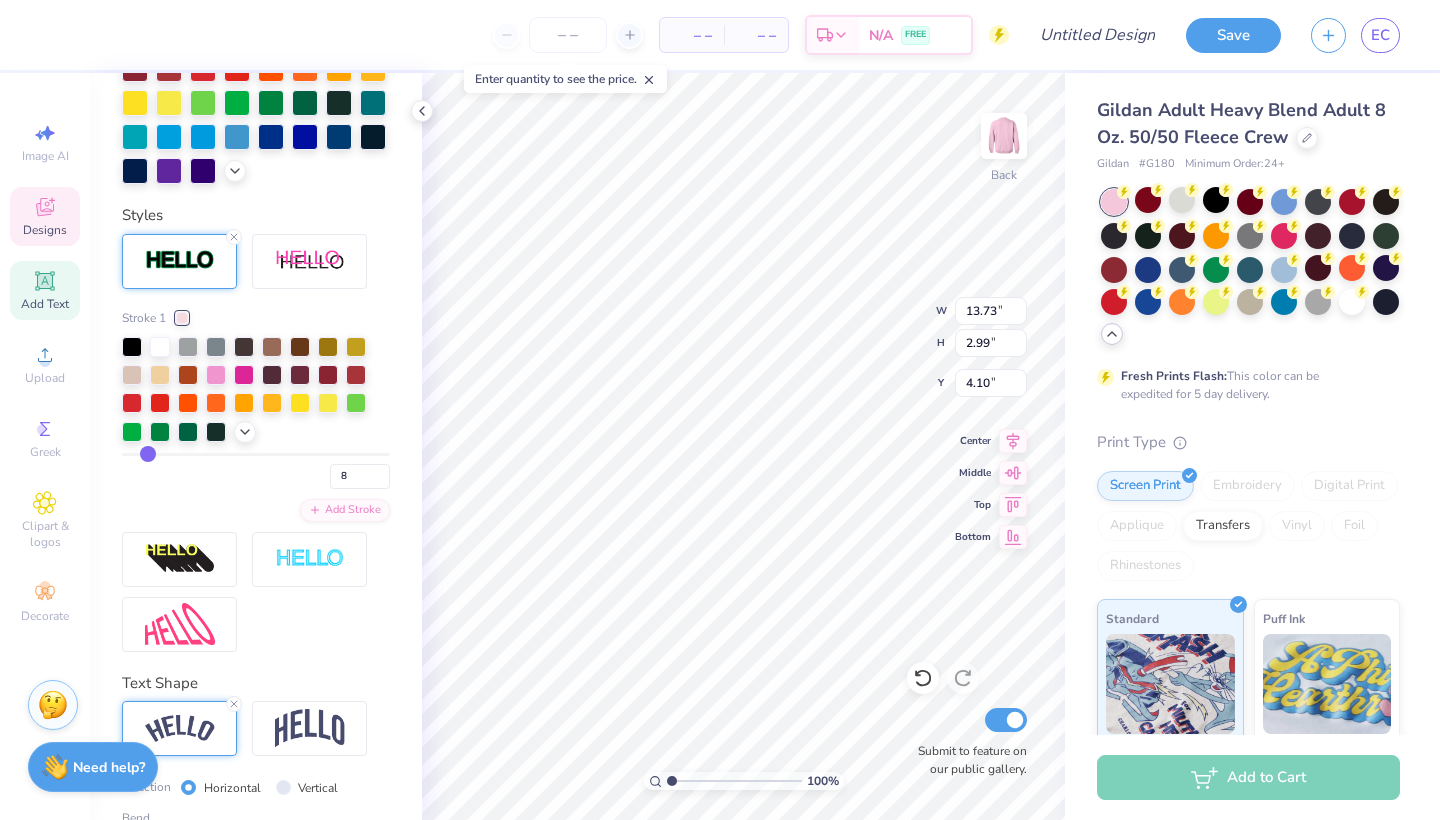 type on "10" 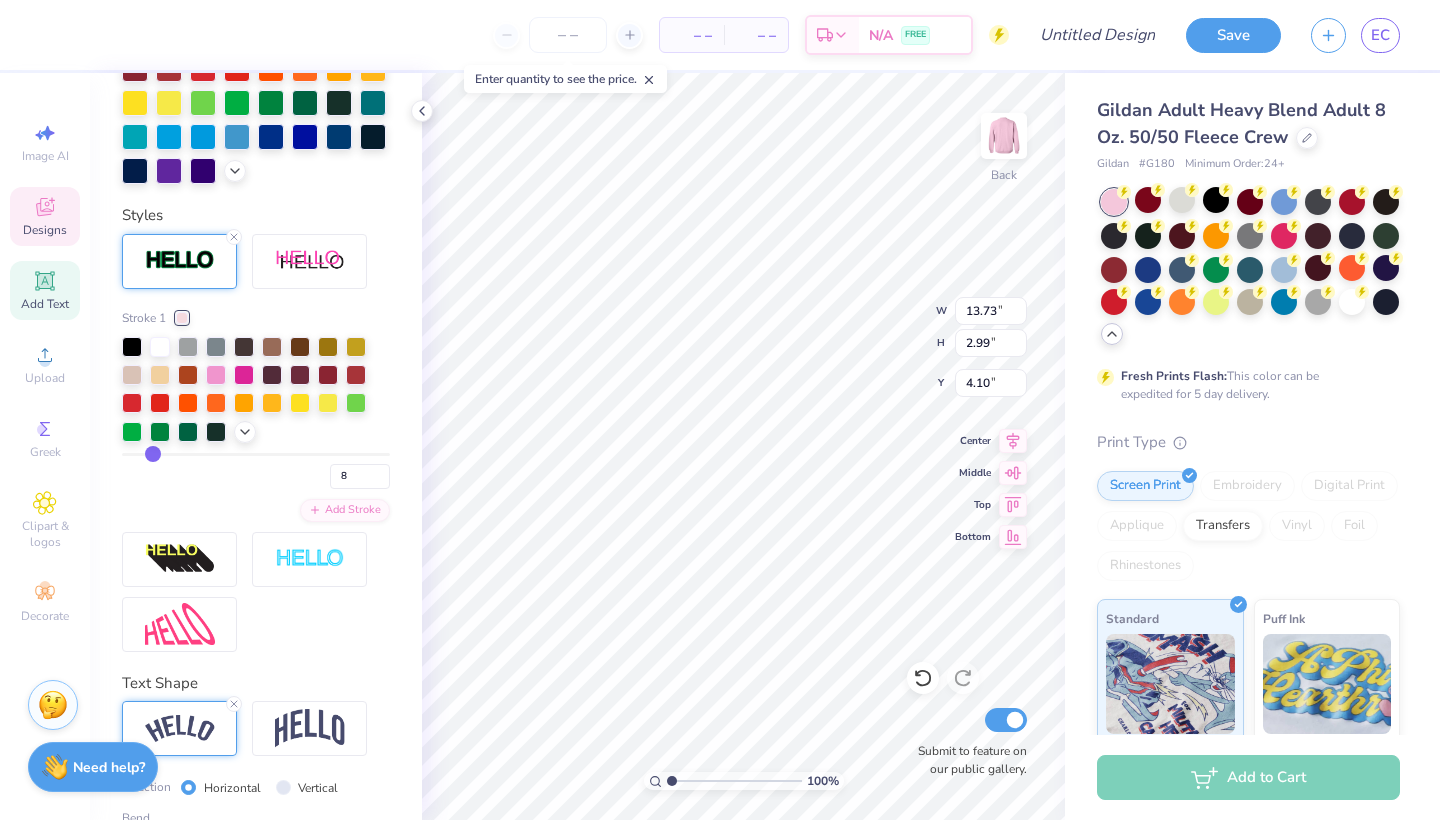 type on "10" 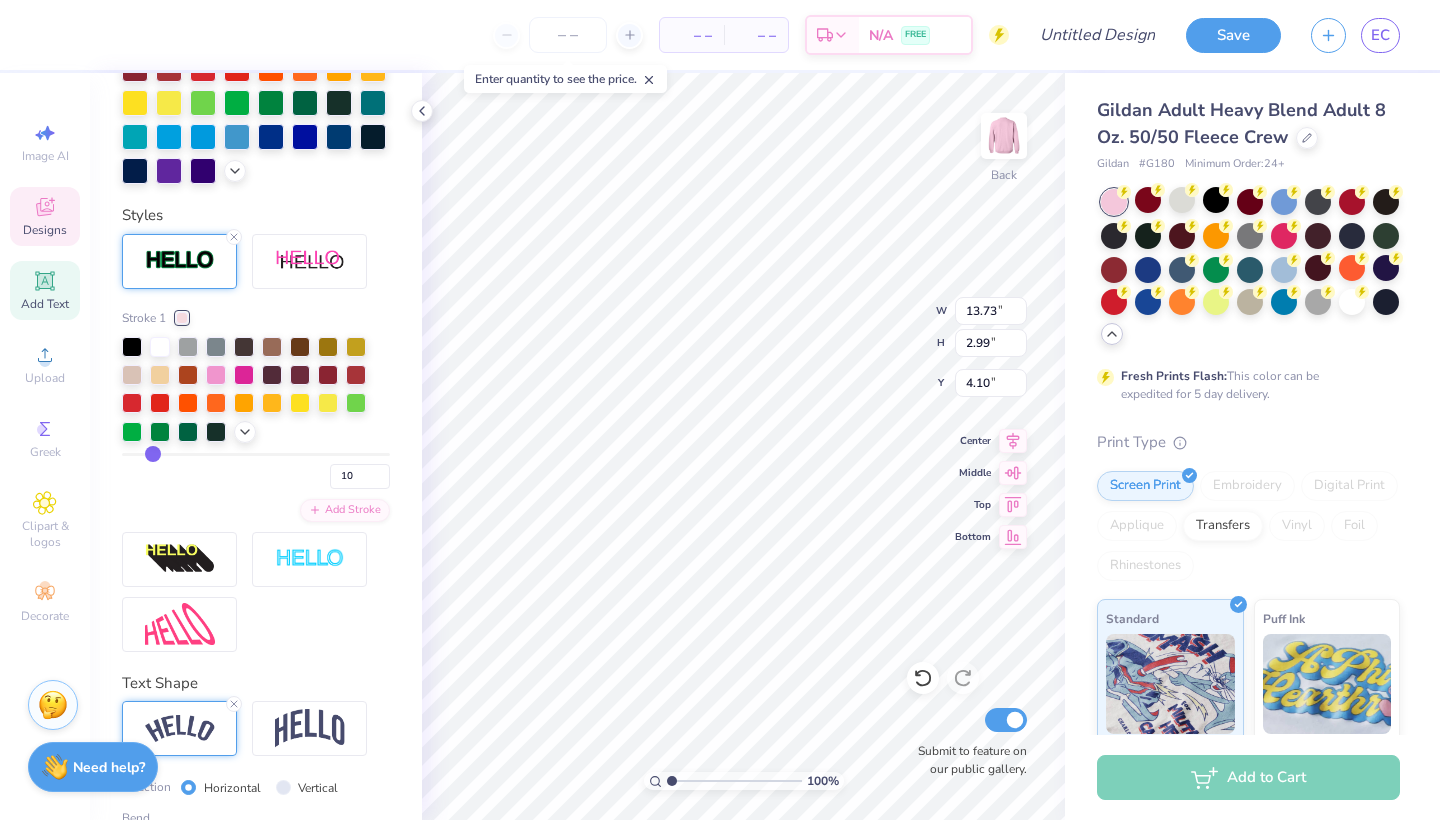 type on "12" 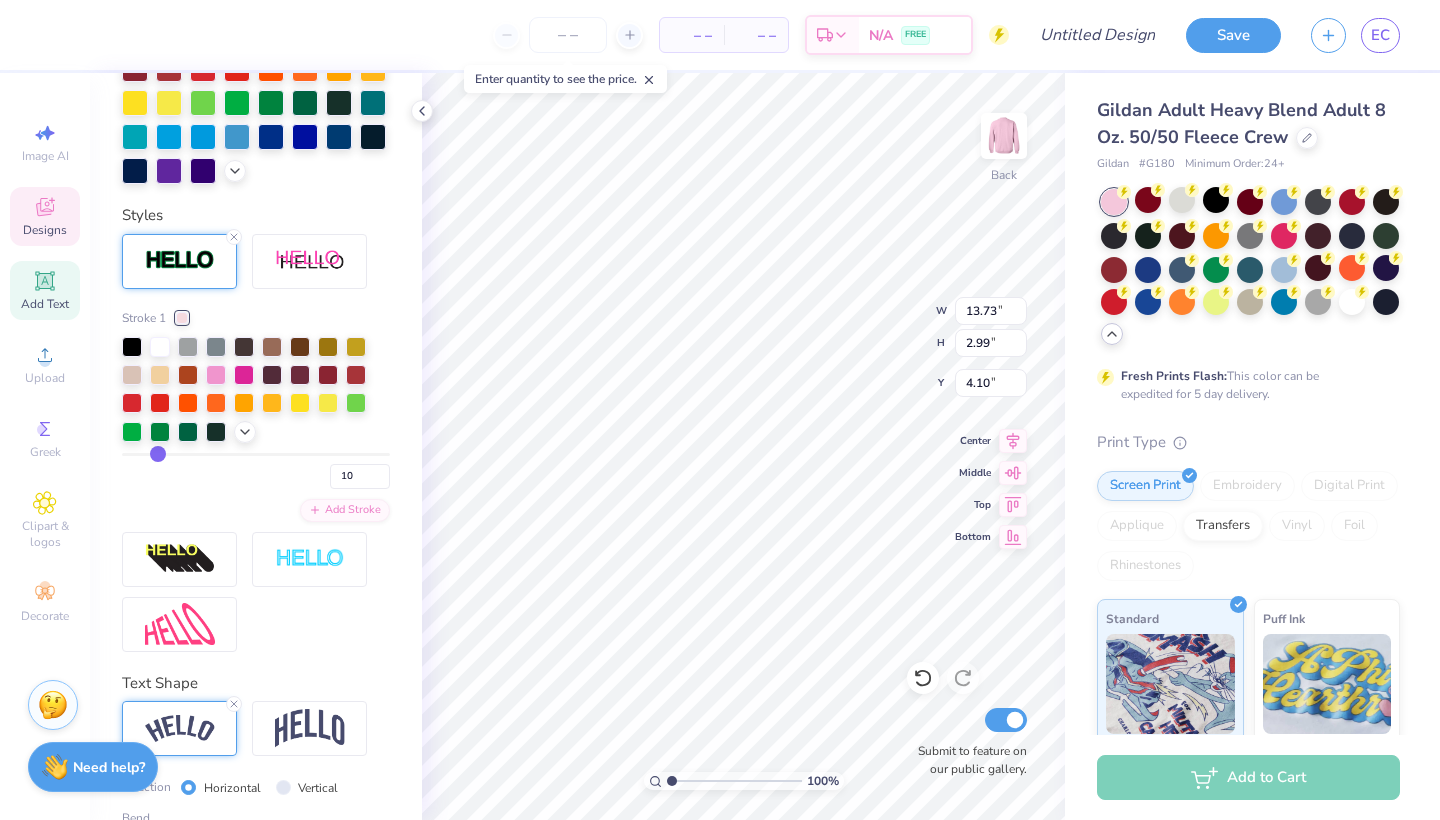 type on "12" 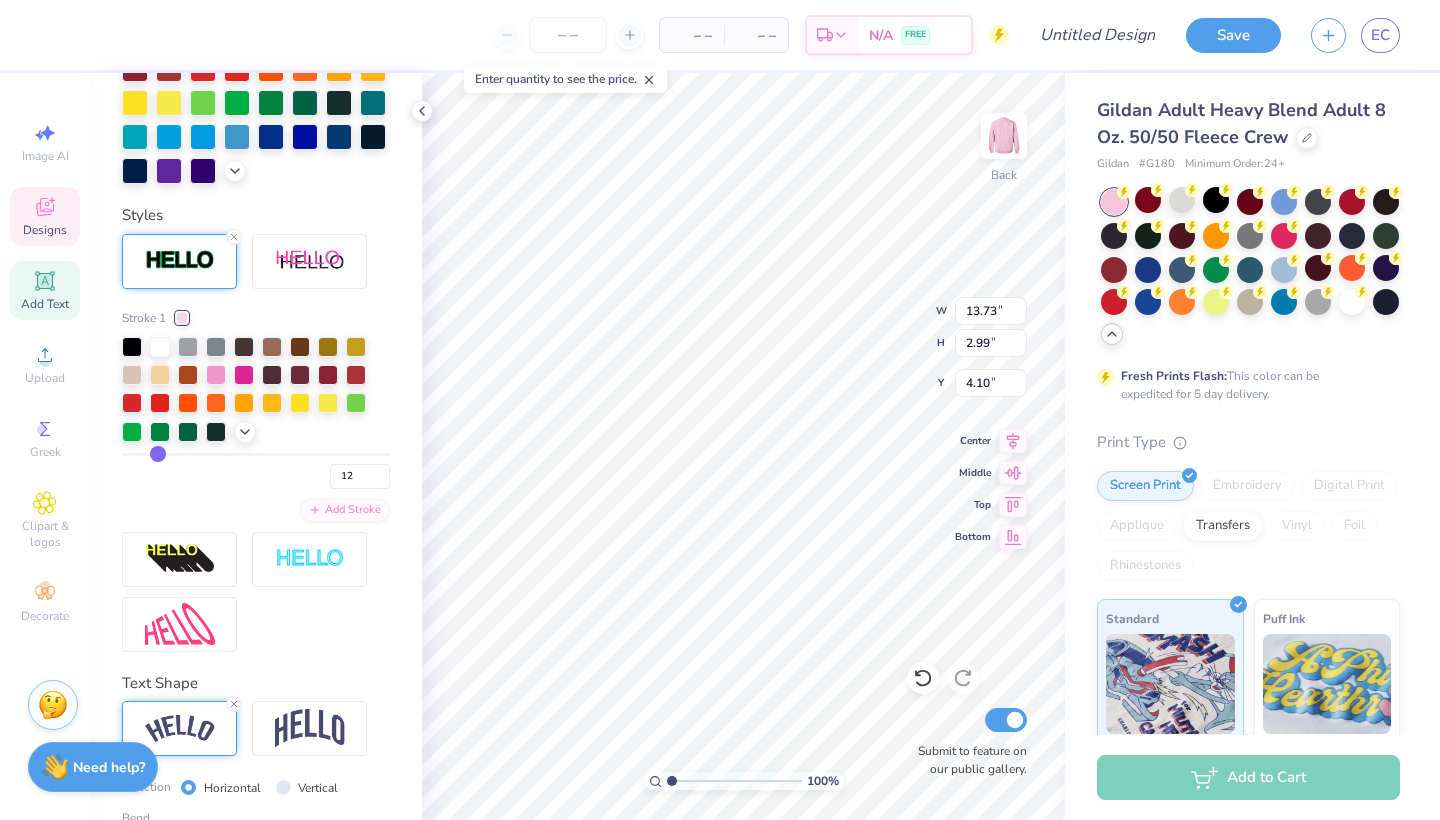 type on "13" 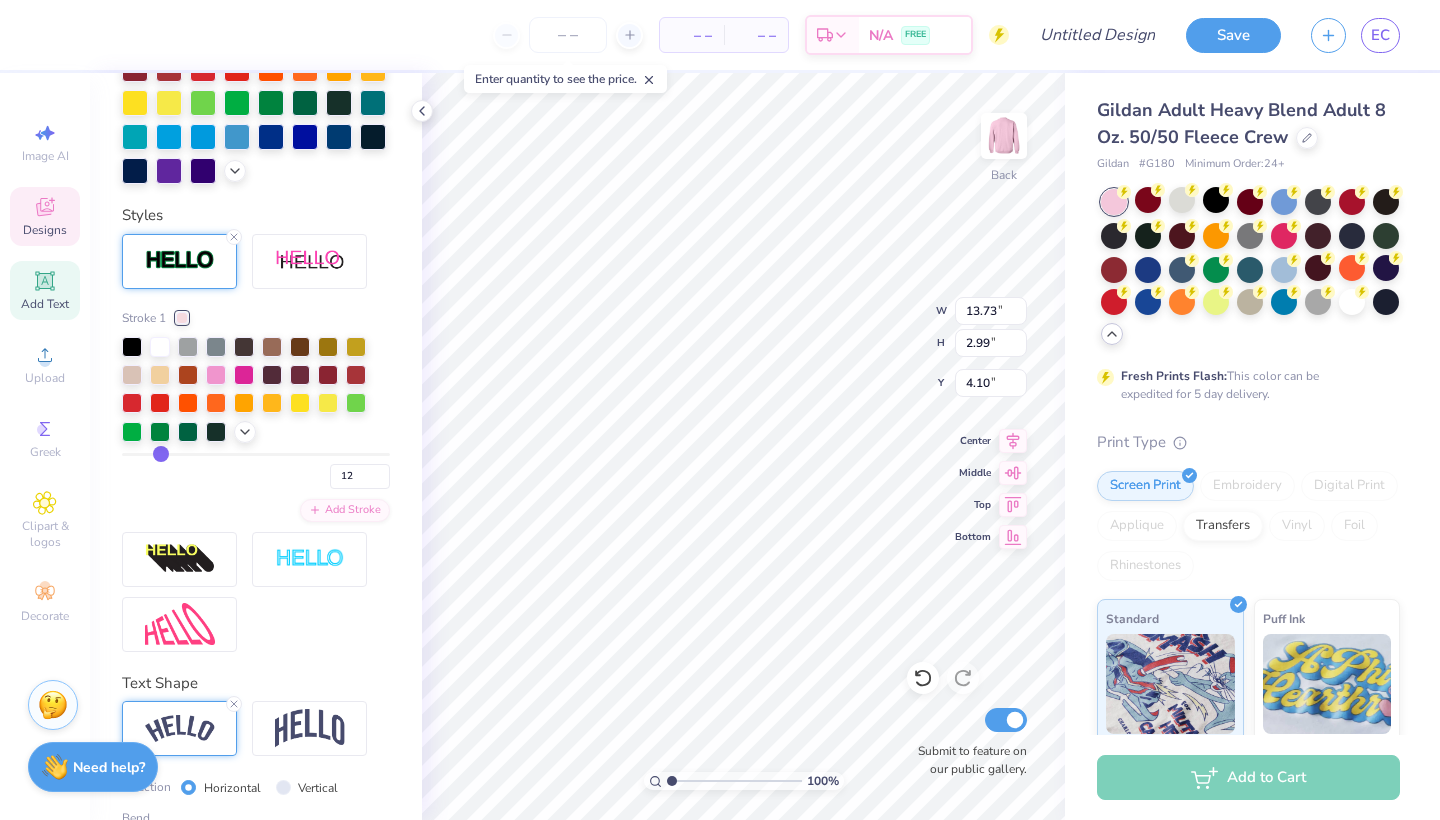 type on "13" 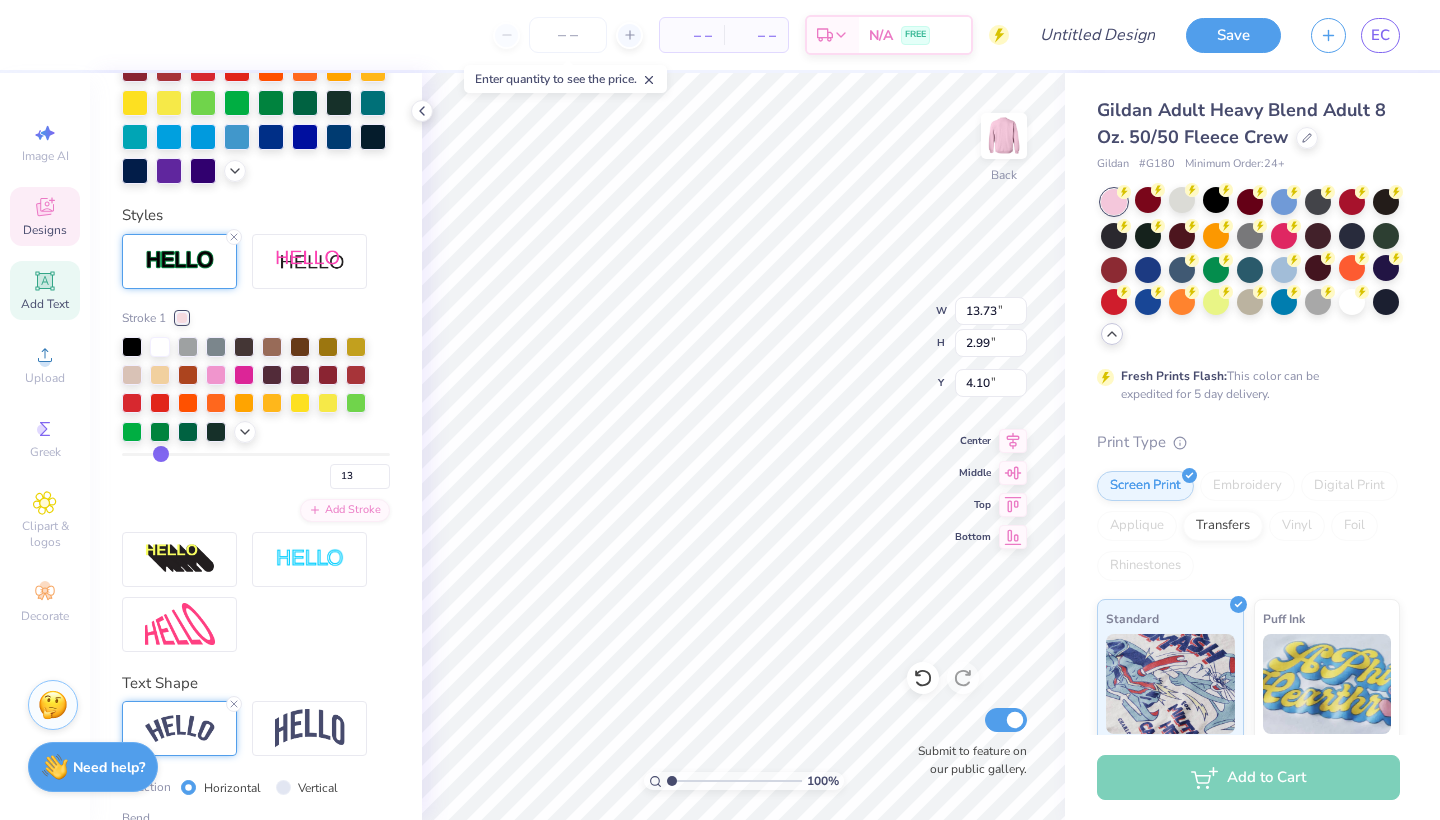 type on "14" 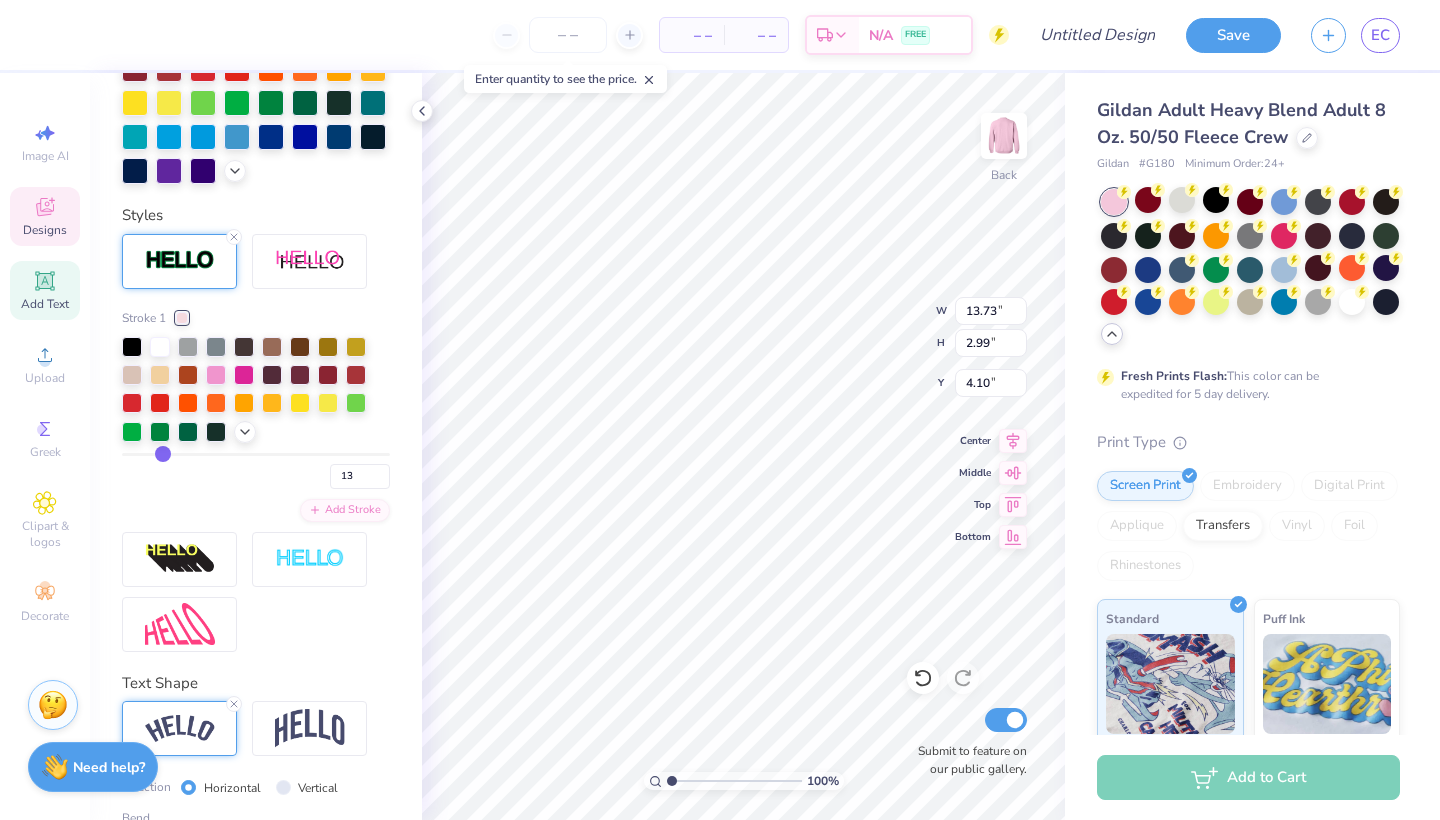 type on "14" 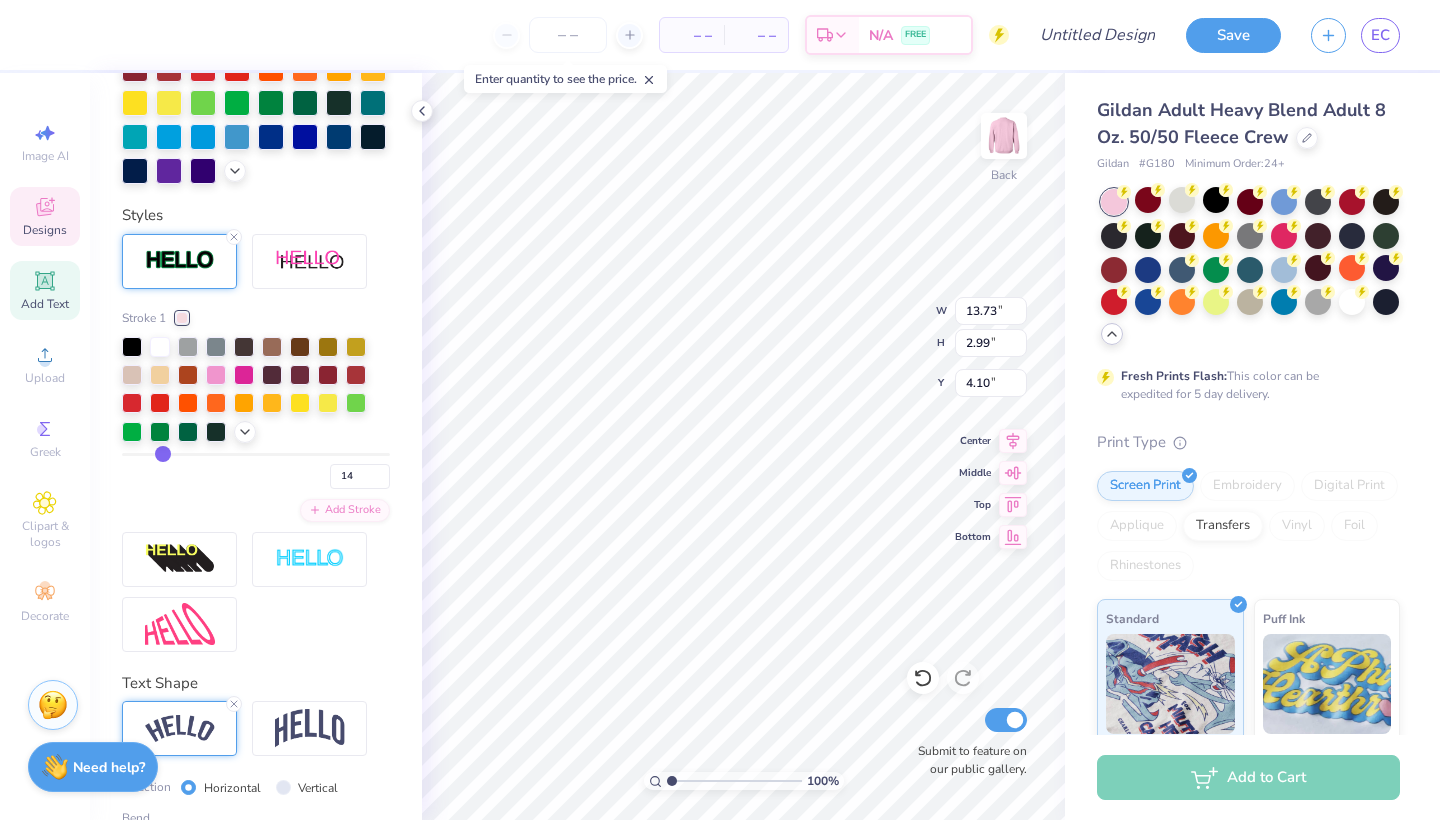 type on "15" 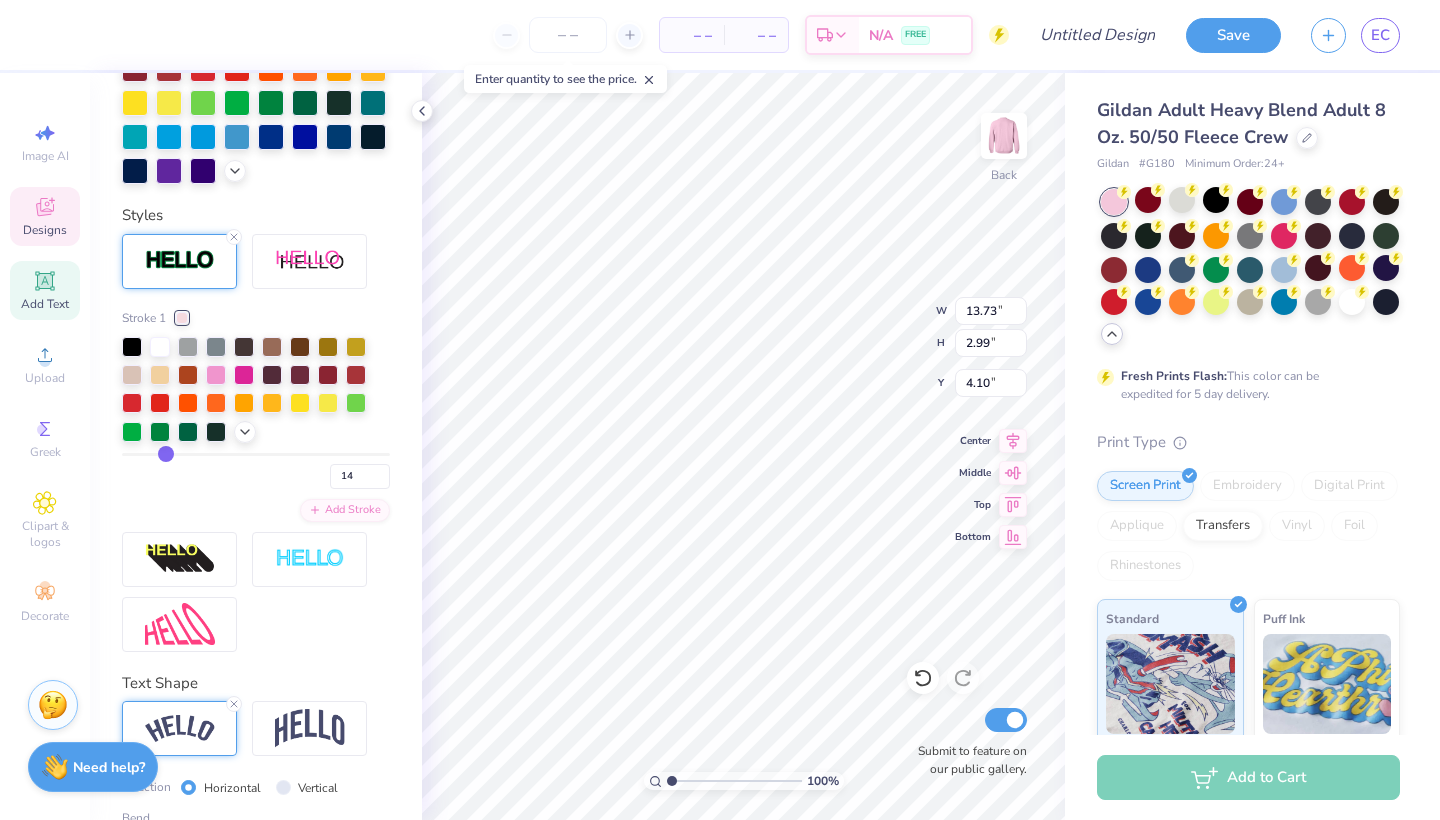 type on "15" 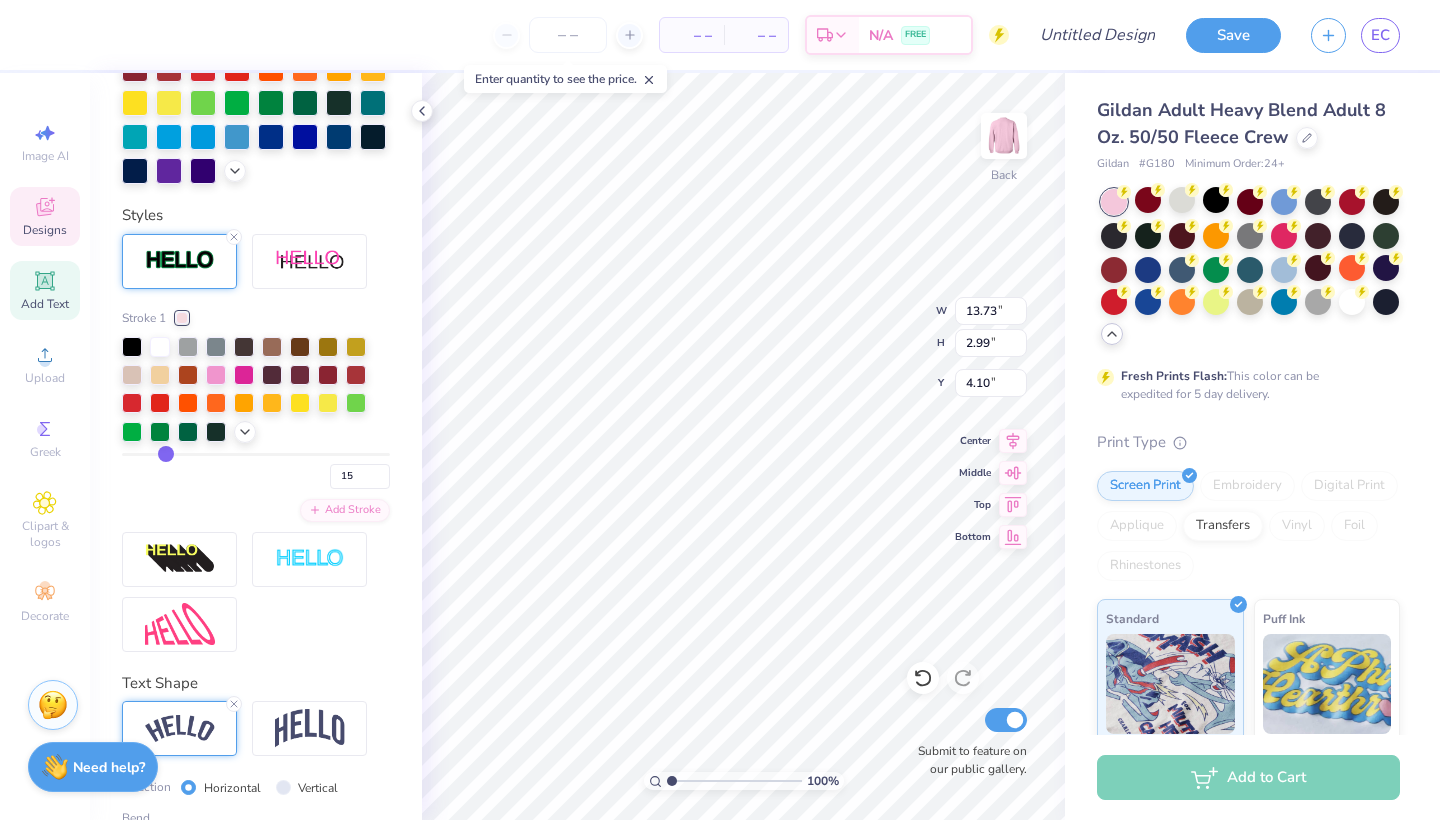 type on "16" 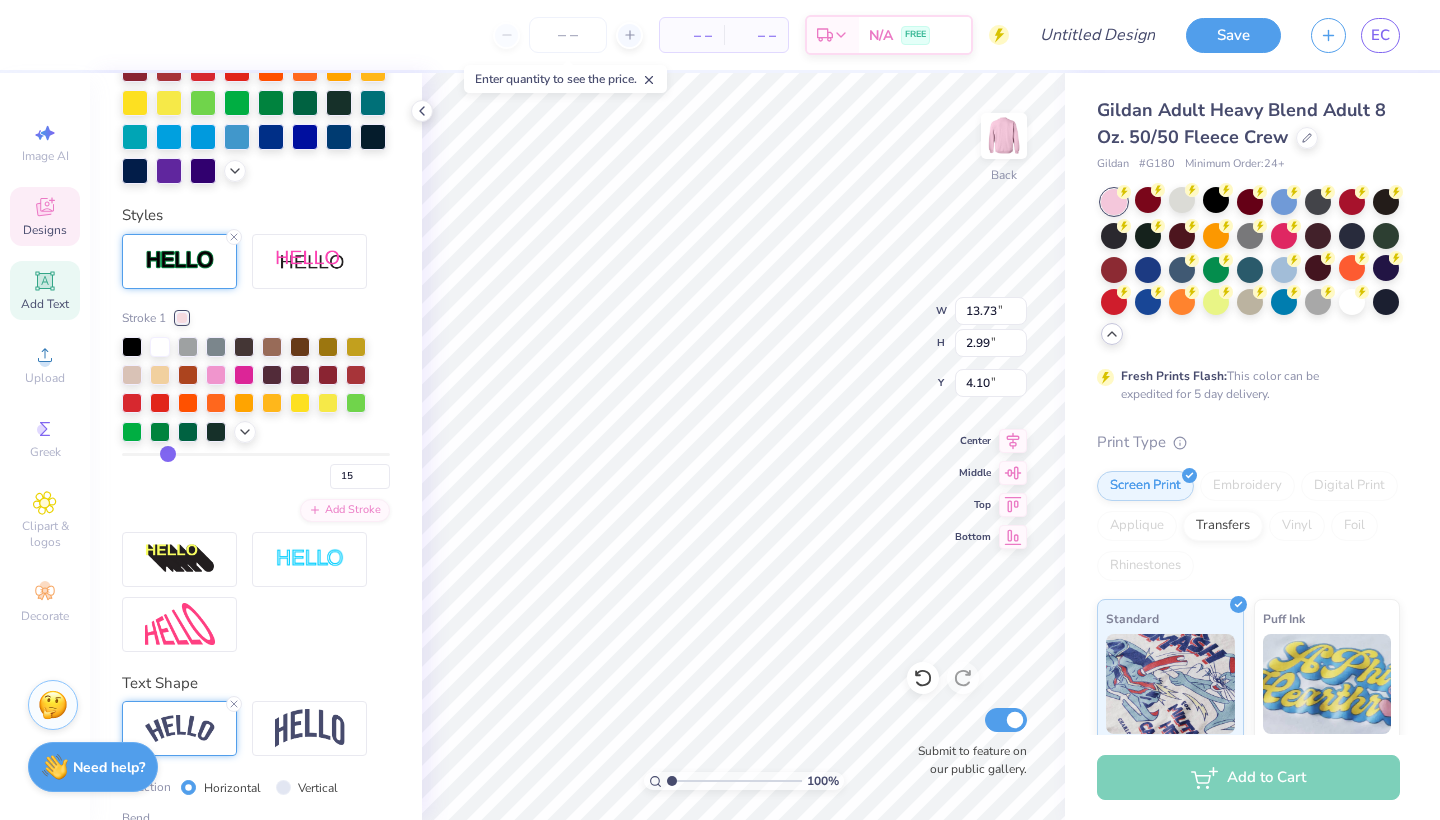 type on "16" 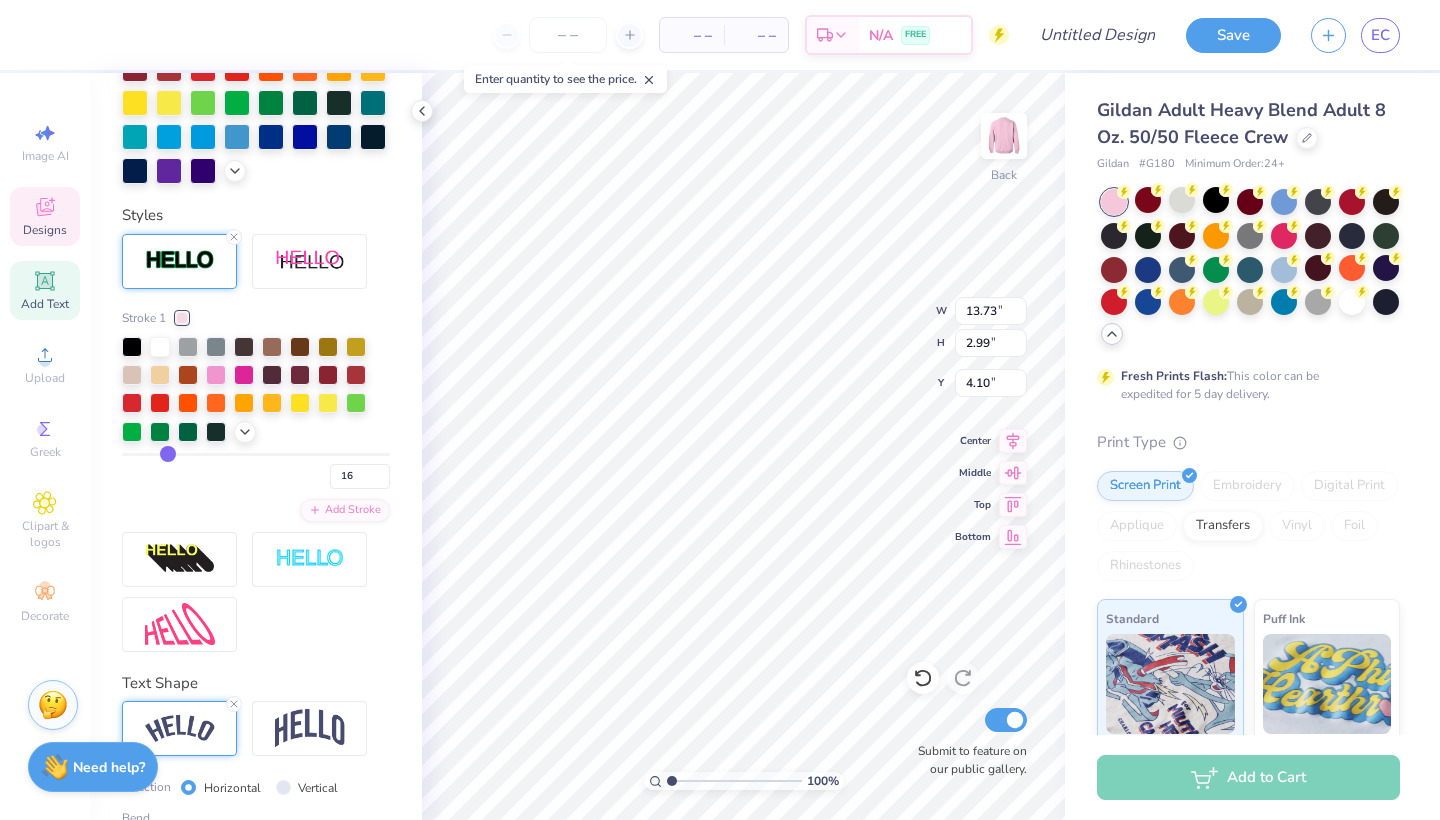 type on "17" 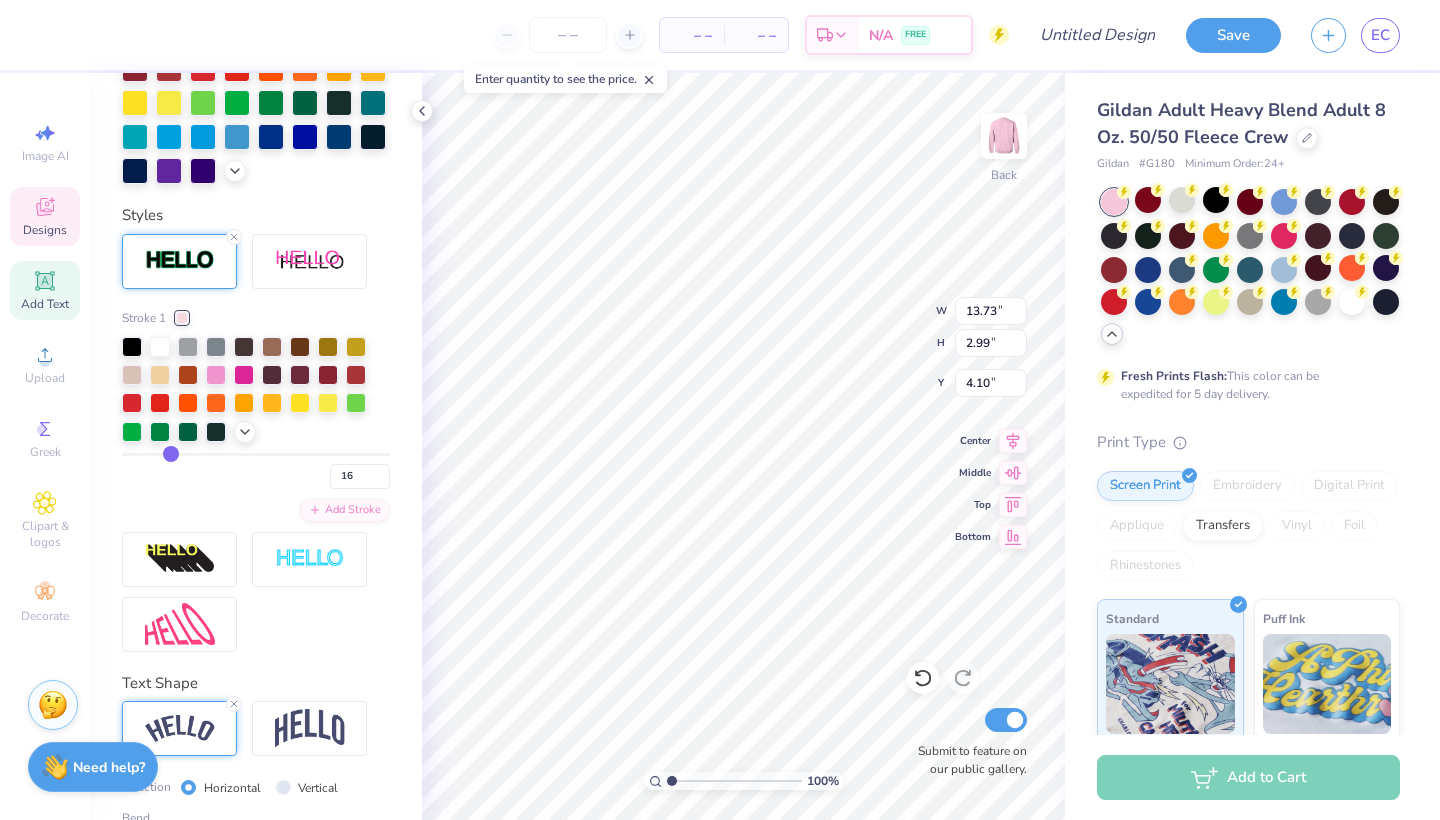 type on "17" 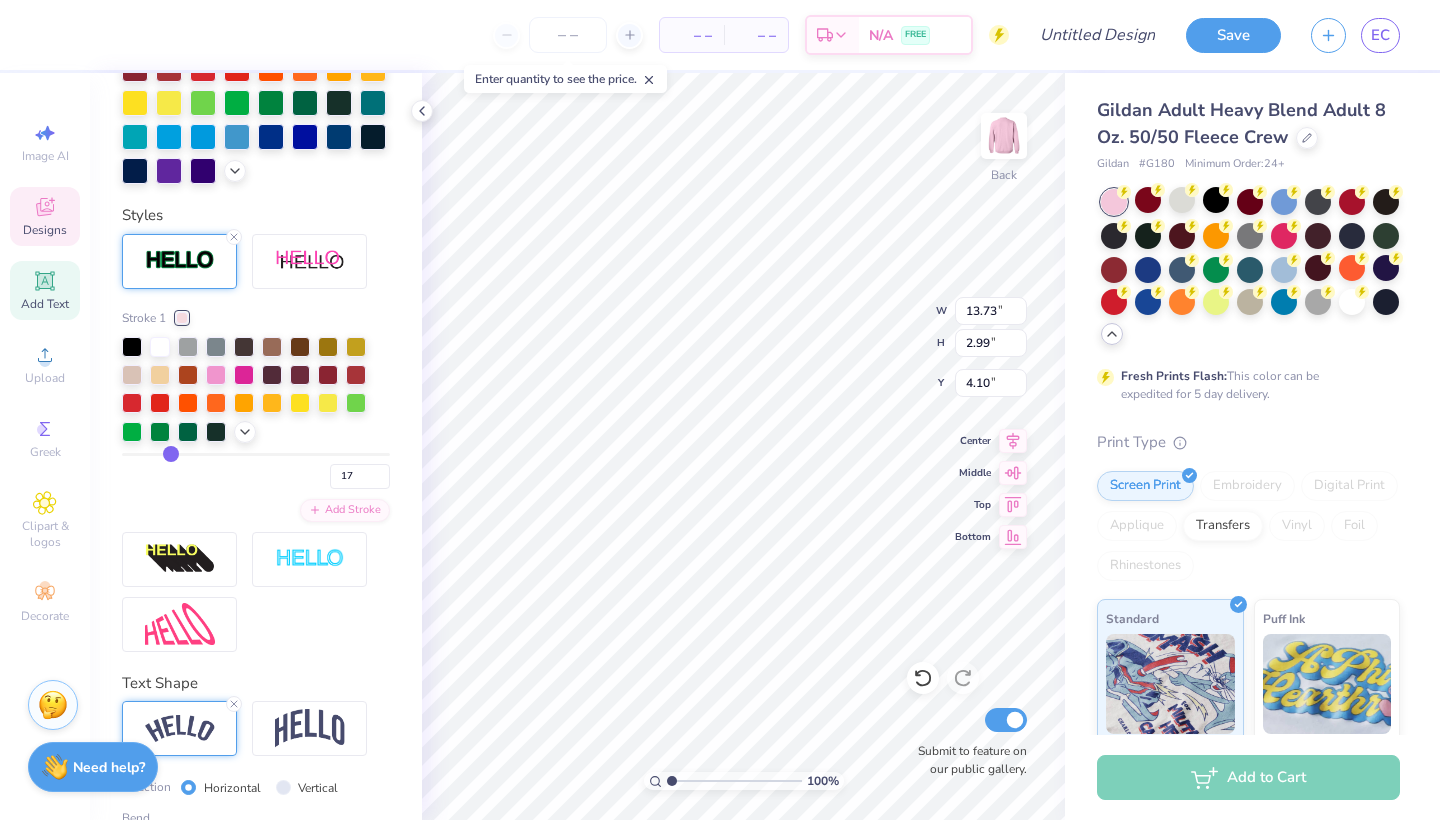 type on "19" 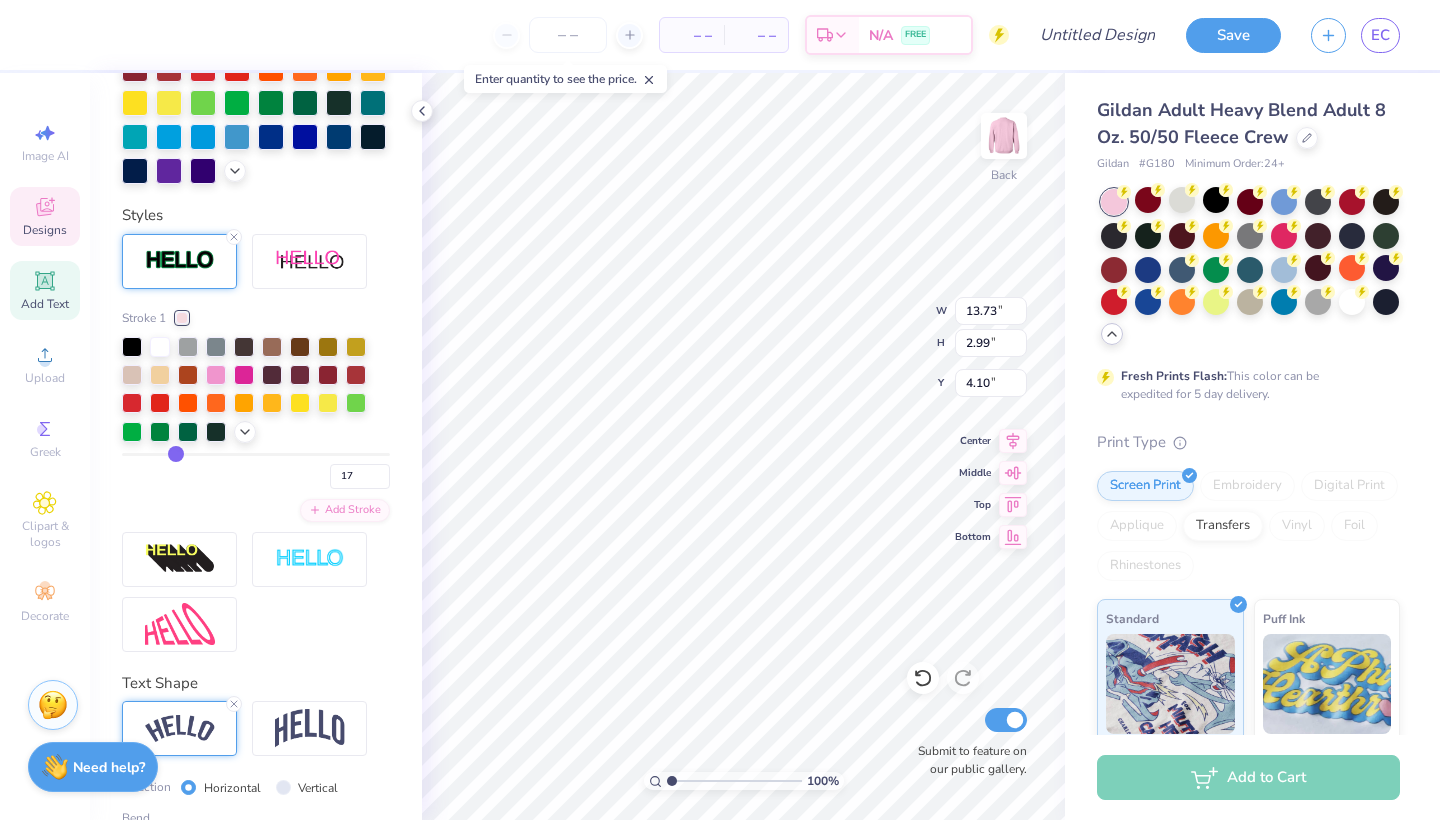 type on "19" 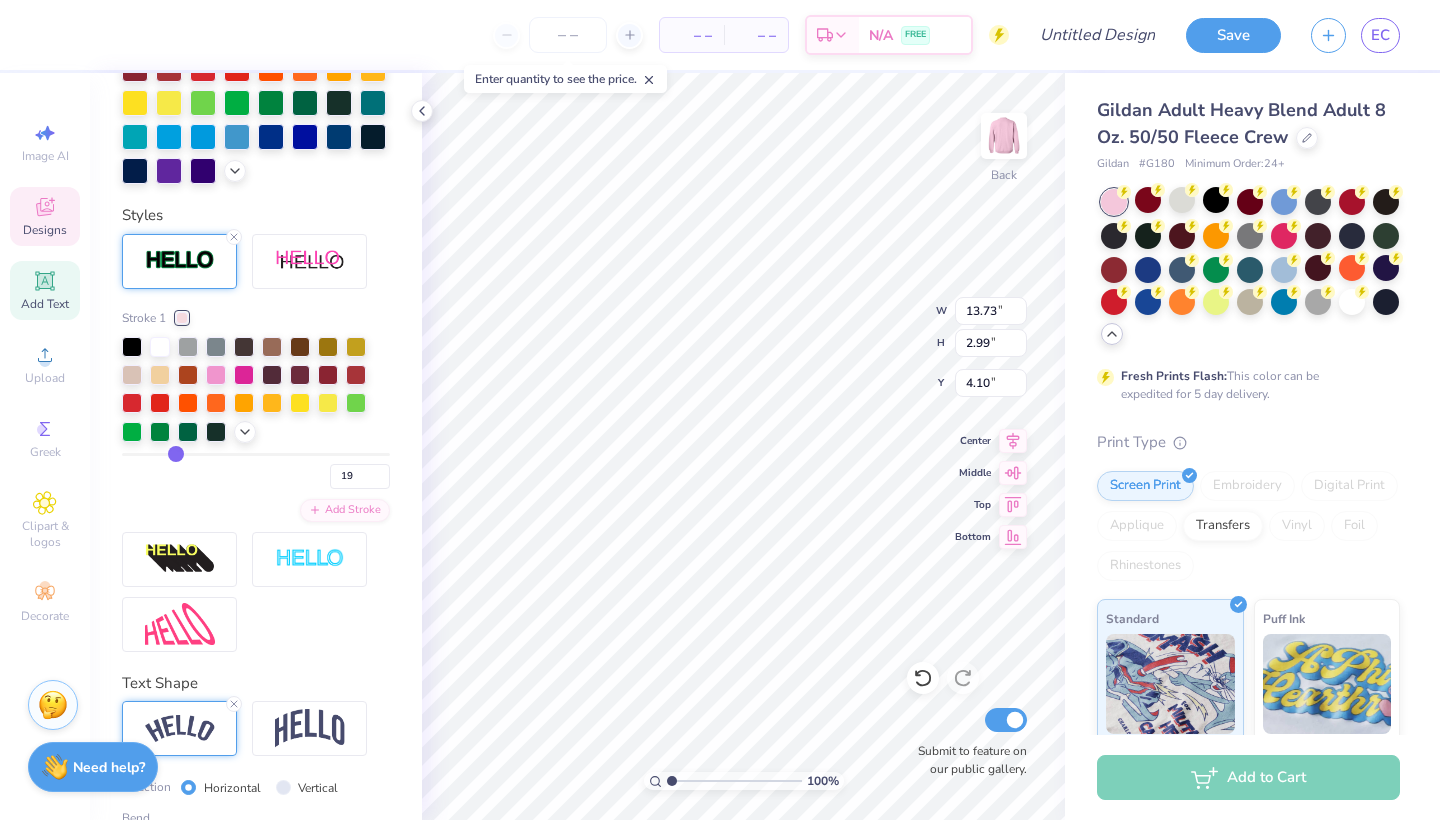 type on "22" 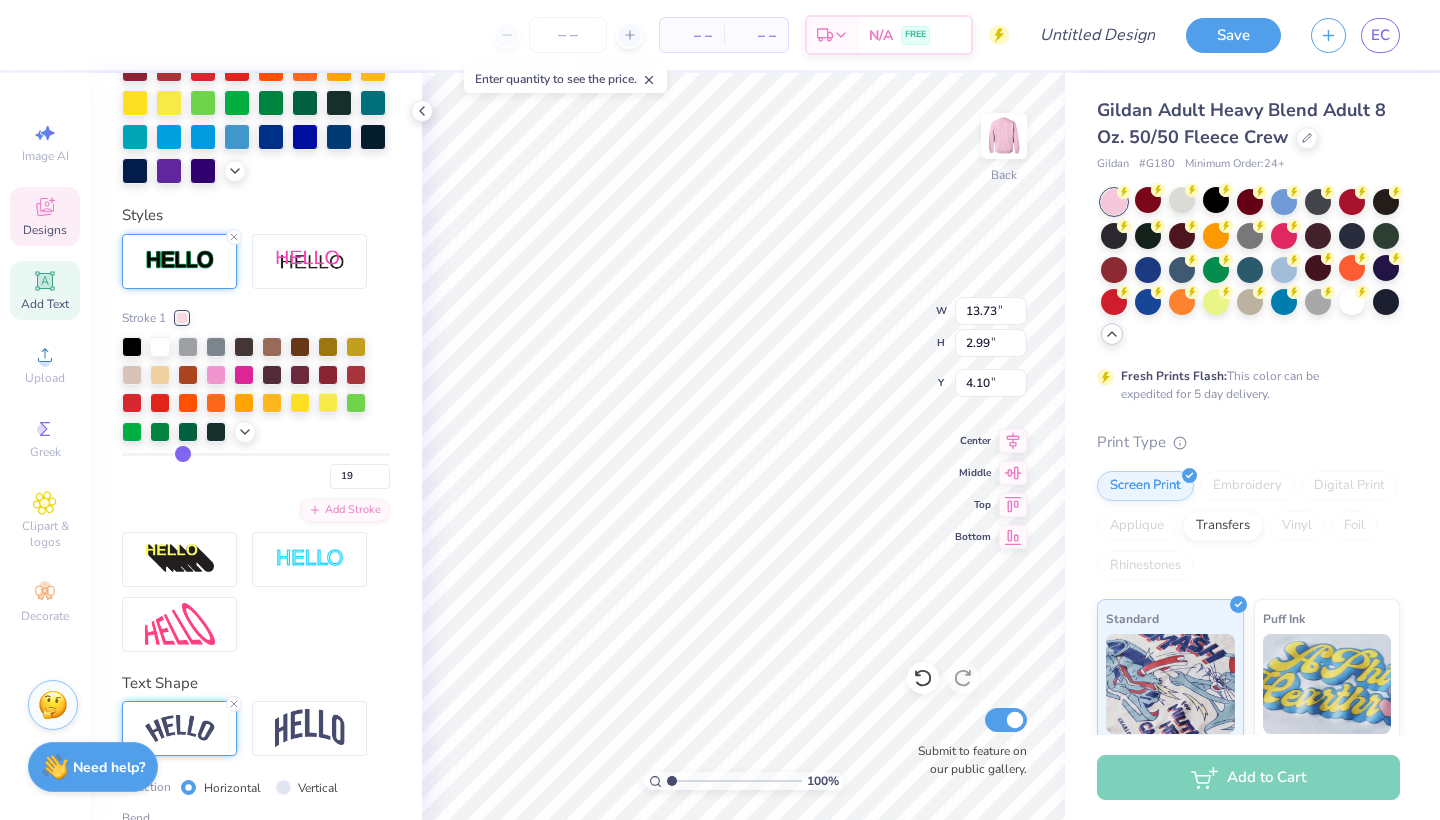 type on "22" 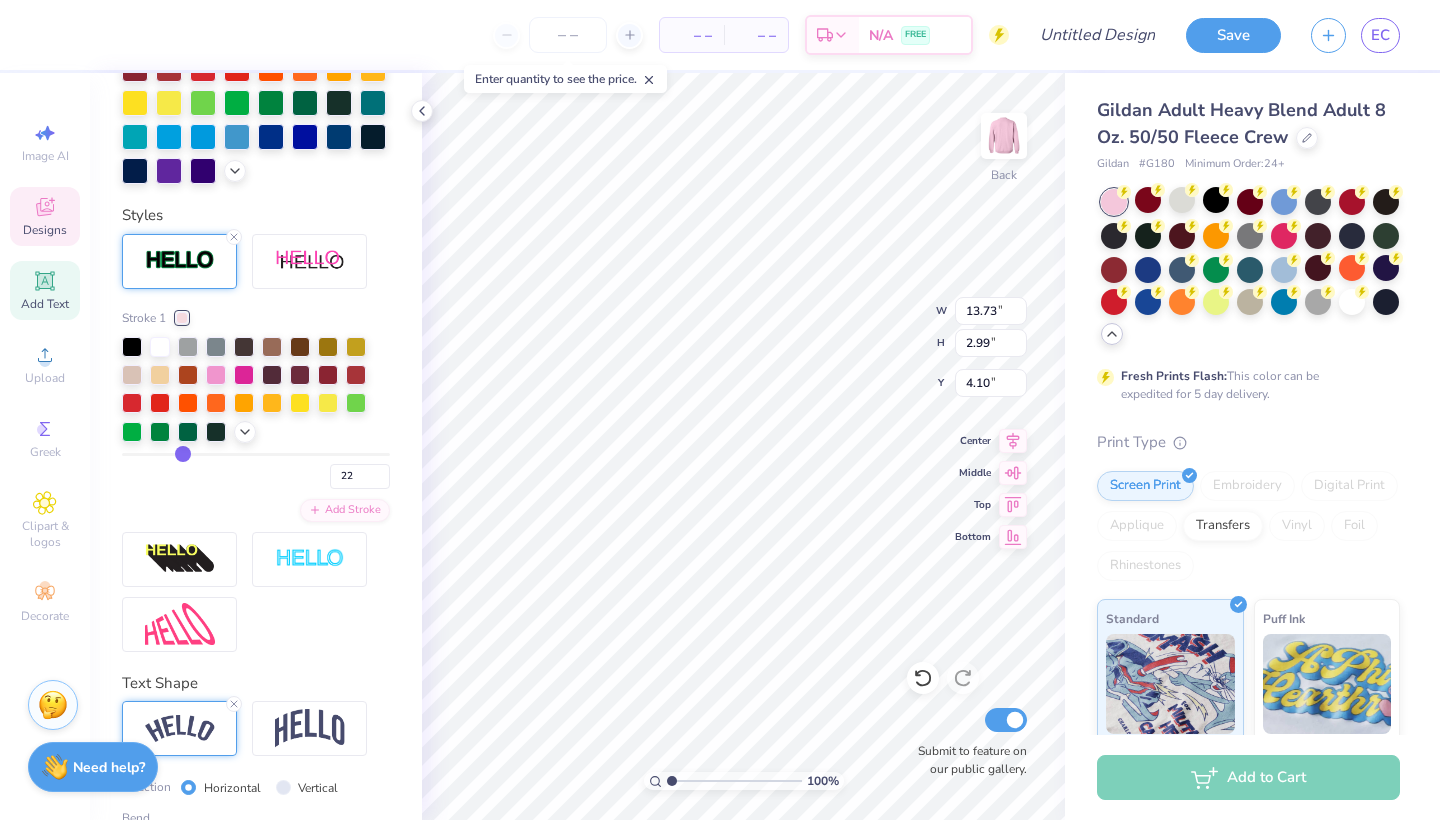 type on "25" 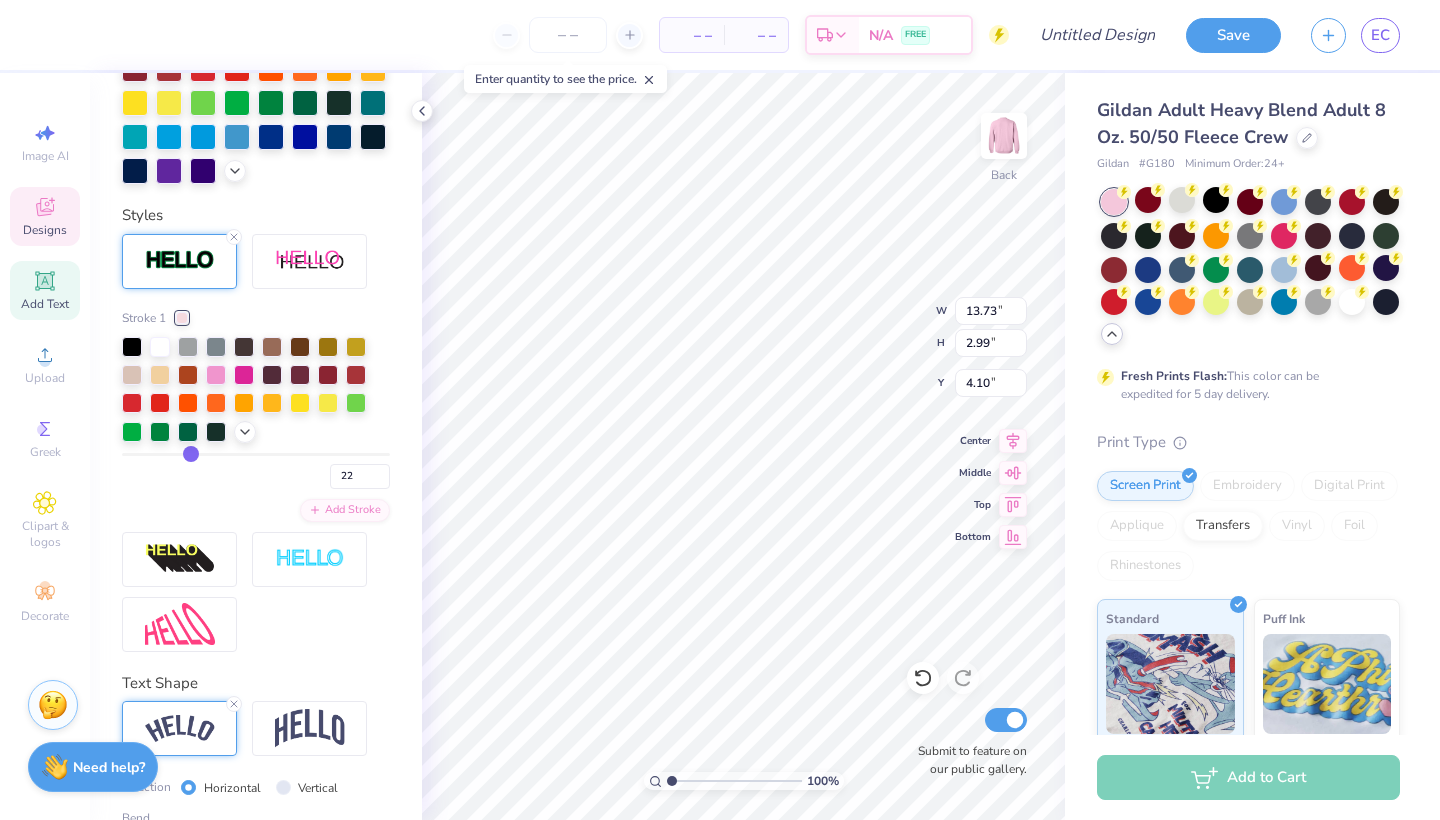 type on "25" 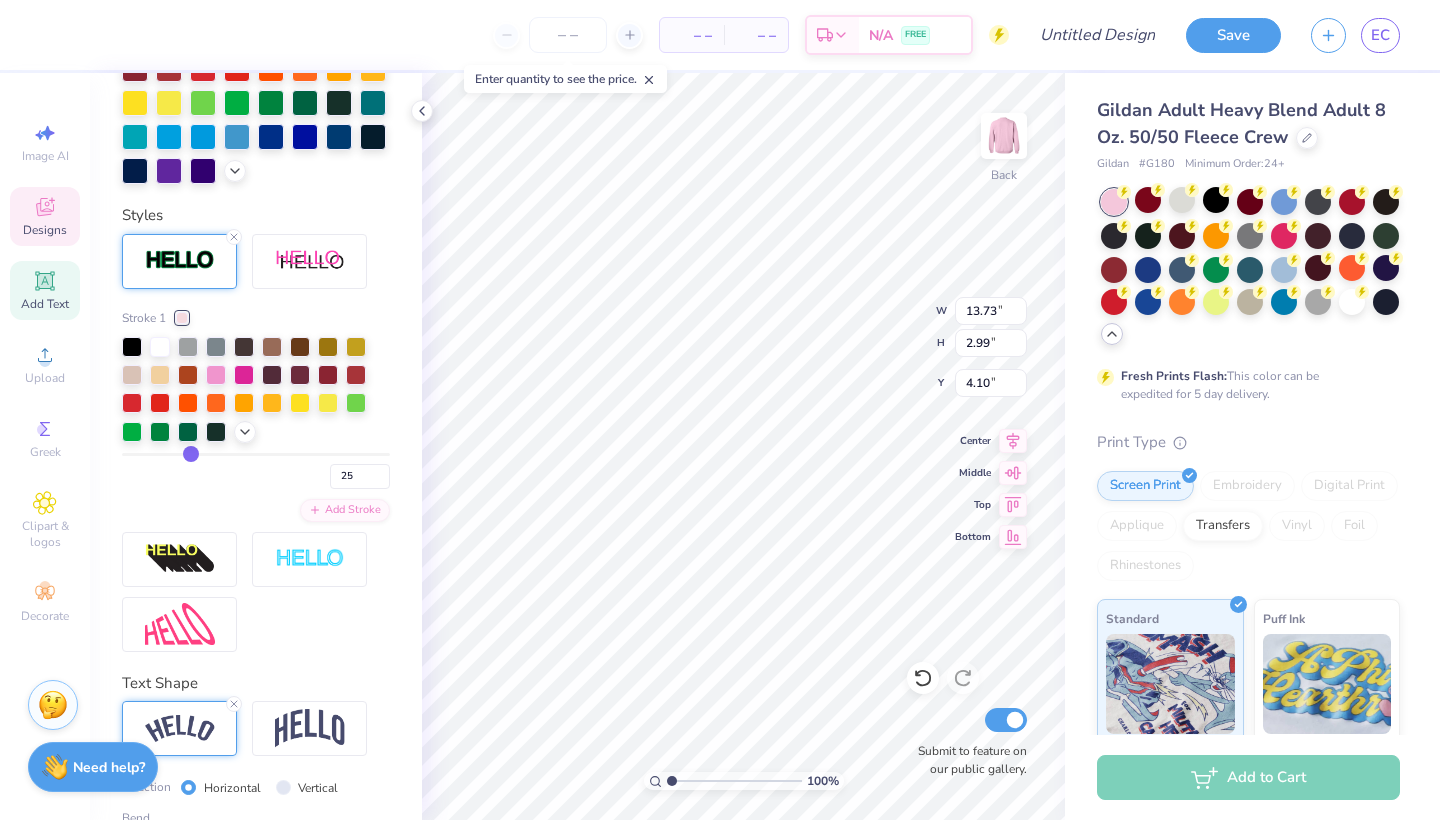 type on "29" 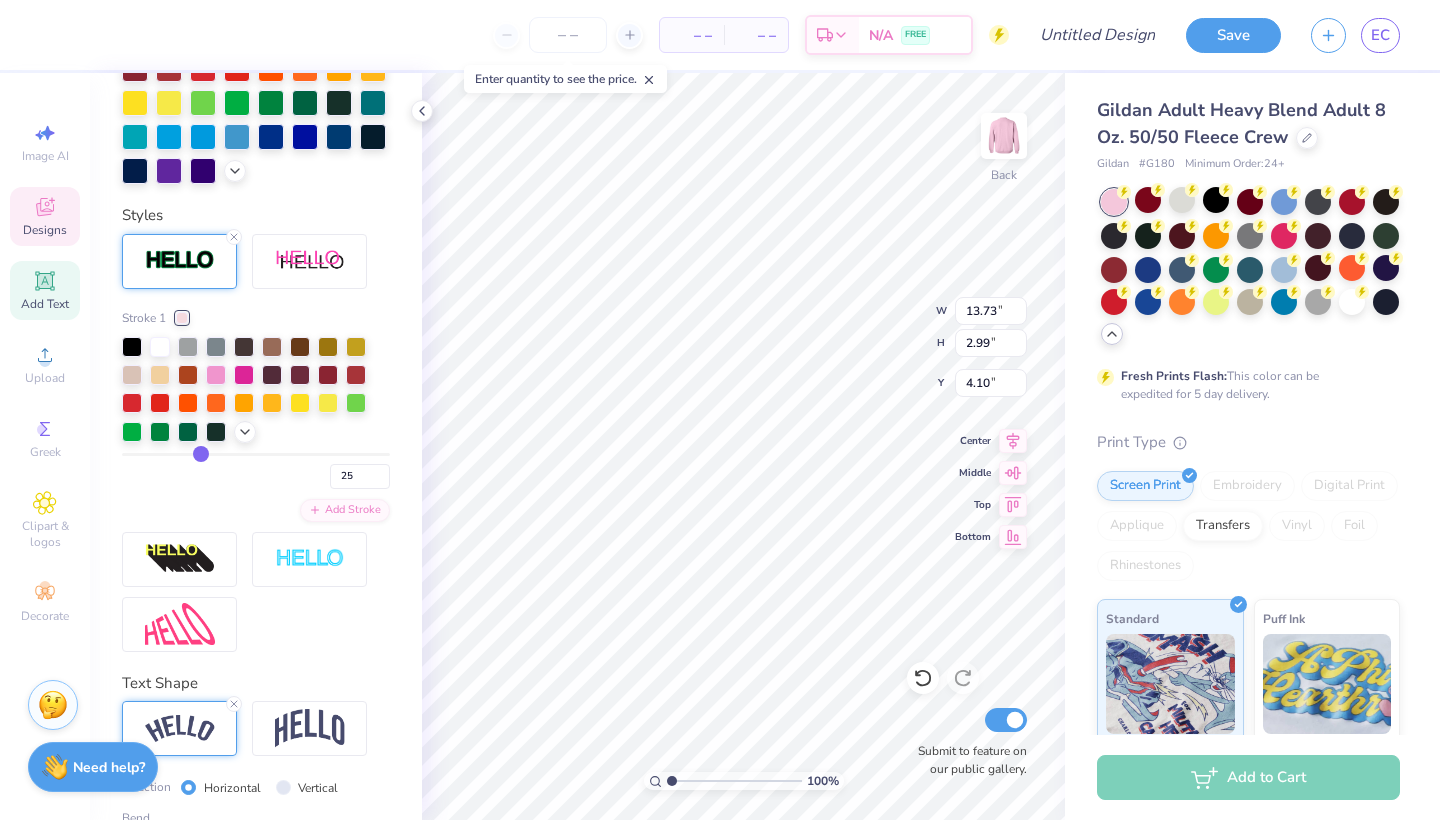 type on "29" 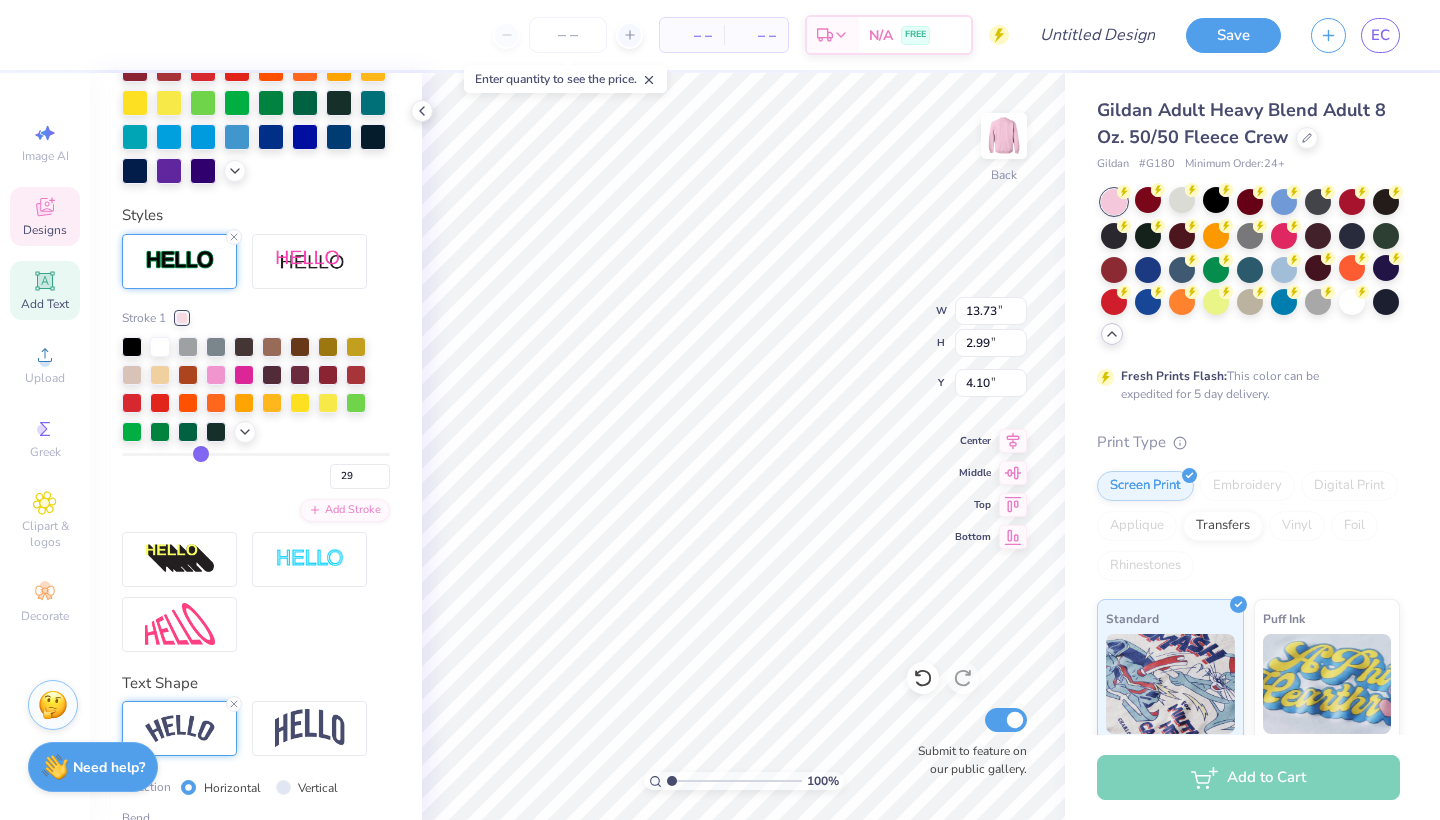 type on "34" 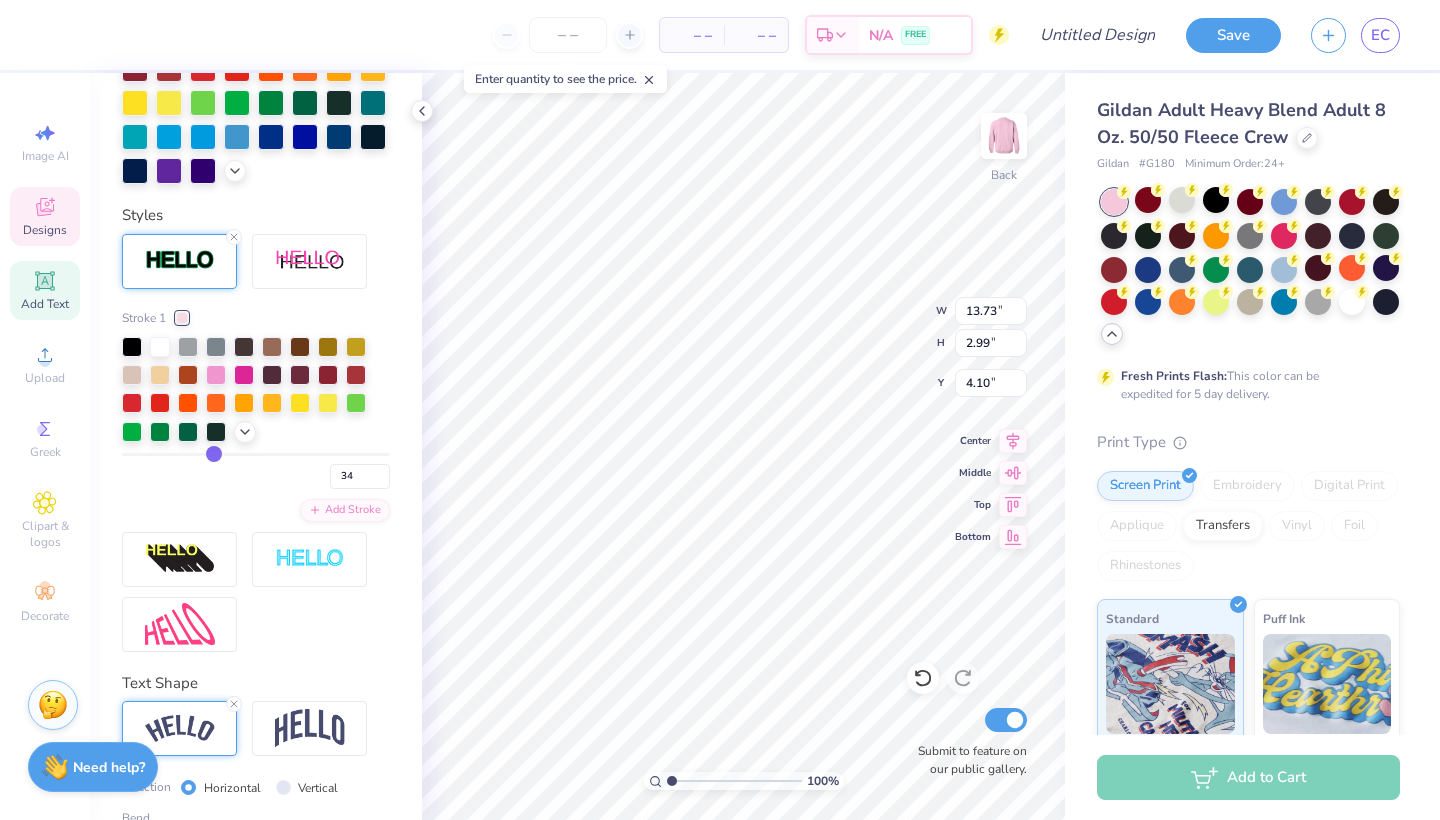 type on "38" 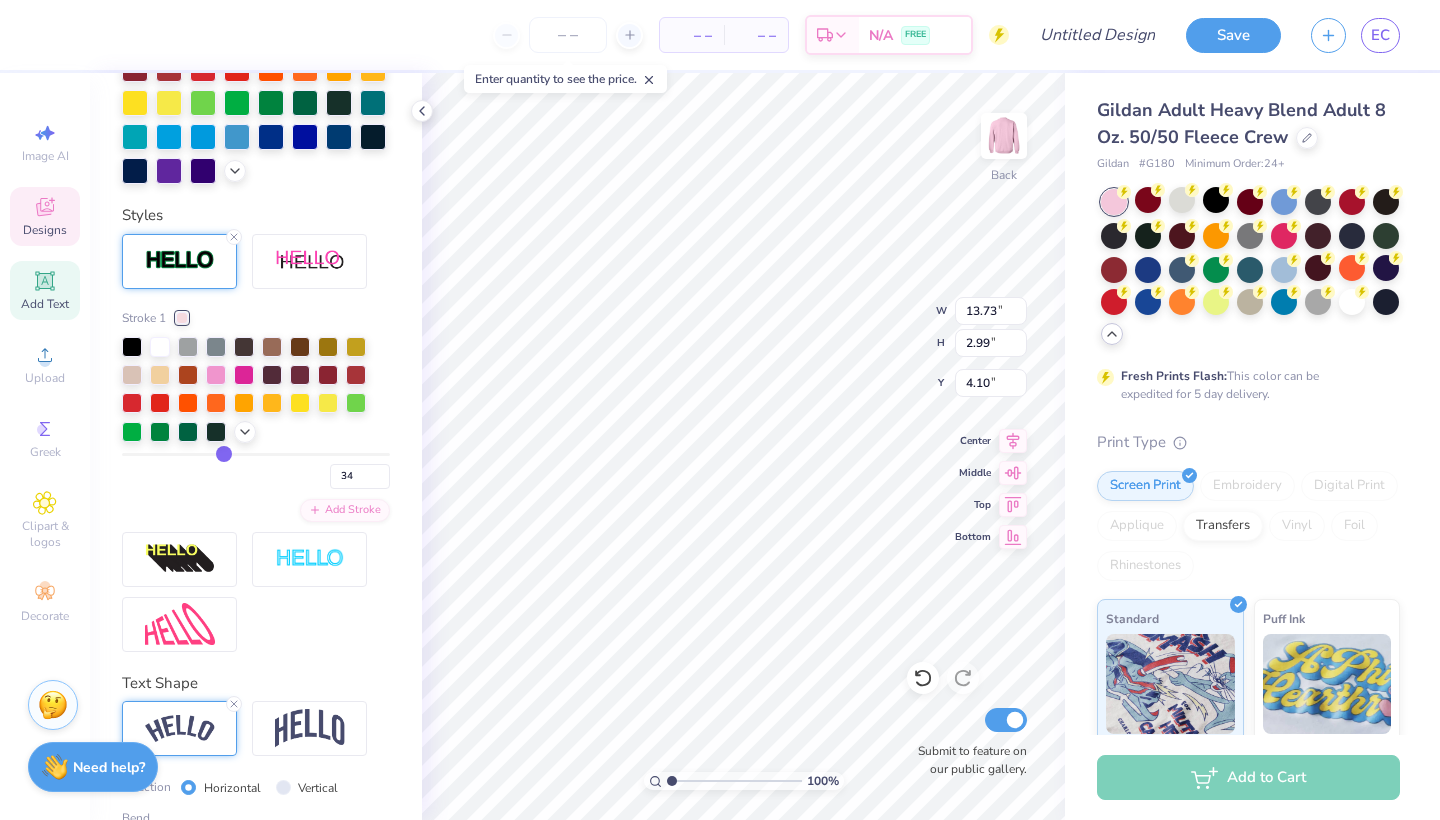 type on "38" 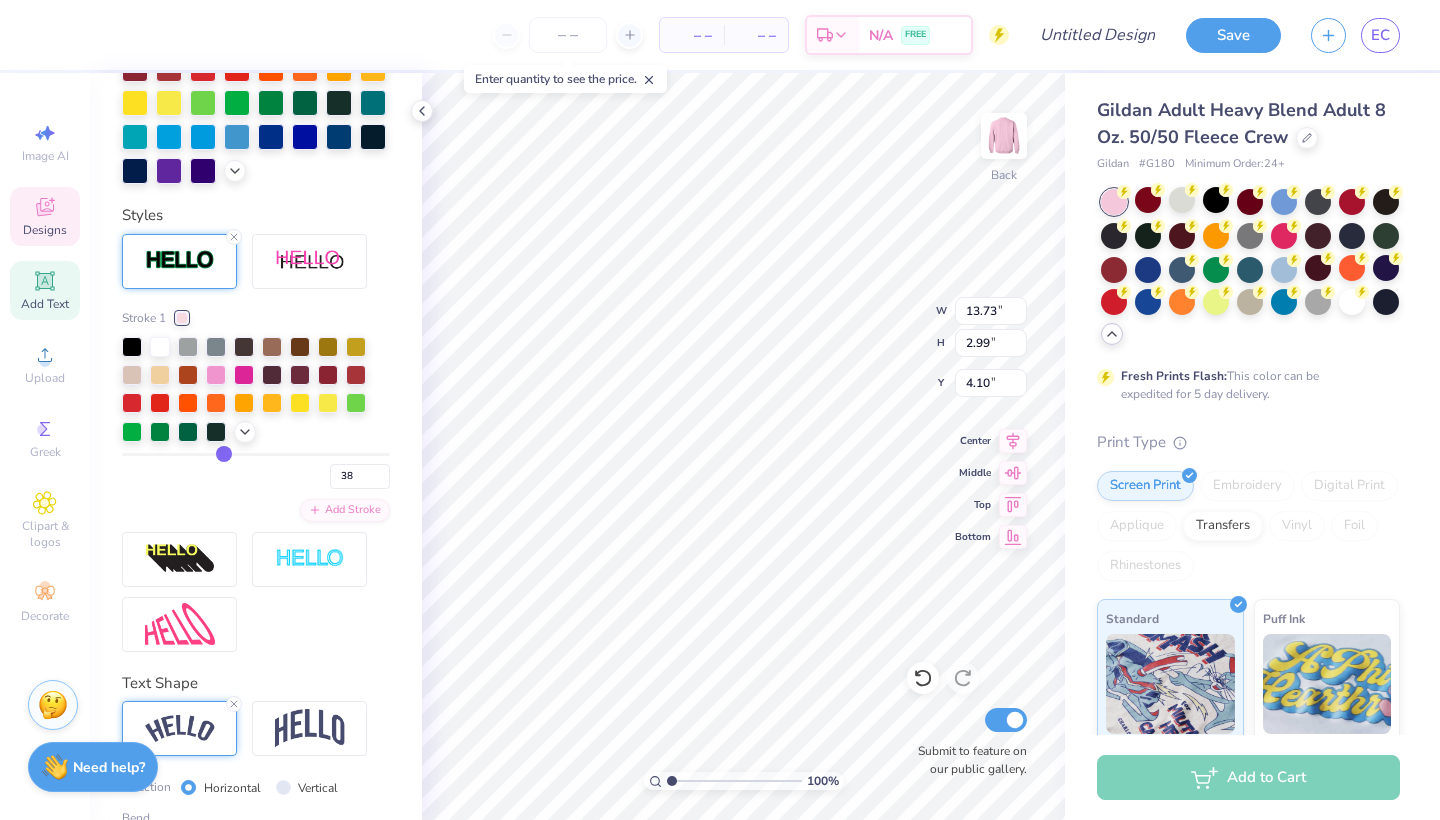 type on "41" 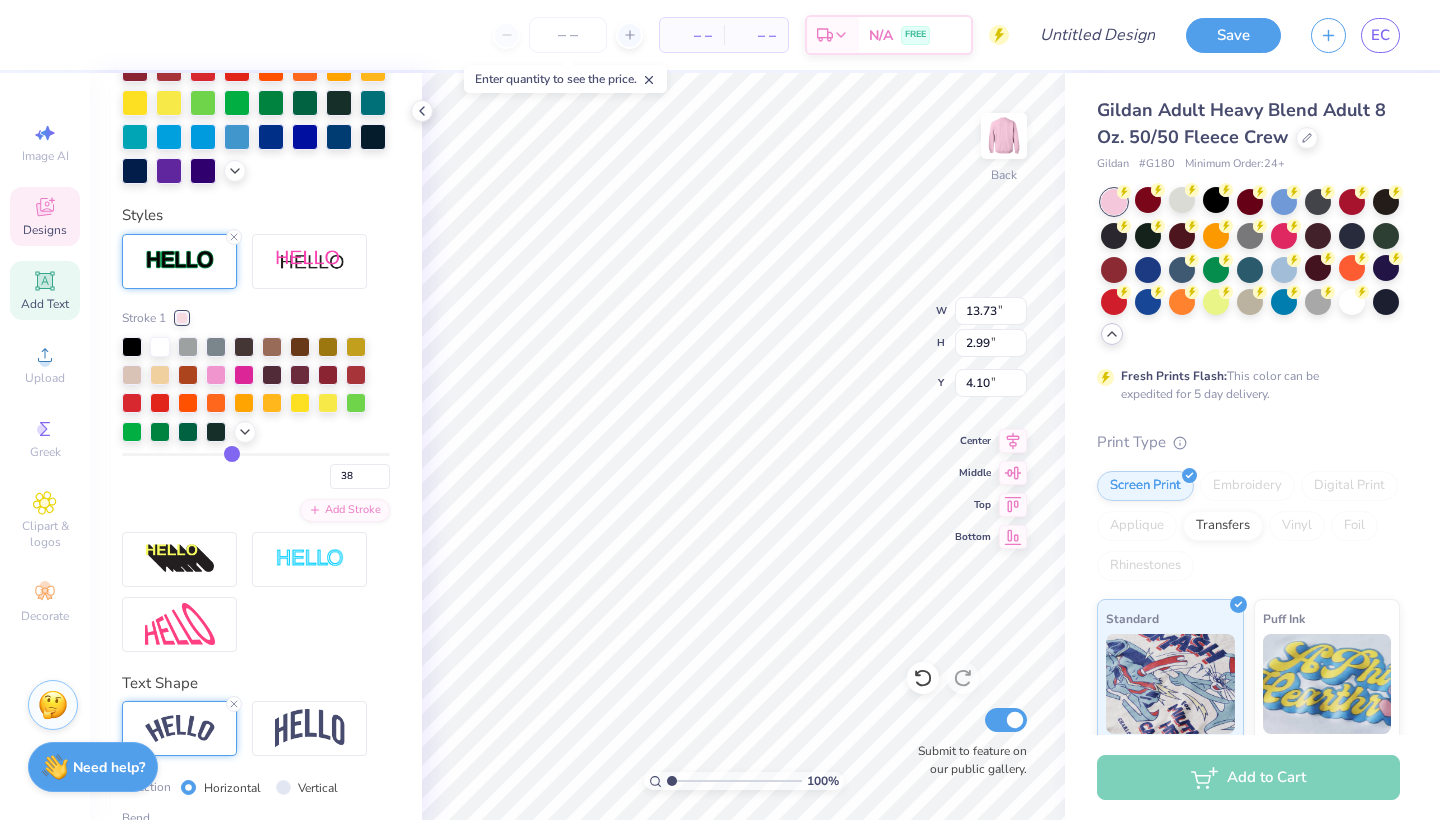 type on "41" 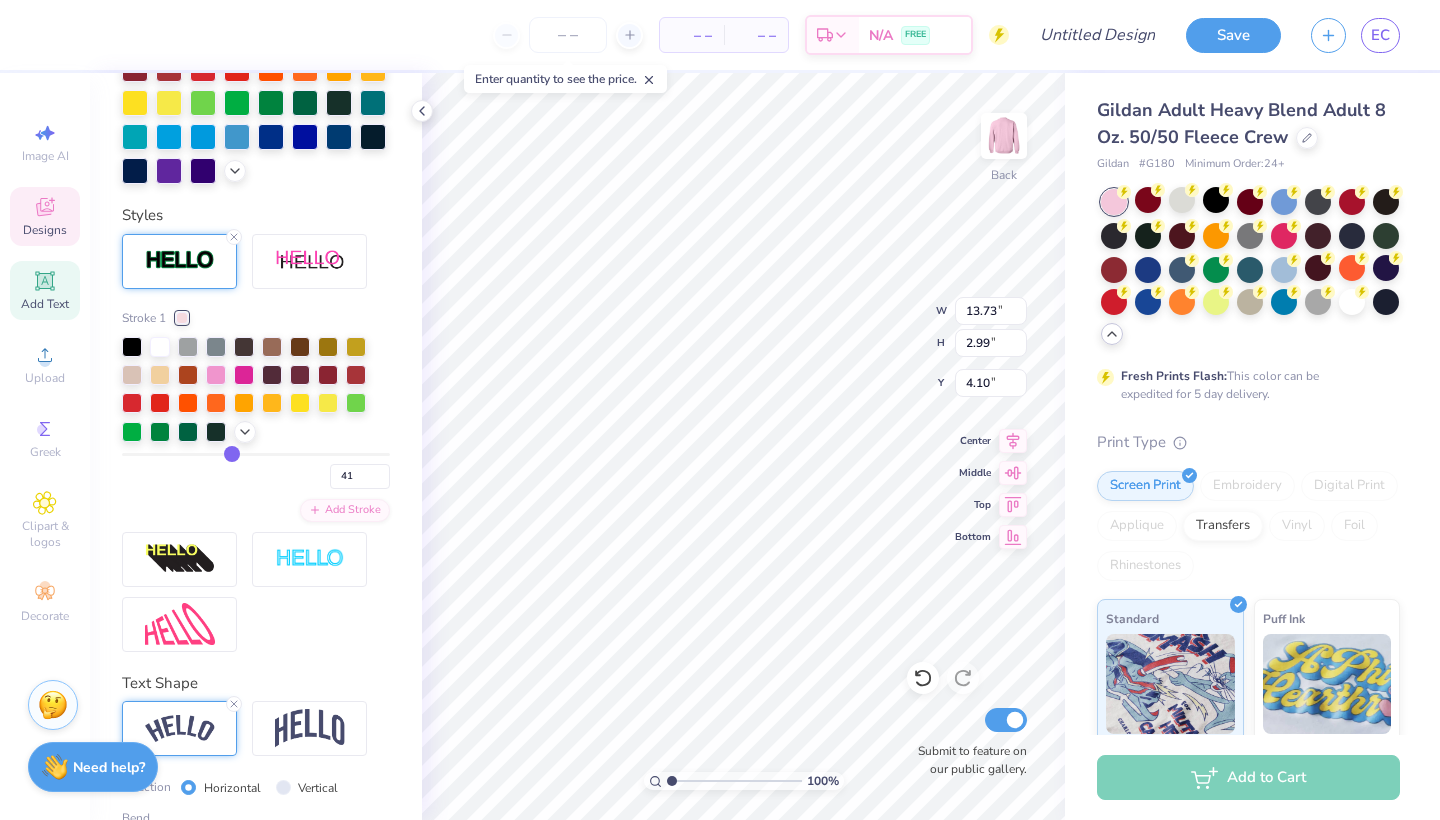 type on "44" 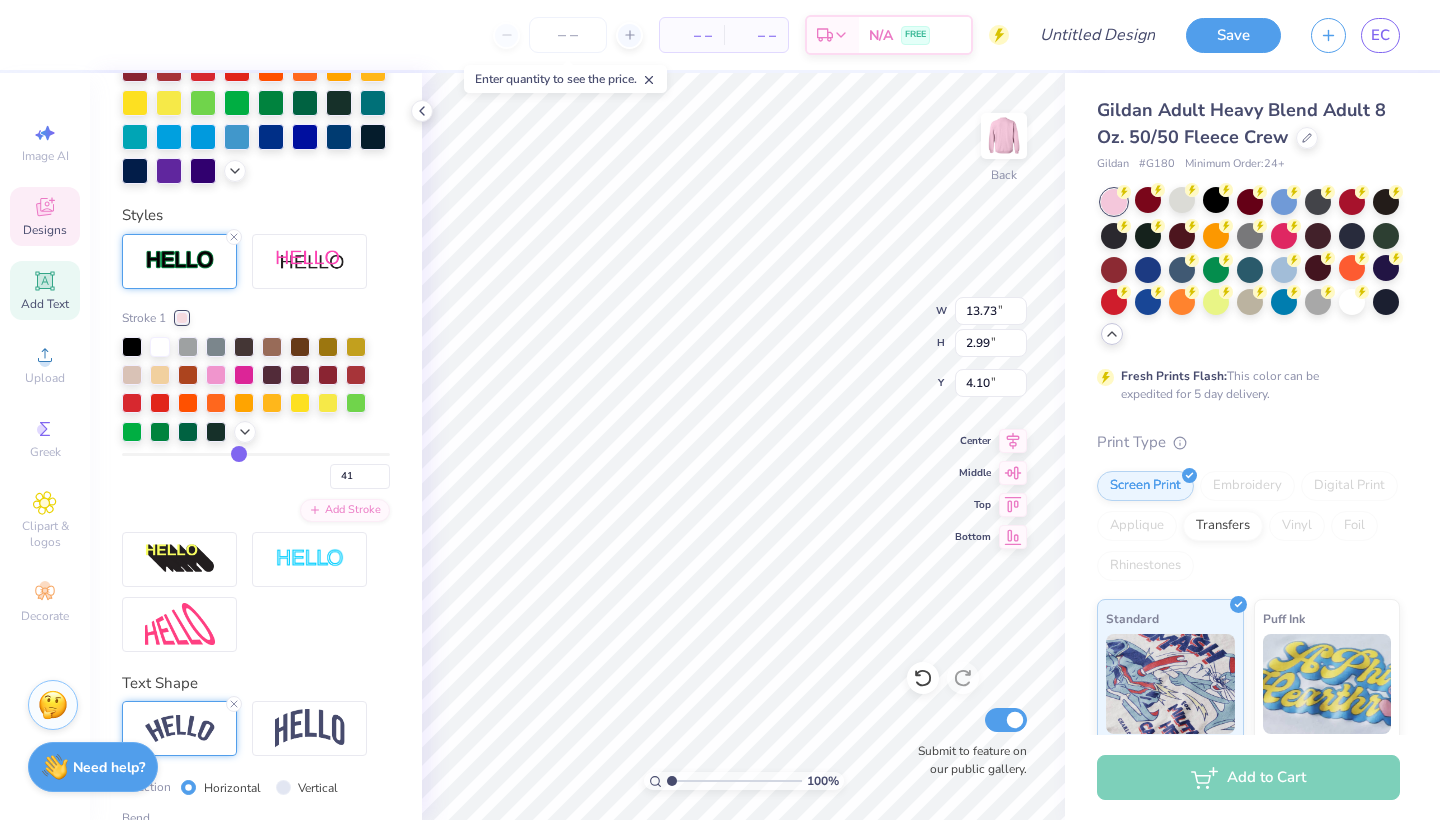 type on "44" 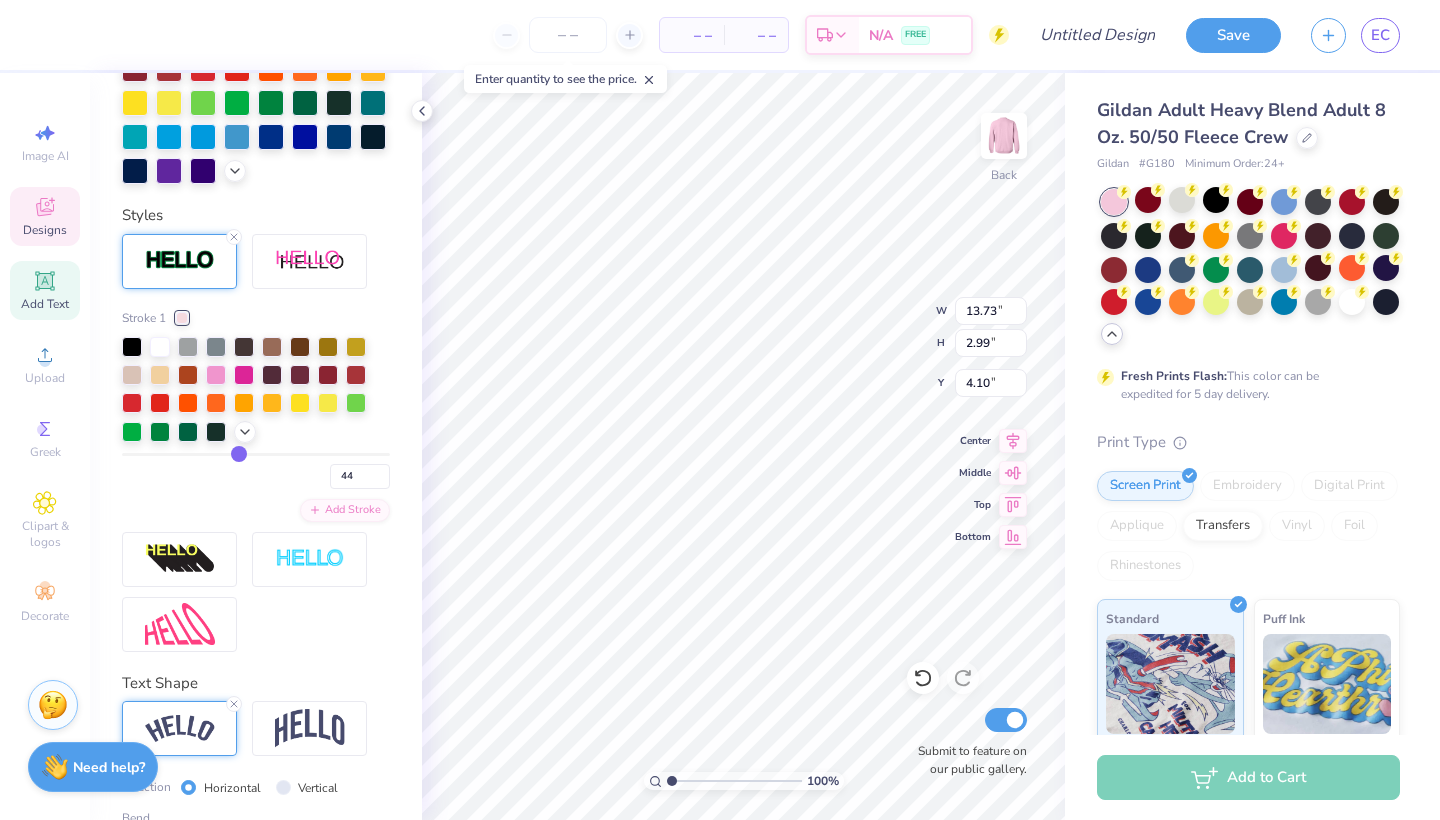 type on "46" 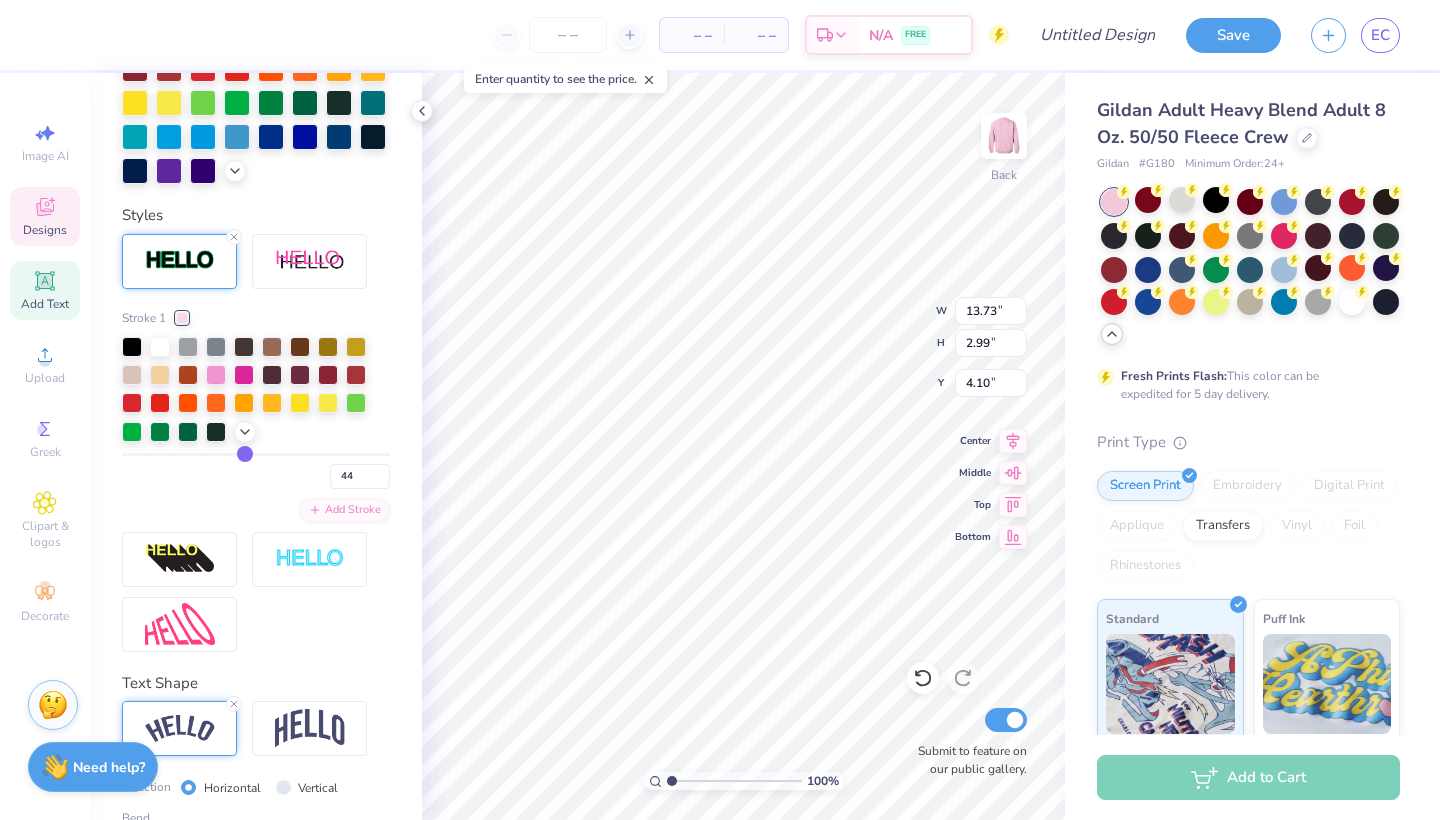 type on "46" 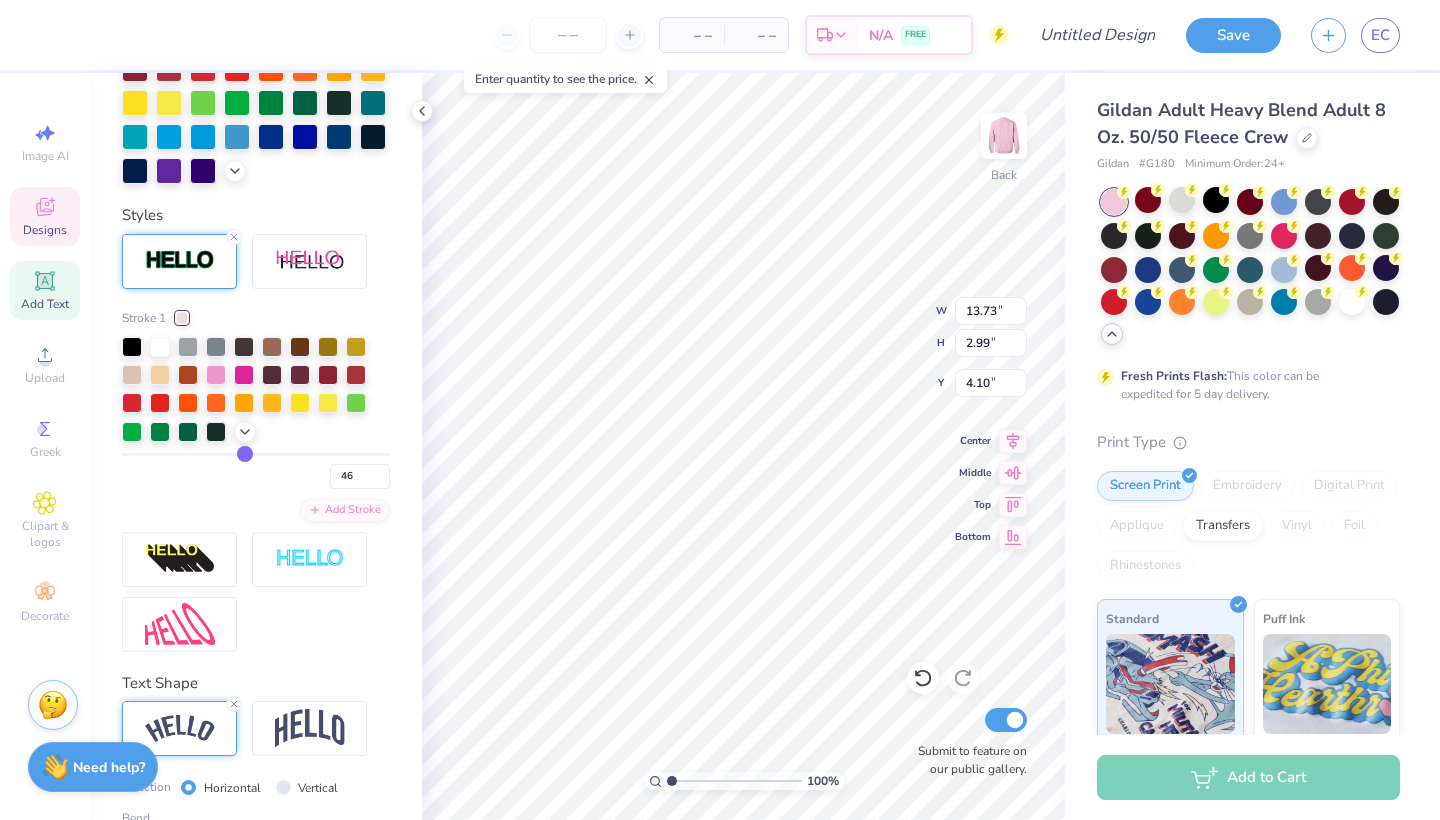 type on "47" 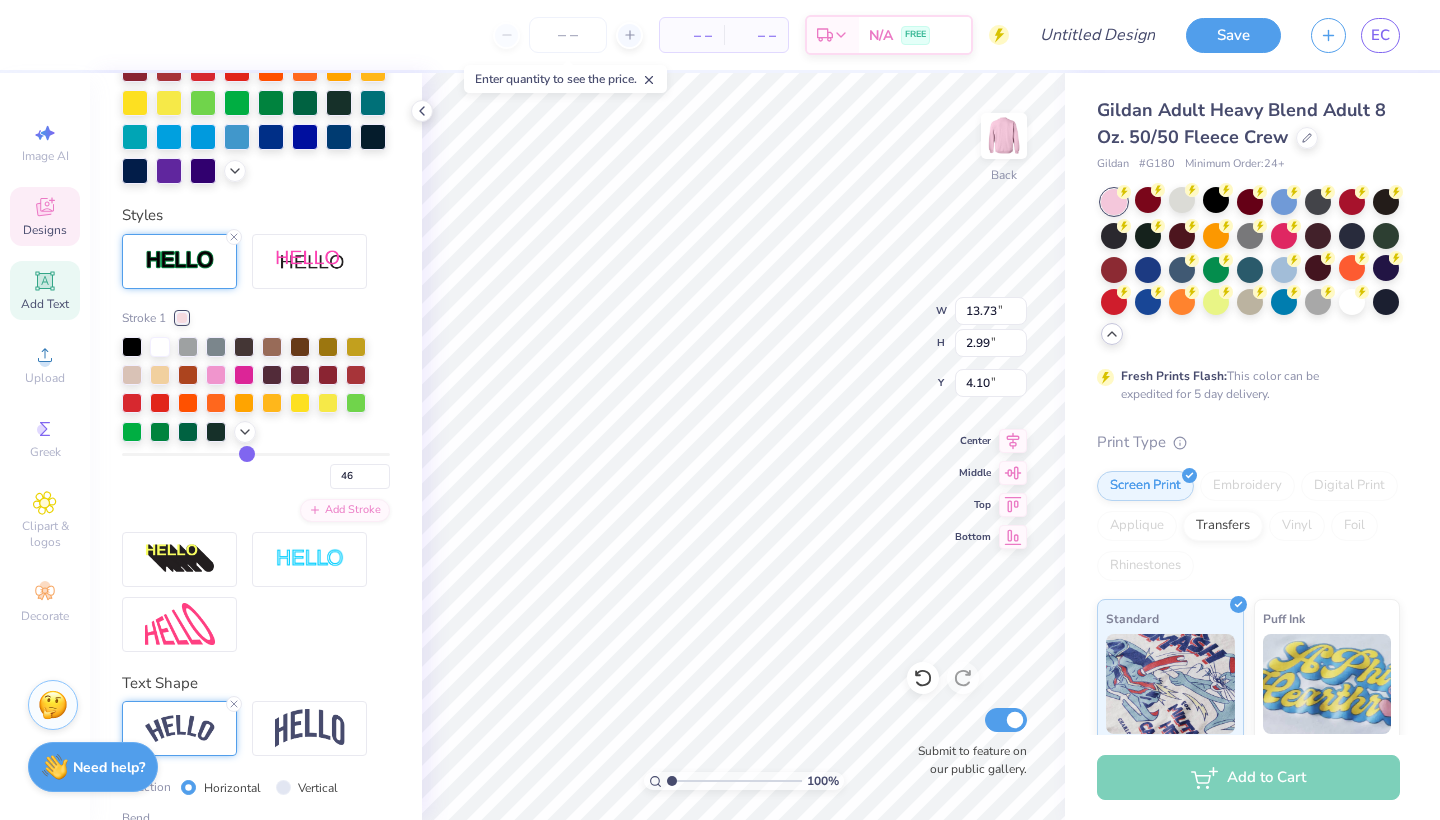 type on "47" 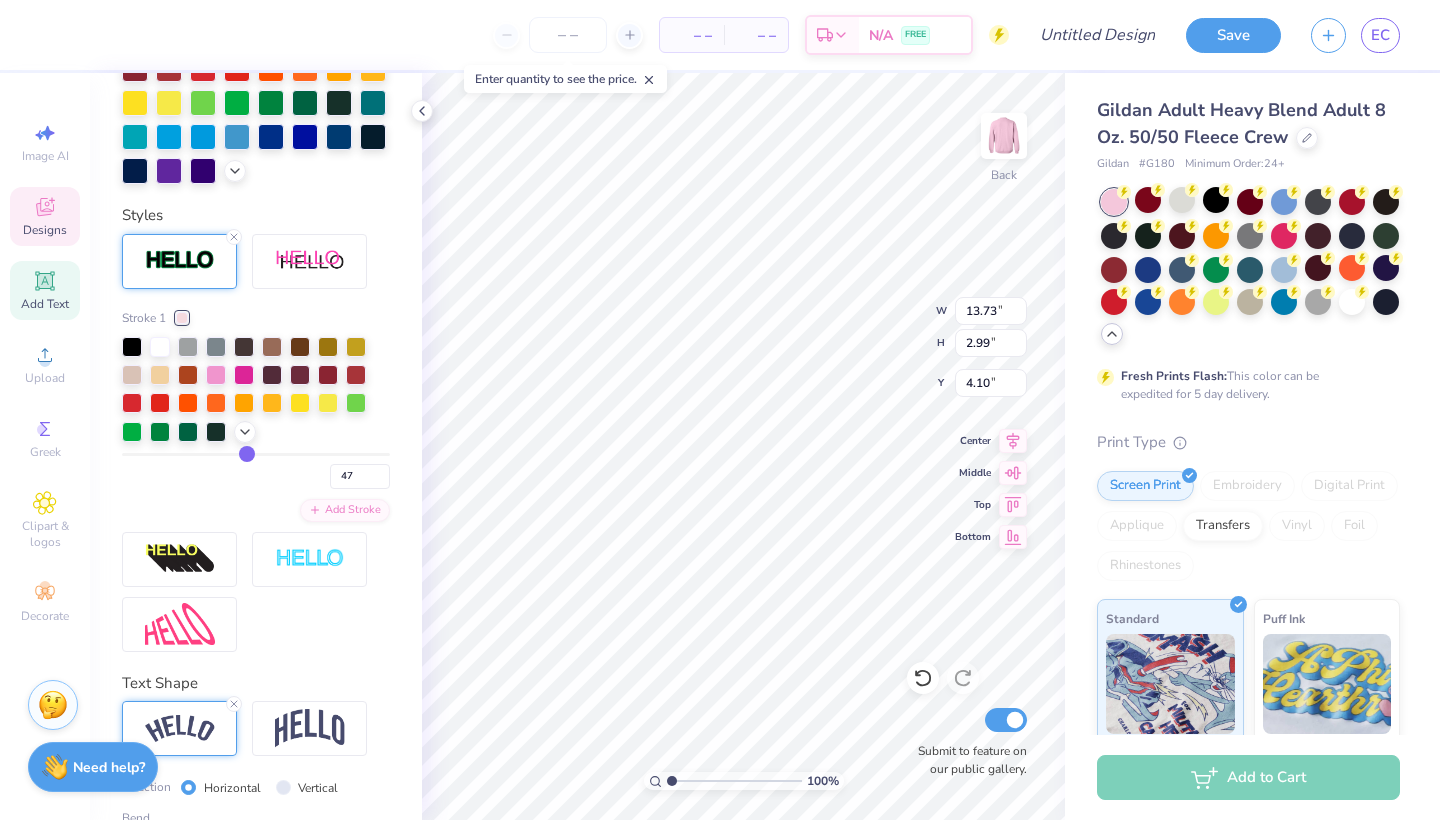 type on "49" 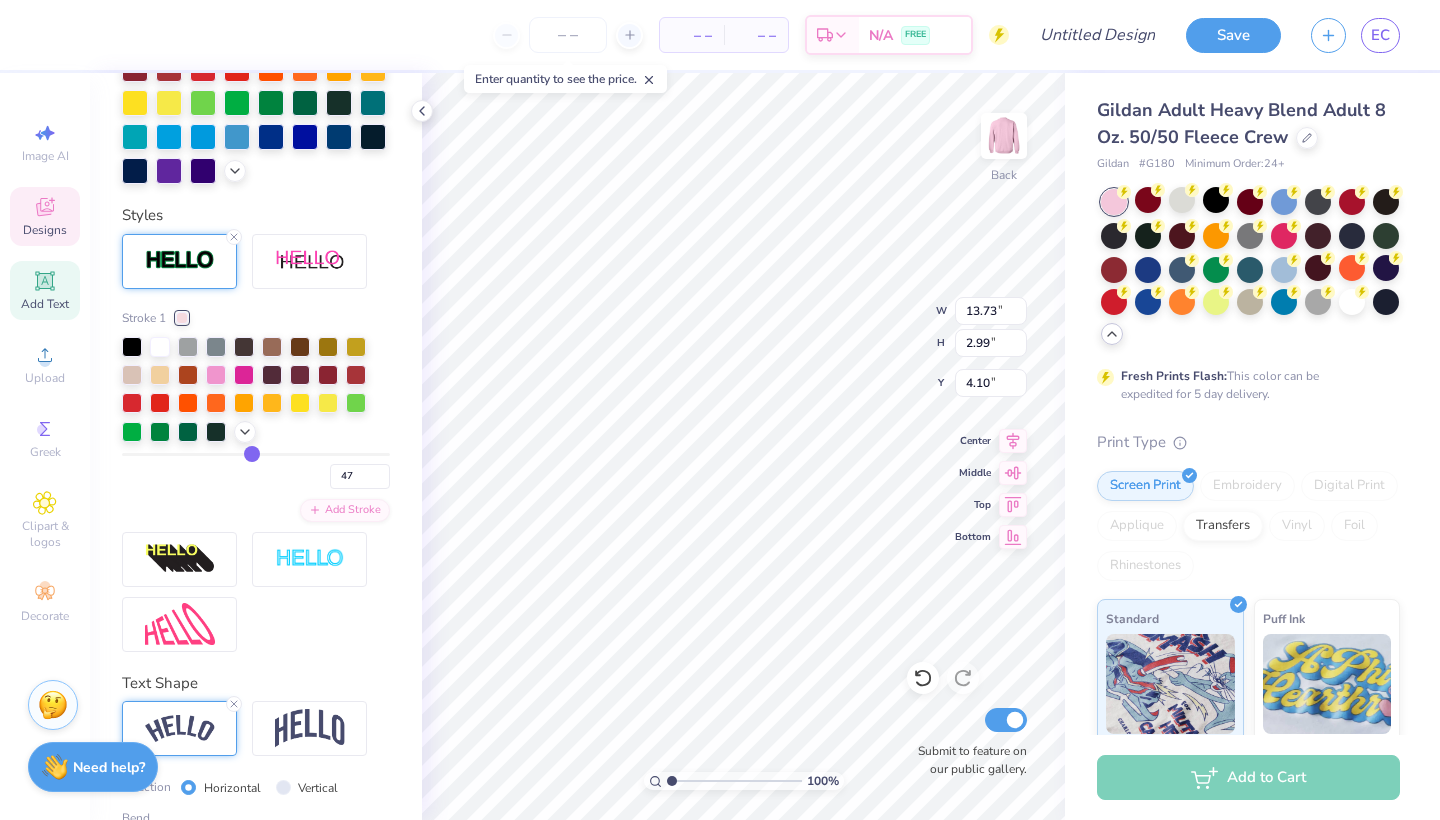 type on "49" 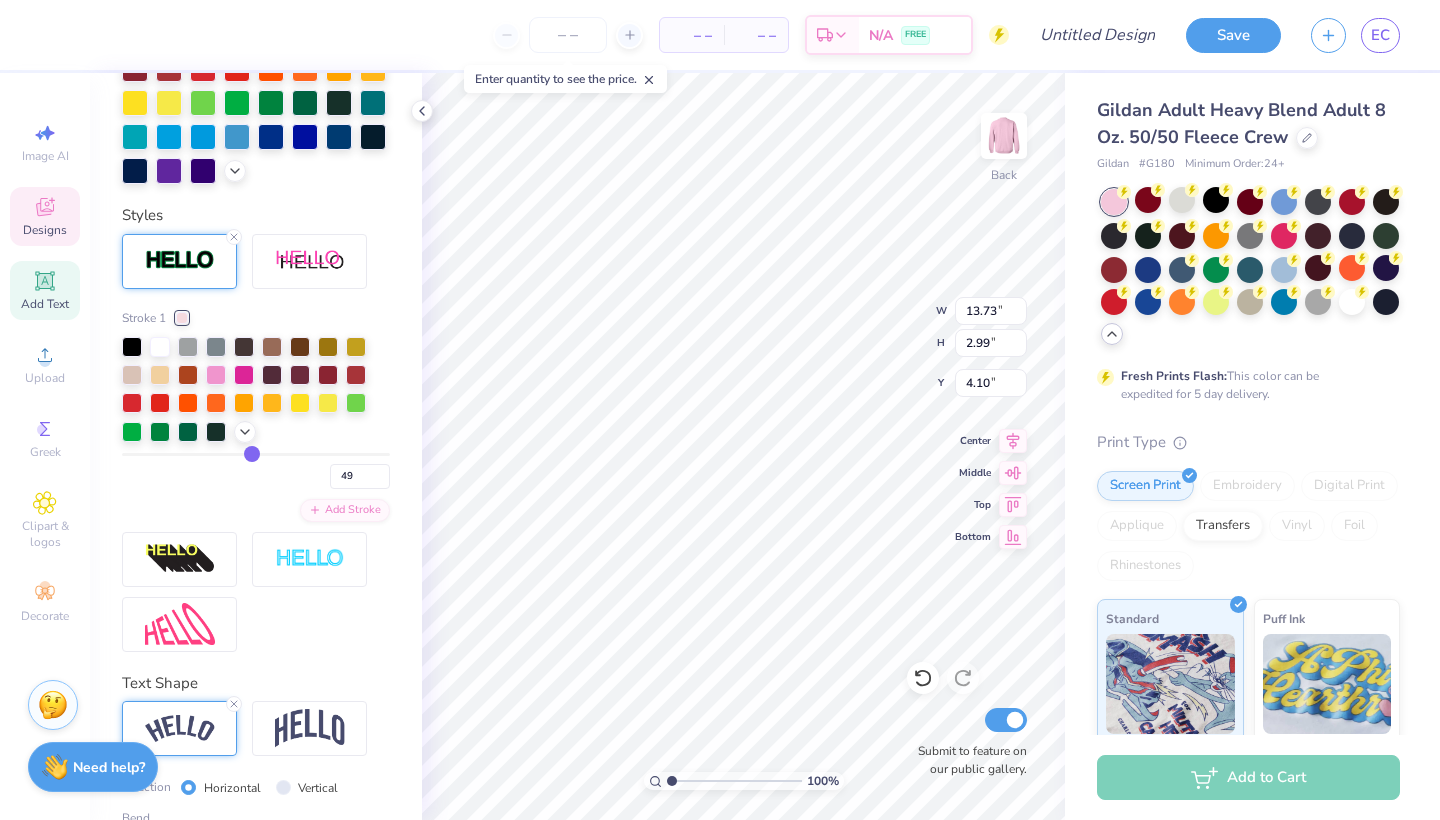 type on "50" 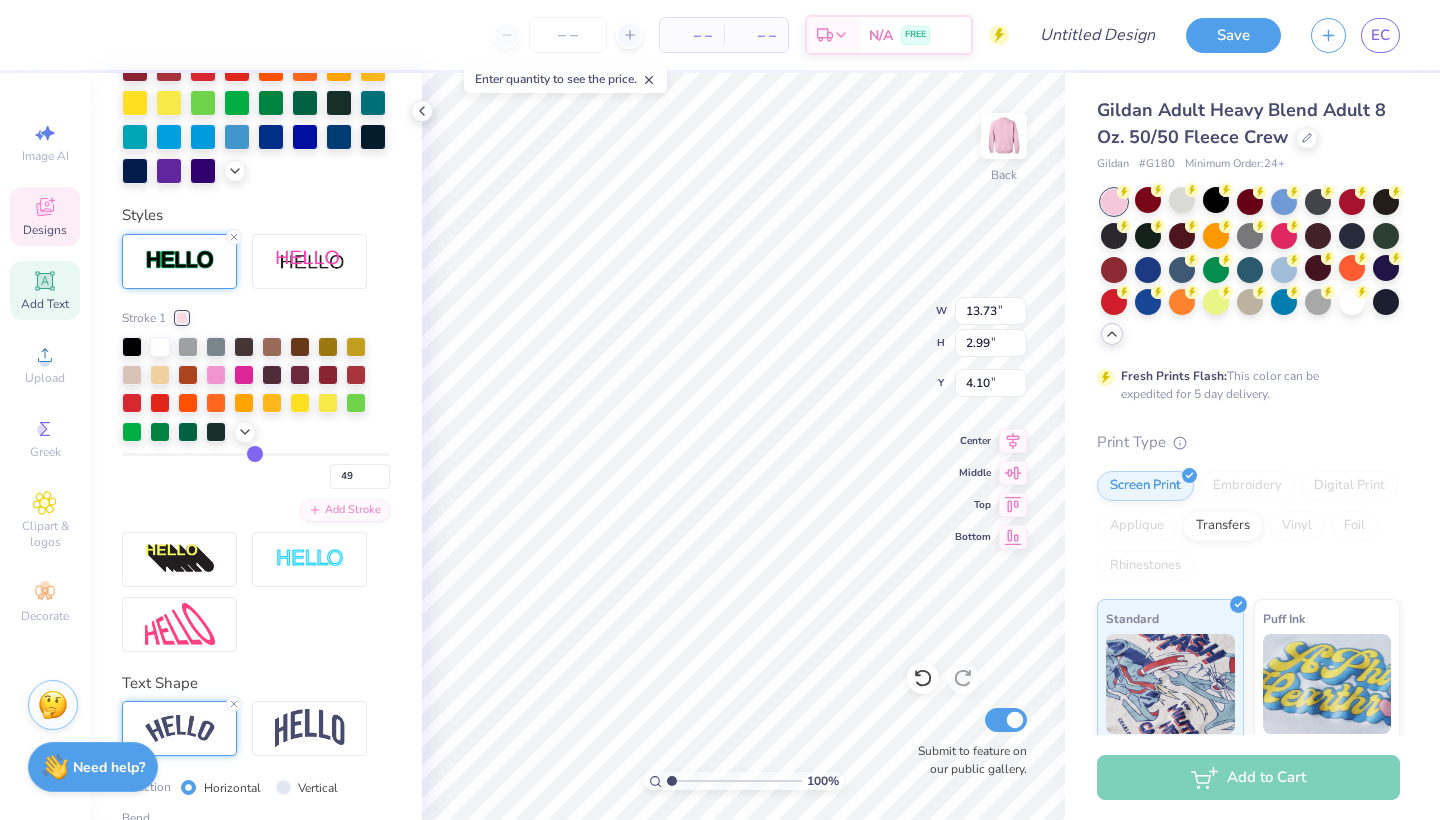 type on "50" 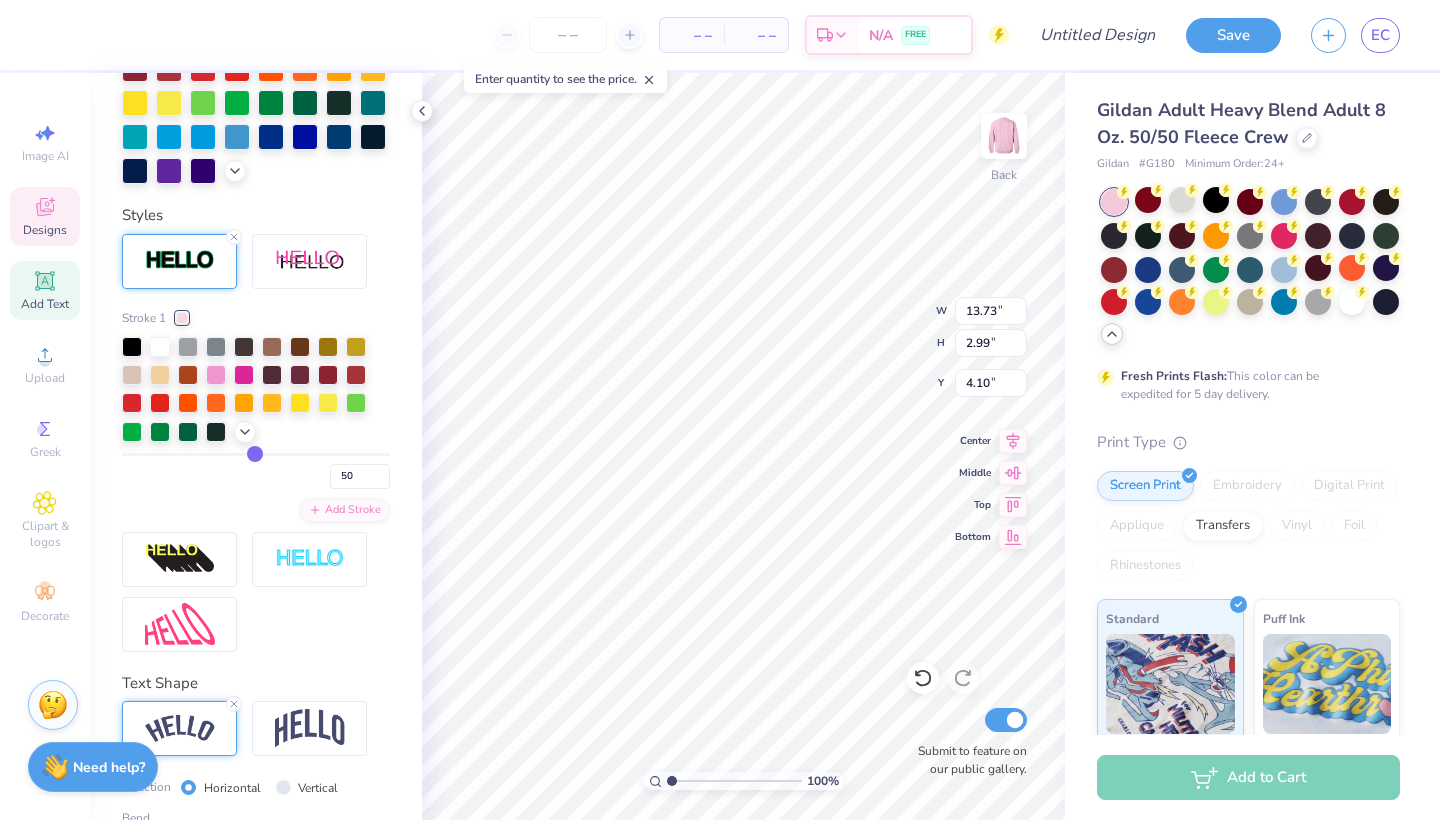 type on "51" 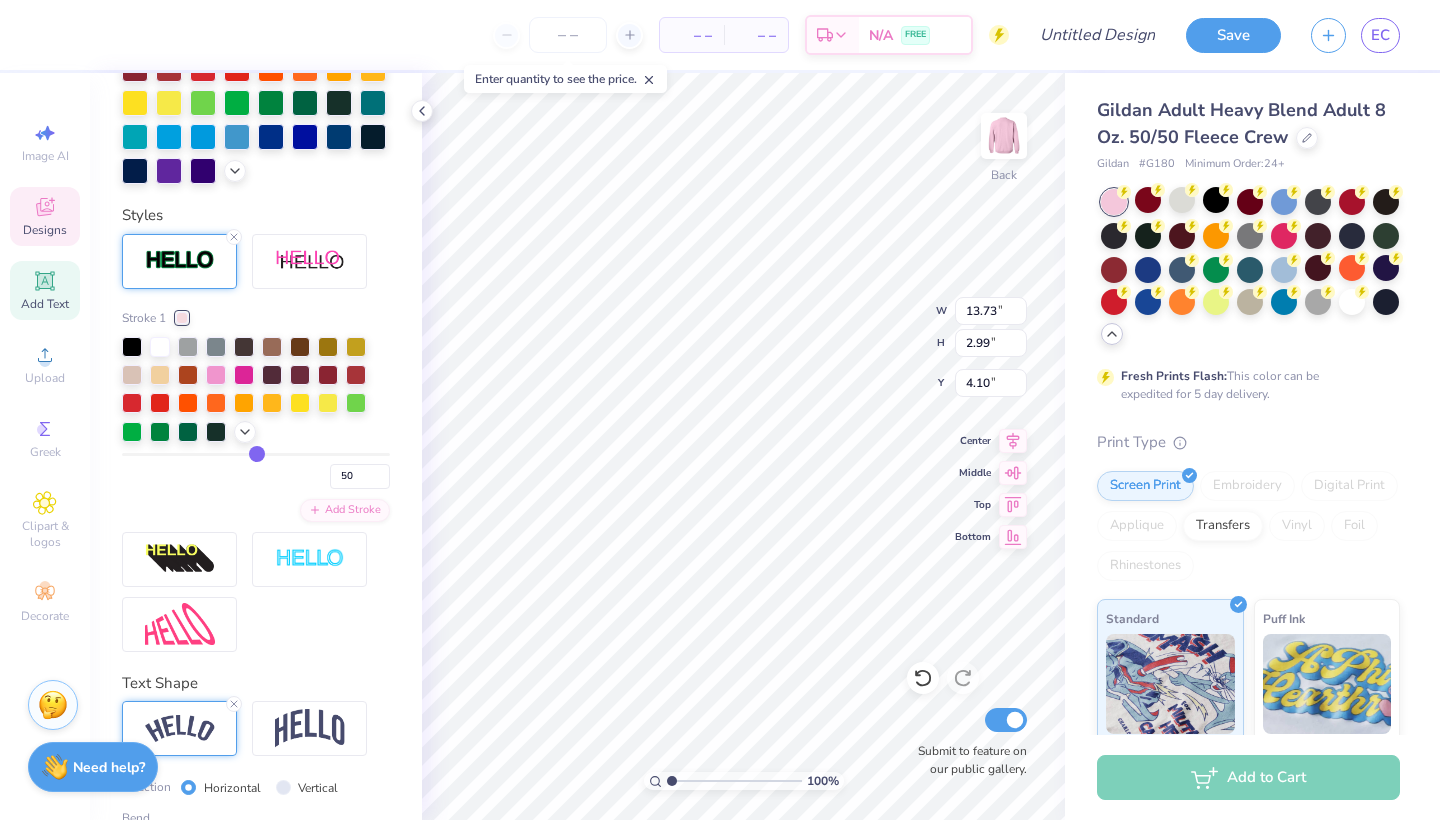 type on "51" 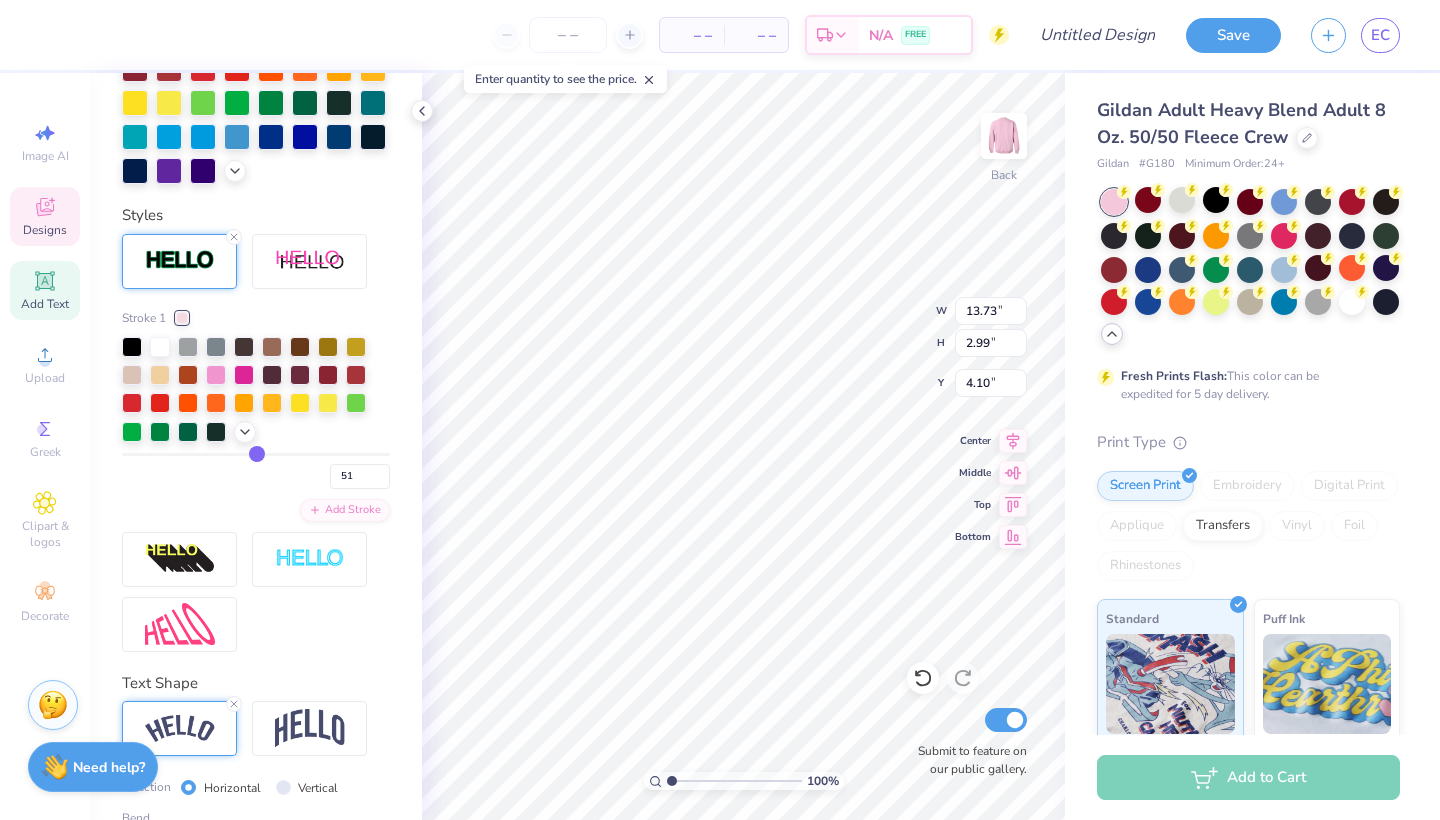 type on "53" 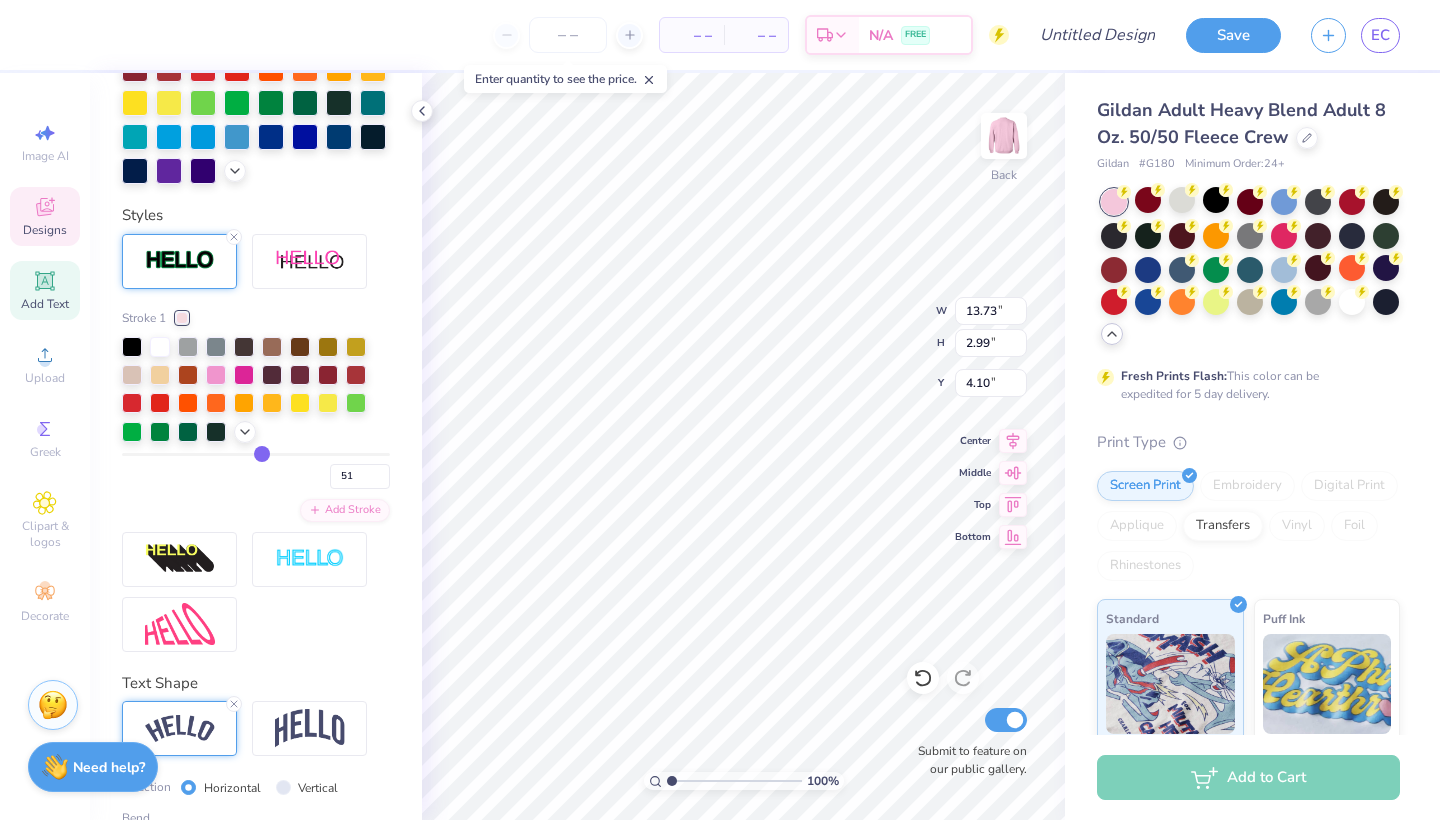 type 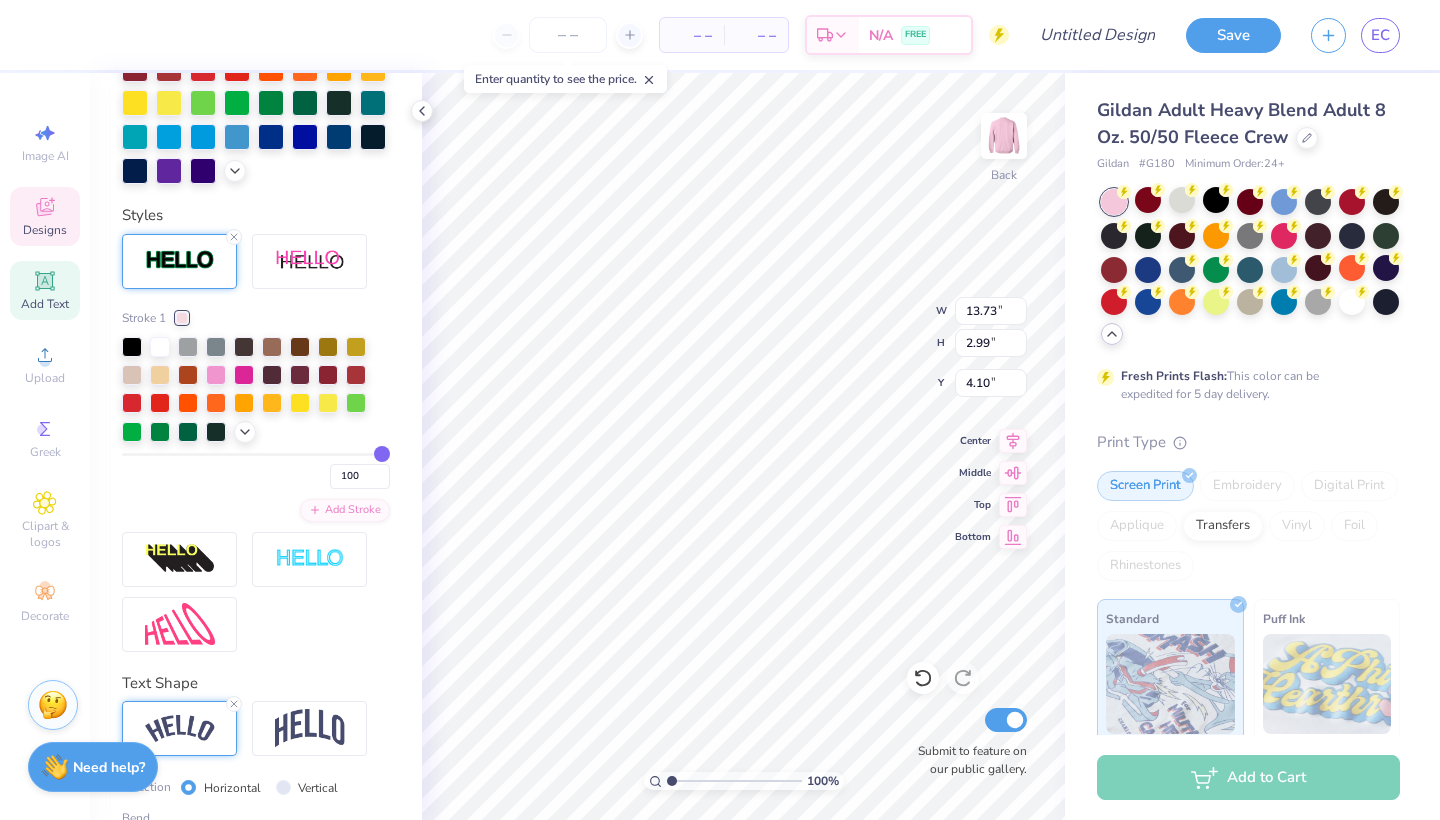 drag, startPoint x: 138, startPoint y: 455, endPoint x: 397, endPoint y: 481, distance: 260.30176 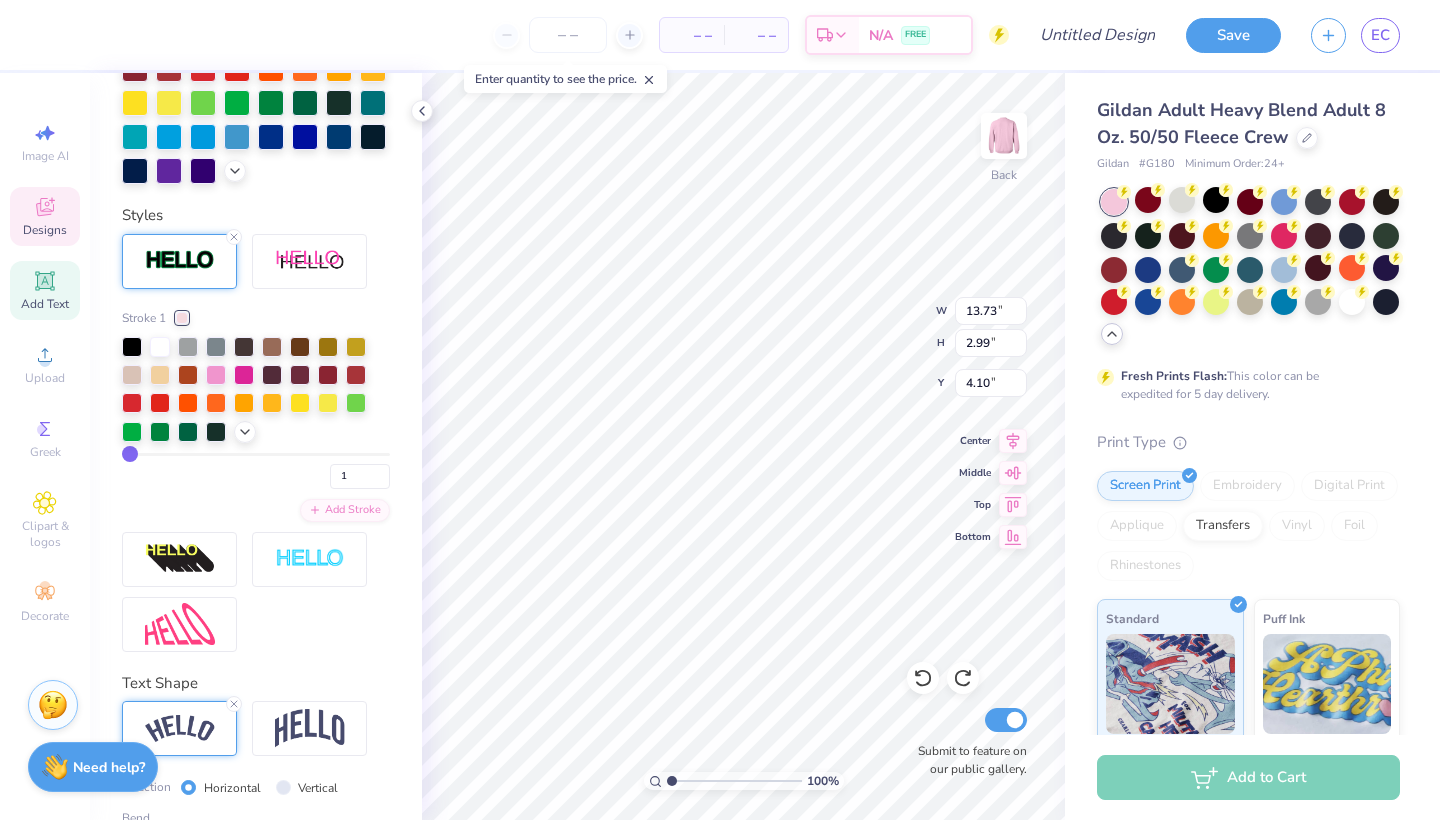 click at bounding box center (256, 454) 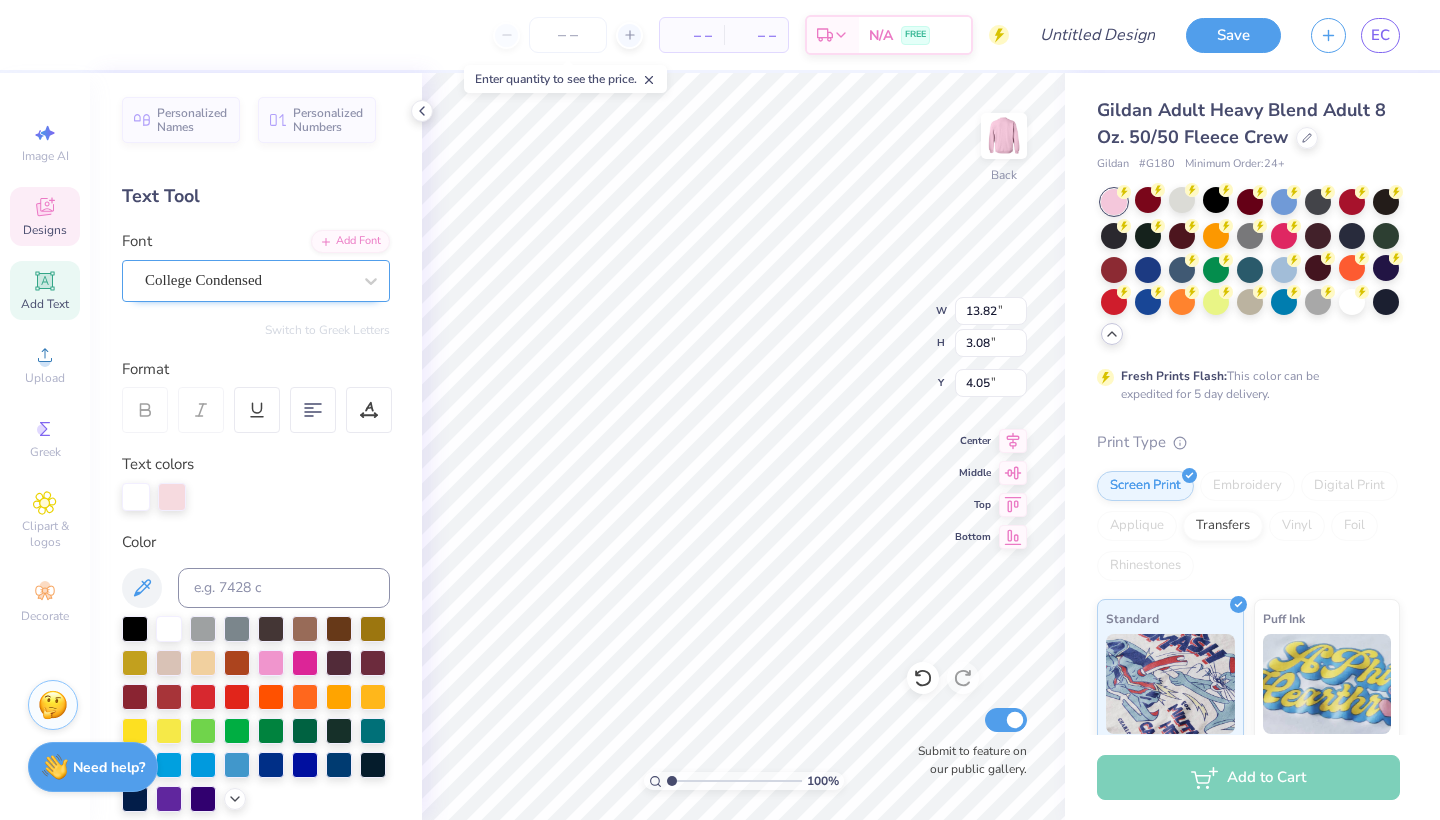 scroll, scrollTop: 0, scrollLeft: 0, axis: both 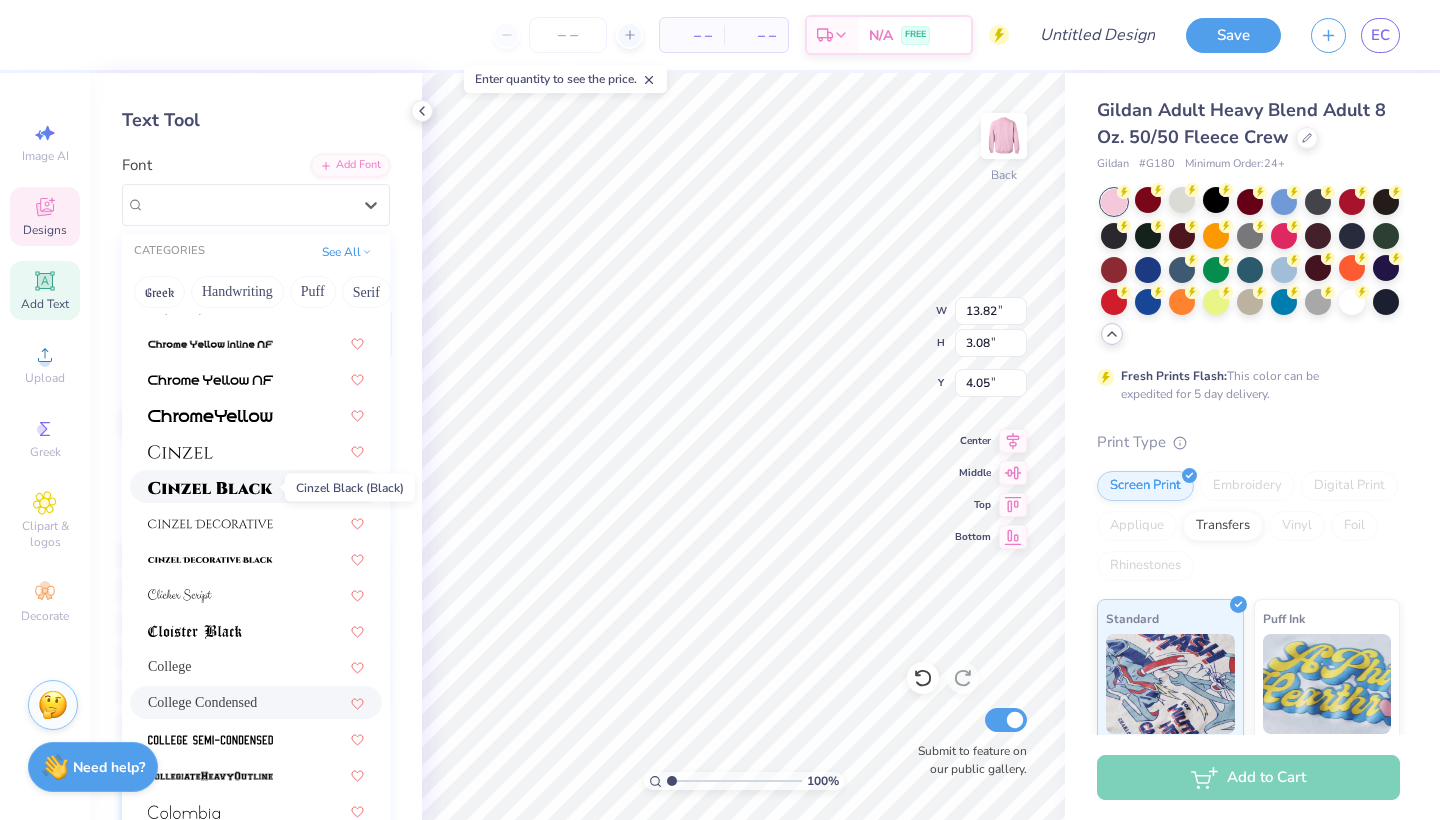 click at bounding box center [210, 488] 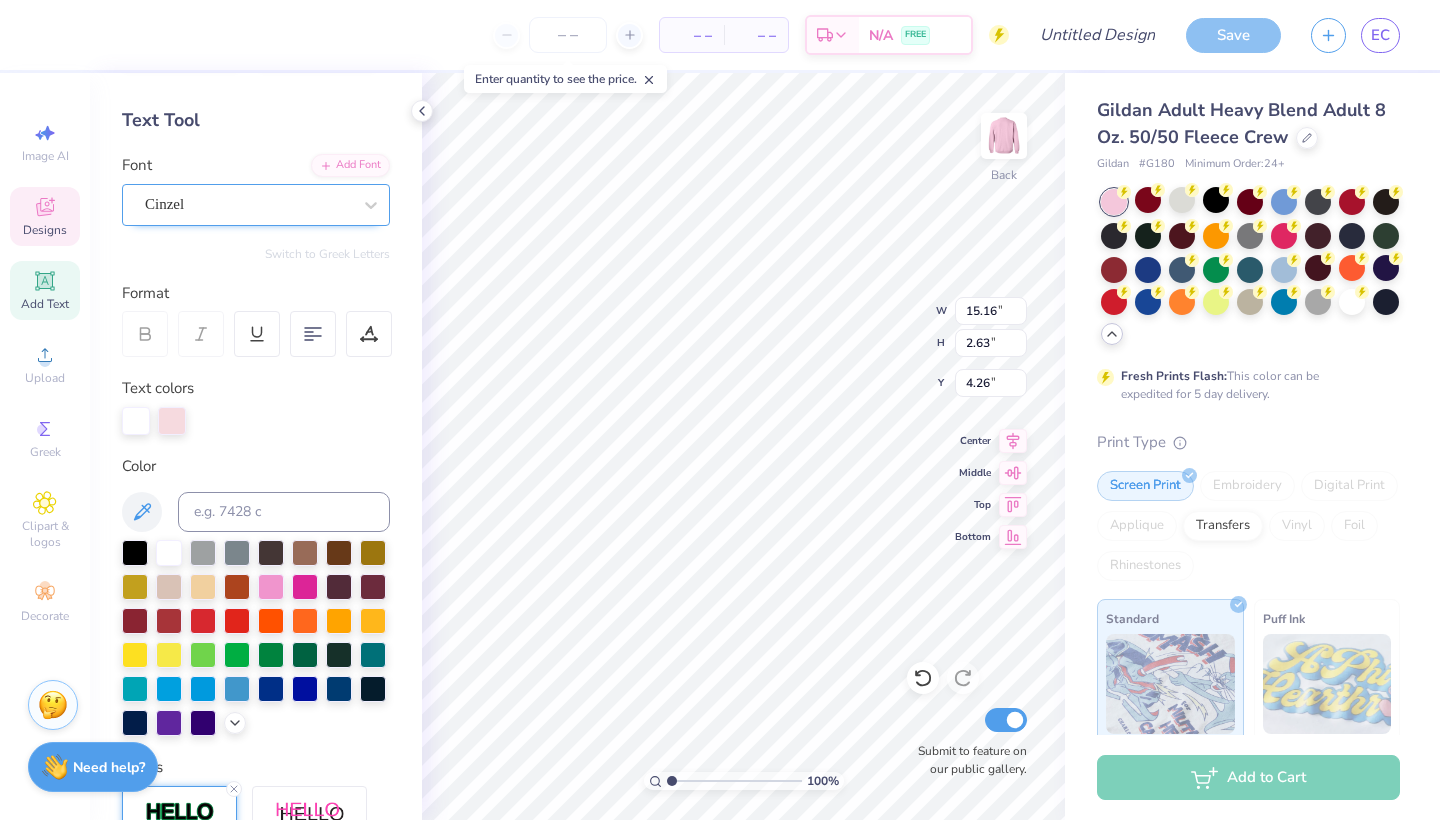 click on "Cinzel" at bounding box center (164, 204) 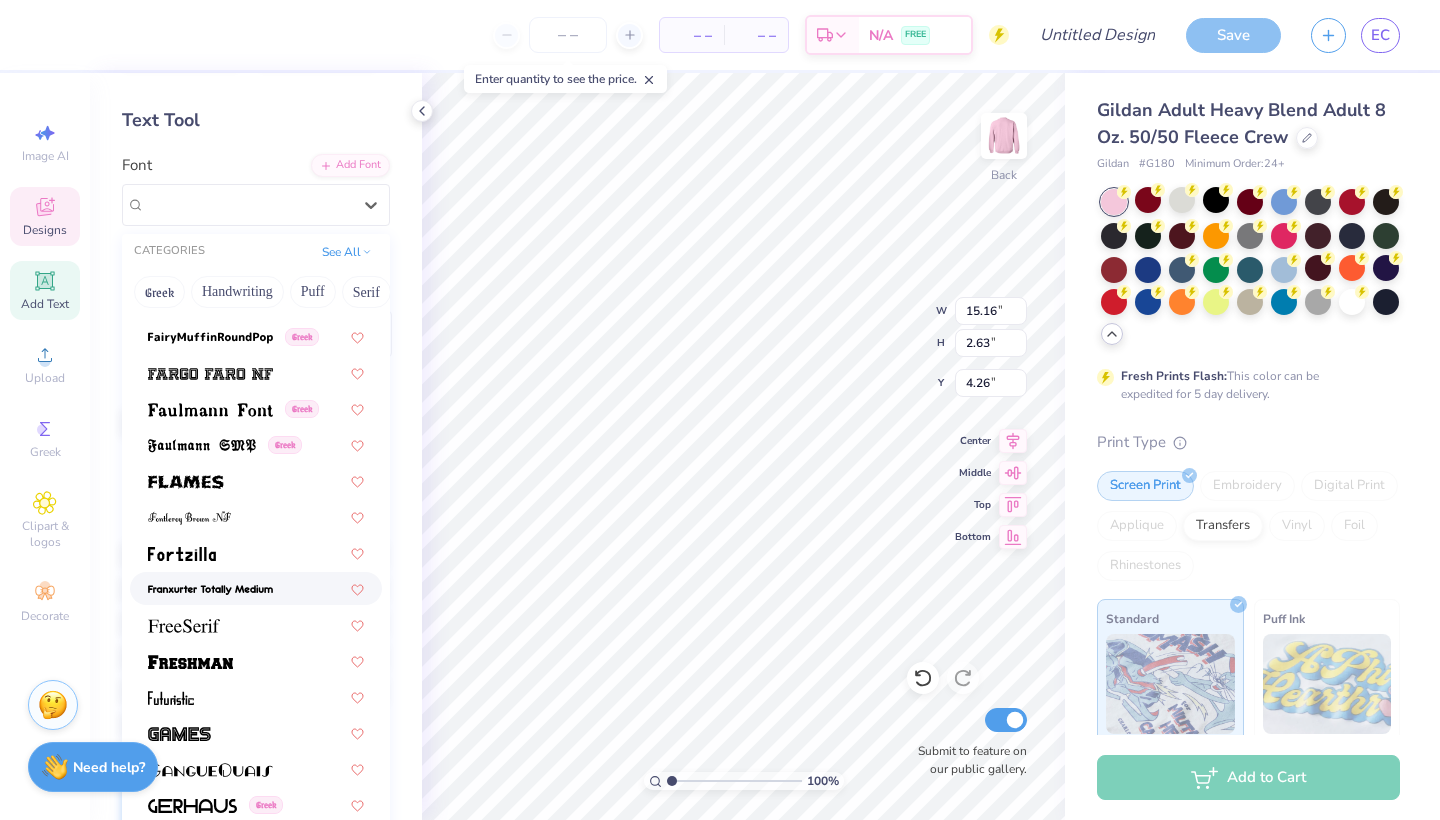scroll, scrollTop: 4368, scrollLeft: 0, axis: vertical 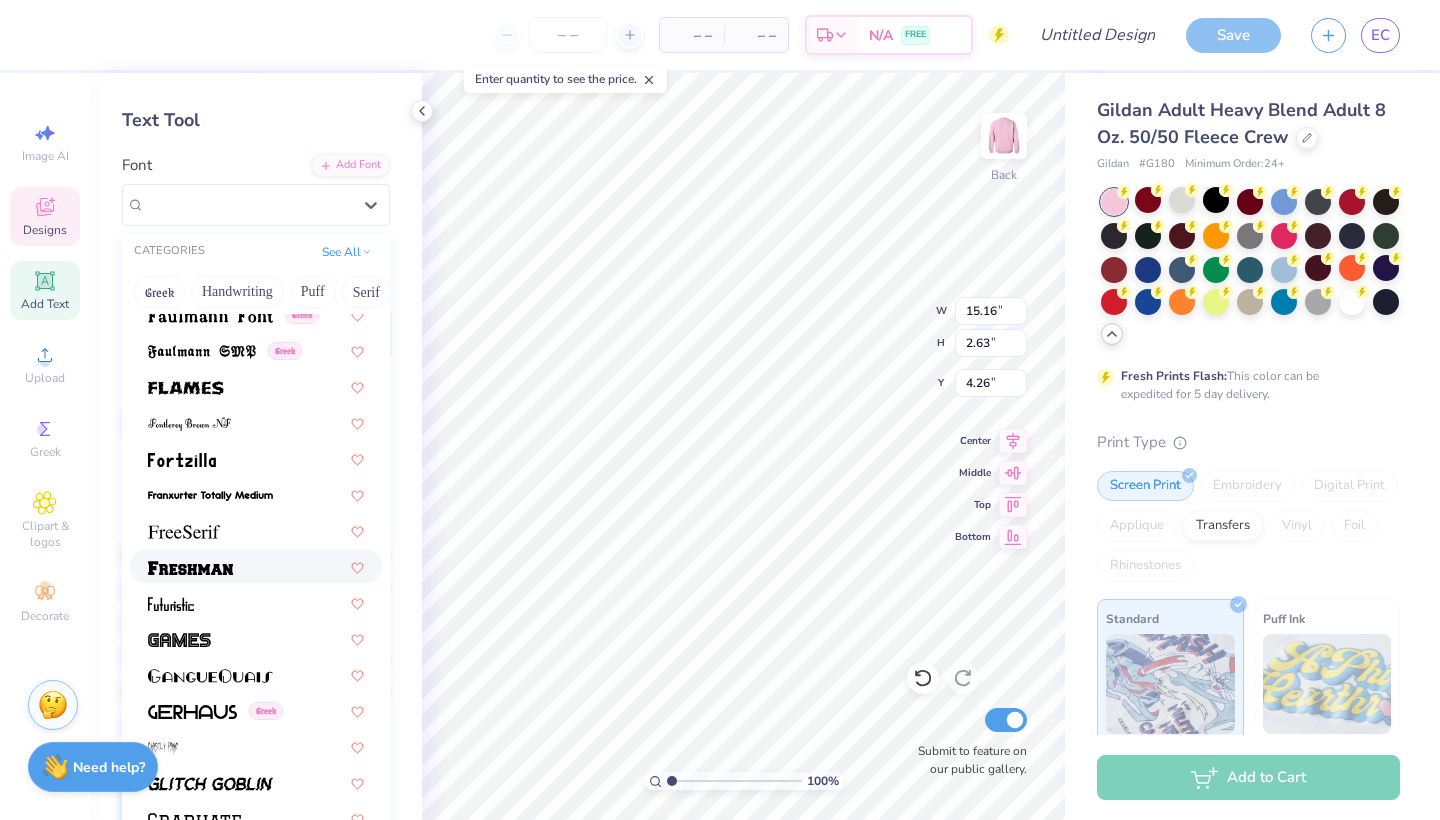 click at bounding box center (190, 568) 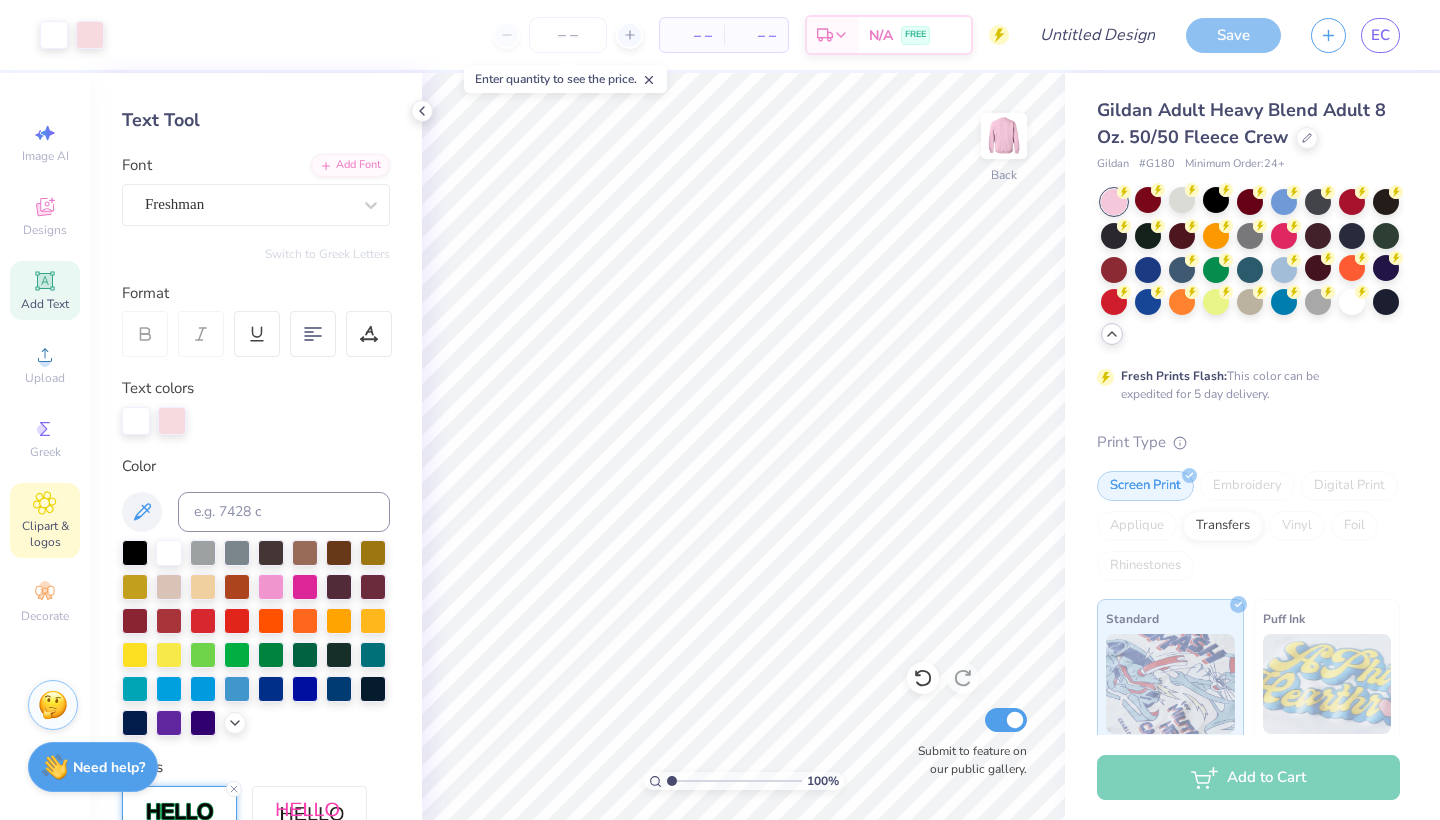 click 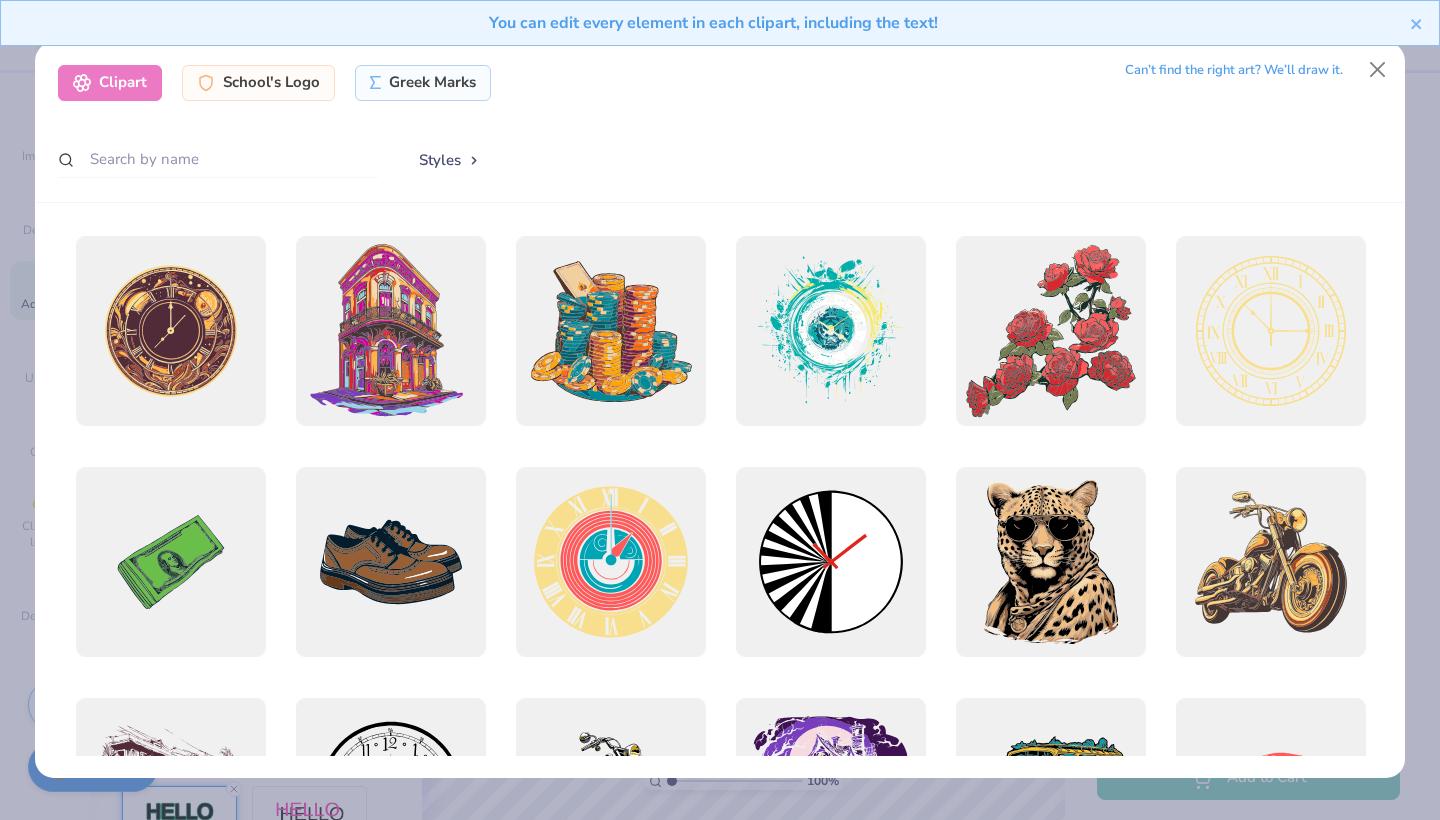 click on "You can edit every element in each clipart, including the text!" at bounding box center (720, 30) 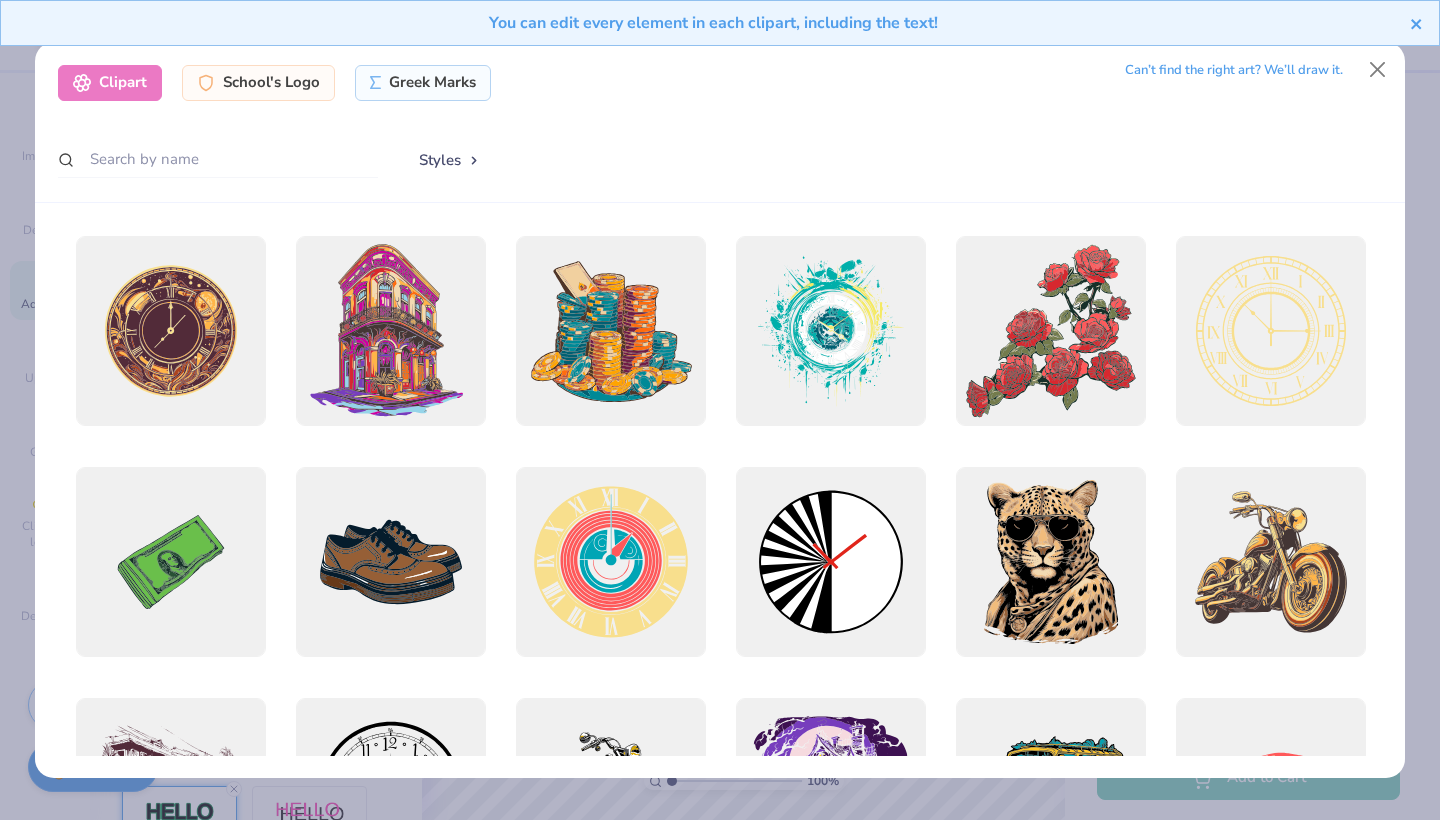 click 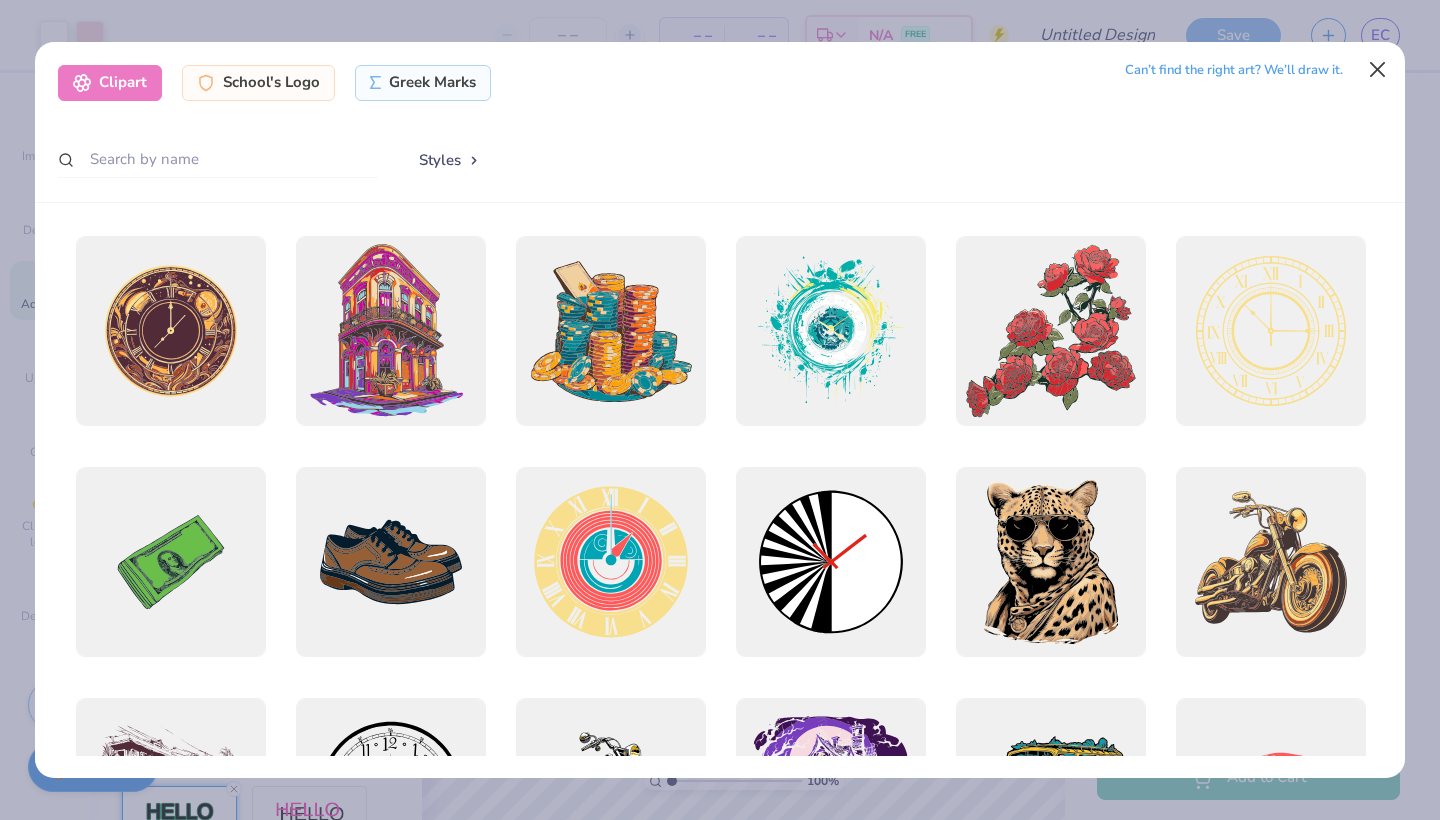 click at bounding box center [1378, 70] 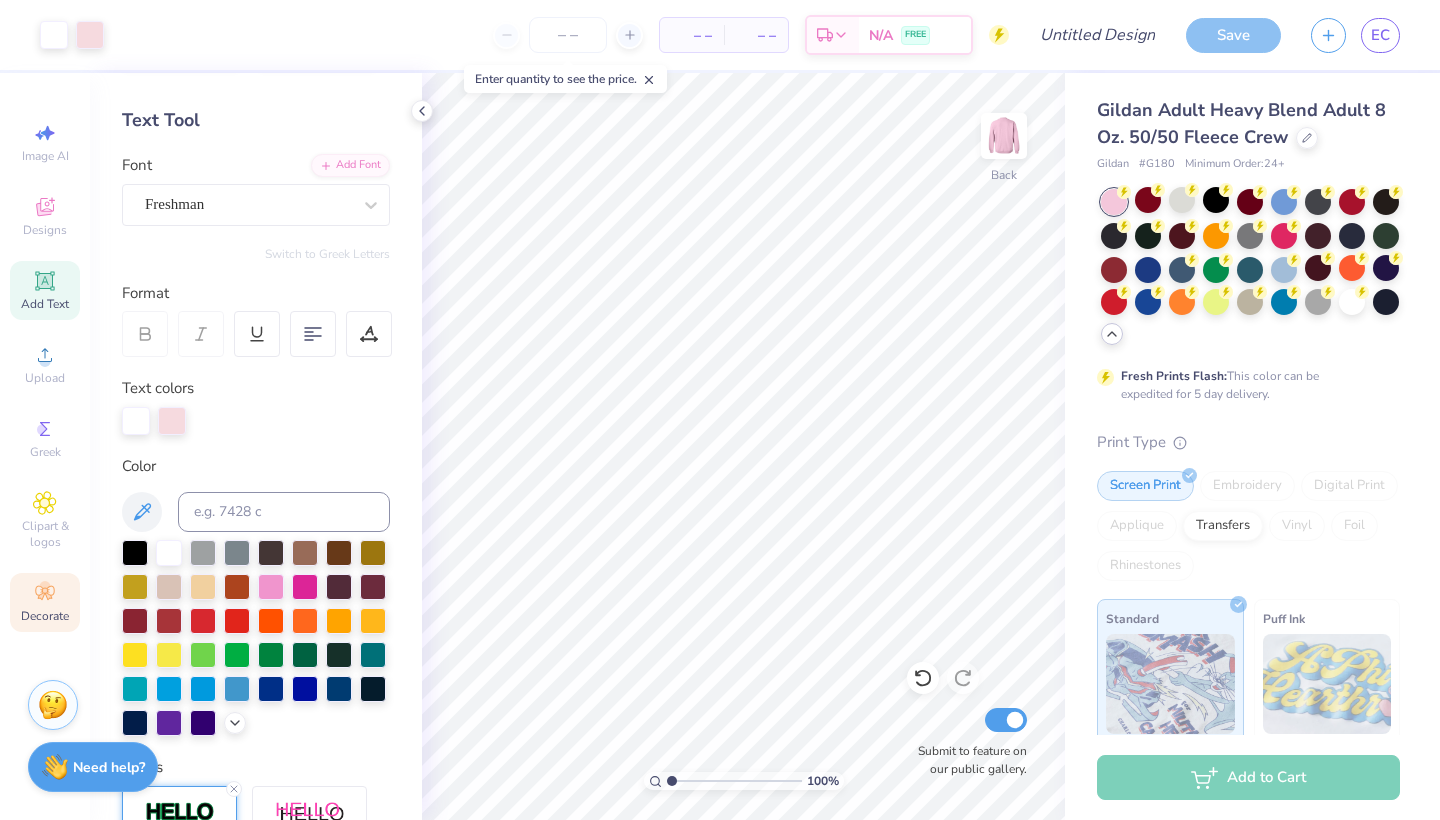 click on "Decorate" at bounding box center [45, 616] 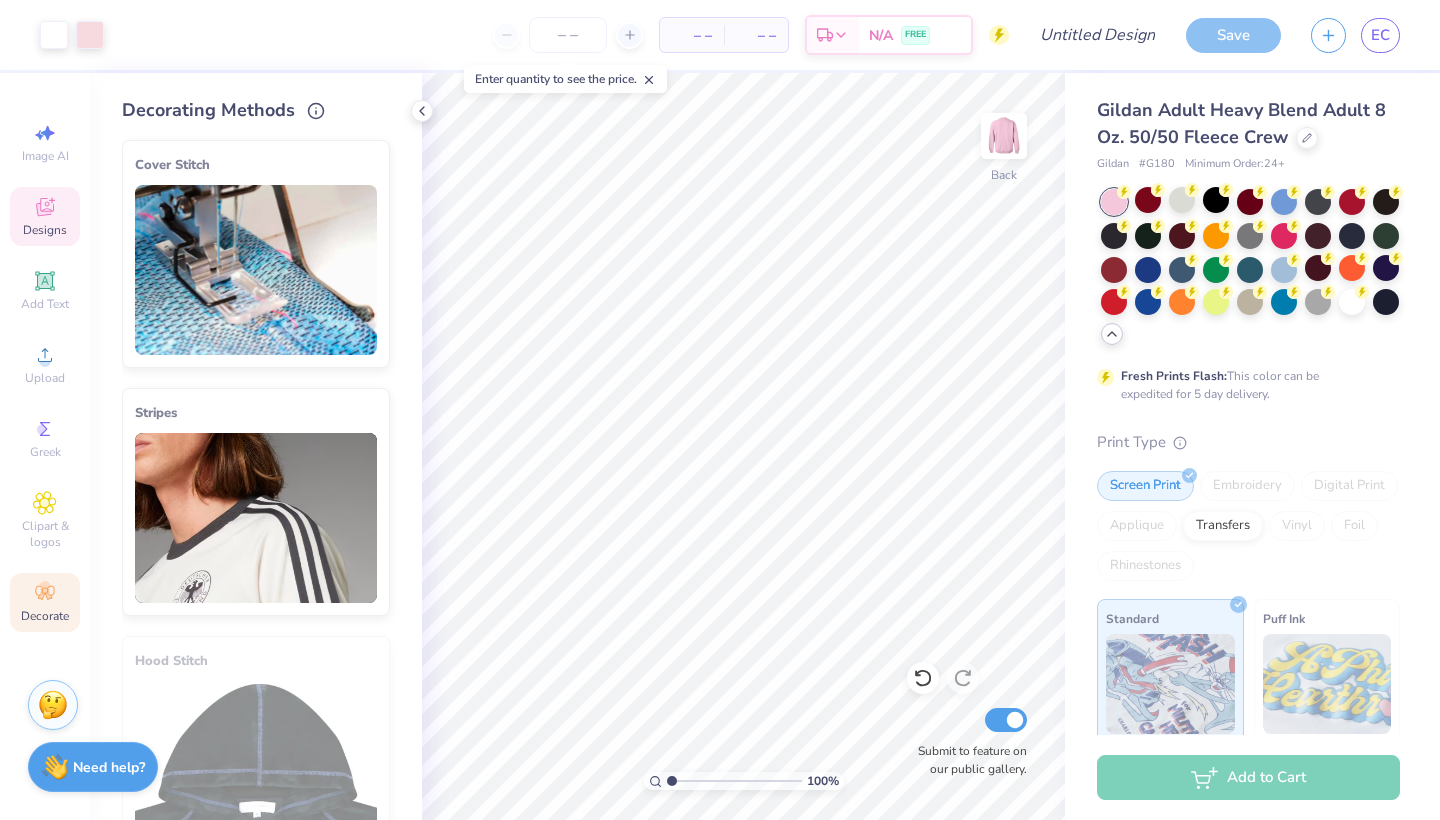click on "Designs" at bounding box center [45, 216] 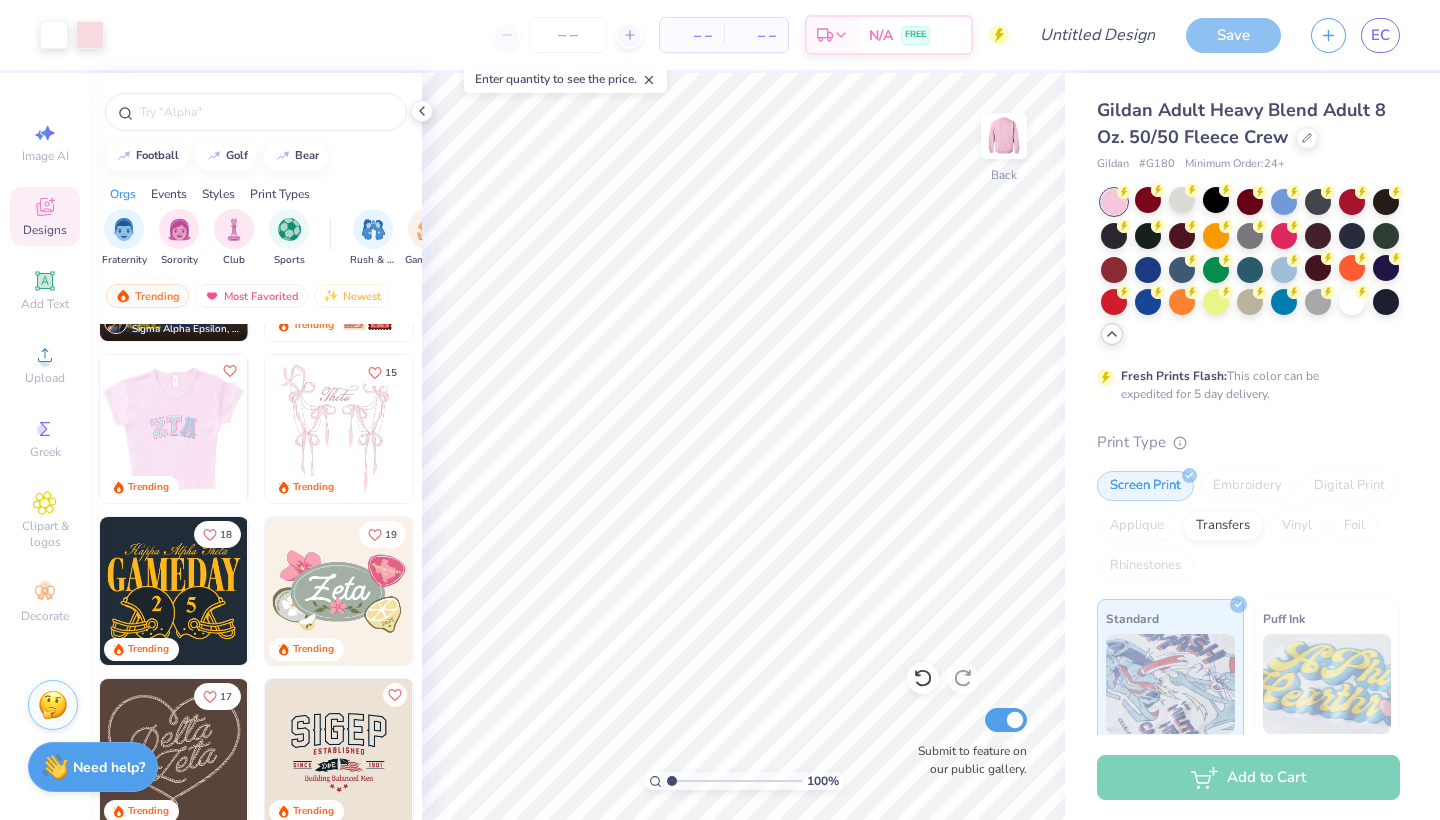 scroll, scrollTop: 290, scrollLeft: 0, axis: vertical 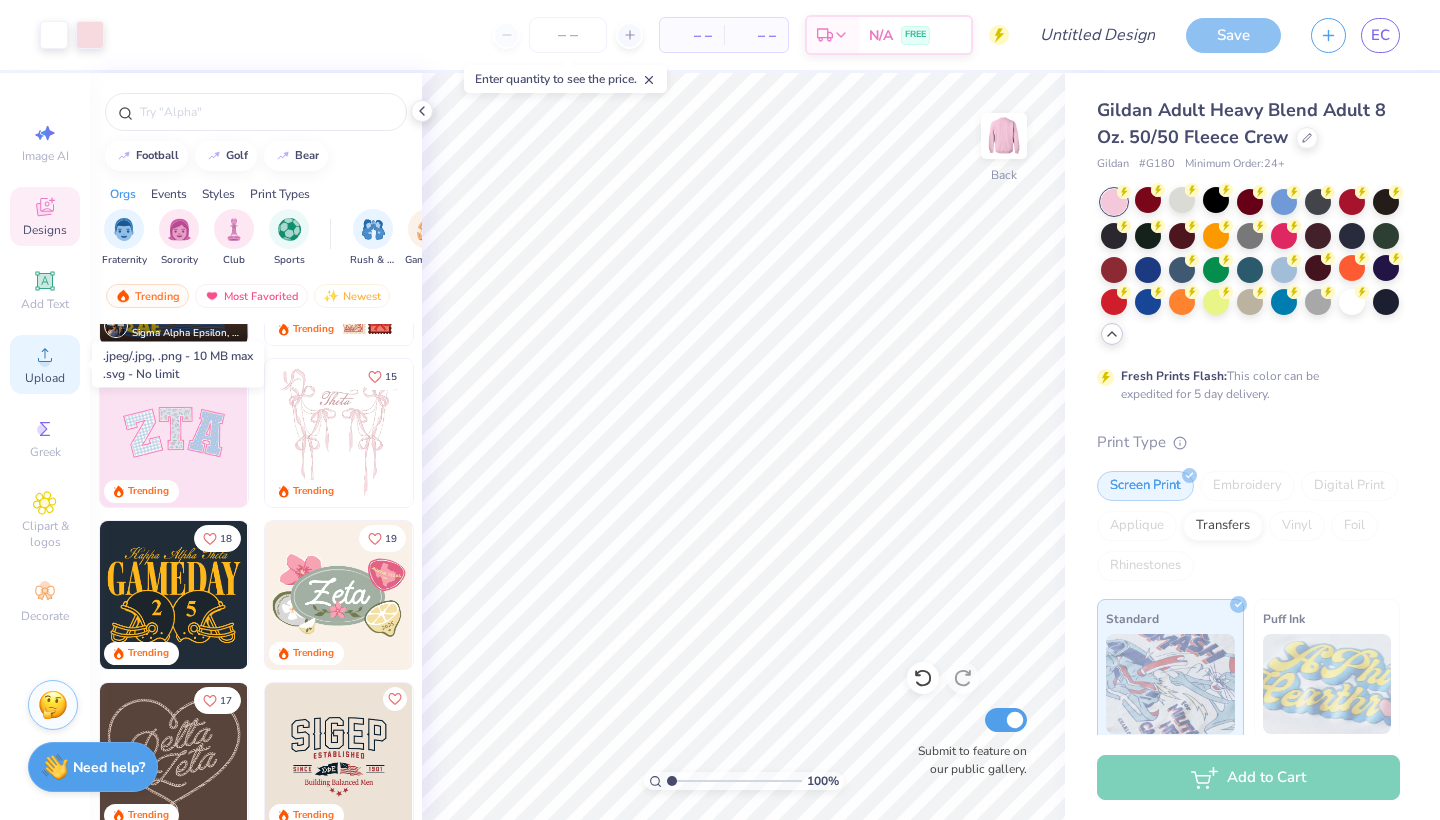 click 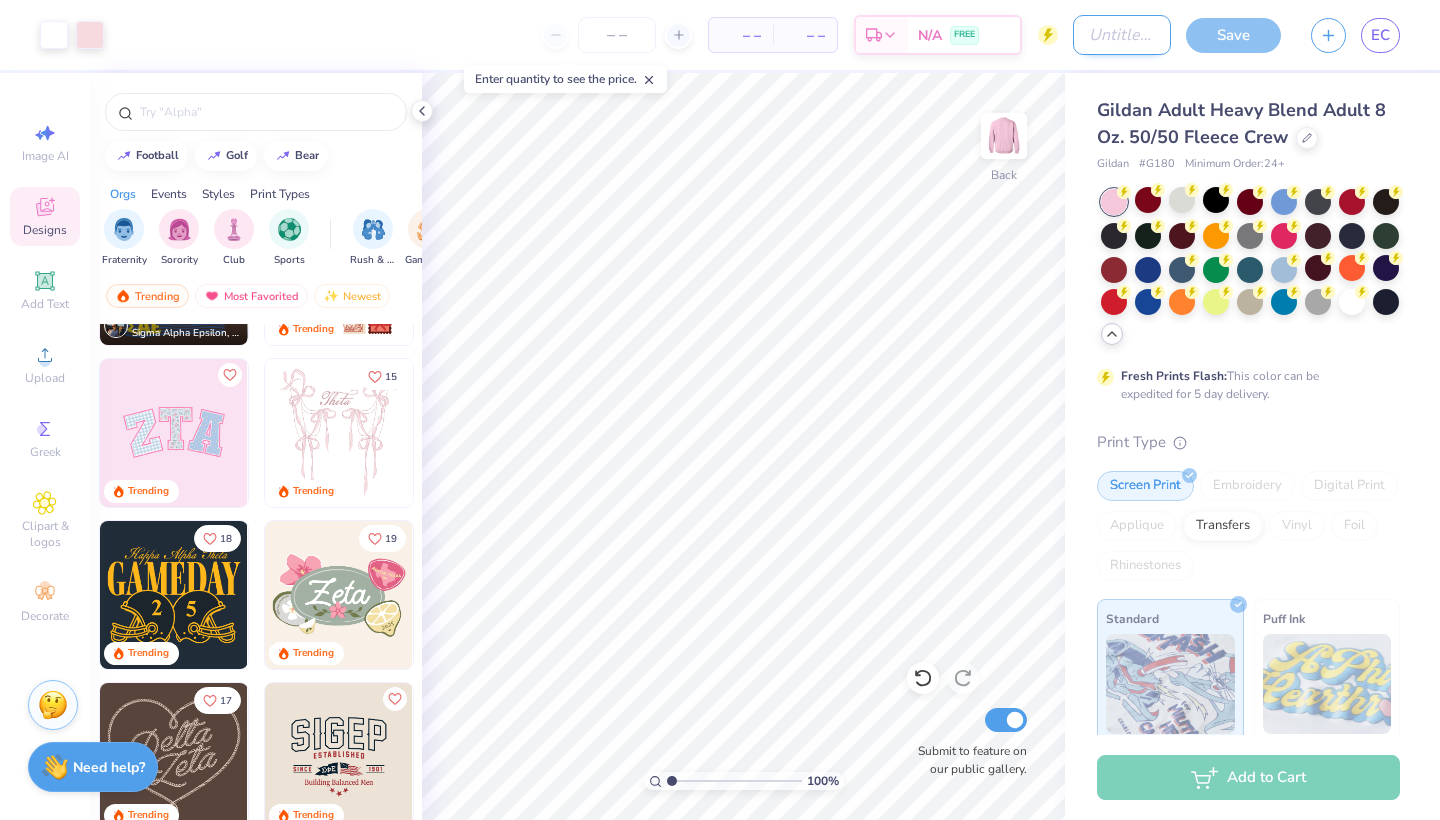 click on "Design Title" at bounding box center [1122, 35] 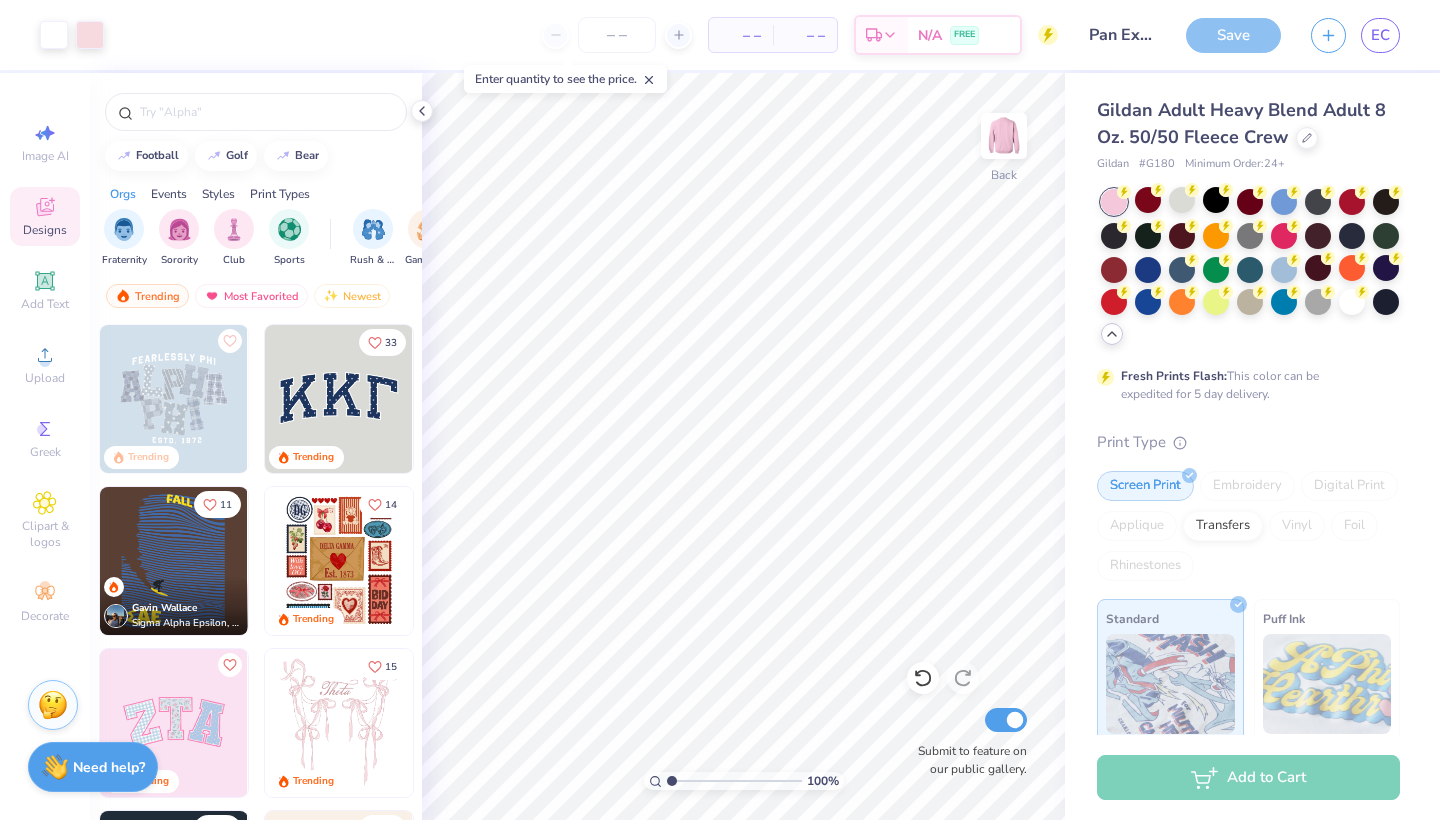 scroll, scrollTop: 0, scrollLeft: 0, axis: both 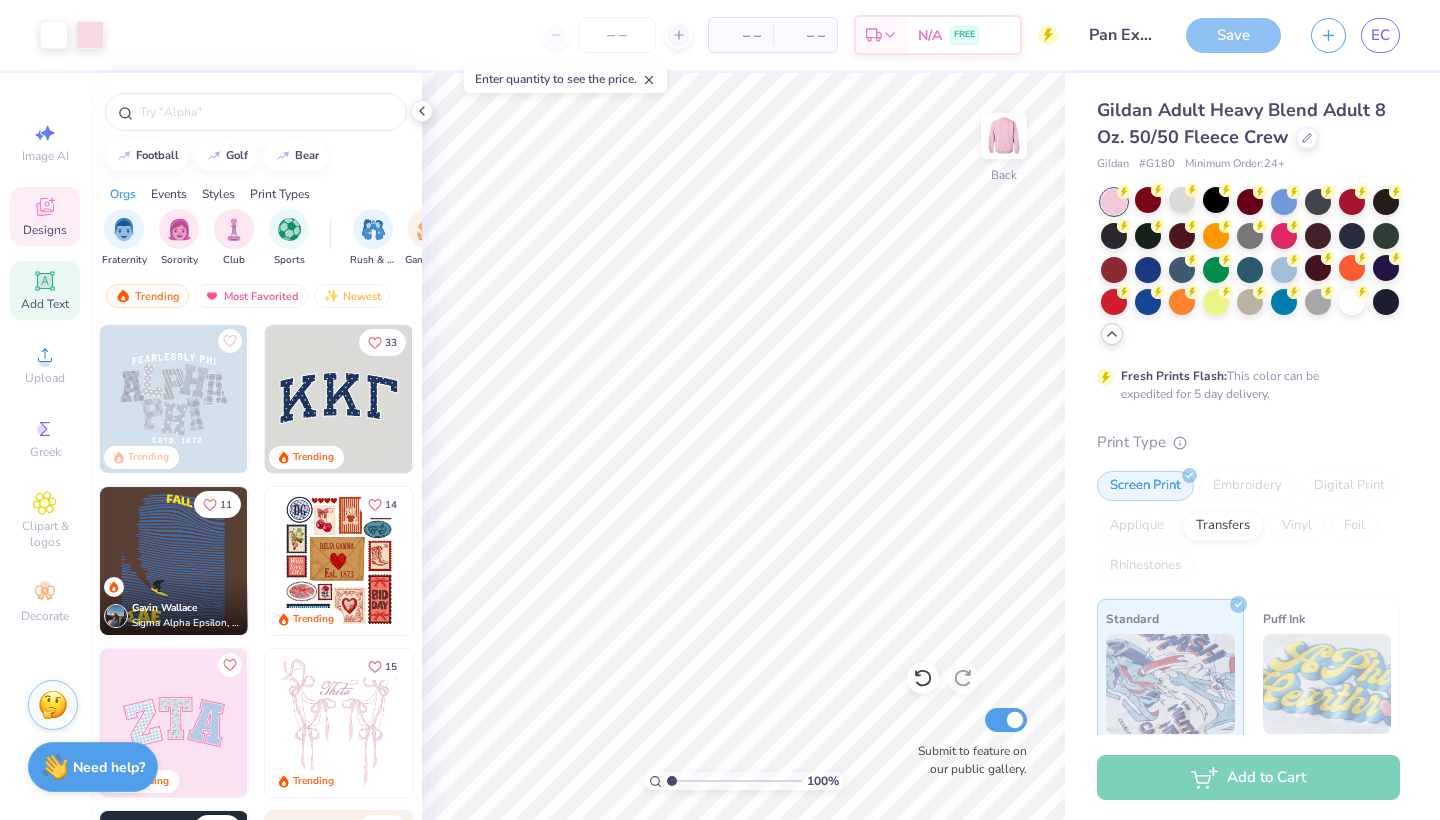 click on "Add Text" at bounding box center [45, 304] 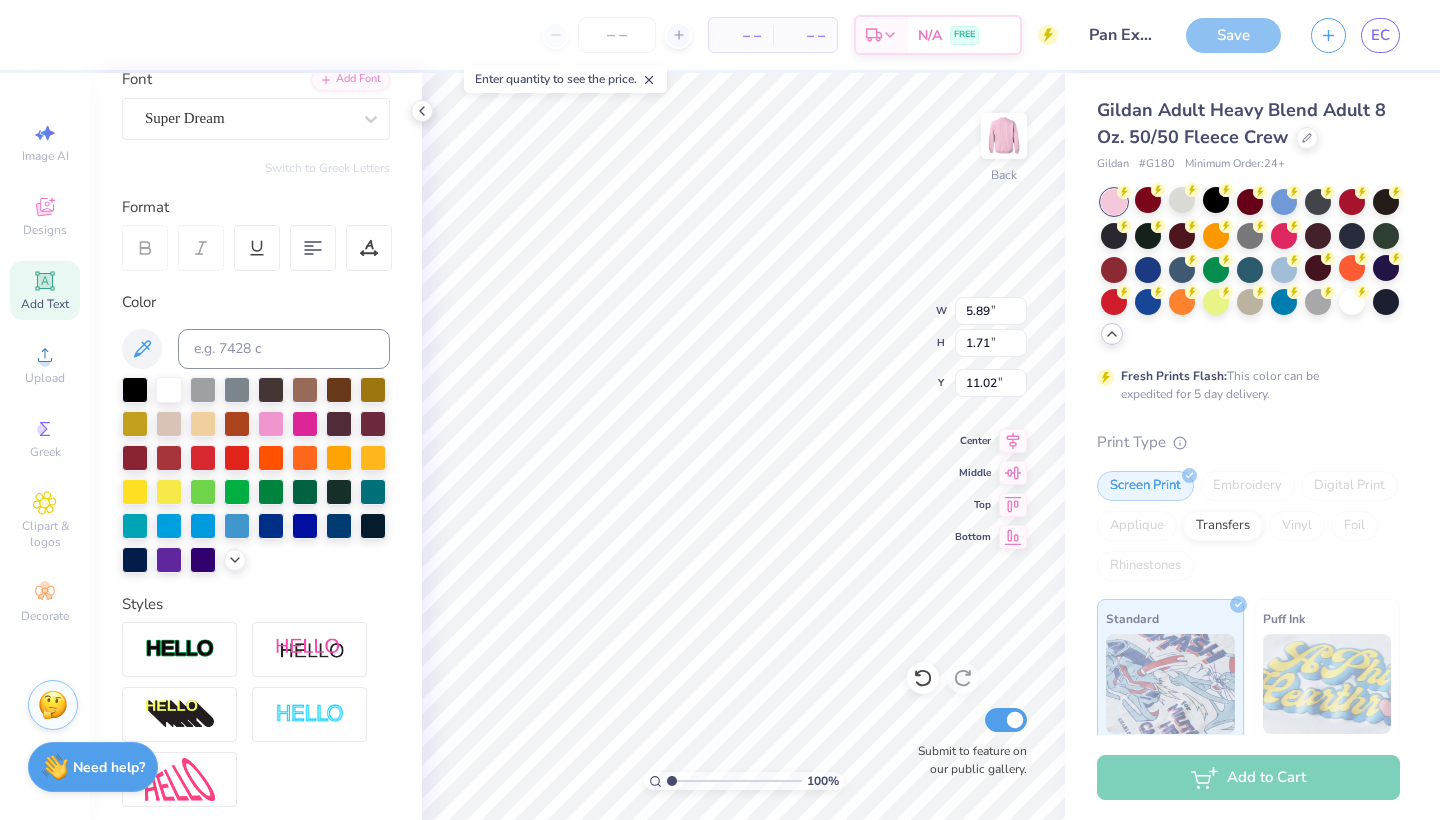 scroll, scrollTop: 295, scrollLeft: 0, axis: vertical 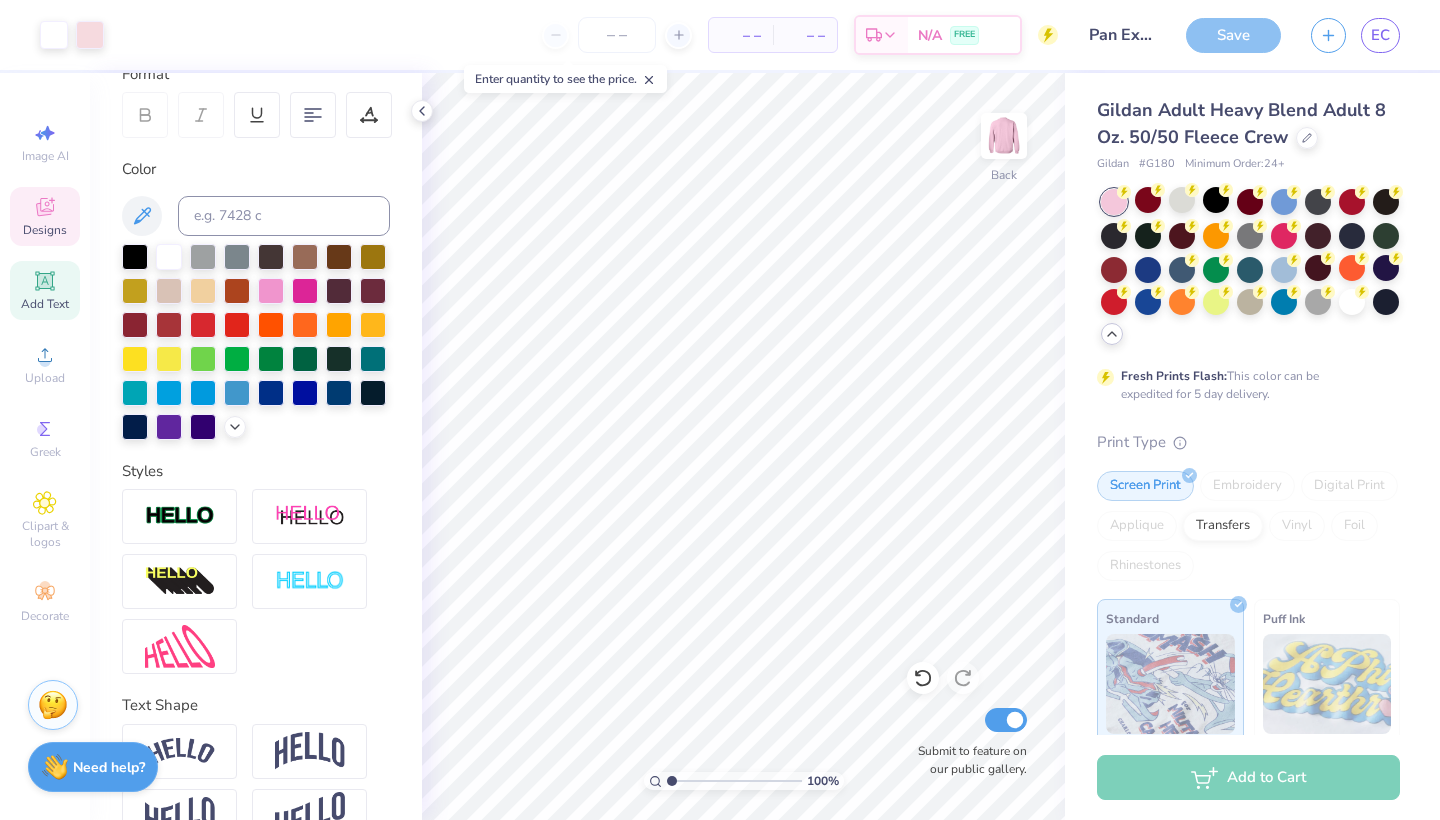 click on "Designs" at bounding box center [45, 216] 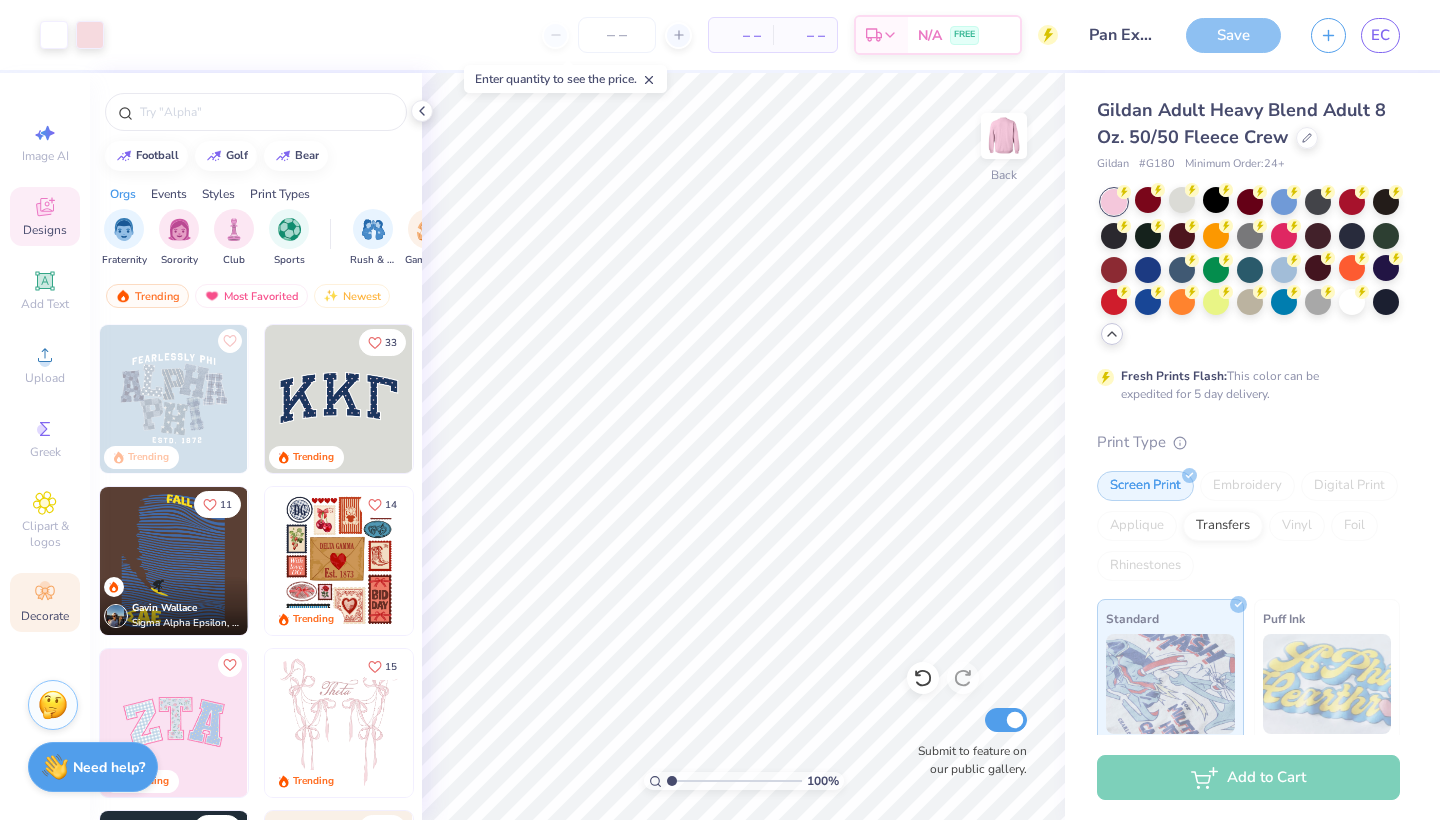 click 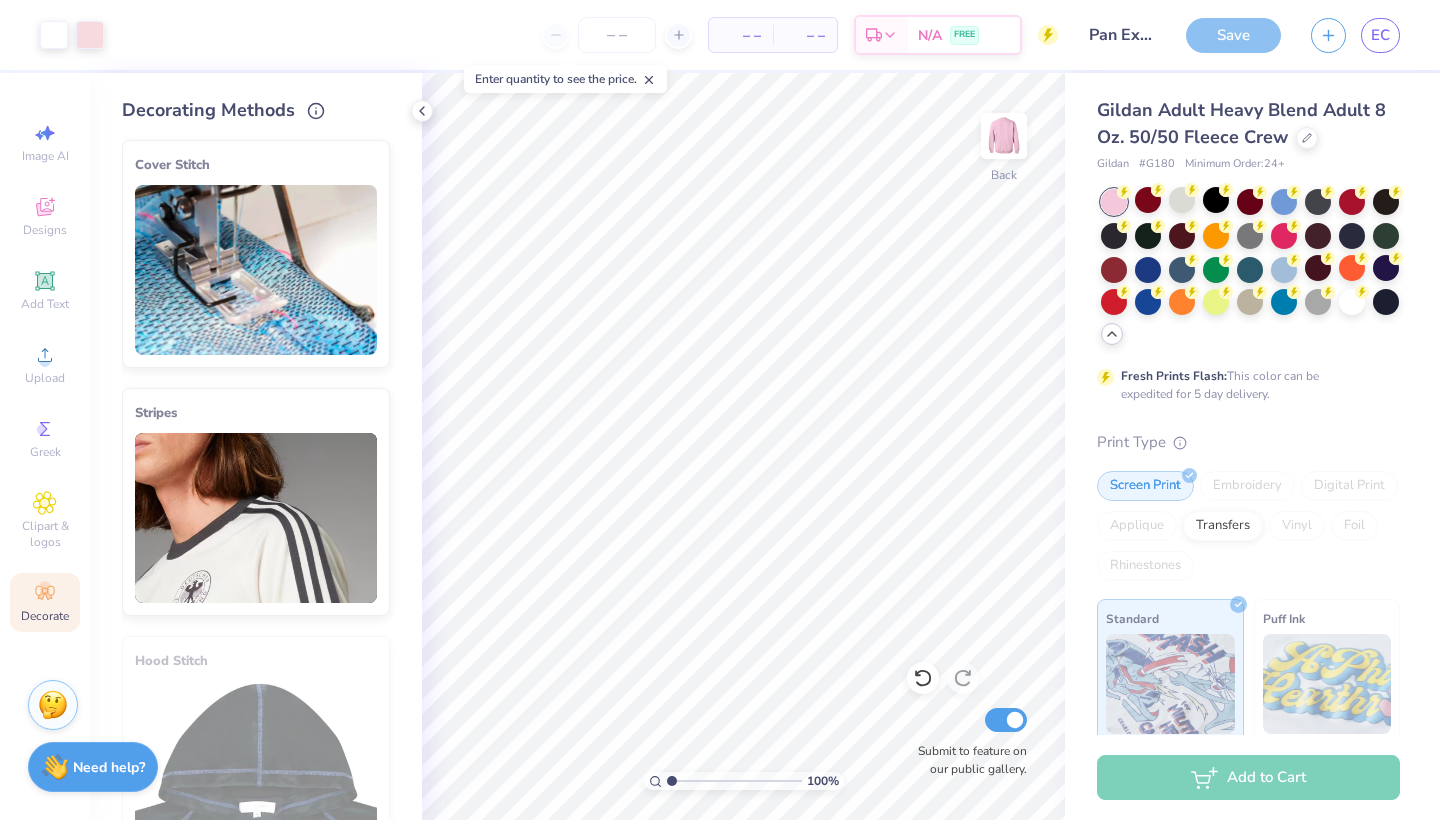 scroll, scrollTop: 0, scrollLeft: 0, axis: both 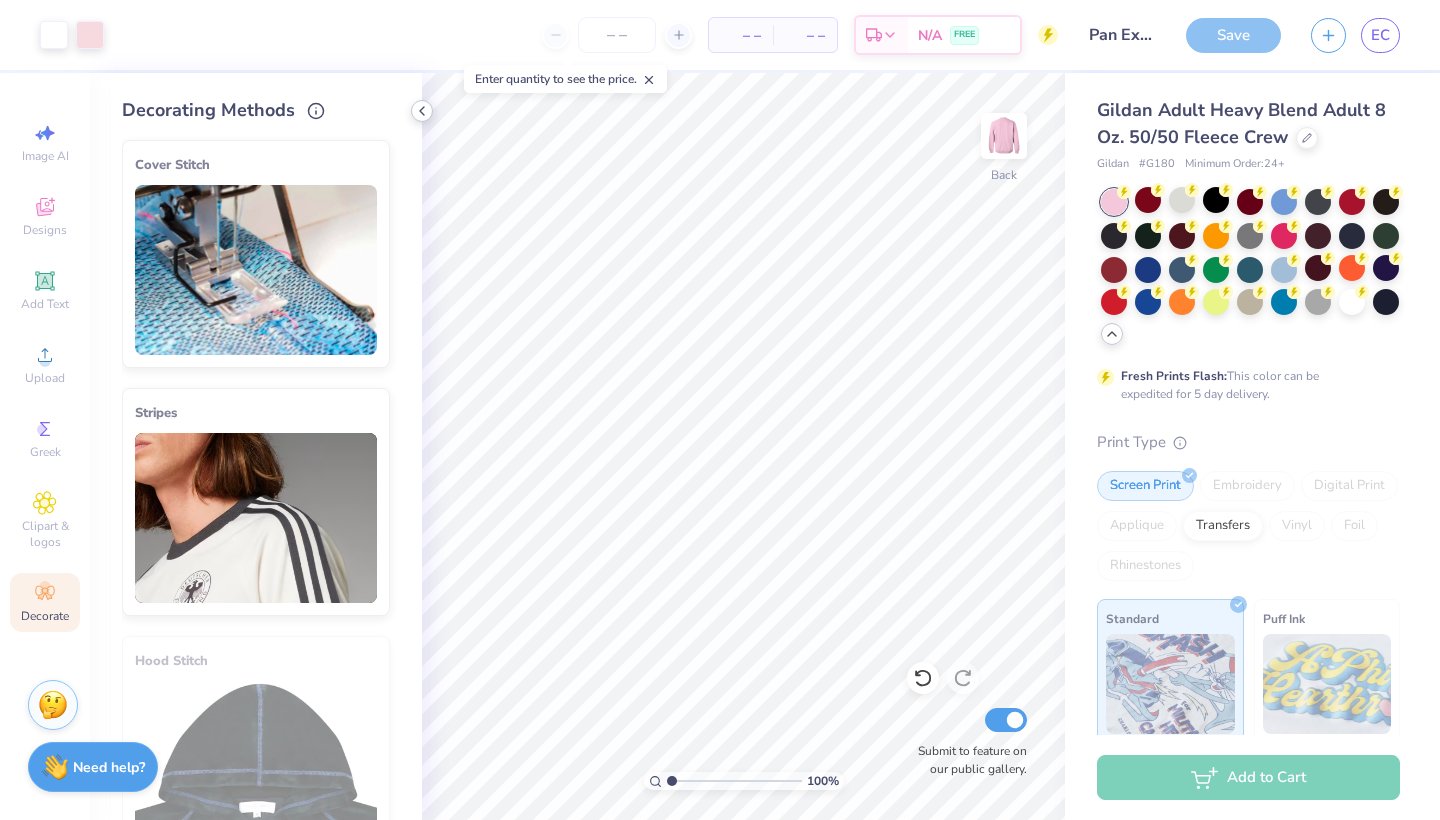 click 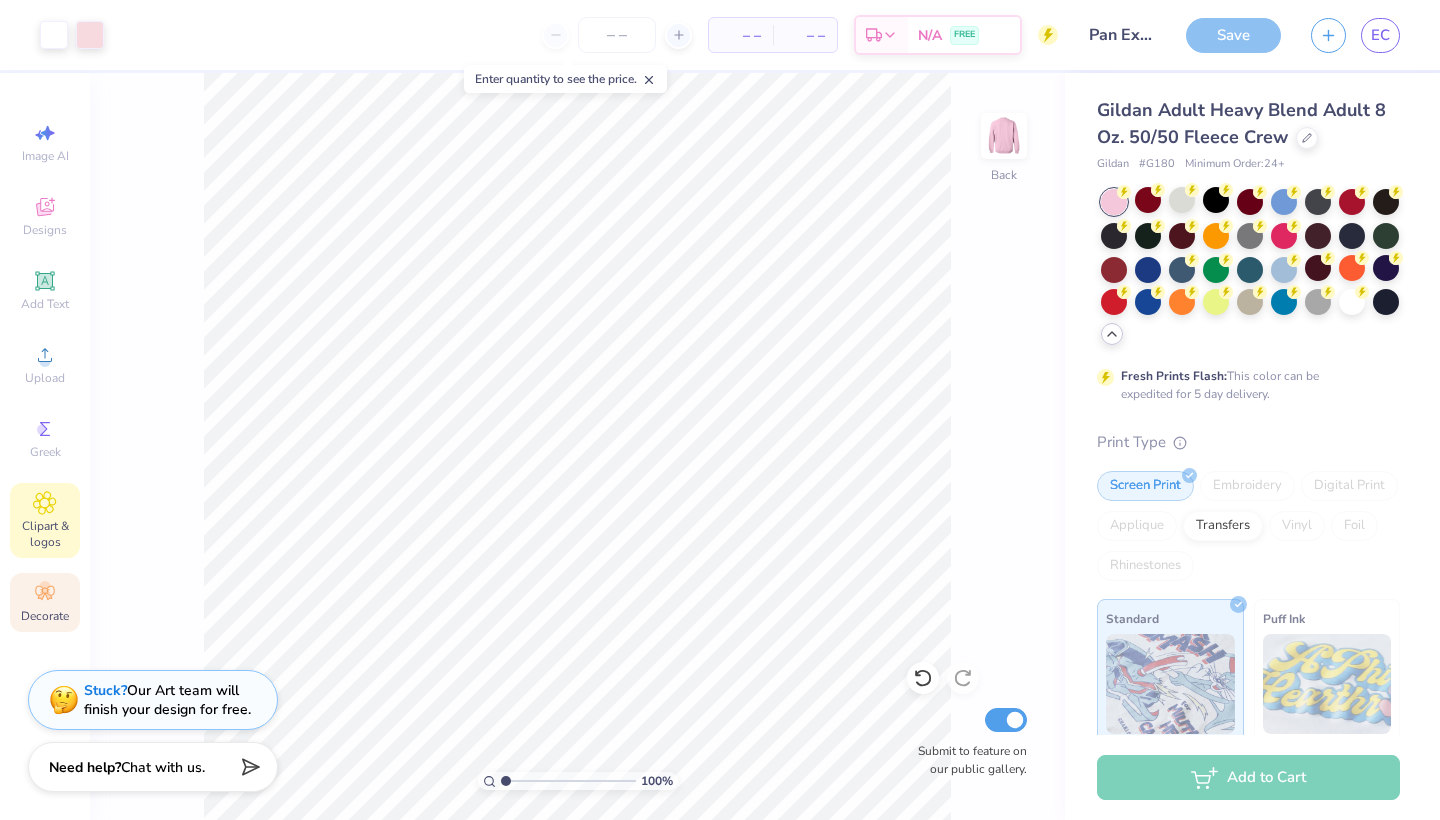click on "Clipart & logos" at bounding box center (45, 520) 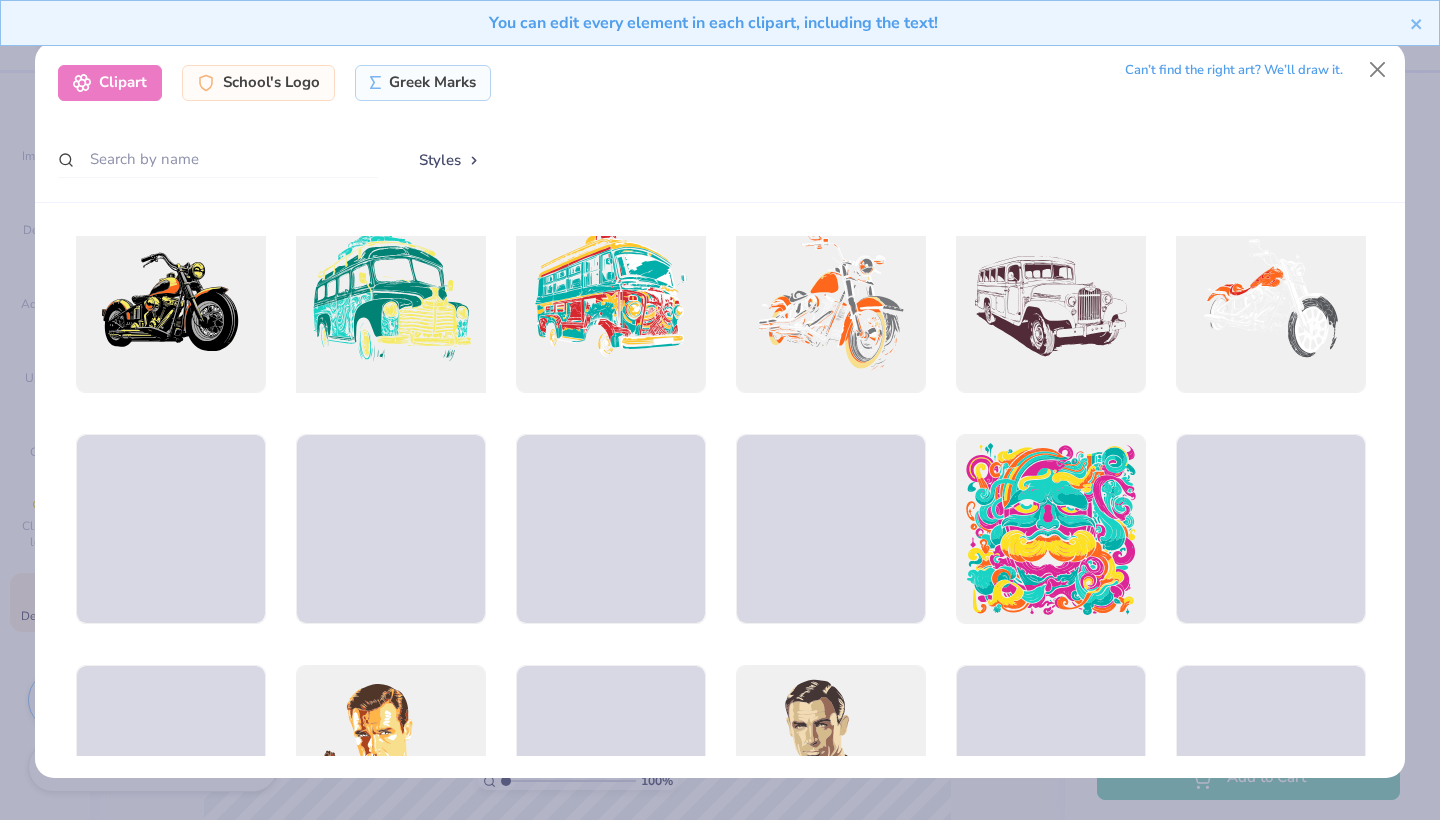 scroll, scrollTop: 974, scrollLeft: 0, axis: vertical 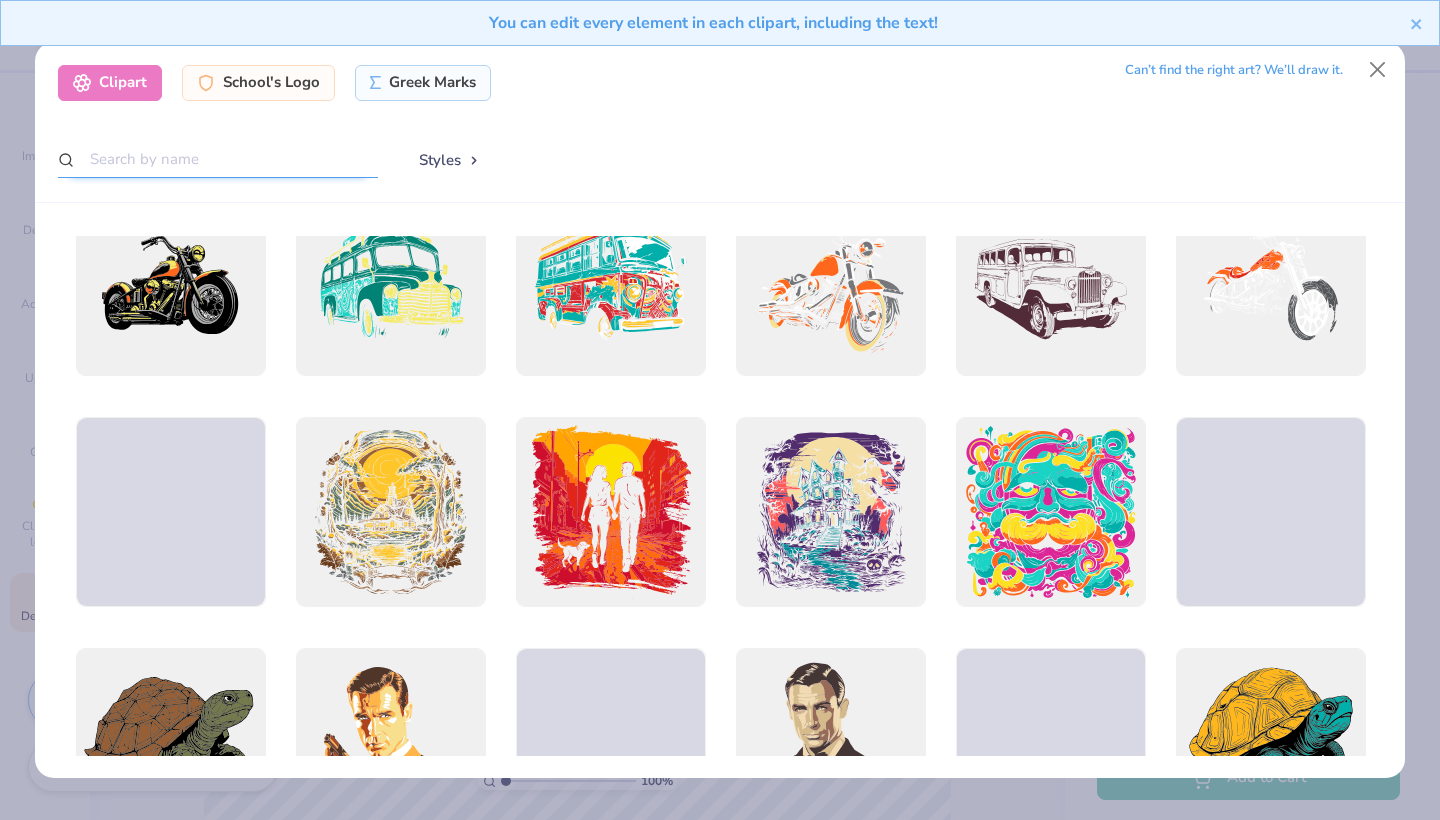 click at bounding box center [218, 159] 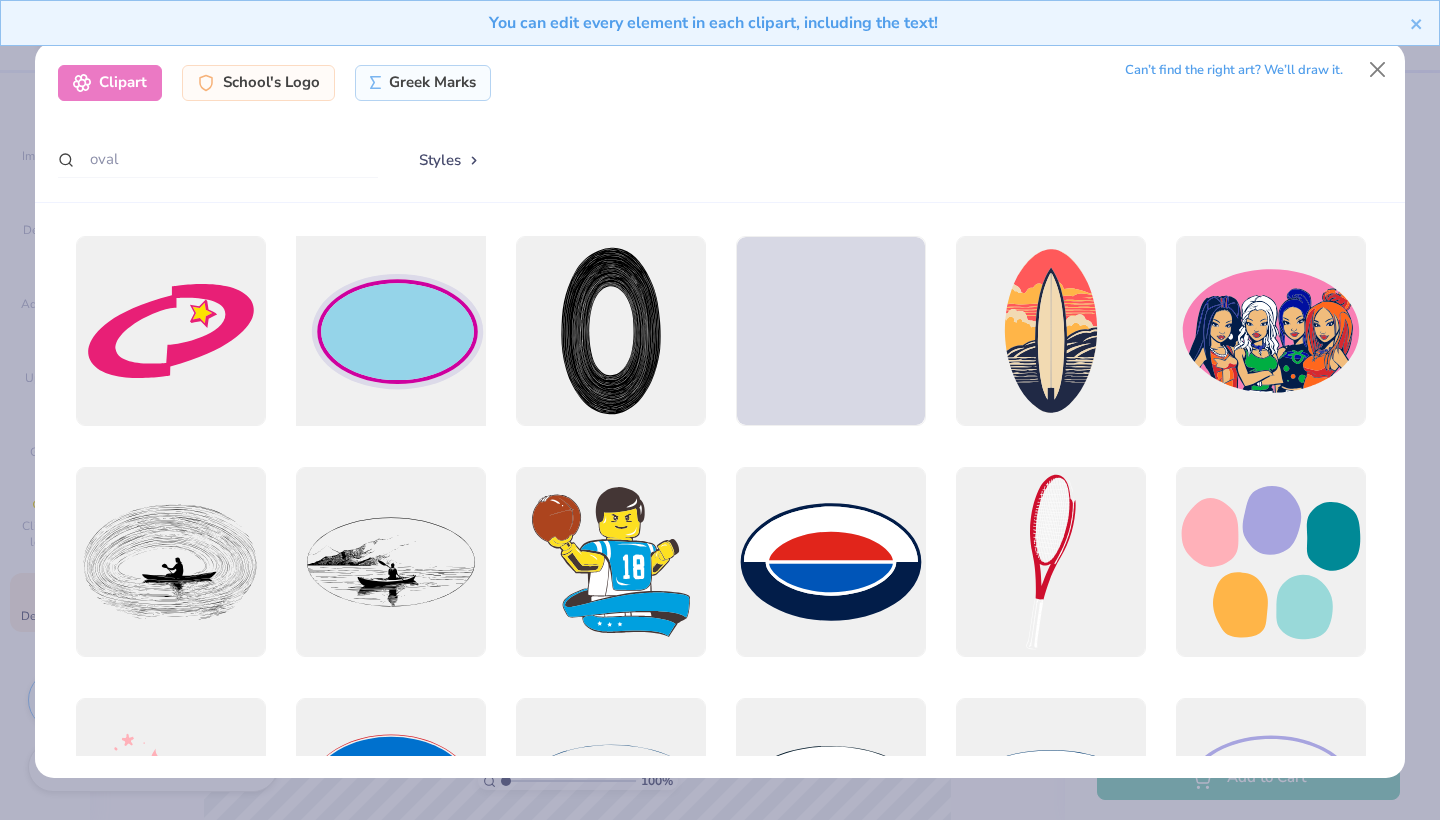 click at bounding box center [390, 330] 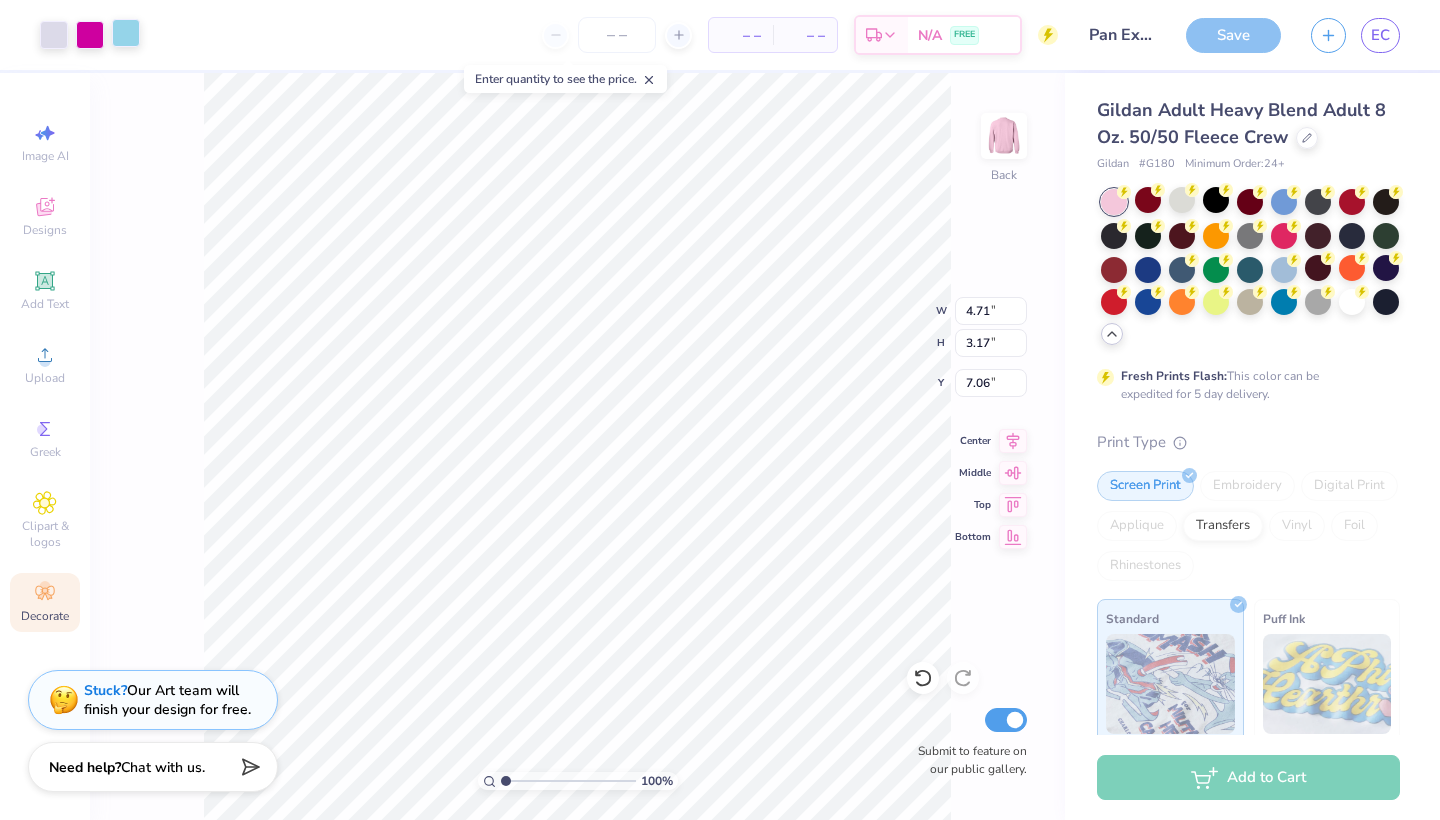 click at bounding box center [126, 33] 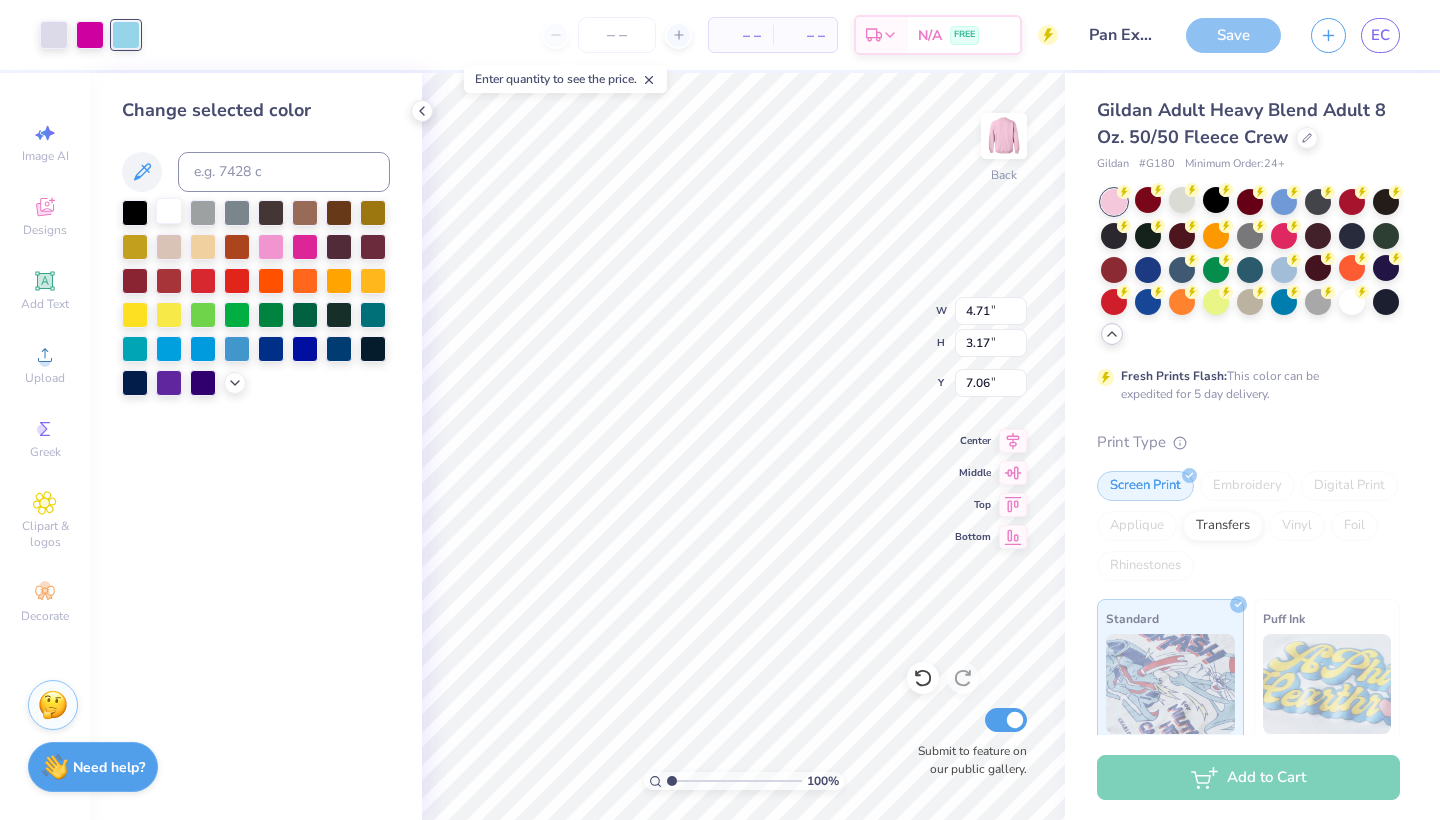 click at bounding box center (169, 211) 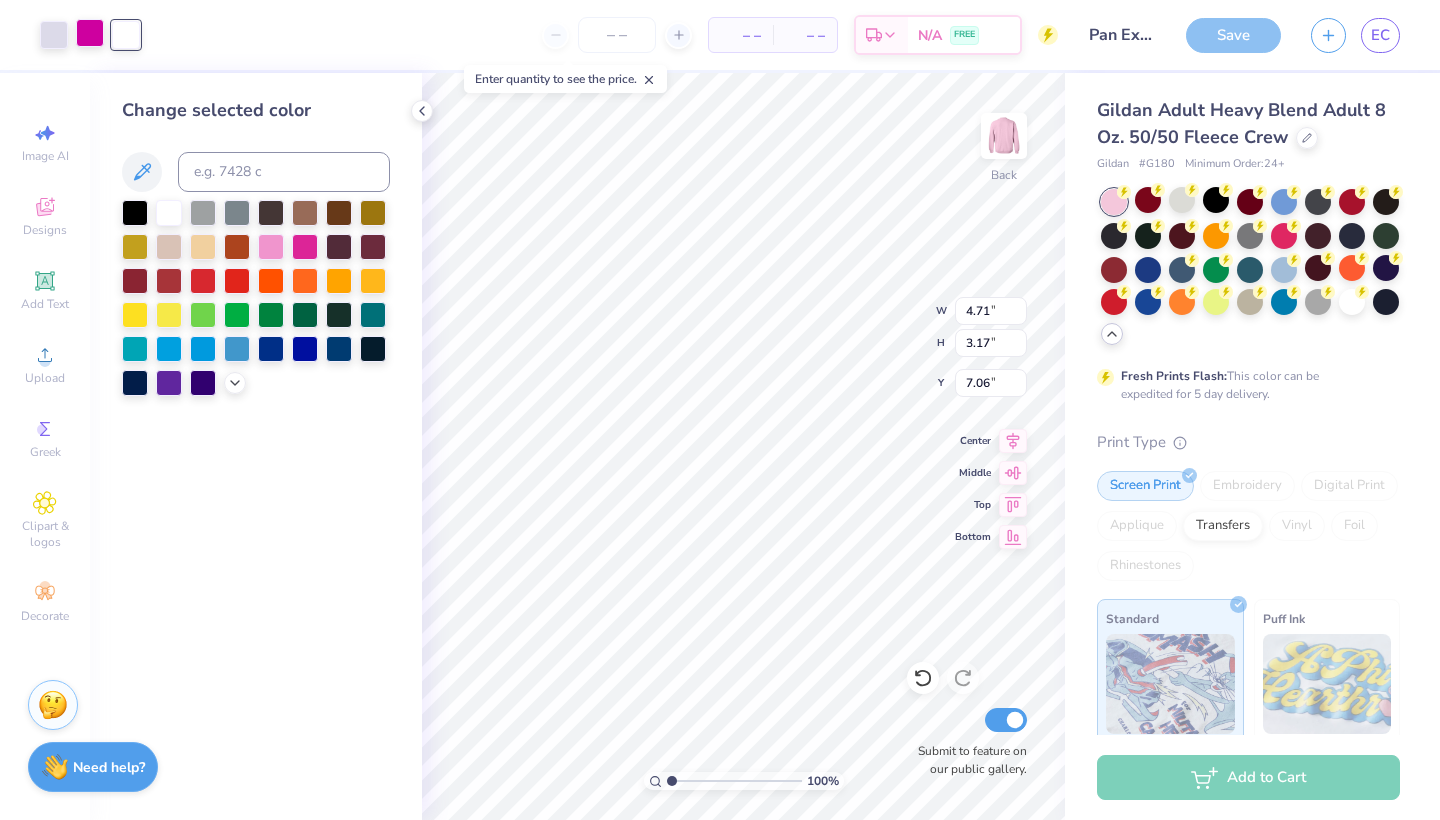 click at bounding box center [90, 33] 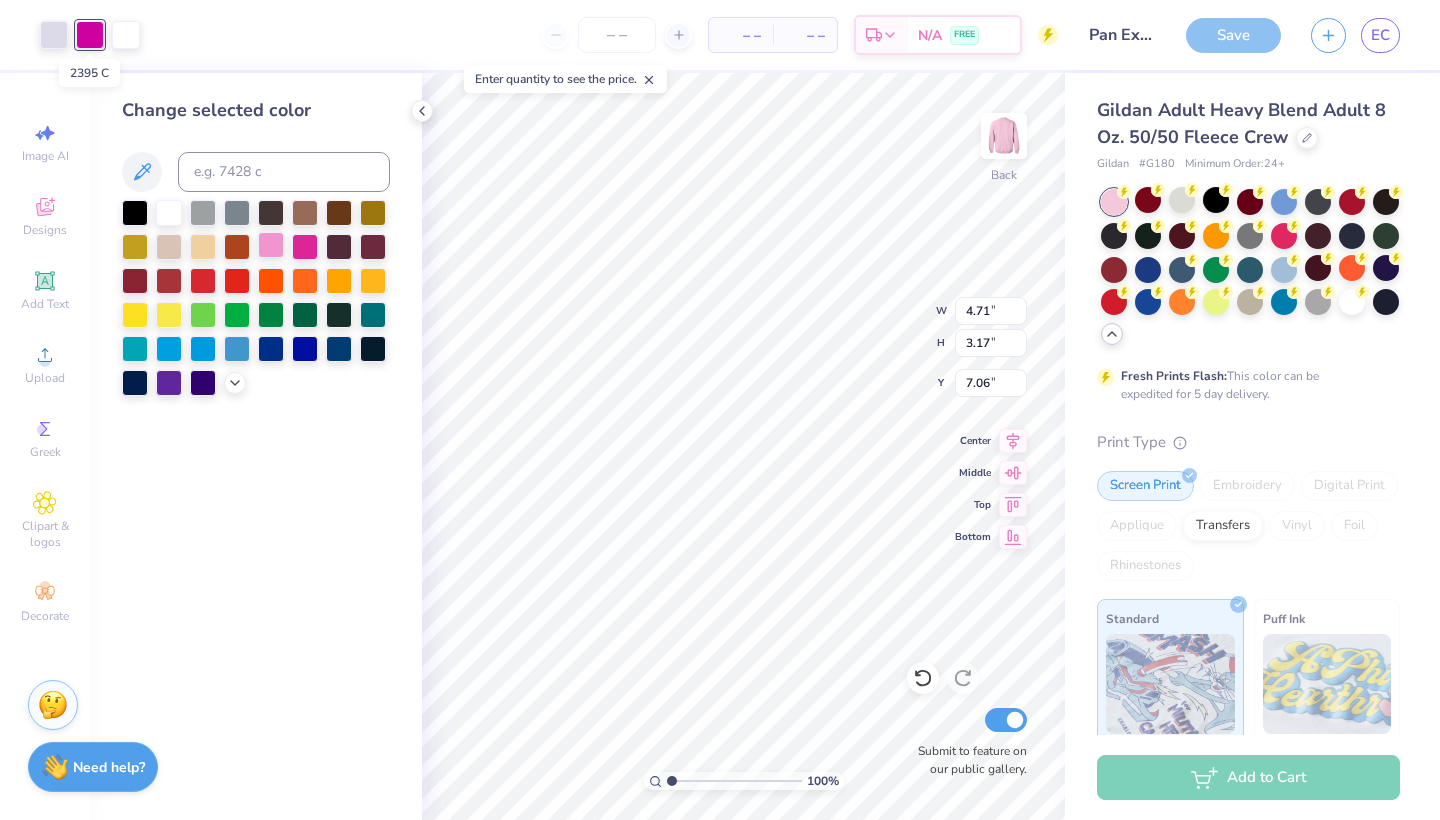 click at bounding box center (271, 245) 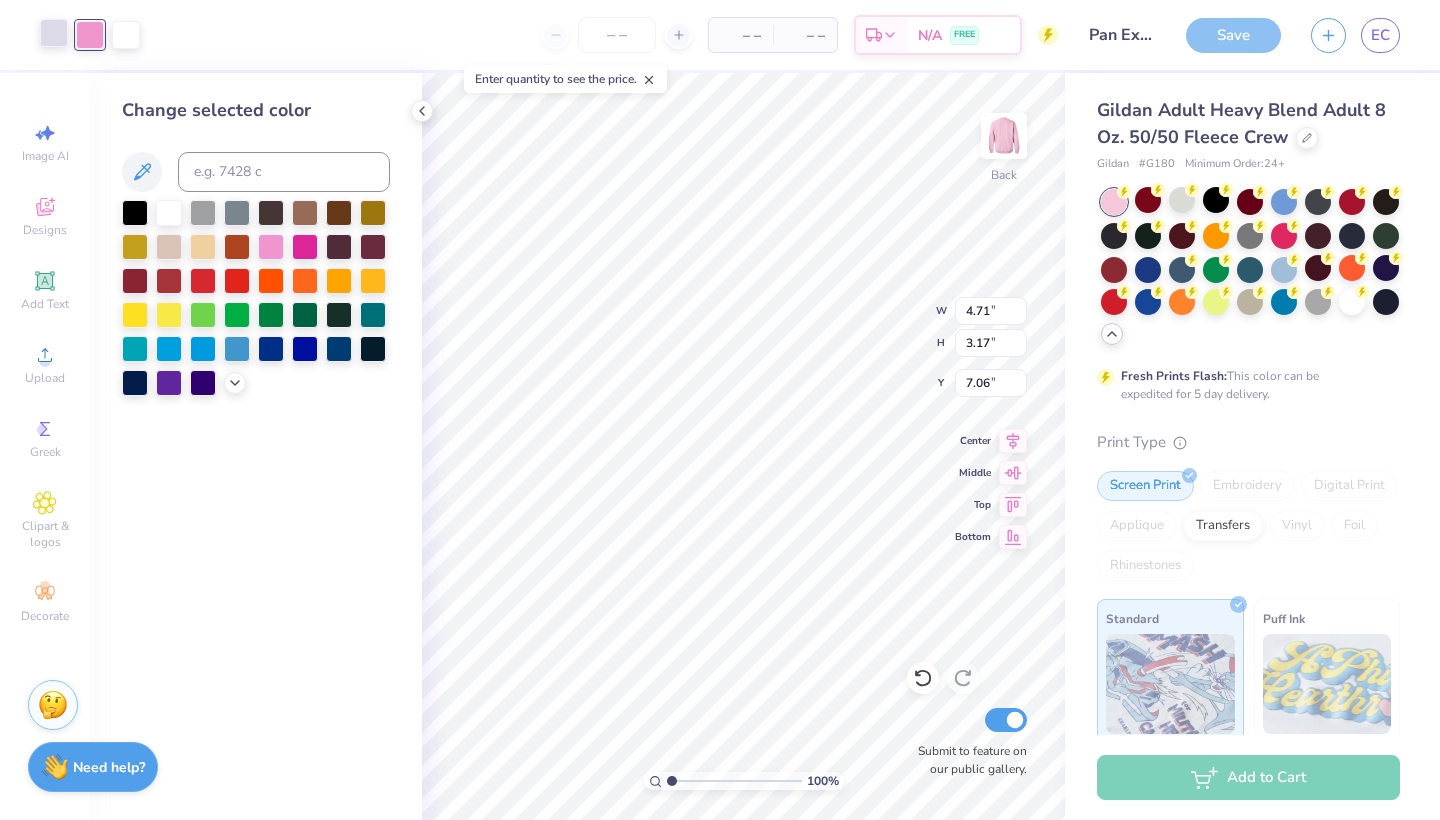 click at bounding box center (54, 33) 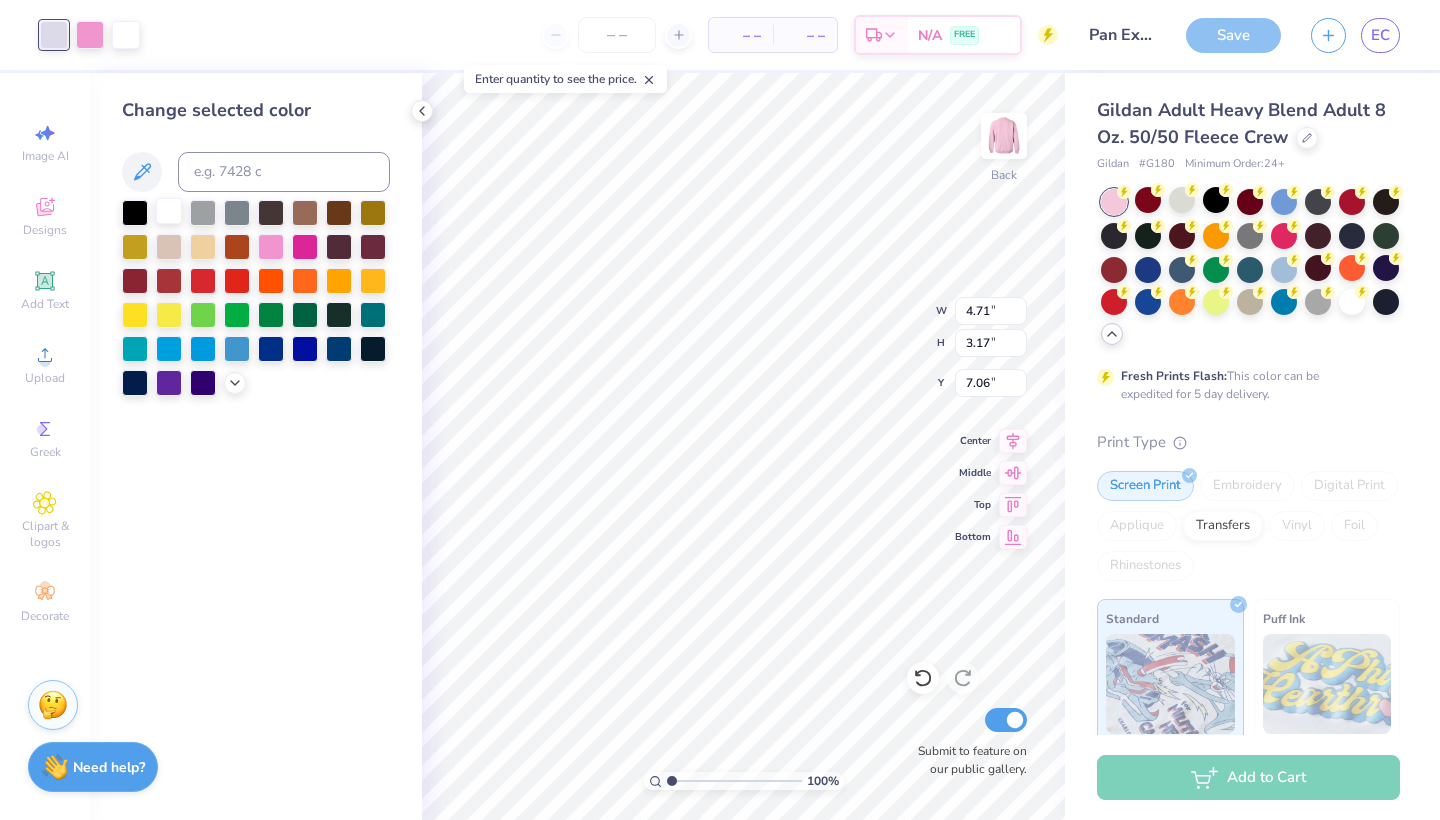 click at bounding box center (169, 211) 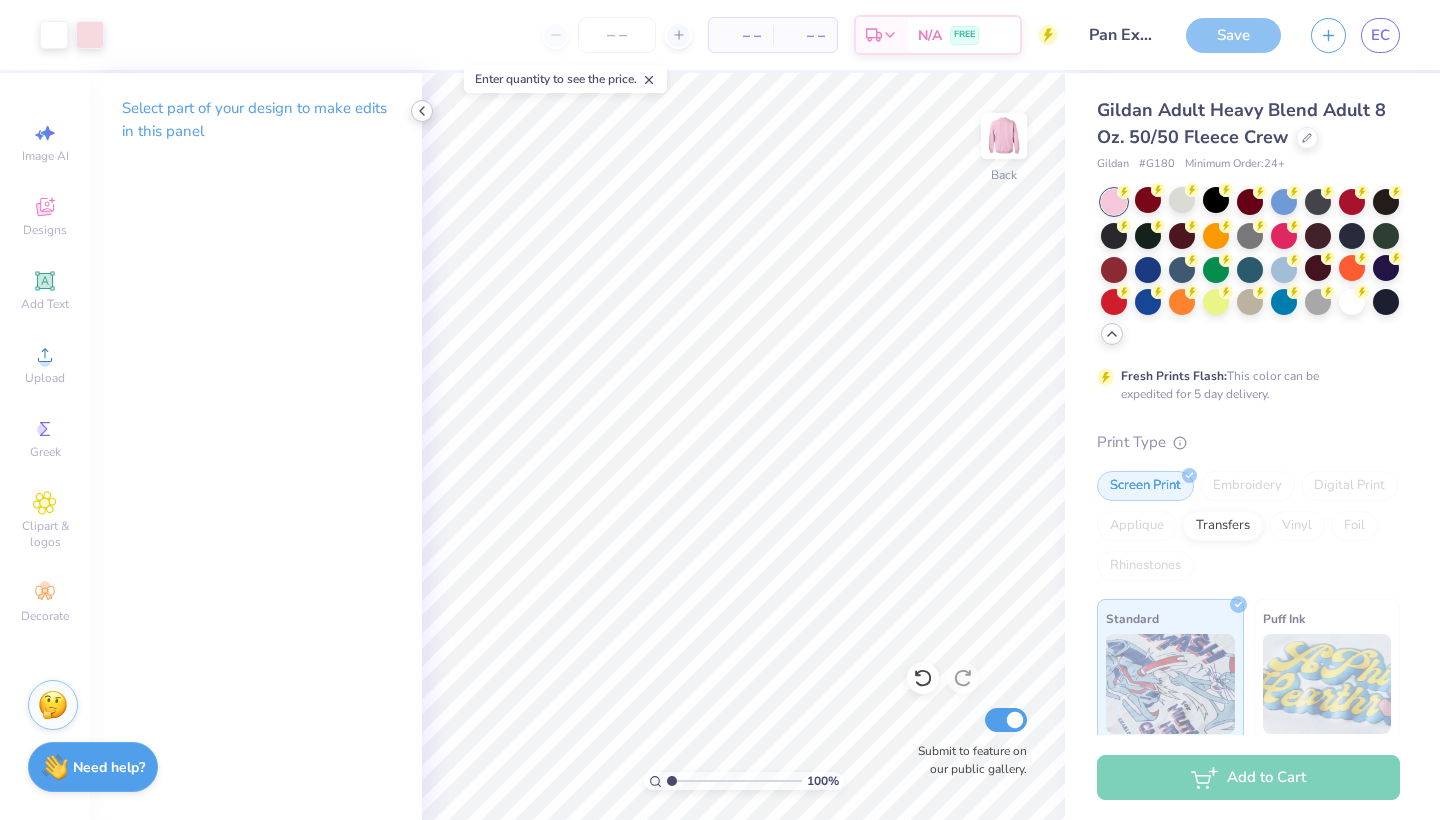 click at bounding box center [422, 111] 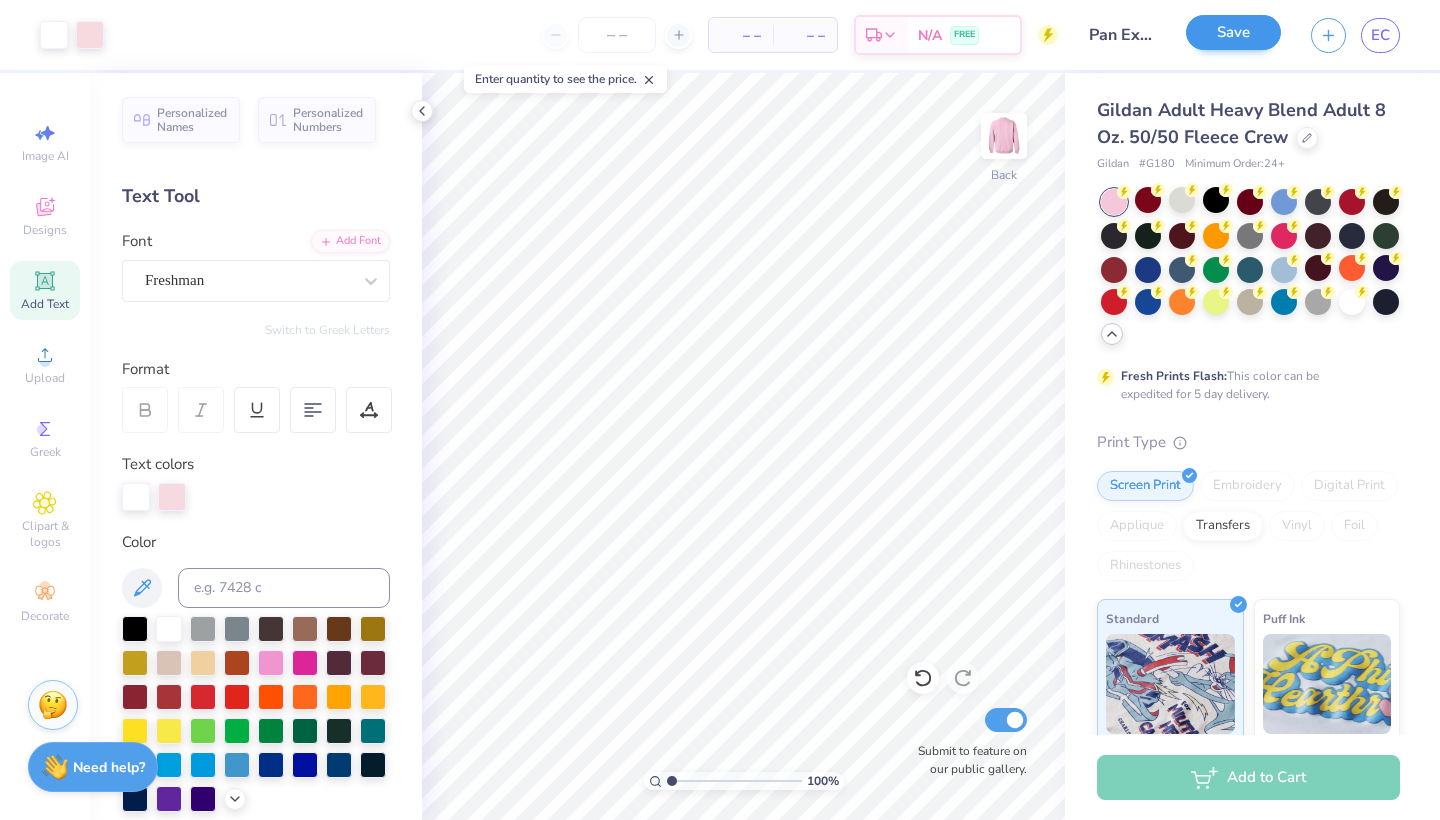 click on "Save" at bounding box center (1233, 32) 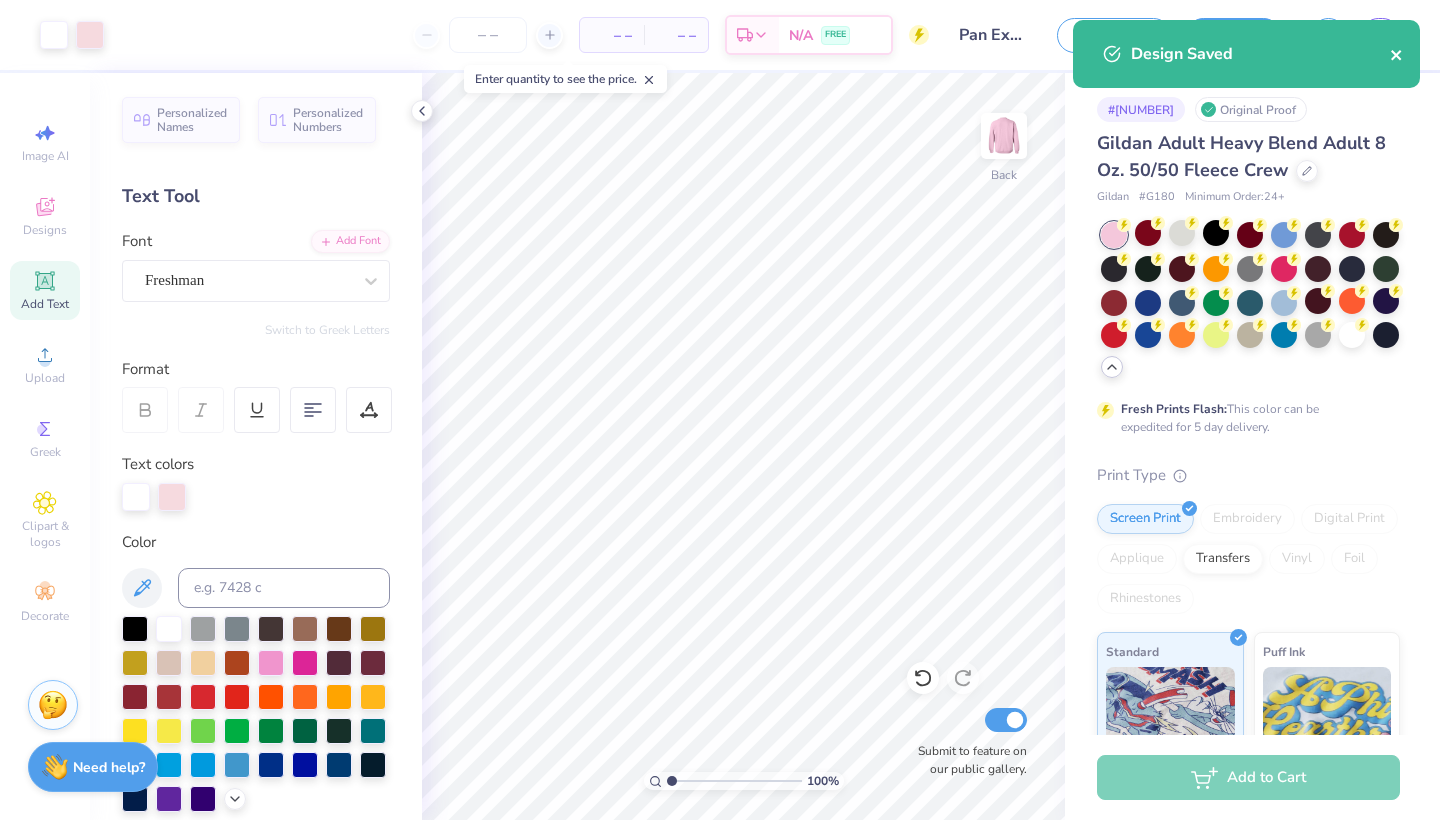 click 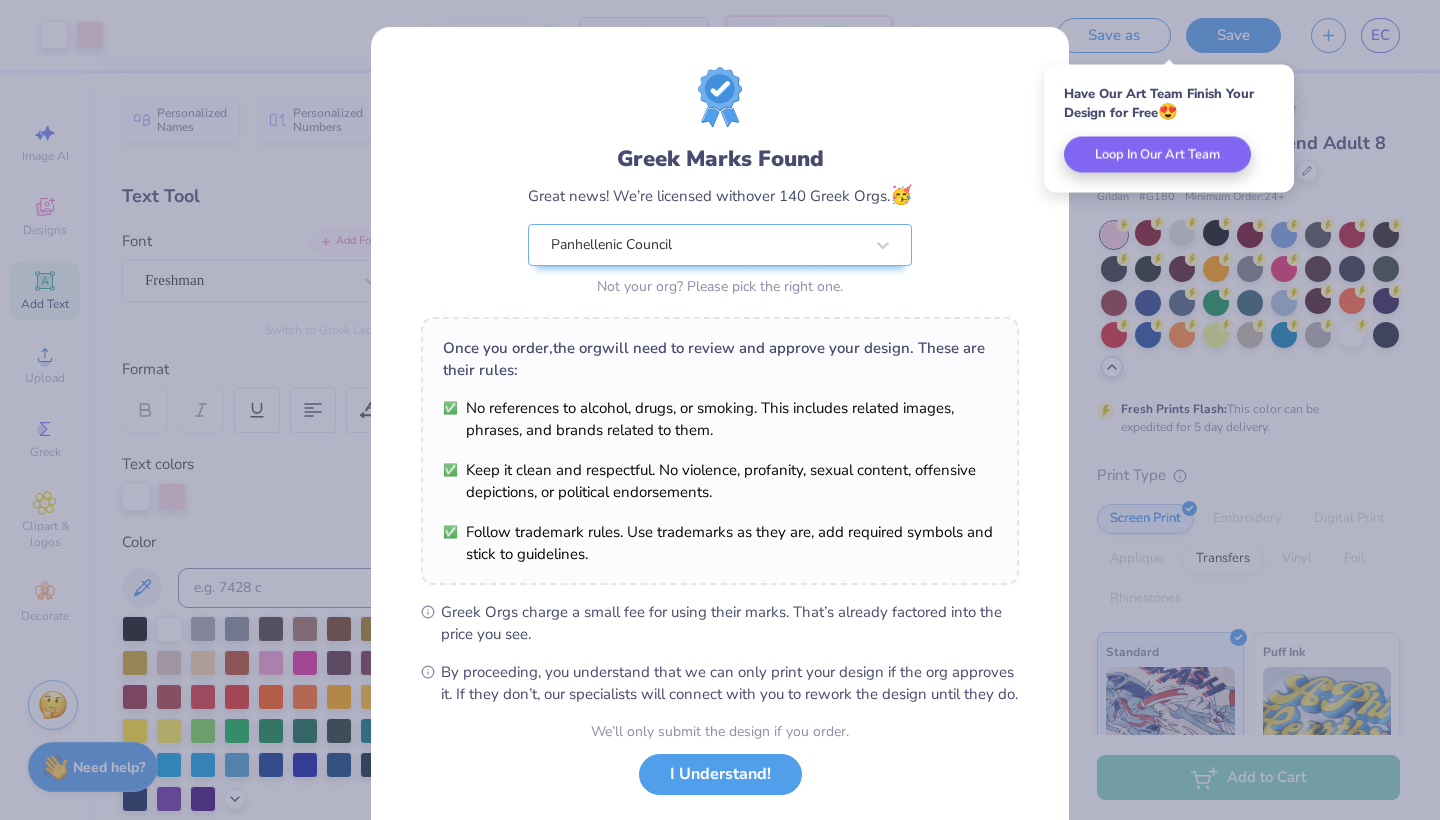 click on "Greek Marks Found Great news! We’re licensed with  over 140 Greek Orgs. 🥳 Panhellenic Council Not your org? Please pick the right one. Once you order,  the org  will need to review and approve your design. These are their rules: No references to alcohol, drugs, or smoking. This includes related images, phrases, and brands related to them. Keep it clean and respectful. No violence, profanity, sexual content, offensive depictions, or political endorsements. Follow trademark rules. Use trademarks as they are, add required symbols and stick to guidelines. Greek Orgs charge a small fee for using their marks. That’s already factored into the price you see. By proceeding, you understand that we can only print your design if the org approves it. If they don’t, our specialists will connect with you to rework the design until they do. We’ll only submit the design if you order. I Understand! No  Greek  marks in your design?" at bounding box center [720, 410] 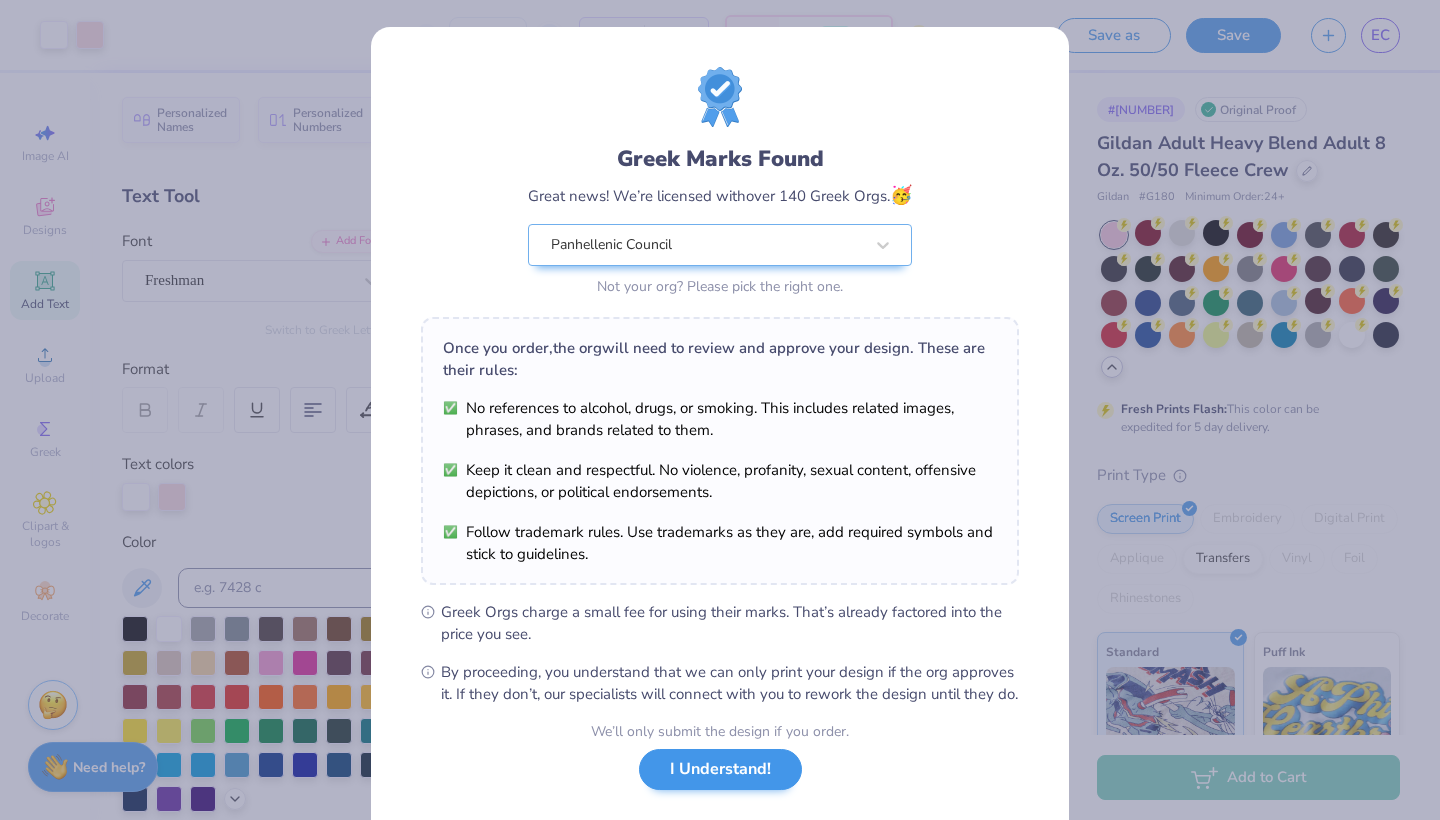 click on "I Understand!" at bounding box center (720, 769) 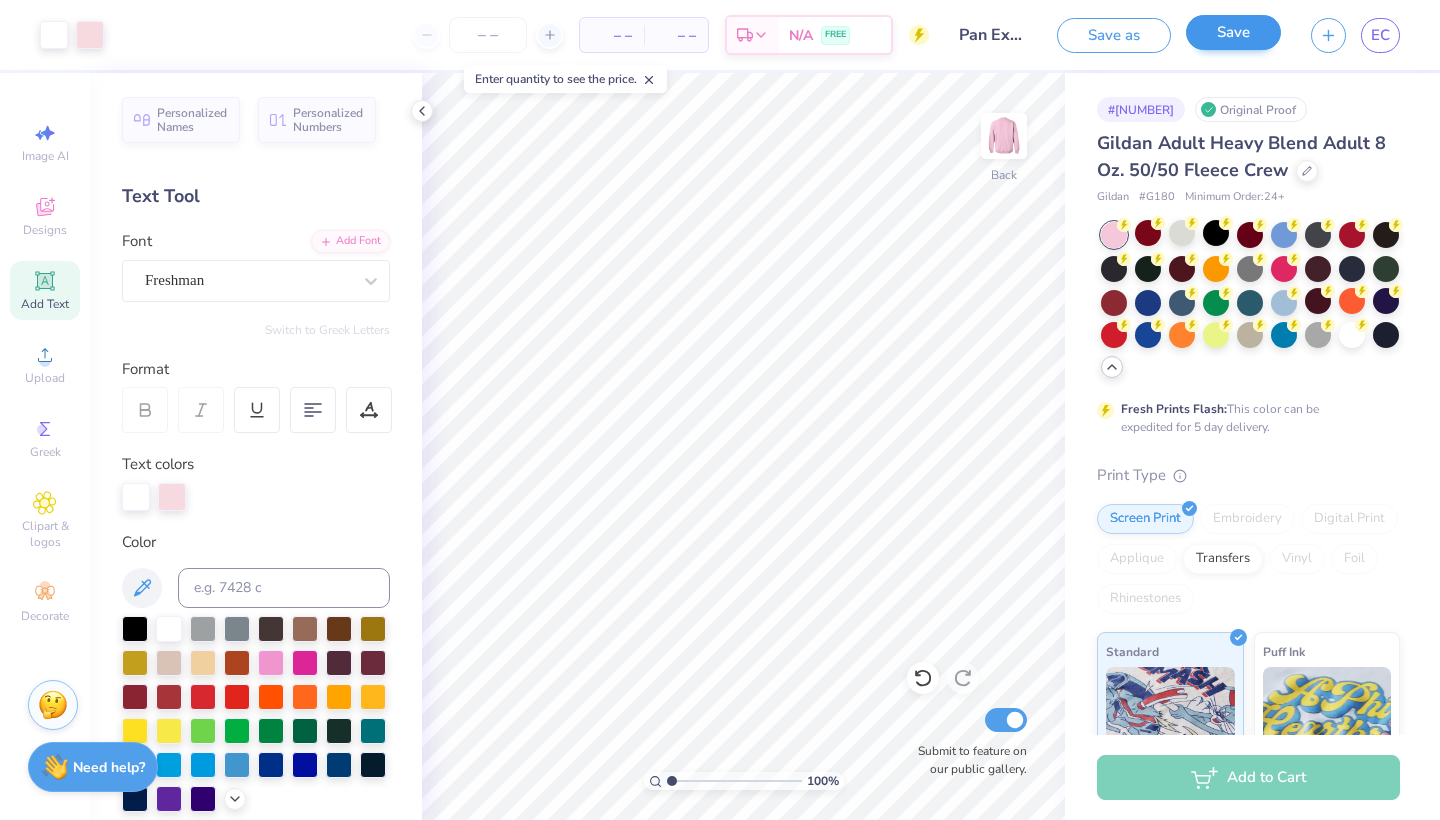 click on "Save" at bounding box center (1233, 32) 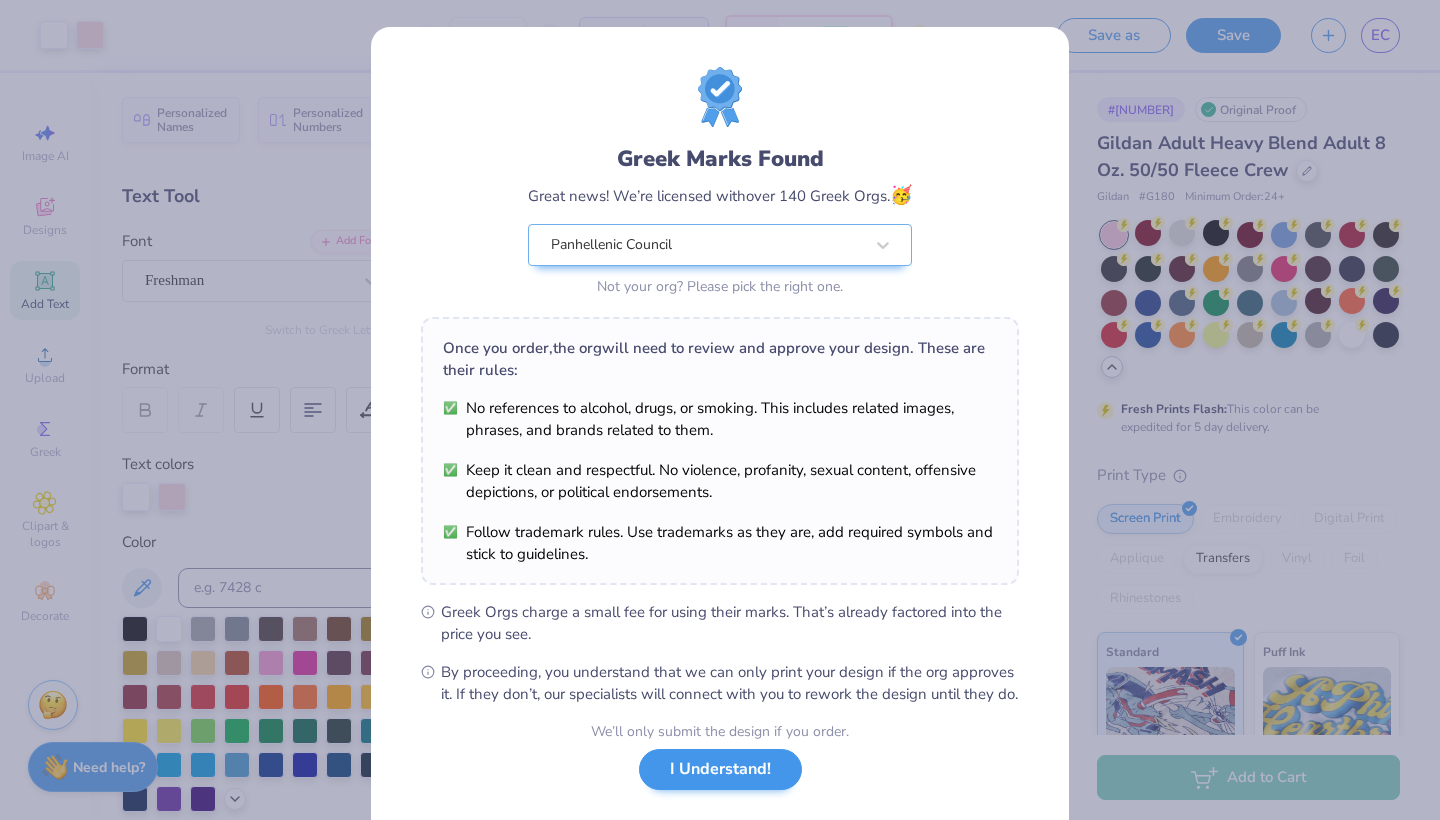click on "I Understand!" at bounding box center [720, 769] 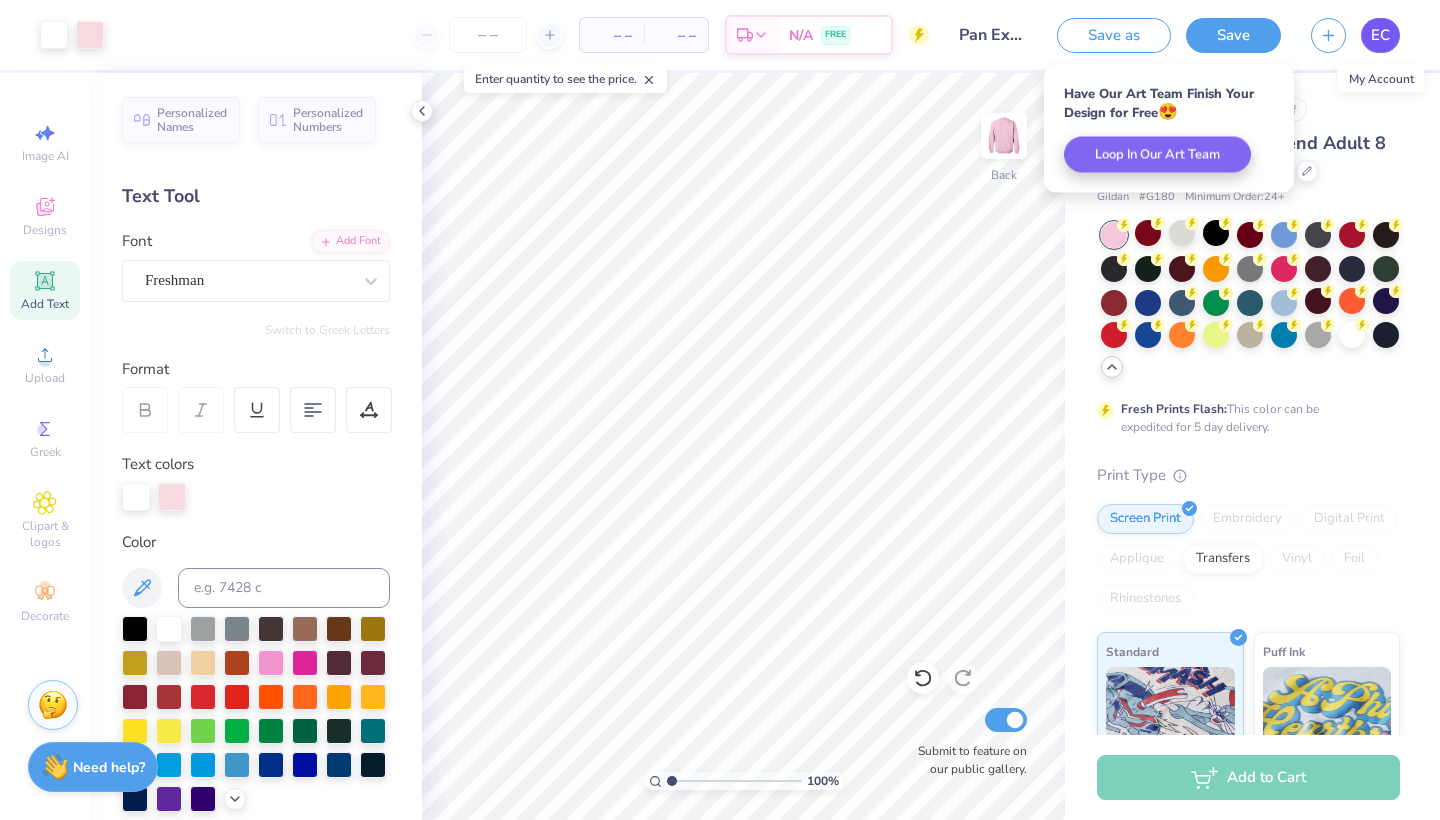 click on "EC" at bounding box center (1380, 35) 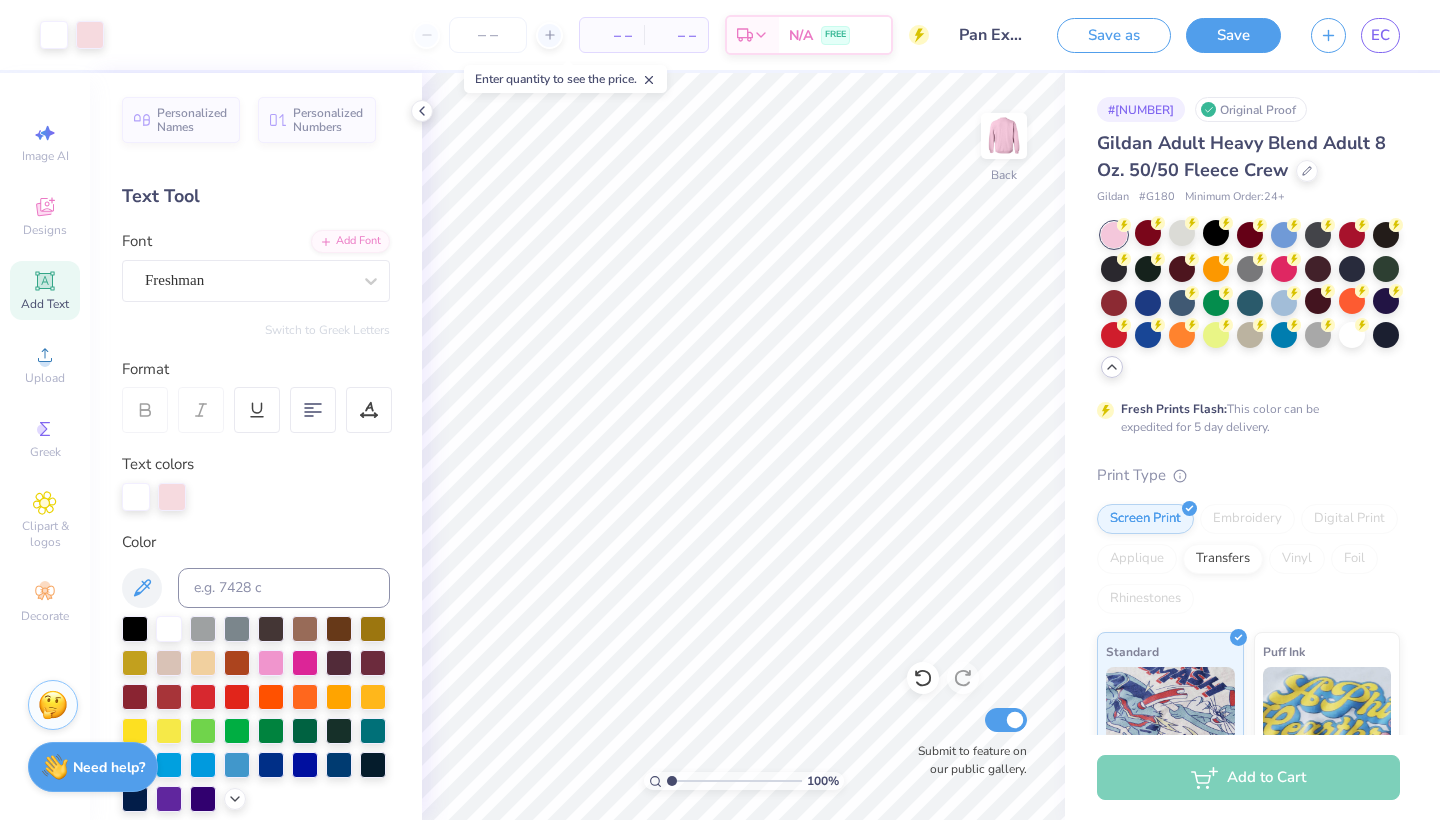 click on "Add to Cart" at bounding box center [1248, 777] 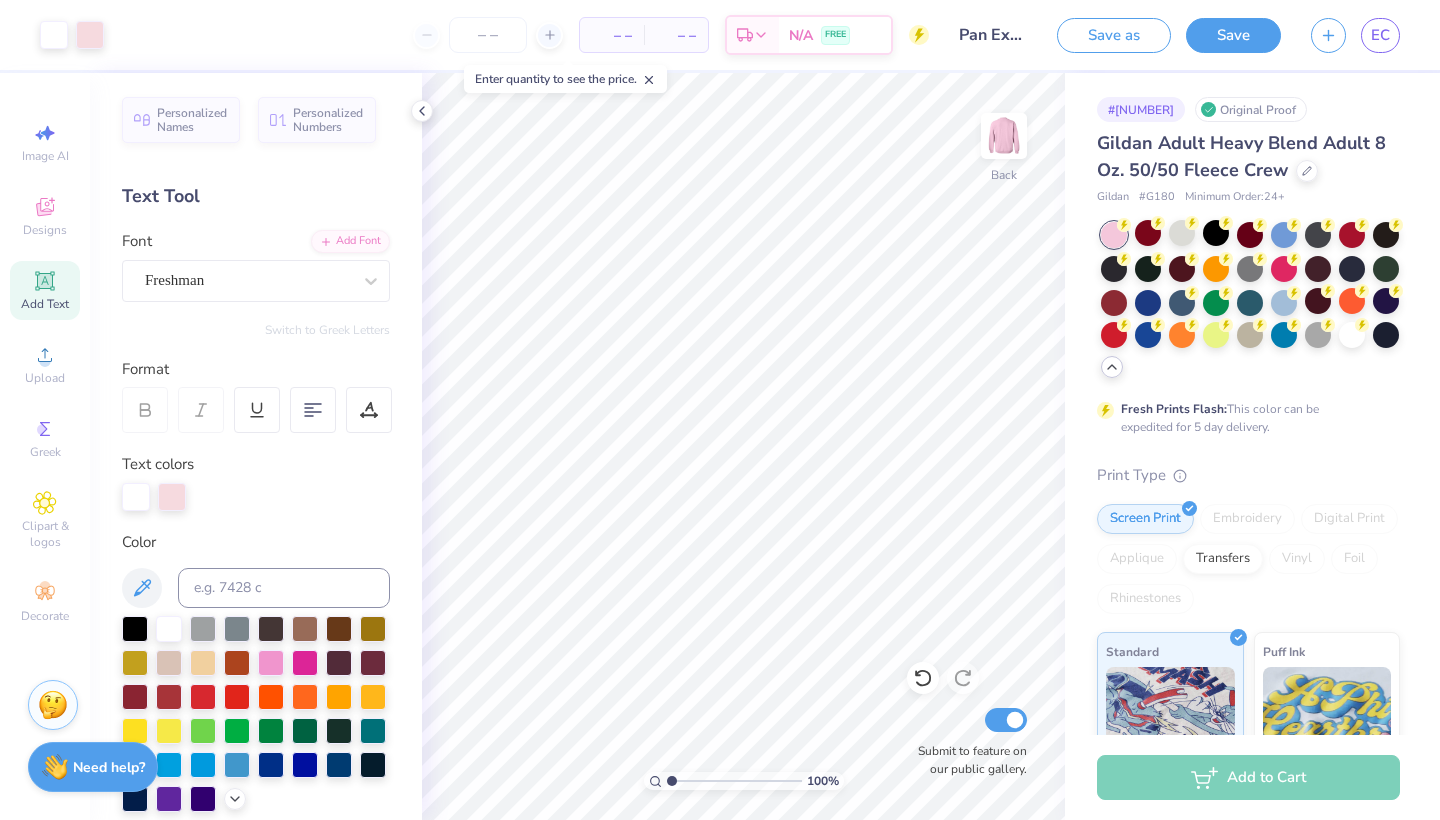 click on "EC" at bounding box center [1355, 35] 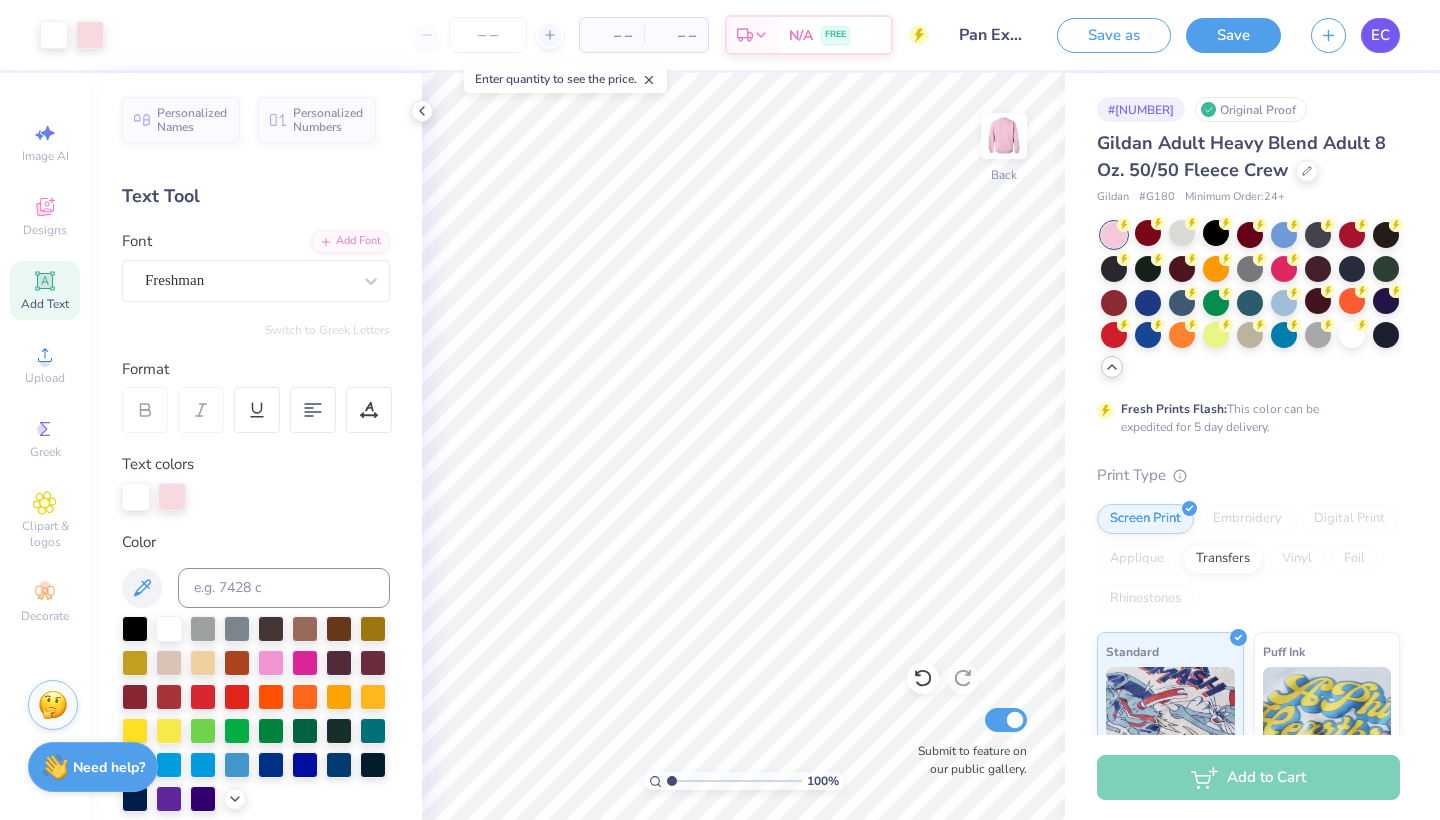click on "EC" at bounding box center (1380, 35) 